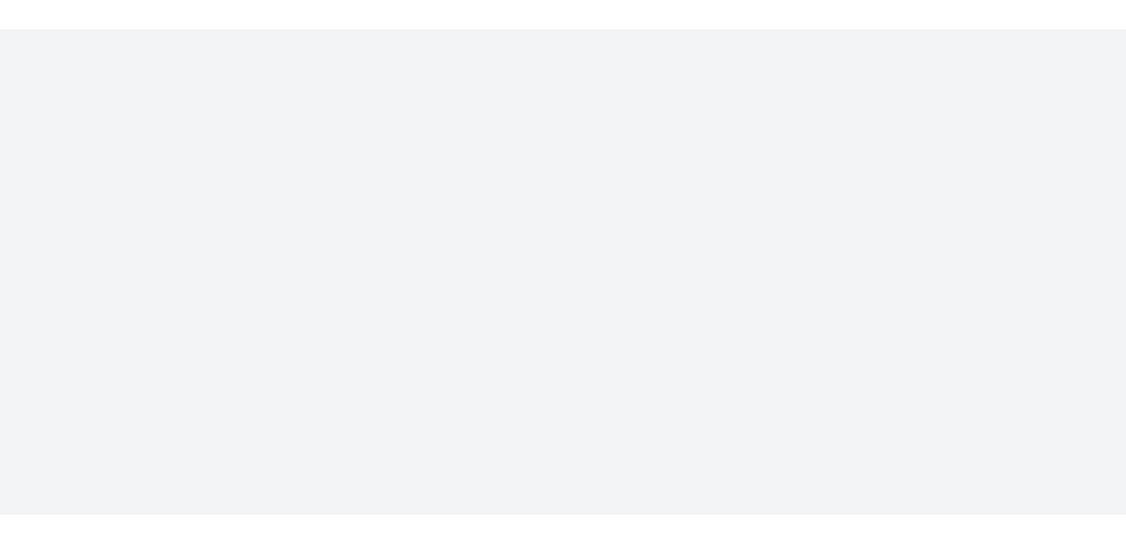scroll, scrollTop: 0, scrollLeft: 0, axis: both 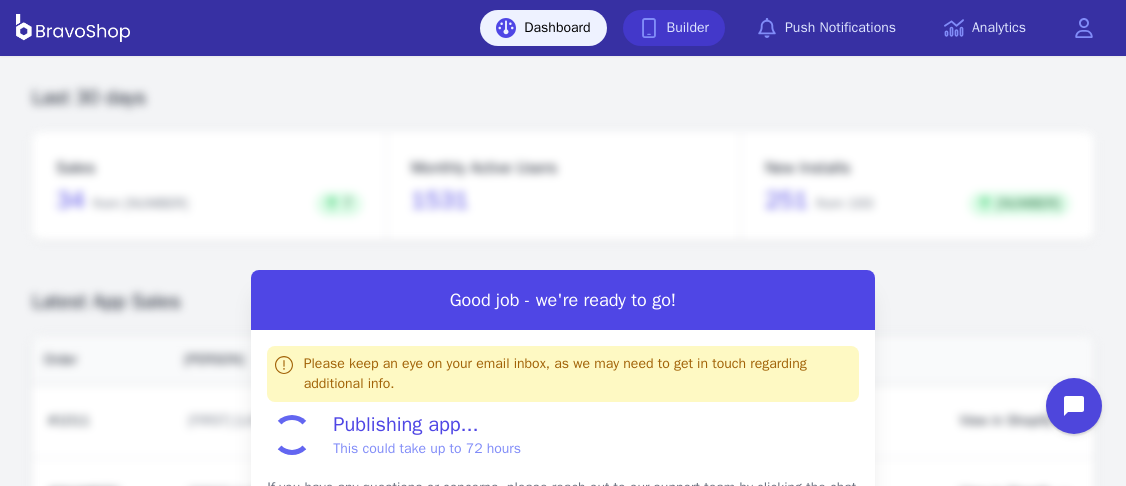 click on "Builder" at bounding box center (674, 28) 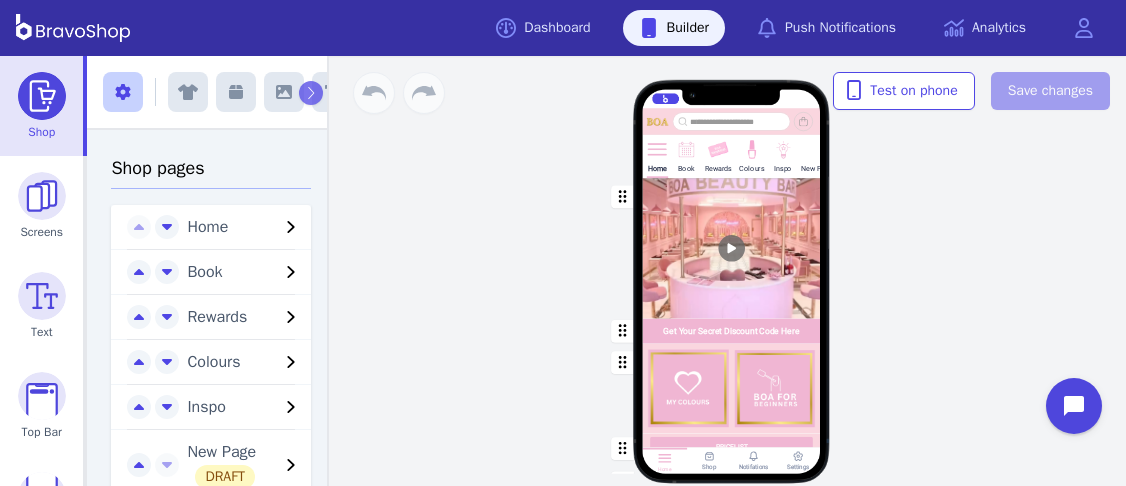 click on "New Page" at bounding box center (817, 168) 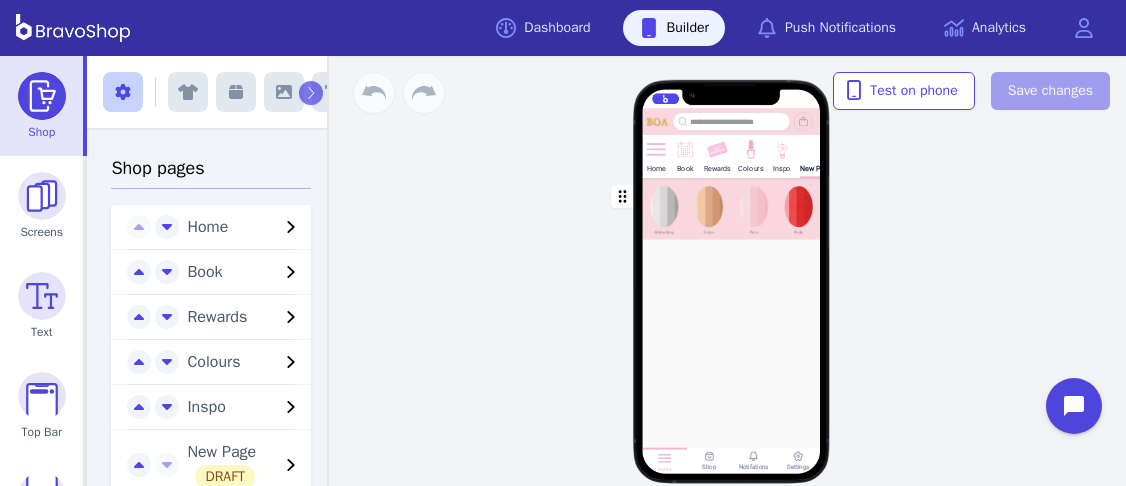 click at bounding box center (732, 209) 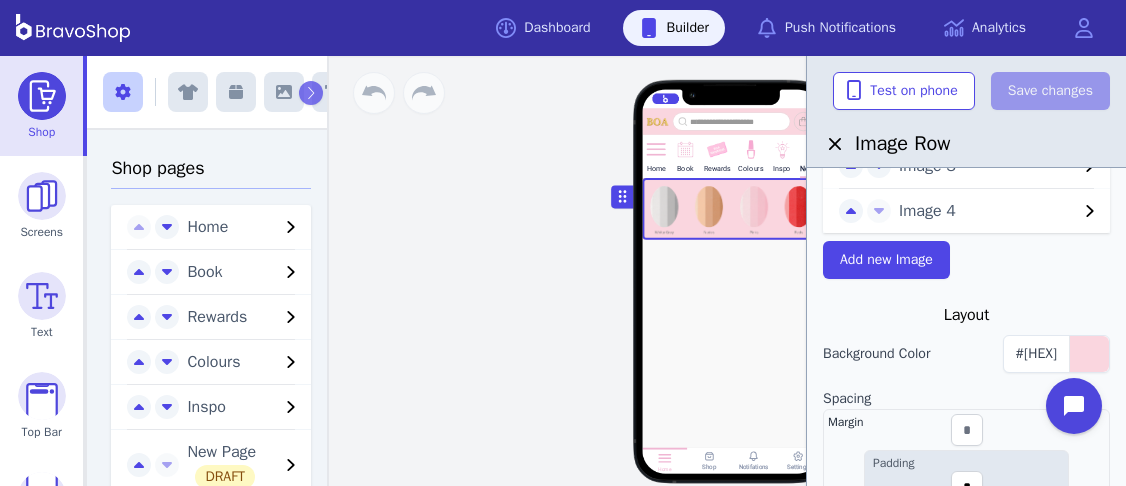 scroll, scrollTop: 195, scrollLeft: 0, axis: vertical 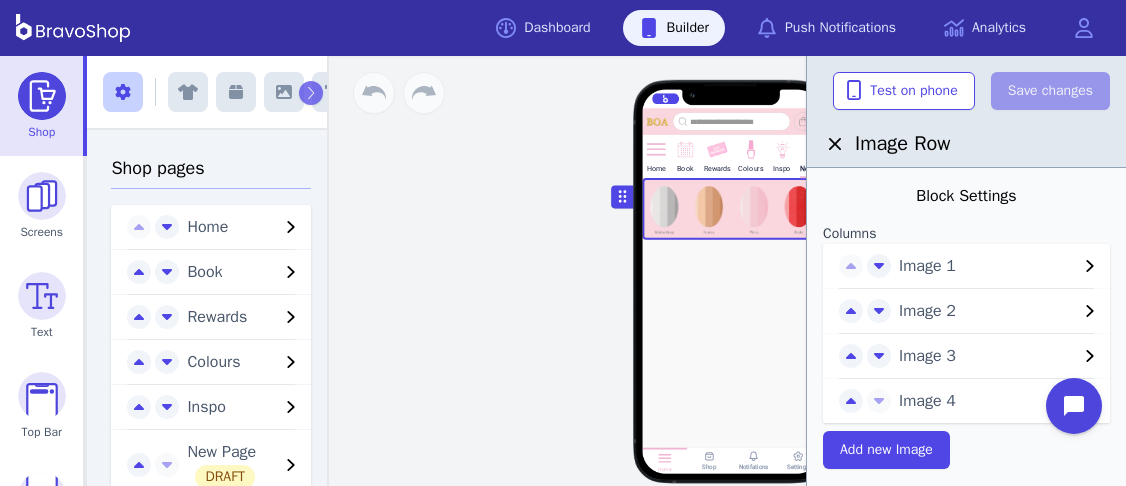 click on "Image 1" at bounding box center [988, 266] 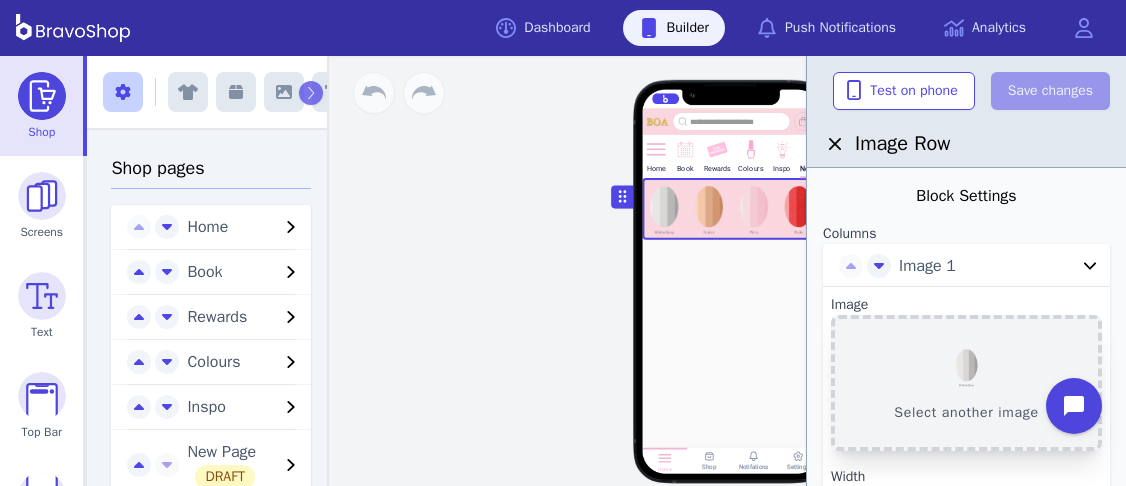 click on "Select another image" at bounding box center (966, 383) 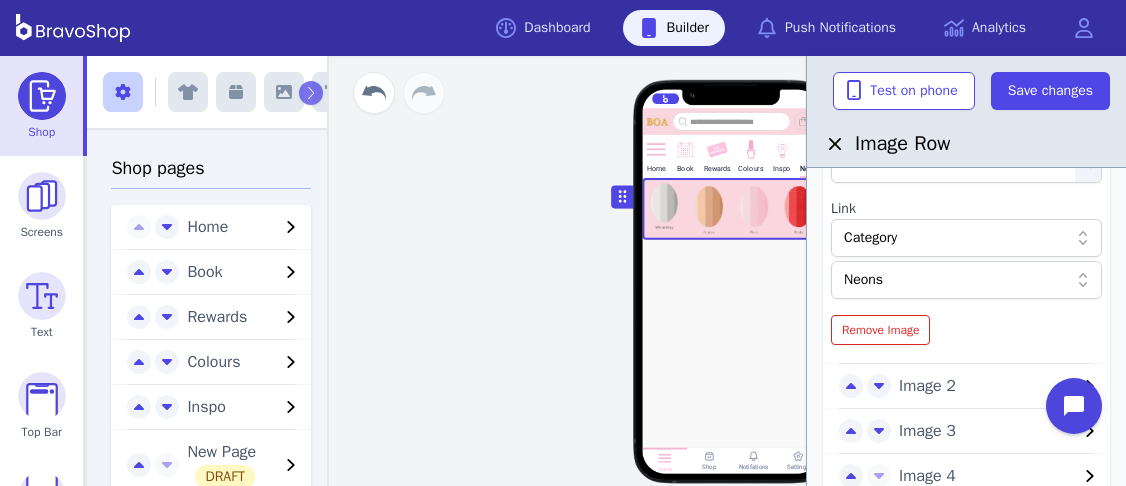 click on "Image 2" at bounding box center [988, 386] 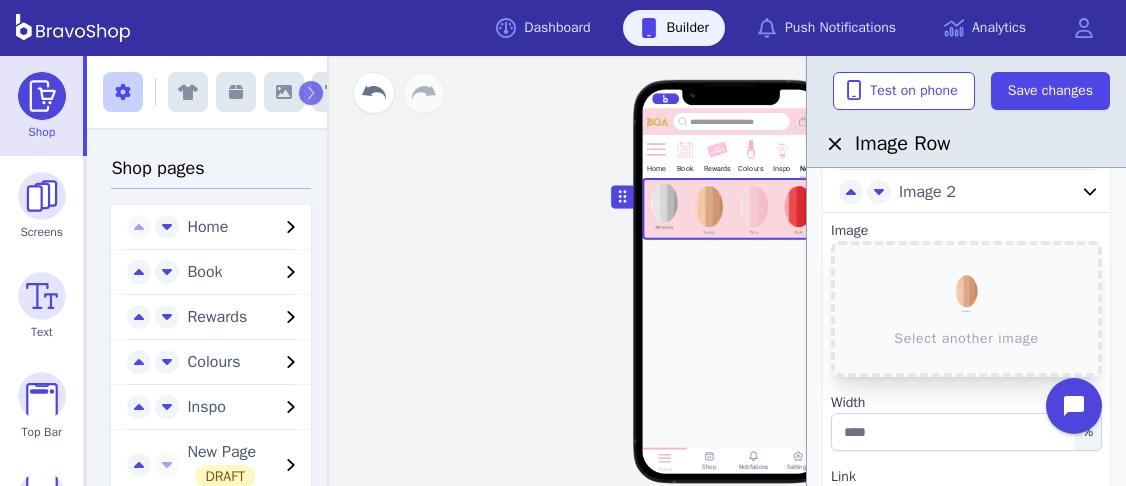 scroll, scrollTop: 117, scrollLeft: 0, axis: vertical 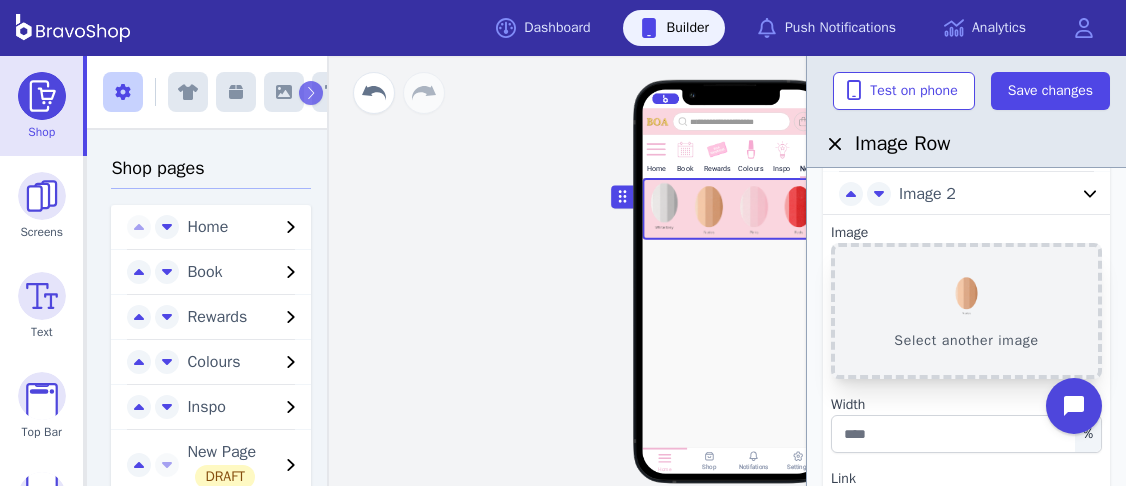 click on "Select another image" at bounding box center (966, 311) 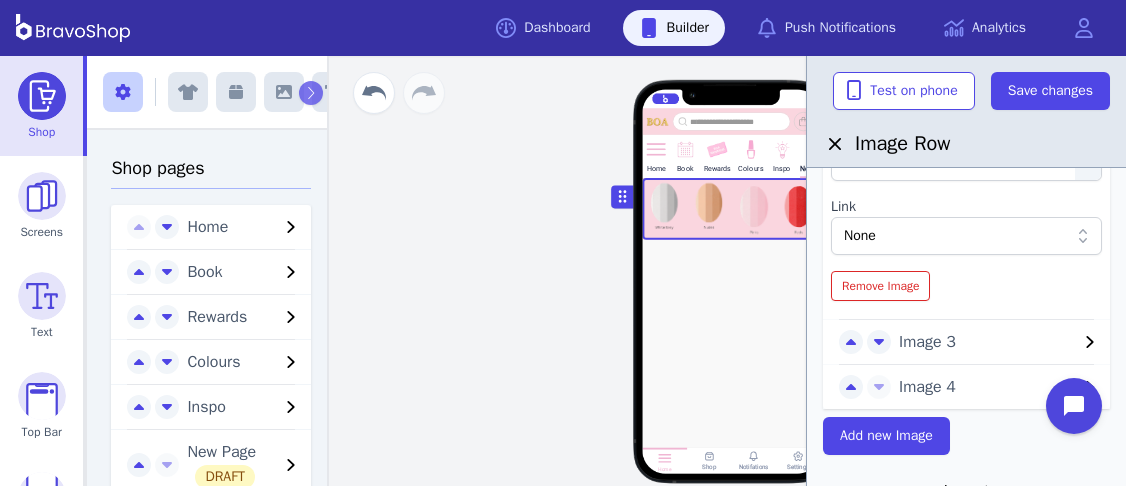 scroll, scrollTop: 392, scrollLeft: 0, axis: vertical 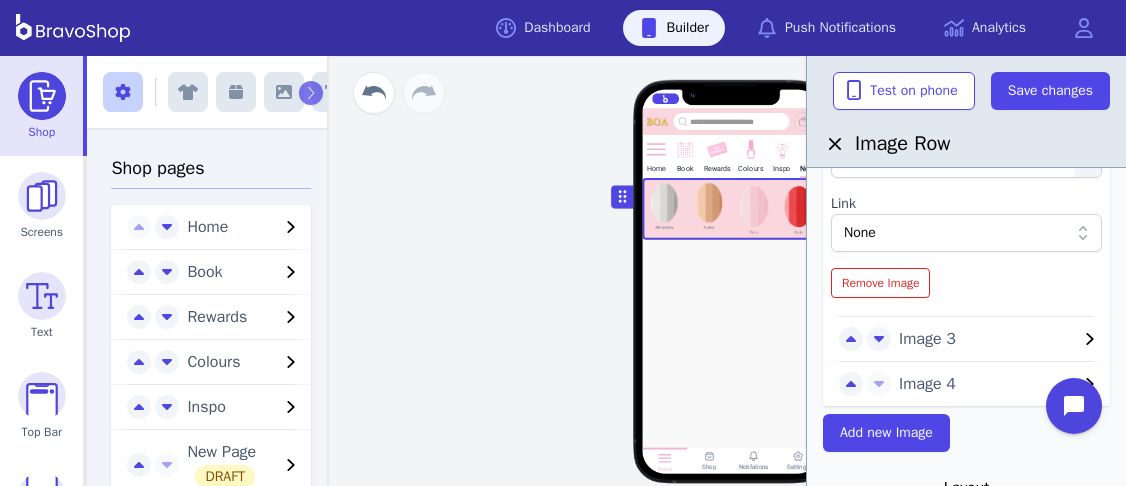 click on "Image 3" at bounding box center [988, 339] 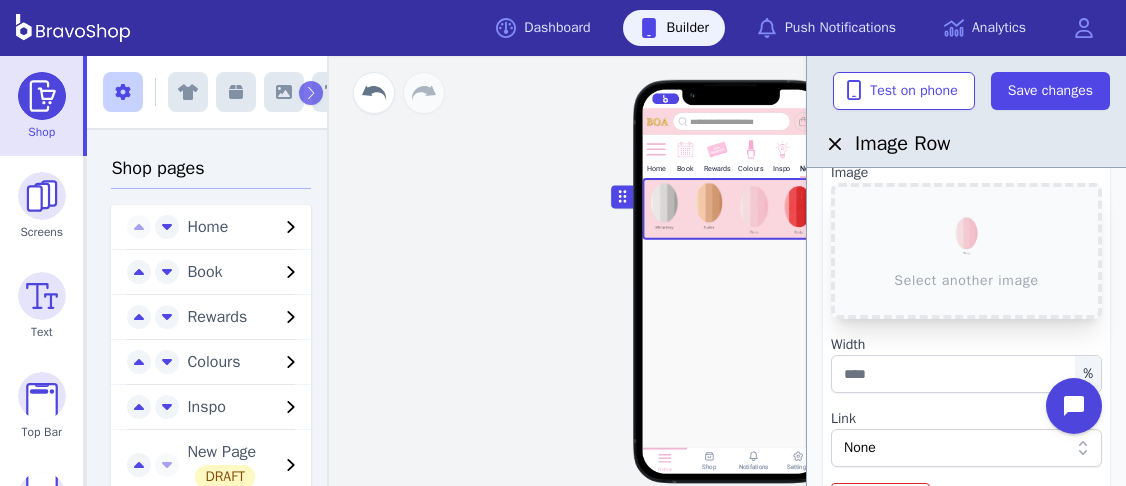 scroll, scrollTop: 205, scrollLeft: 0, axis: vertical 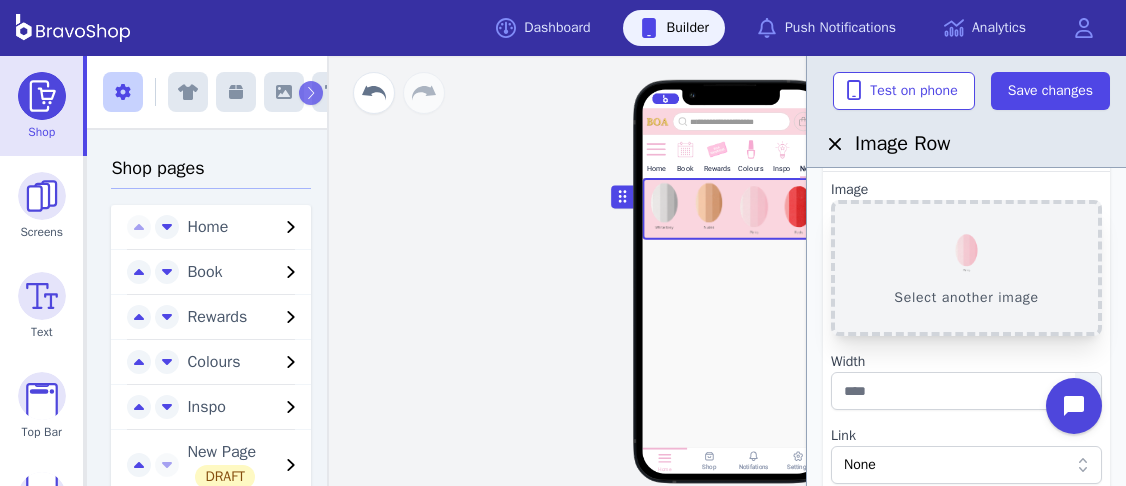 click on "Select another image" at bounding box center [966, 268] 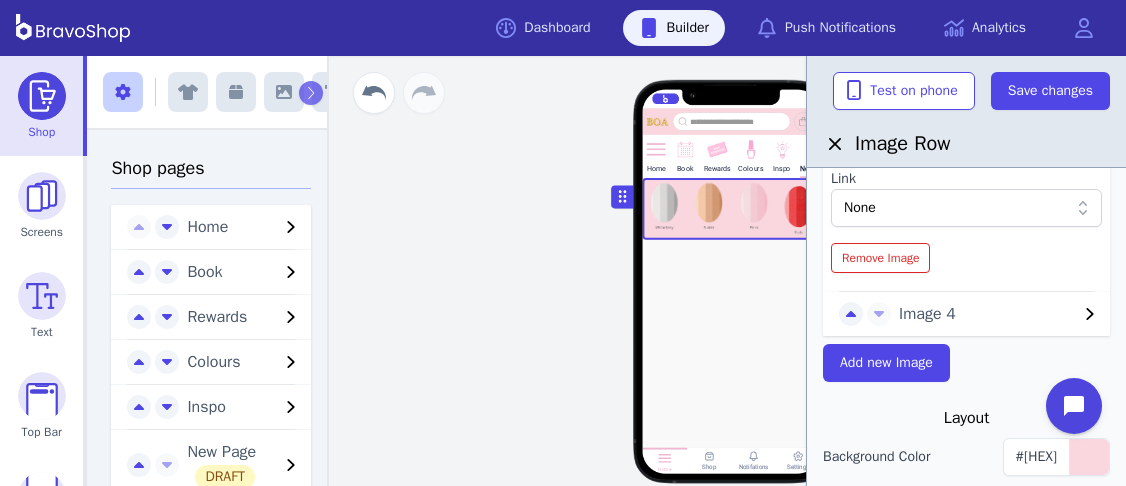 scroll, scrollTop: 464, scrollLeft: 0, axis: vertical 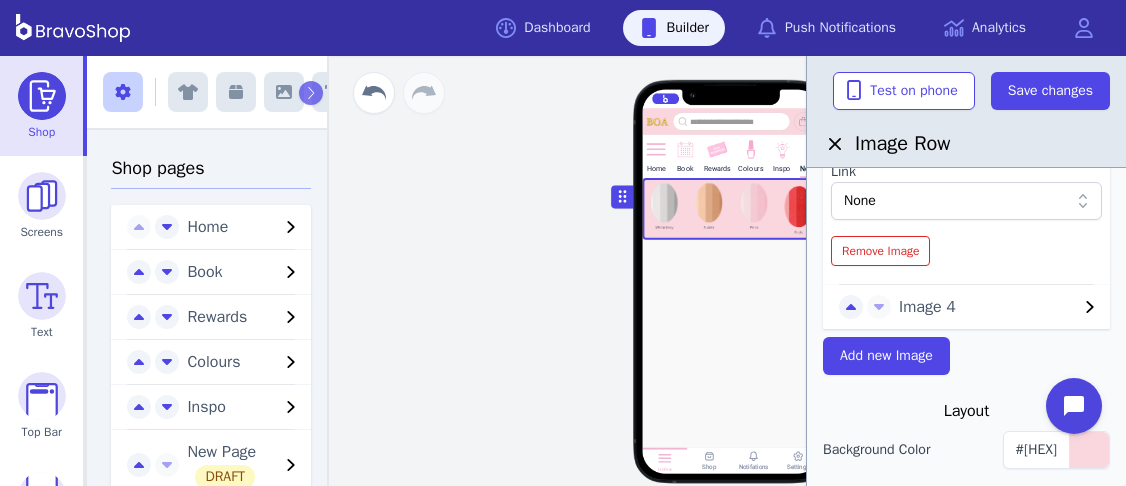 click on "Image 4" at bounding box center (988, 307) 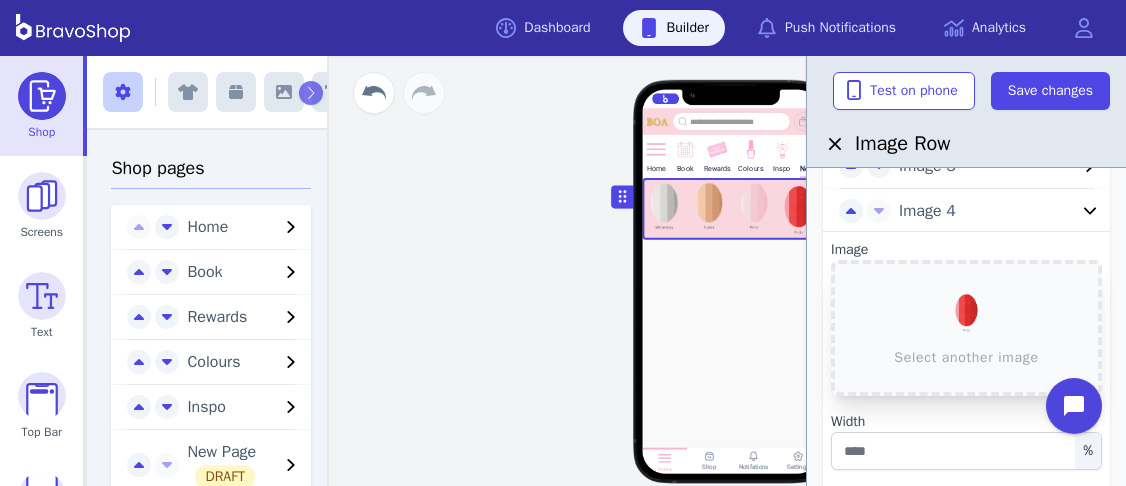 scroll, scrollTop: 198, scrollLeft: 0, axis: vertical 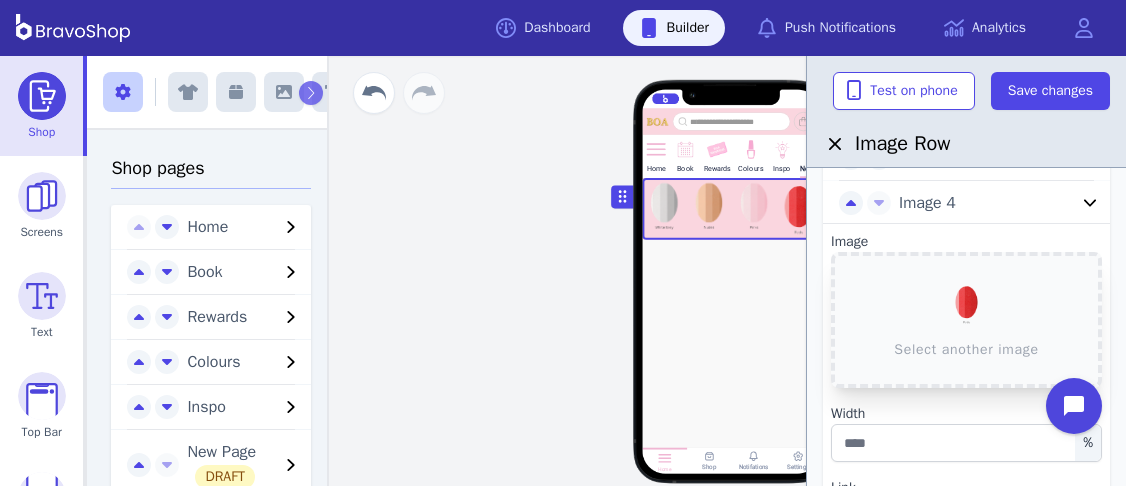 click on "Select another image" at bounding box center (966, 320) 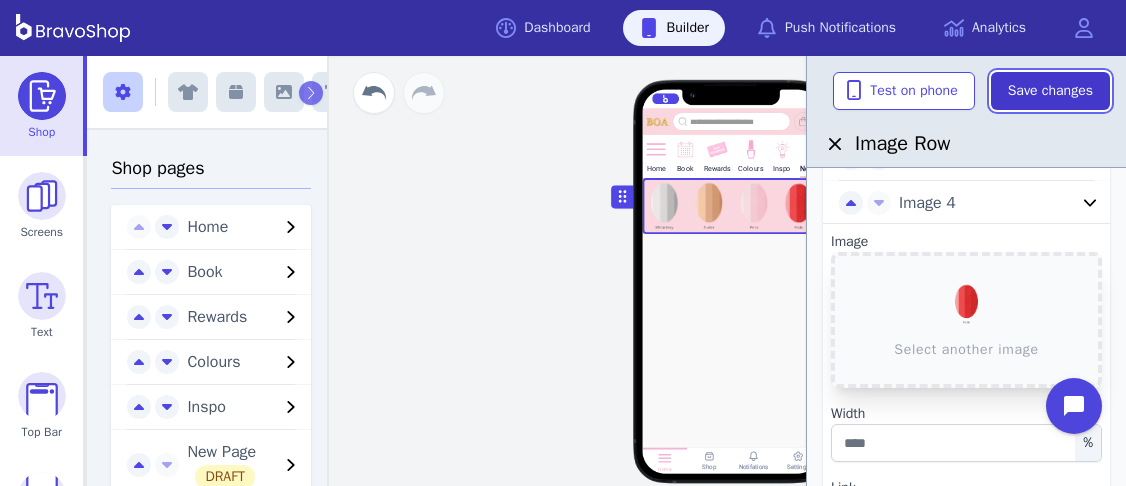 click on "Save changes" at bounding box center [1050, 91] 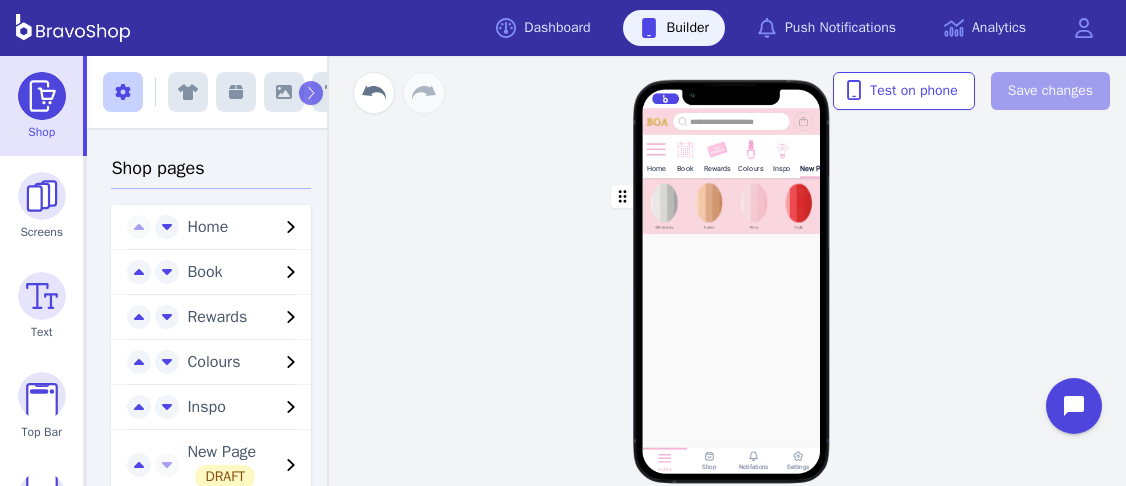 click at bounding box center [732, 206] 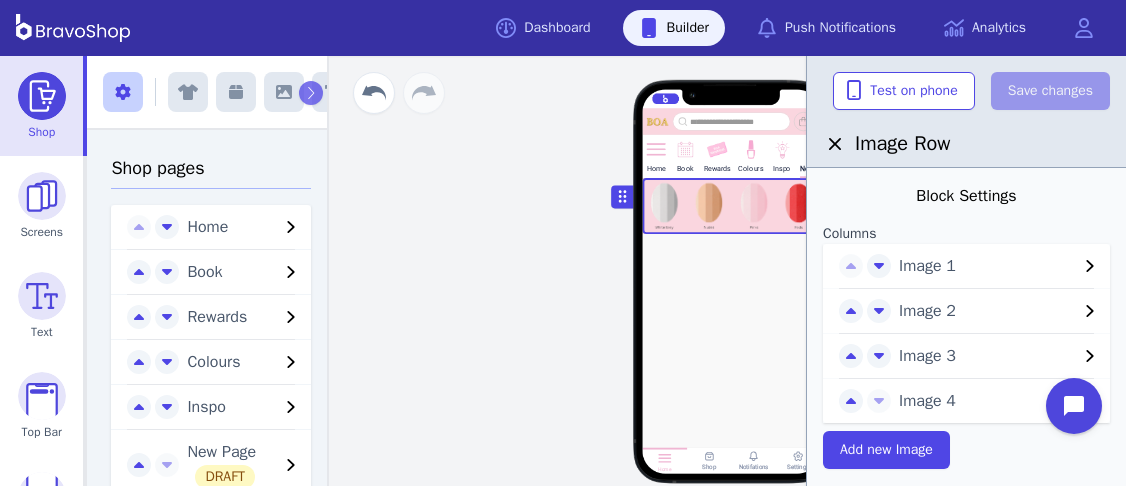 scroll, scrollTop: 729, scrollLeft: 0, axis: vertical 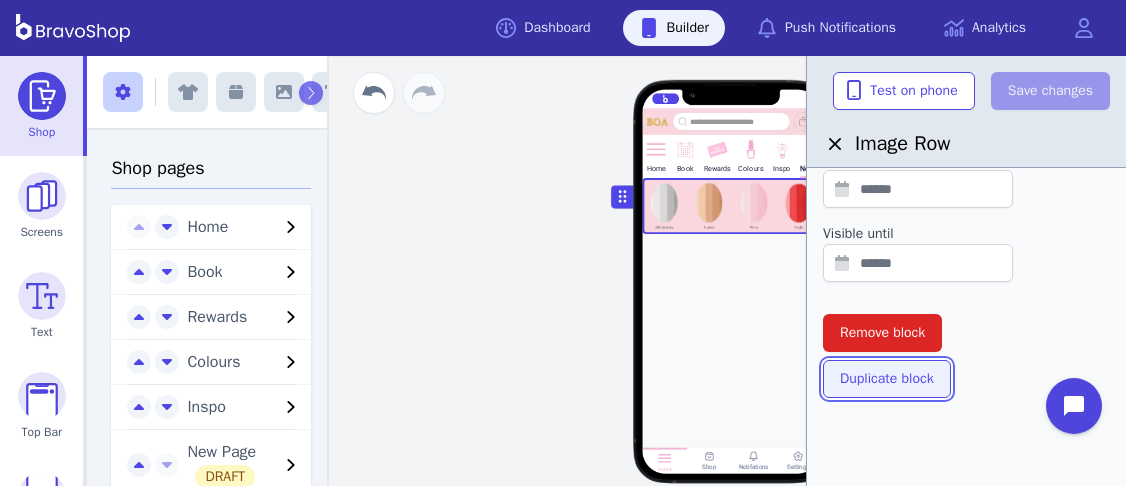 click on "Duplicate block" at bounding box center (887, 379) 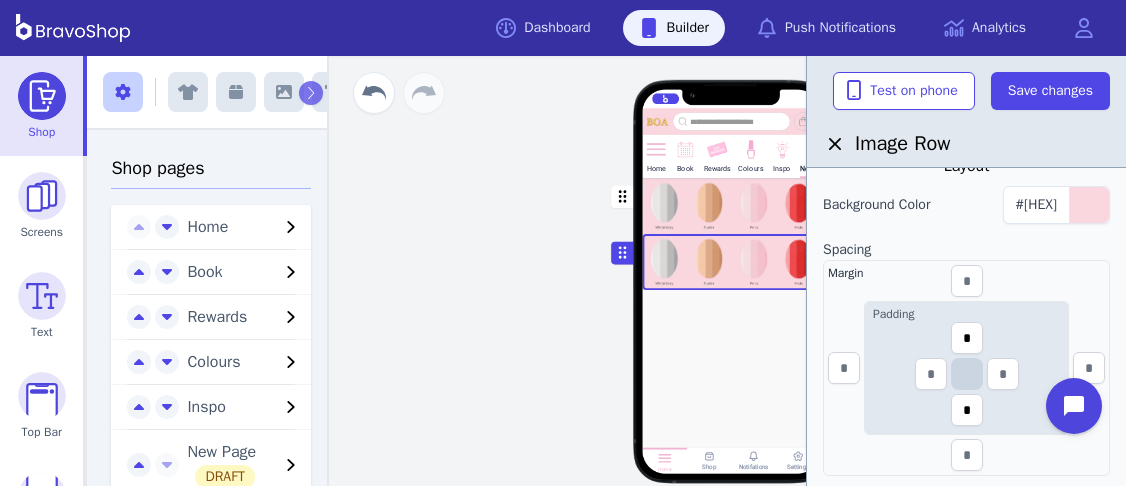 scroll, scrollTop: 357, scrollLeft: 0, axis: vertical 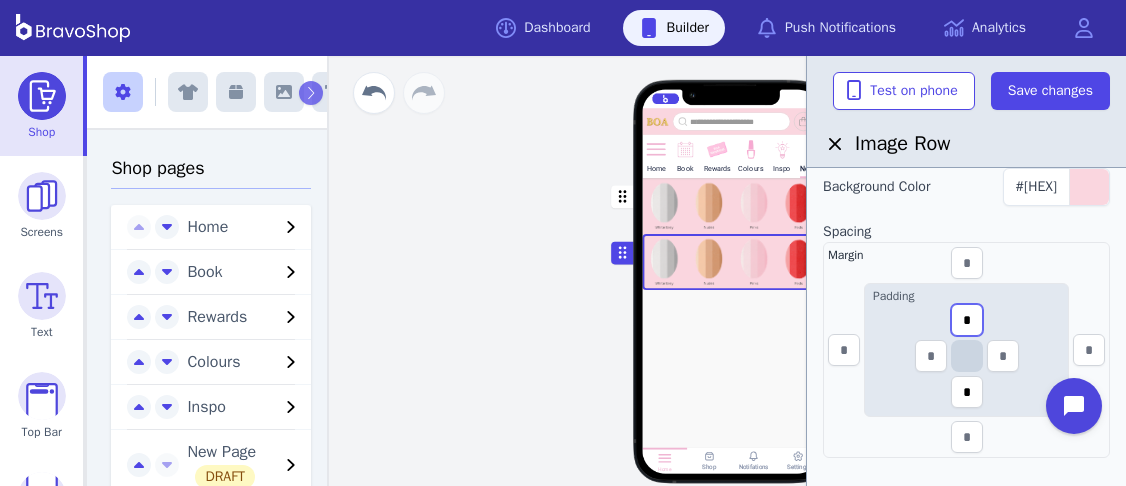 click on "*" at bounding box center (967, 320) 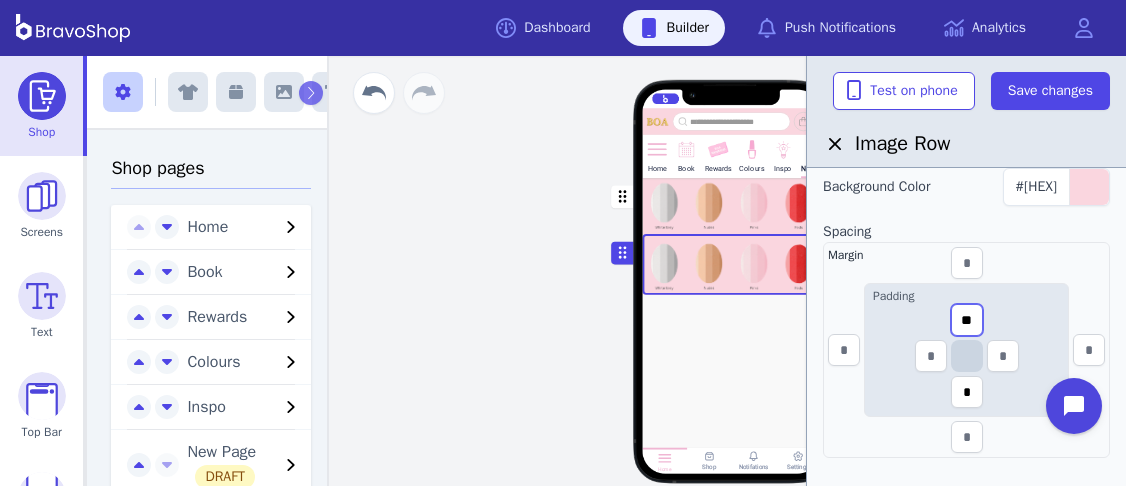 type on "*" 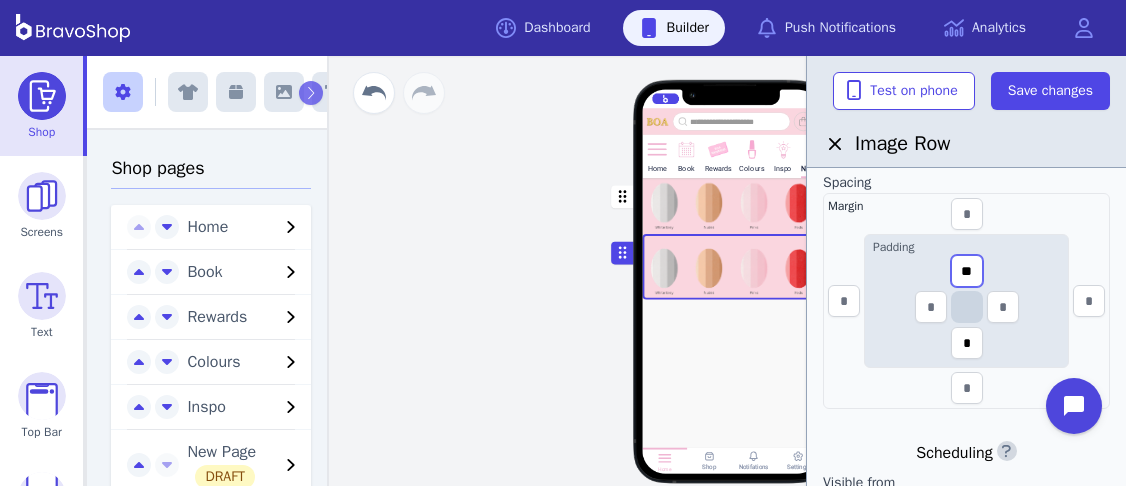 scroll, scrollTop: 409, scrollLeft: 0, axis: vertical 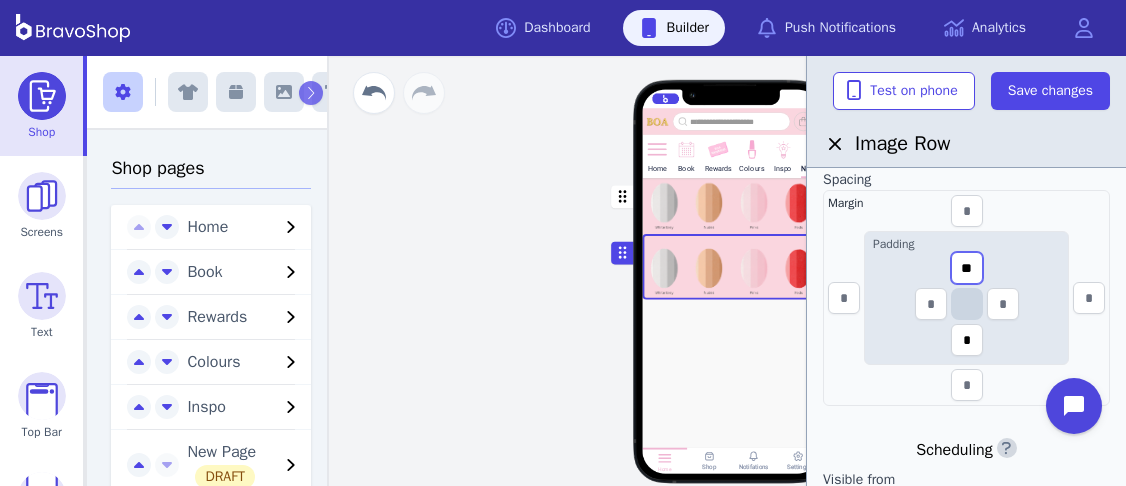 type on "**" 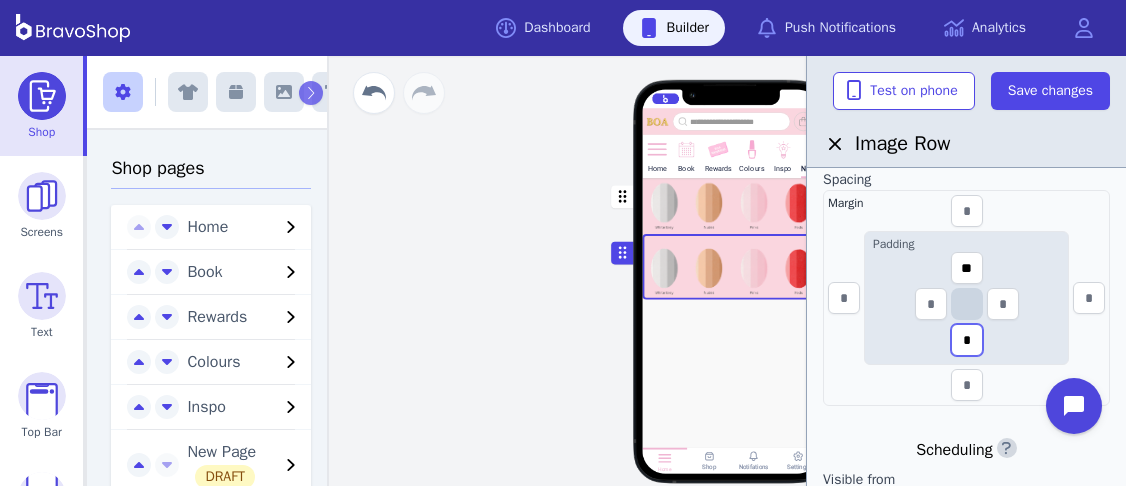 click on "*" at bounding box center [967, 340] 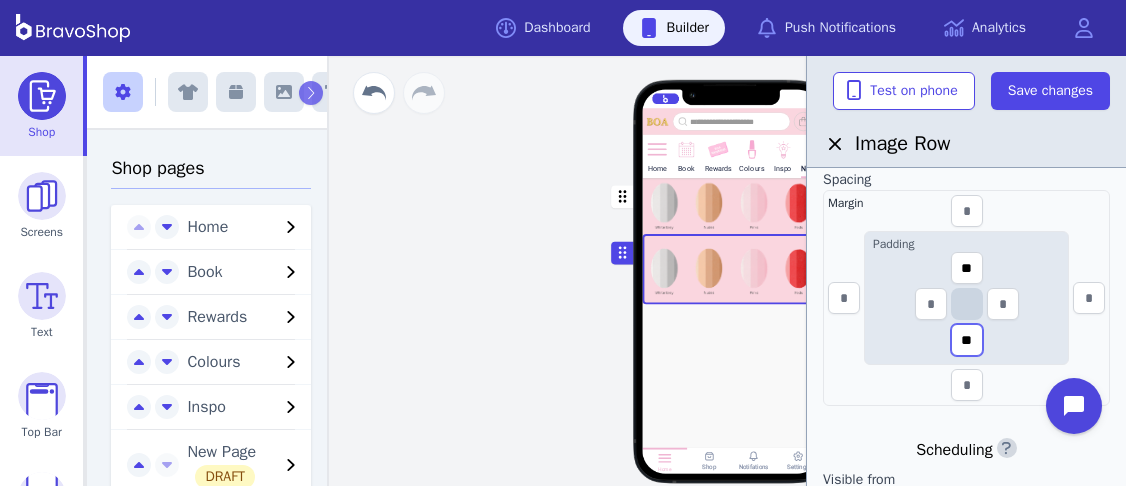 scroll, scrollTop: 0, scrollLeft: 0, axis: both 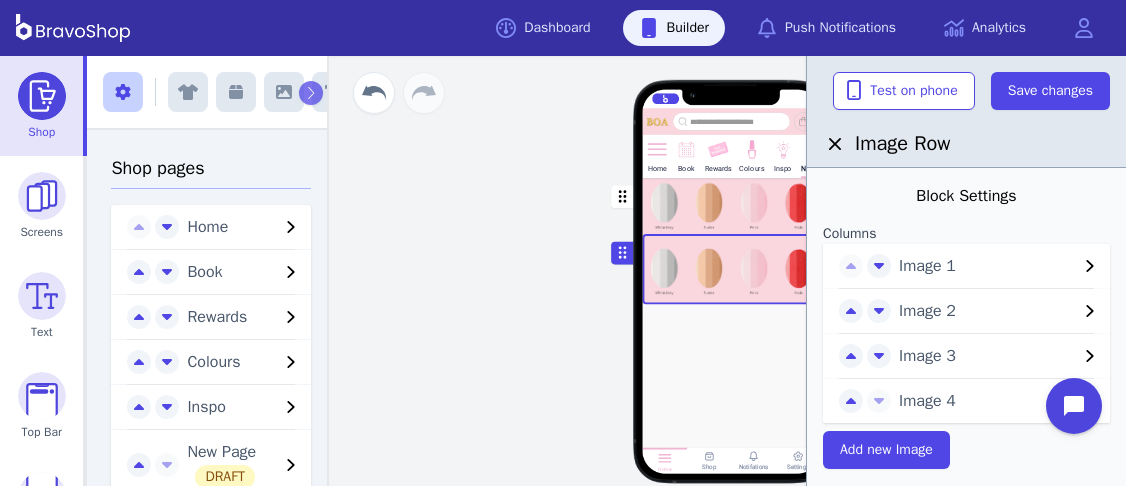 type on "**" 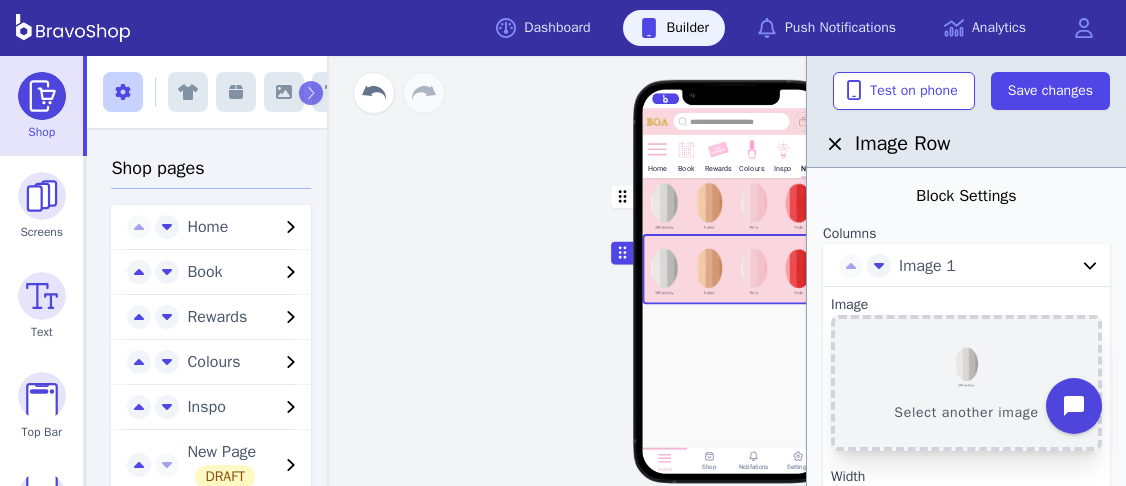 click on "Select another image" at bounding box center (966, 383) 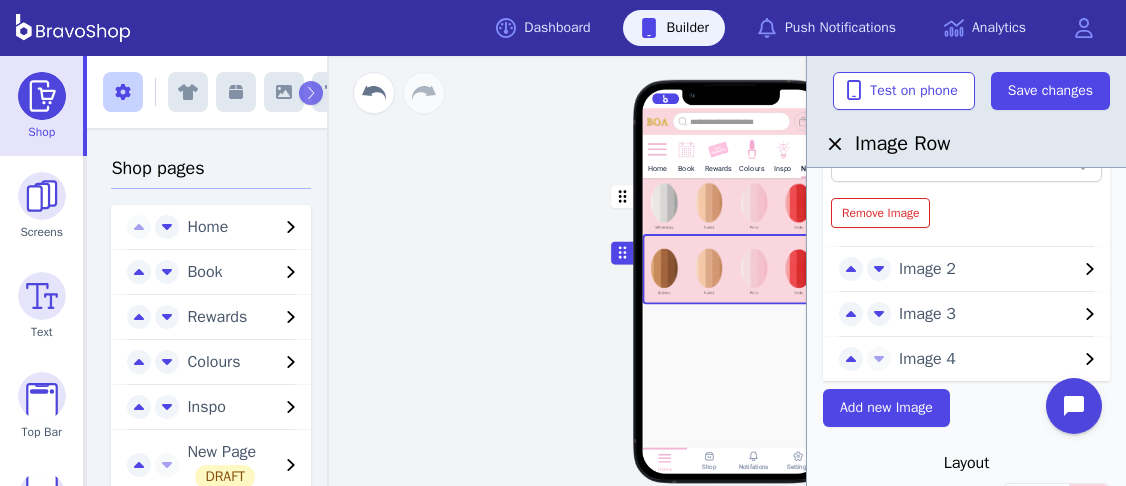 scroll, scrollTop: 464, scrollLeft: 0, axis: vertical 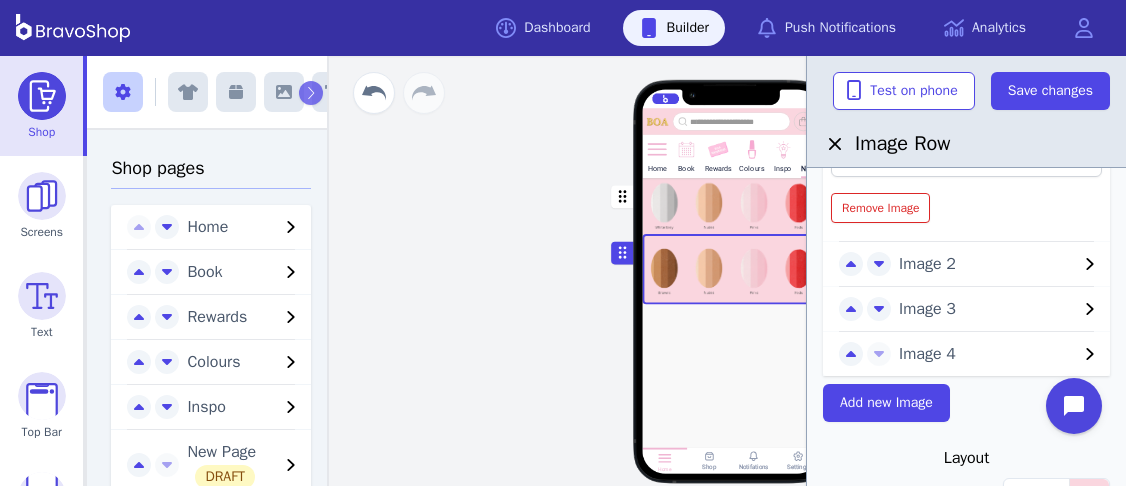click on "Image 2" at bounding box center [988, 264] 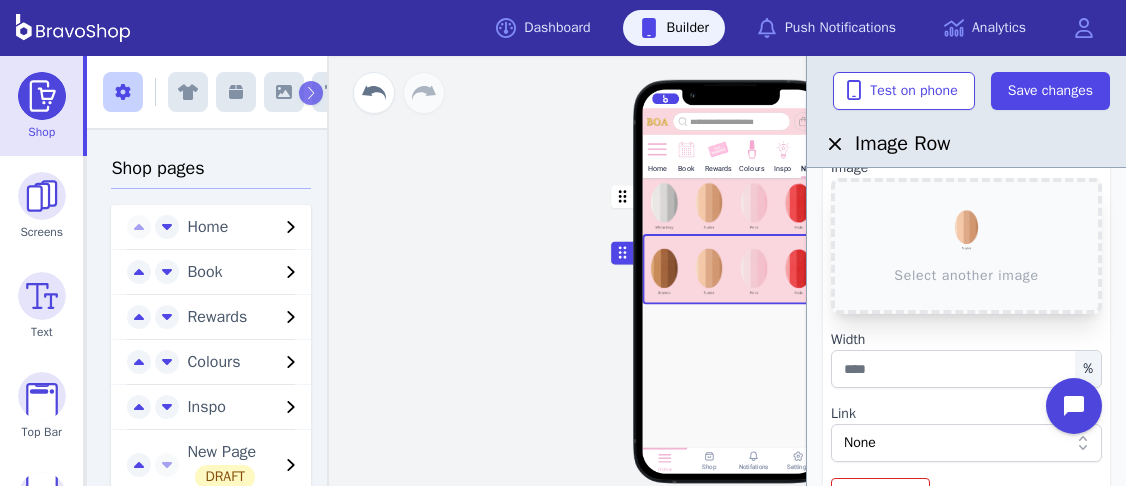 scroll, scrollTop: 107, scrollLeft: 0, axis: vertical 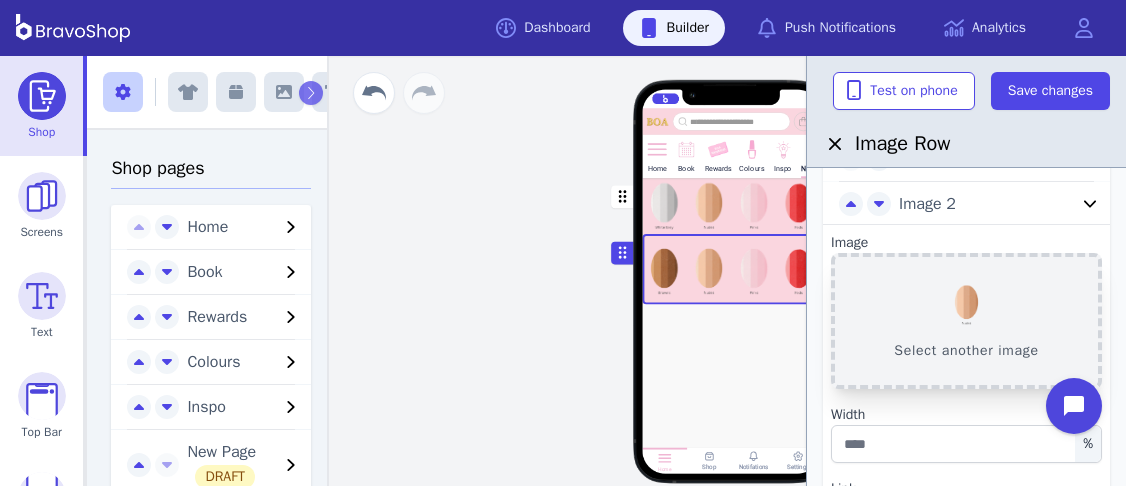 click on "Select another image" at bounding box center [966, 321] 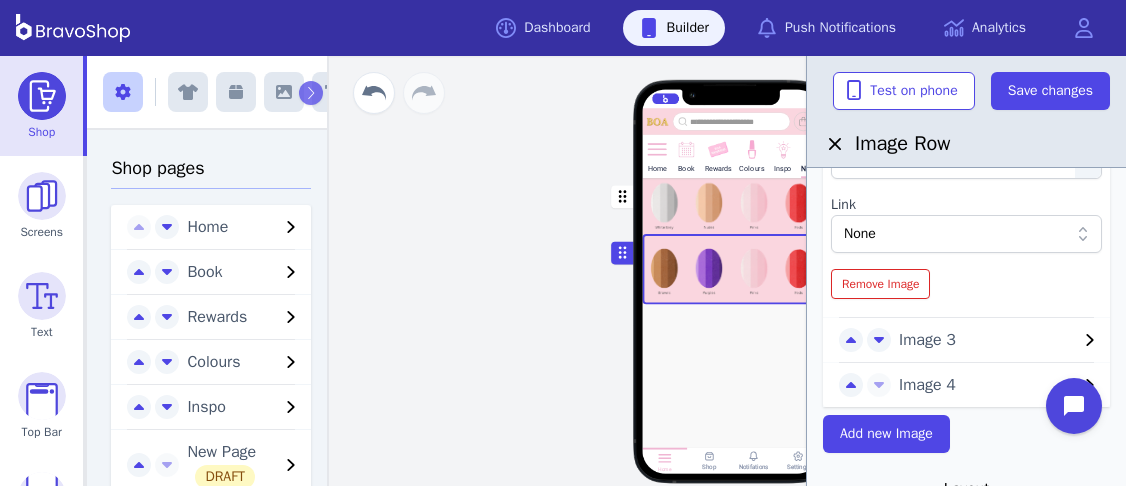 scroll, scrollTop: 397, scrollLeft: 0, axis: vertical 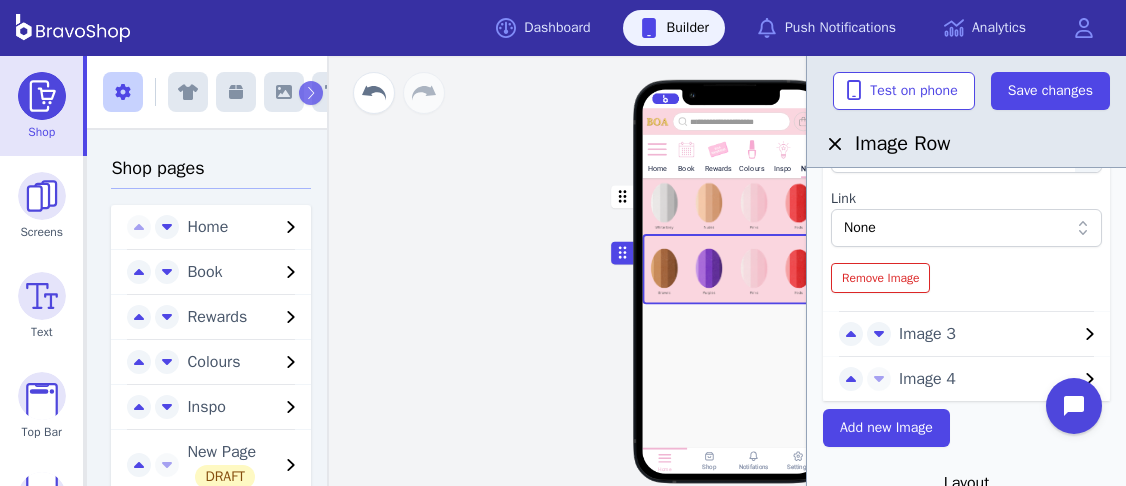 click on "Image 3" at bounding box center (988, 334) 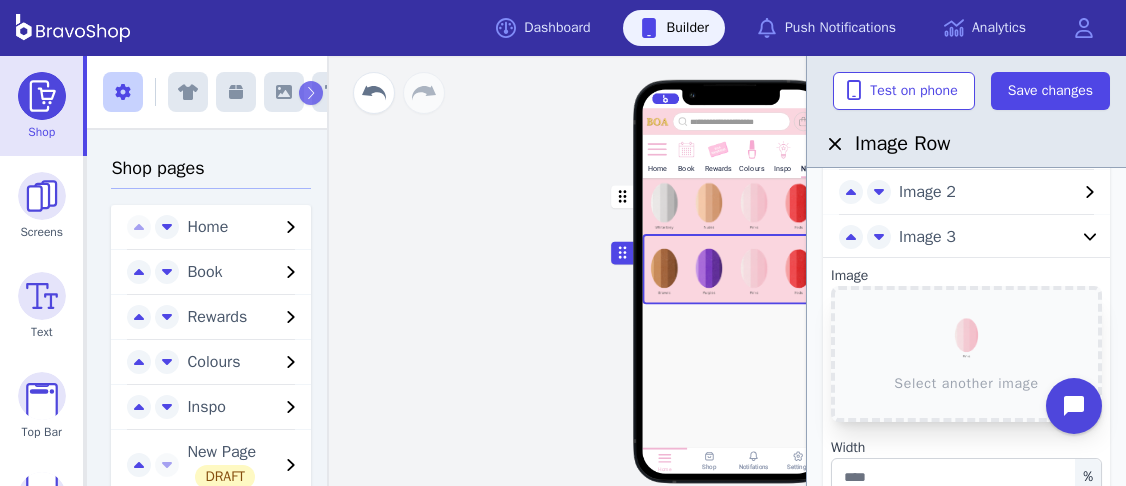 scroll, scrollTop: 122, scrollLeft: 0, axis: vertical 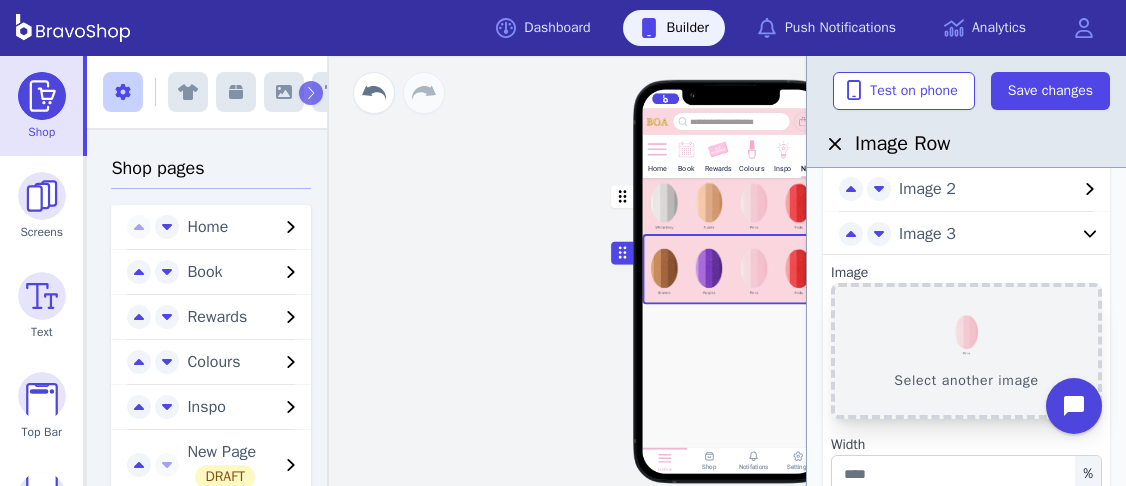 click on "Select another image" at bounding box center [966, 351] 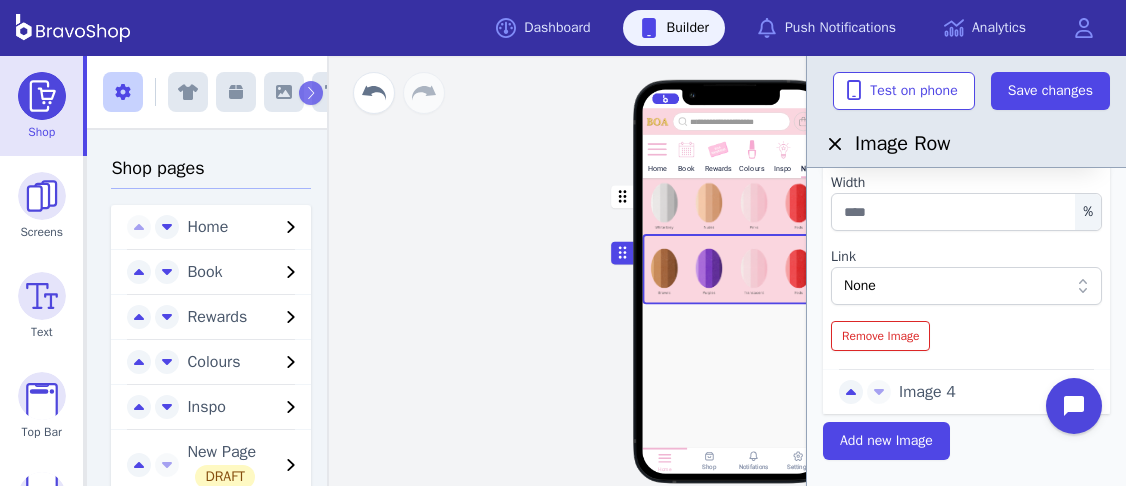 scroll, scrollTop: 419, scrollLeft: 0, axis: vertical 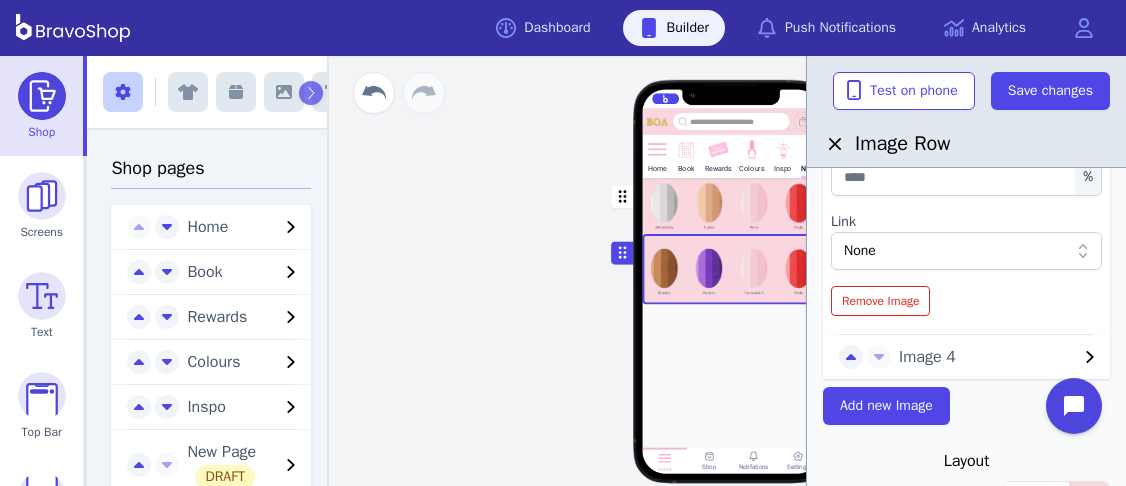 click on "Image 4" at bounding box center [988, 357] 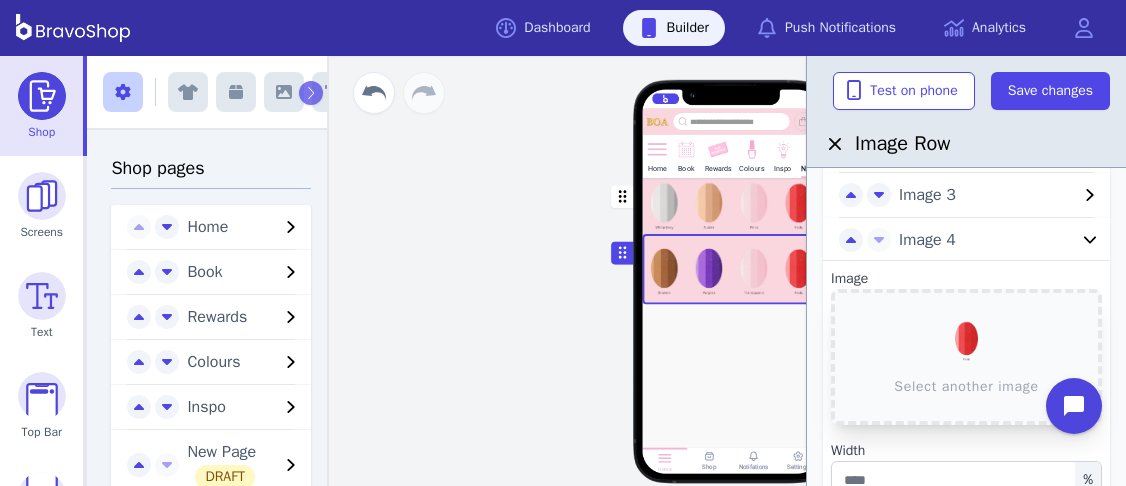 scroll, scrollTop: 151, scrollLeft: 0, axis: vertical 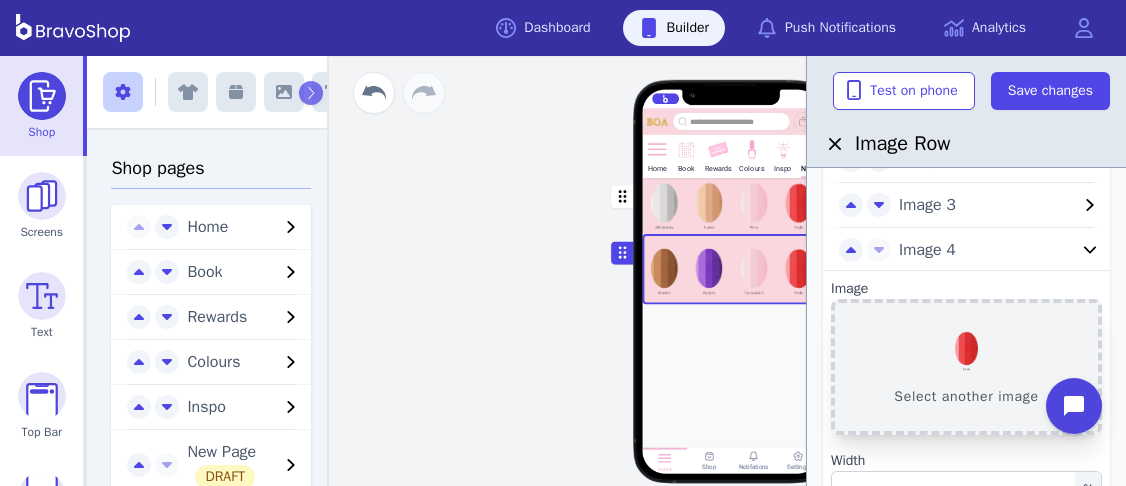 click on "Select another image" at bounding box center [966, 367] 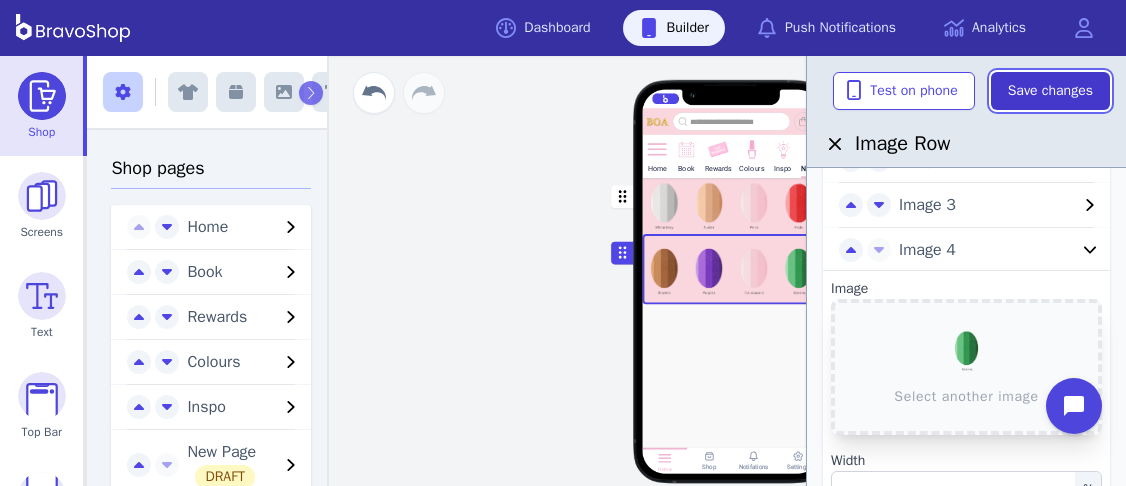 click on "Save changes" at bounding box center [1050, 91] 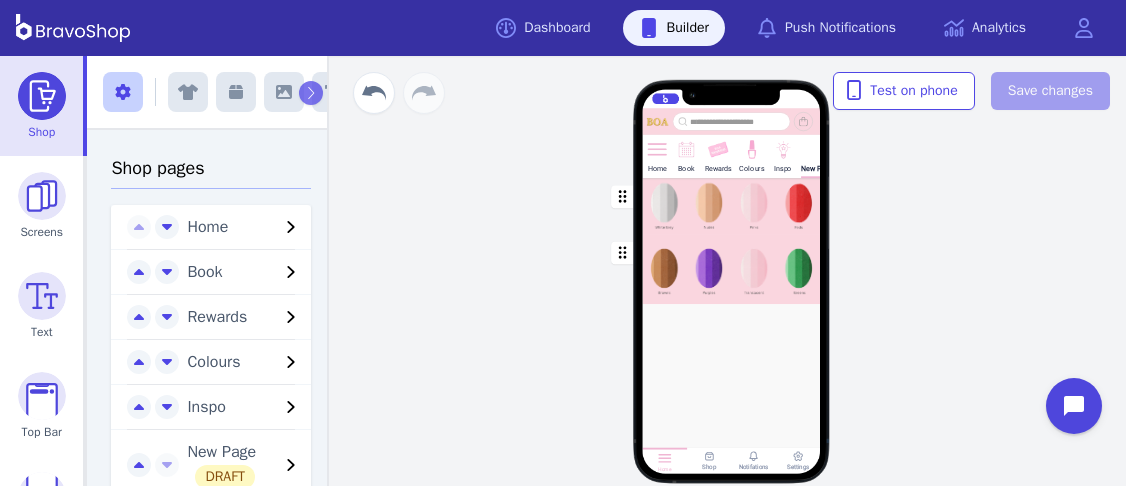 click at bounding box center (732, 206) 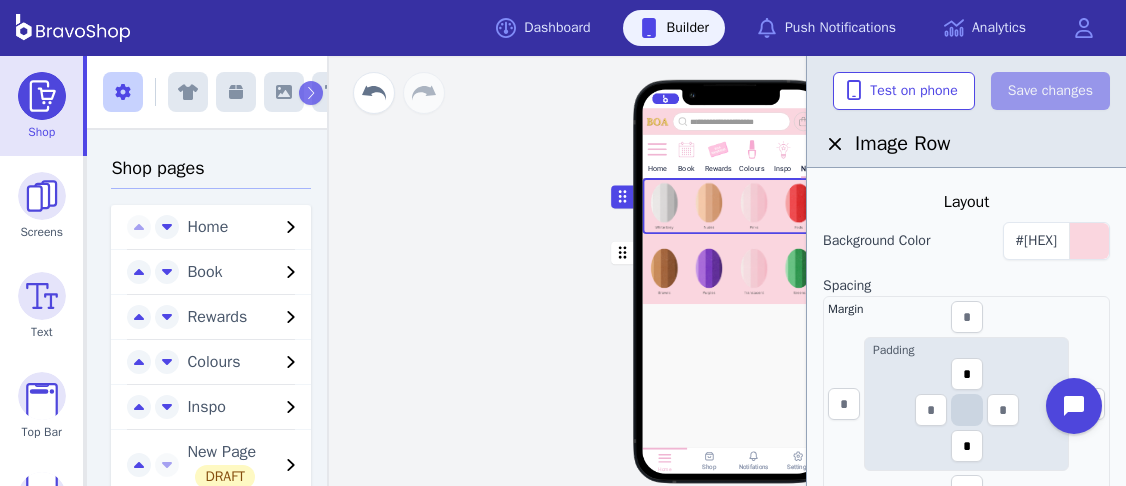 scroll, scrollTop: 313, scrollLeft: 0, axis: vertical 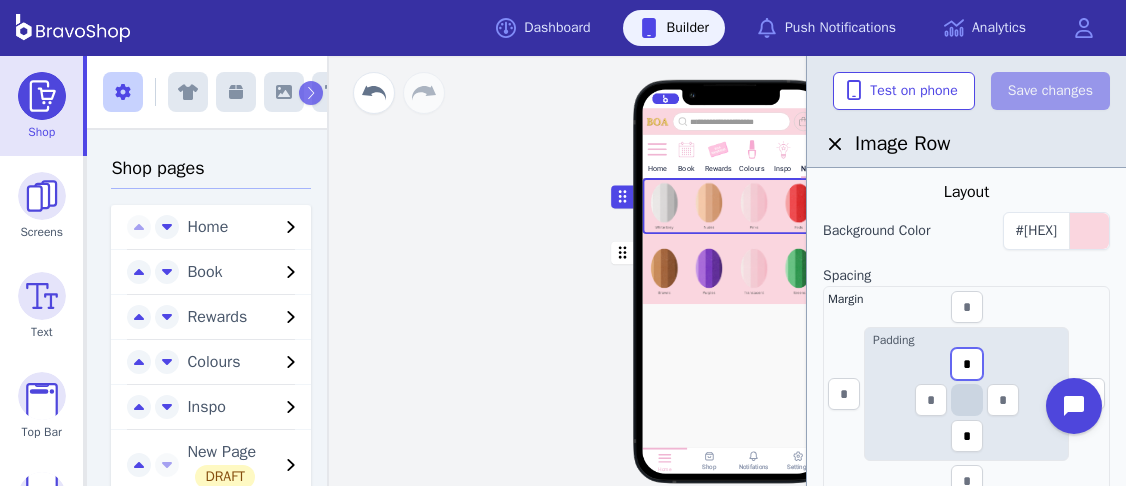 drag, startPoint x: 962, startPoint y: 367, endPoint x: 972, endPoint y: 365, distance: 10.198039 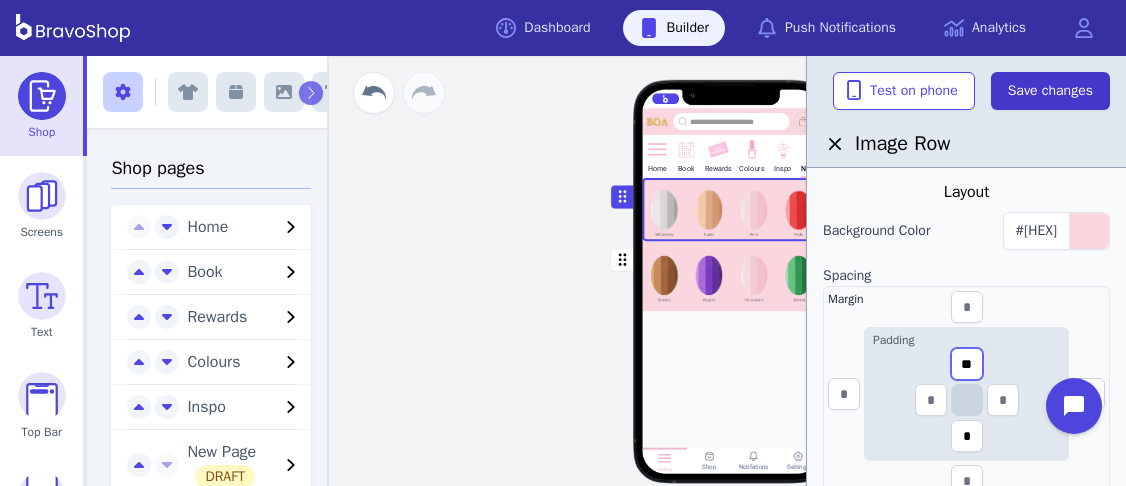 type on "**" 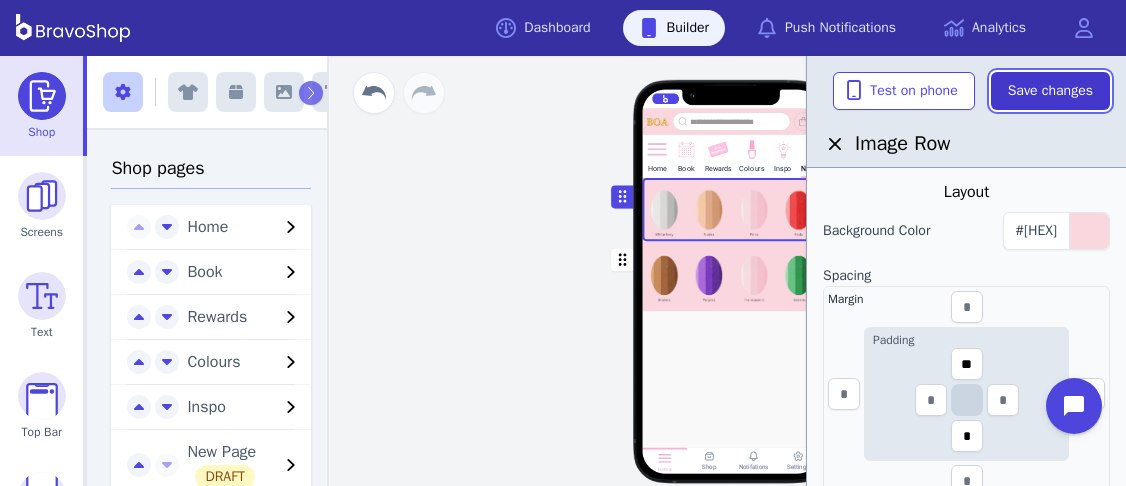 click on "Save changes" at bounding box center [1050, 91] 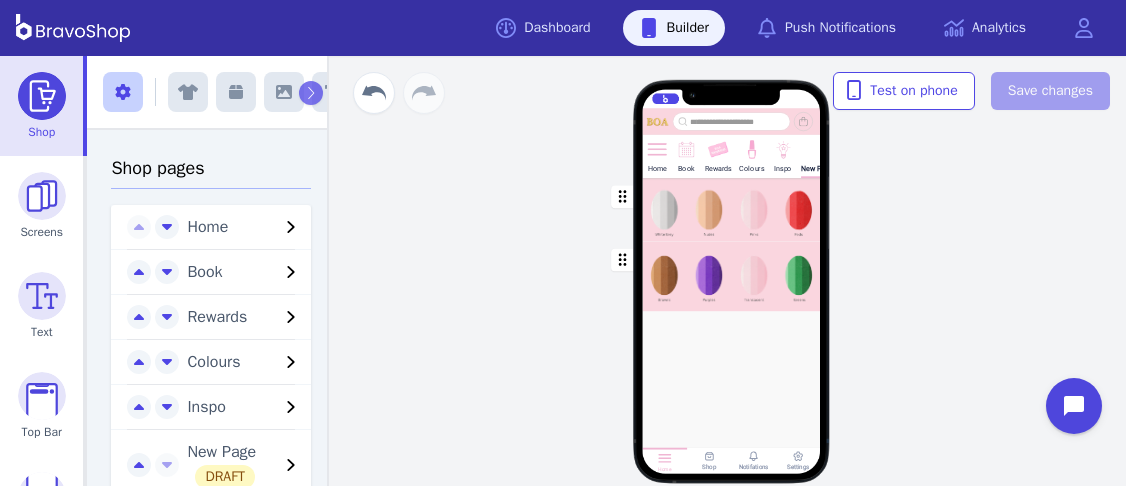 click at bounding box center (732, 209) 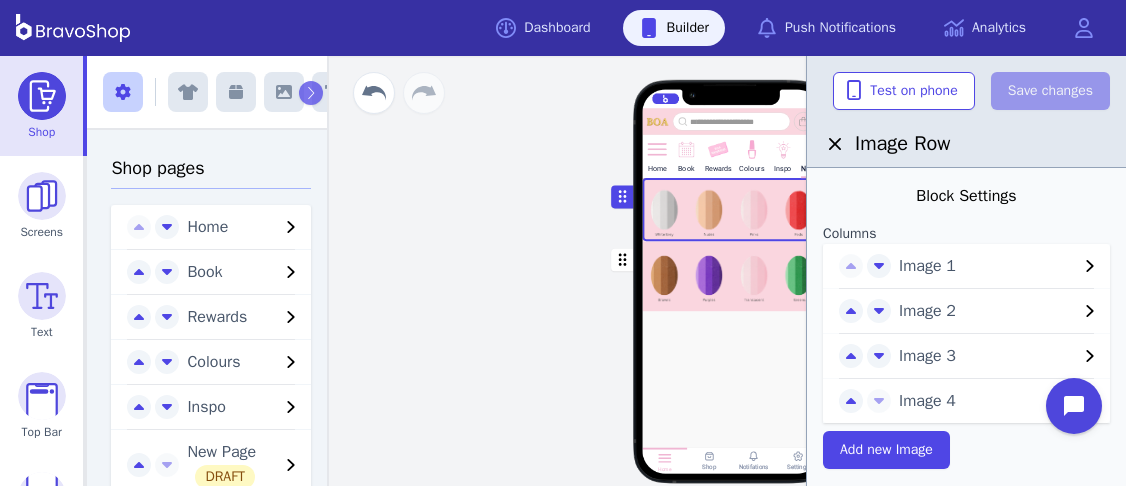 click on "Image 3" at bounding box center (988, 356) 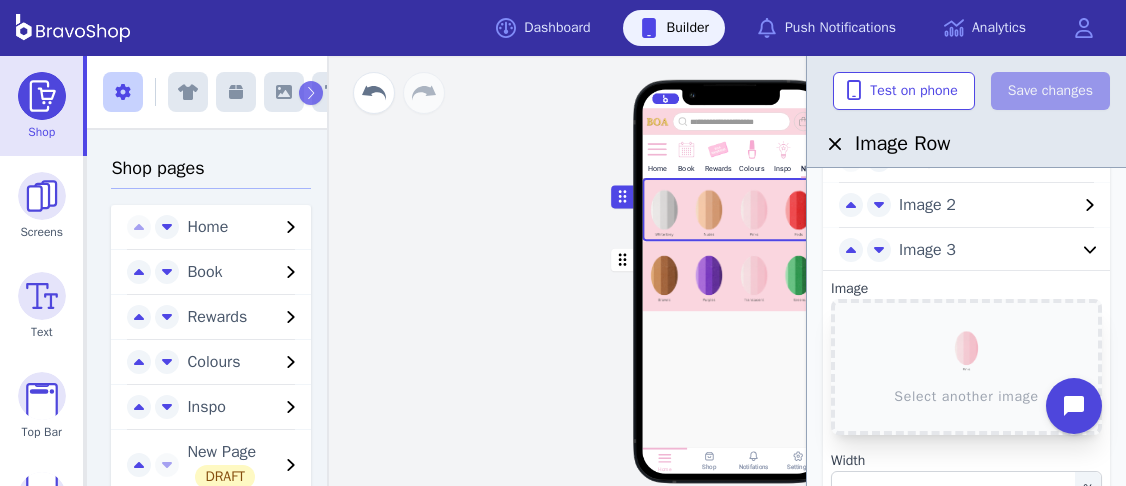 scroll, scrollTop: 178, scrollLeft: 0, axis: vertical 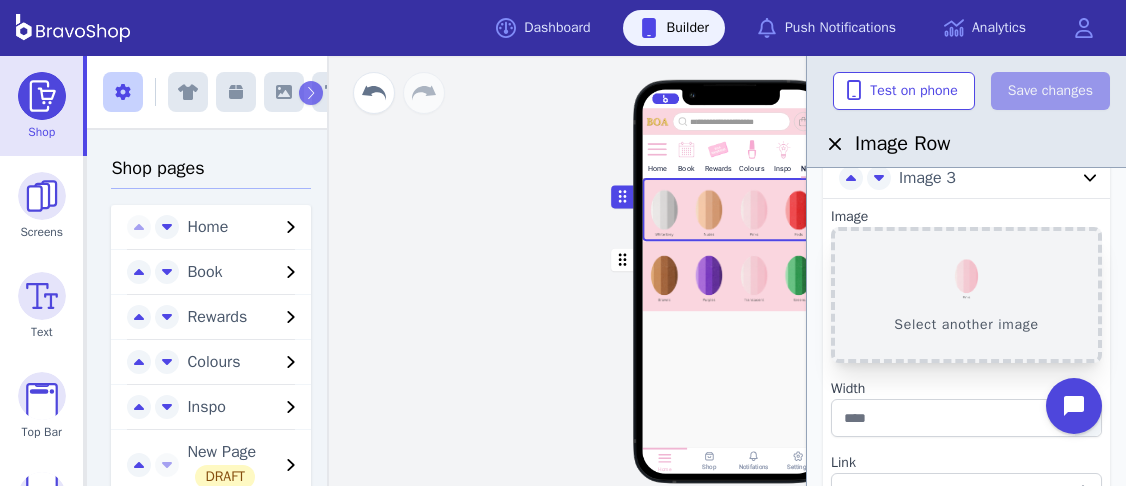 click on "Select another image" at bounding box center (966, 295) 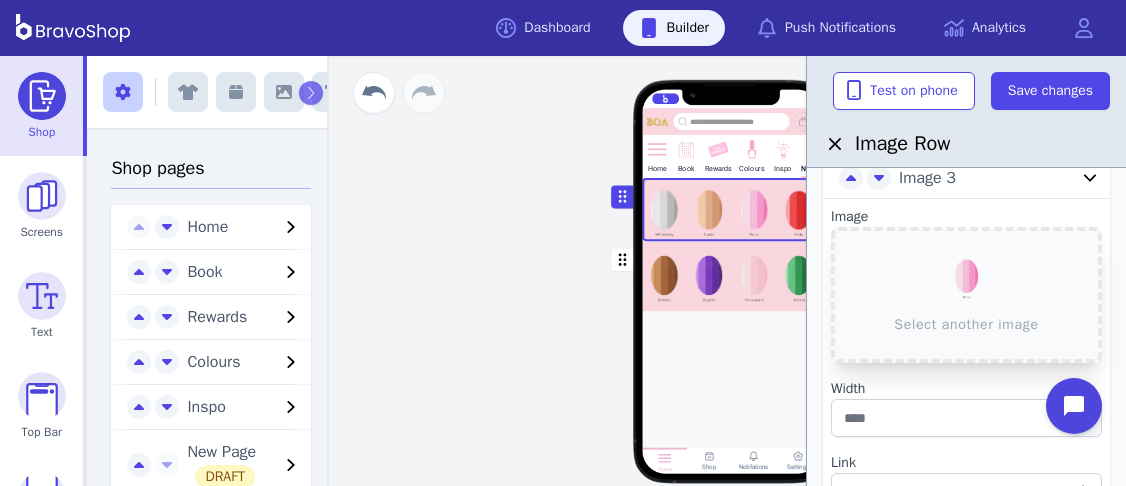 click at bounding box center (732, 276) 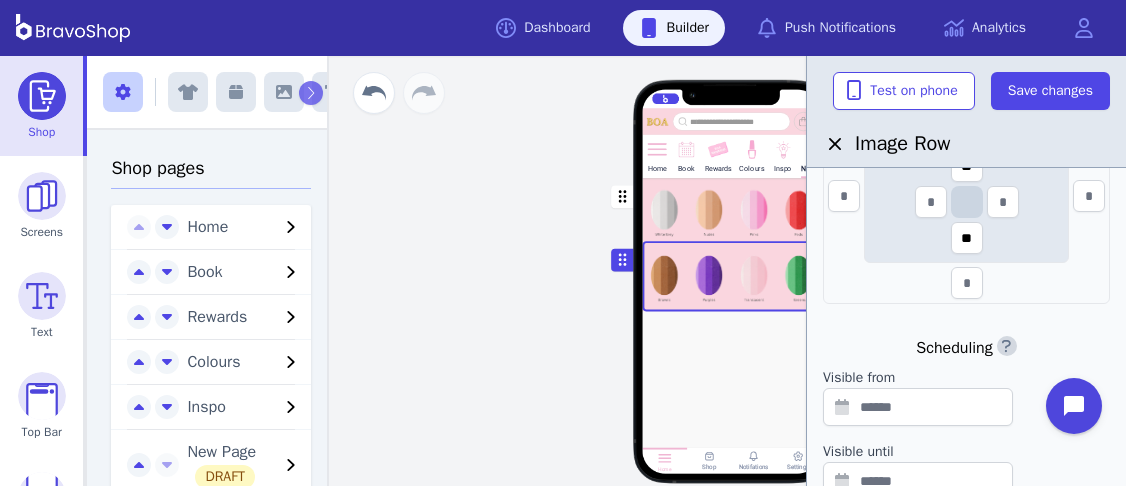 scroll, scrollTop: 729, scrollLeft: 0, axis: vertical 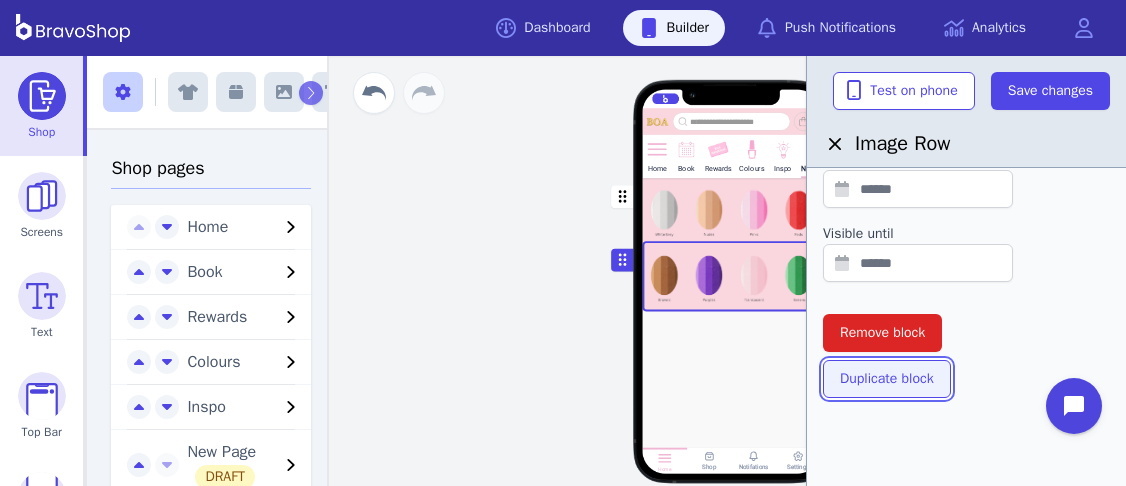 click on "Duplicate block" at bounding box center (887, 379) 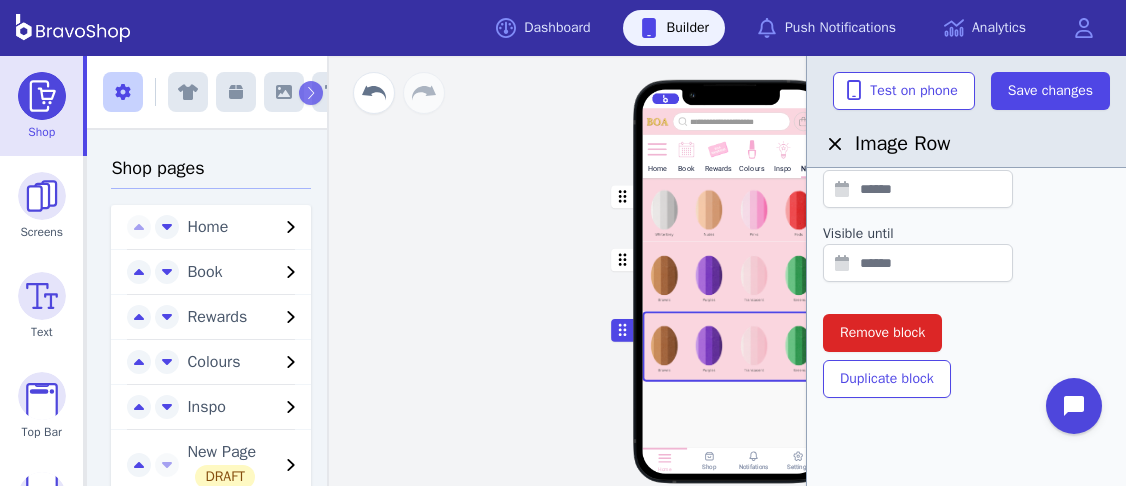 click at bounding box center (732, 346) 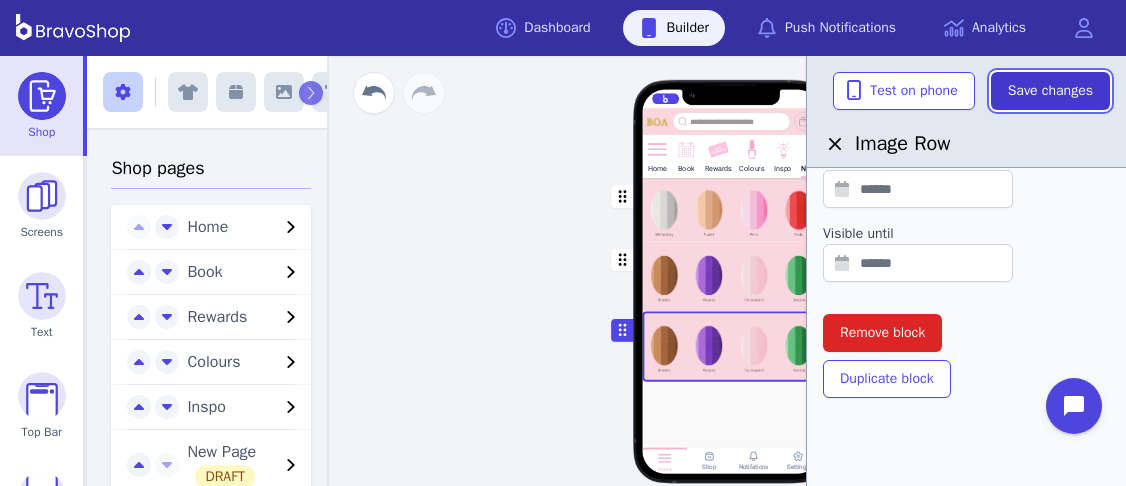 click on "Save changes" at bounding box center [1050, 91] 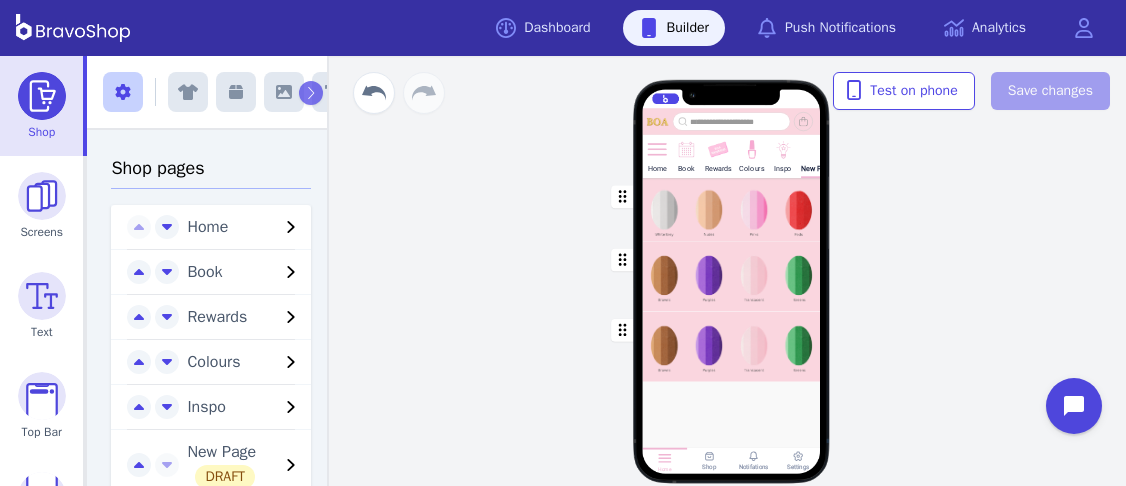 click at bounding box center (732, 346) 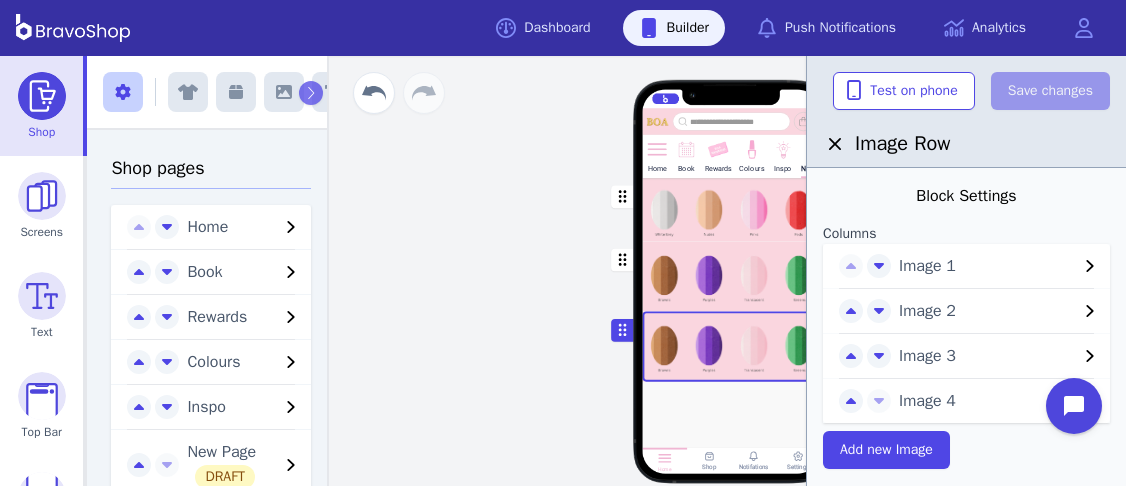 click on "Image 1" at bounding box center (988, 266) 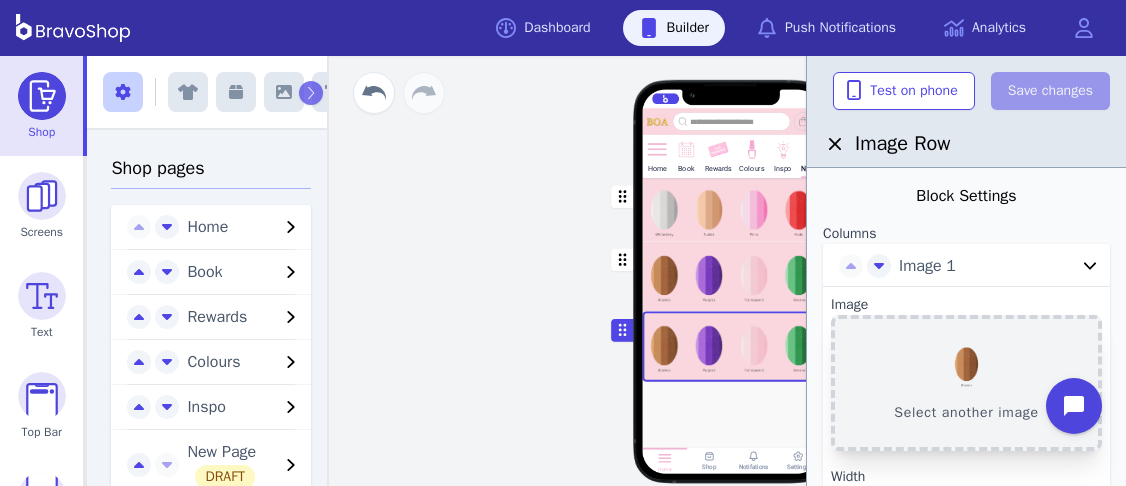 click on "Select another image" at bounding box center [966, 383] 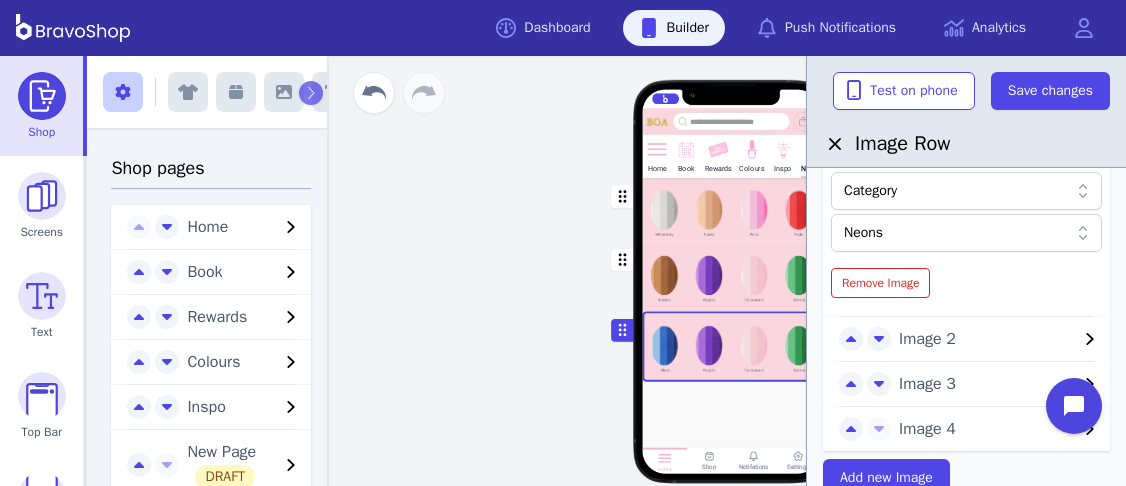 click on "Image 2" at bounding box center (988, 339) 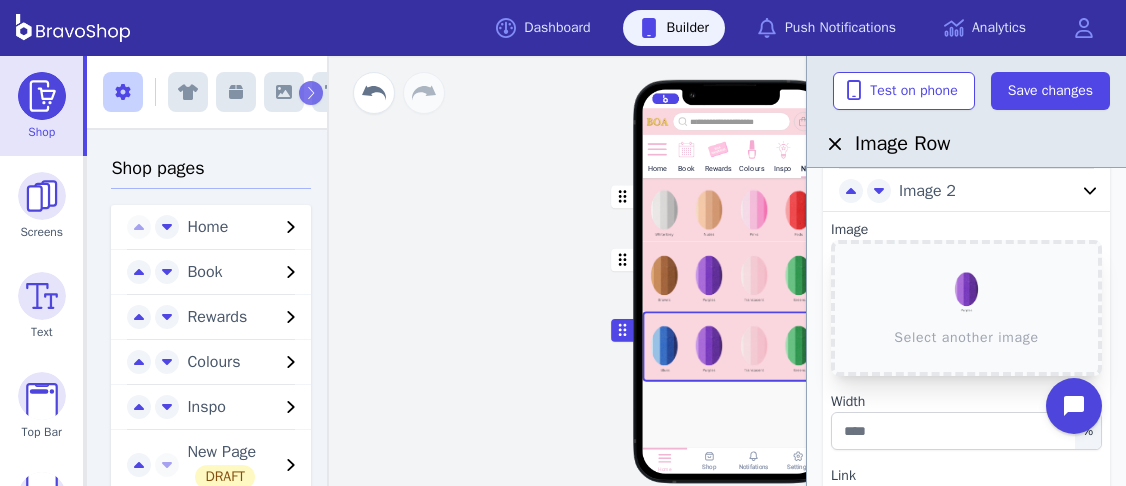 scroll, scrollTop: 122, scrollLeft: 0, axis: vertical 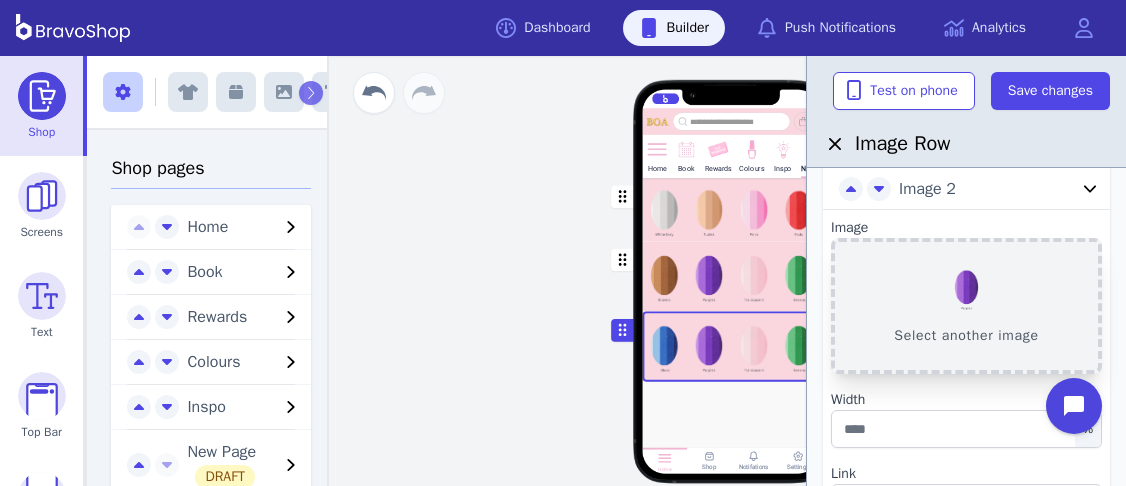 click on "Select another image" at bounding box center [966, 306] 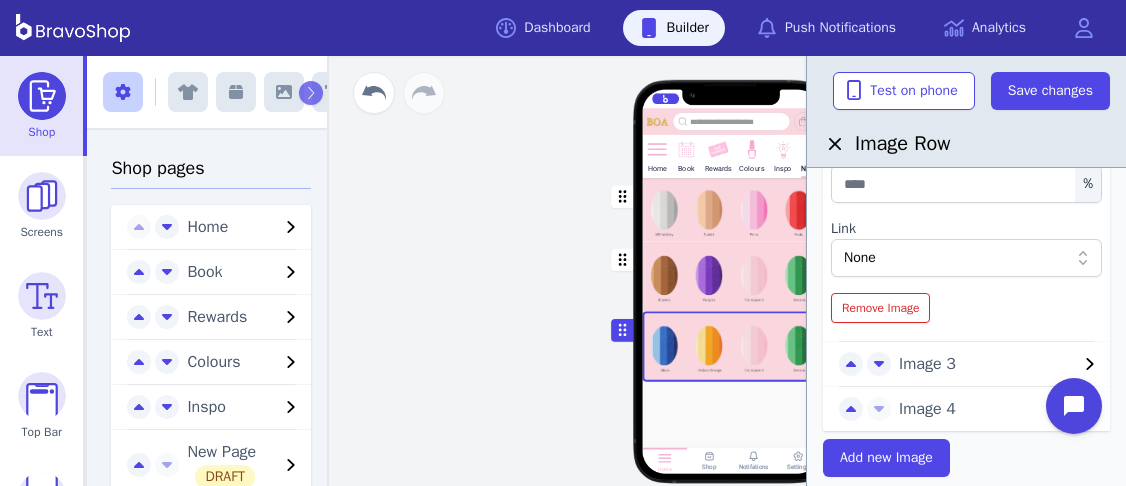 scroll, scrollTop: 377, scrollLeft: 0, axis: vertical 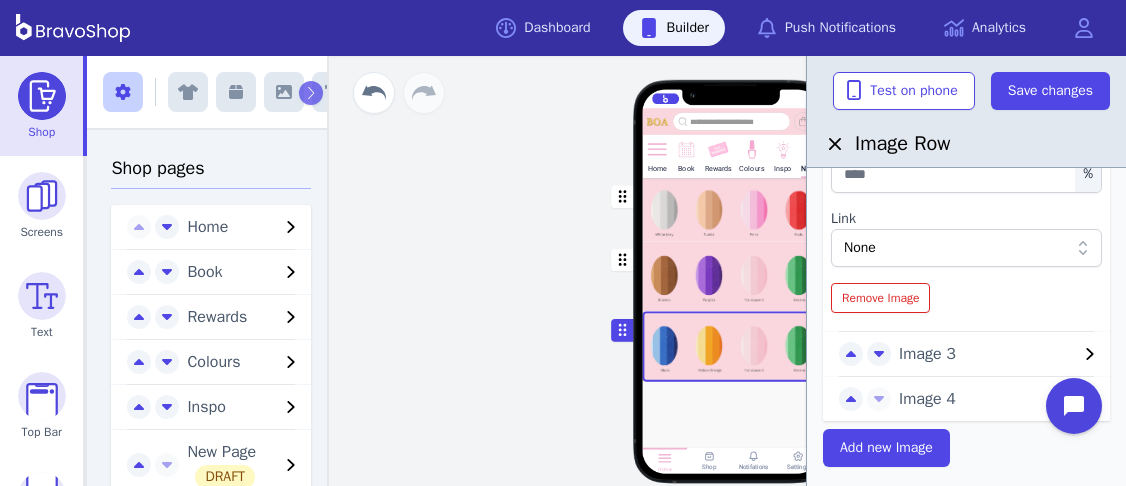 click on "Image 3" at bounding box center (988, 354) 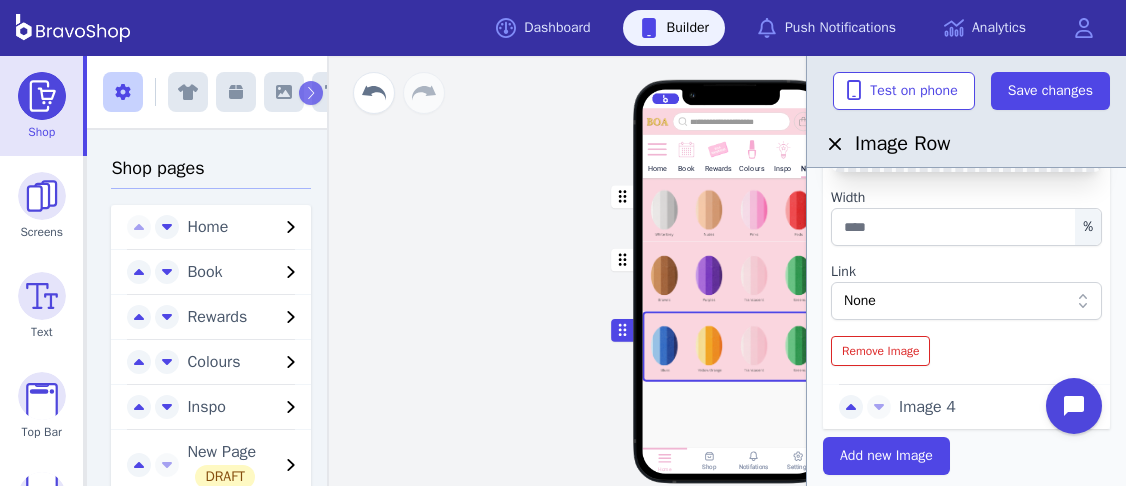 scroll, scrollTop: 127, scrollLeft: 0, axis: vertical 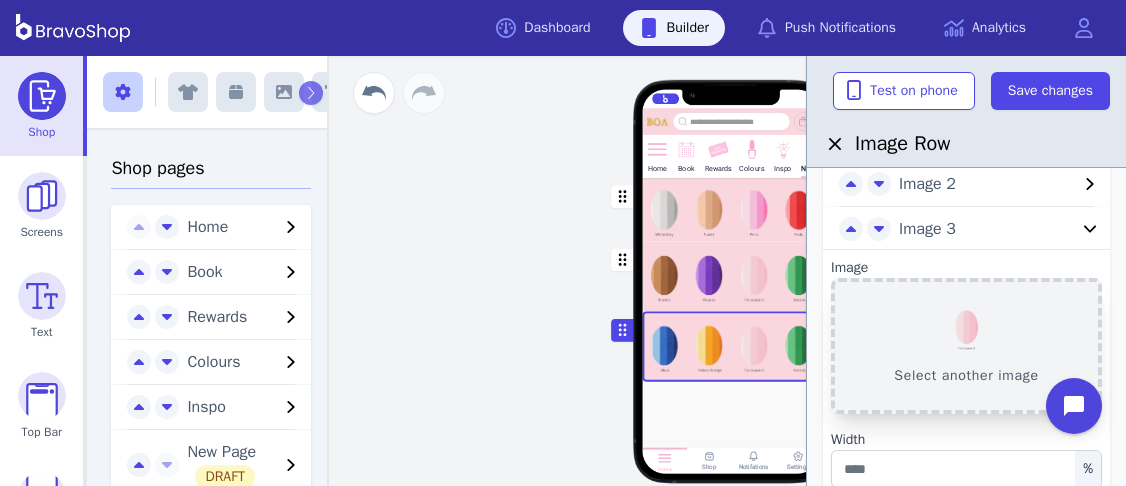 click on "Select another image" at bounding box center [966, 346] 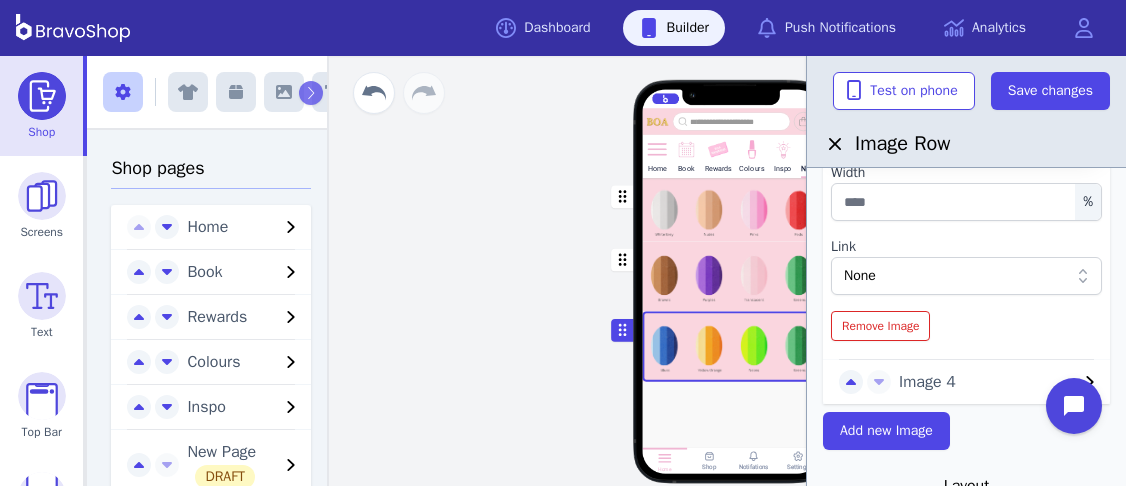 scroll, scrollTop: 396, scrollLeft: 0, axis: vertical 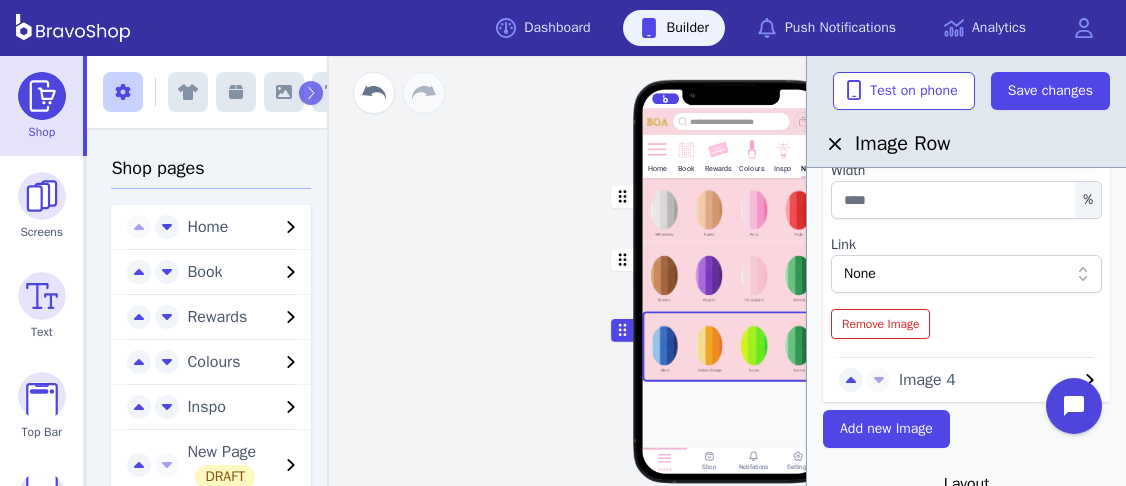 click on "Image 4" at bounding box center (988, 380) 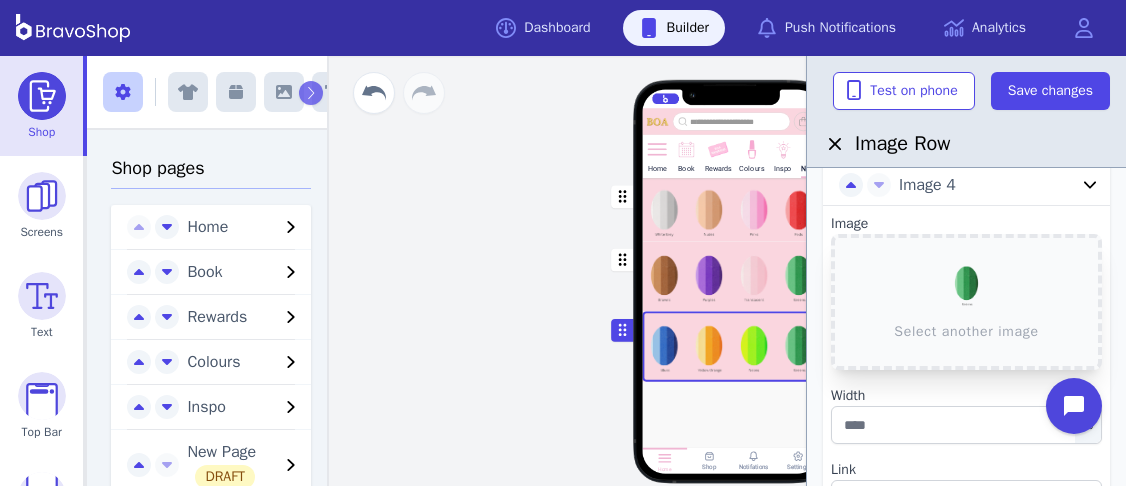 scroll, scrollTop: 209, scrollLeft: 0, axis: vertical 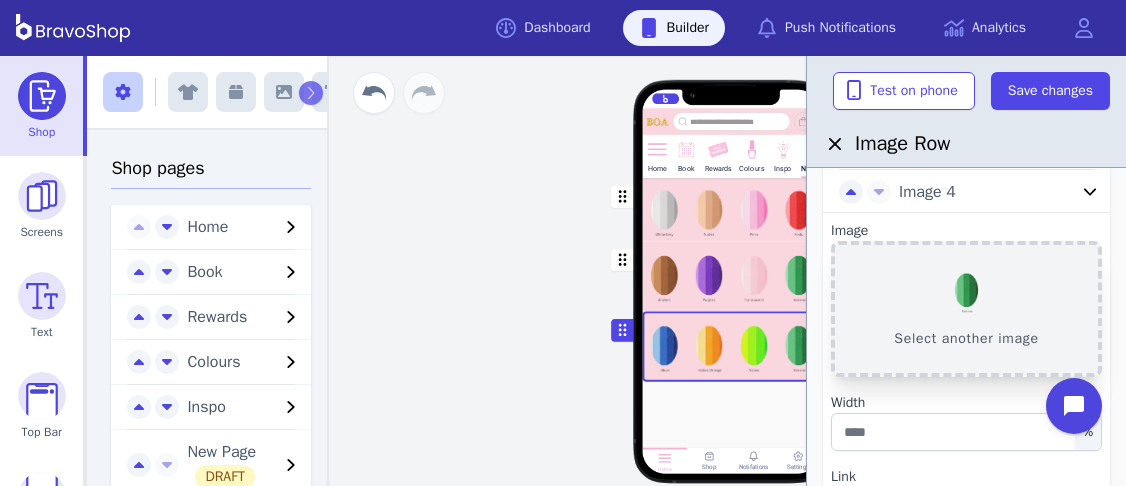 click on "Select another image" at bounding box center [966, 309] 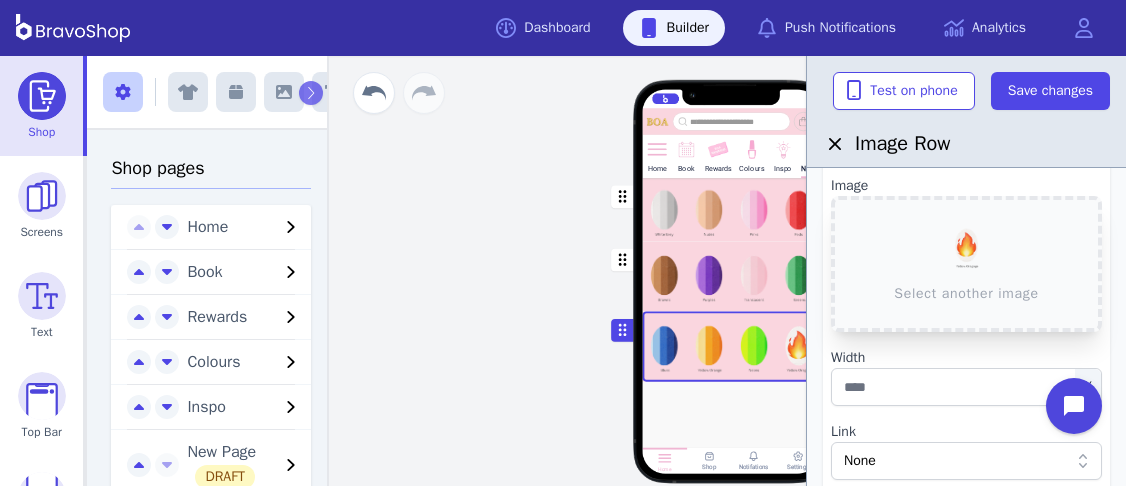 scroll, scrollTop: 263, scrollLeft: 0, axis: vertical 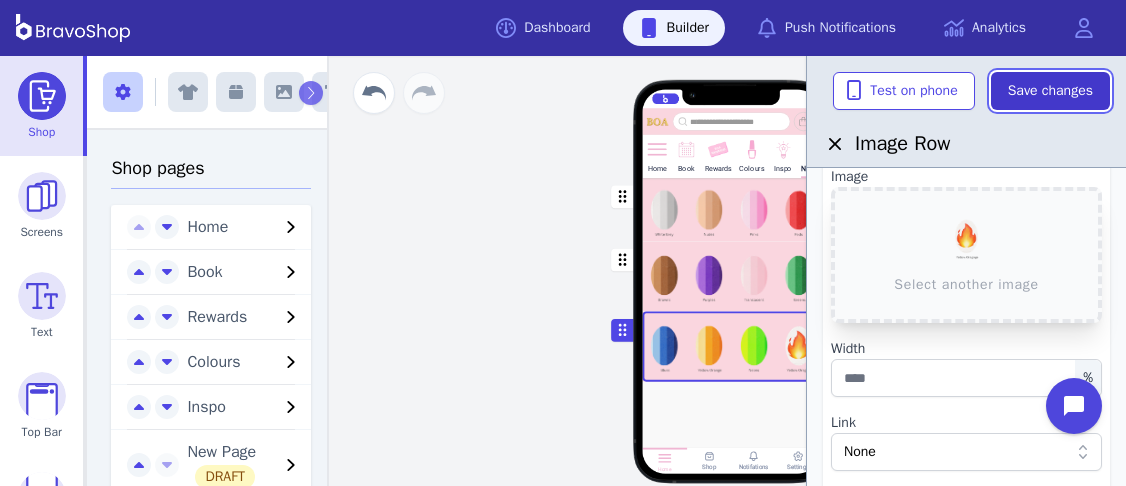 click on "Save changes" at bounding box center (1050, 91) 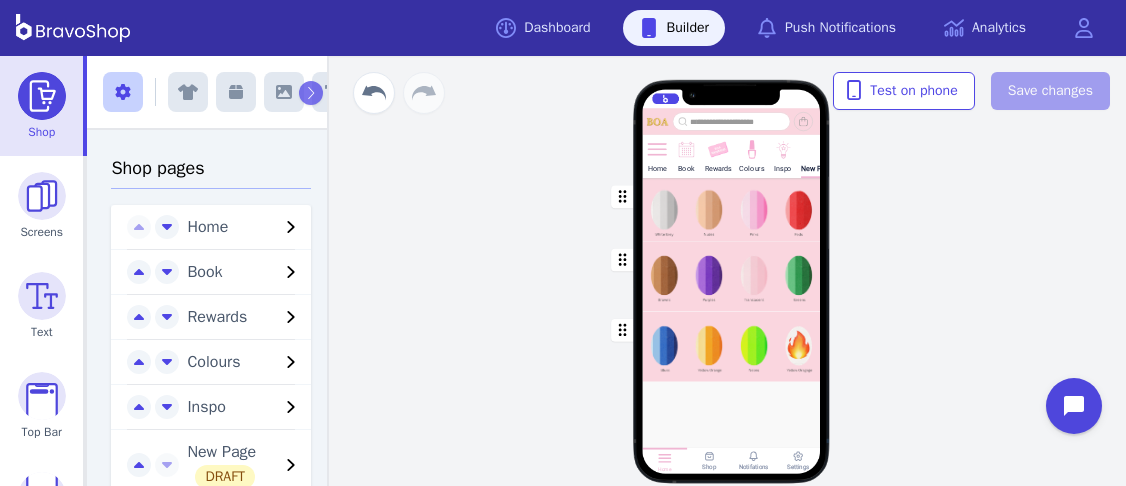 click at bounding box center (732, 346) 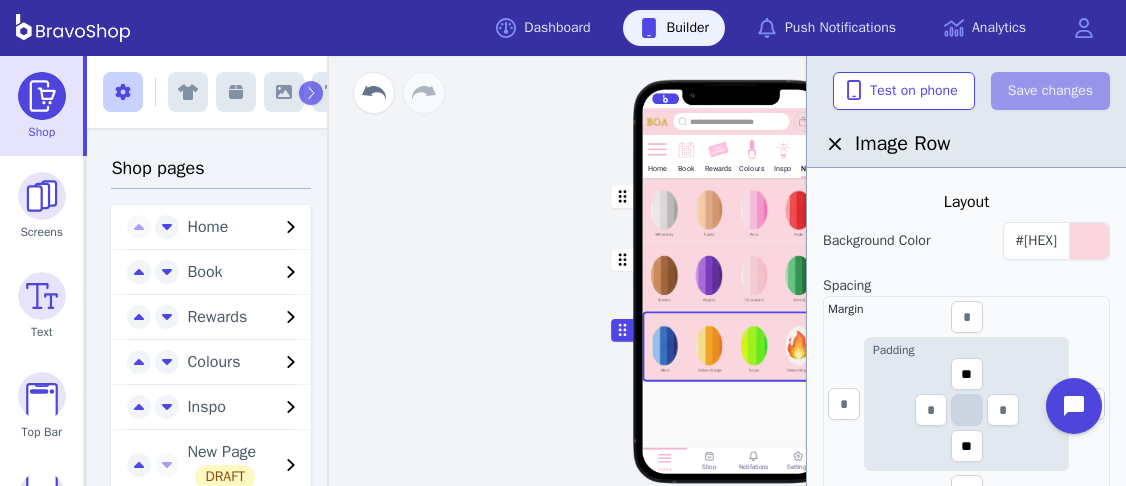 scroll, scrollTop: 308, scrollLeft: 0, axis: vertical 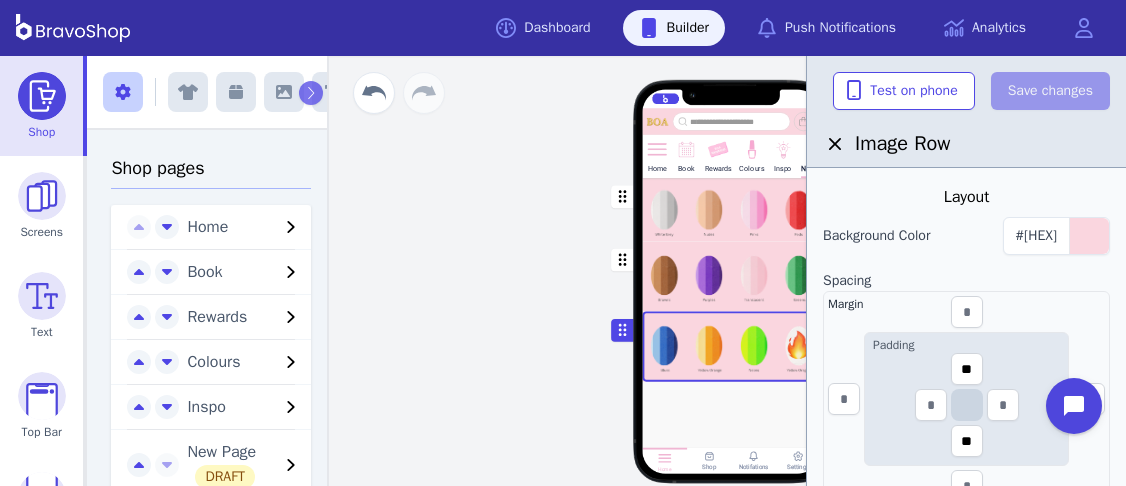 click at bounding box center (732, 276) 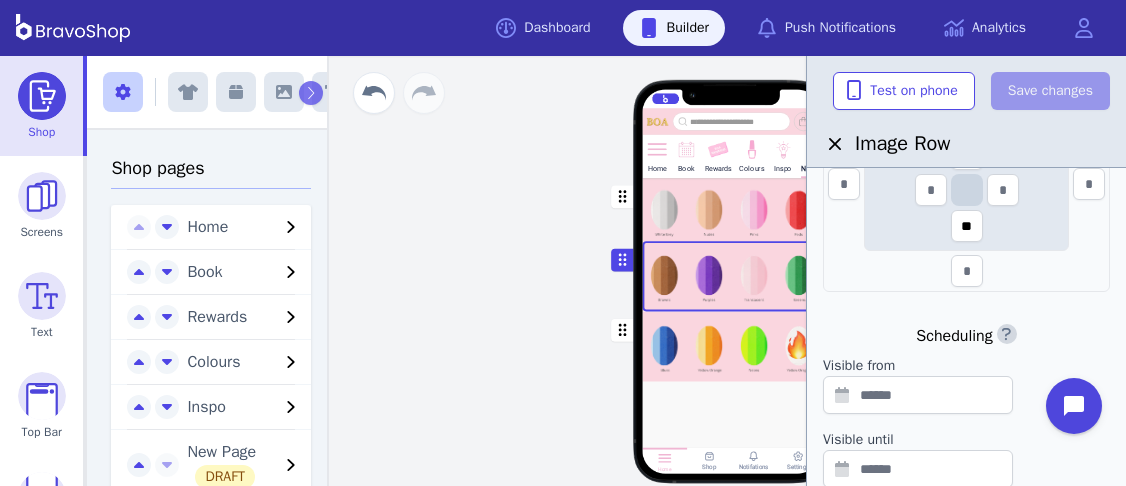 scroll, scrollTop: 522, scrollLeft: 0, axis: vertical 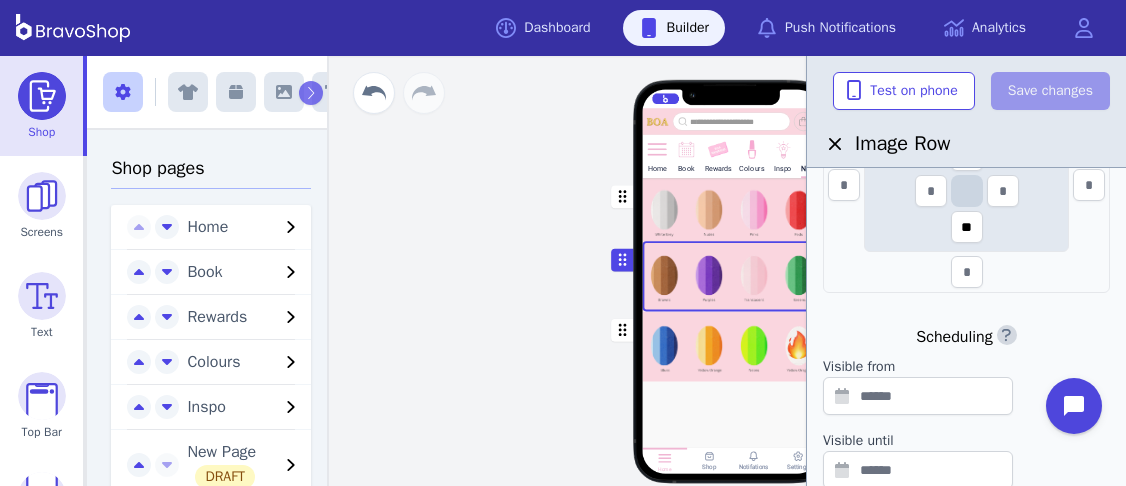 click at bounding box center [732, 346] 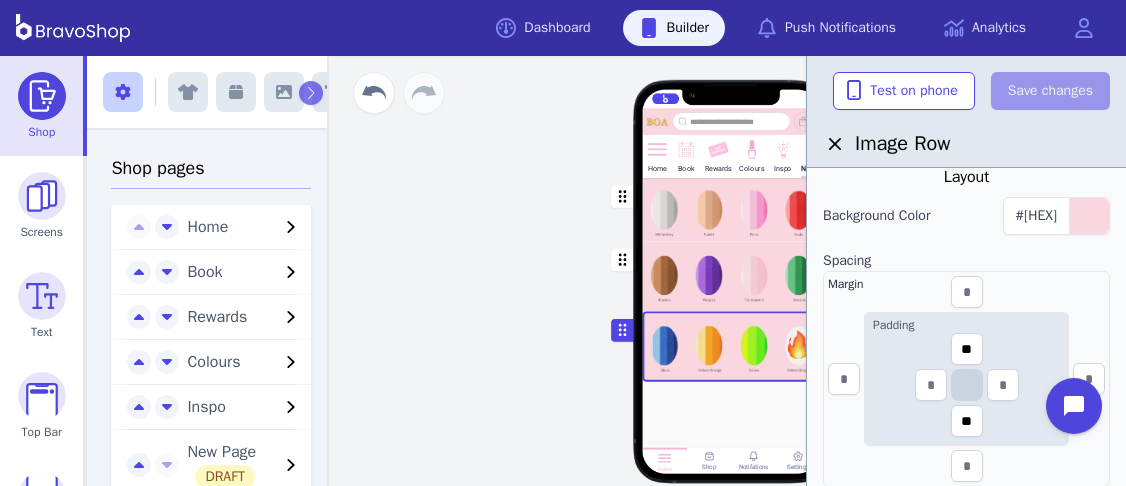 scroll, scrollTop: 329, scrollLeft: 0, axis: vertical 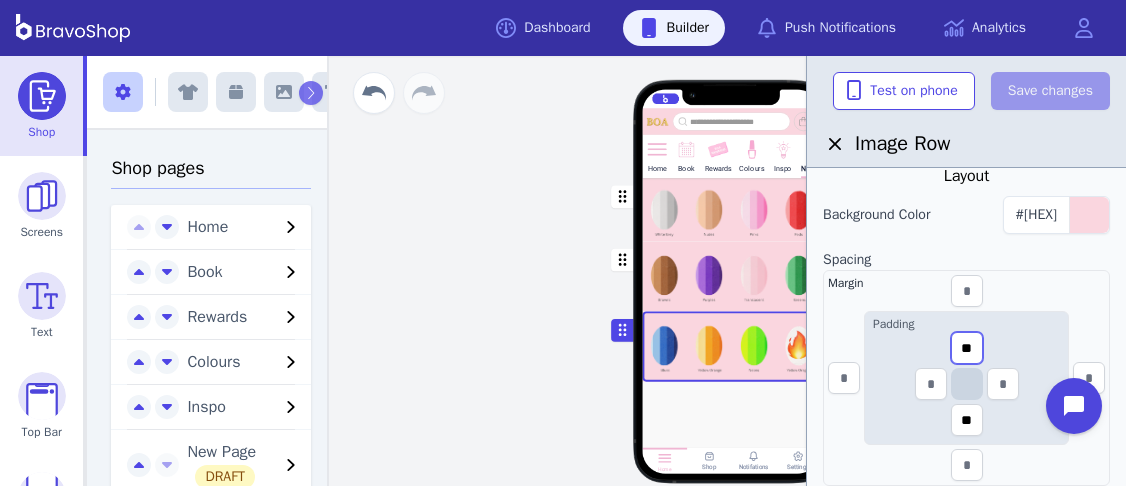 click on "**" at bounding box center (967, 348) 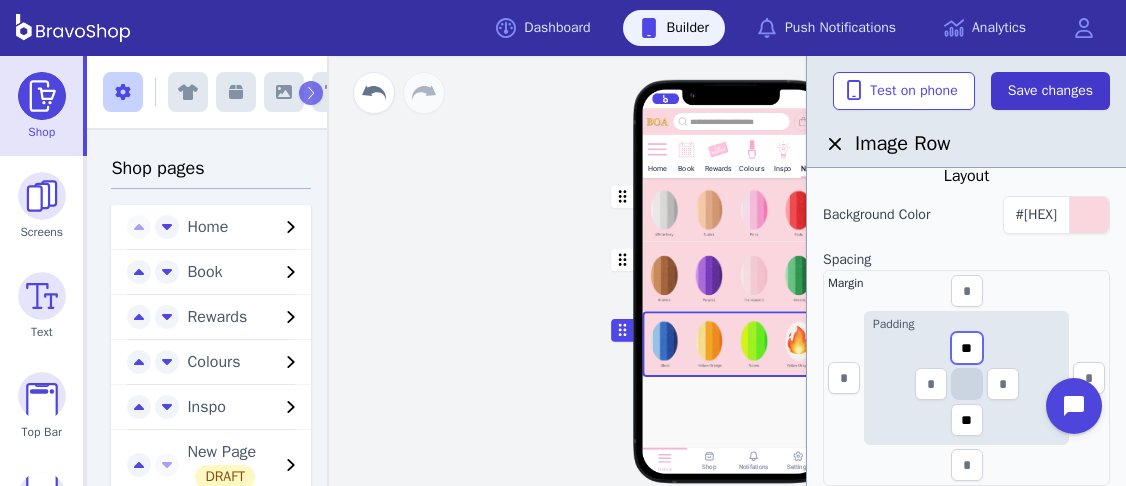 type on "**" 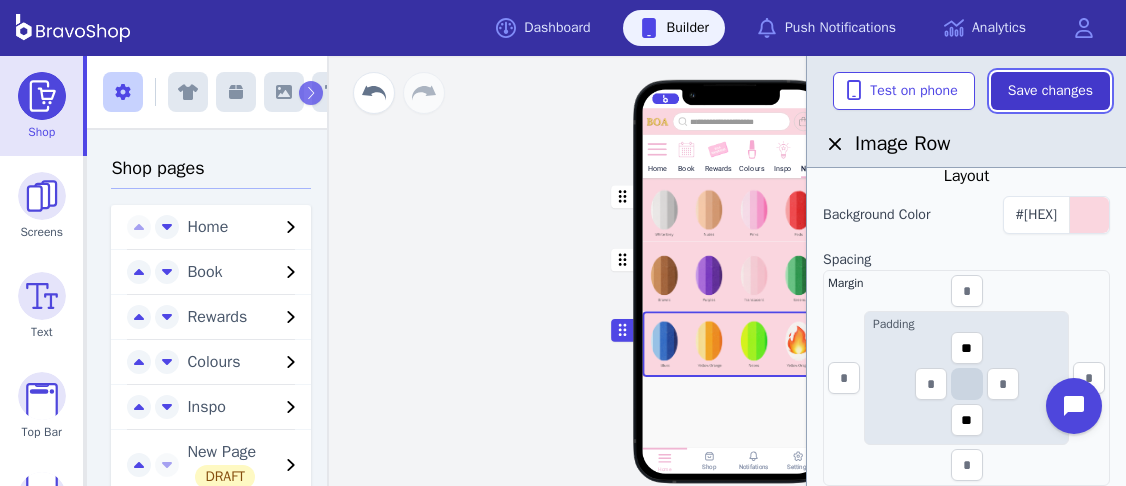 click on "Save changes" at bounding box center (1050, 91) 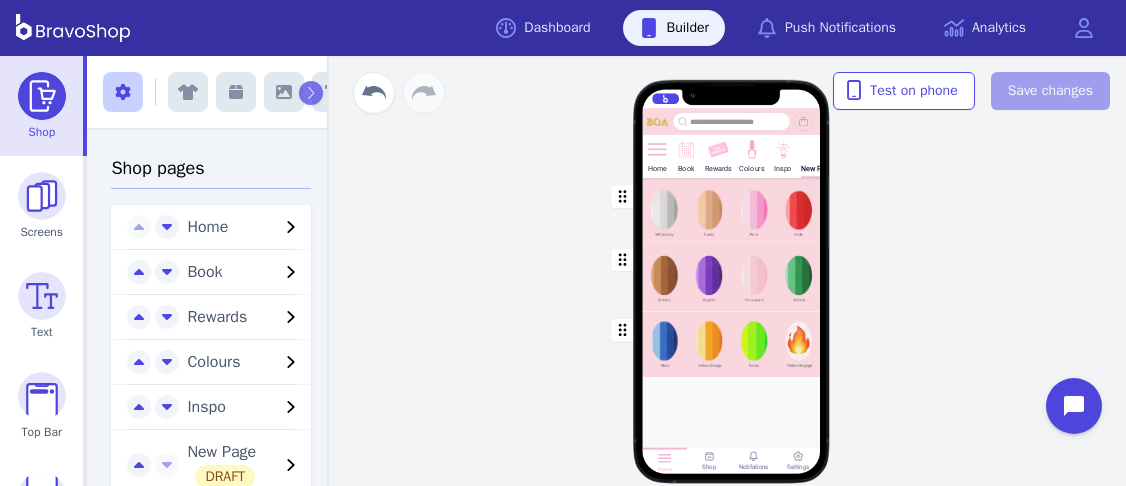 click at bounding box center (732, 276) 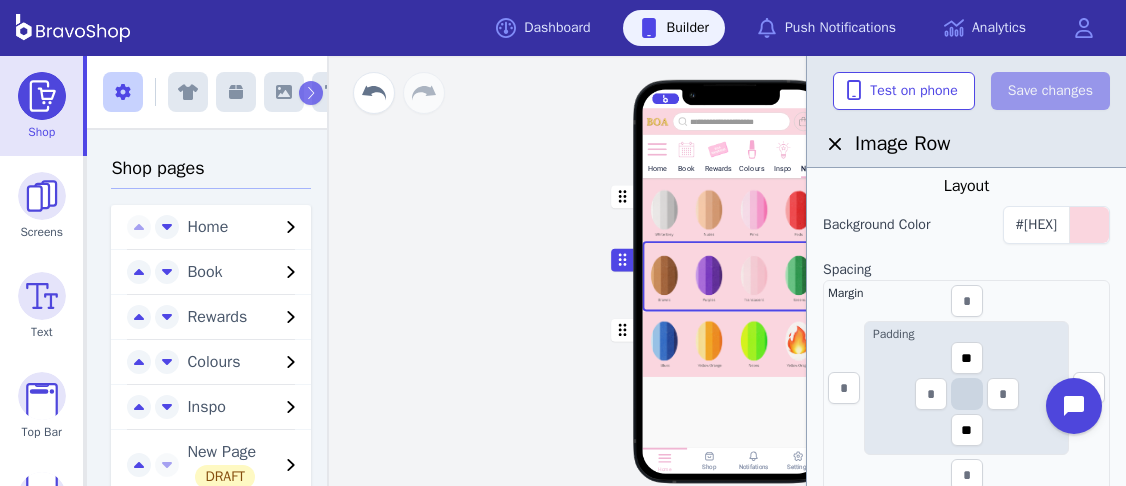 scroll, scrollTop: 320, scrollLeft: 0, axis: vertical 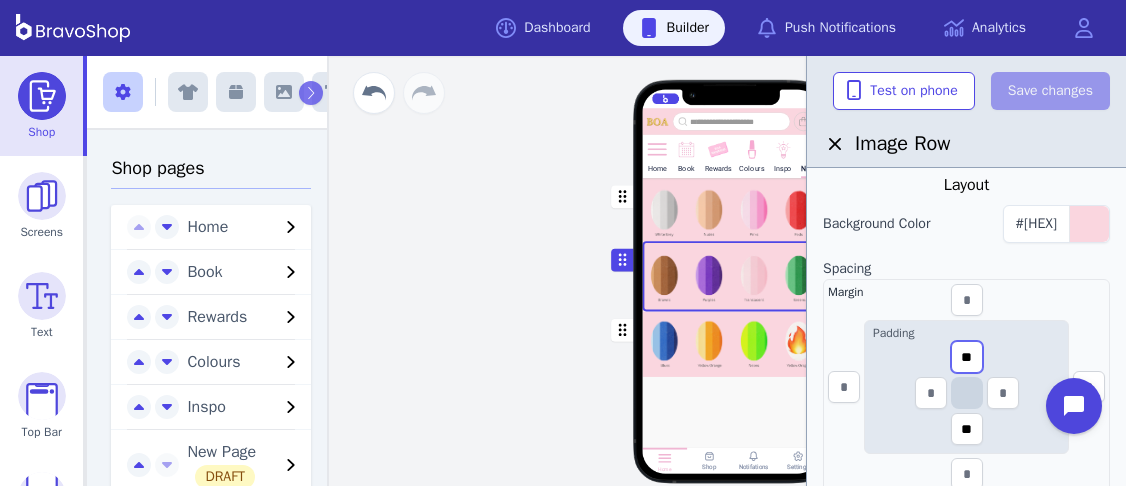 click on "**" at bounding box center [967, 357] 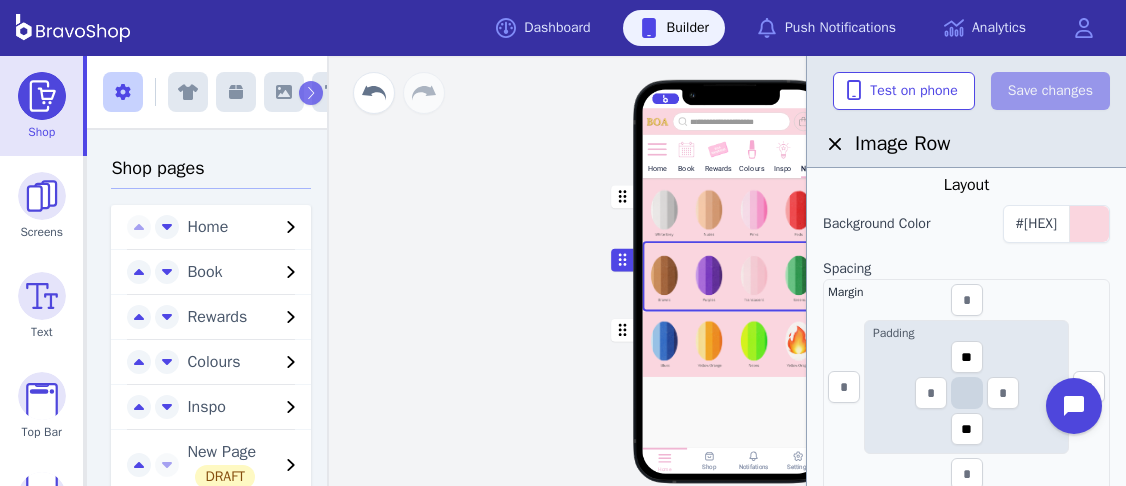 click at bounding box center [732, 209] 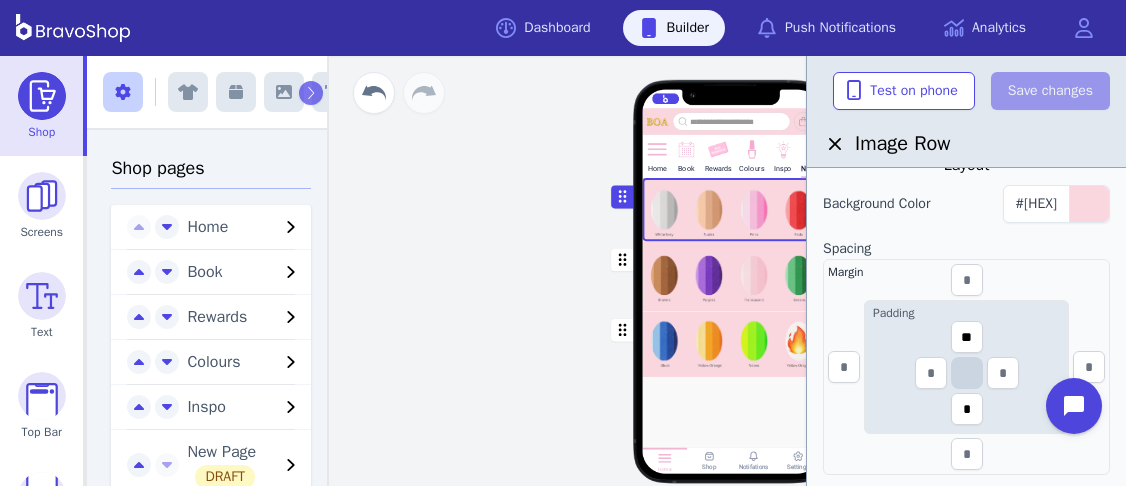 scroll, scrollTop: 349, scrollLeft: 0, axis: vertical 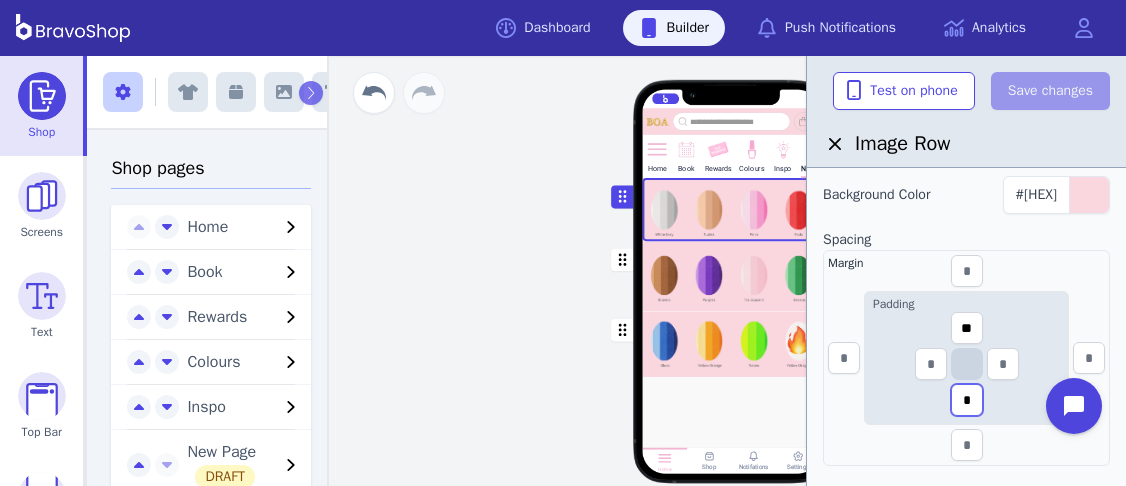 click on "*" at bounding box center (967, 400) 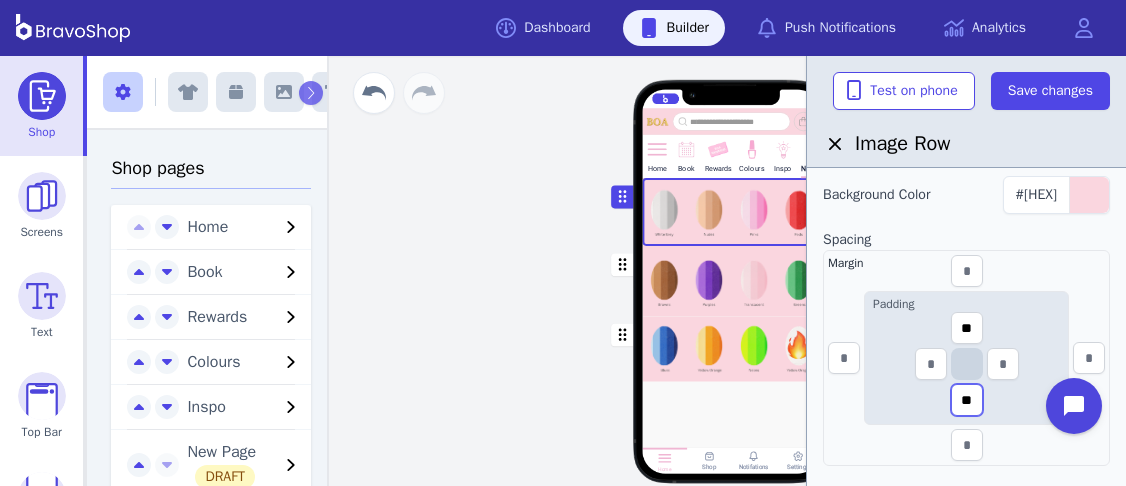 type on "**" 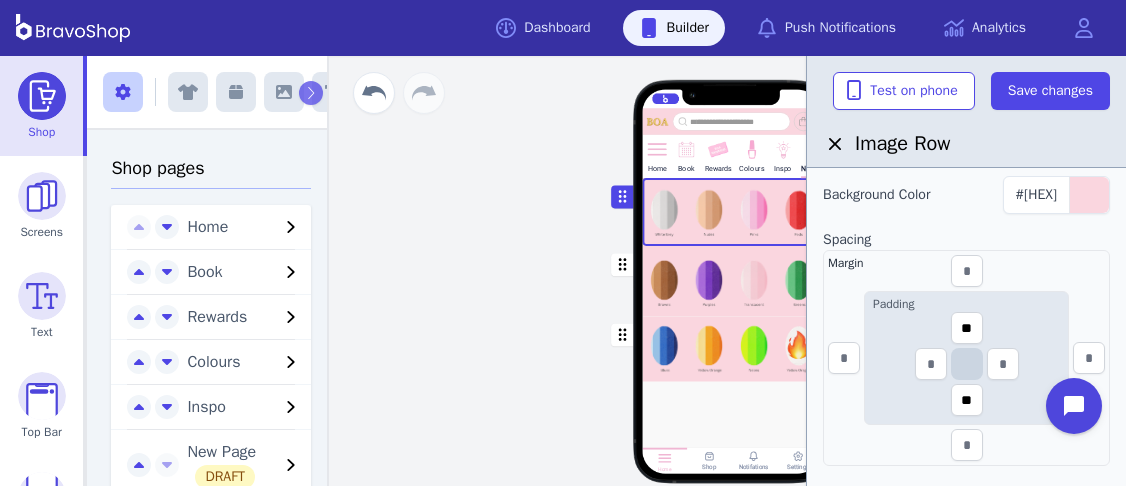 click at bounding box center [732, 281] 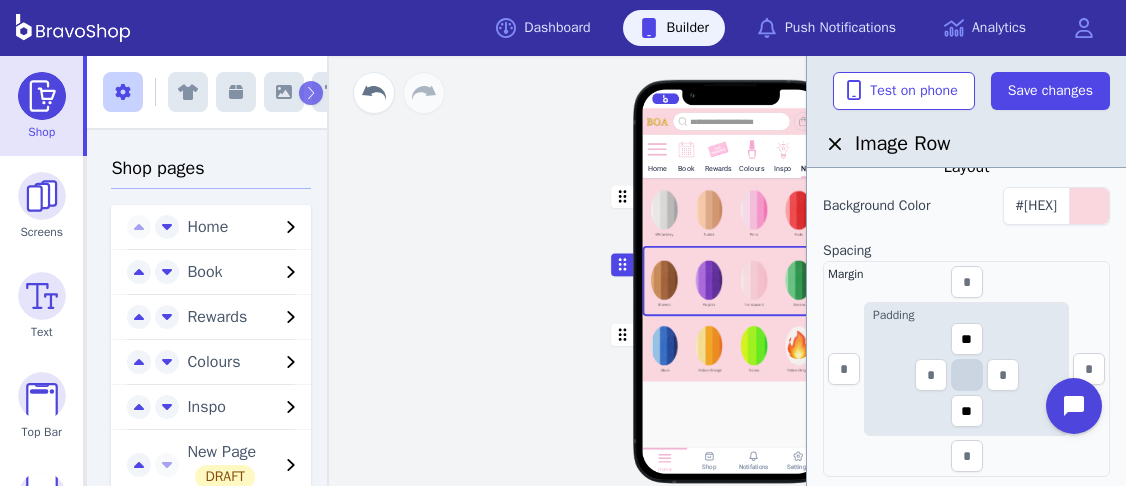 scroll, scrollTop: 350, scrollLeft: 0, axis: vertical 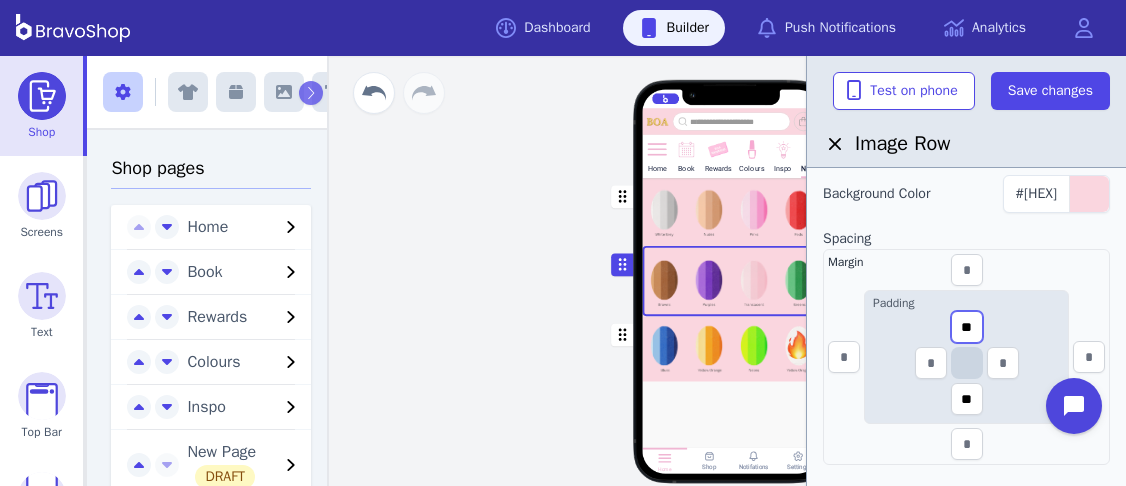 click on "**" at bounding box center (967, 327) 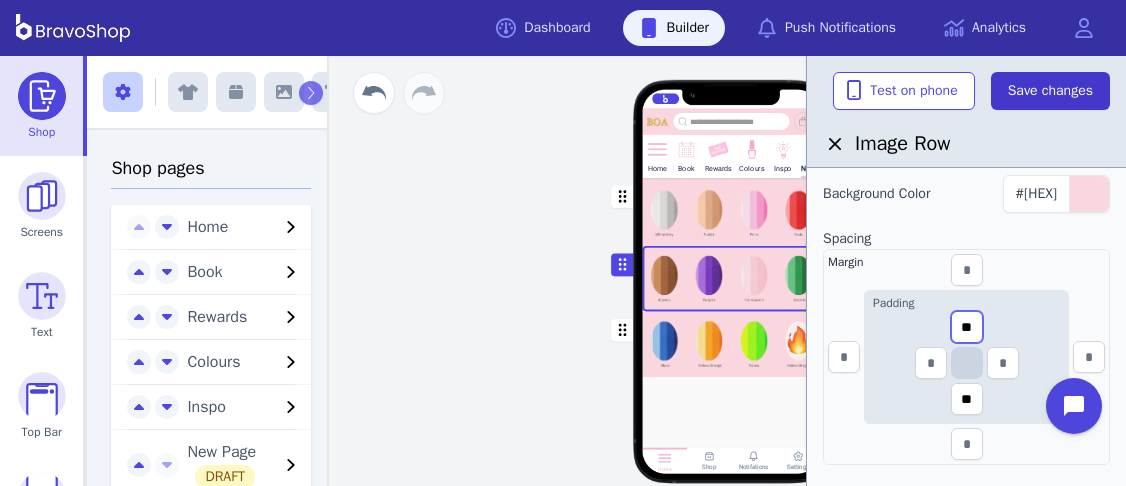 type on "**" 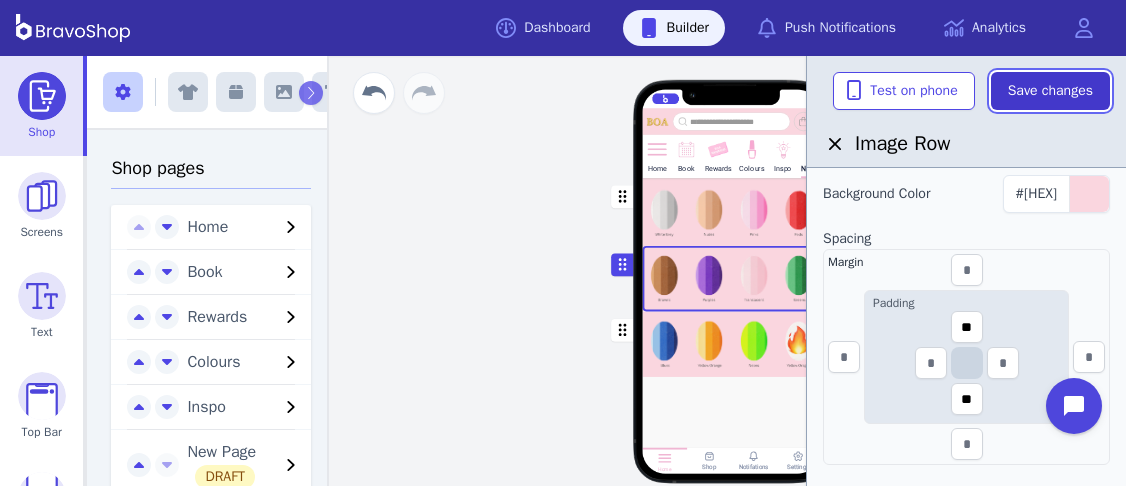 click on "Save changes" at bounding box center [1050, 91] 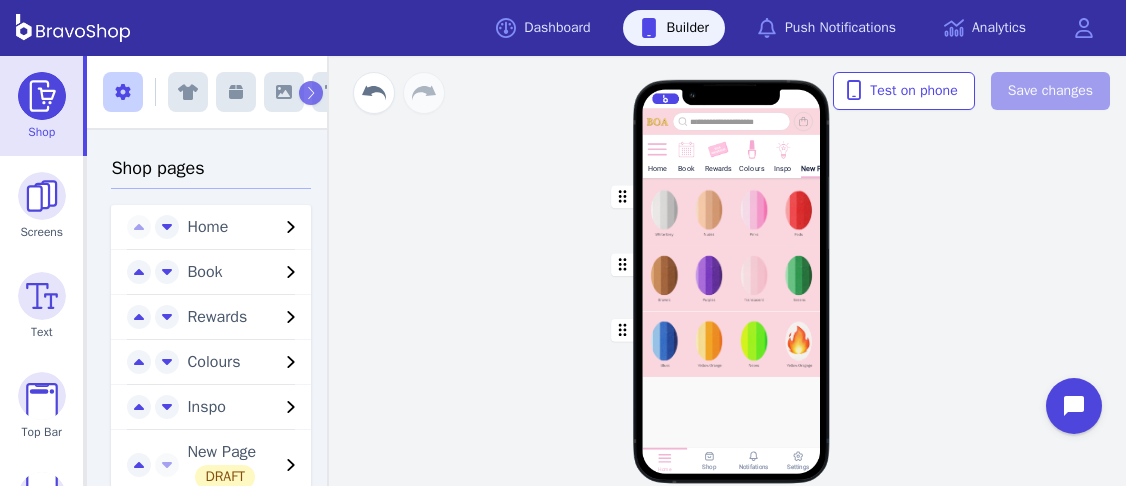click at bounding box center [732, 344] 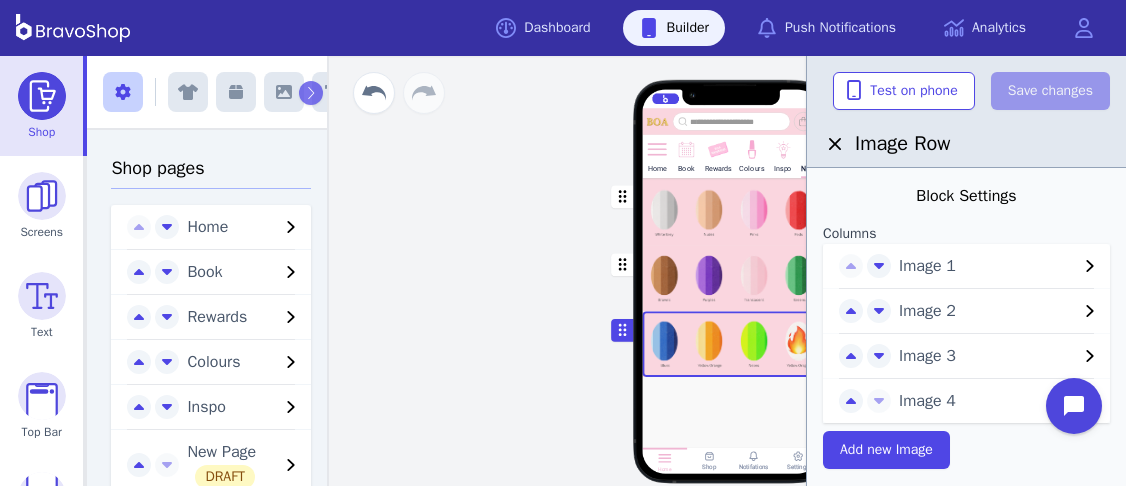 scroll, scrollTop: 729, scrollLeft: 0, axis: vertical 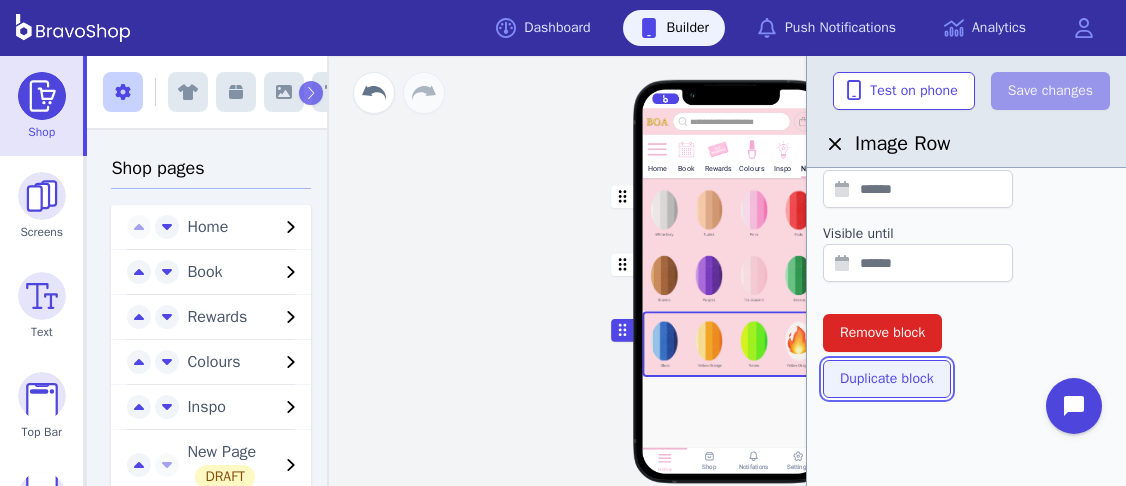 click on "Duplicate block" at bounding box center [887, 379] 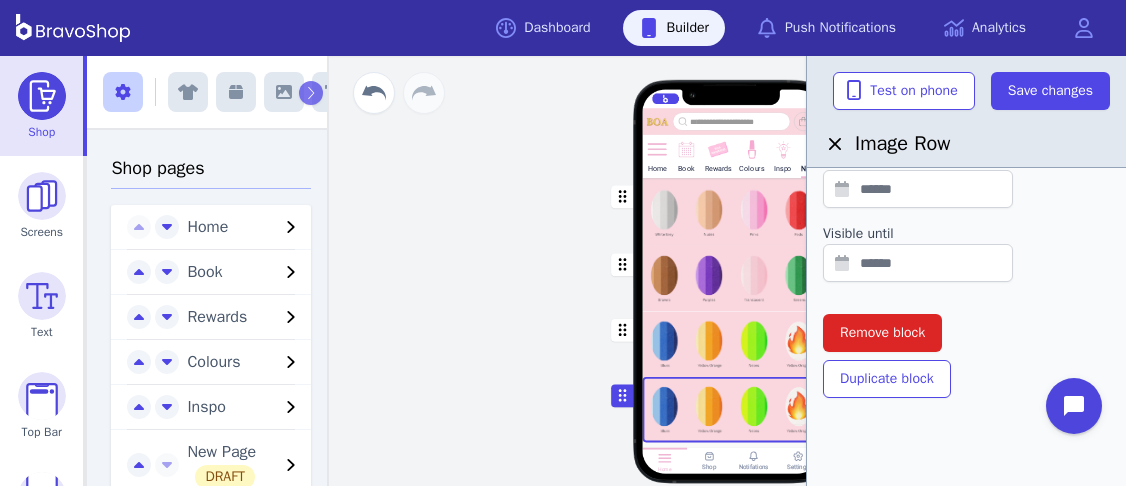 click at bounding box center (732, 410) 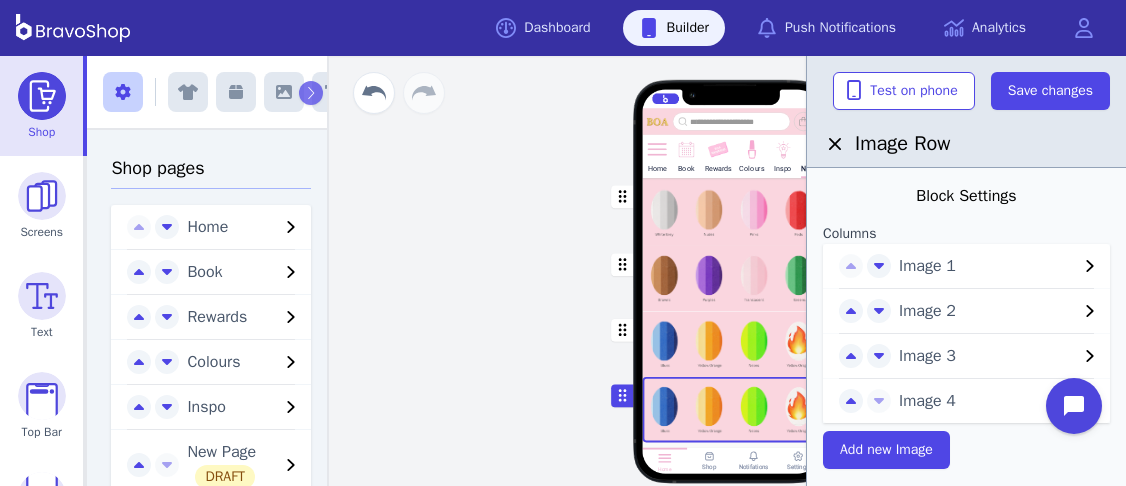 click on "Image 1" at bounding box center [988, 266] 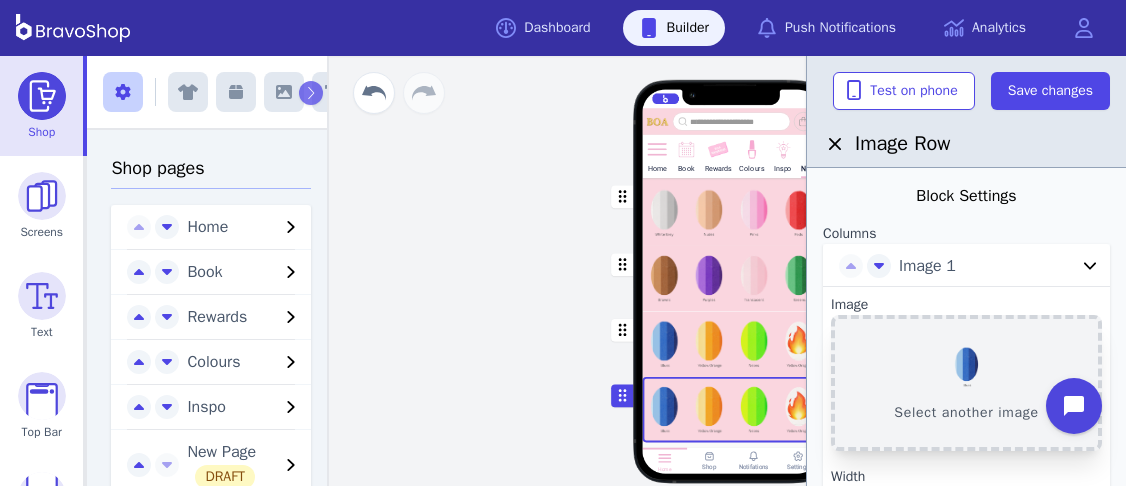 click on "Select another image" at bounding box center (966, 383) 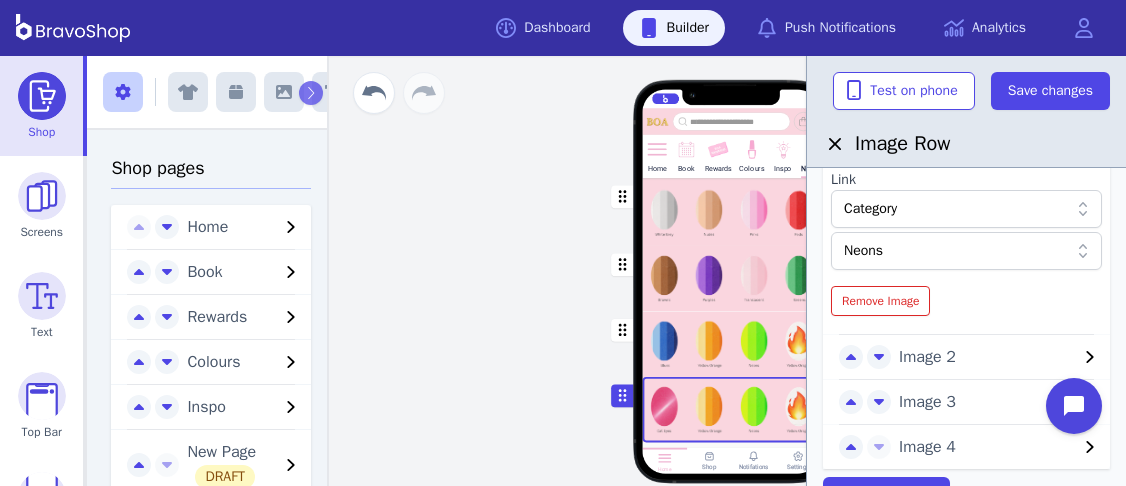click on "Image 2" at bounding box center [988, 357] 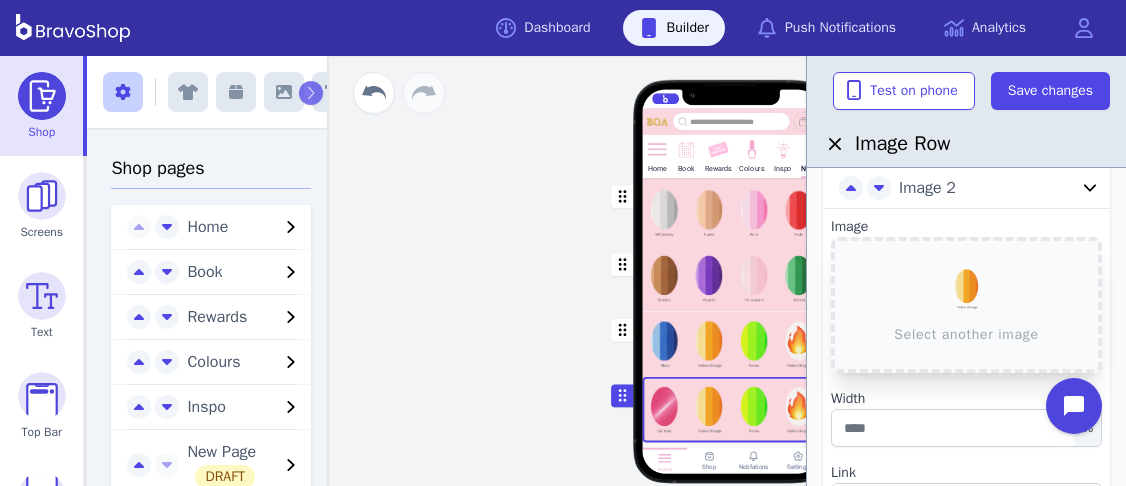 scroll, scrollTop: 119, scrollLeft: 0, axis: vertical 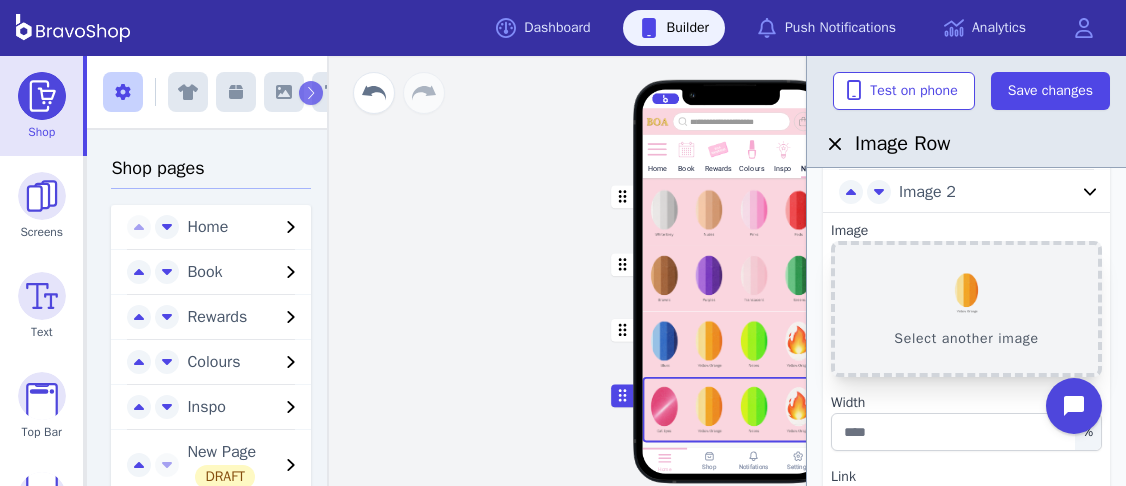 click on "Select another image" at bounding box center (966, 309) 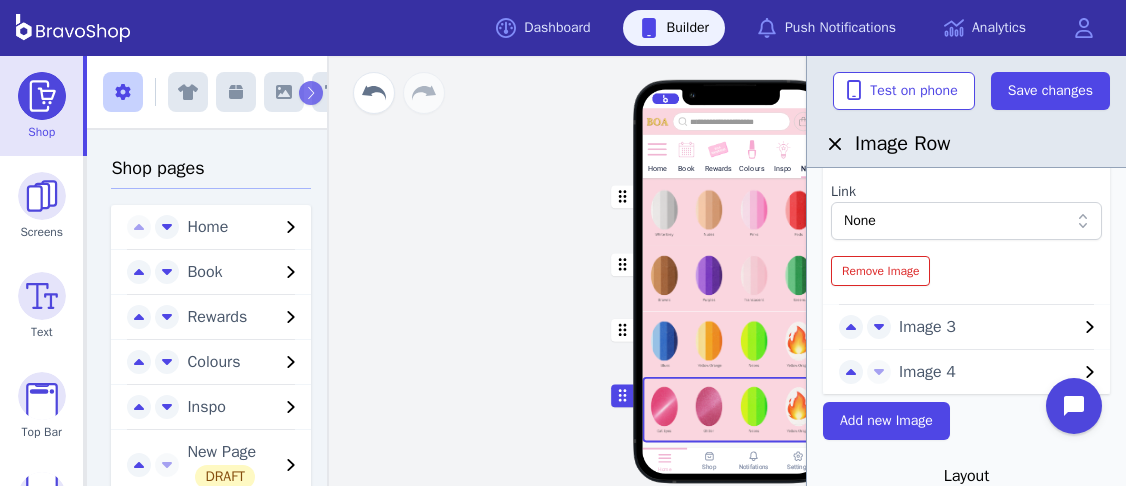 scroll, scrollTop: 411, scrollLeft: 0, axis: vertical 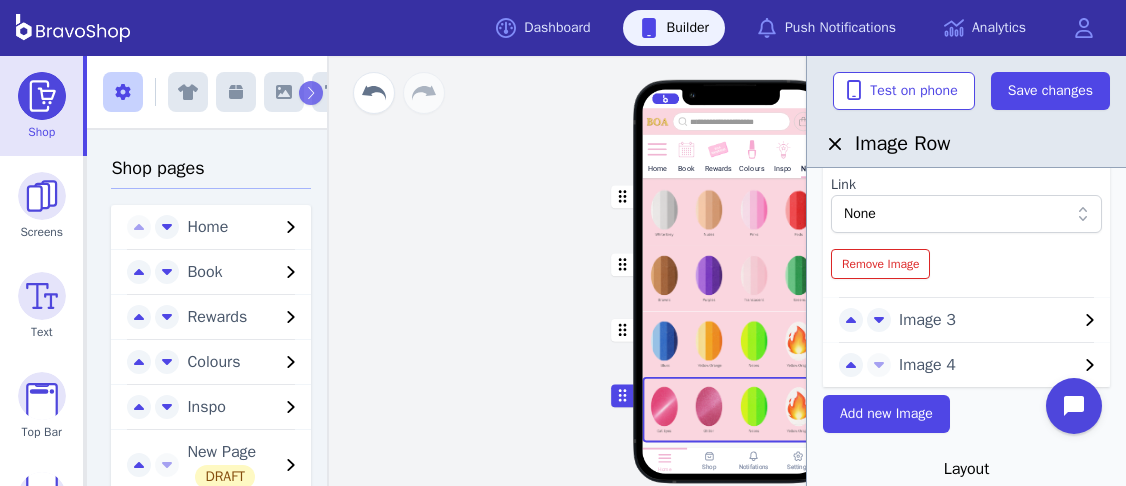 click on "Image 3" at bounding box center (988, 320) 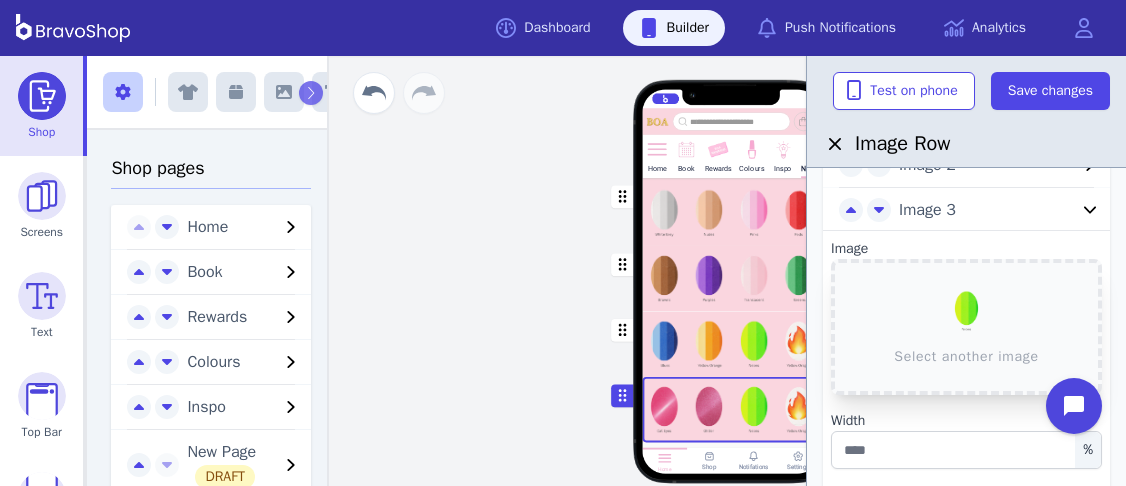 scroll, scrollTop: 145, scrollLeft: 0, axis: vertical 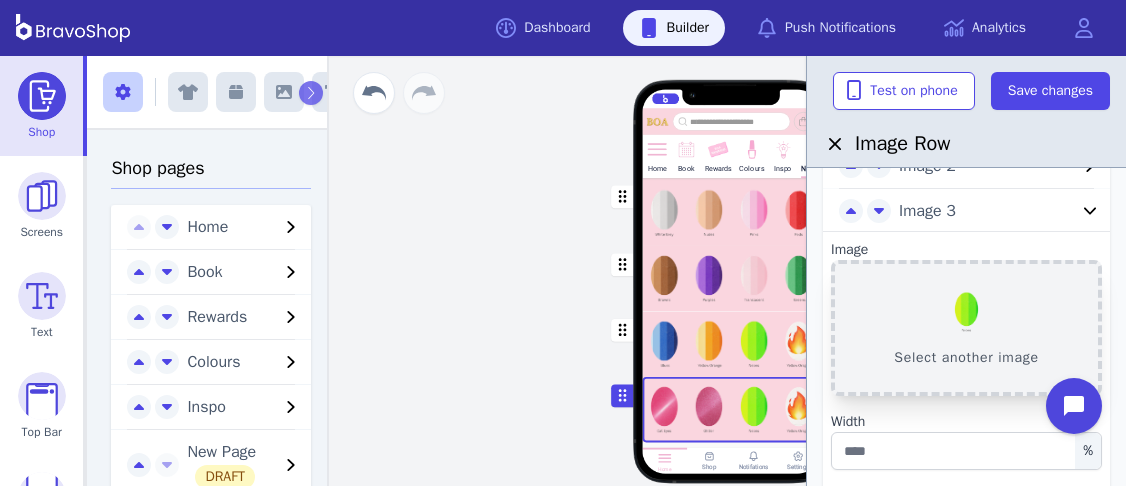 click on "Select another image" at bounding box center (966, 328) 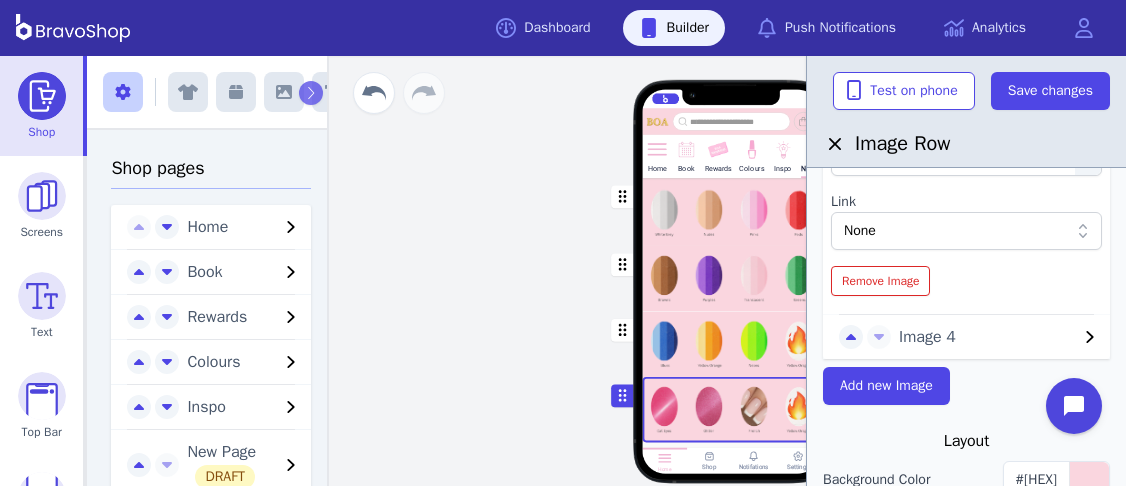 scroll, scrollTop: 441, scrollLeft: 0, axis: vertical 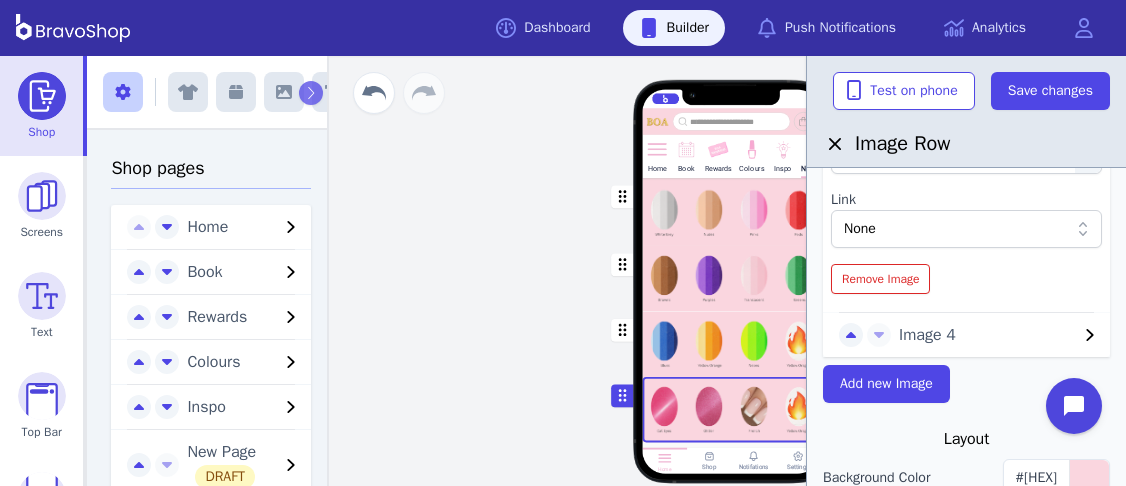 click on "Image 4" at bounding box center (988, 335) 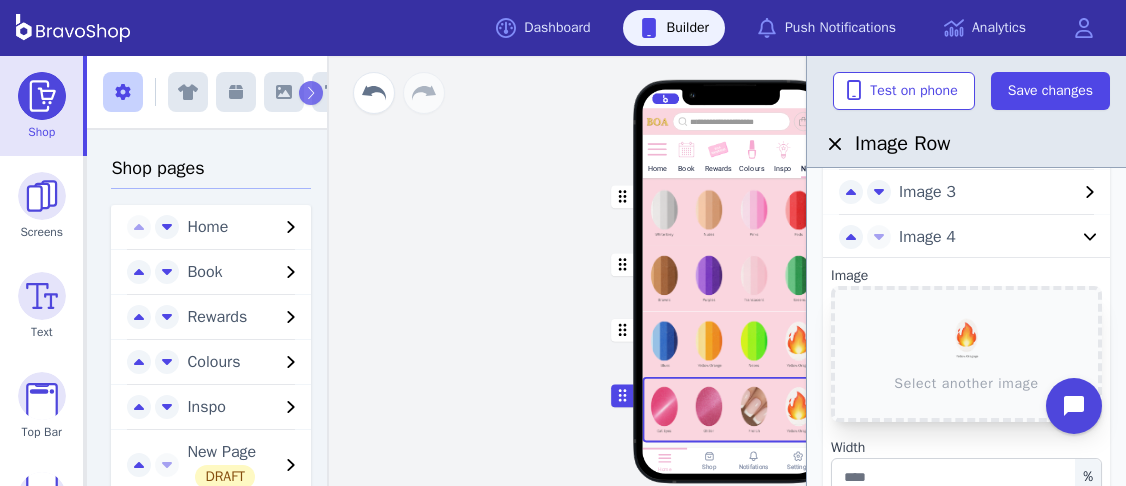 scroll, scrollTop: 114, scrollLeft: 0, axis: vertical 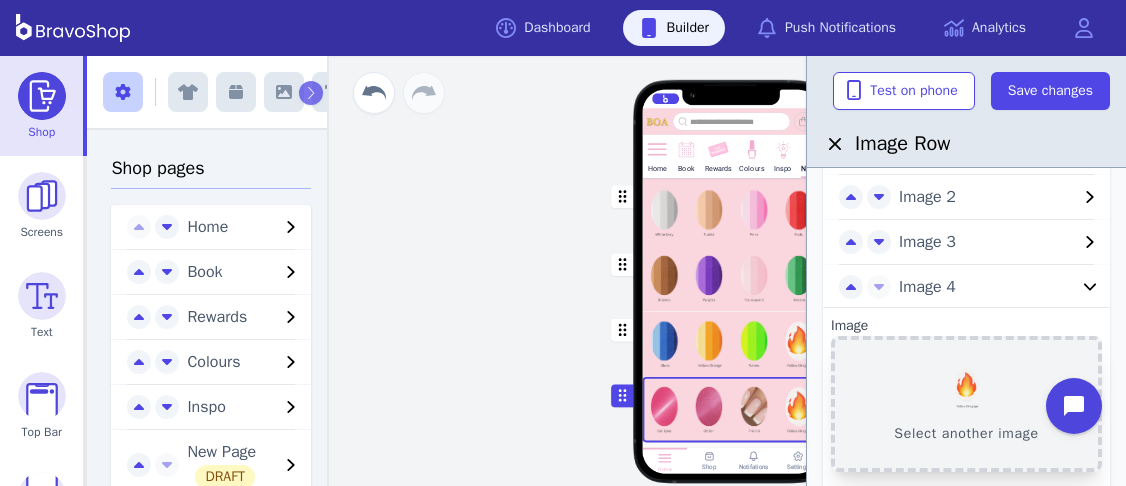 click on "Select another image" at bounding box center (966, 404) 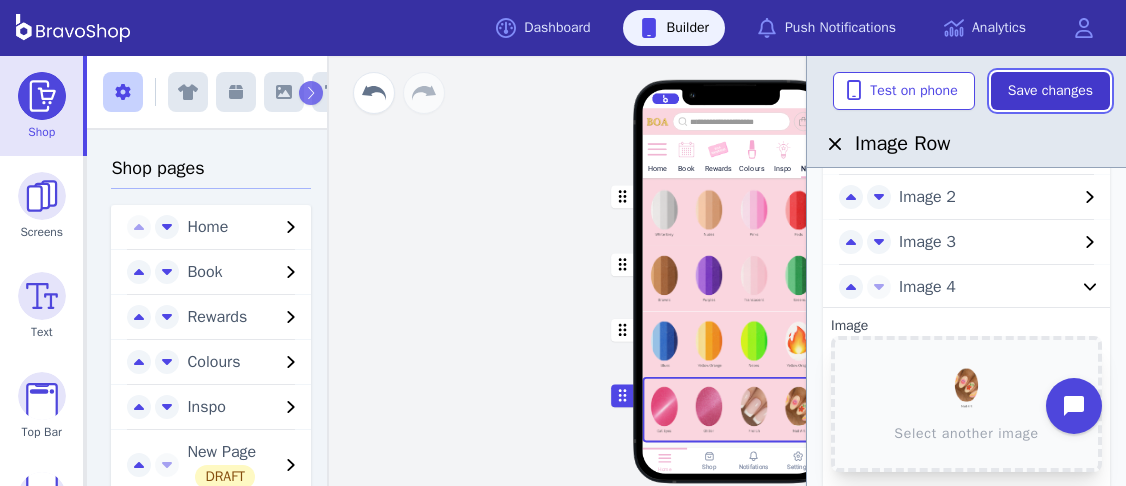 click on "Save changes" at bounding box center [1050, 91] 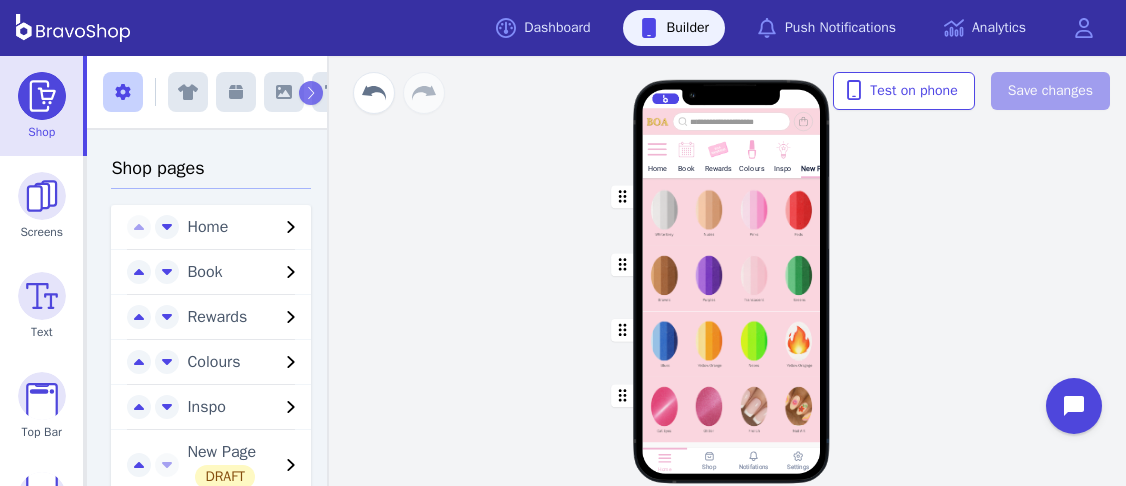 click at bounding box center (732, 212) 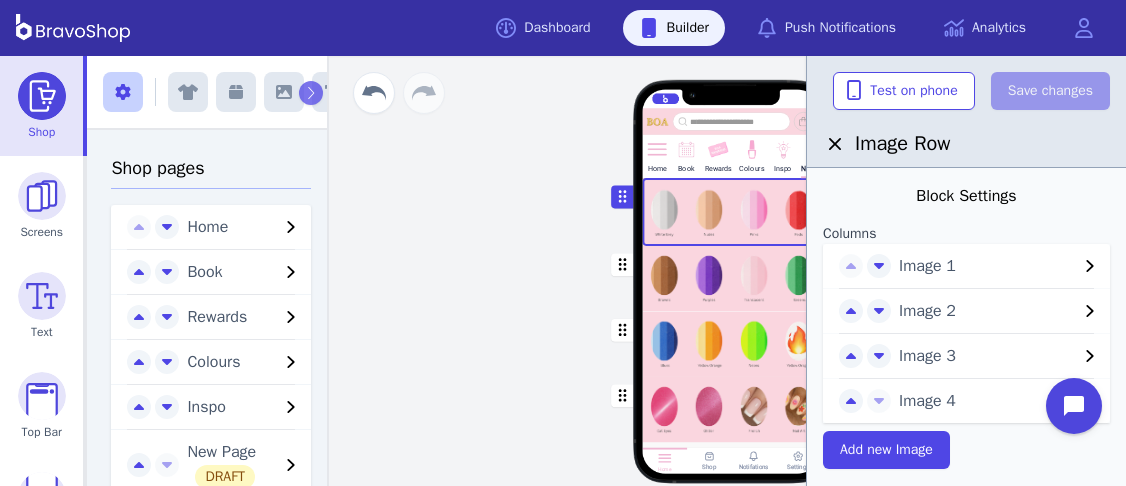 click on "Image 1" at bounding box center (988, 266) 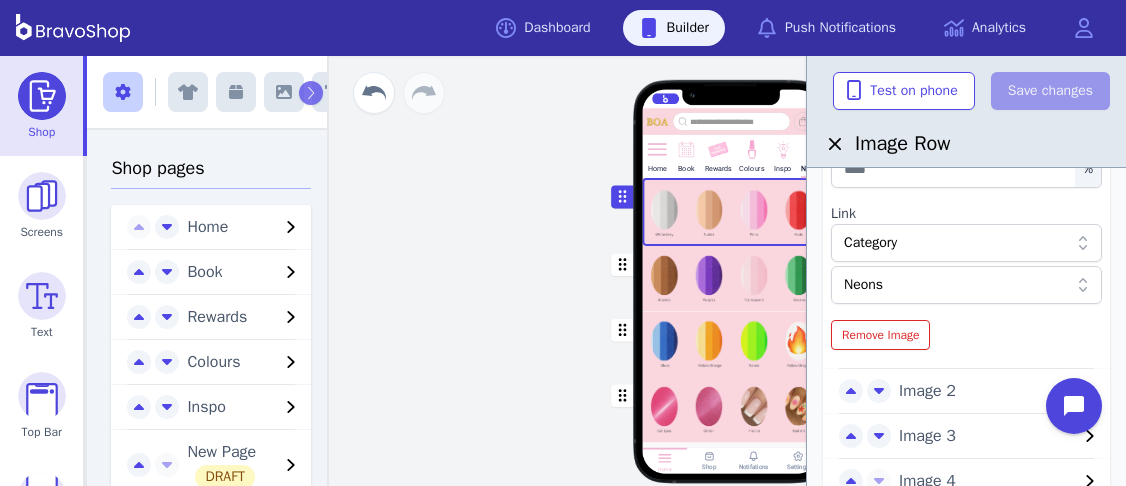 scroll, scrollTop: 341, scrollLeft: 0, axis: vertical 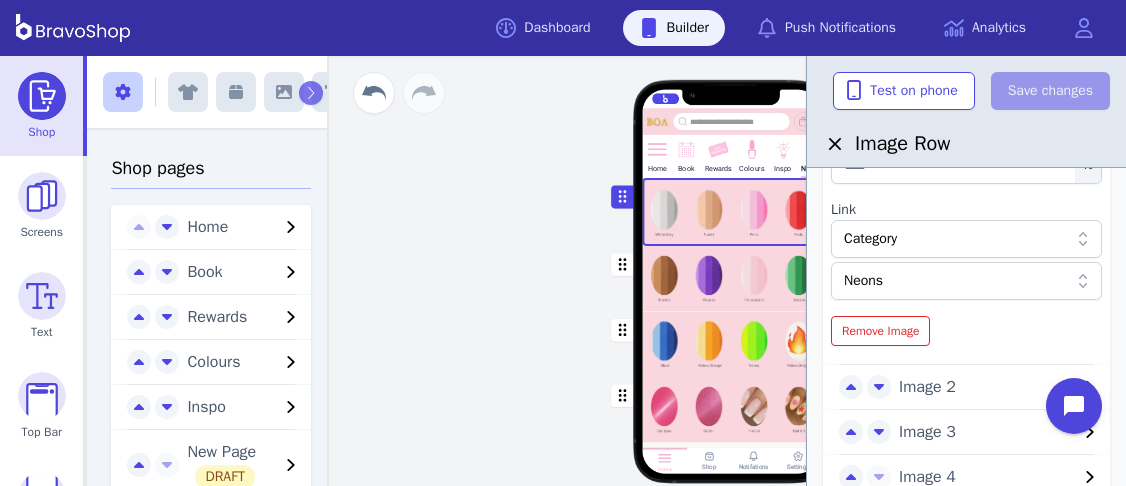 click at bounding box center (956, 281) 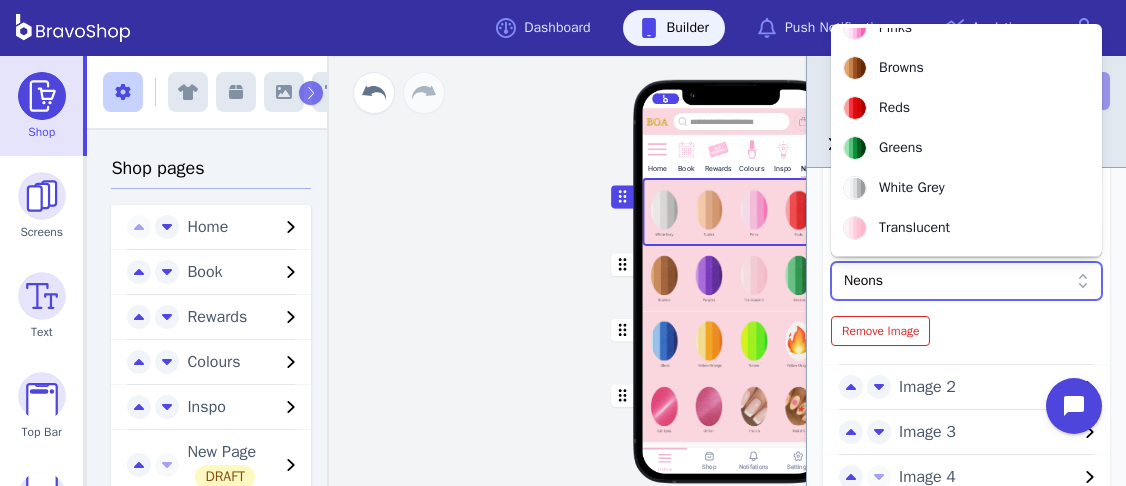 scroll, scrollTop: 264, scrollLeft: 0, axis: vertical 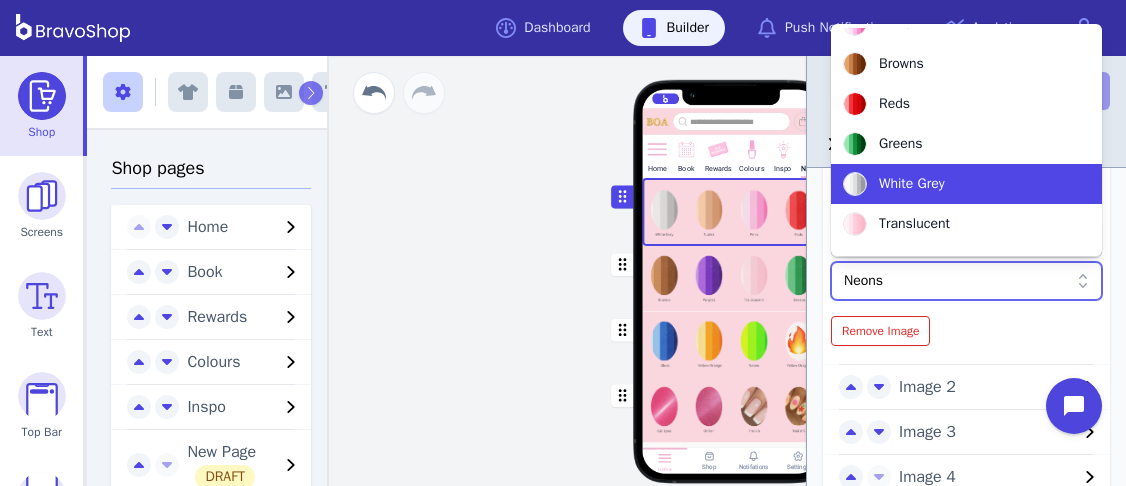 click on "White Grey" at bounding box center (912, 184) 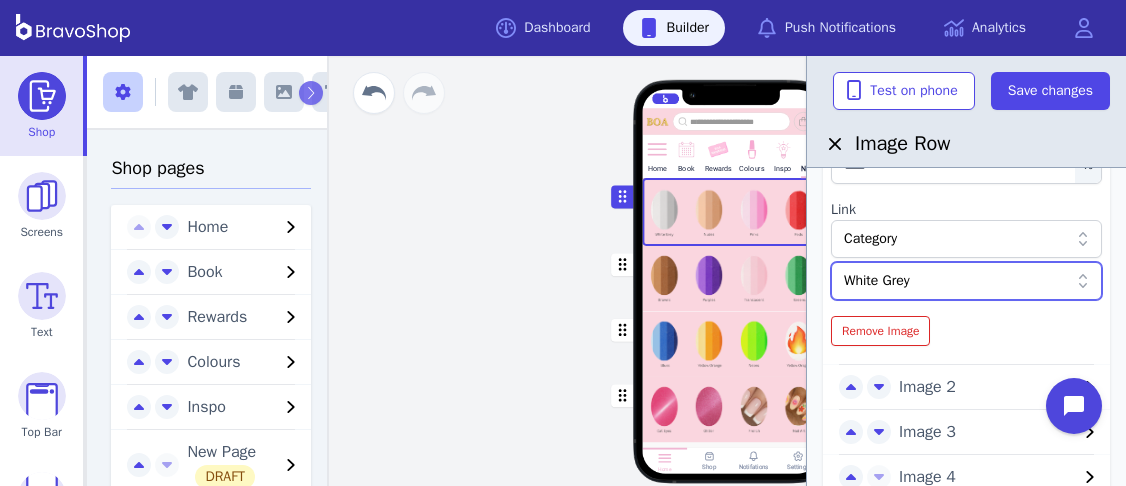 click on "Image 2" at bounding box center (988, 387) 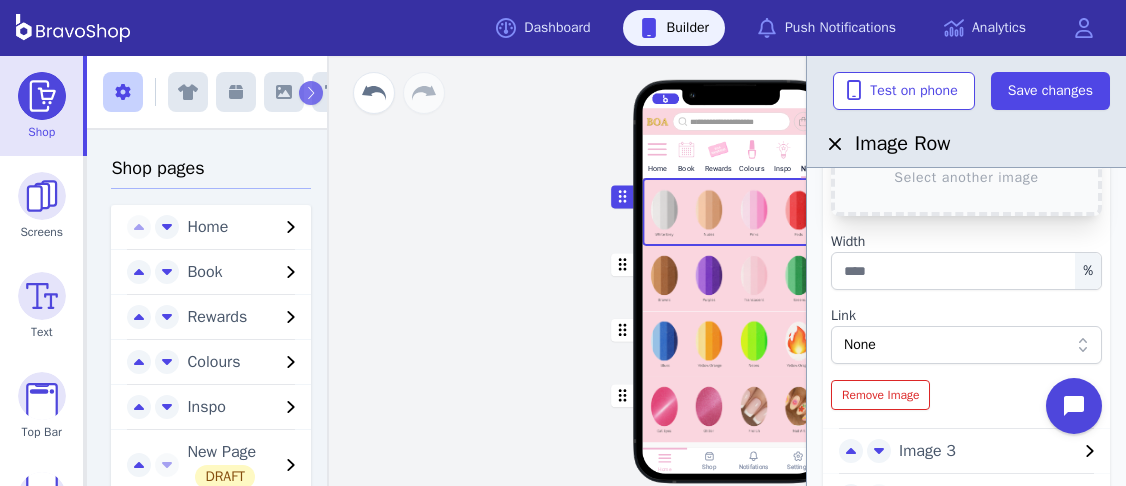 scroll, scrollTop: 284, scrollLeft: 0, axis: vertical 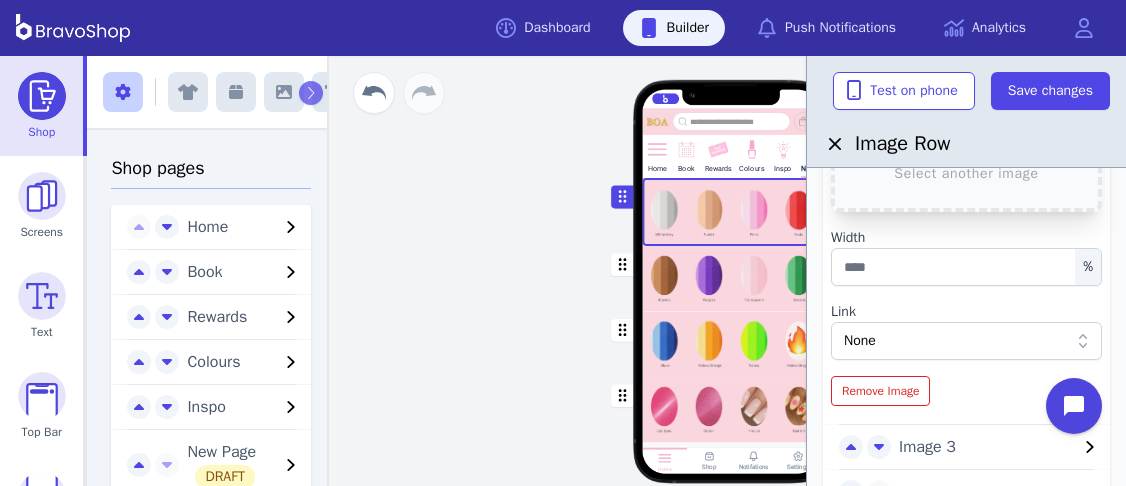 click on "None" at bounding box center [956, 341] 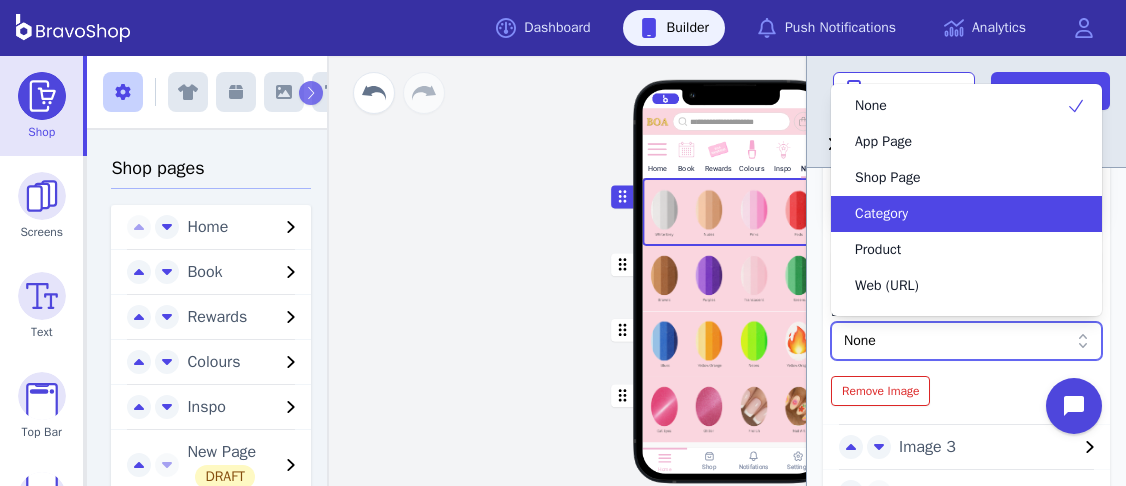 click on "Category" at bounding box center (954, 214) 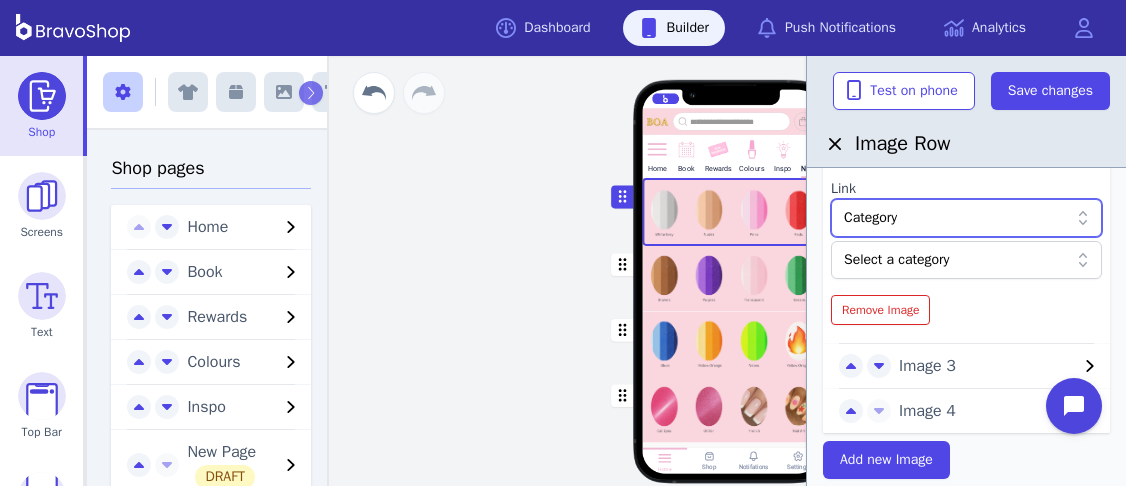 scroll, scrollTop: 408, scrollLeft: 0, axis: vertical 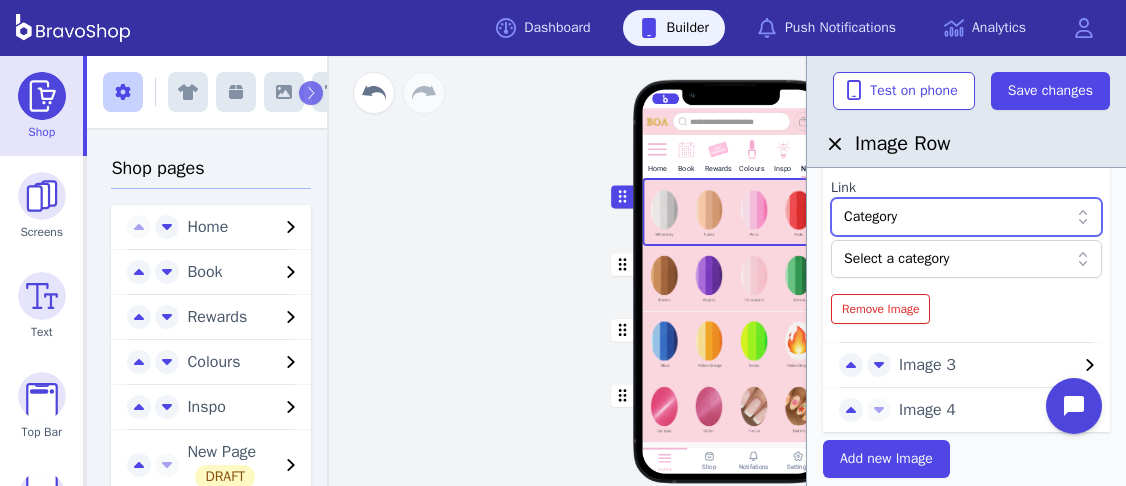 click at bounding box center (956, 259) 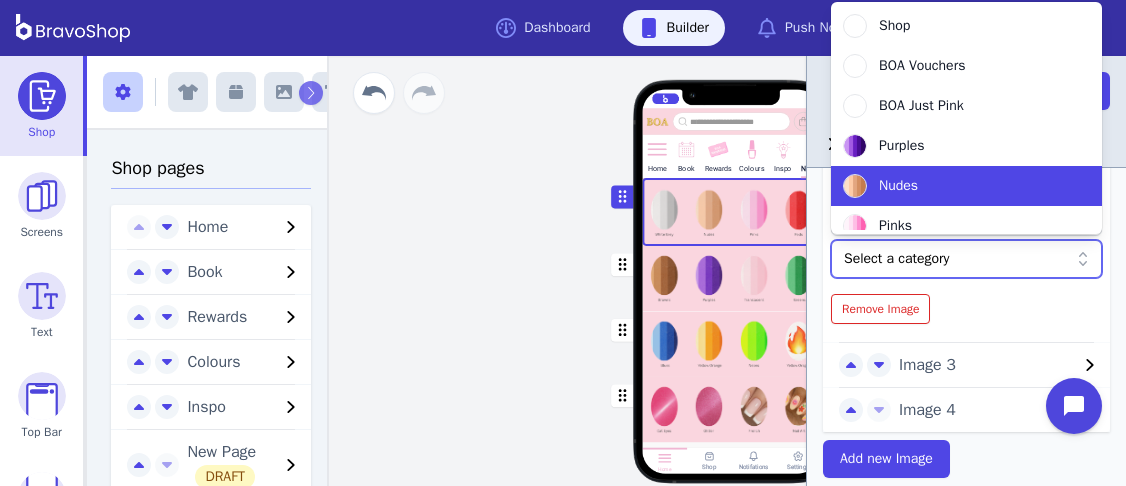 click on "Nudes" at bounding box center (898, 186) 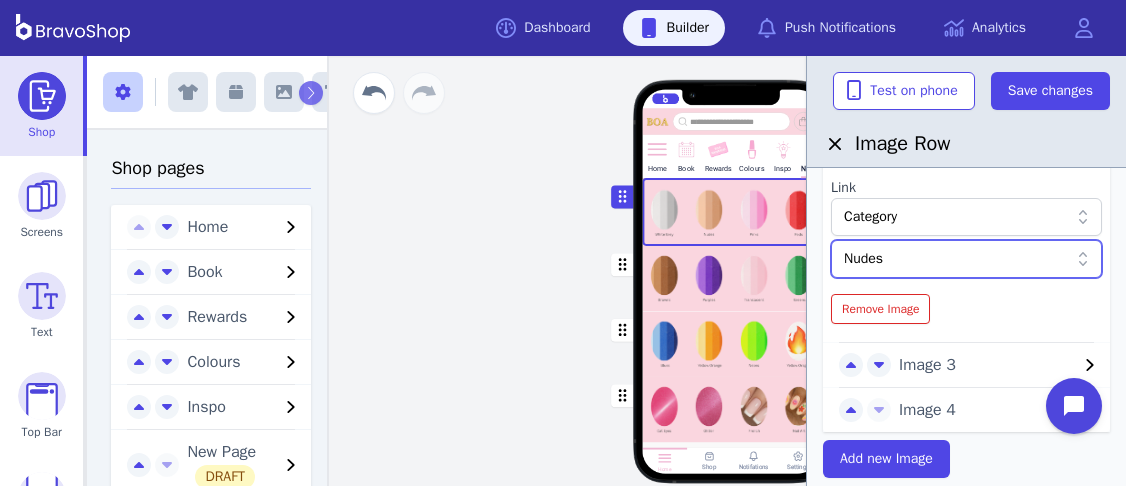 click on "Image 3" at bounding box center [988, 365] 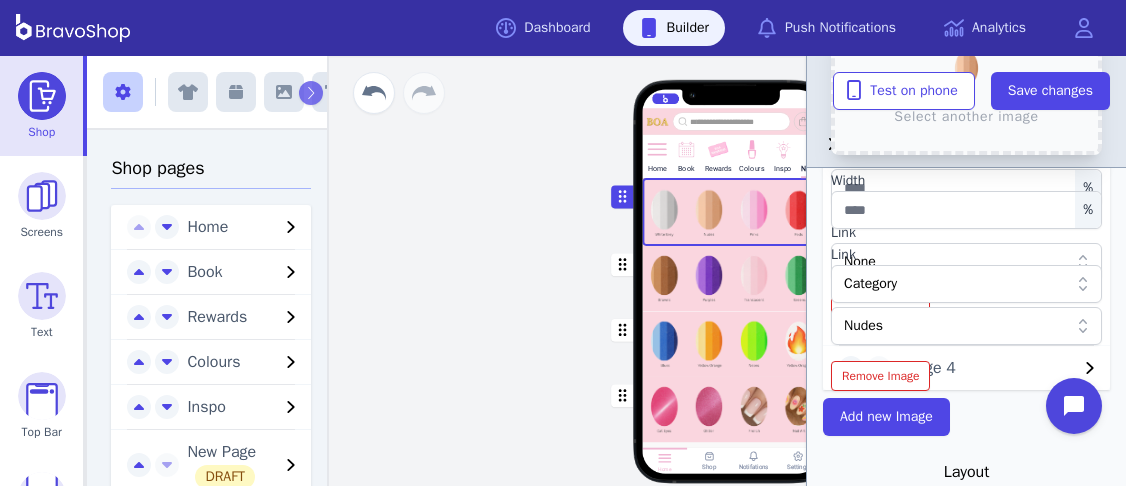 scroll, scrollTop: 400, scrollLeft: 0, axis: vertical 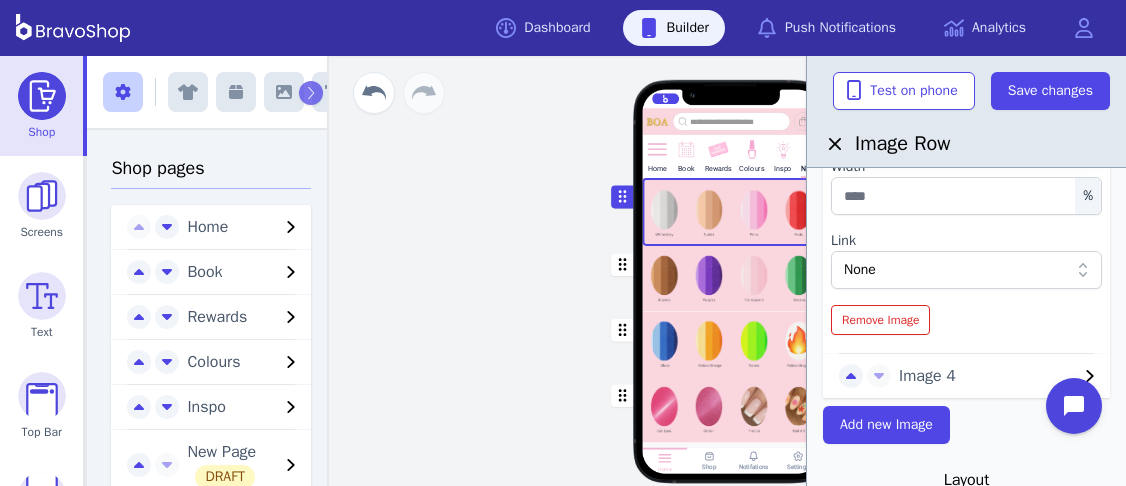 click on "None" at bounding box center [956, 270] 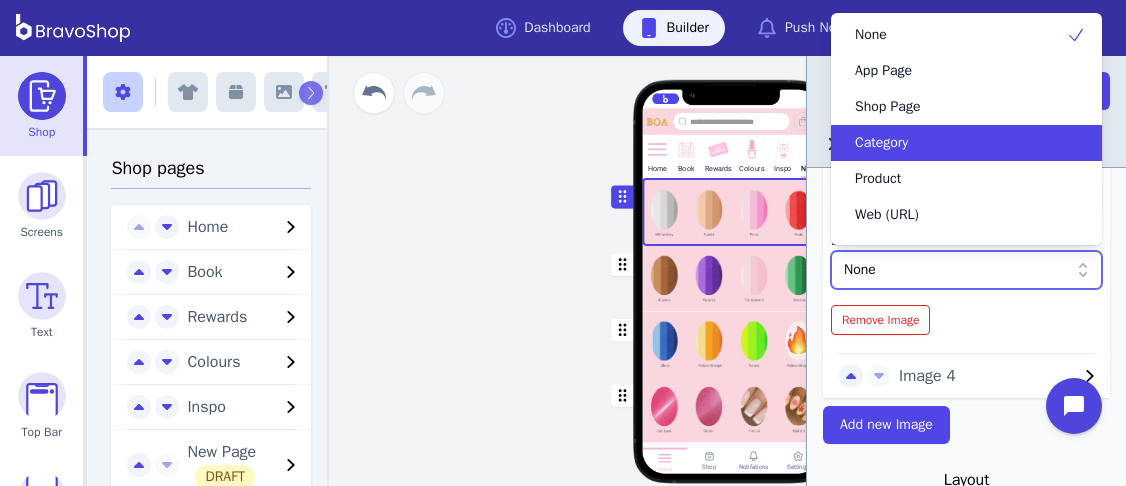 click on "Category" at bounding box center (954, 143) 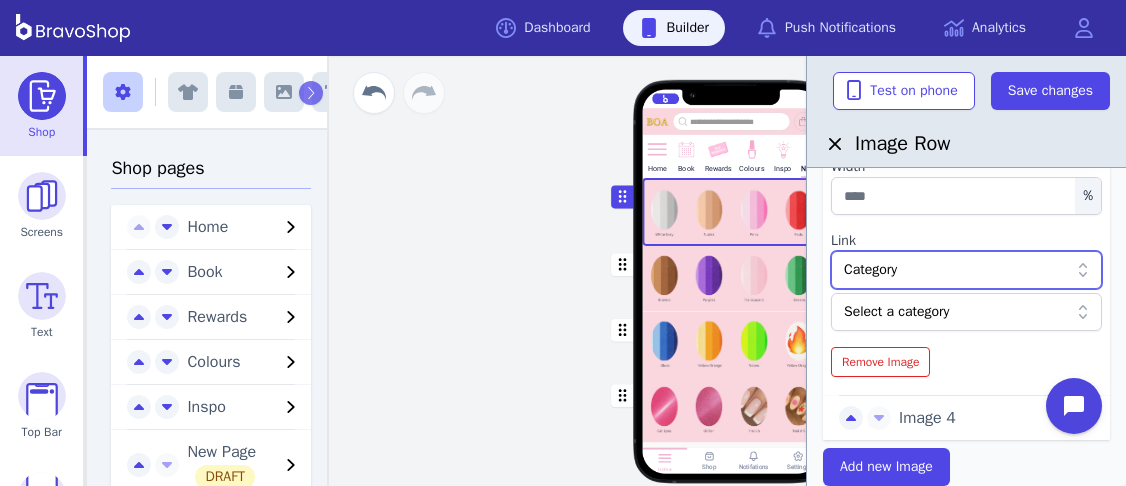 click at bounding box center (956, 312) 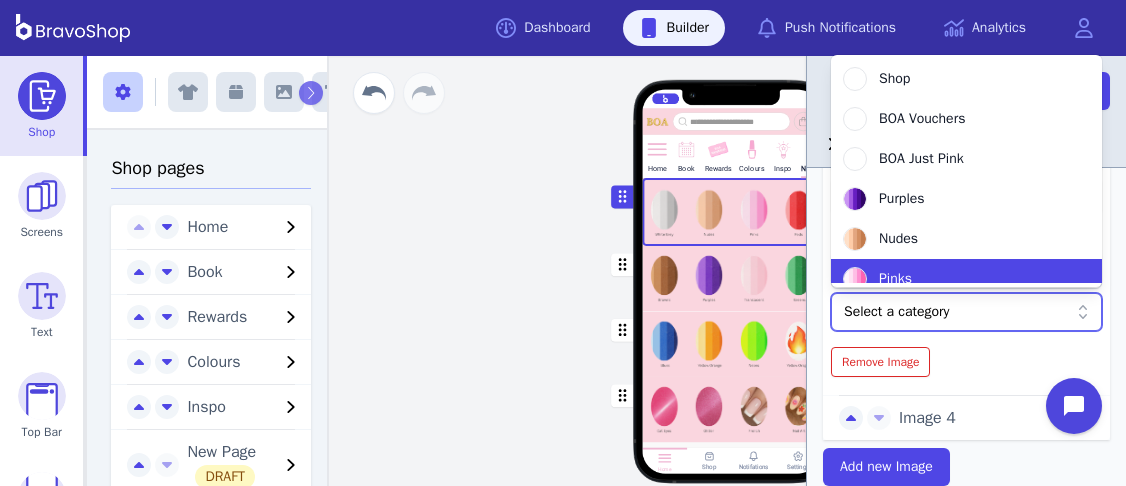 click on "Pinks" at bounding box center (954, 279) 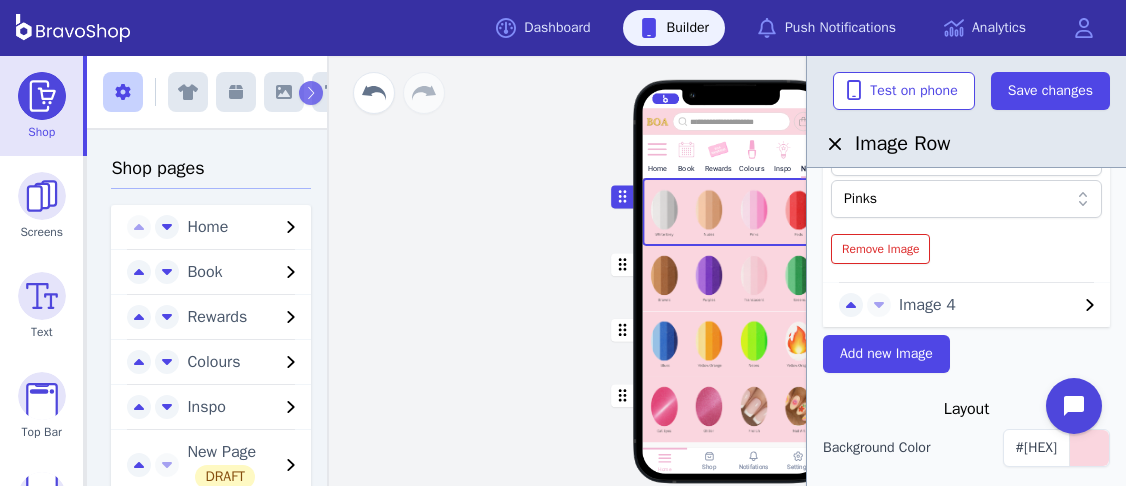 click on "Image 4" at bounding box center [988, 305] 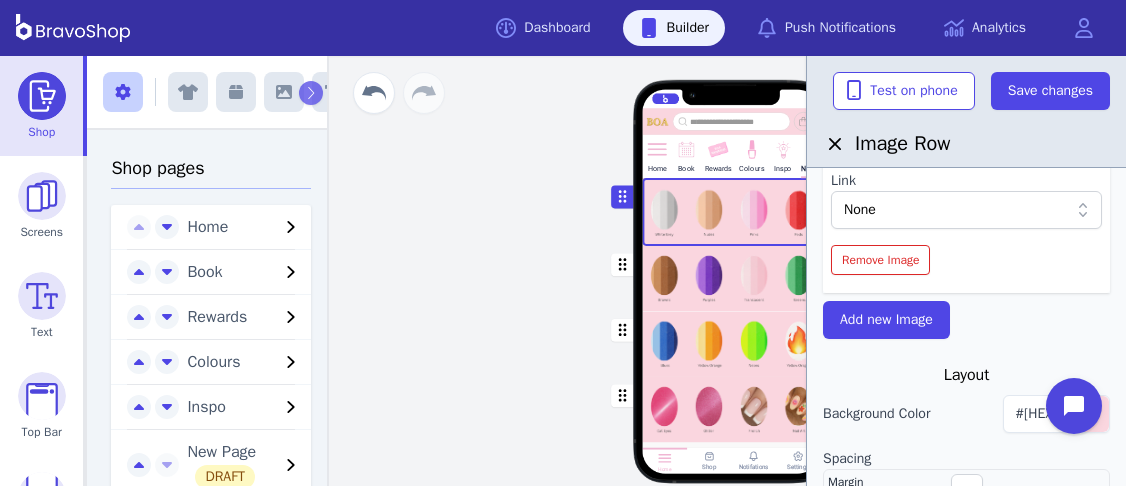 click on "None" at bounding box center (956, 210) 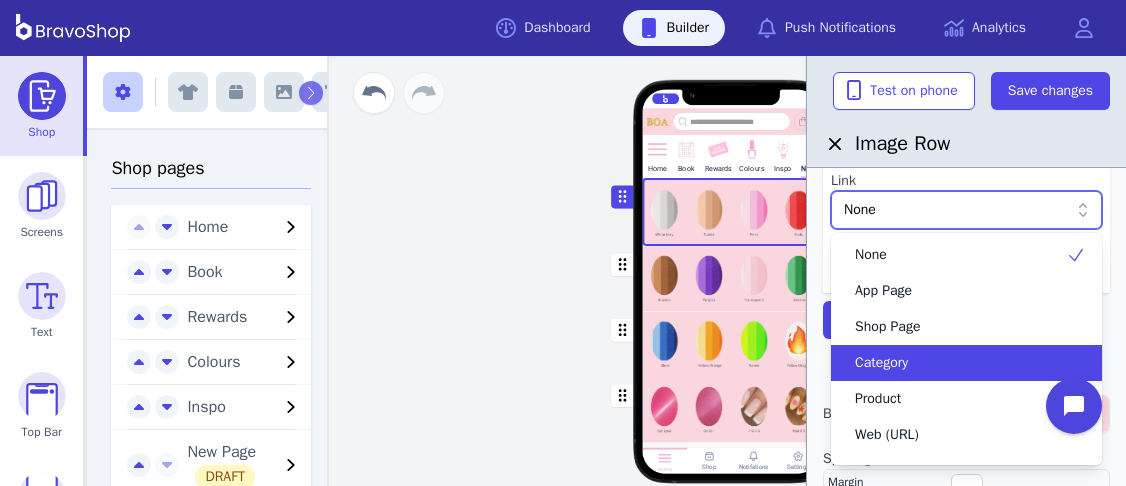 click on "Category" at bounding box center [954, 363] 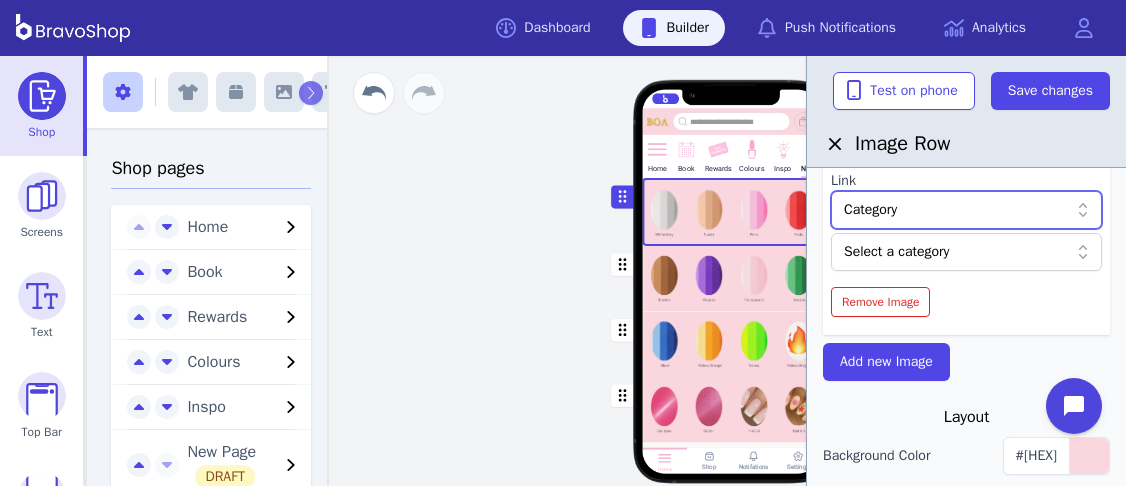 click at bounding box center [956, 252] 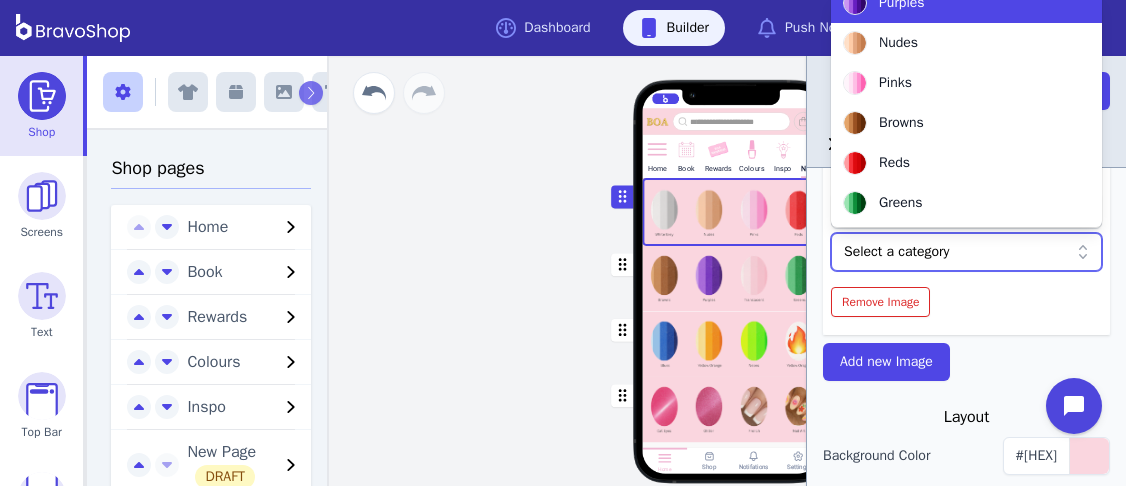 scroll, scrollTop: 144, scrollLeft: 0, axis: vertical 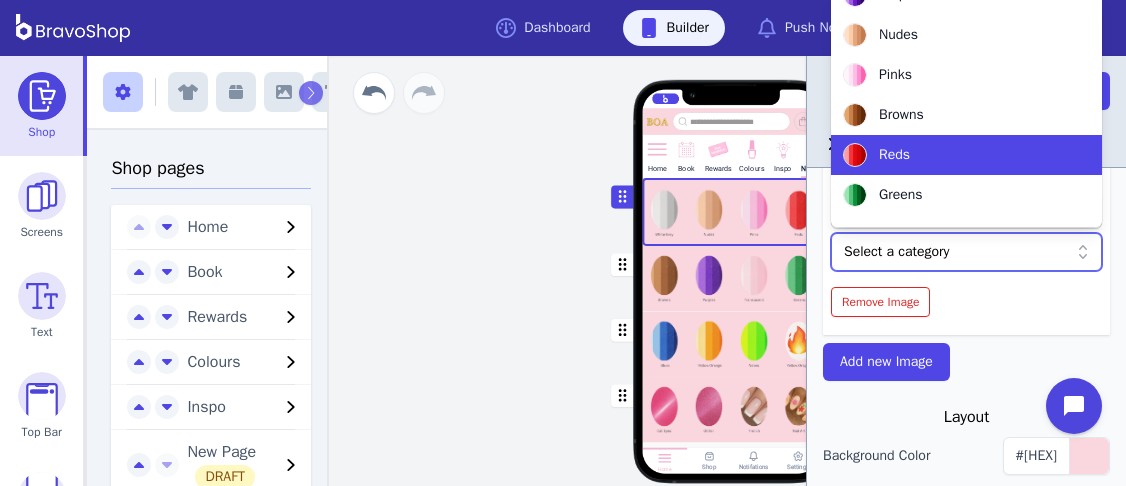 click on "Reds" at bounding box center [954, 155] 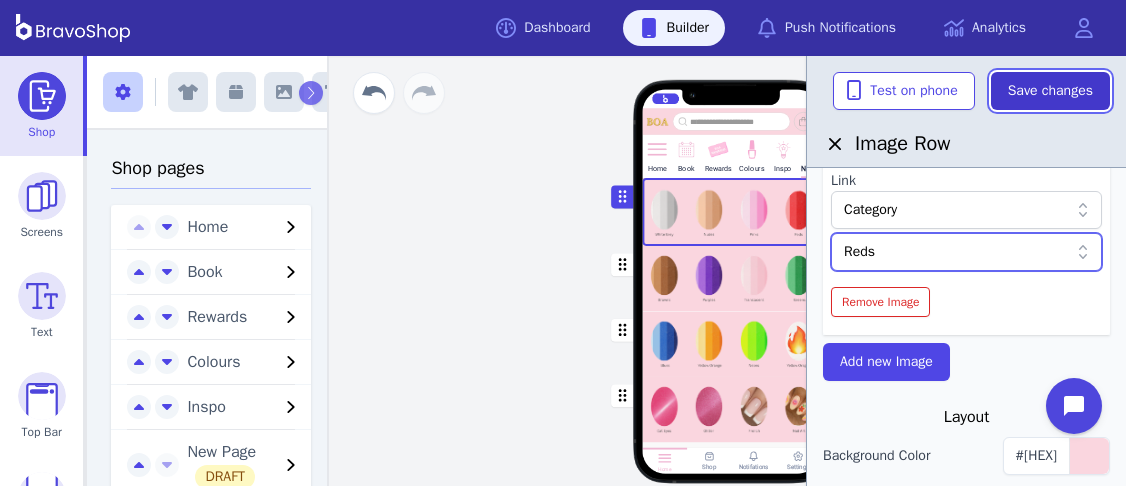 click on "Save changes" at bounding box center (1050, 91) 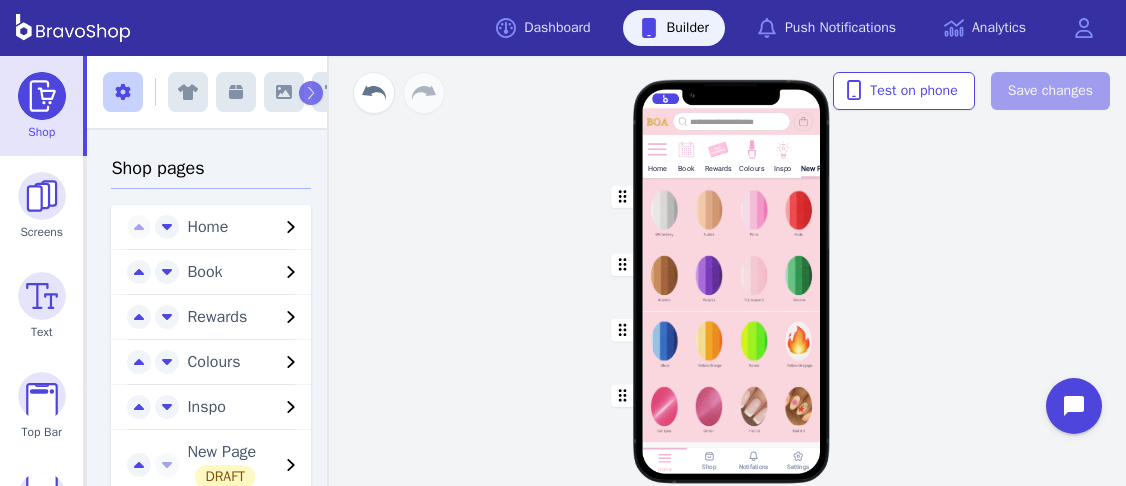 click at bounding box center (732, 279) 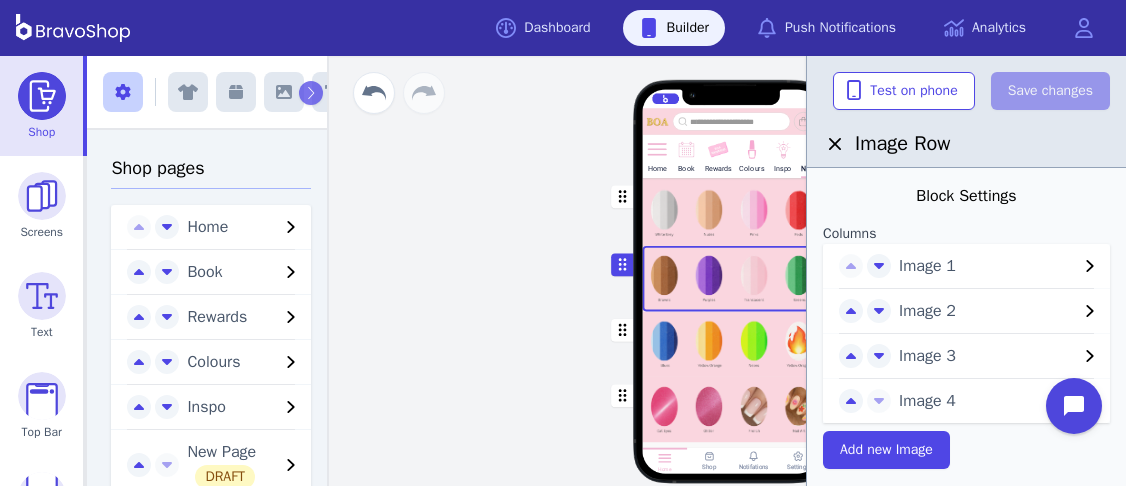 click on "Image 1" at bounding box center (988, 266) 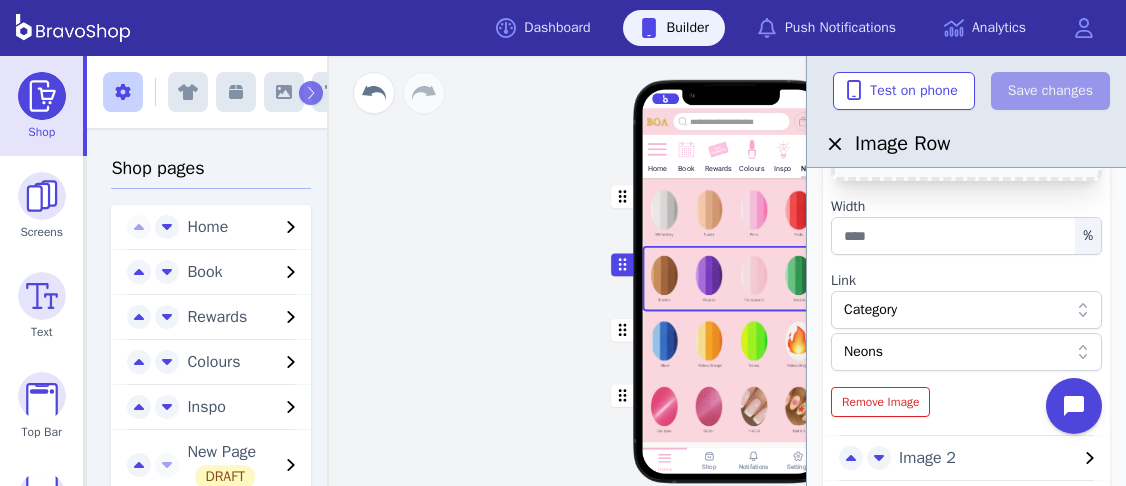 scroll, scrollTop: 272, scrollLeft: 0, axis: vertical 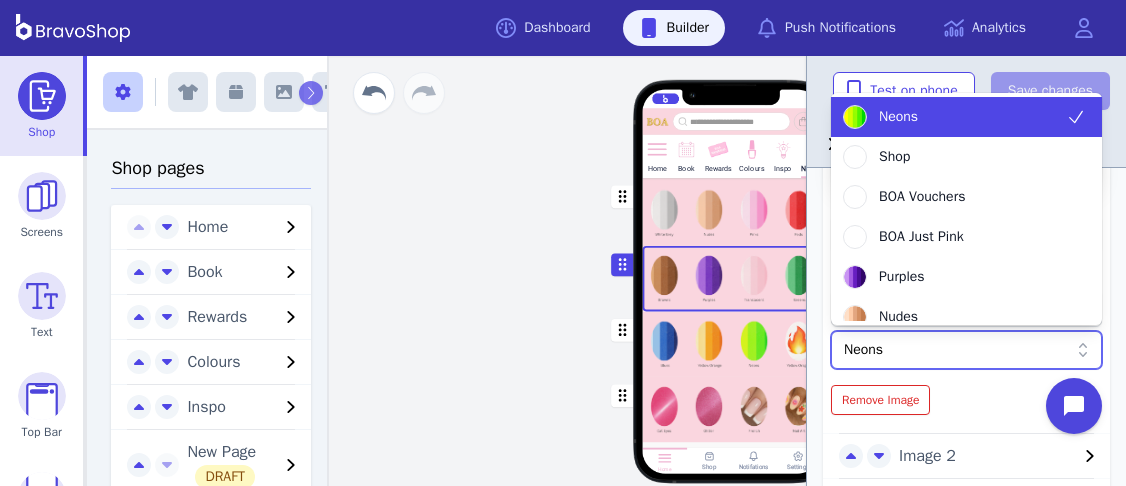 click at bounding box center (956, 350) 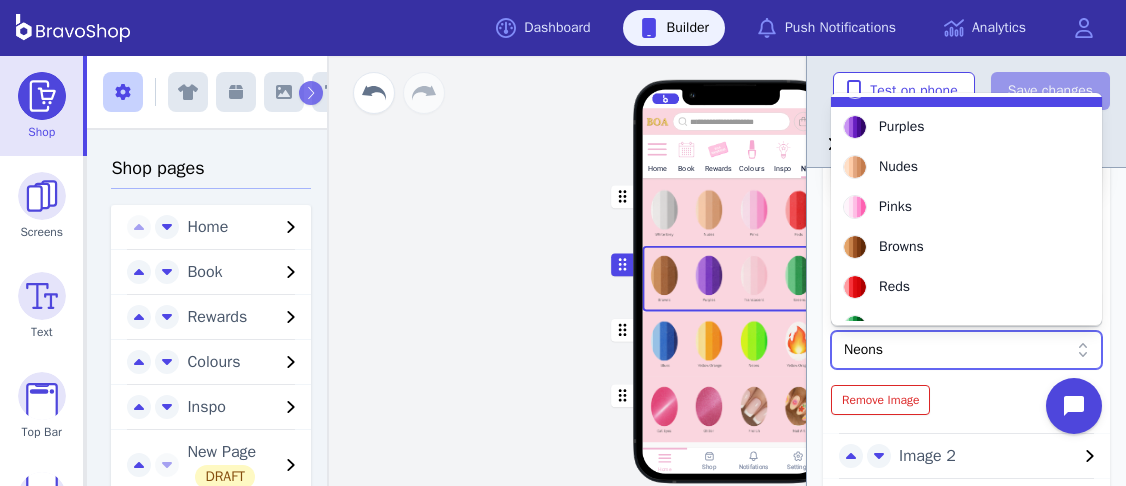 scroll, scrollTop: 152, scrollLeft: 0, axis: vertical 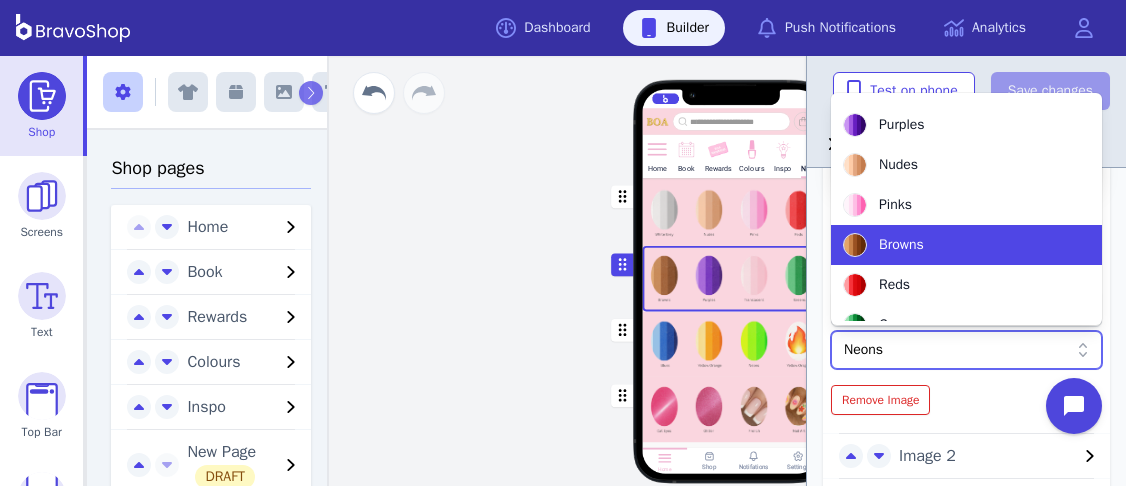 click on "Browns" at bounding box center [954, 245] 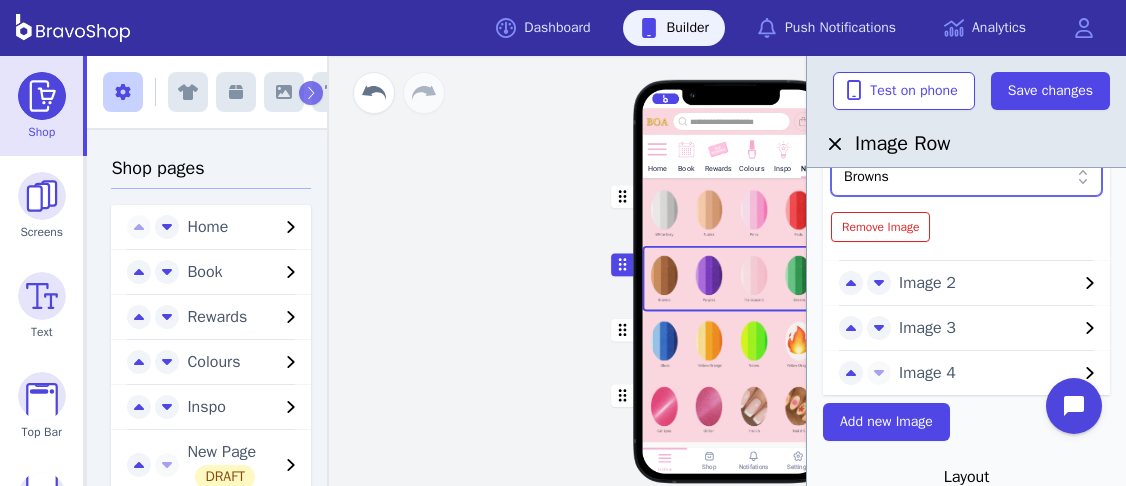 click on "Image 2" at bounding box center (988, 283) 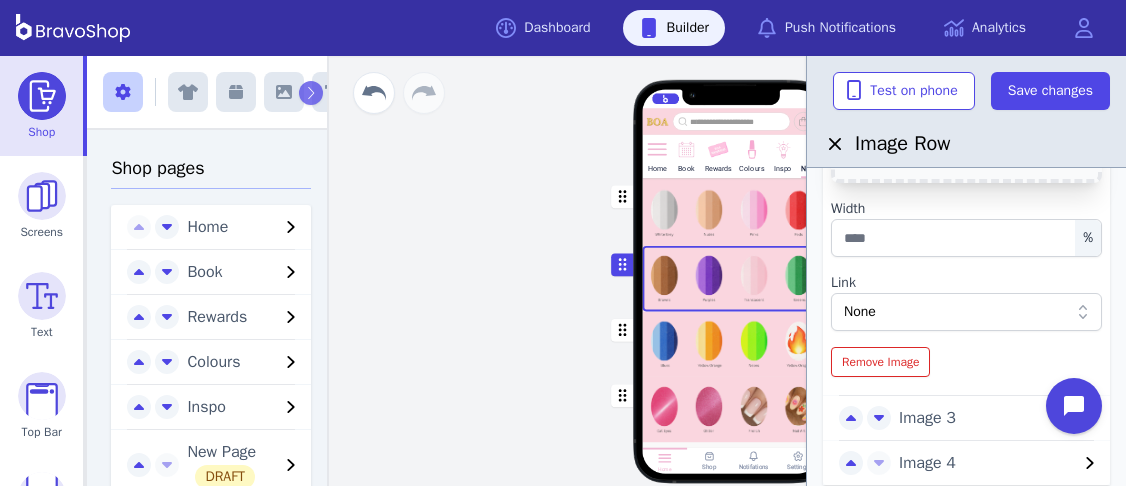 scroll, scrollTop: 310, scrollLeft: 0, axis: vertical 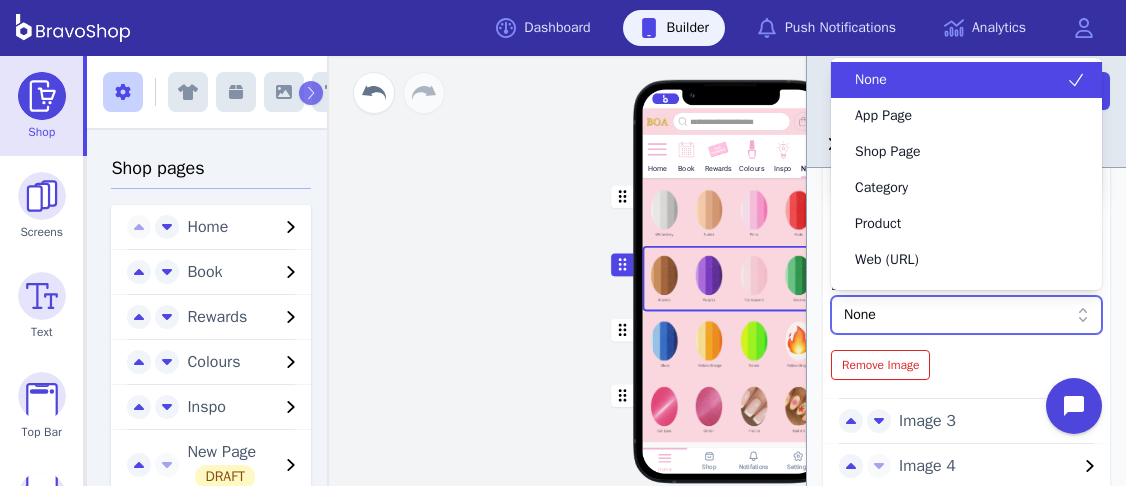 click on "None" at bounding box center (956, 315) 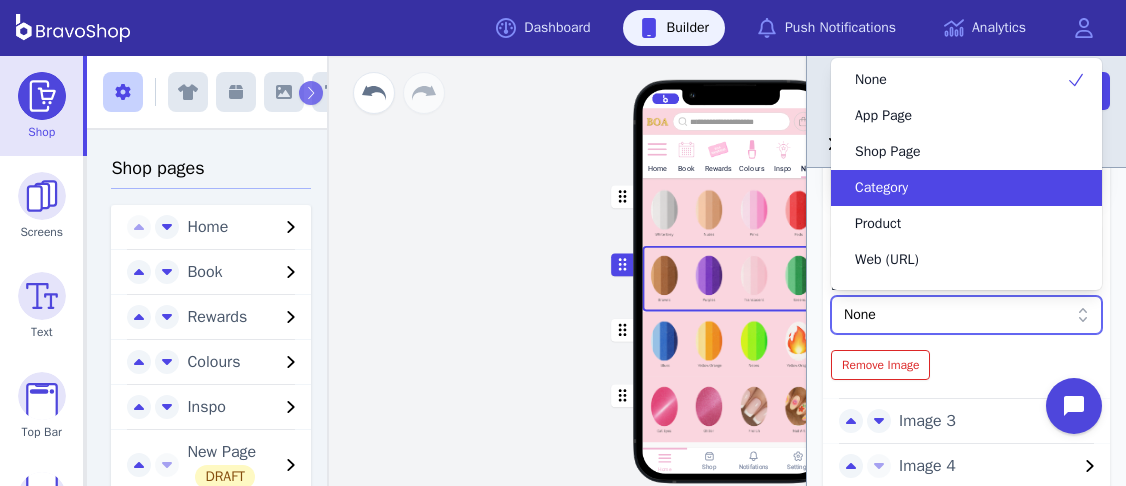 click on "Category" at bounding box center (954, 188) 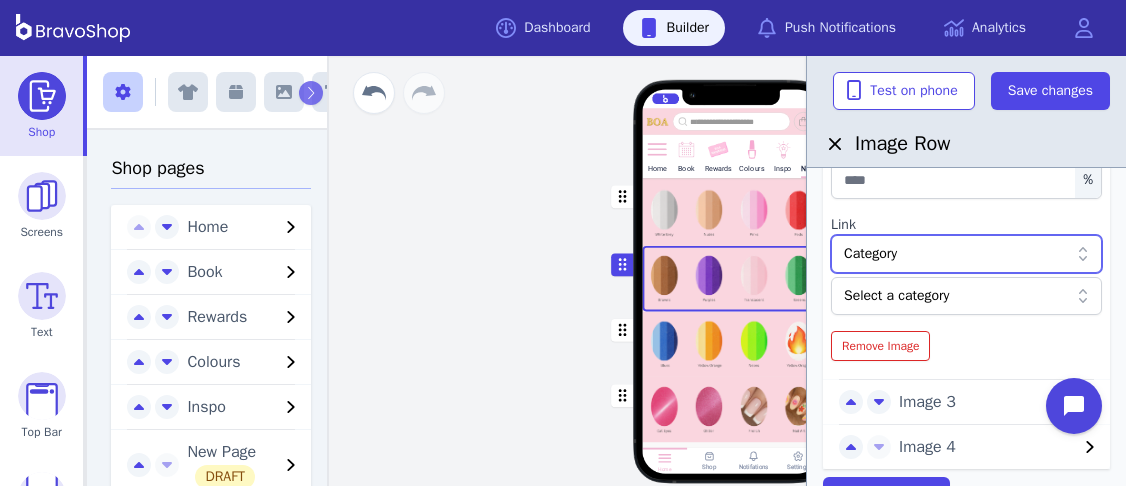 scroll, scrollTop: 376, scrollLeft: 0, axis: vertical 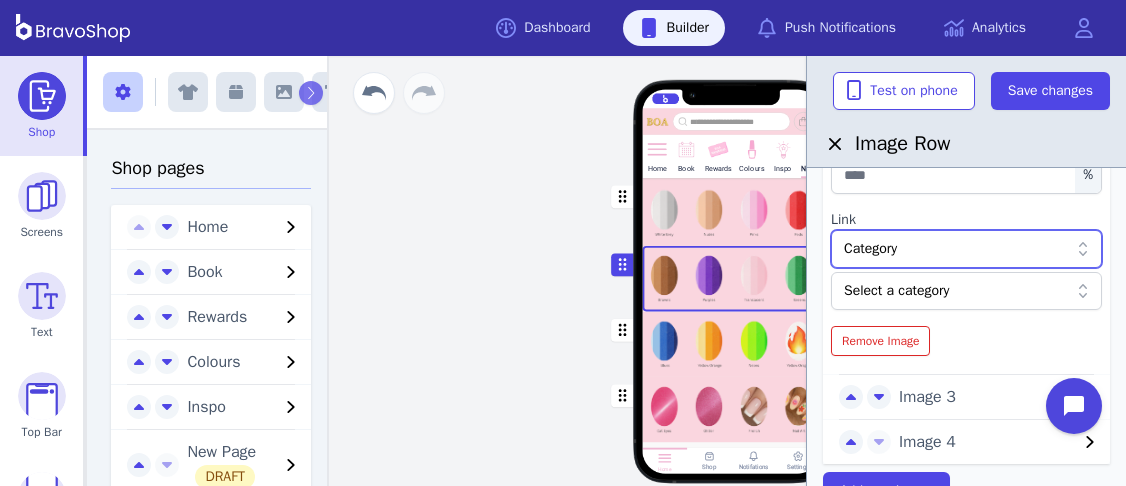 click at bounding box center (956, 291) 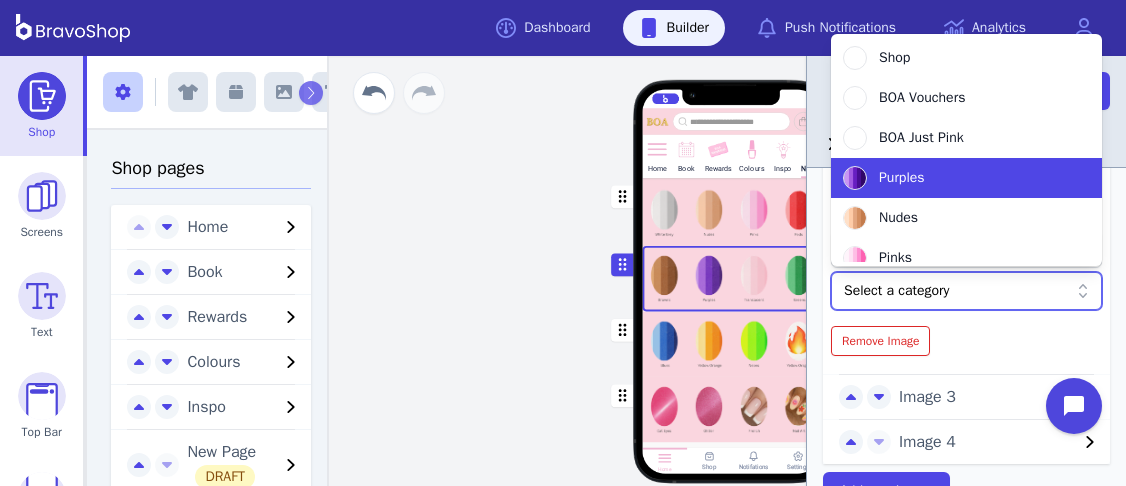 click on "Purples" at bounding box center [966, 178] 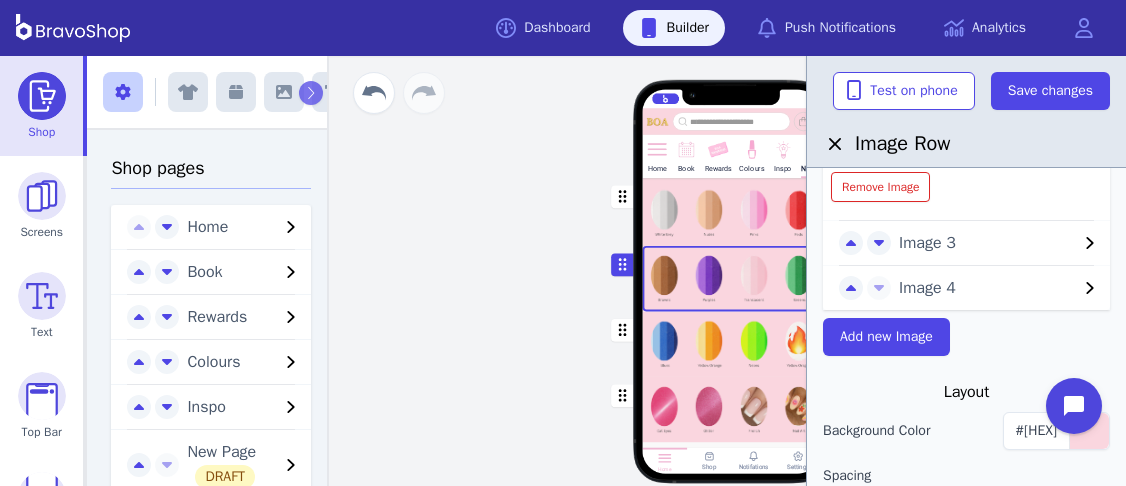 scroll, scrollTop: 531, scrollLeft: 0, axis: vertical 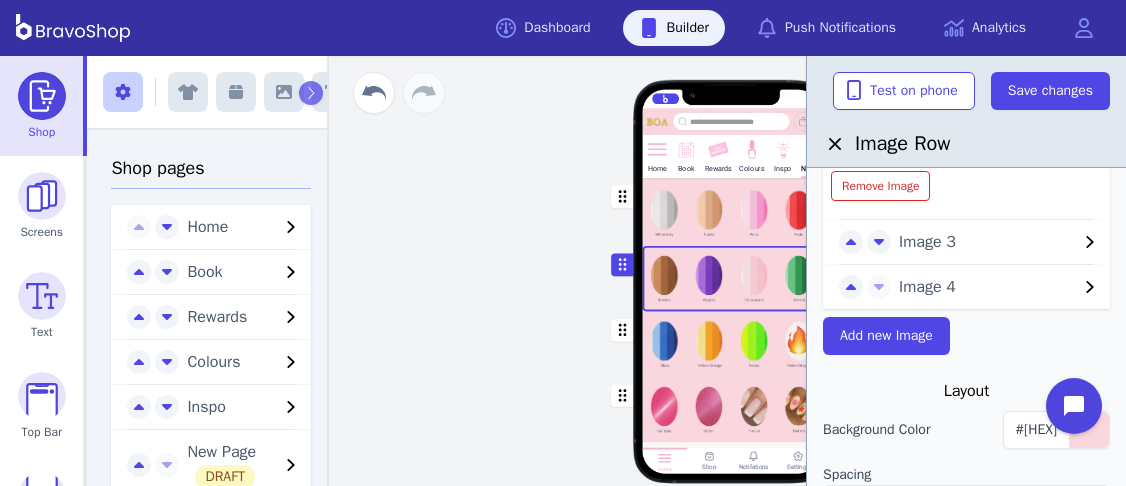click on "Image 3" at bounding box center [988, 242] 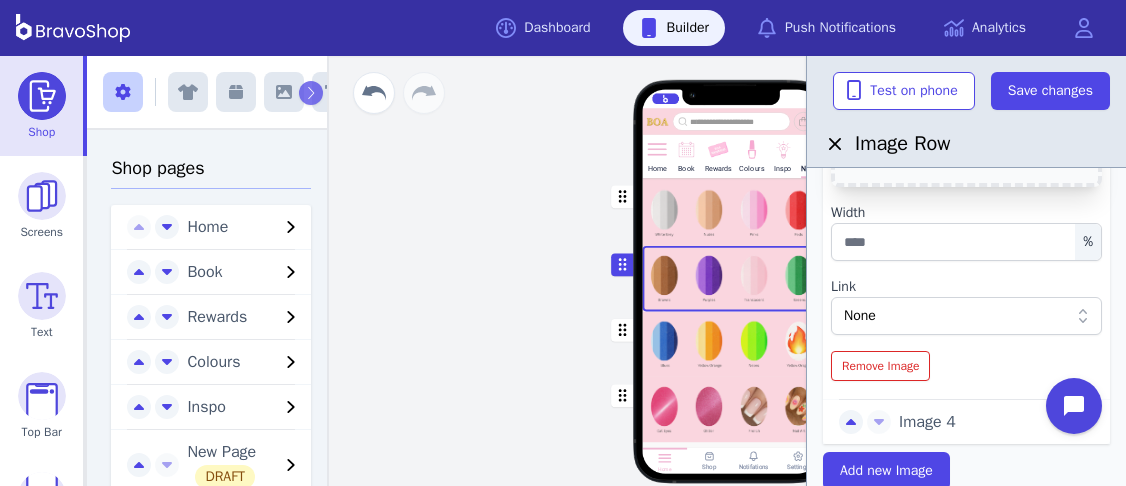 scroll, scrollTop: 355, scrollLeft: 0, axis: vertical 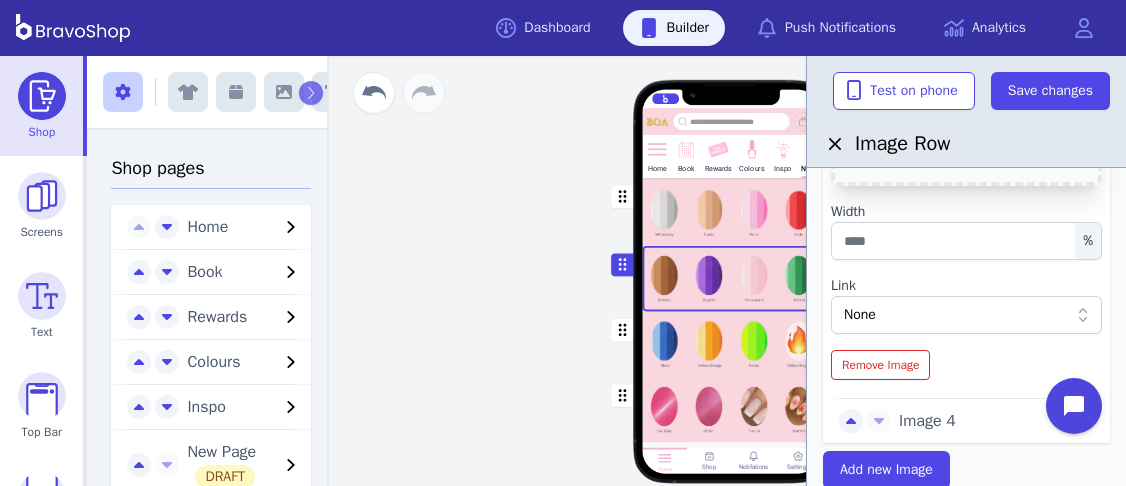 click on "None" at bounding box center [956, 315] 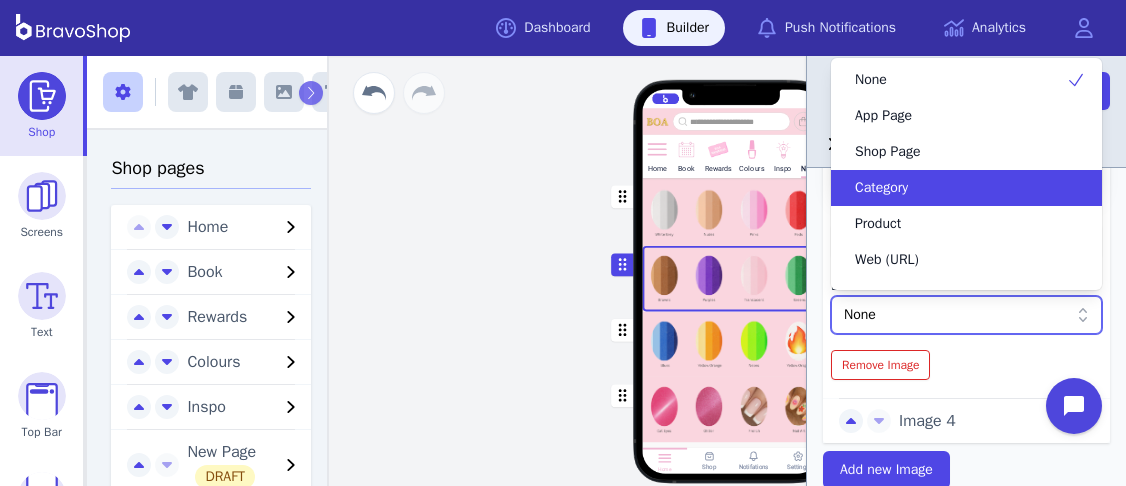 click on "Category" at bounding box center (966, 188) 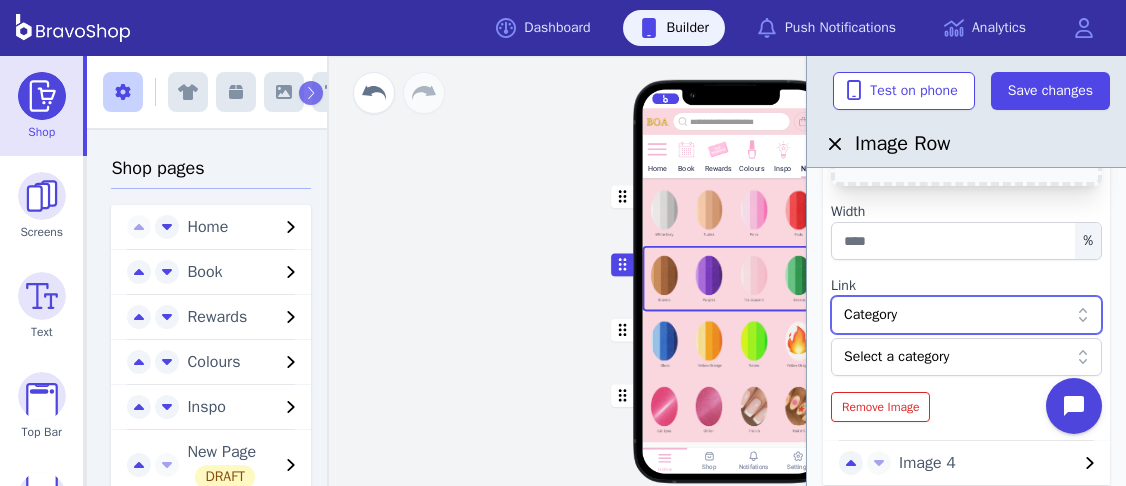 click at bounding box center (956, 357) 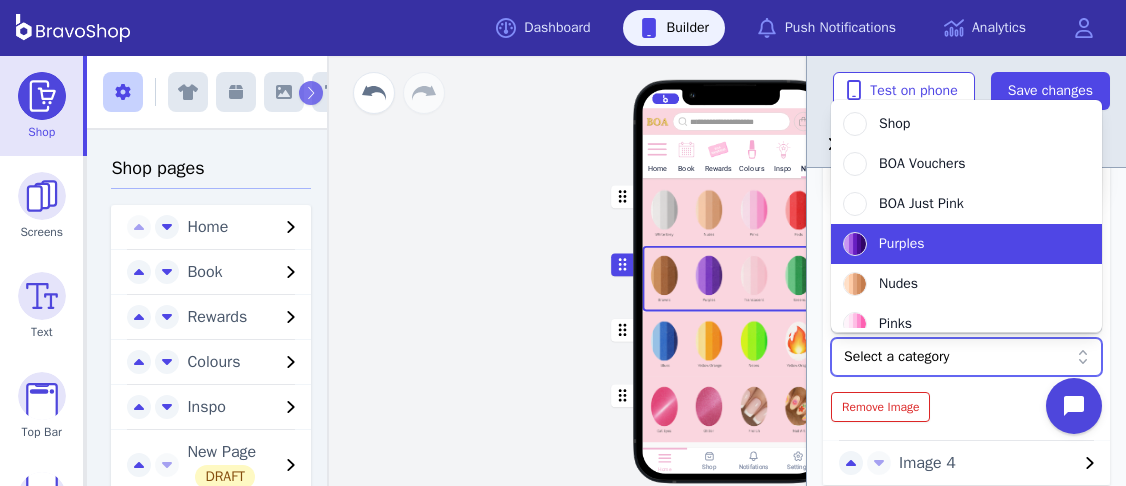 click on "Purples" at bounding box center [902, 244] 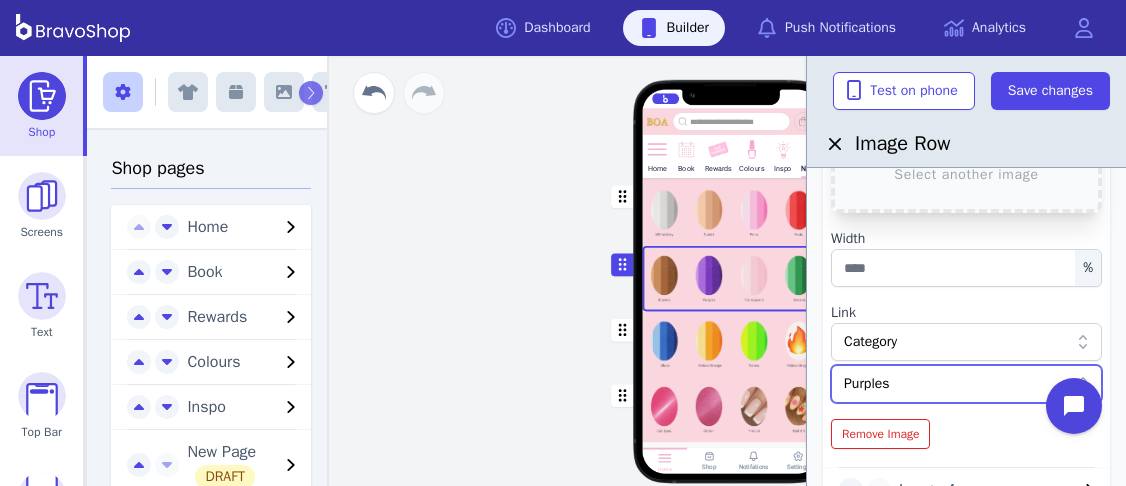 scroll, scrollTop: 329, scrollLeft: 0, axis: vertical 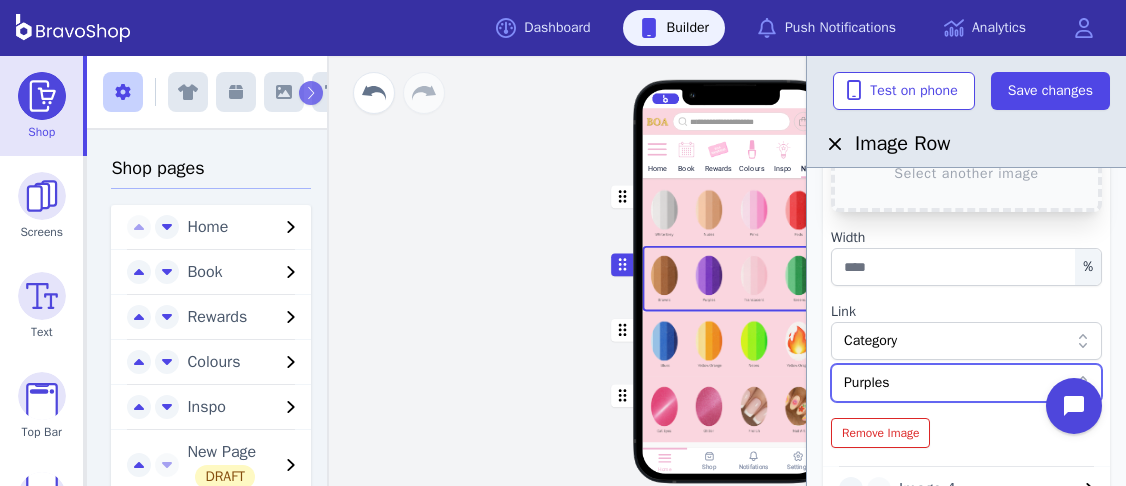 click at bounding box center [956, 383] 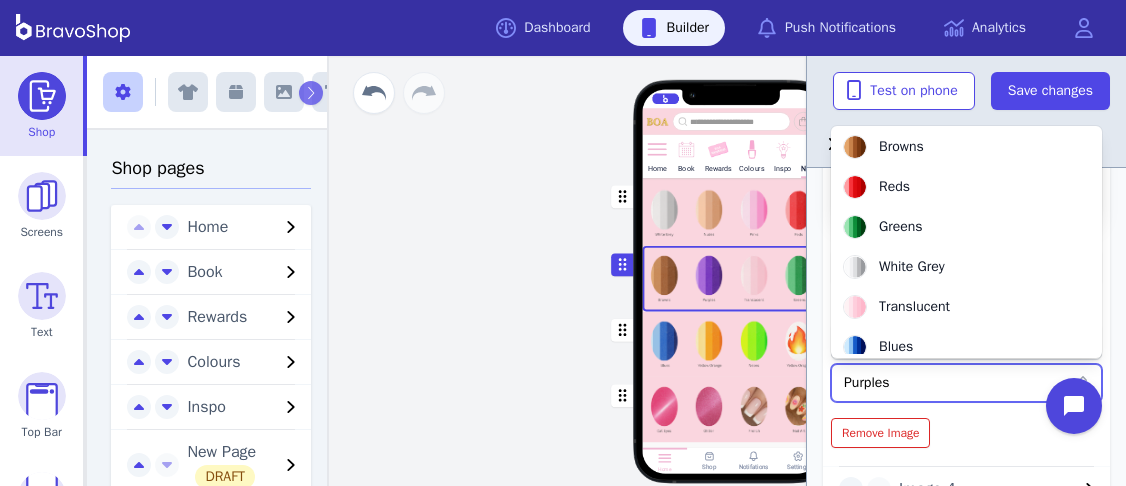 scroll, scrollTop: 253, scrollLeft: 0, axis: vertical 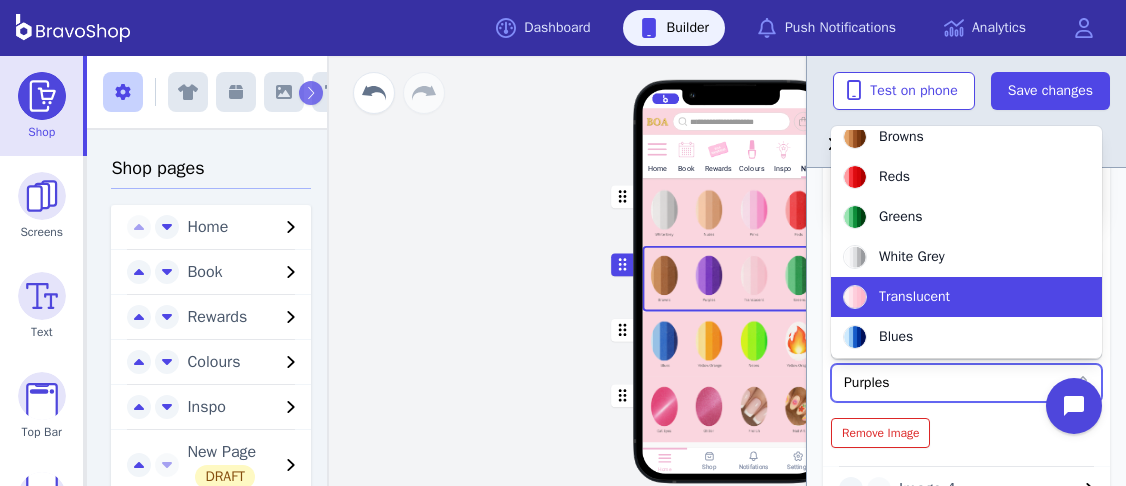 click on "Translucent" at bounding box center (914, 297) 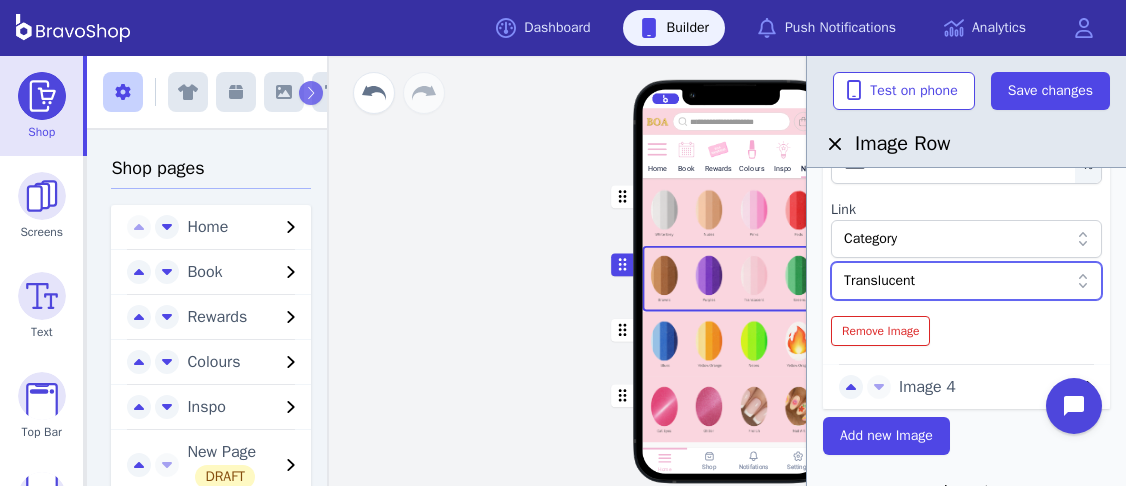 scroll, scrollTop: 466, scrollLeft: 0, axis: vertical 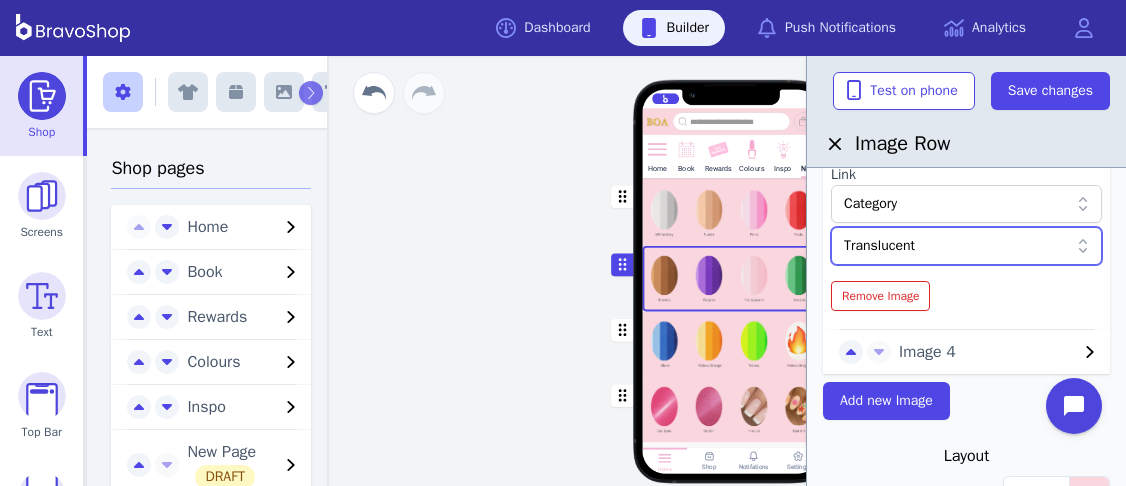 click on "Image 4" at bounding box center (988, 352) 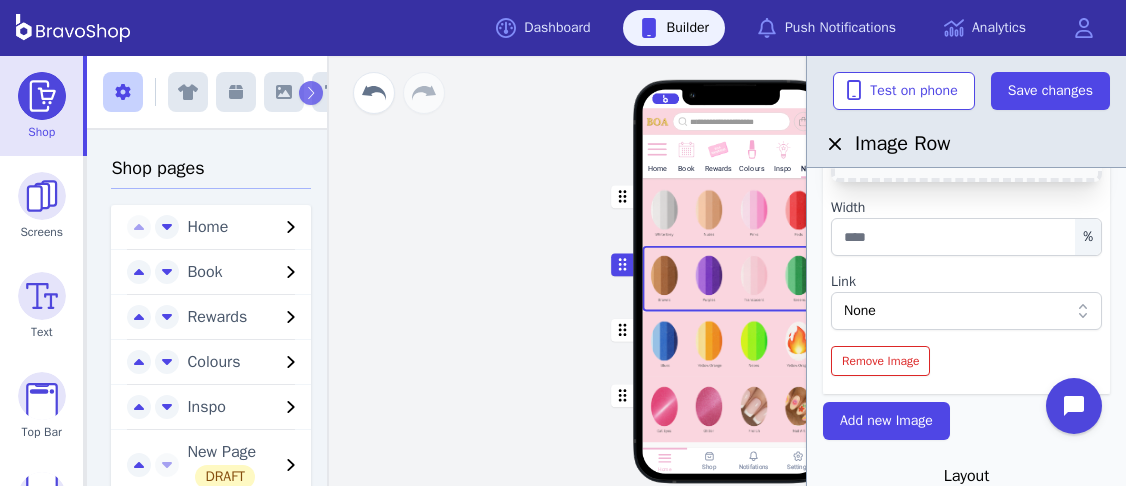 scroll, scrollTop: 420, scrollLeft: 0, axis: vertical 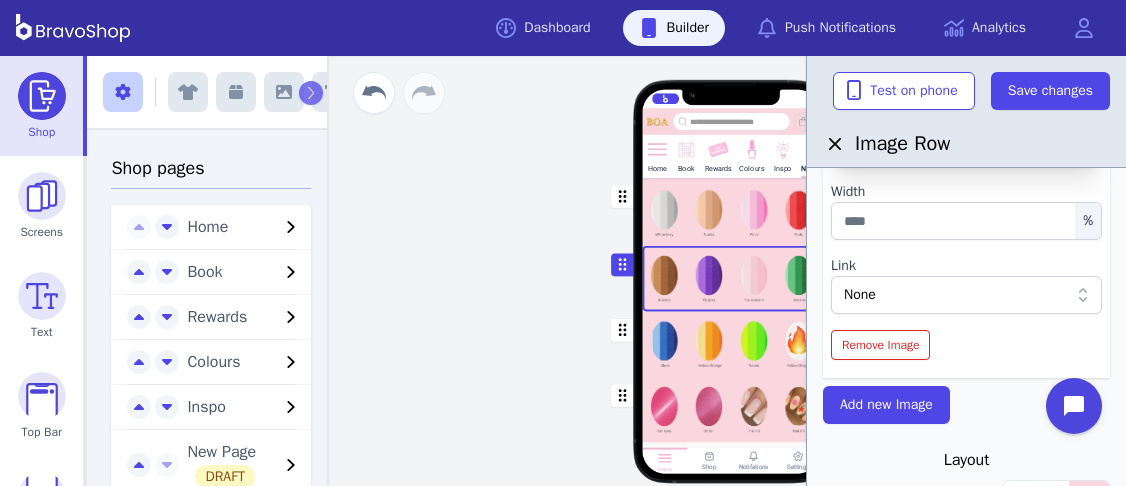 click on "None" at bounding box center (956, 295) 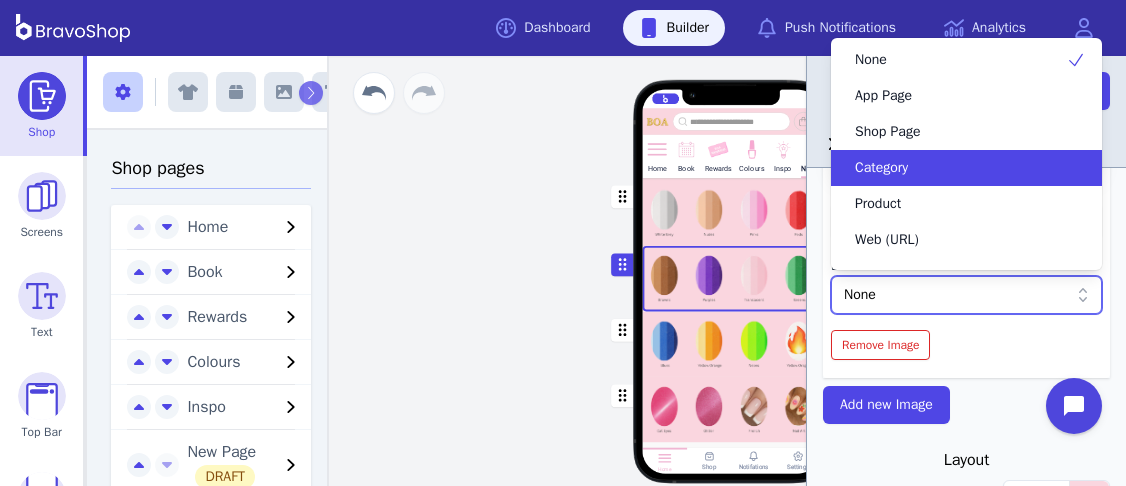 click on "Category" at bounding box center [966, 168] 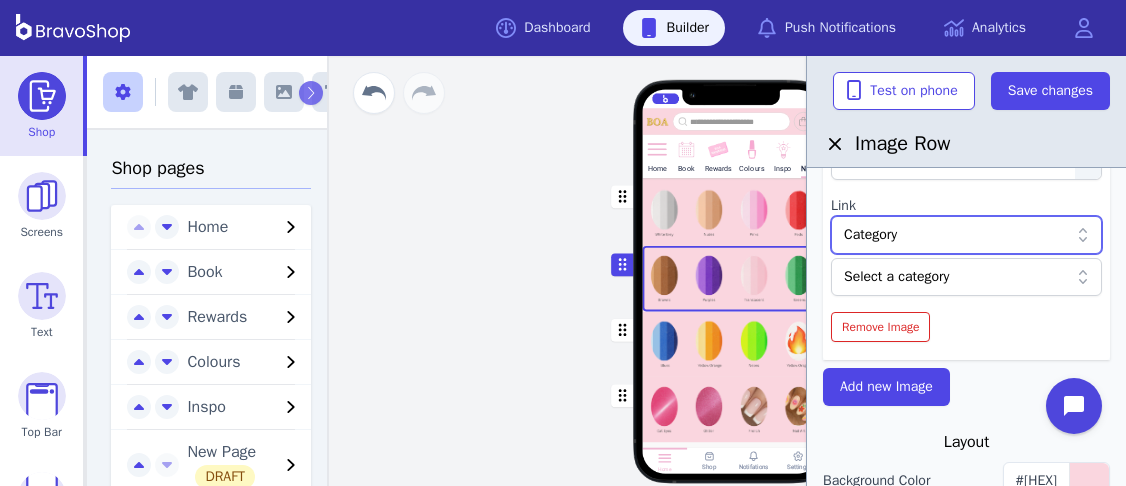 scroll, scrollTop: 486, scrollLeft: 0, axis: vertical 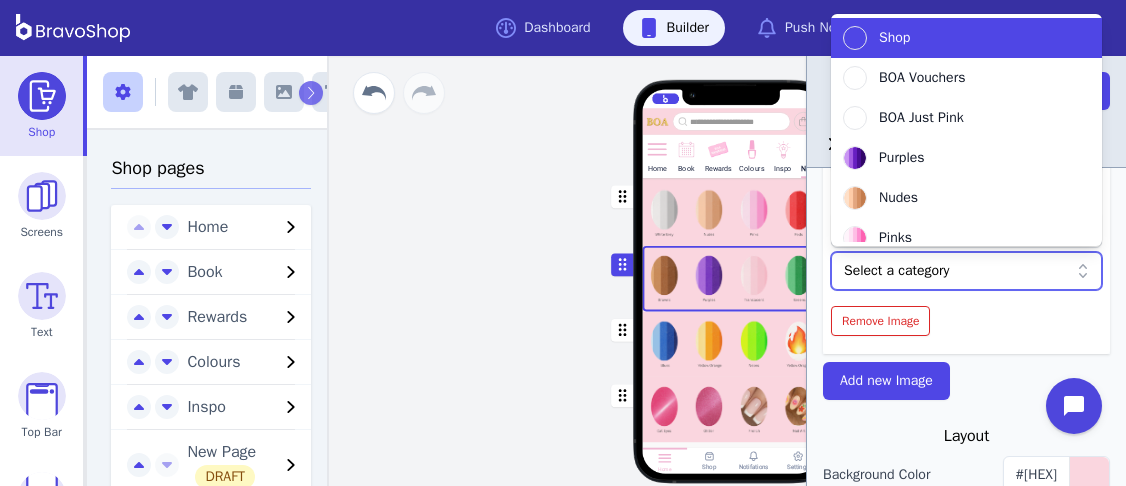 click at bounding box center [956, 271] 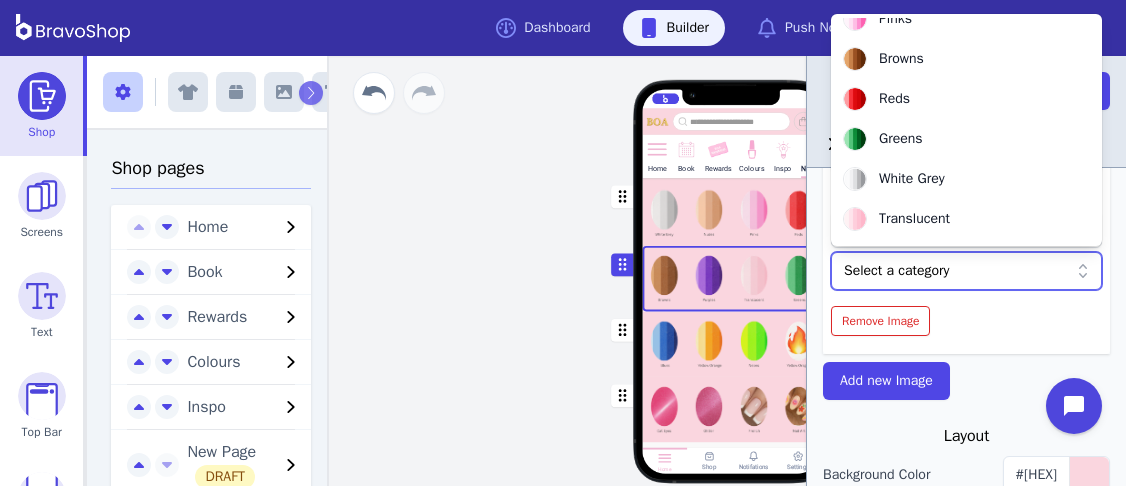 scroll, scrollTop: 218, scrollLeft: 0, axis: vertical 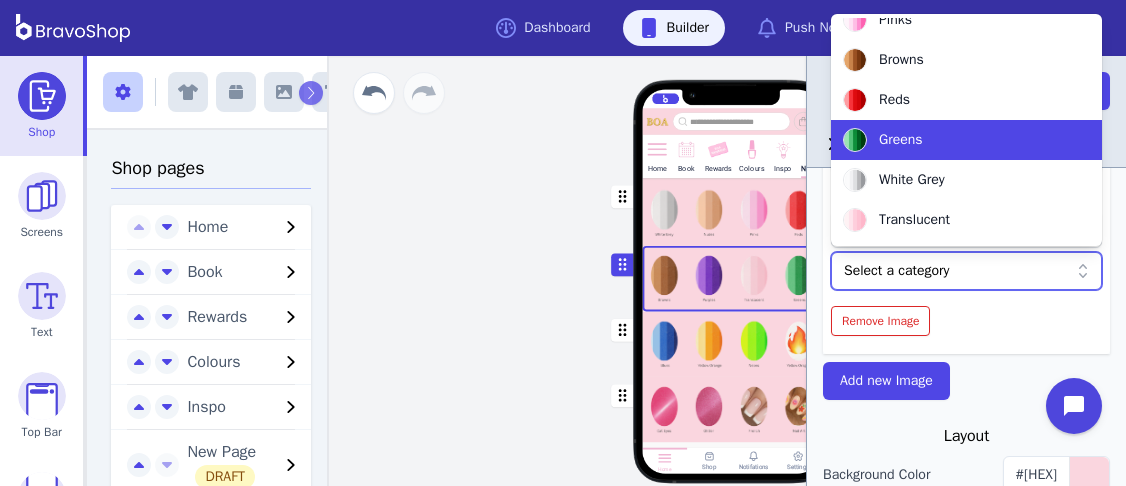 click on "Greens" at bounding box center [901, 140] 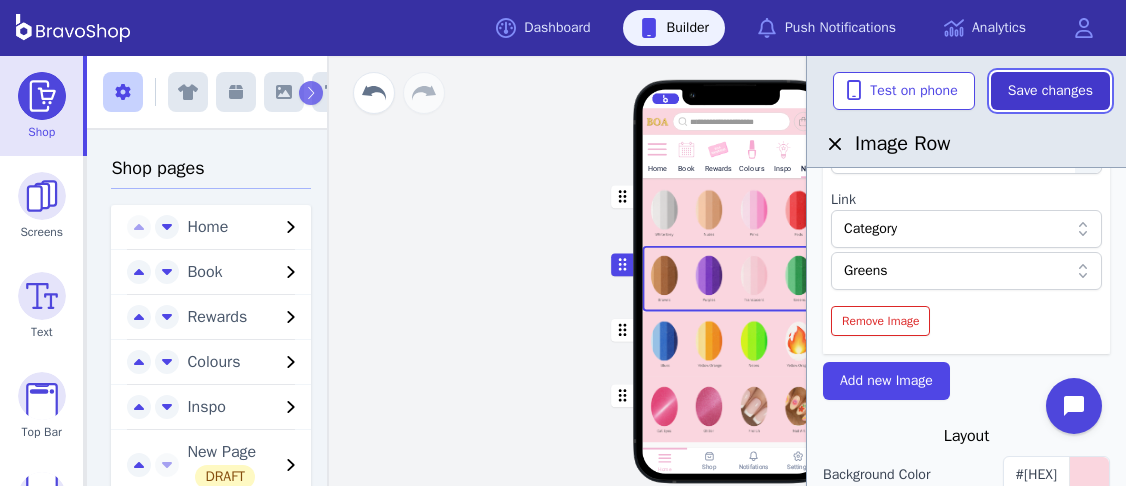 click on "Save changes" at bounding box center (1050, 91) 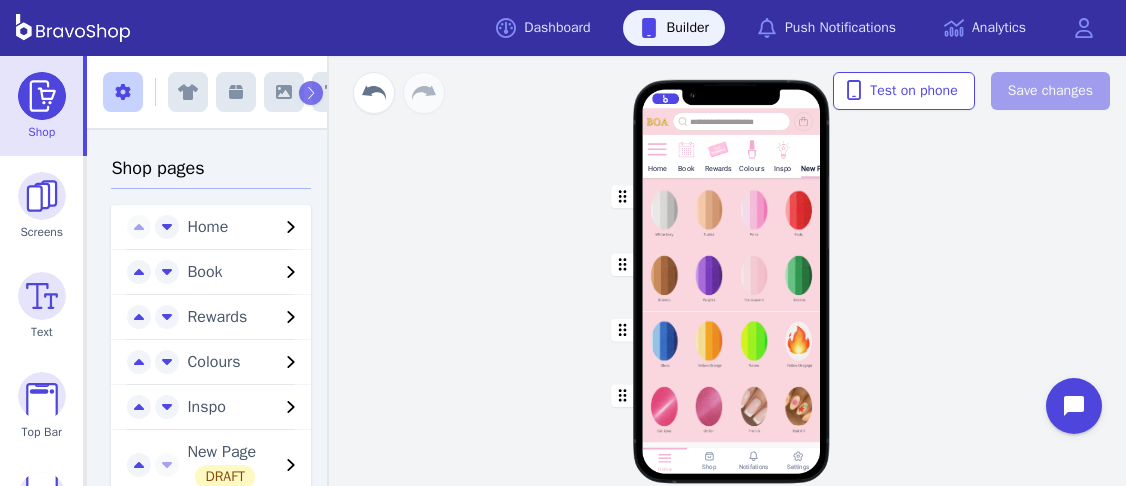 click at bounding box center [732, 344] 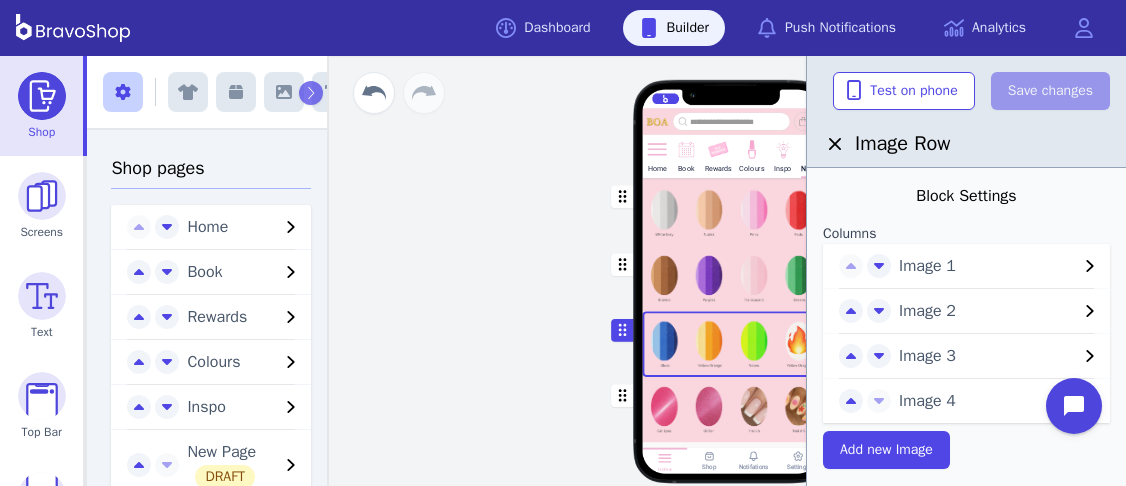 click on "Image 1" at bounding box center [988, 266] 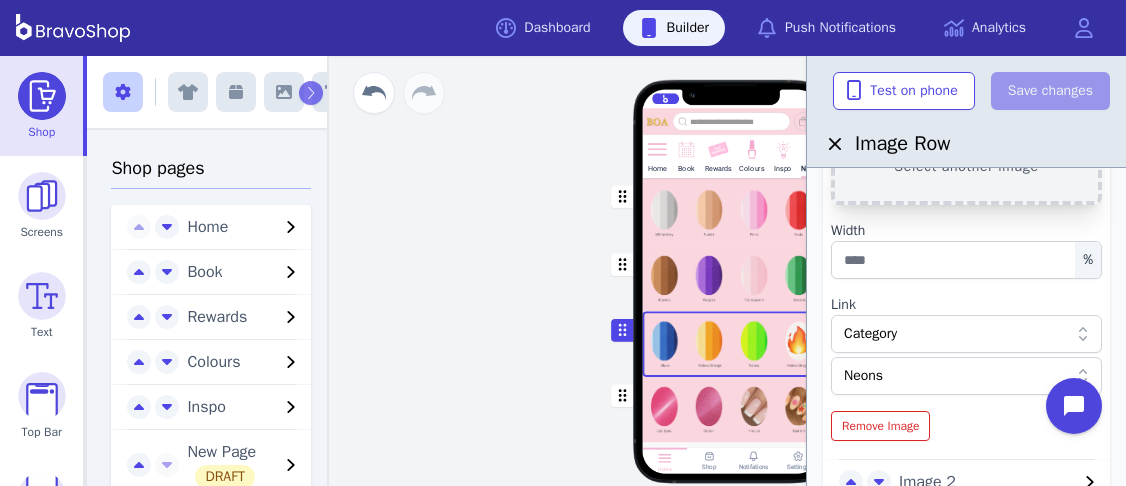 scroll, scrollTop: 252, scrollLeft: 0, axis: vertical 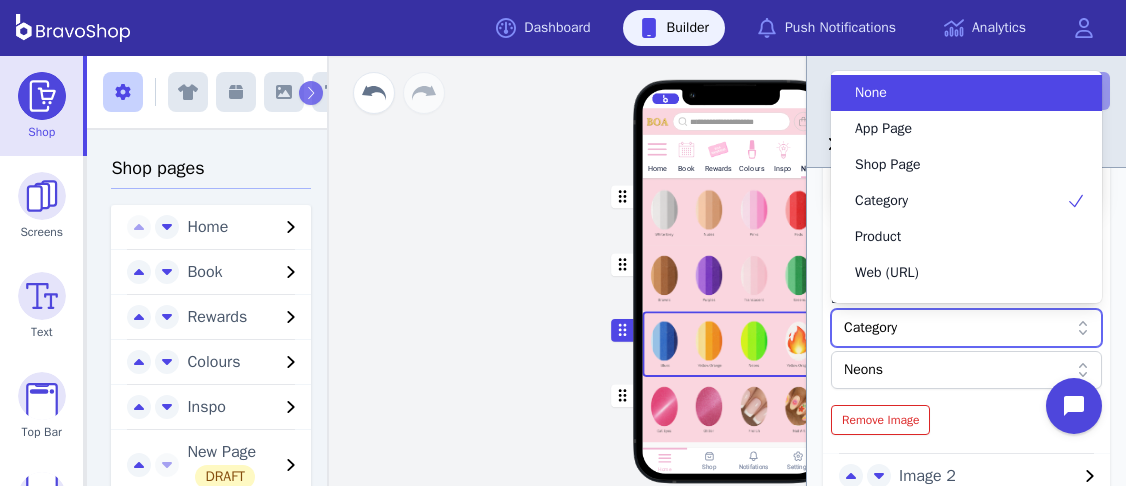 click on "Category" at bounding box center (956, 328) 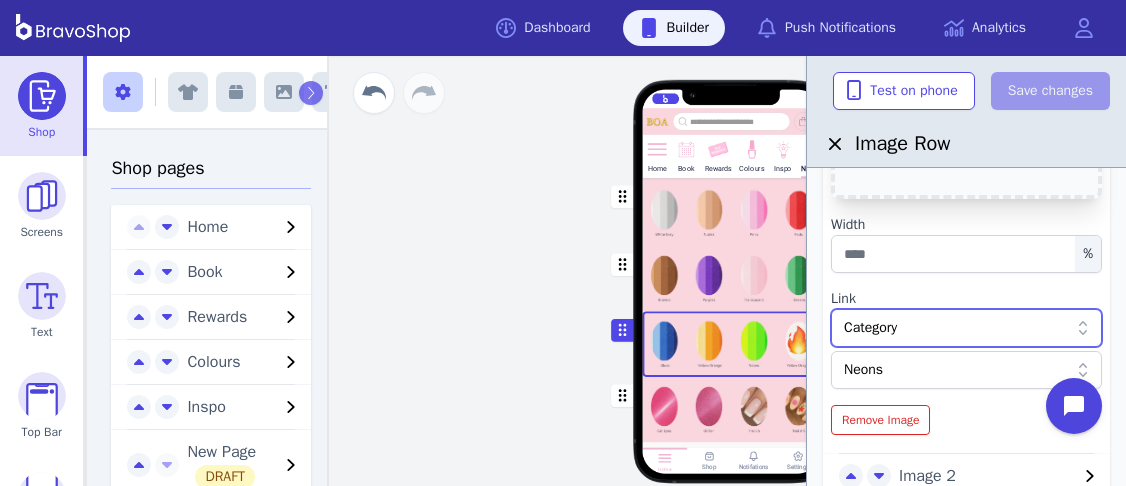 click on "Neons" at bounding box center [966, 370] 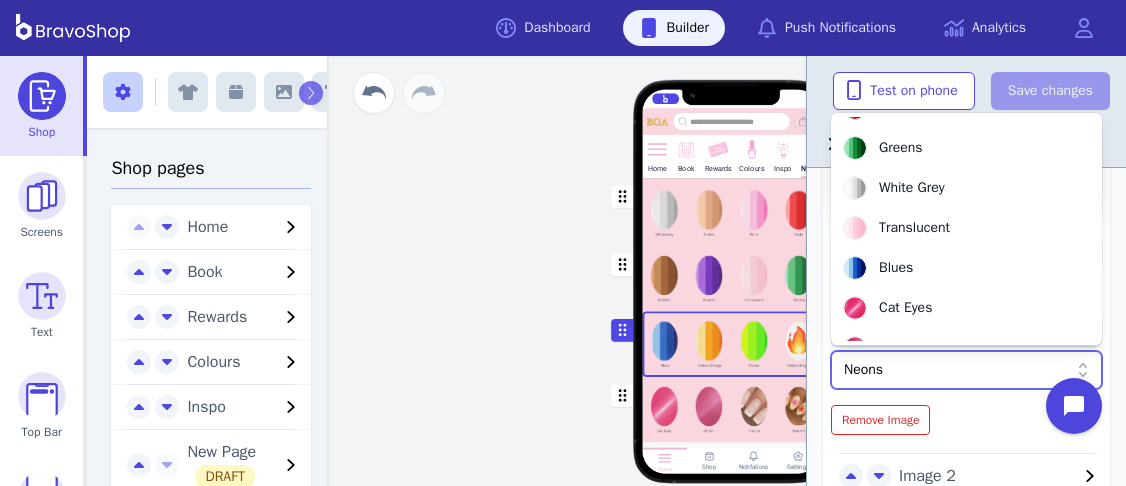 scroll, scrollTop: 355, scrollLeft: 0, axis: vertical 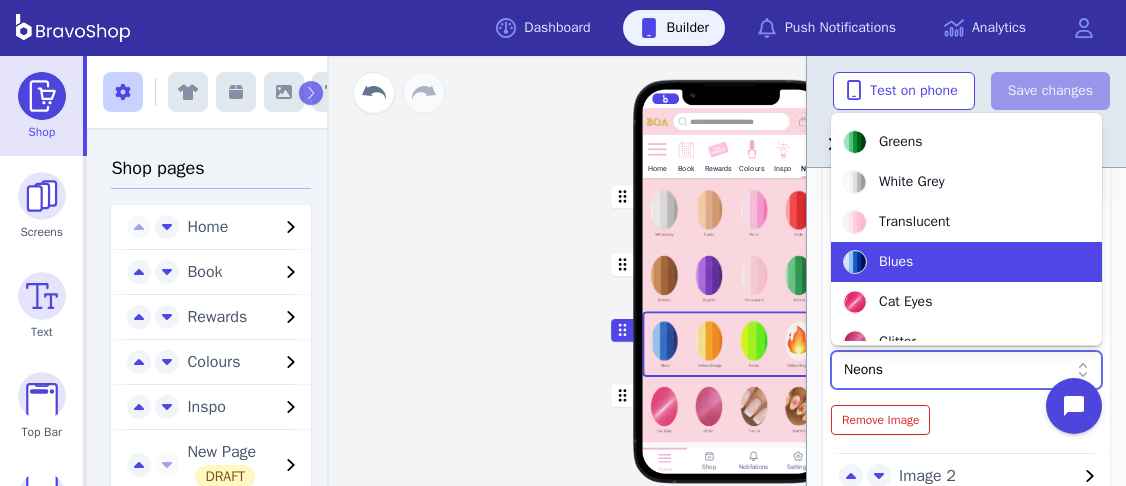 click on "Blues" at bounding box center [896, 262] 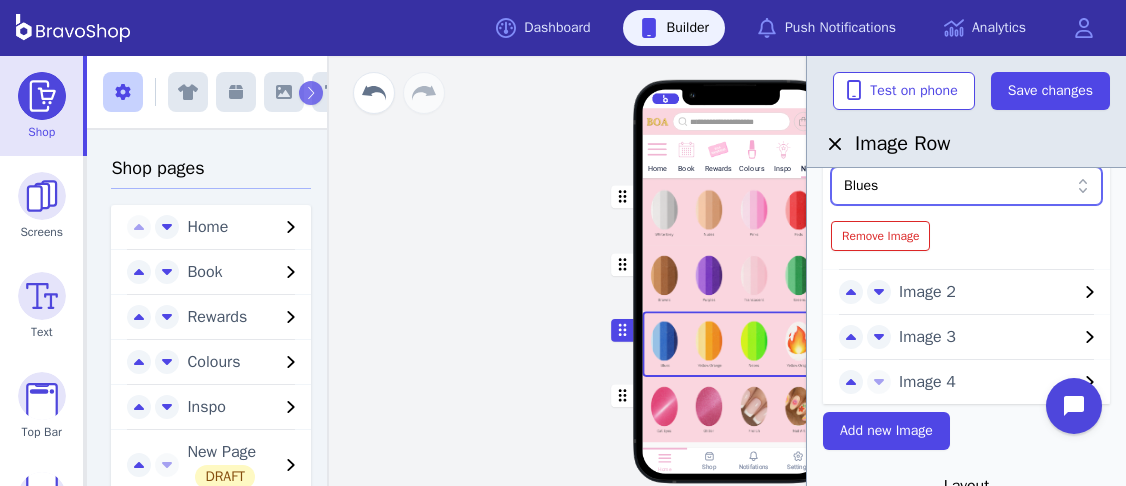 scroll, scrollTop: 451, scrollLeft: 0, axis: vertical 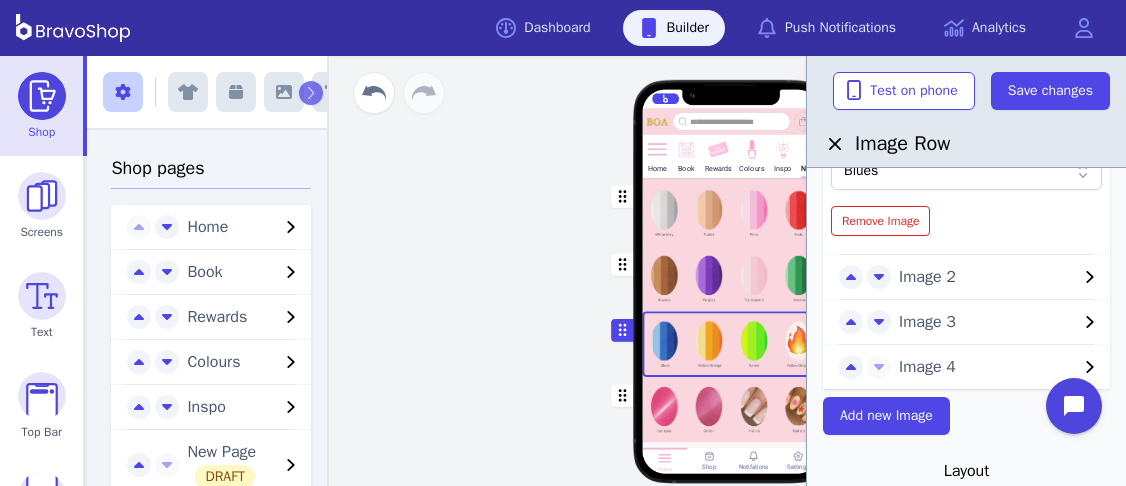 click on "Image 2" at bounding box center [988, 277] 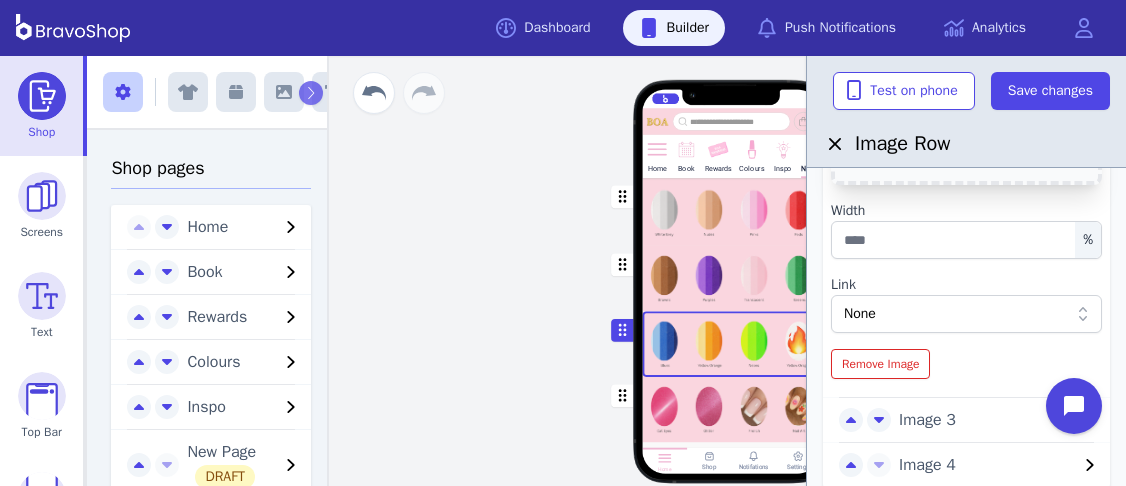 scroll, scrollTop: 313, scrollLeft: 0, axis: vertical 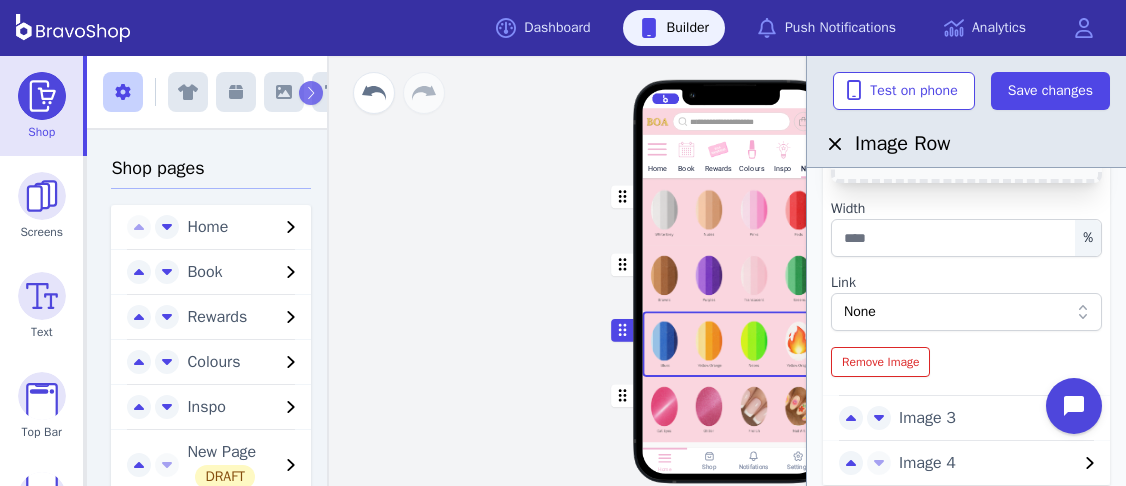 click on "None" at bounding box center [956, 312] 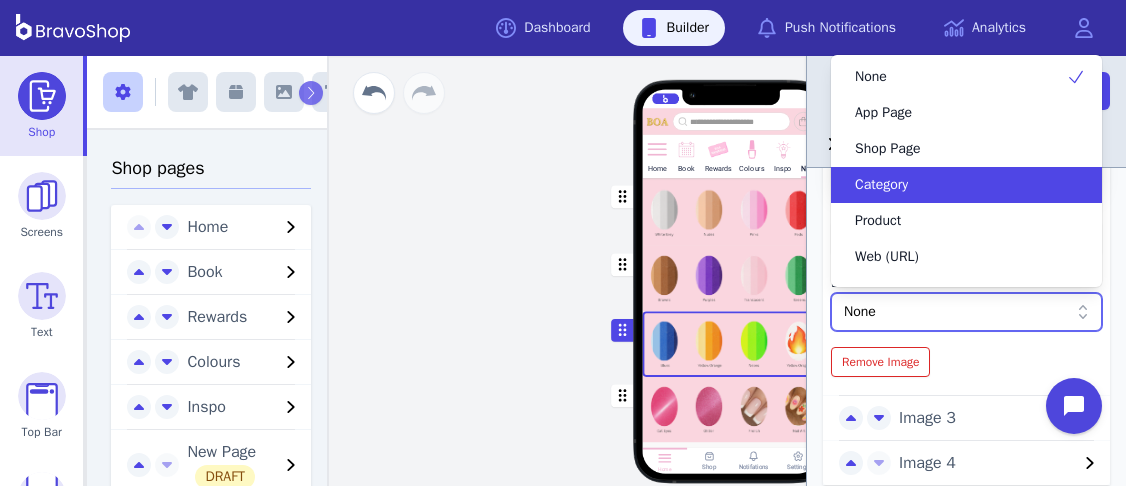 click on "Category" at bounding box center (954, 185) 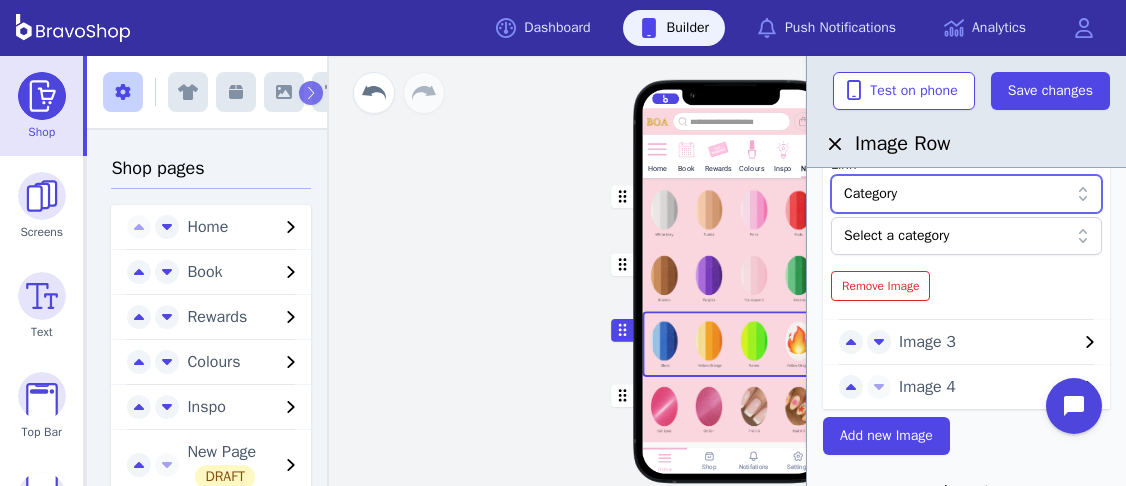 scroll, scrollTop: 445, scrollLeft: 0, axis: vertical 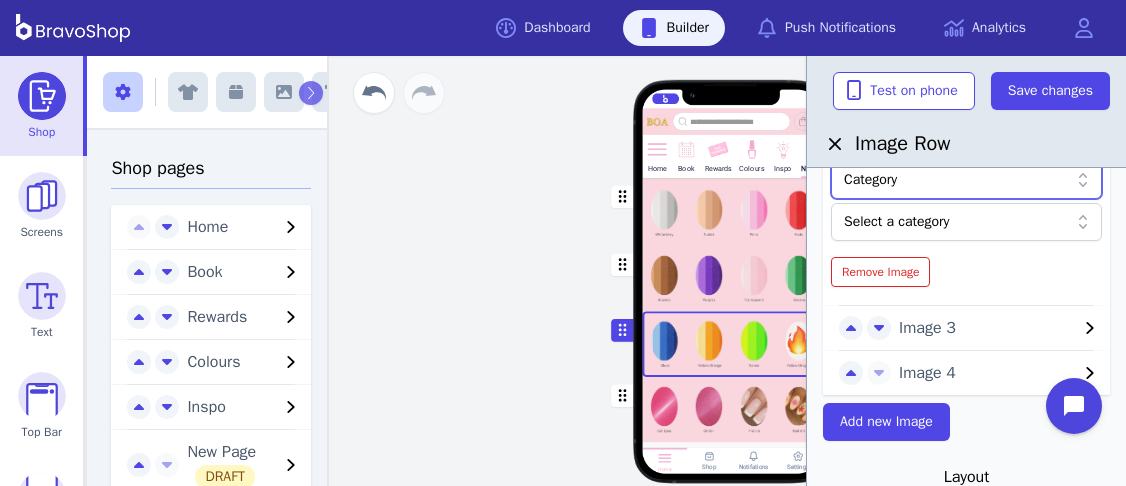 click at bounding box center (956, 222) 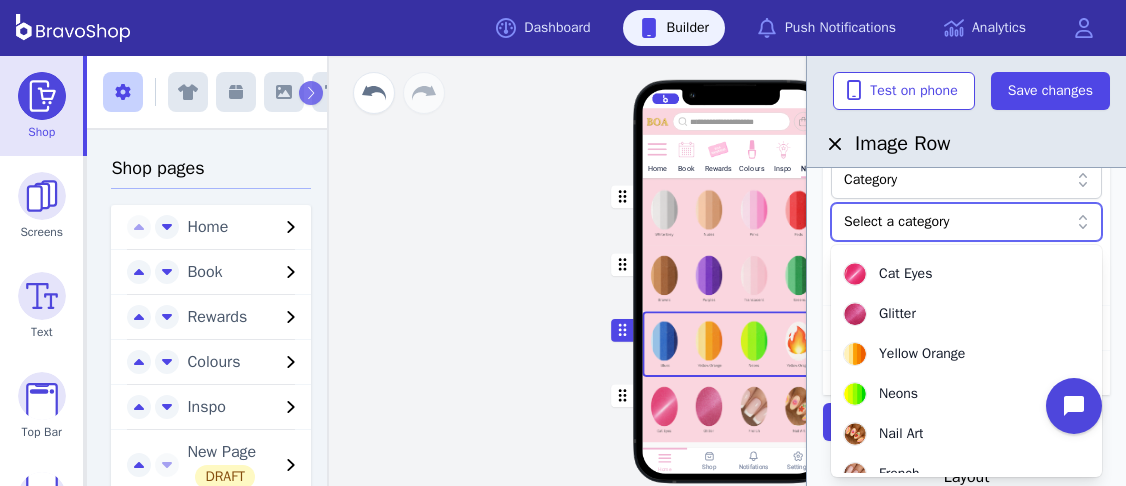 scroll, scrollTop: 477, scrollLeft: 0, axis: vertical 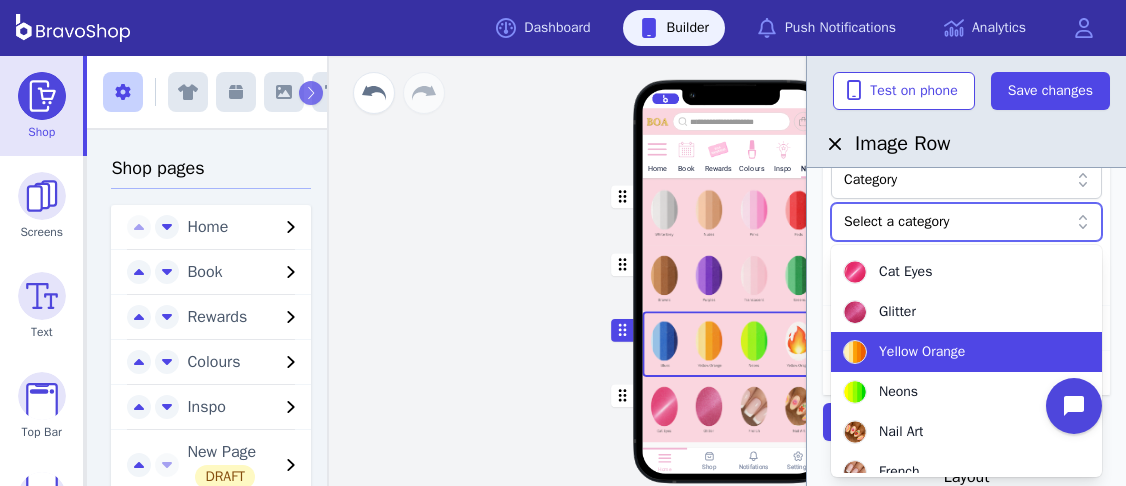 click on "Yellow Orange" at bounding box center (922, 352) 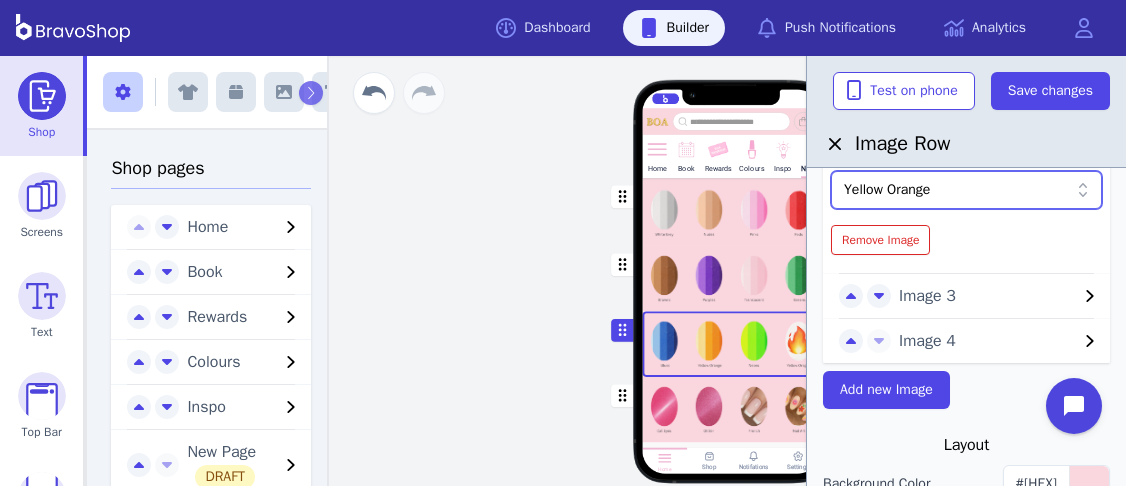 scroll, scrollTop: 481, scrollLeft: 0, axis: vertical 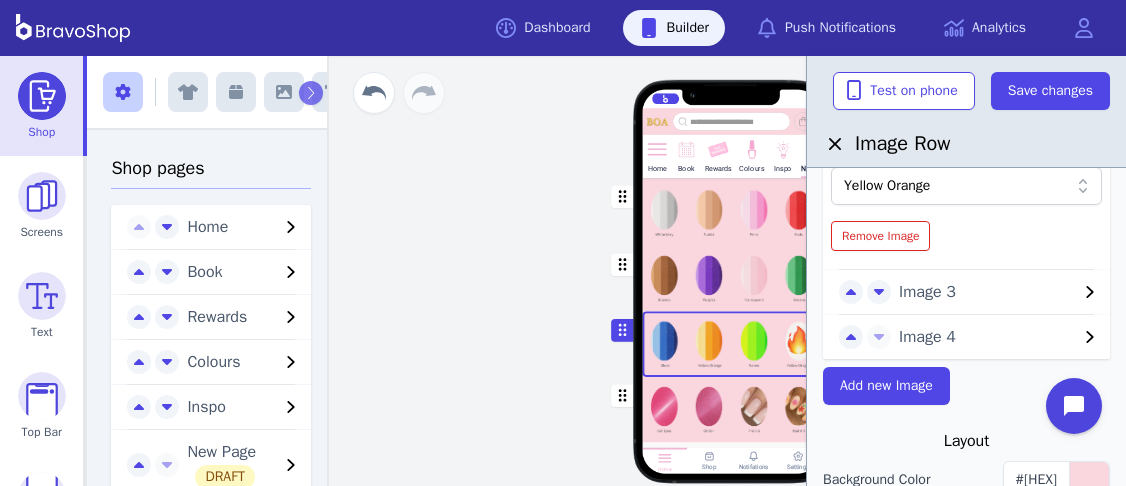 click on "Image 3" at bounding box center [988, 292] 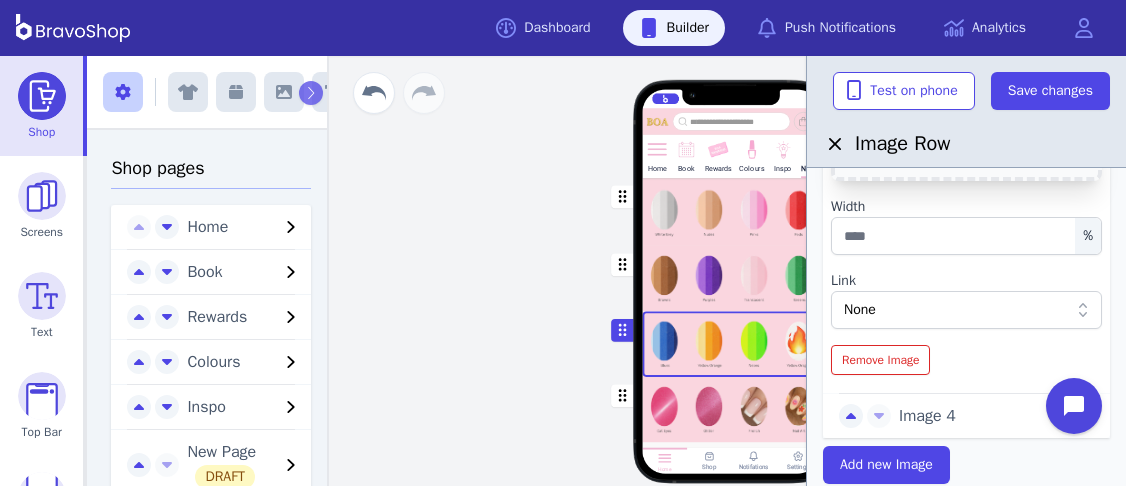 scroll, scrollTop: 364, scrollLeft: 0, axis: vertical 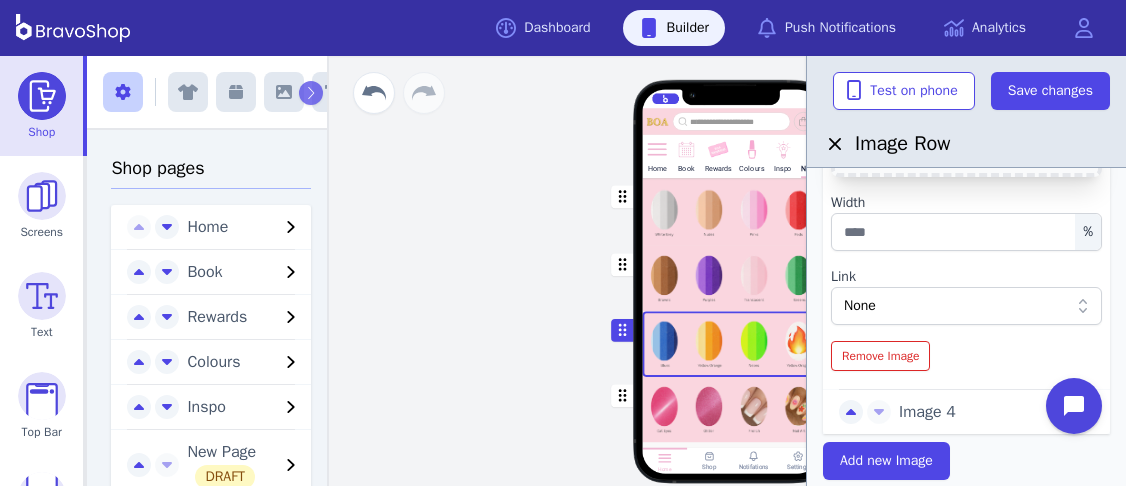 click on "None" at bounding box center [956, 306] 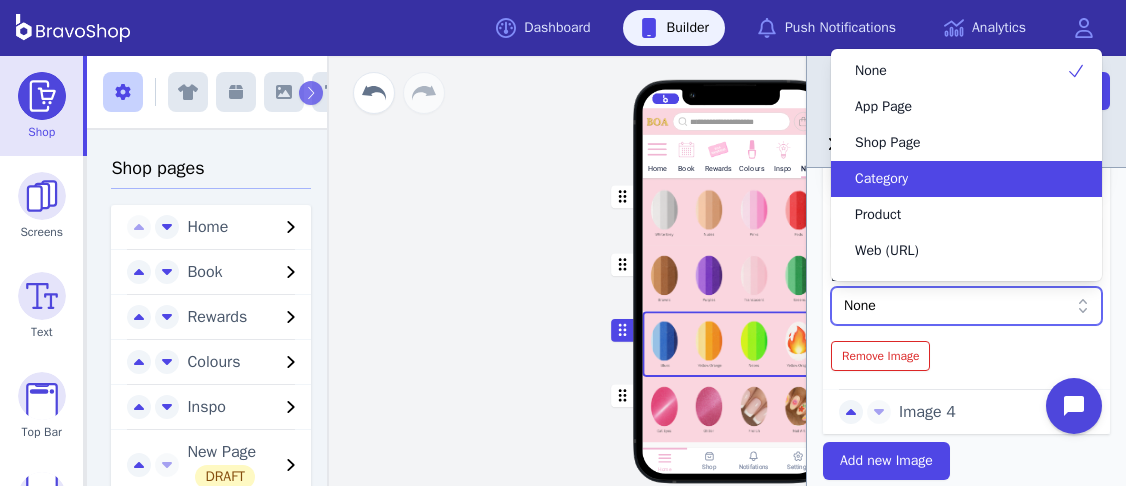 click on "Category" at bounding box center [881, 179] 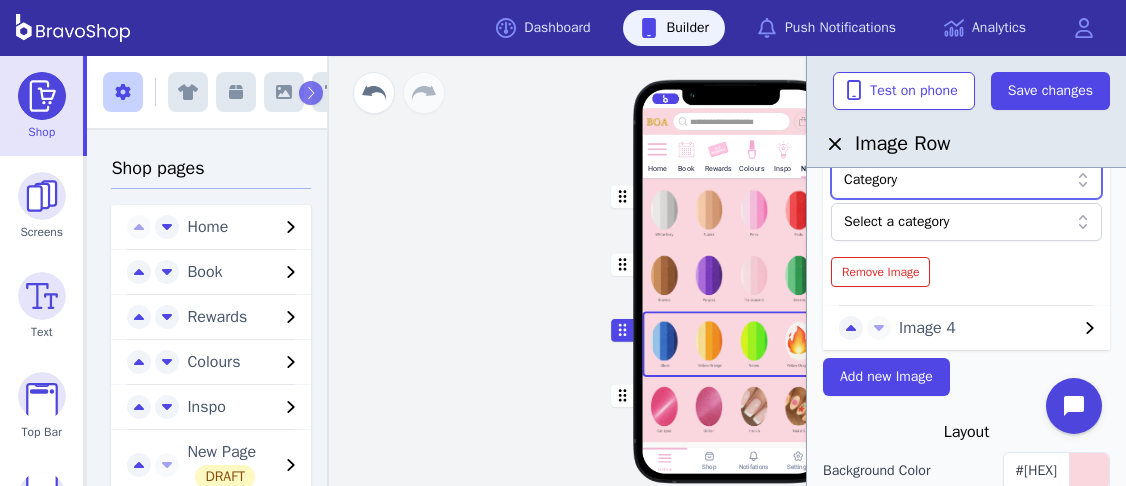 scroll, scrollTop: 492, scrollLeft: 0, axis: vertical 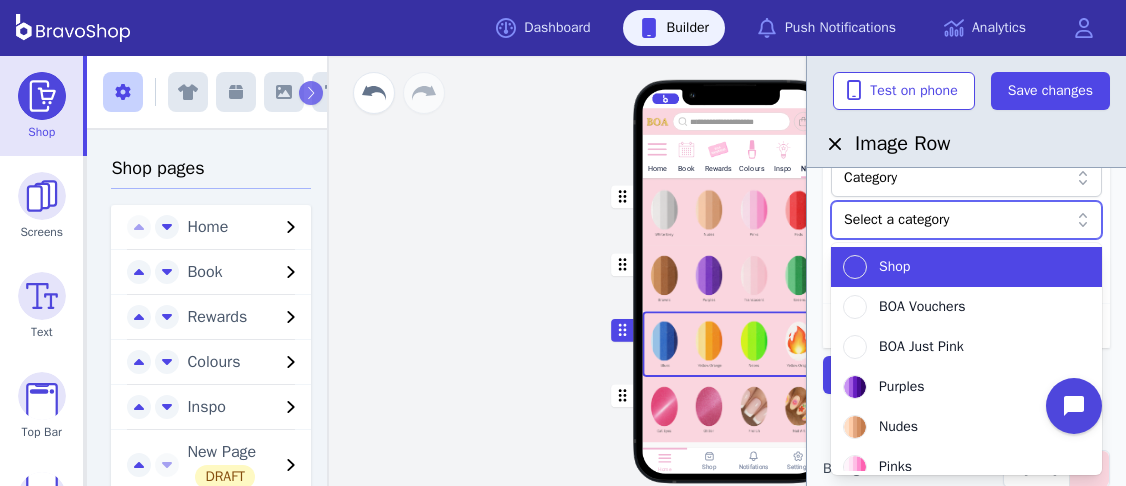 click at bounding box center (956, 220) 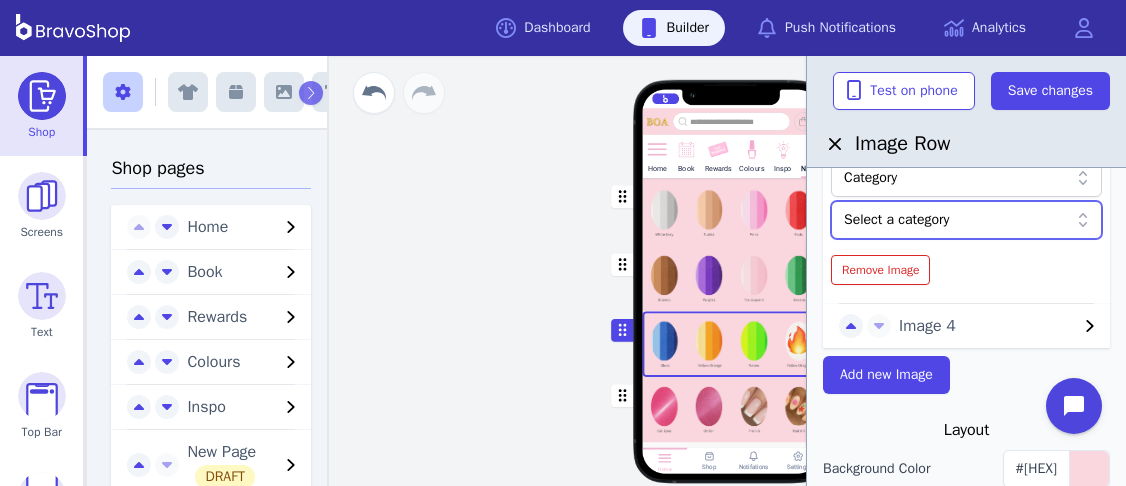 click at bounding box center (956, 220) 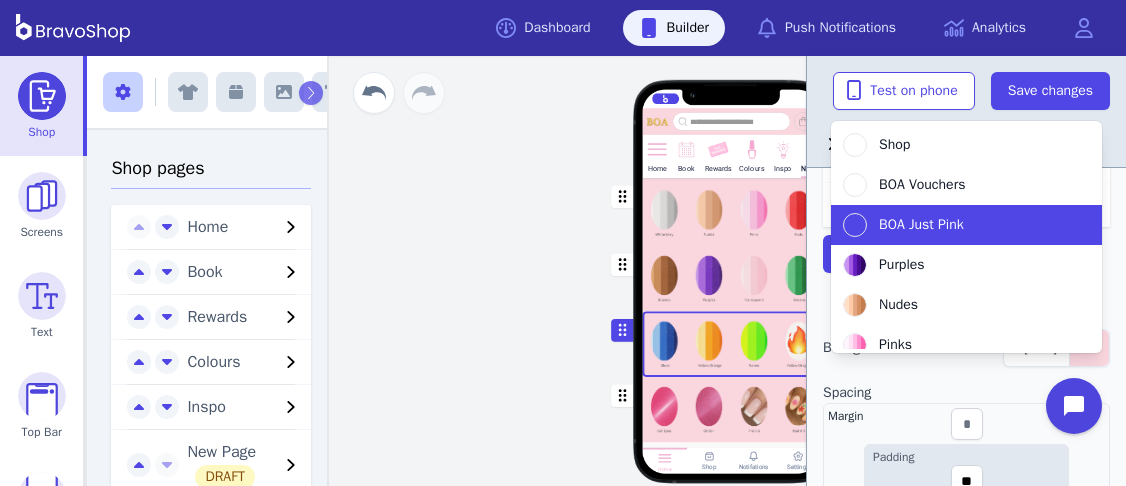 scroll, scrollTop: 610, scrollLeft: 0, axis: vertical 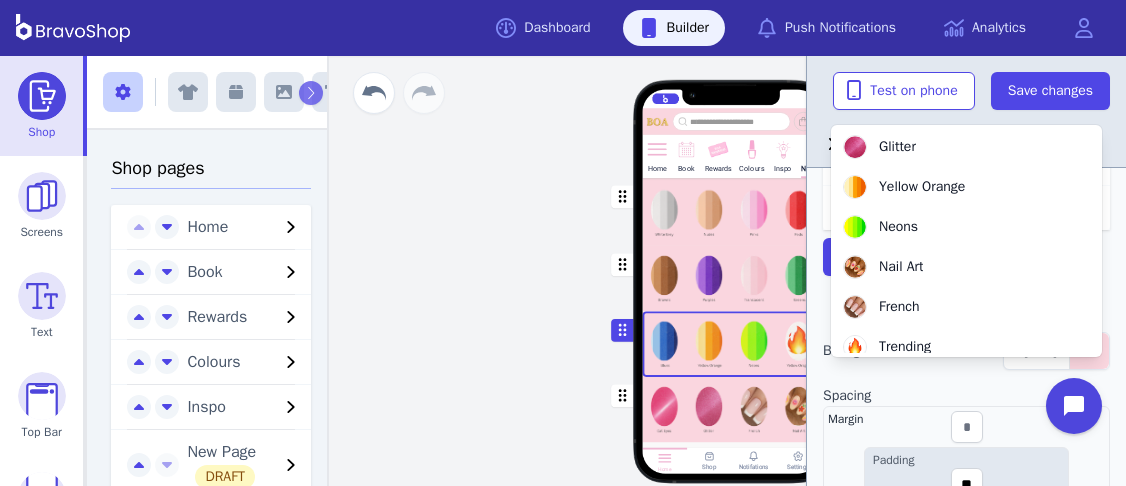 click on "Neons" at bounding box center [898, 227] 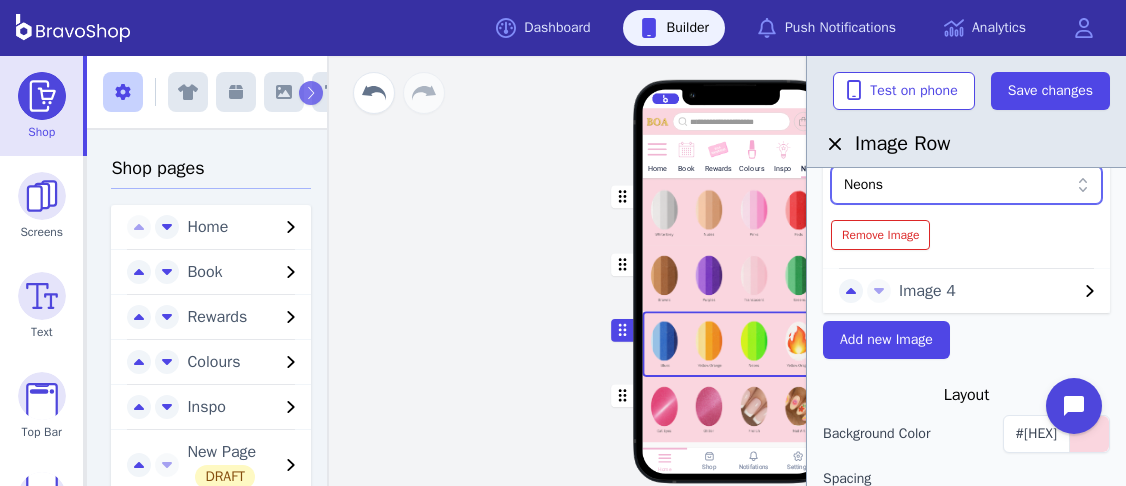 scroll, scrollTop: 536, scrollLeft: 0, axis: vertical 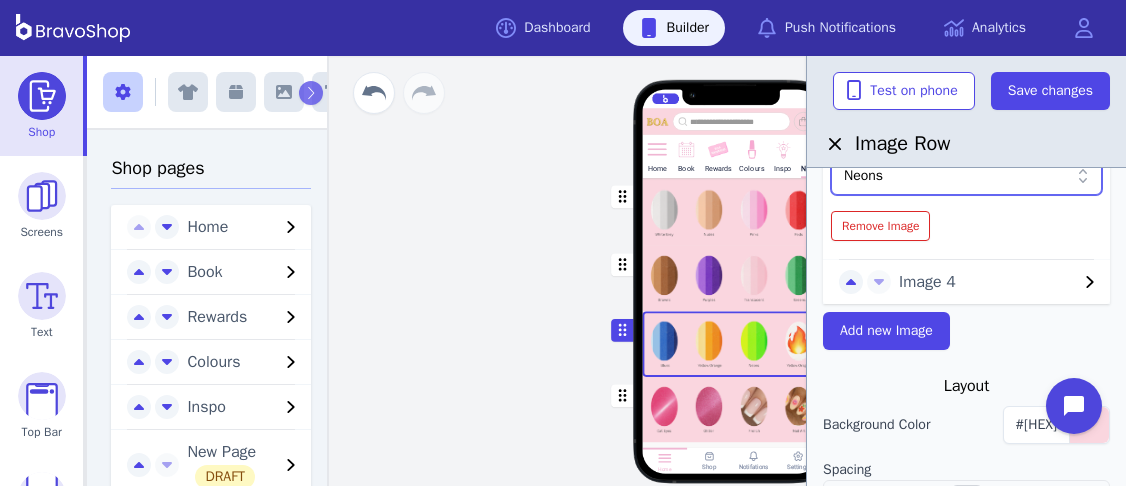 click on "Image 4" at bounding box center (988, 282) 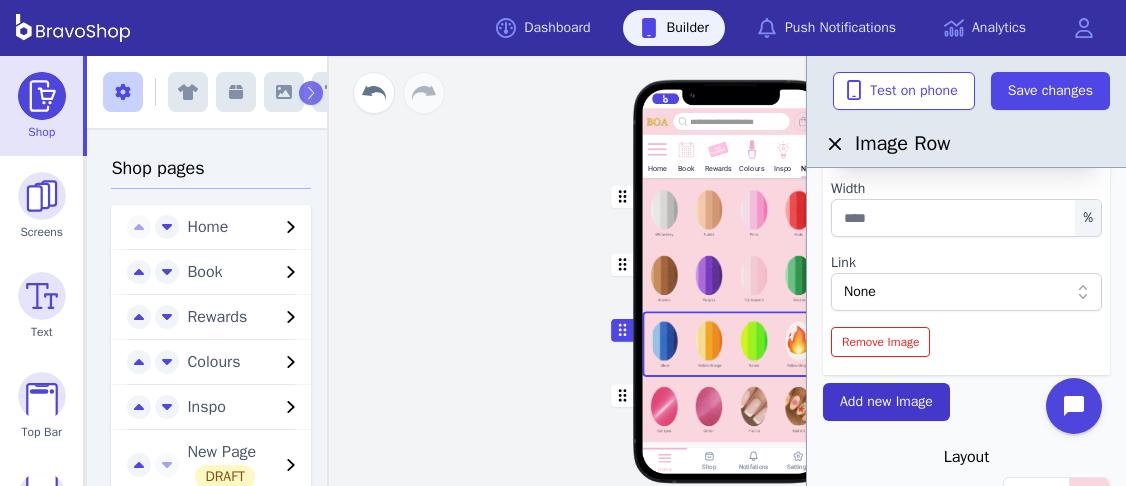 scroll, scrollTop: 353, scrollLeft: 0, axis: vertical 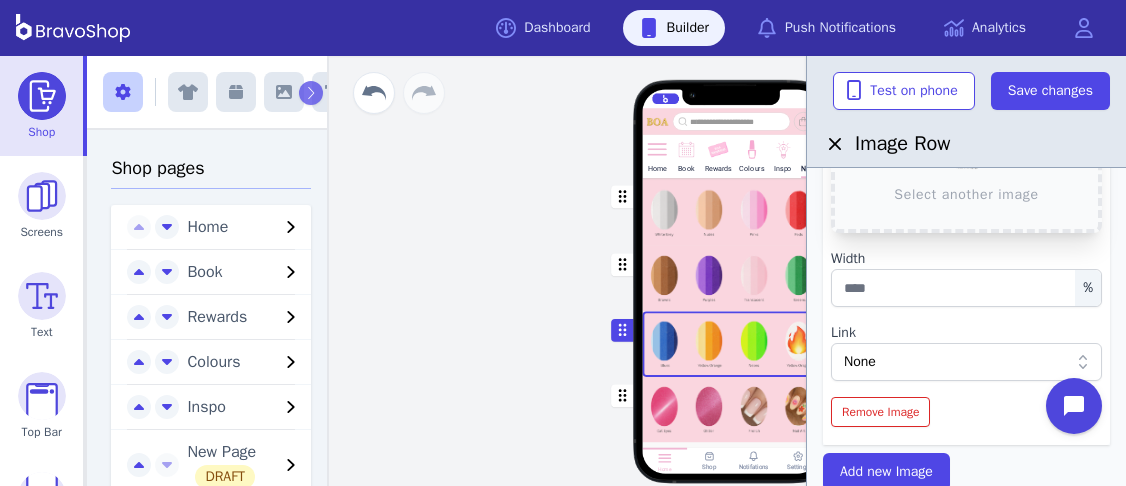 click on "None" at bounding box center (956, 362) 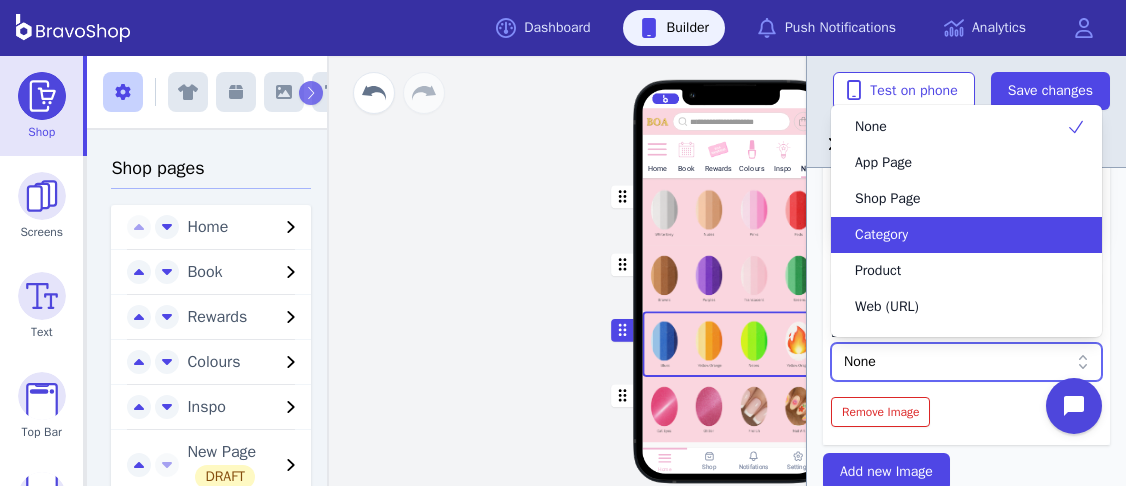 click on "Category" at bounding box center (881, 235) 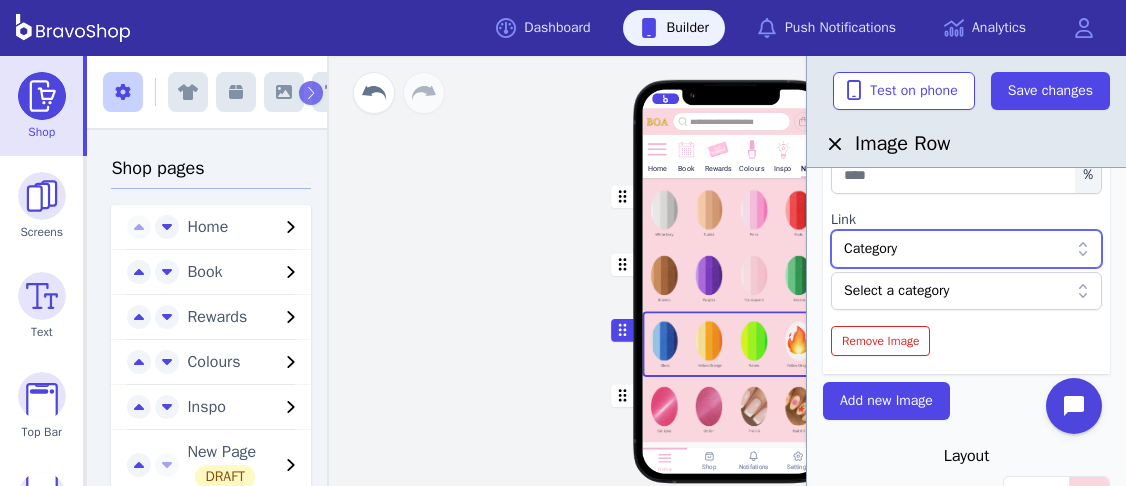 scroll, scrollTop: 473, scrollLeft: 0, axis: vertical 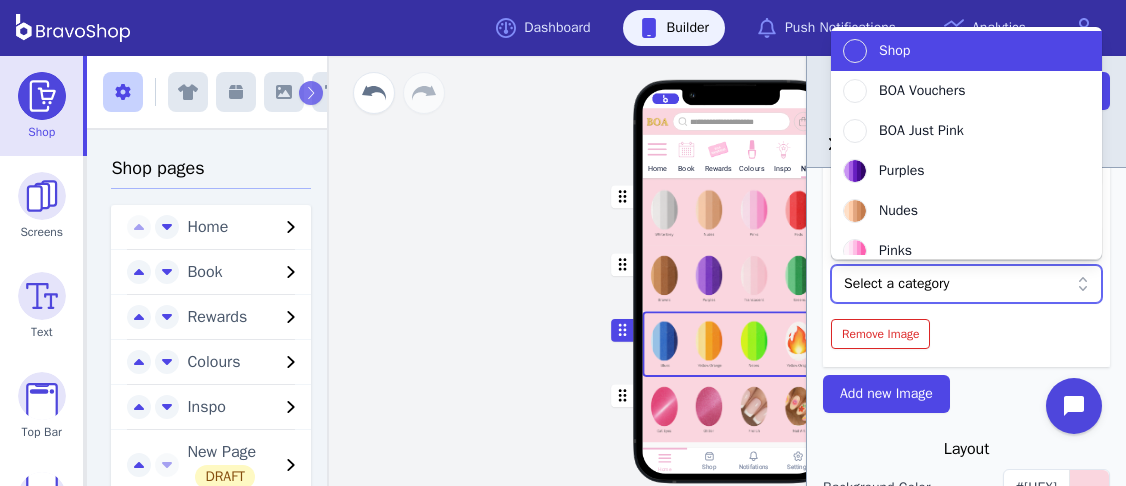 click at bounding box center [956, 284] 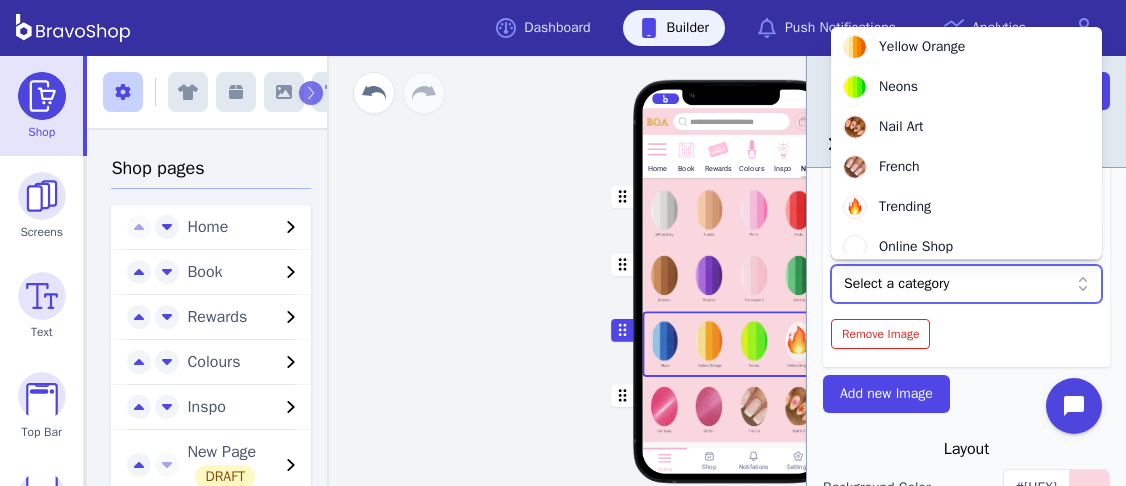 scroll, scrollTop: 576, scrollLeft: 0, axis: vertical 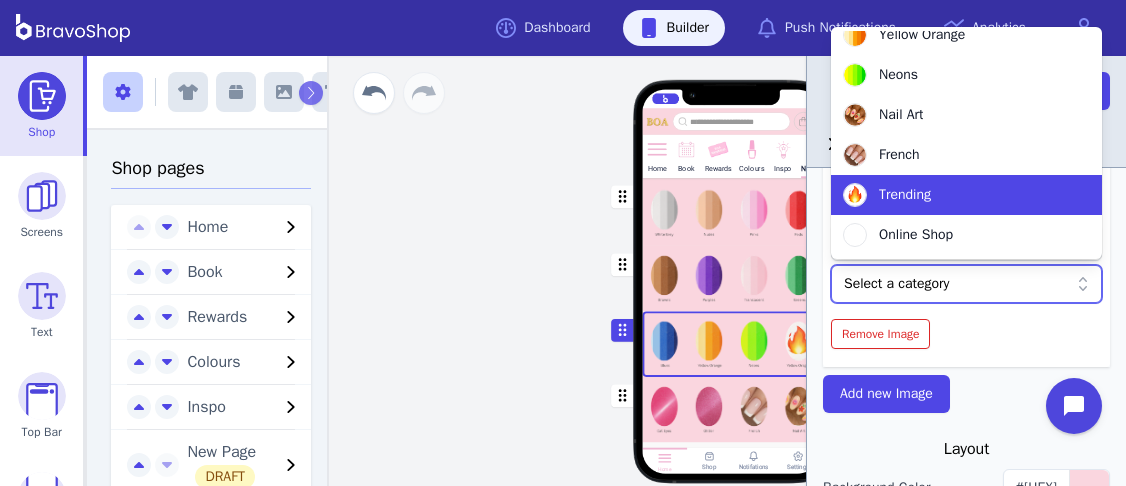 click on "Trending" at bounding box center (966, 195) 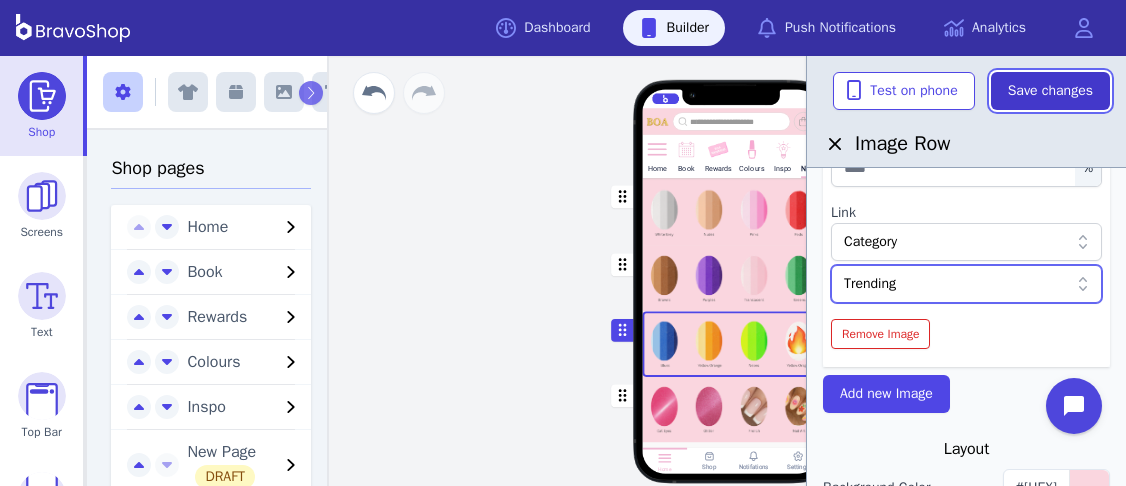 click on "Save changes" at bounding box center (1050, 91) 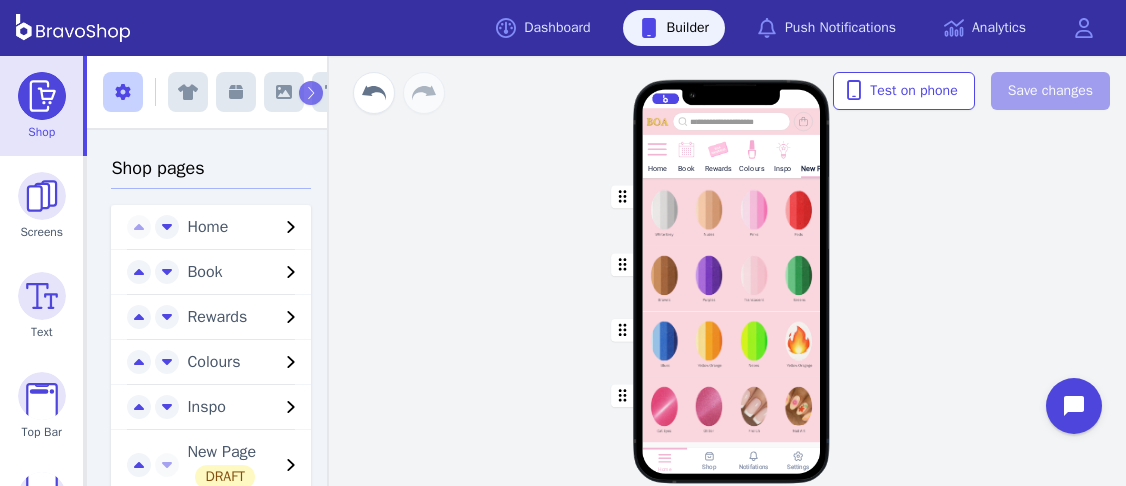 click at bounding box center (732, 410) 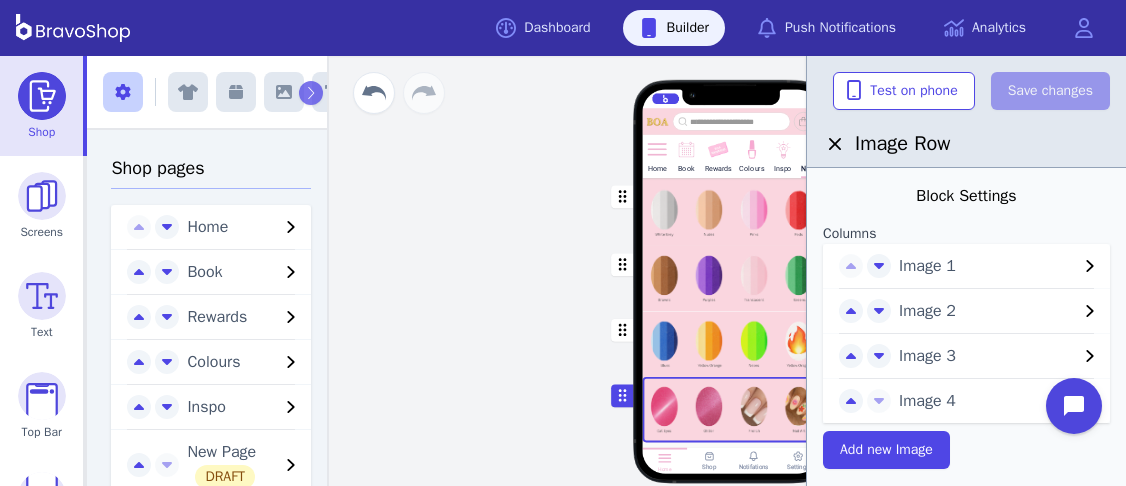 click on "Image 1" at bounding box center (988, 266) 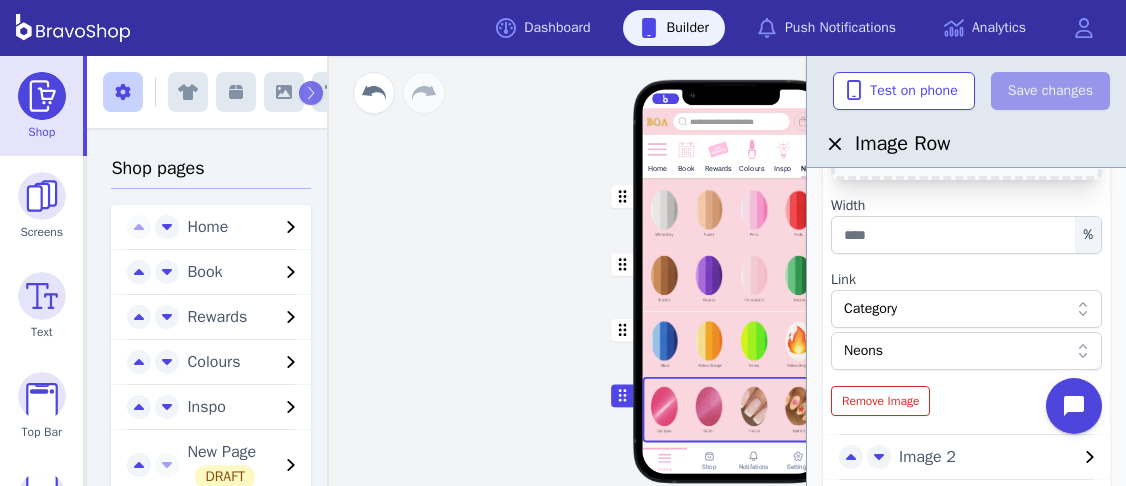 scroll, scrollTop: 273, scrollLeft: 0, axis: vertical 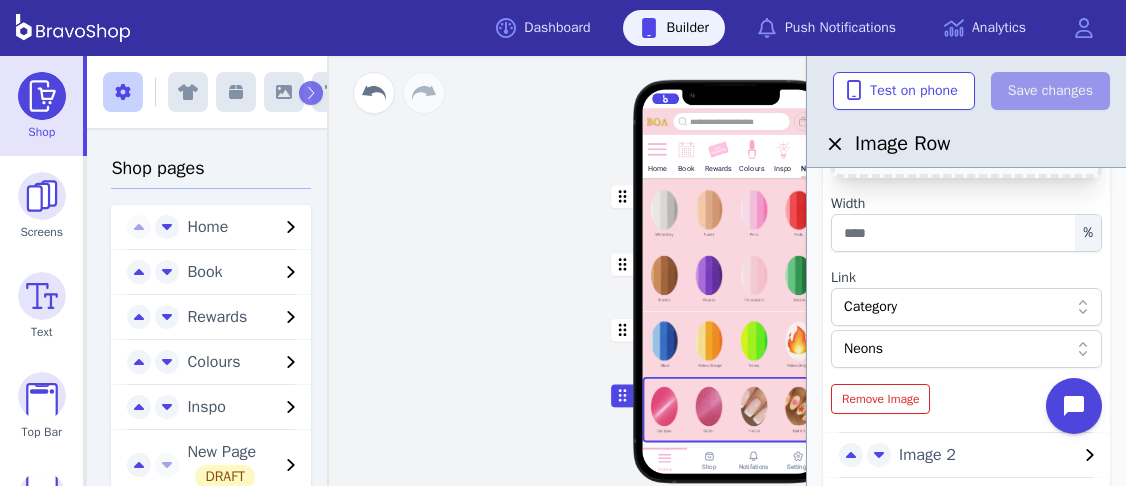 click at bounding box center (956, 349) 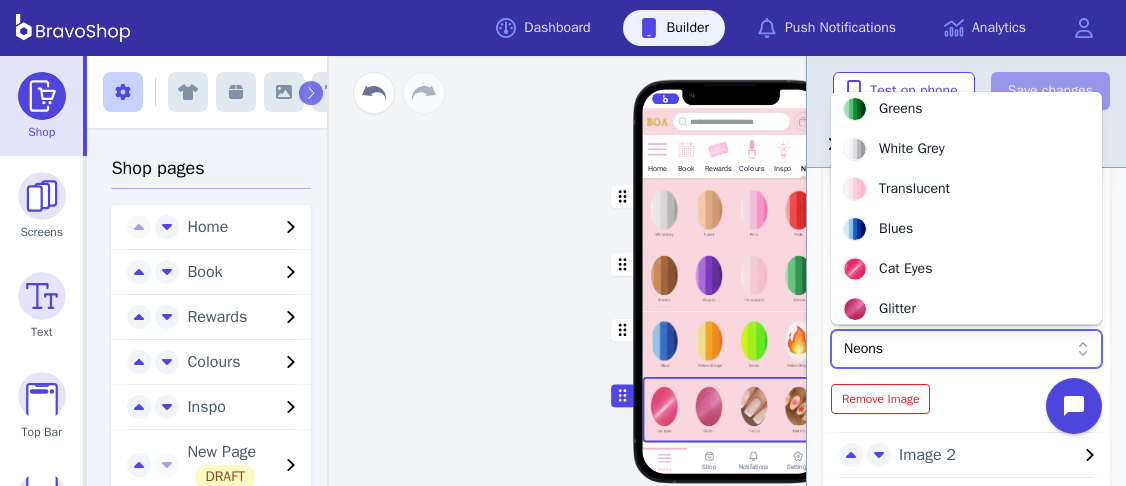 scroll, scrollTop: 385, scrollLeft: 0, axis: vertical 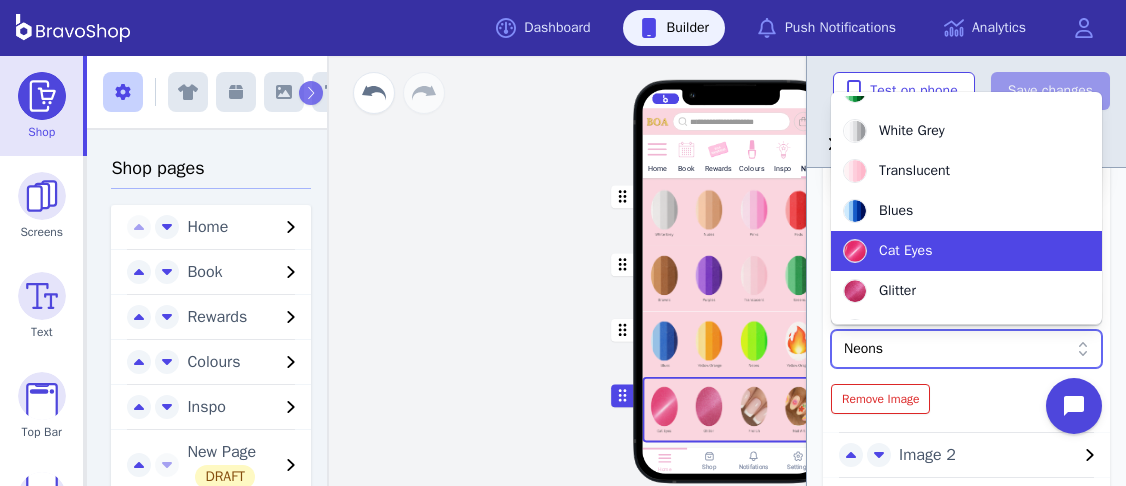 click on "Cat Eyes" at bounding box center [905, 251] 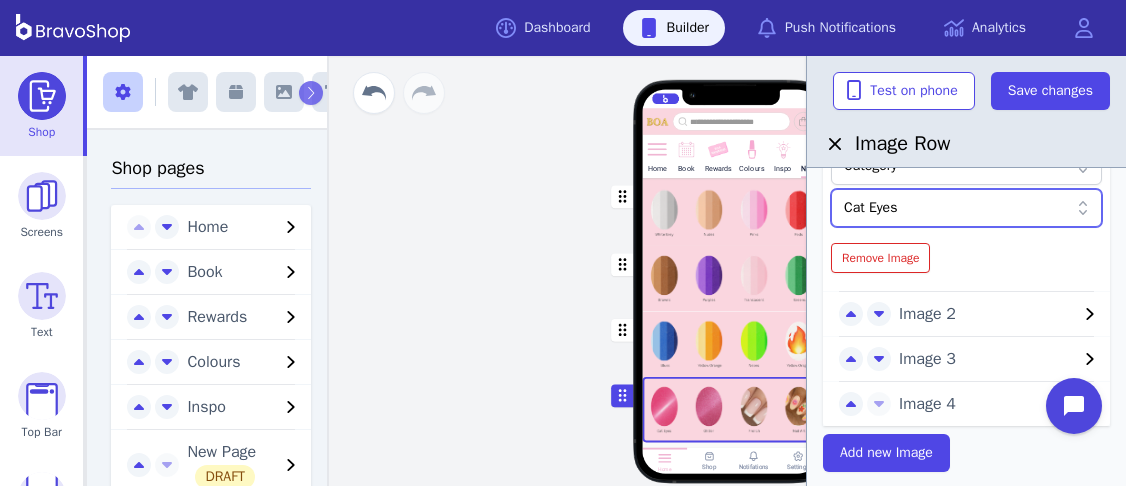 scroll, scrollTop: 431, scrollLeft: 0, axis: vertical 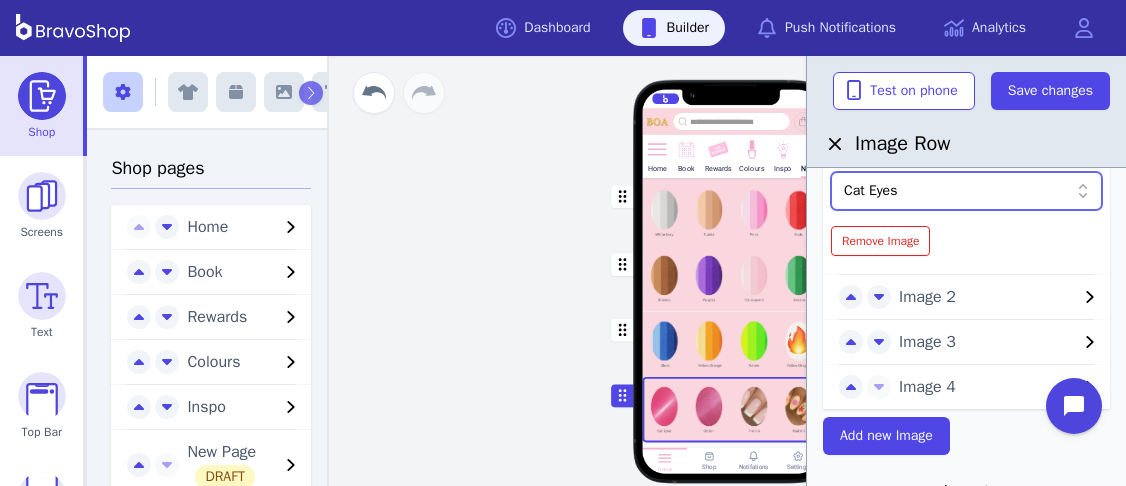click on "Image 2" at bounding box center (988, 297) 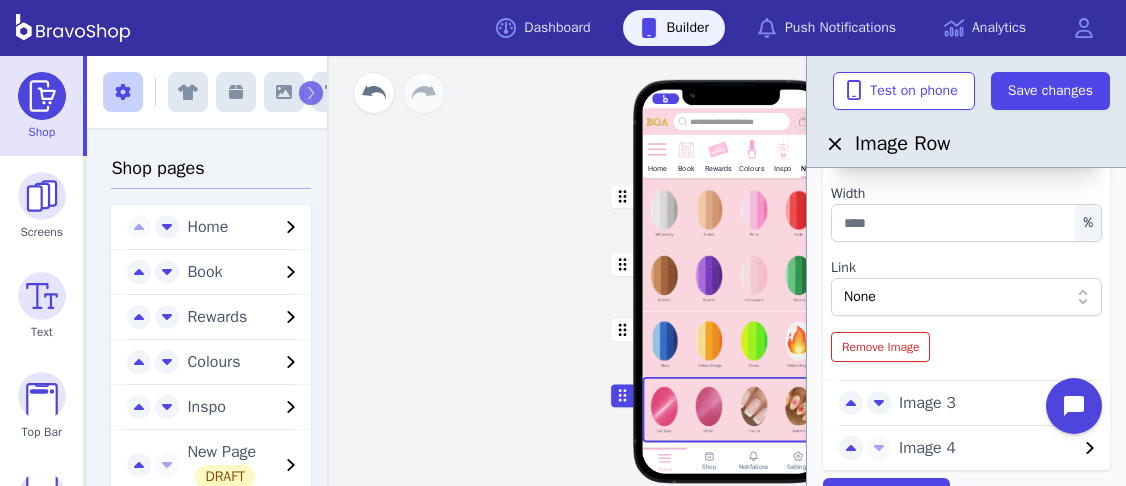 scroll, scrollTop: 329, scrollLeft: 0, axis: vertical 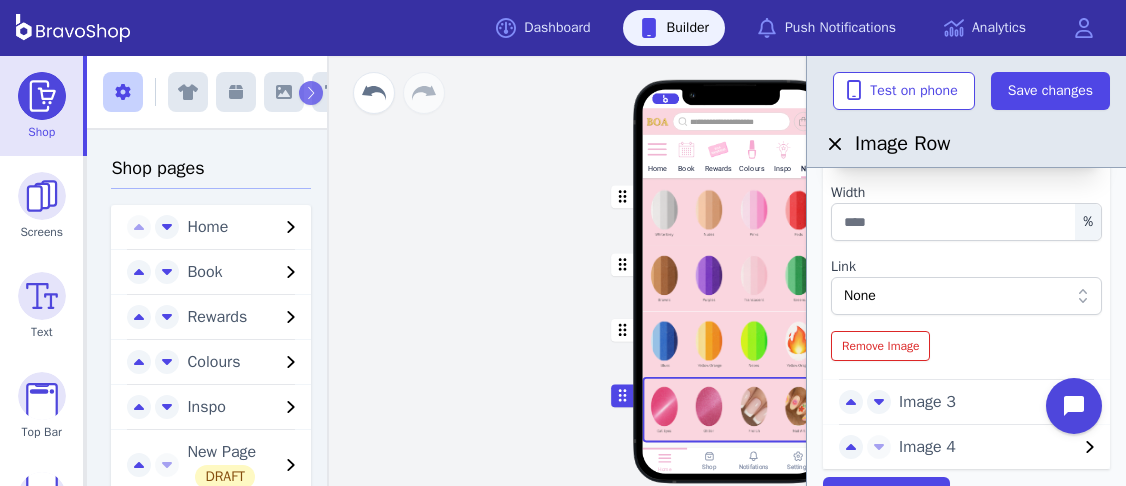 click on "None" at bounding box center [956, 296] 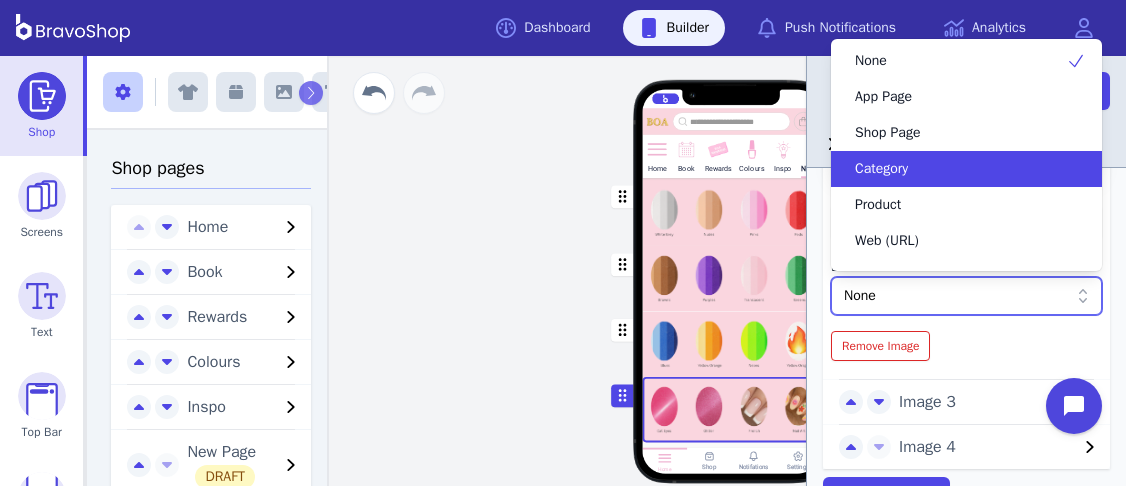 click on "Category" at bounding box center (881, 169) 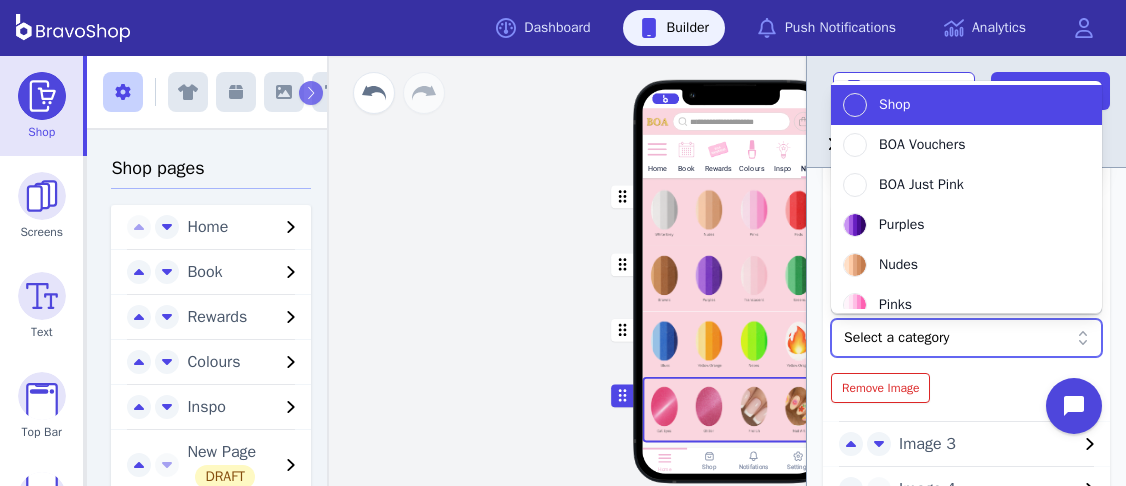 click at bounding box center [956, 338] 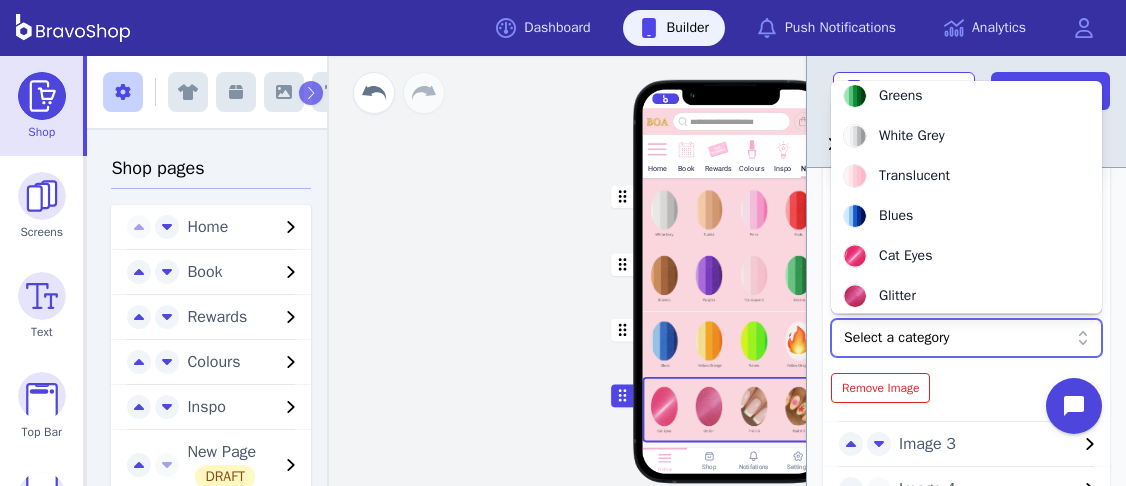 scroll, scrollTop: 332, scrollLeft: 0, axis: vertical 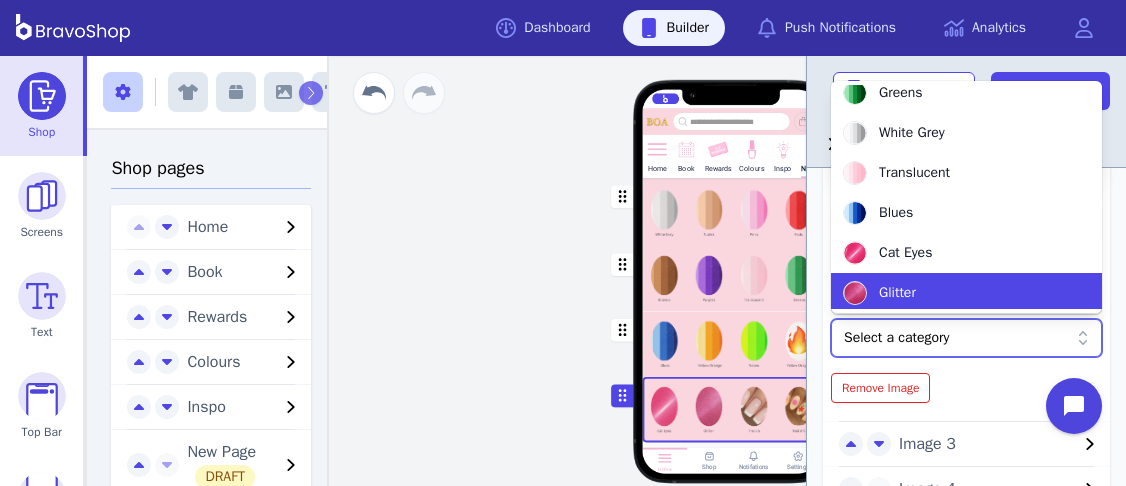 click on "Glitter" at bounding box center [954, 293] 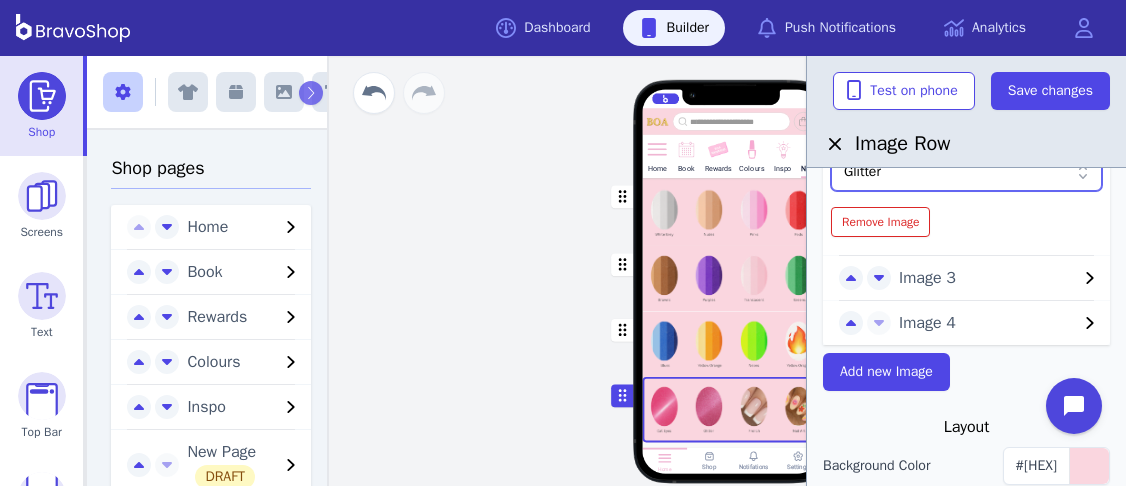 scroll, scrollTop: 501, scrollLeft: 0, axis: vertical 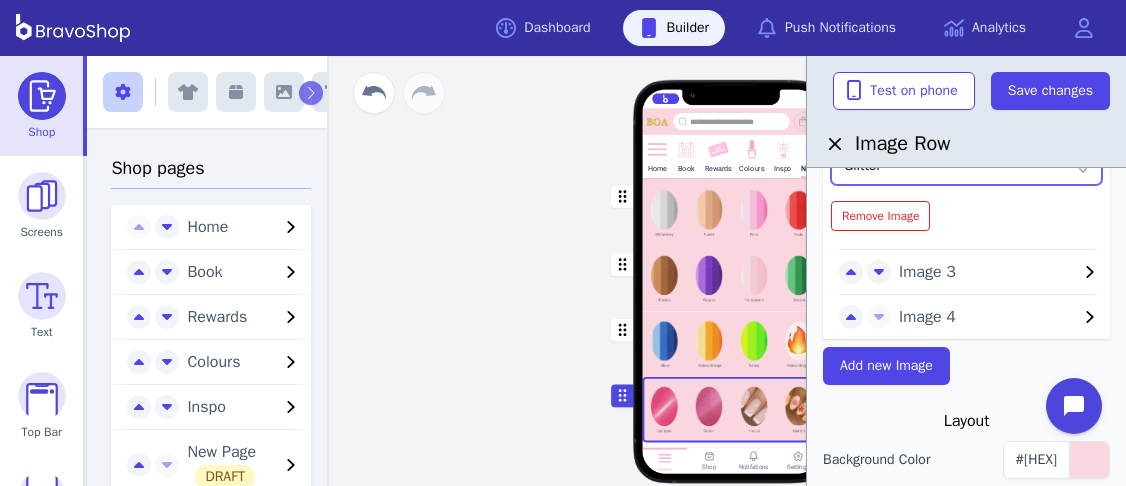 click on "Image 3" at bounding box center [988, 272] 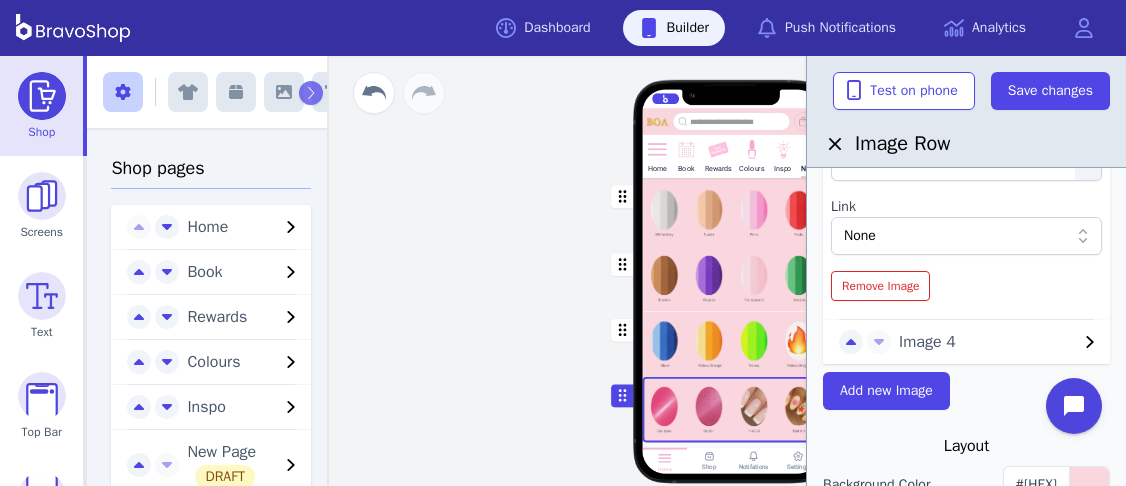 scroll, scrollTop: 432, scrollLeft: 0, axis: vertical 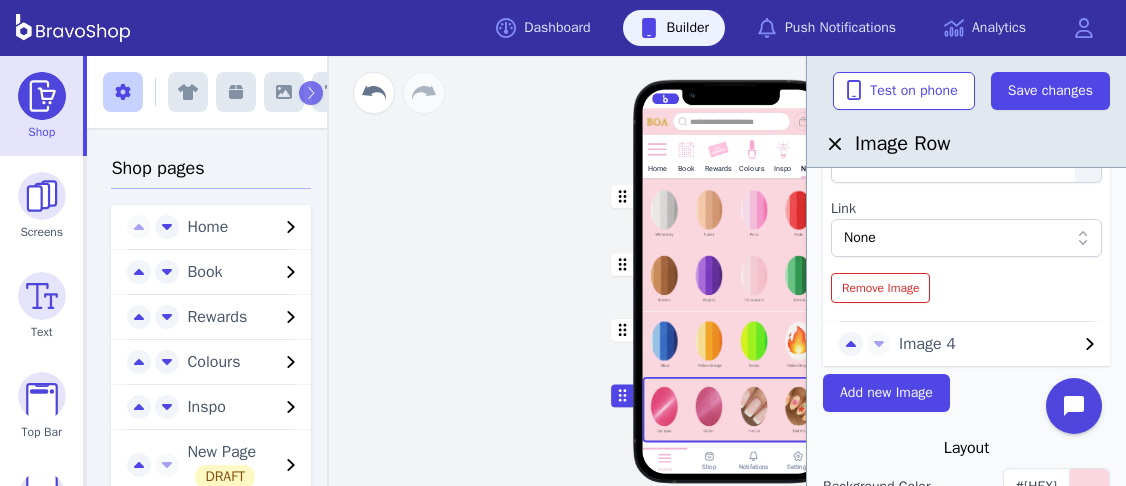 click on "None" at bounding box center (956, 238) 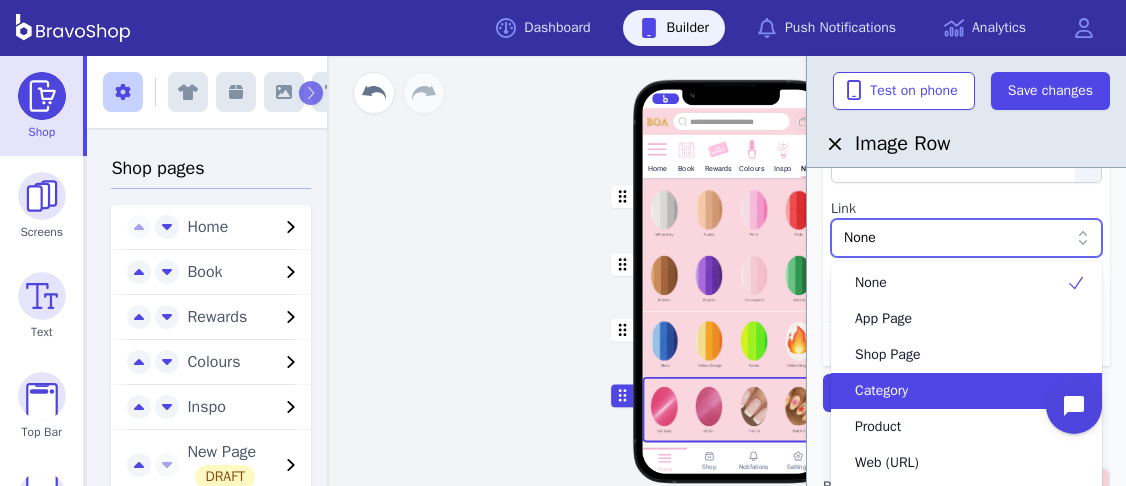 click on "Category" at bounding box center (954, 391) 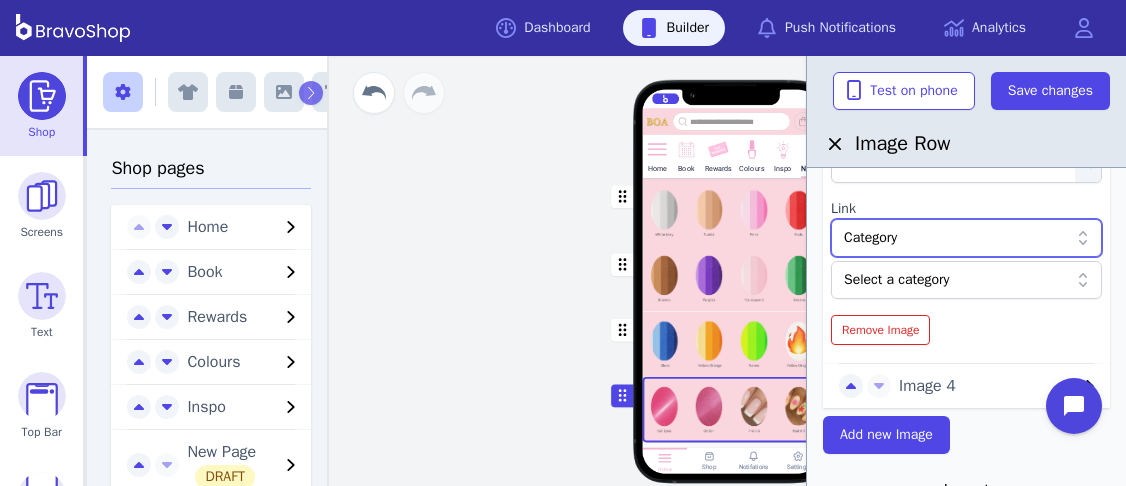 click at bounding box center [956, 280] 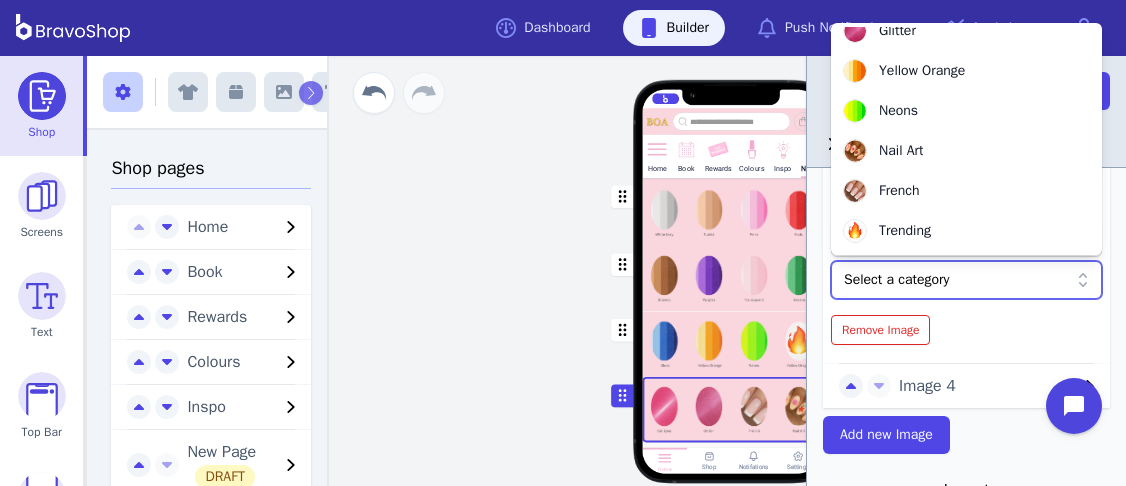 scroll, scrollTop: 565, scrollLeft: 0, axis: vertical 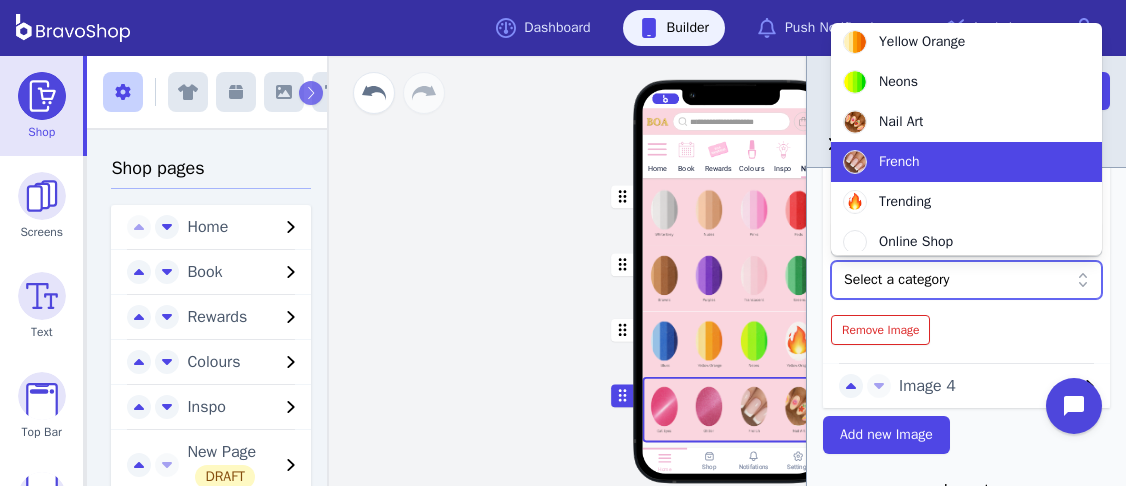 click on "French" at bounding box center (899, 162) 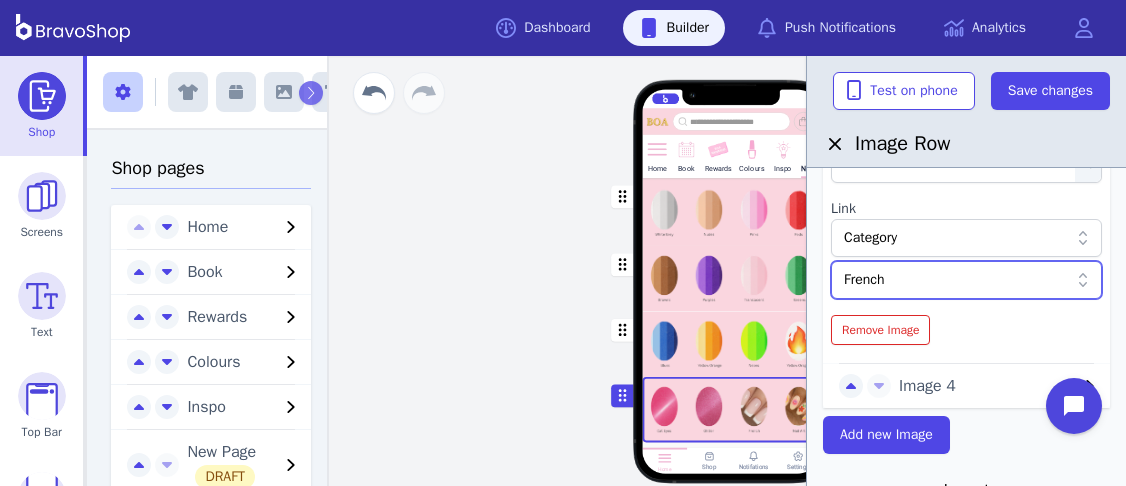 click on "Image 4" at bounding box center (988, 386) 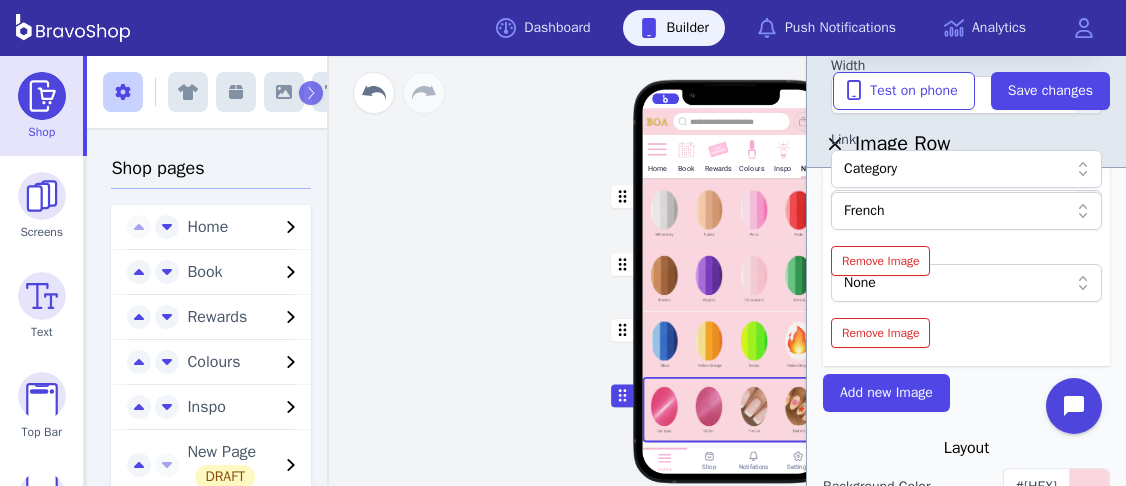 scroll, scrollTop: 424, scrollLeft: 0, axis: vertical 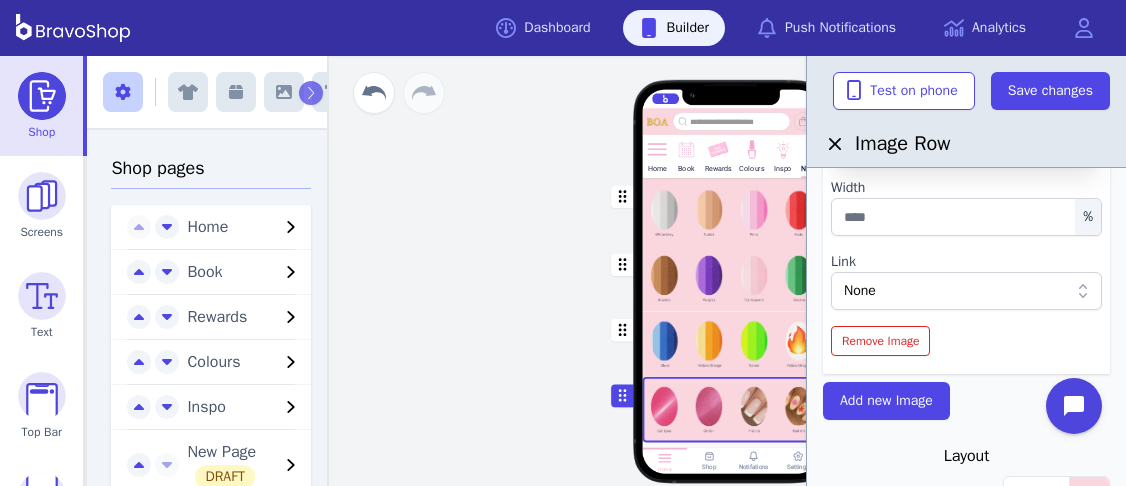 click on "None" at bounding box center (956, 291) 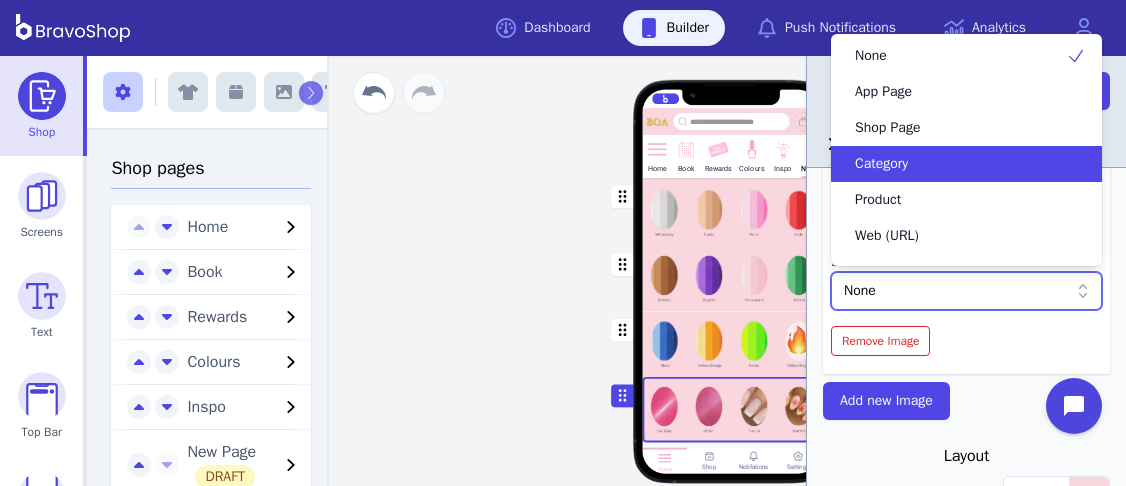 click on "Category" at bounding box center (881, 164) 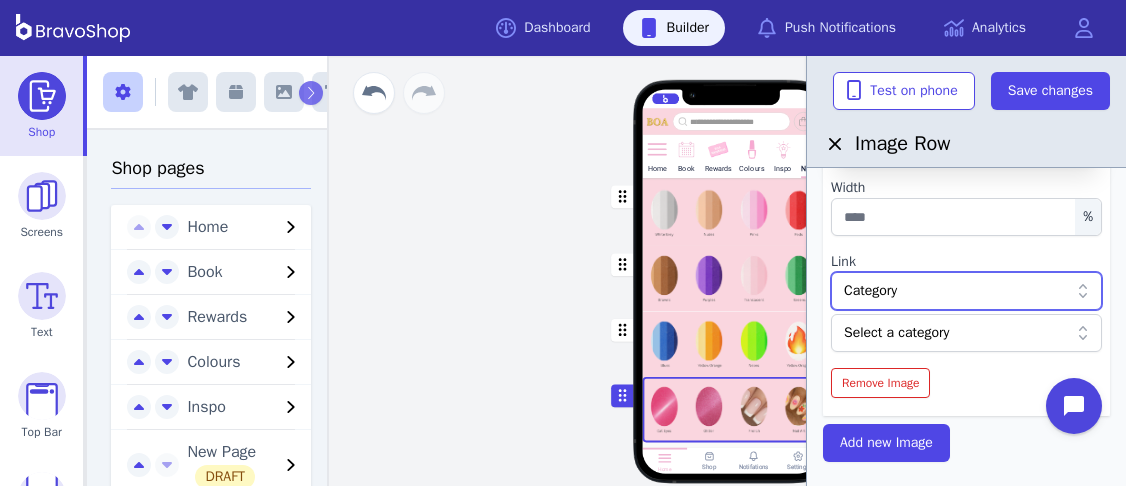 click at bounding box center [956, 333] 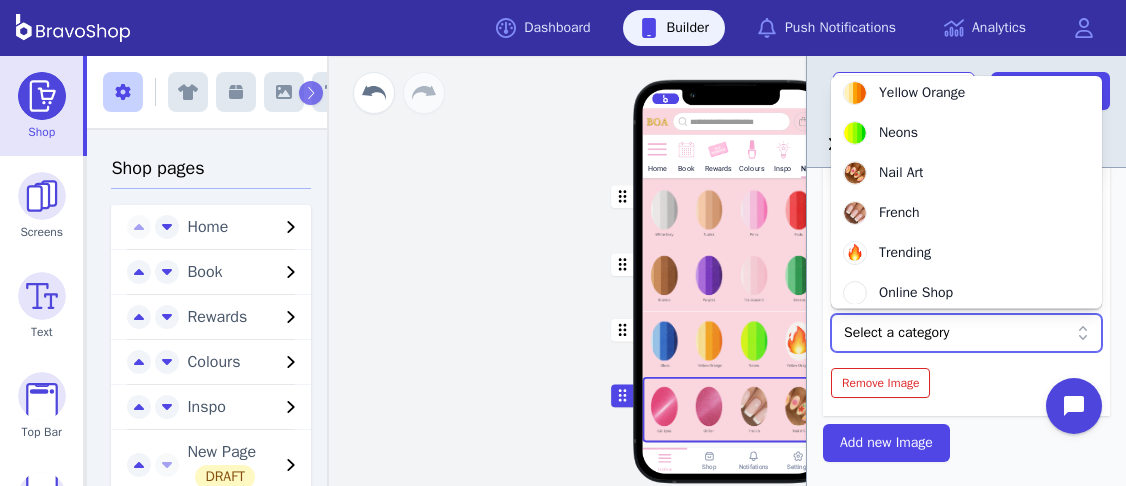 scroll, scrollTop: 576, scrollLeft: 0, axis: vertical 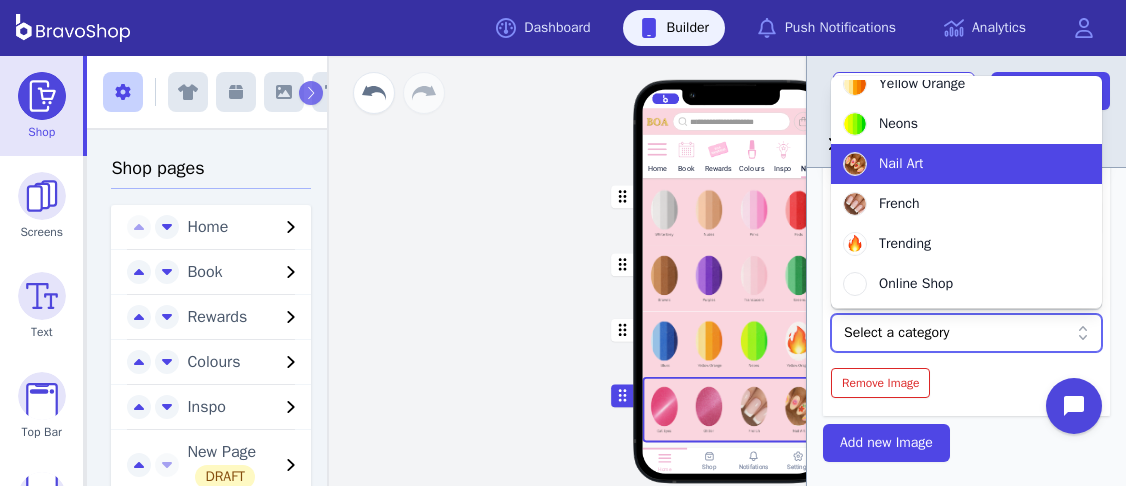 click on "Nail Art" at bounding box center [901, 164] 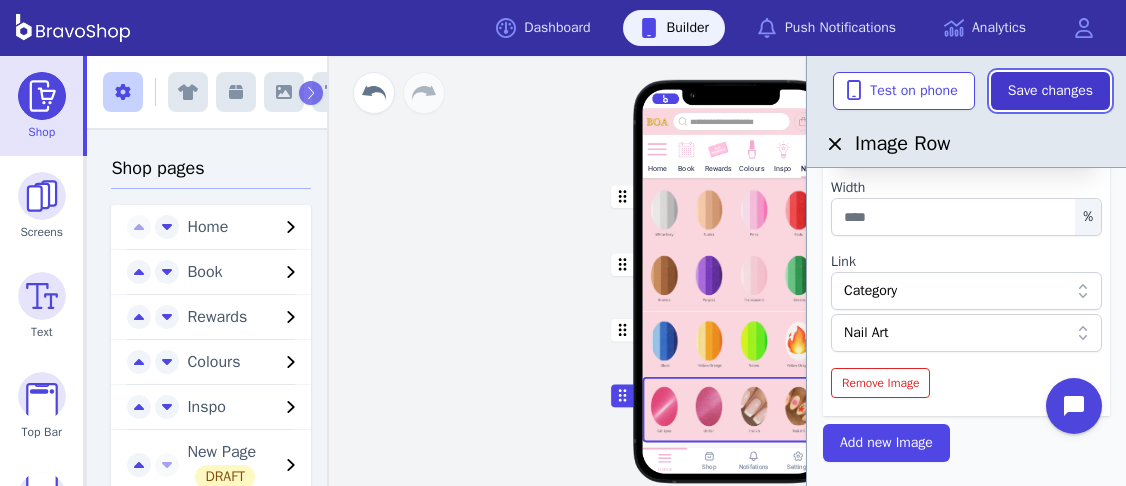 click on "Save changes" at bounding box center (1050, 91) 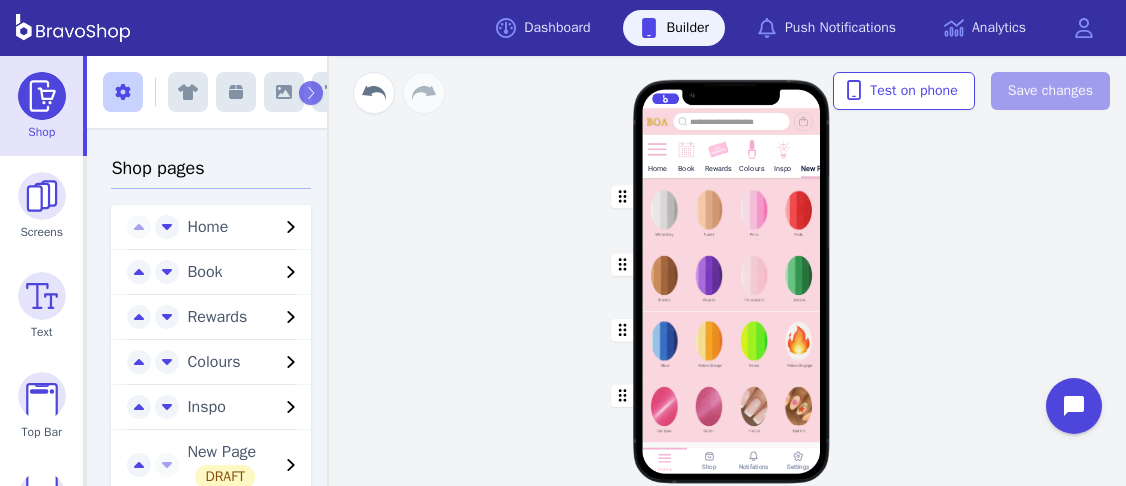 click on "New Page" at bounding box center (817, 168) 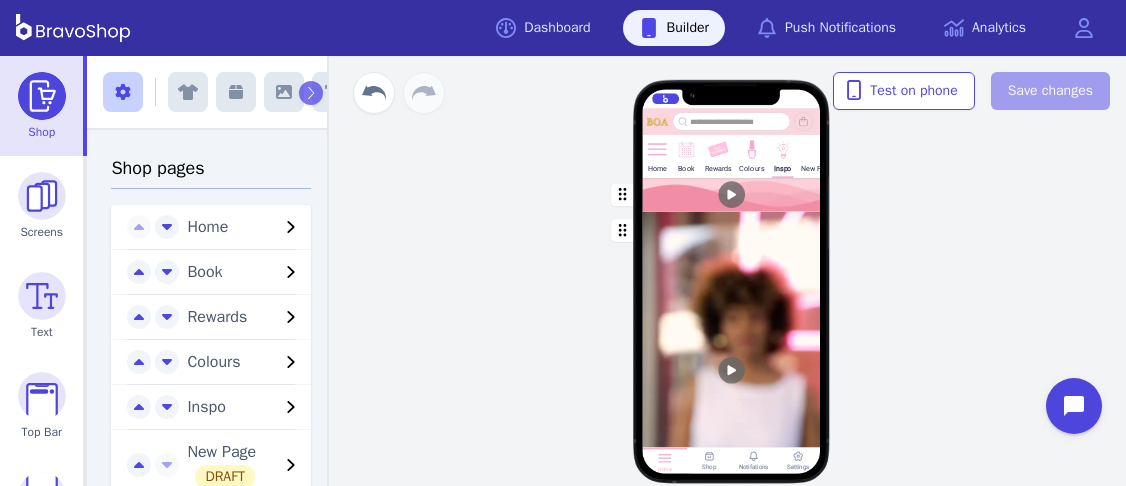 click on "New Page" at bounding box center (817, 155) 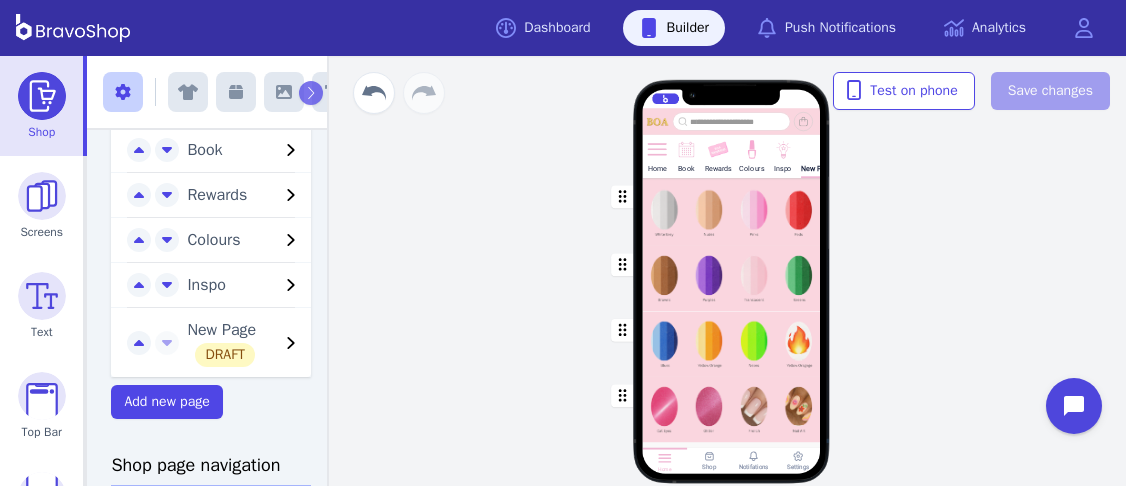 scroll, scrollTop: 125, scrollLeft: 0, axis: vertical 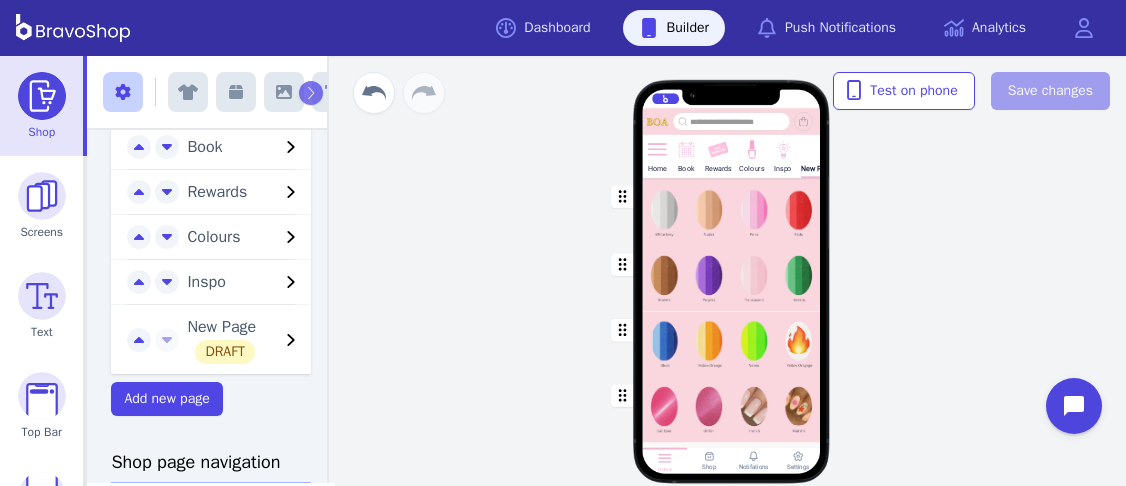 click 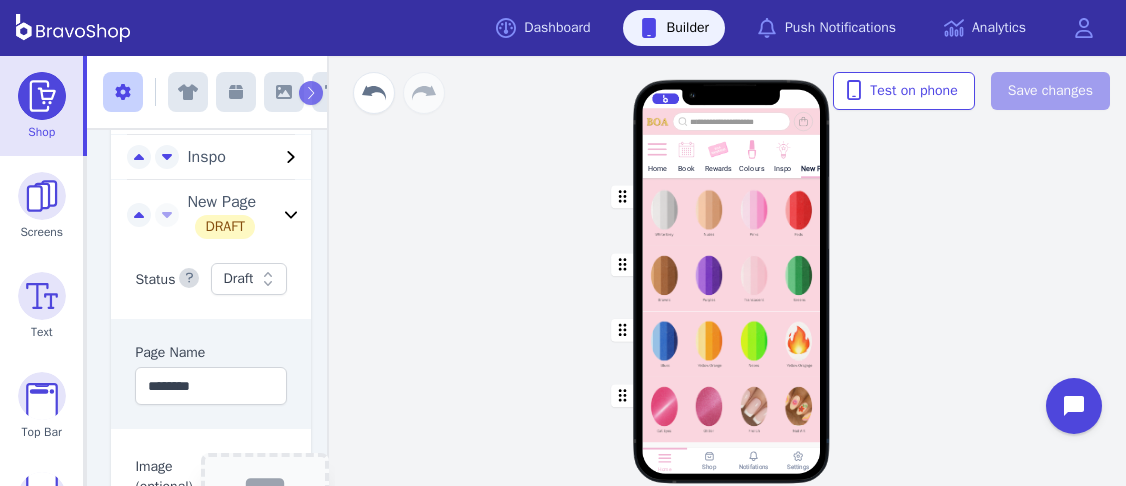 scroll, scrollTop: 260, scrollLeft: 0, axis: vertical 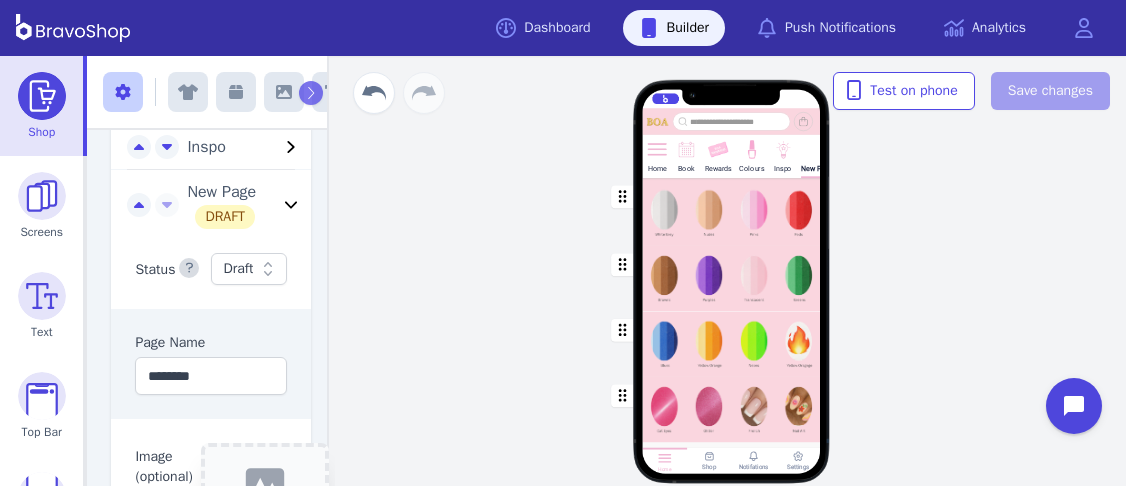click 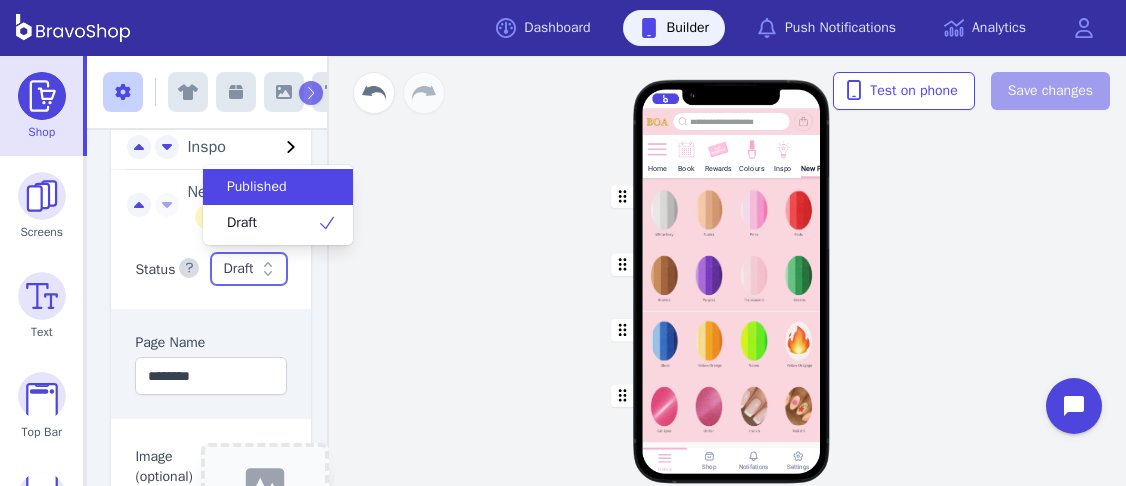 click on "Published" at bounding box center (257, 187) 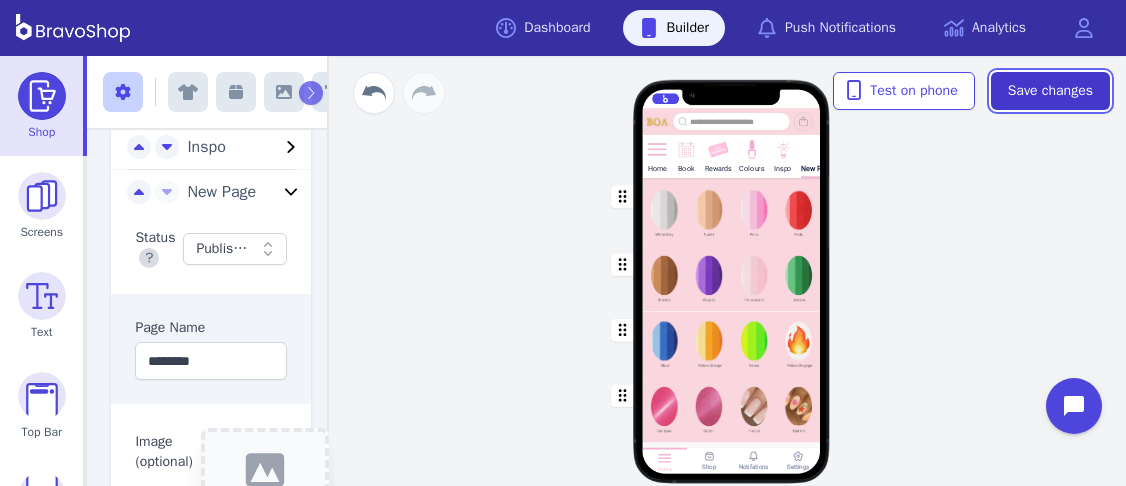 click on "Save changes" at bounding box center [1050, 91] 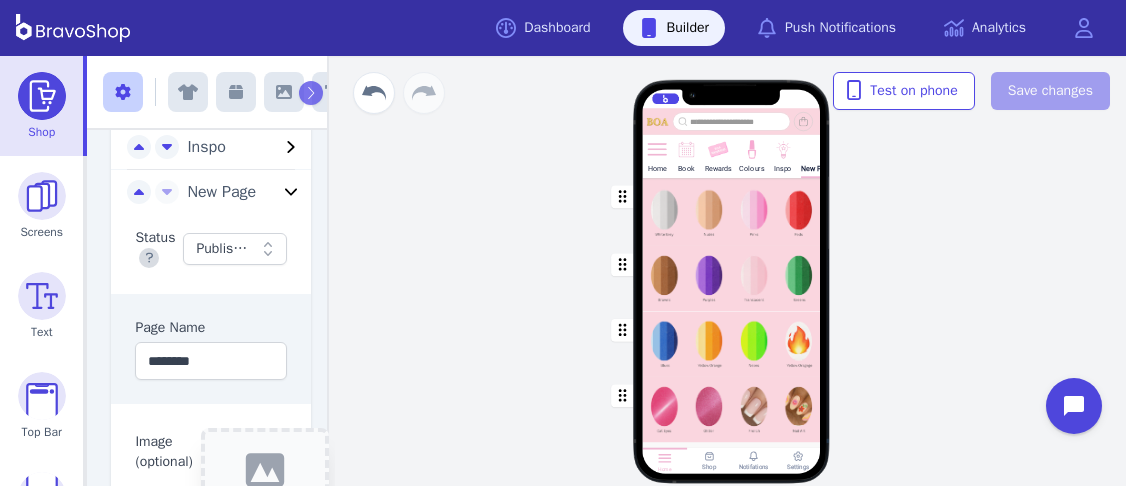 click 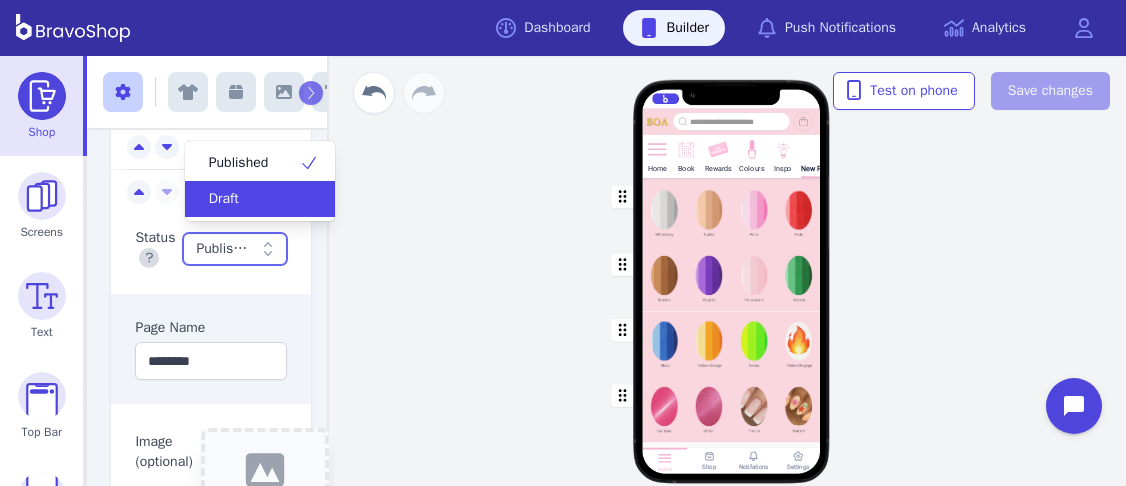click on "Draft" at bounding box center [248, 199] 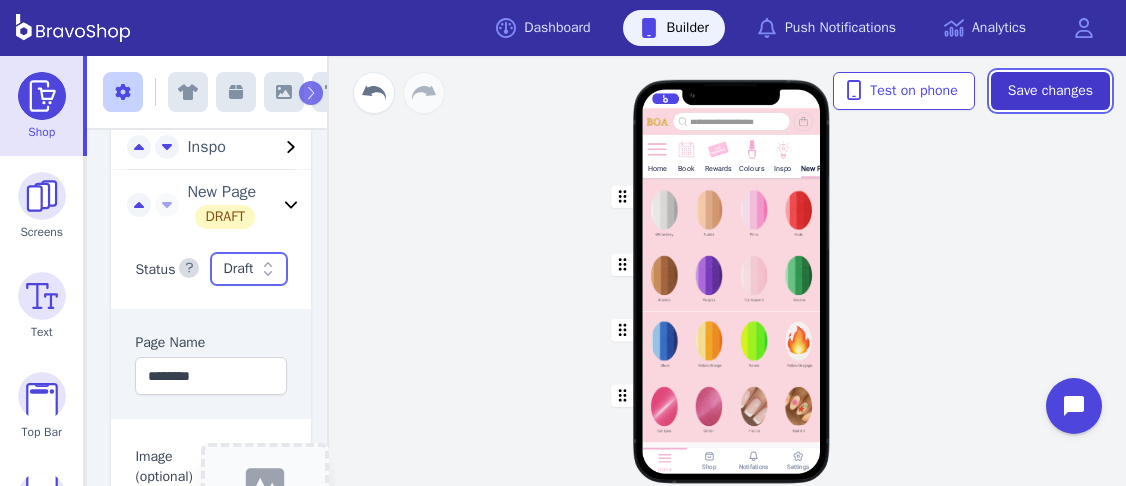click on "Save changes" at bounding box center [1050, 91] 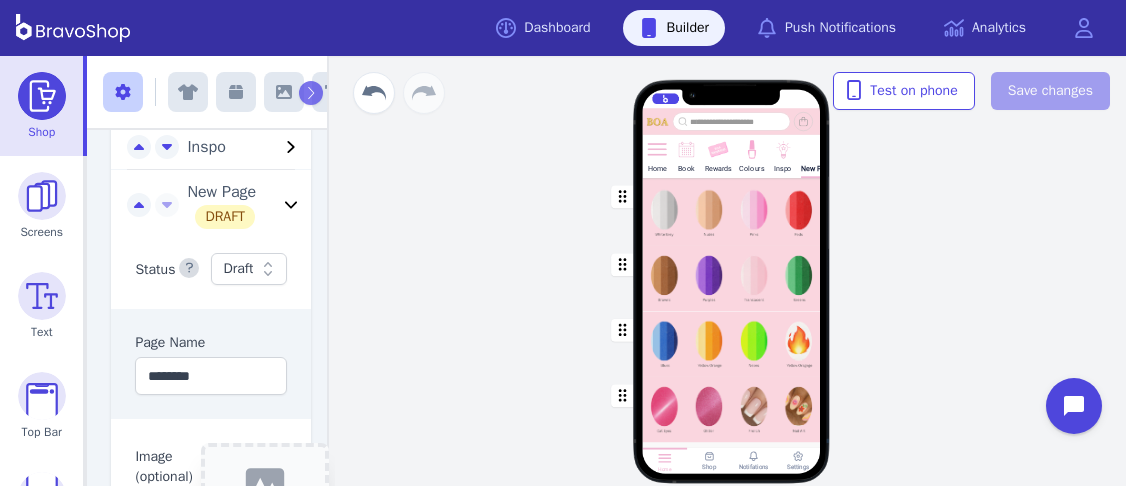 click at bounding box center (732, 212) 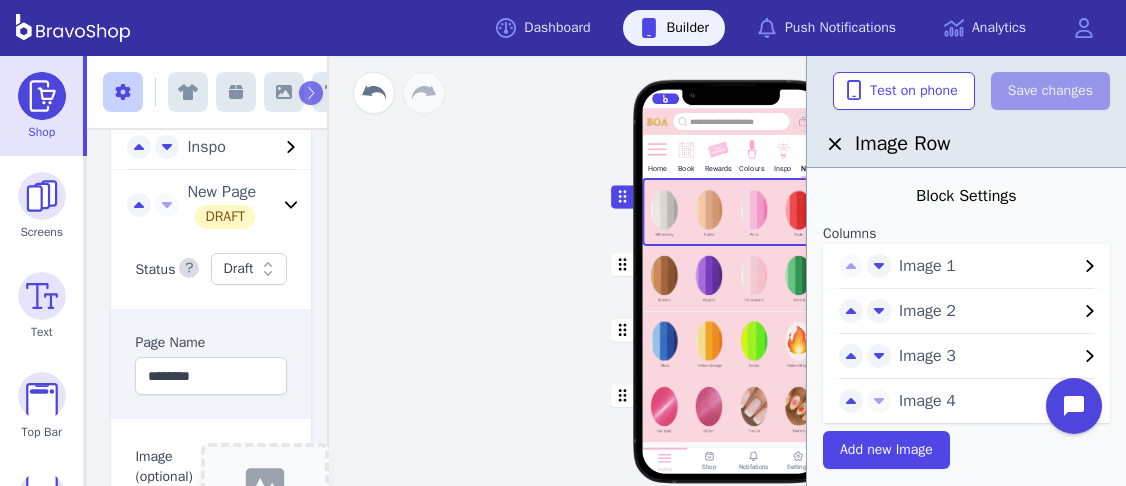 click on "Image 1" at bounding box center [988, 266] 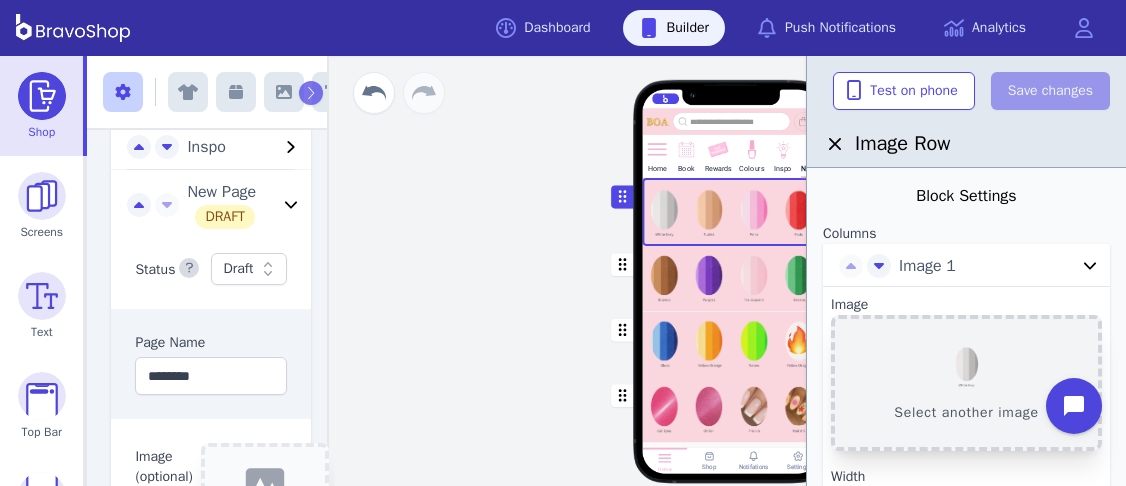 click on "Select another image" at bounding box center [966, 383] 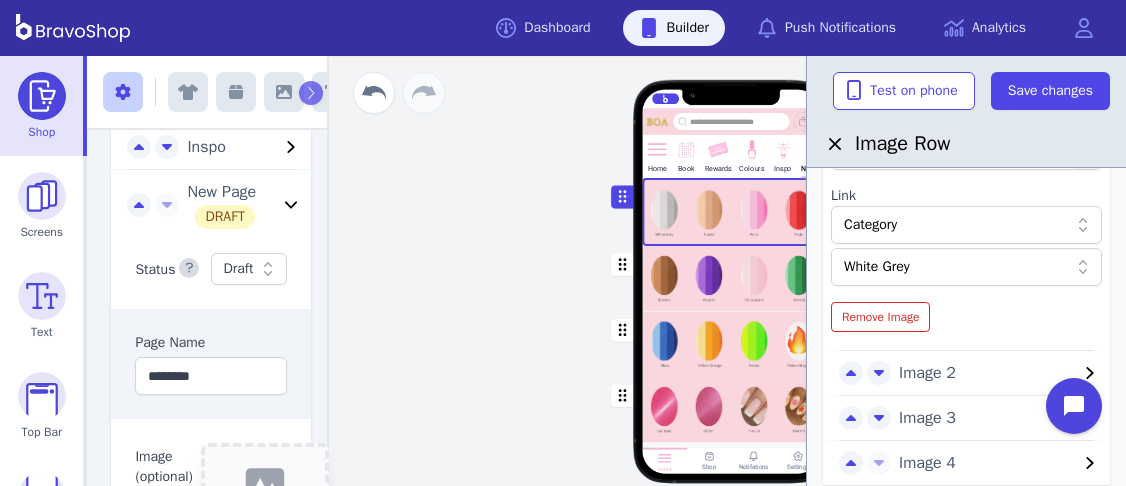 scroll, scrollTop: 356, scrollLeft: 0, axis: vertical 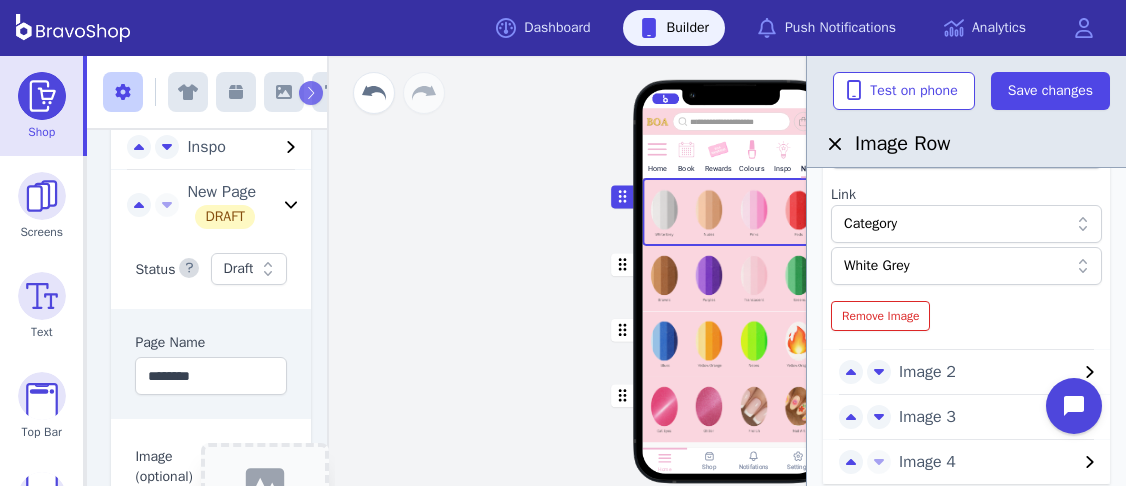 click on "Image 2" at bounding box center (988, 372) 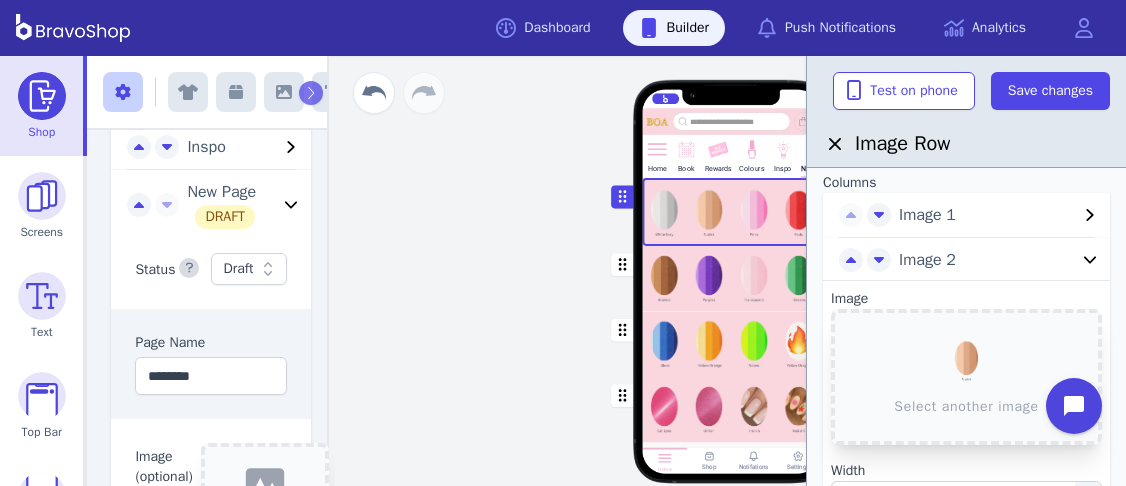 scroll, scrollTop: 48, scrollLeft: 0, axis: vertical 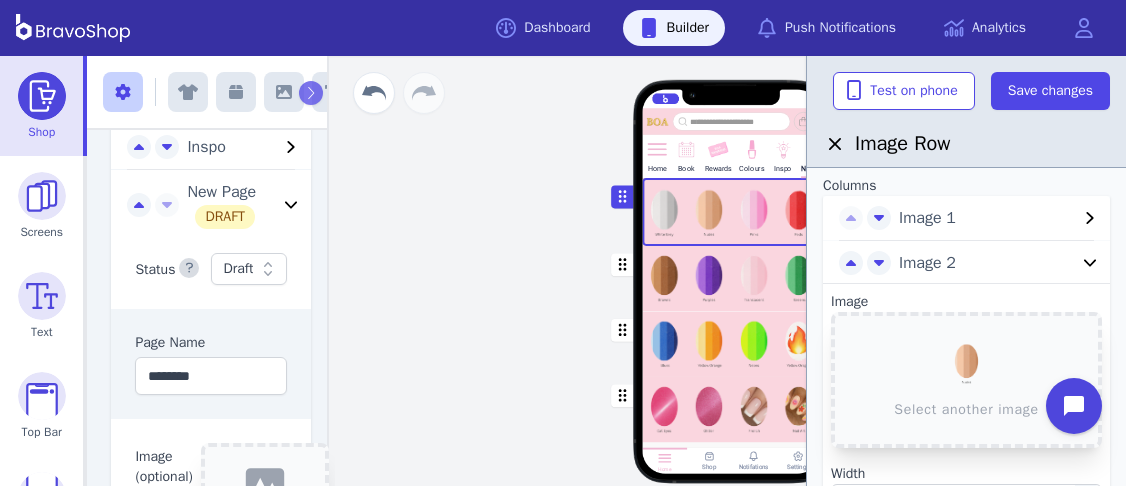 click on "Select another image" at bounding box center [966, 380] 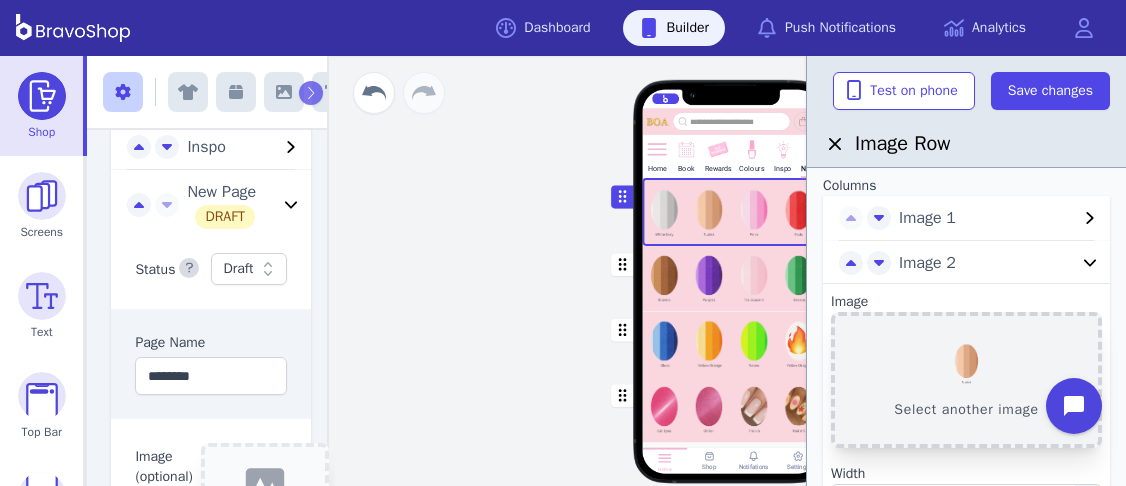 click on "Select another image" at bounding box center (966, 380) 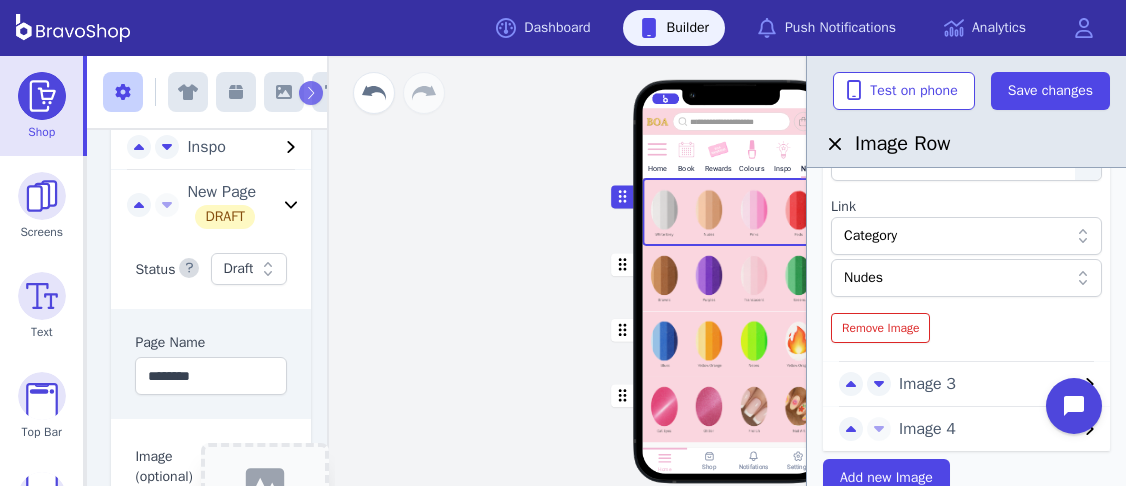 scroll, scrollTop: 391, scrollLeft: 0, axis: vertical 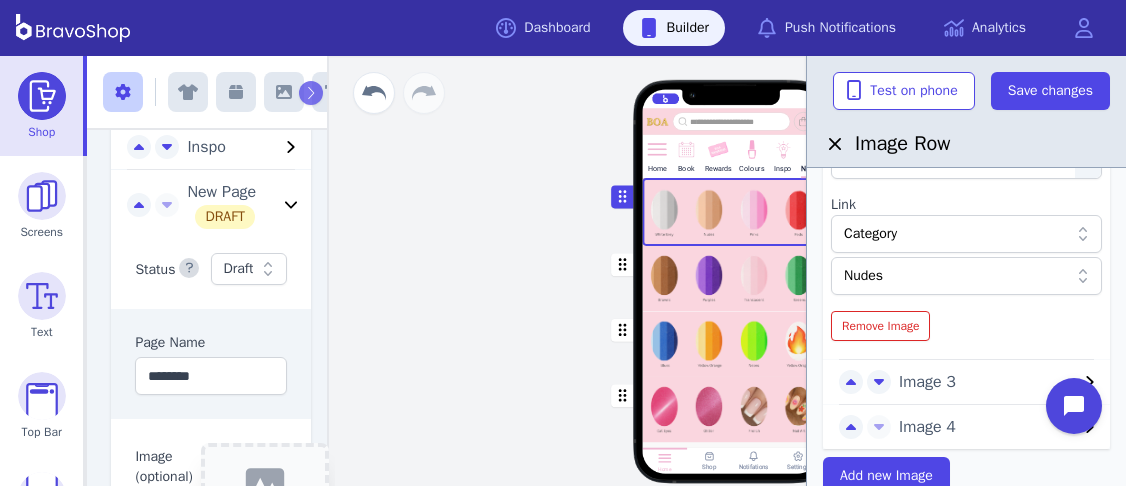 click on "Image 3" at bounding box center (988, 382) 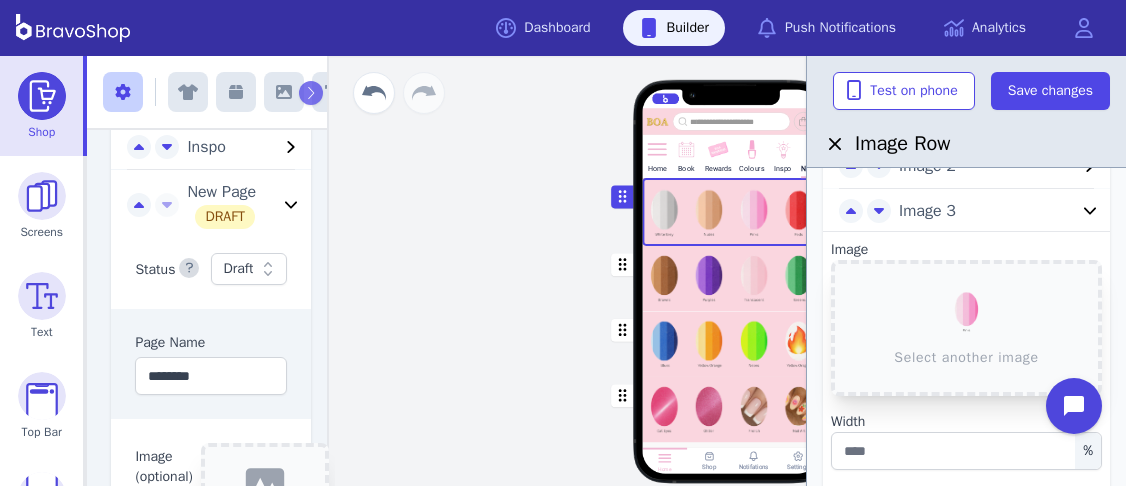 scroll, scrollTop: 144, scrollLeft: 0, axis: vertical 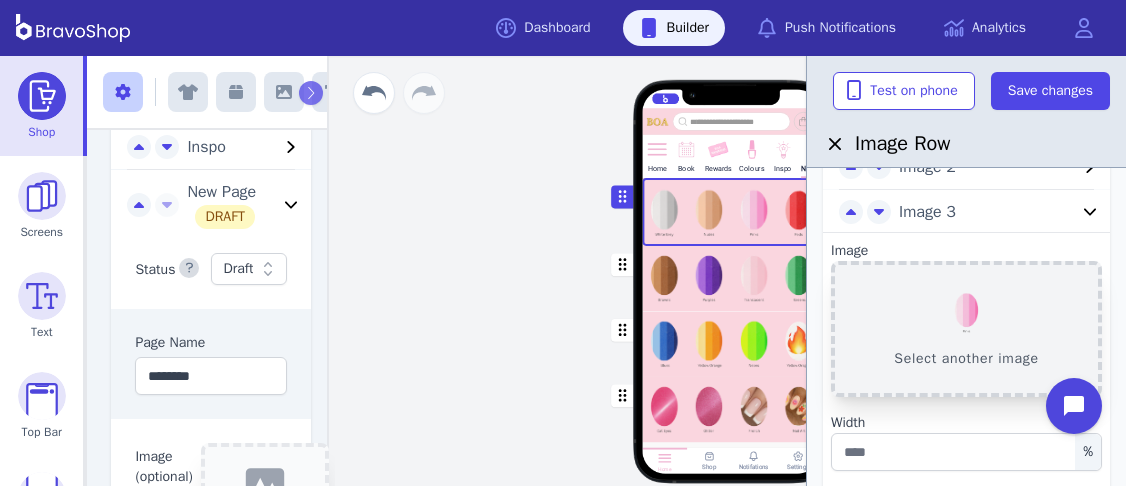 click on "Select another image" at bounding box center [966, 329] 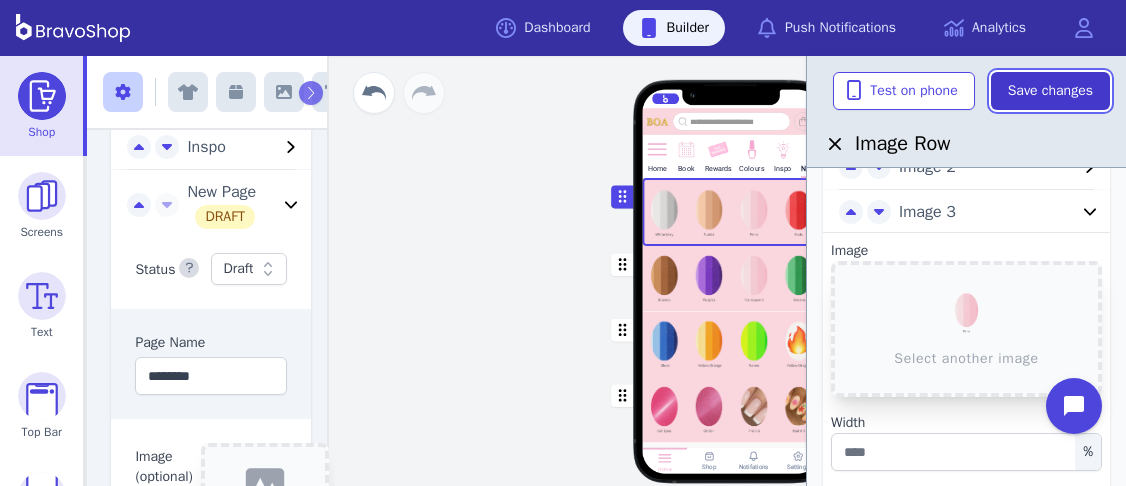 click on "Save changes" at bounding box center [1050, 91] 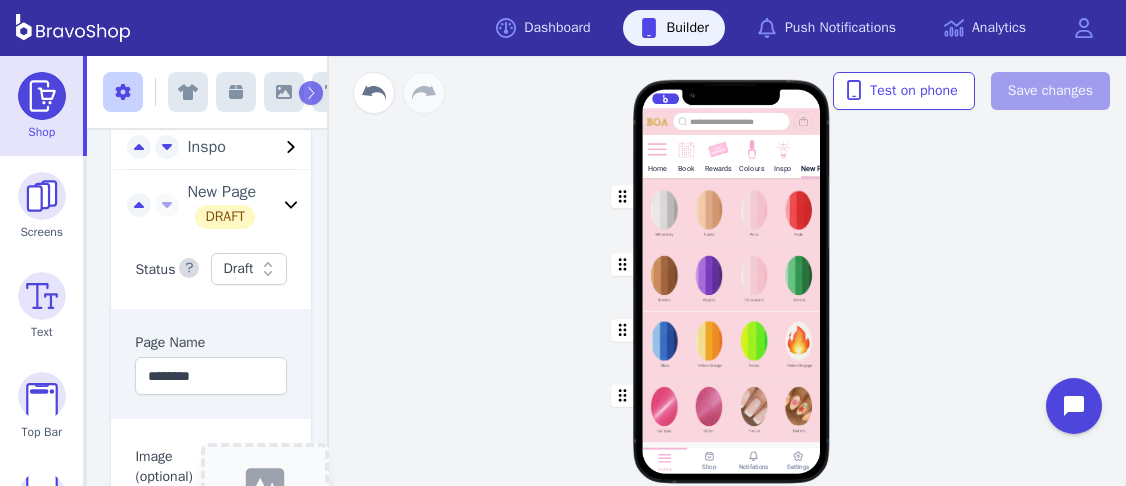 click 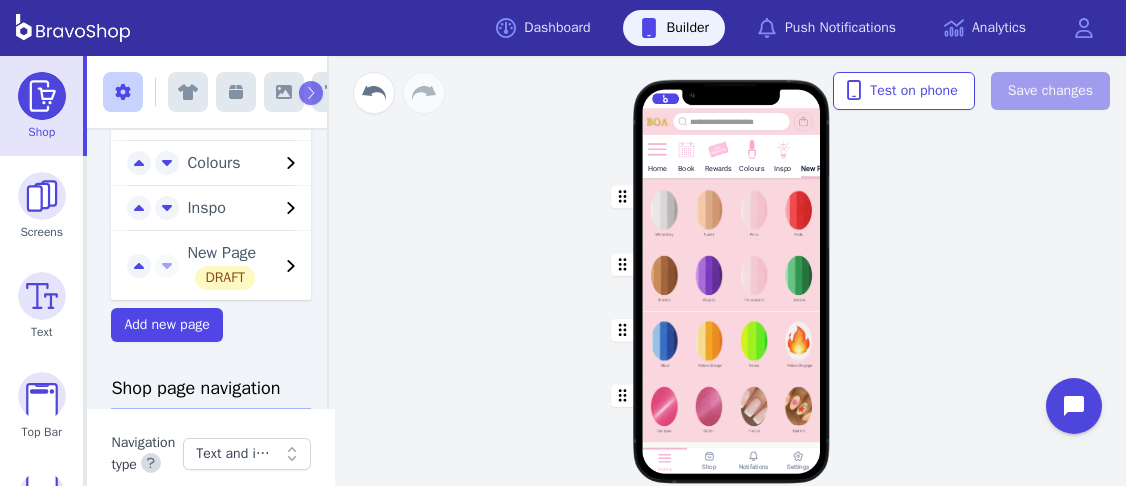 scroll, scrollTop: 203, scrollLeft: 0, axis: vertical 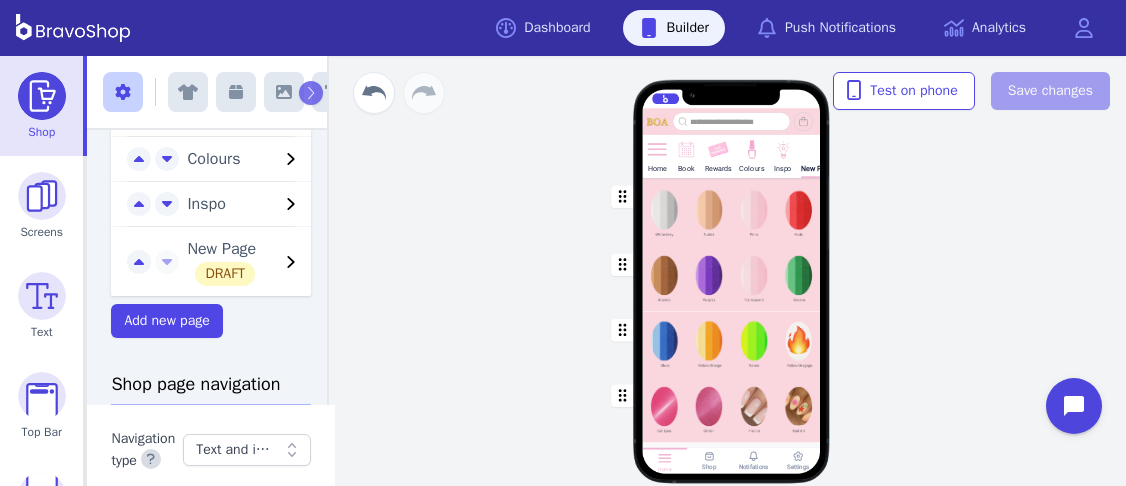 click 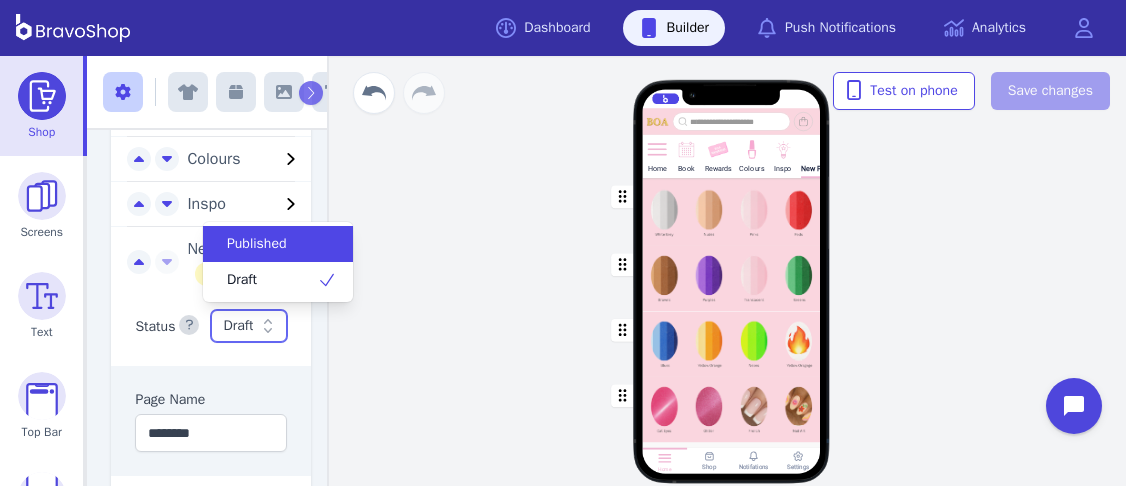 click 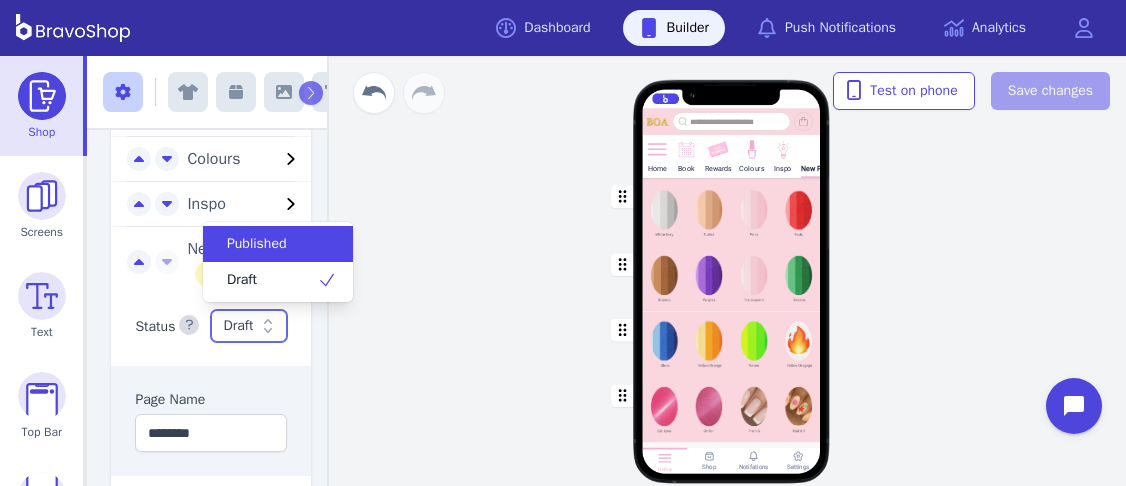 click on "Published" at bounding box center (257, 244) 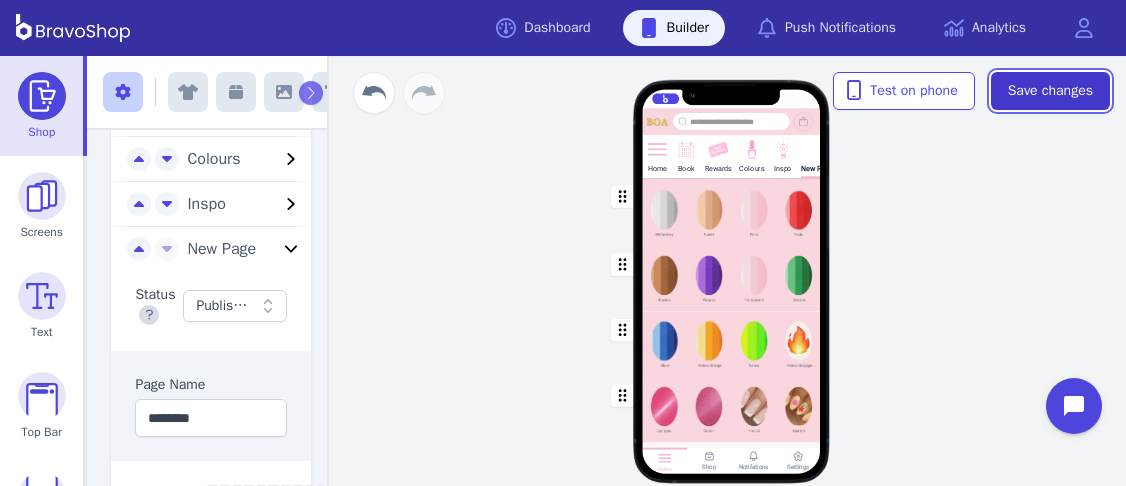 click on "Save changes" at bounding box center [1050, 91] 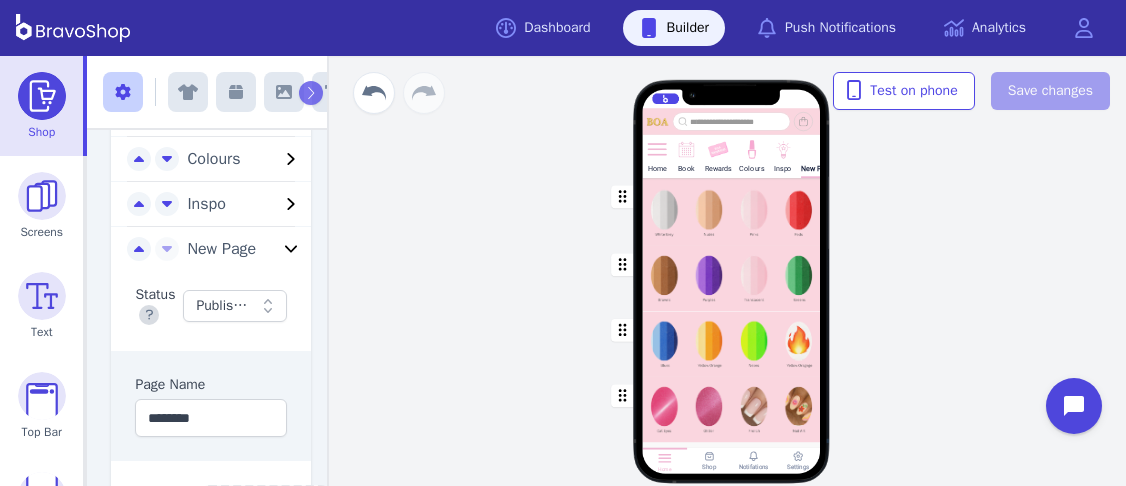 click on "Home Book Rewards Colours Inspo New Page Drag a block here to get started Home Shop Notifations Settings" at bounding box center [731, 291] 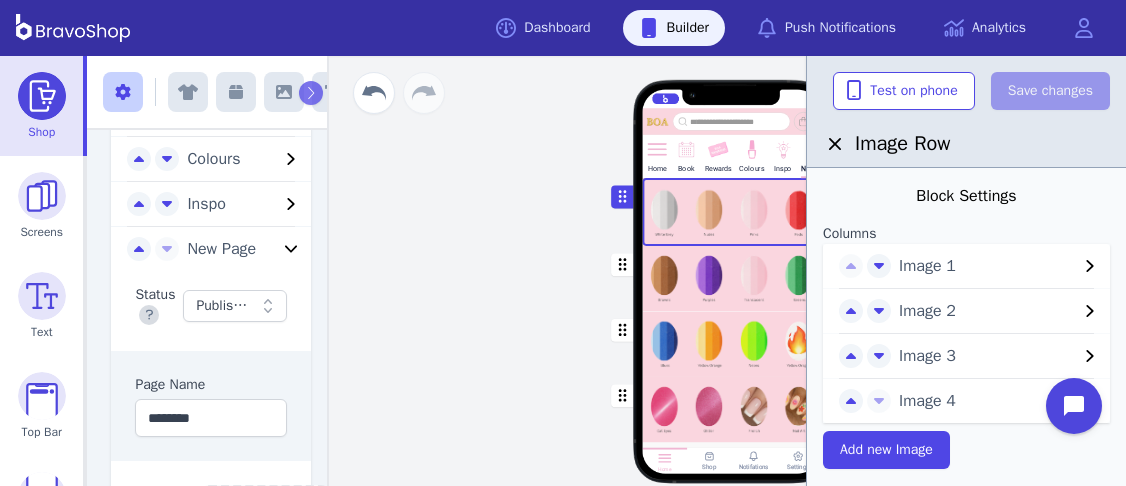 click on "Image 1" at bounding box center [988, 266] 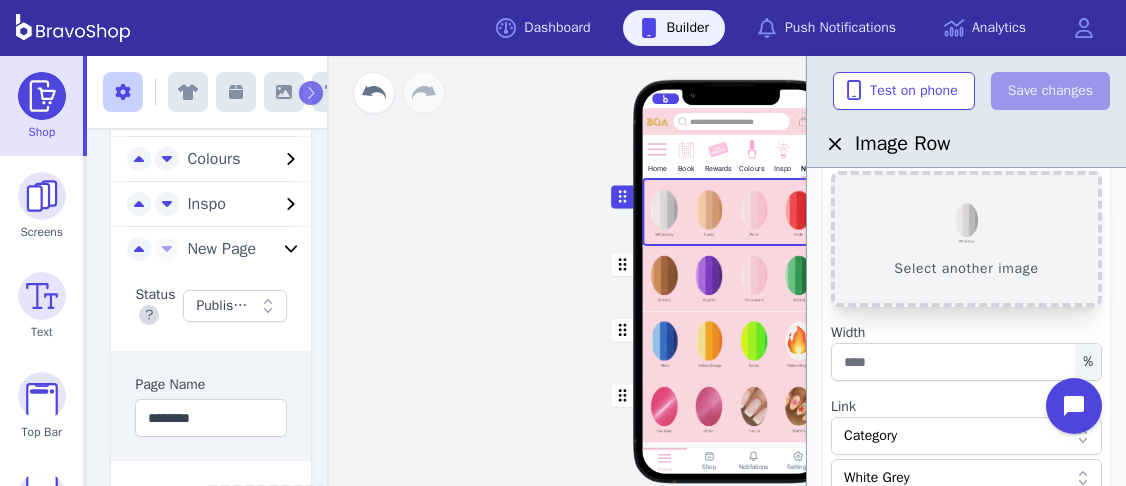scroll, scrollTop: 145, scrollLeft: 0, axis: vertical 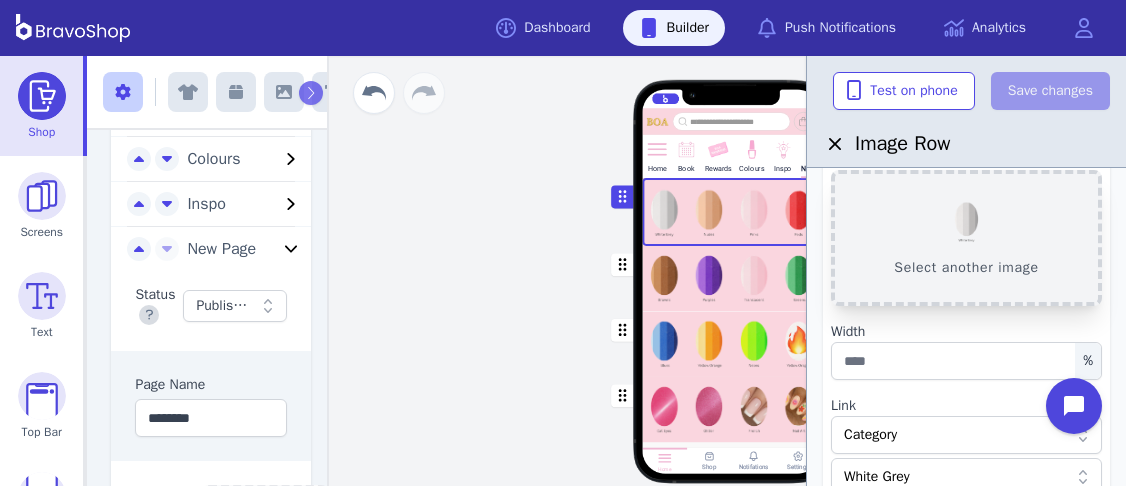 click on "Select another image" at bounding box center (966, 238) 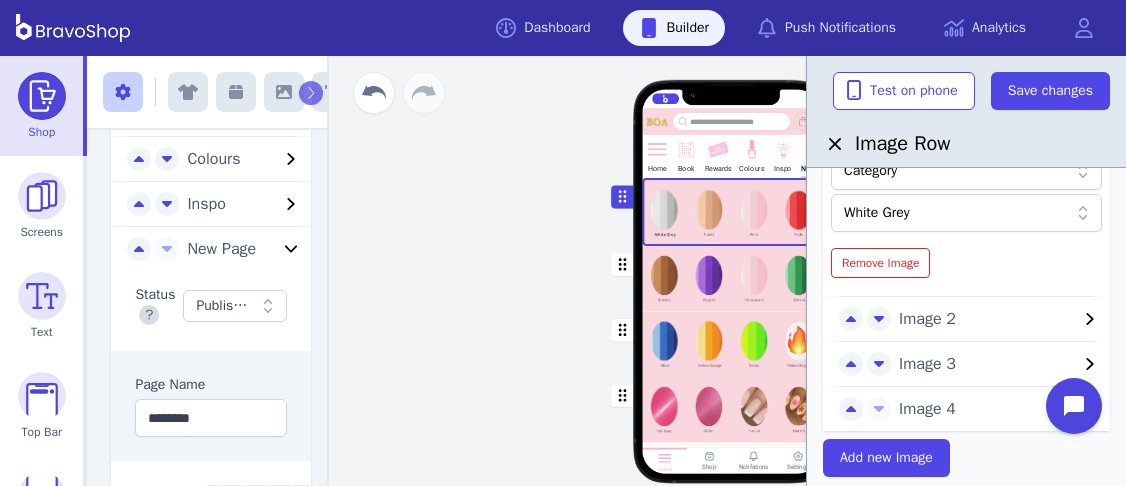 scroll, scrollTop: 414, scrollLeft: 0, axis: vertical 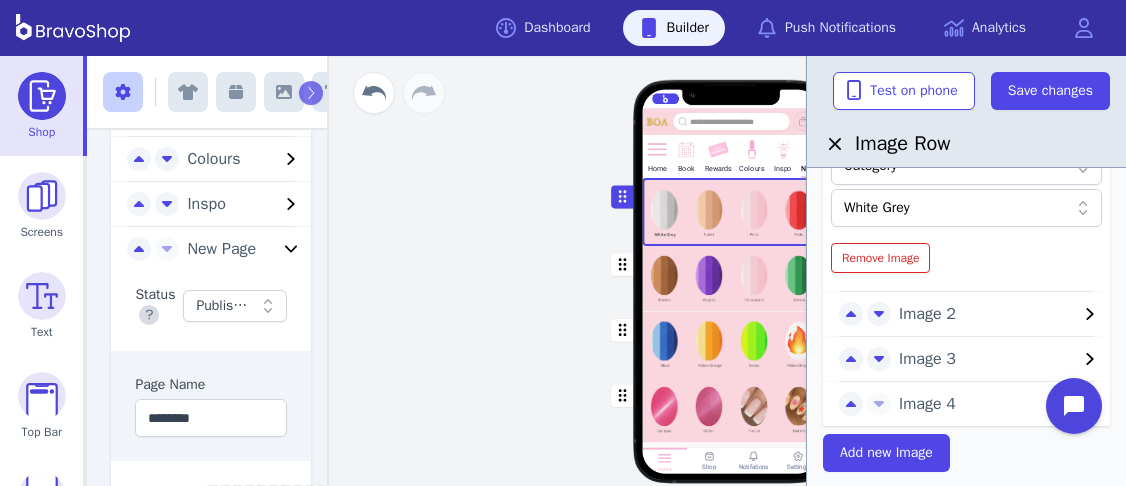 click on "Image 2" at bounding box center (988, 314) 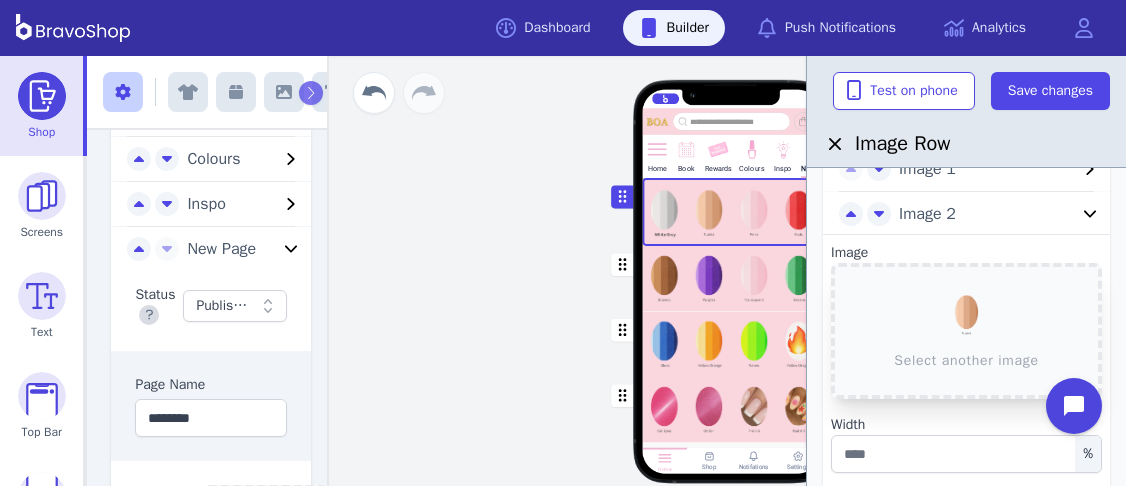 scroll, scrollTop: 96, scrollLeft: 0, axis: vertical 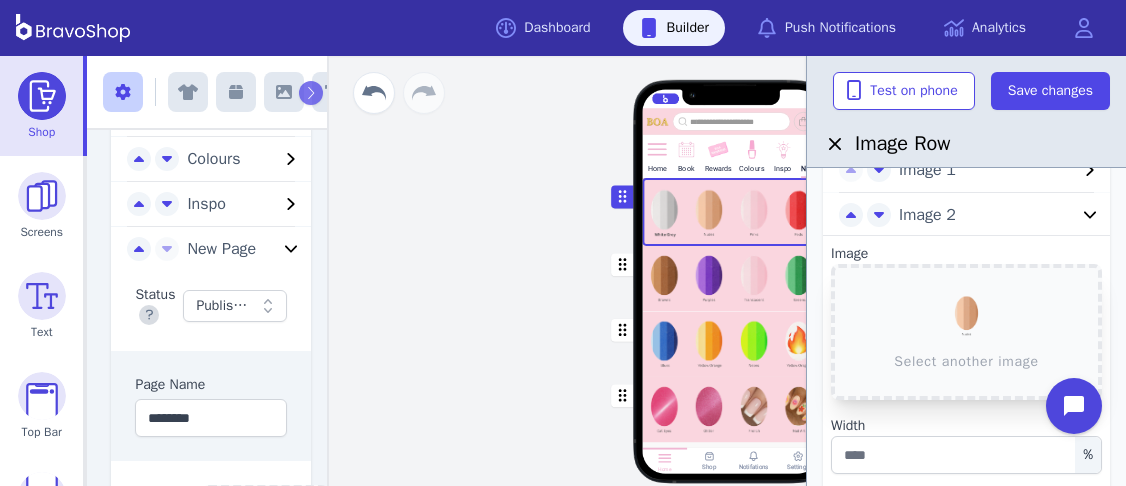 click on "Select another image" at bounding box center (966, 332) 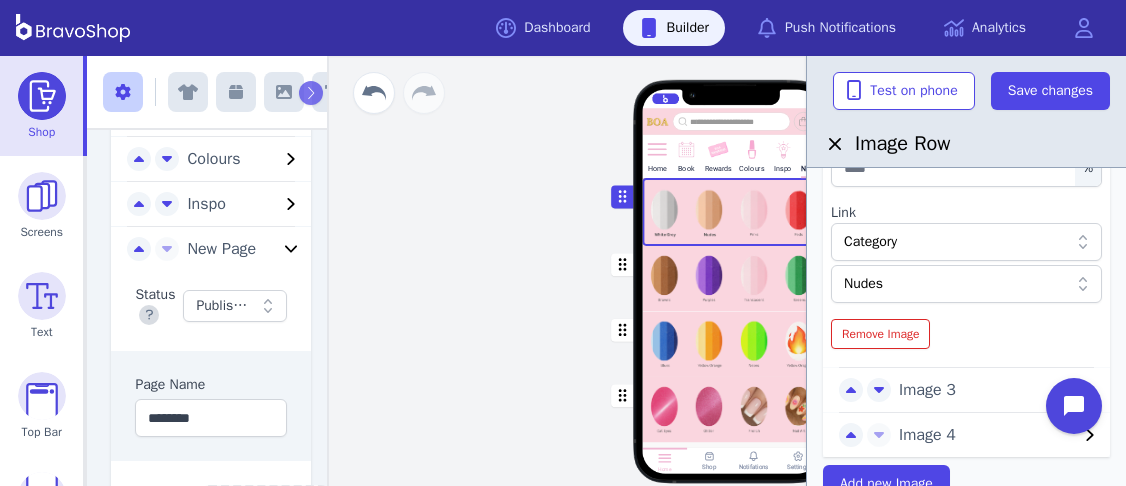 scroll, scrollTop: 397, scrollLeft: 0, axis: vertical 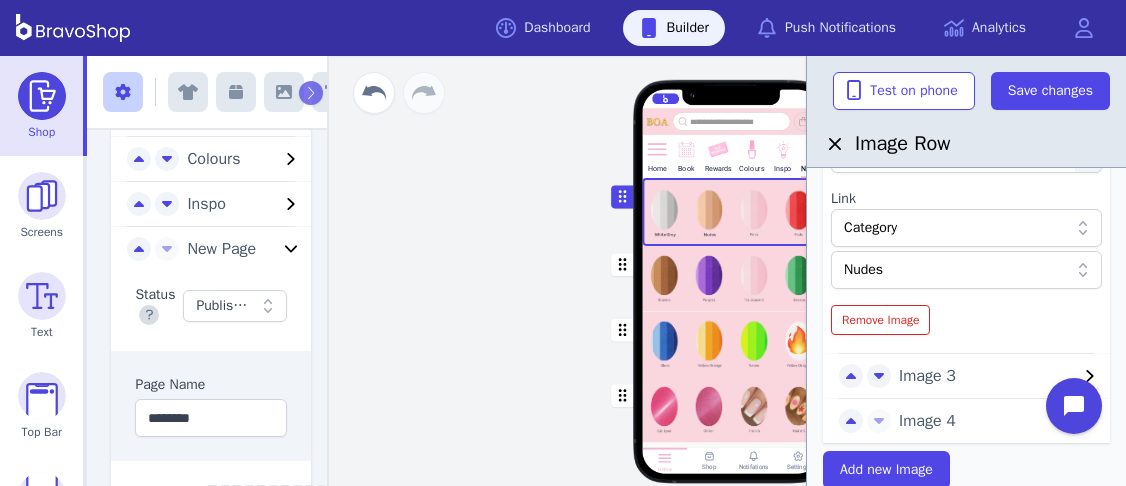 click on "Image 3" at bounding box center [988, 376] 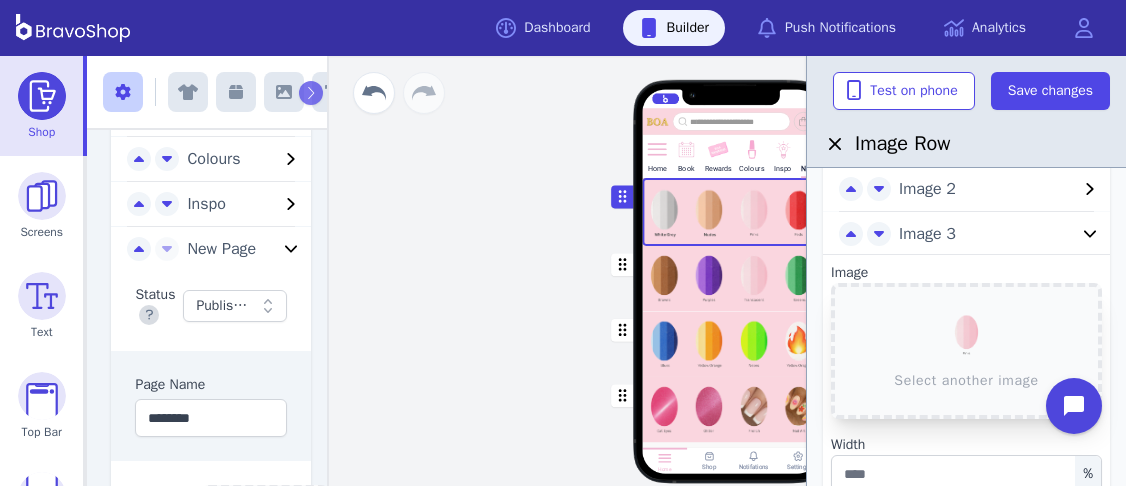 scroll, scrollTop: 78, scrollLeft: 0, axis: vertical 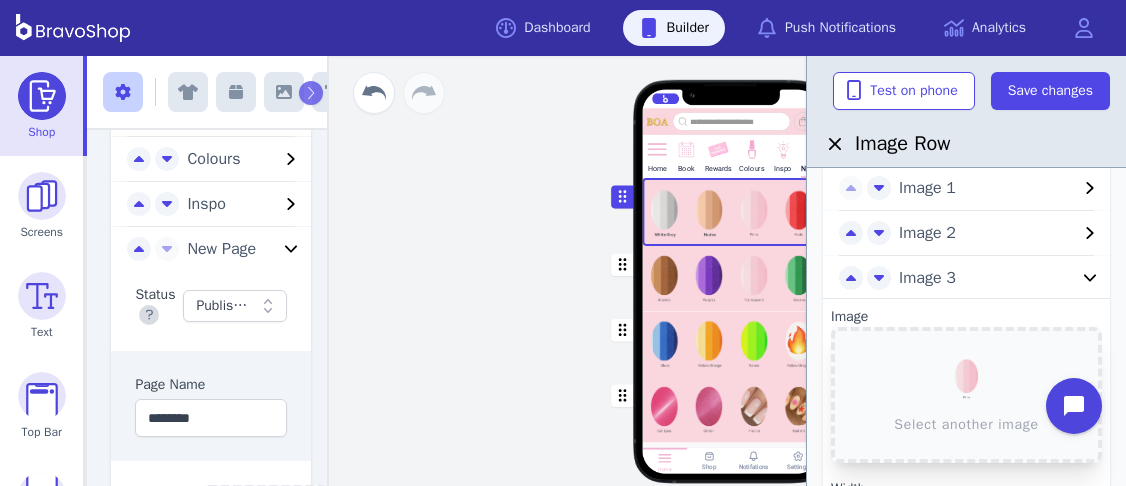 click on "Select another image" at bounding box center (966, 395) 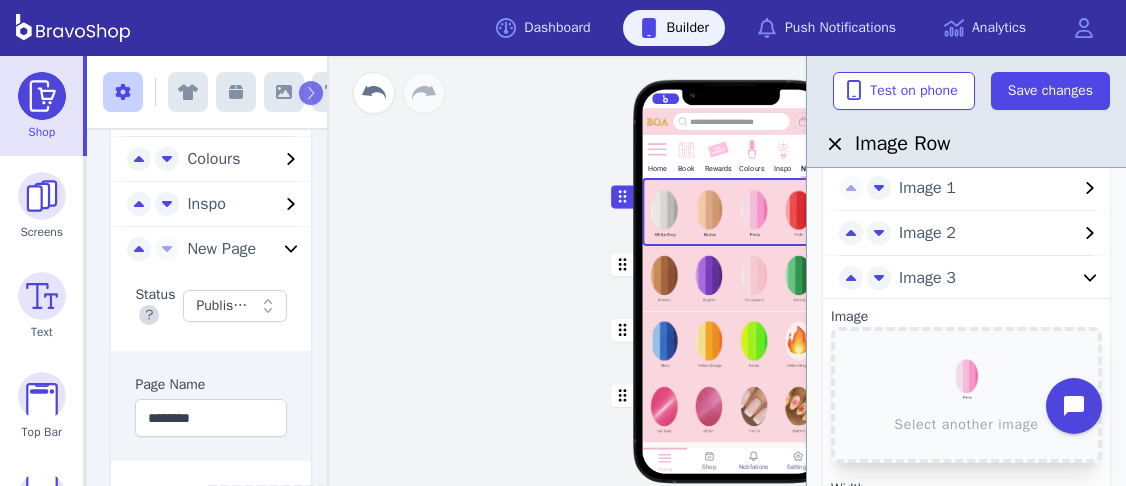 click on "Image 3" at bounding box center [988, 278] 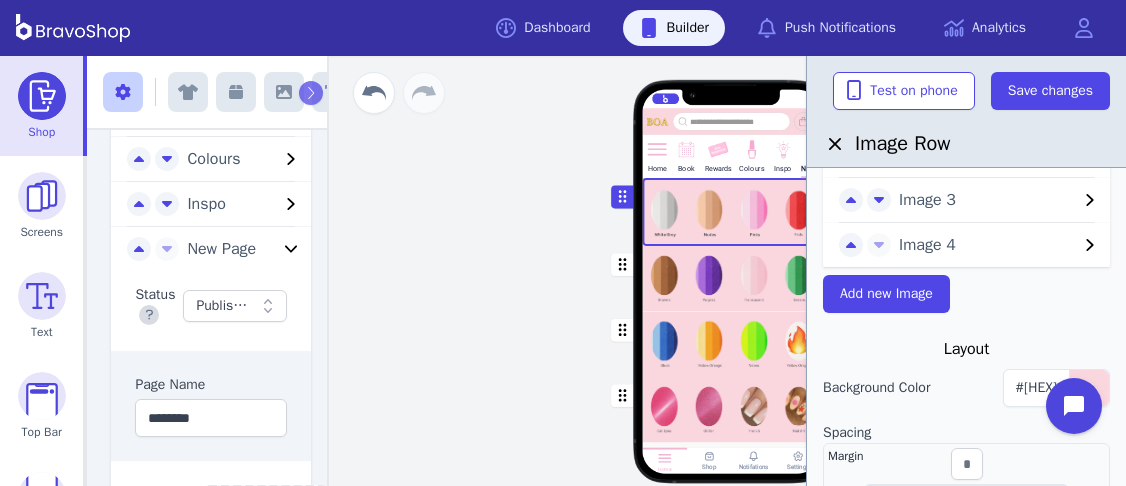 scroll, scrollTop: 159, scrollLeft: 0, axis: vertical 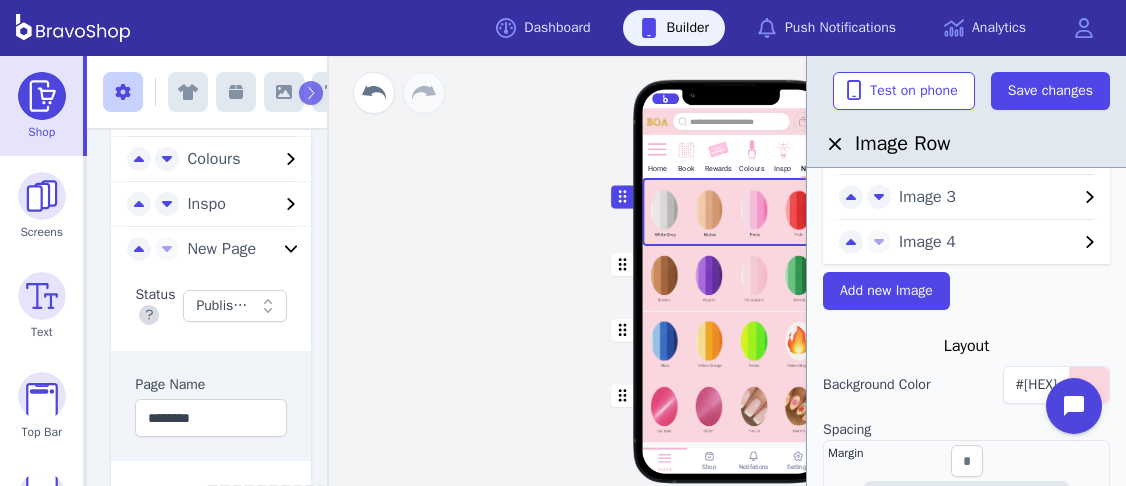 click on "Image 4" at bounding box center [988, 242] 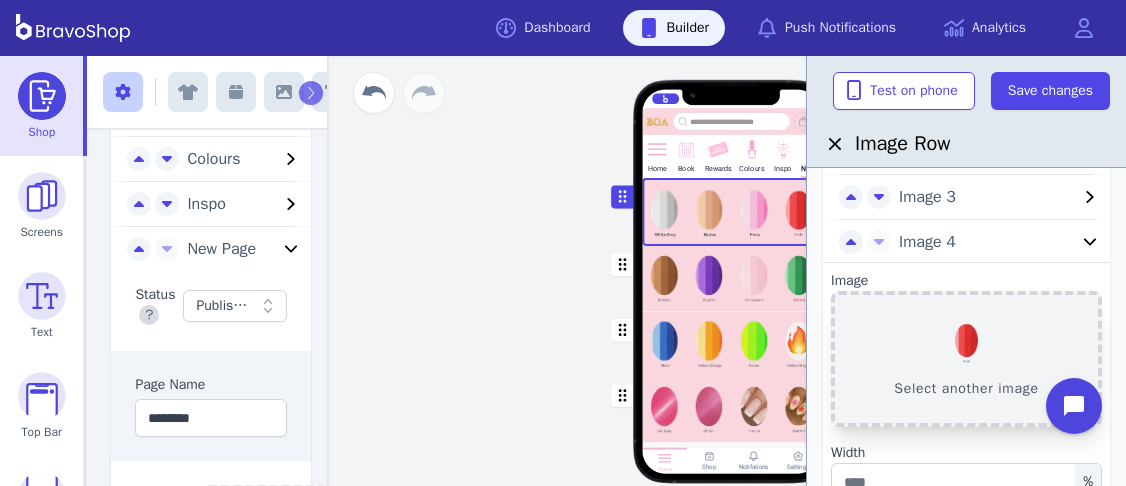 click on "Select another image" at bounding box center (966, 359) 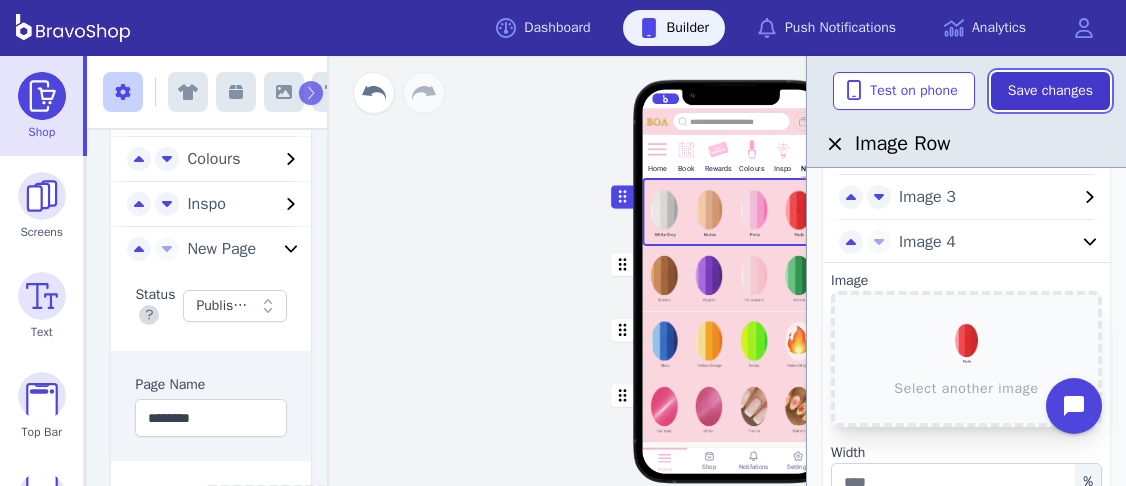 click on "Save changes" at bounding box center [1050, 91] 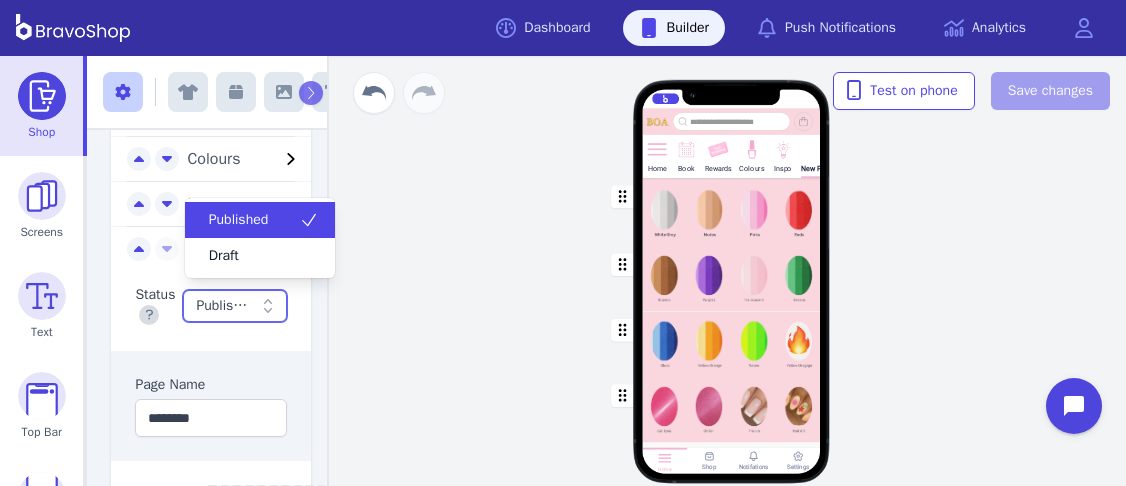 click 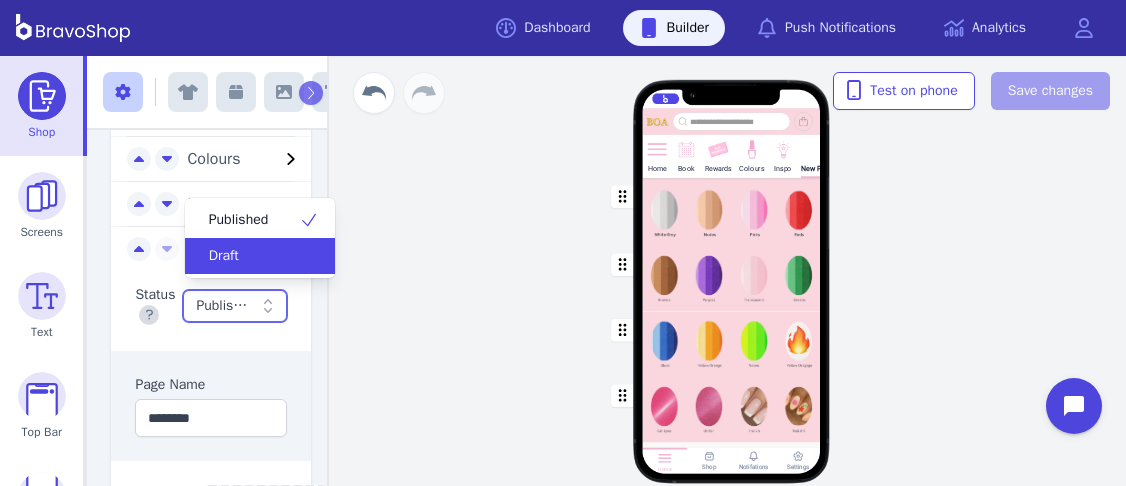 click on "Home Book Rewards Colours Inspo New Page Drag a block here to get started Home Shop Notifations Settings" at bounding box center [731, 271] 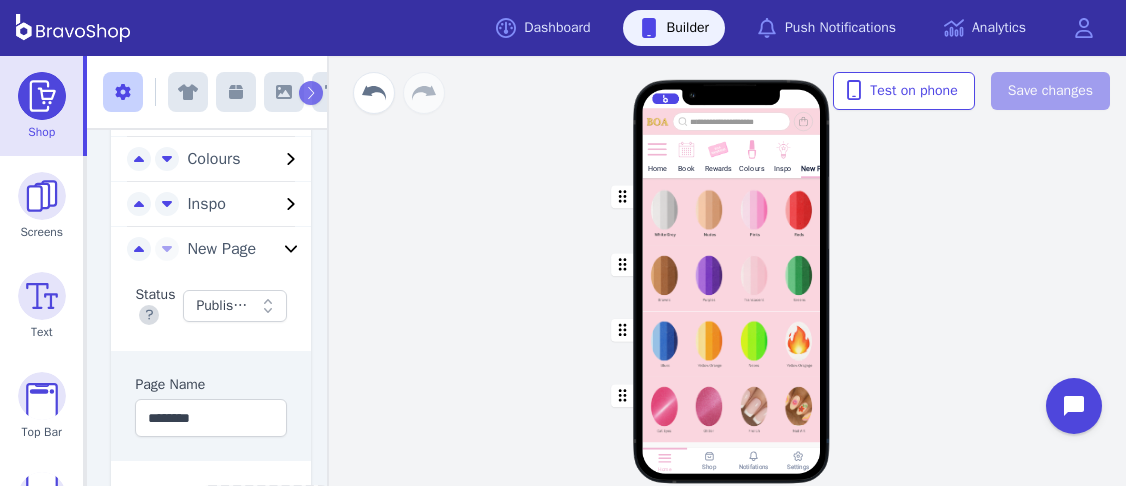 click at bounding box center [751, 148] 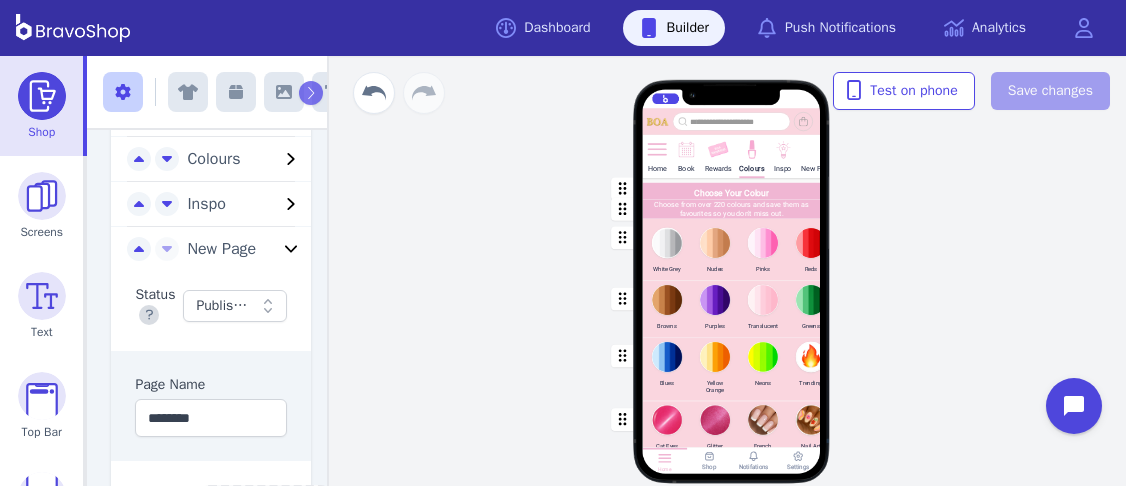 click at bounding box center [732, 189] 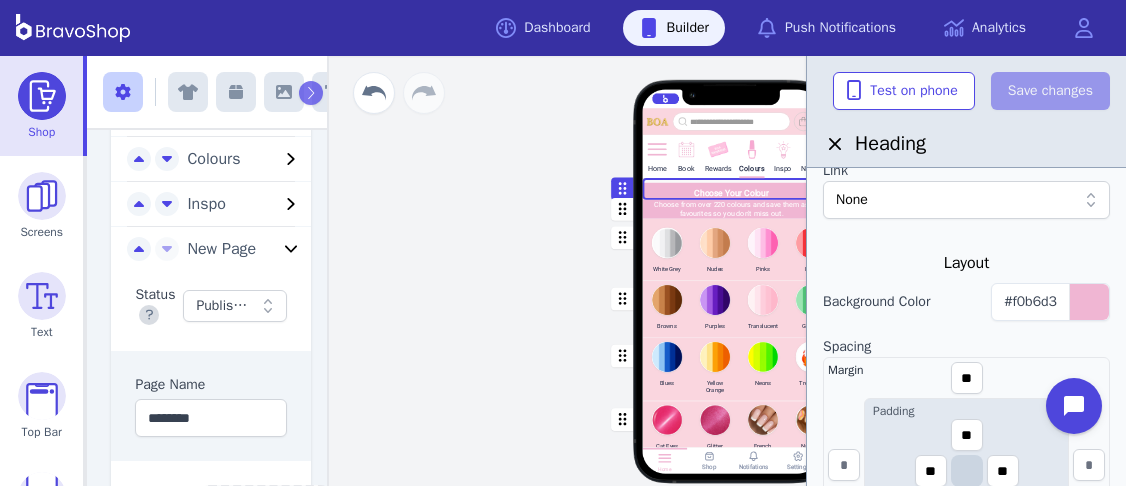 scroll, scrollTop: 367, scrollLeft: 0, axis: vertical 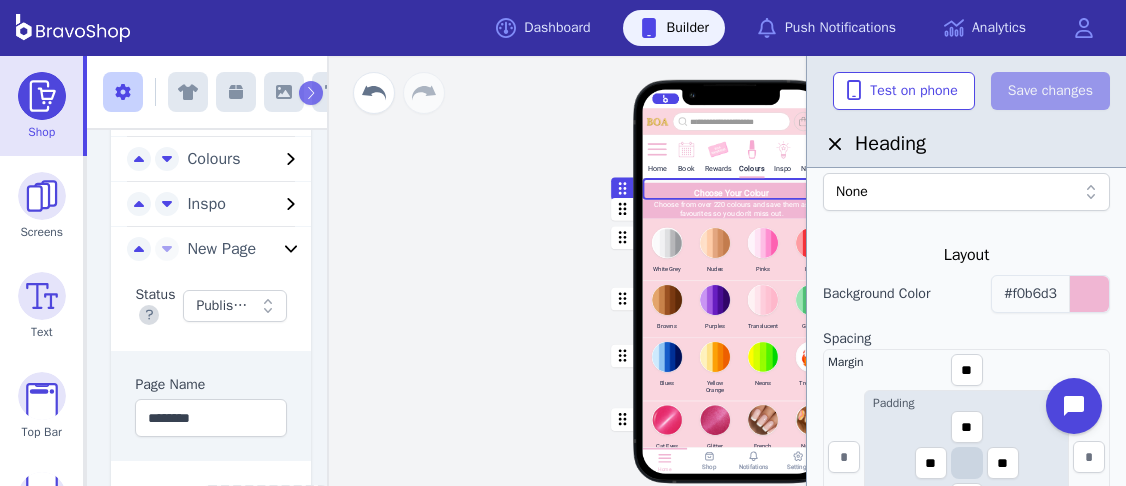 click on "#f0b6d3" at bounding box center [1030, 293] 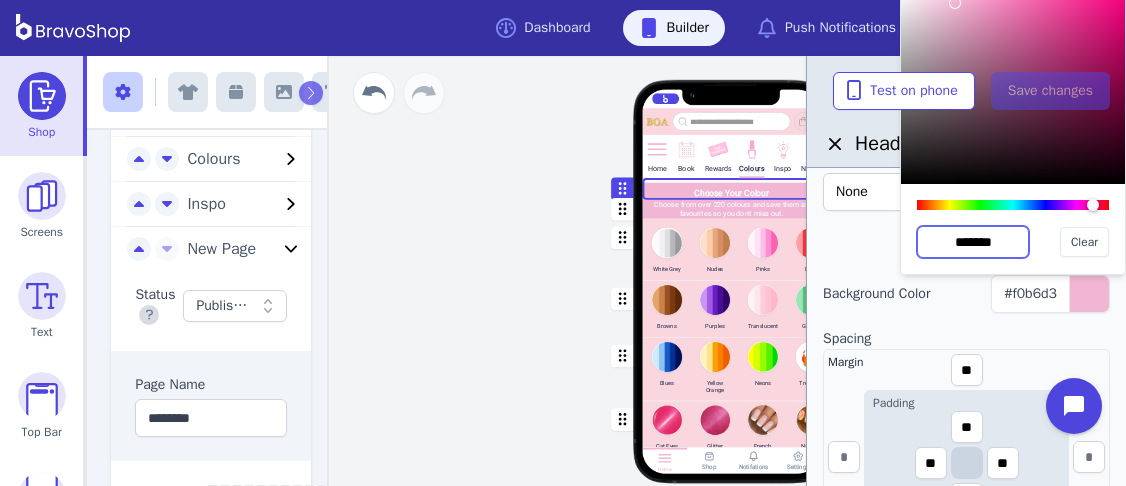 drag, startPoint x: 1010, startPoint y: 238, endPoint x: 903, endPoint y: 240, distance: 107.01869 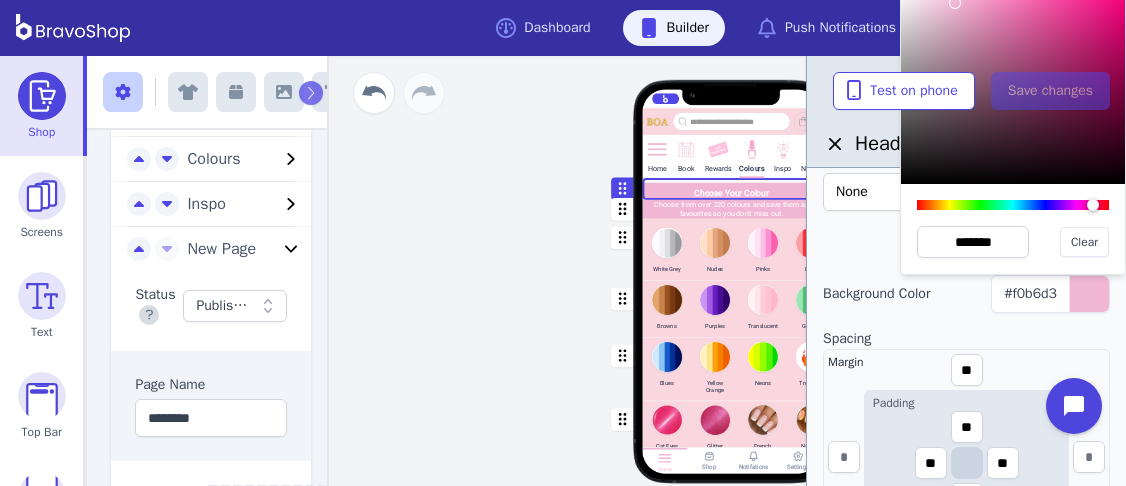 click at bounding box center [966, 321] 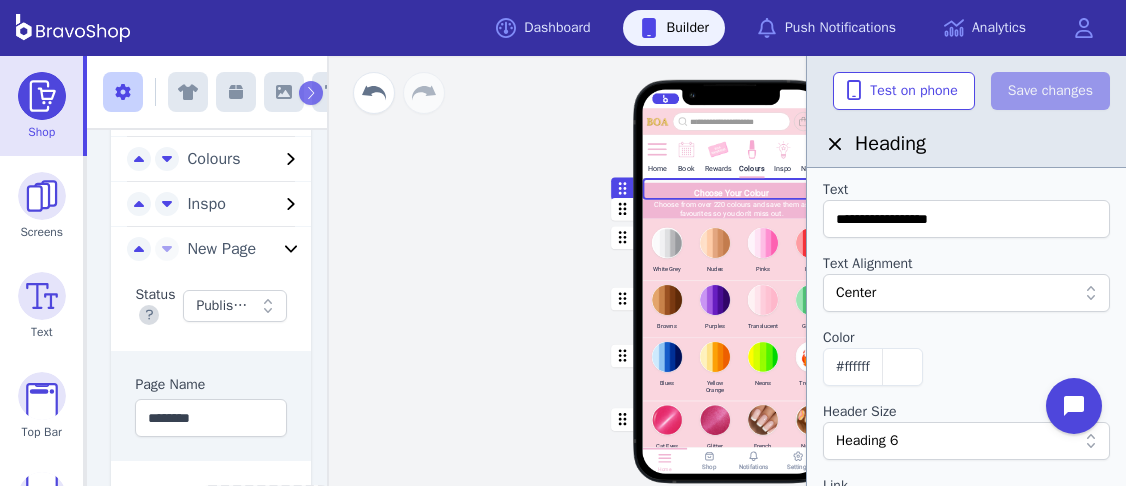 scroll, scrollTop: 0, scrollLeft: 0, axis: both 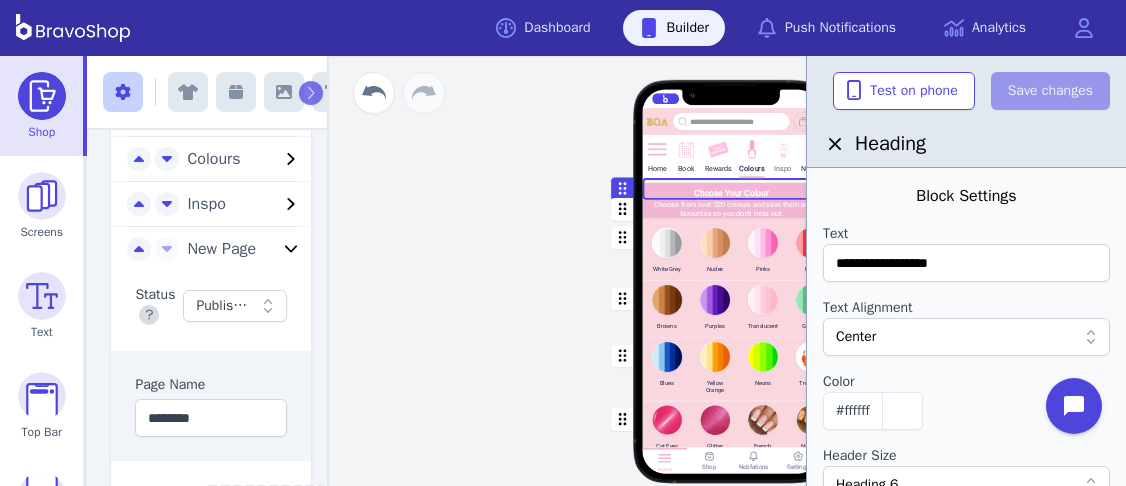 click at bounding box center [783, 162] 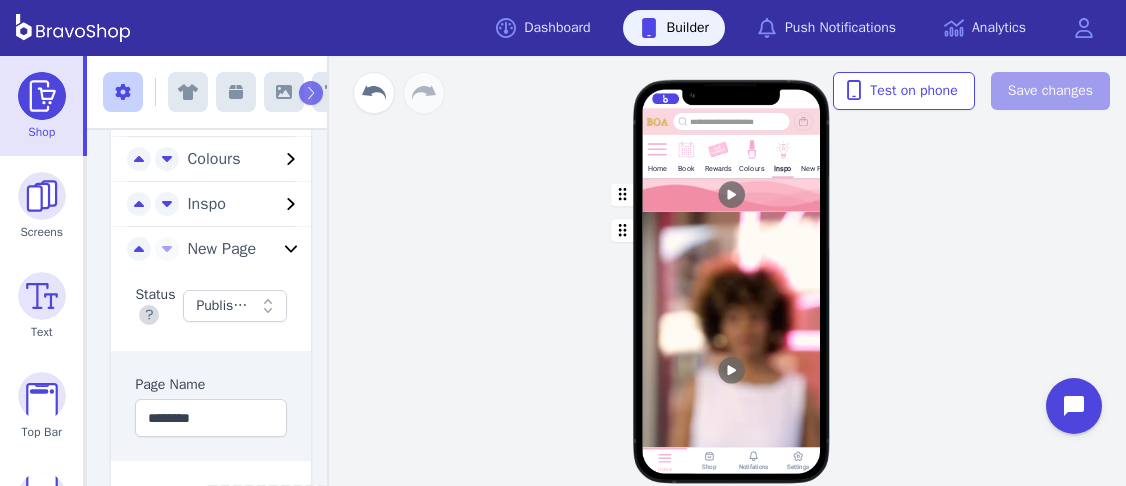 click on "New Page" at bounding box center (817, 168) 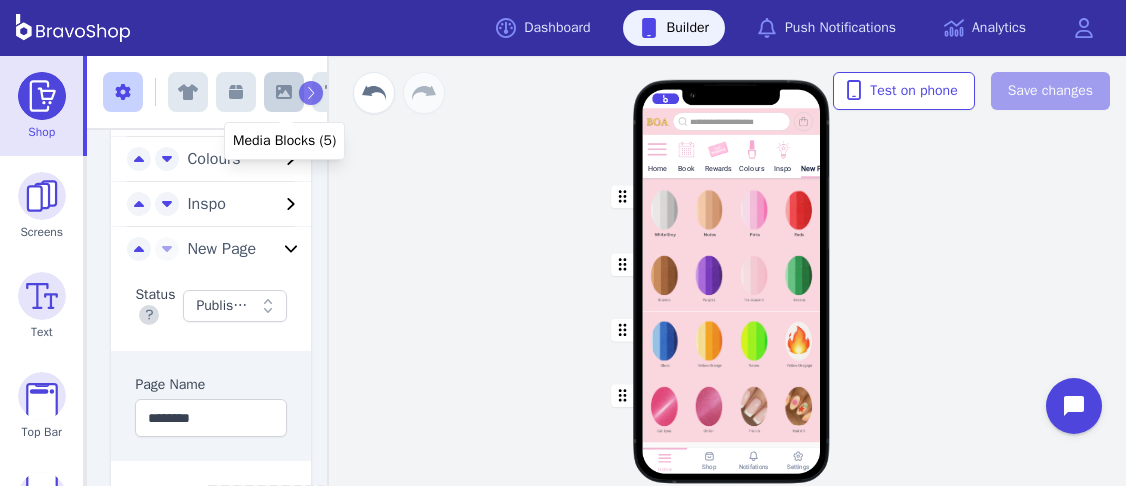 click 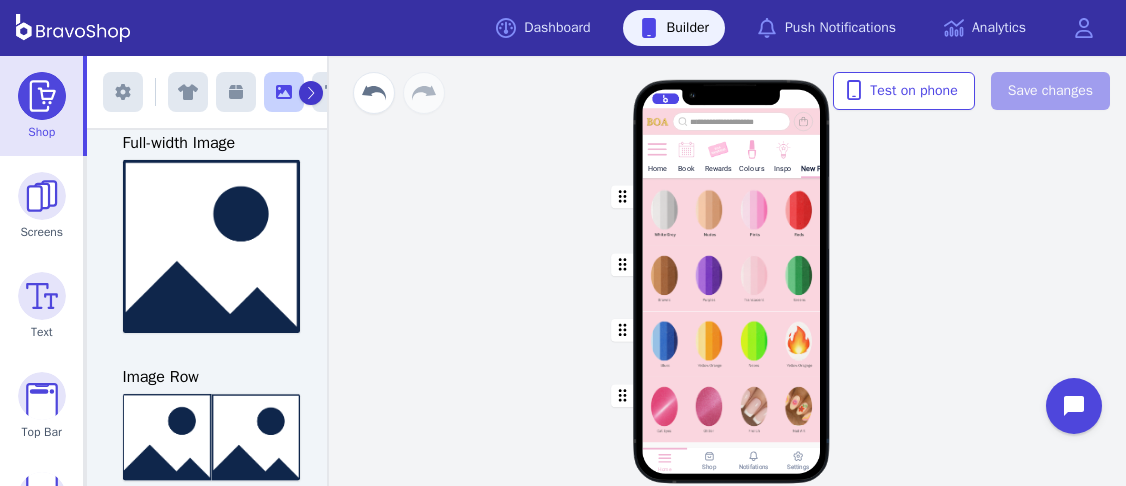 click at bounding box center (311, 93) 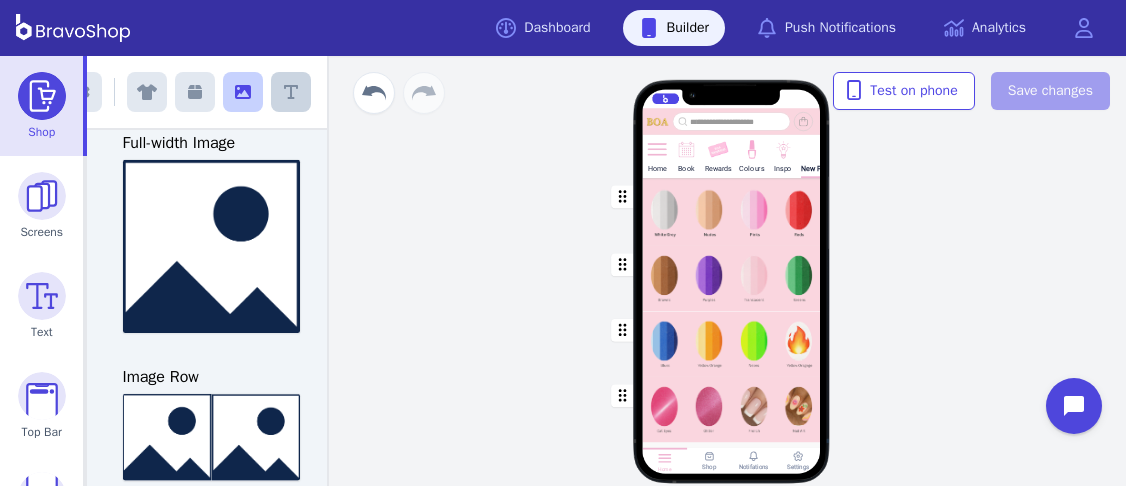 click 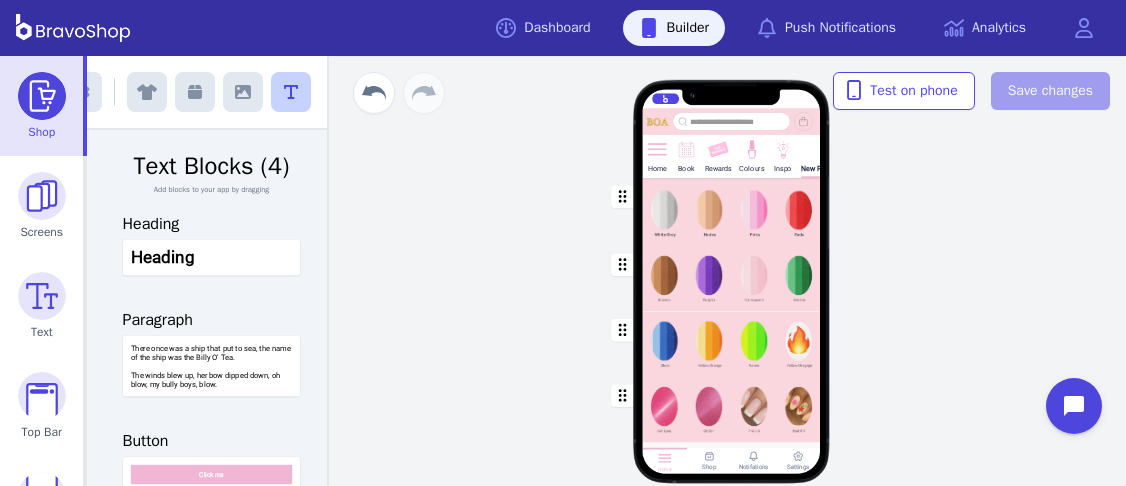 scroll, scrollTop: 0, scrollLeft: 0, axis: both 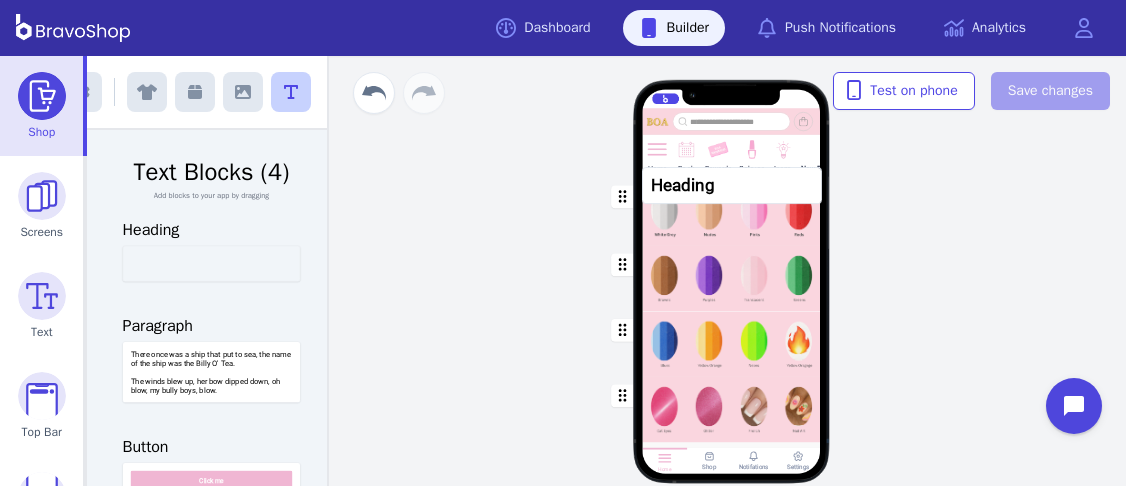 drag, startPoint x: 215, startPoint y: 262, endPoint x: 738, endPoint y: 184, distance: 528.7845 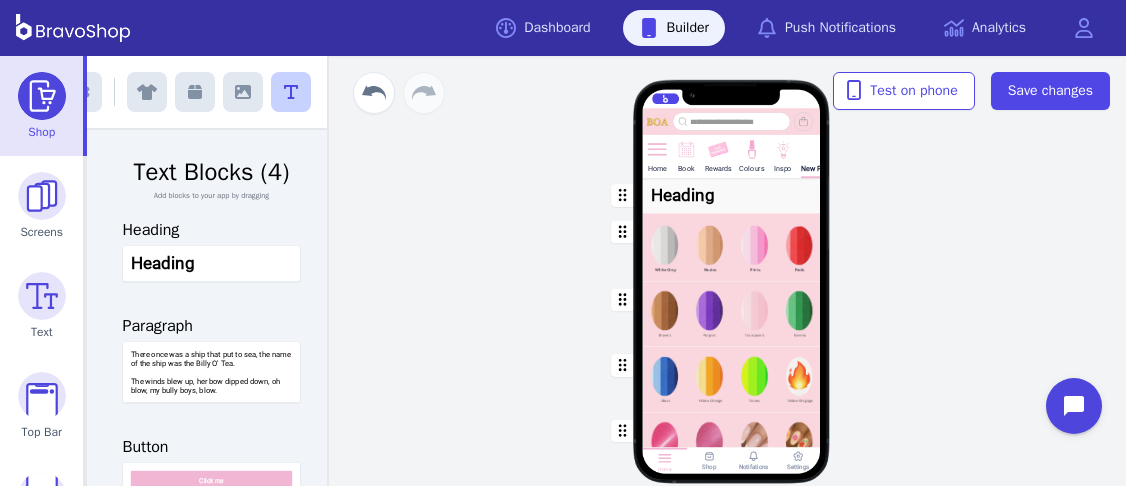 click at bounding box center (732, 195) 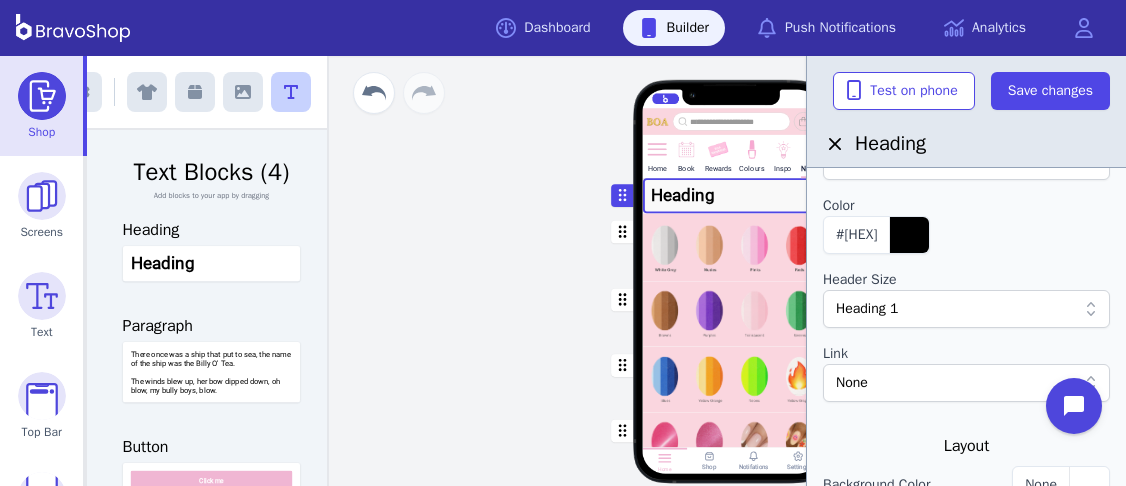 scroll, scrollTop: 180, scrollLeft: 0, axis: vertical 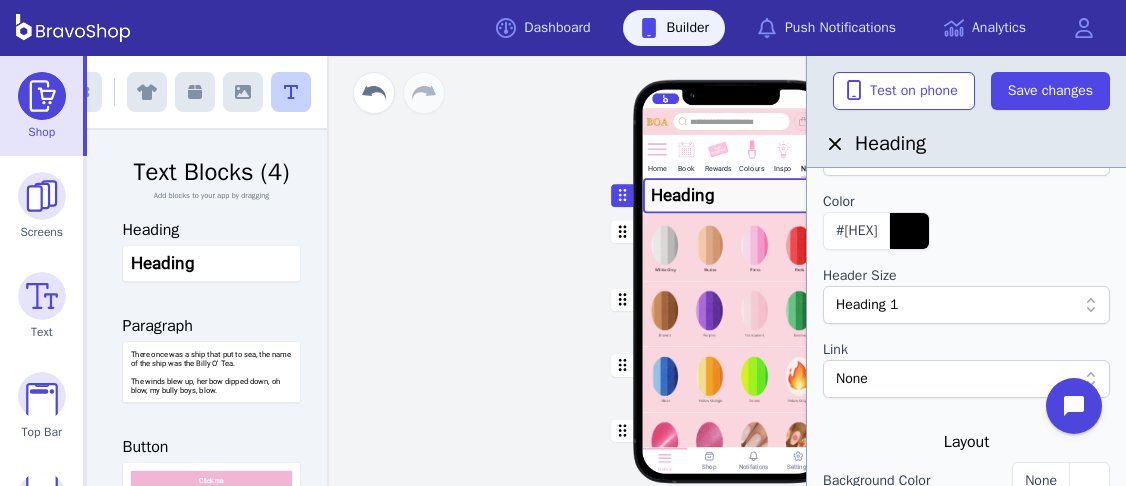 click on "Heading 1" at bounding box center (956, 305) 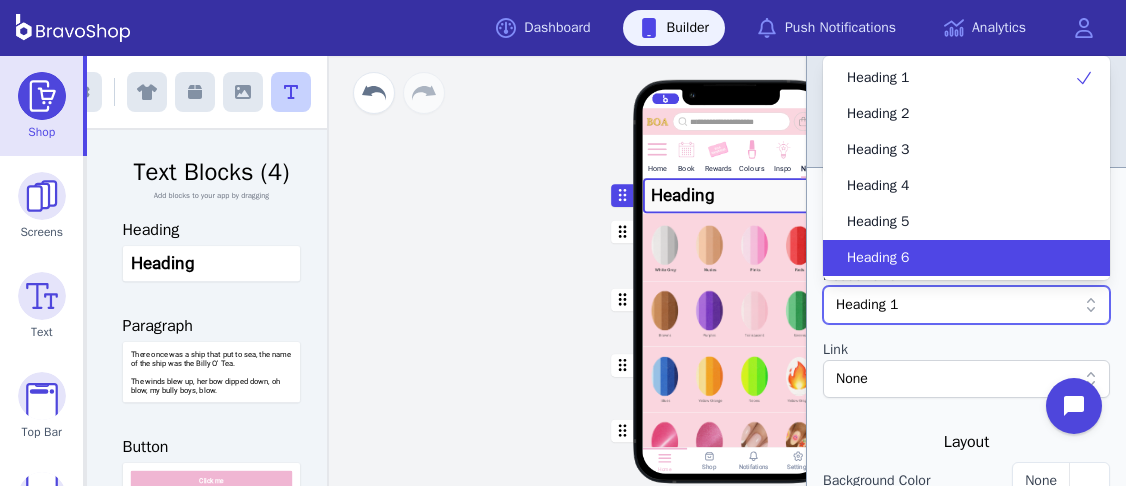 click on "Heading 6" at bounding box center [954, 258] 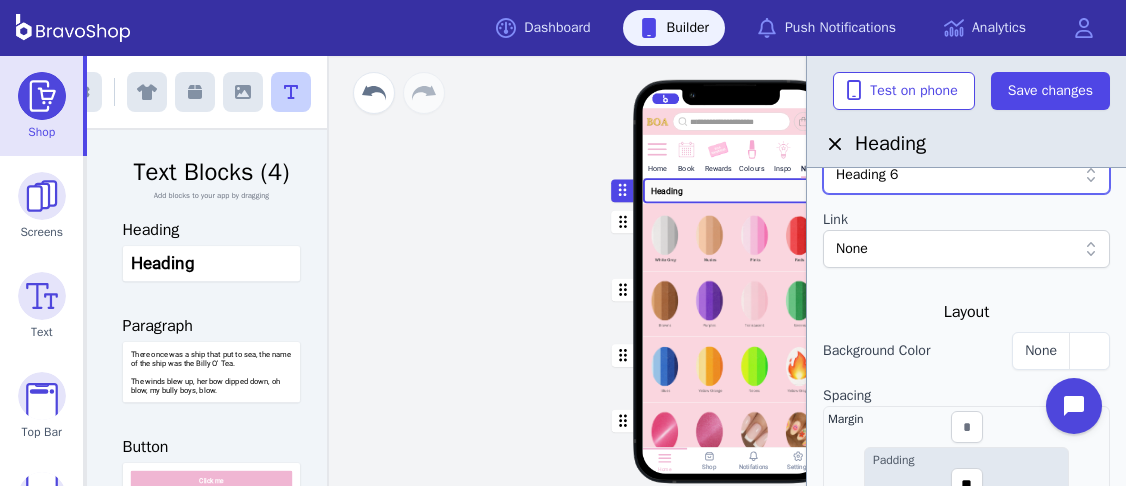 scroll, scrollTop: 315, scrollLeft: 0, axis: vertical 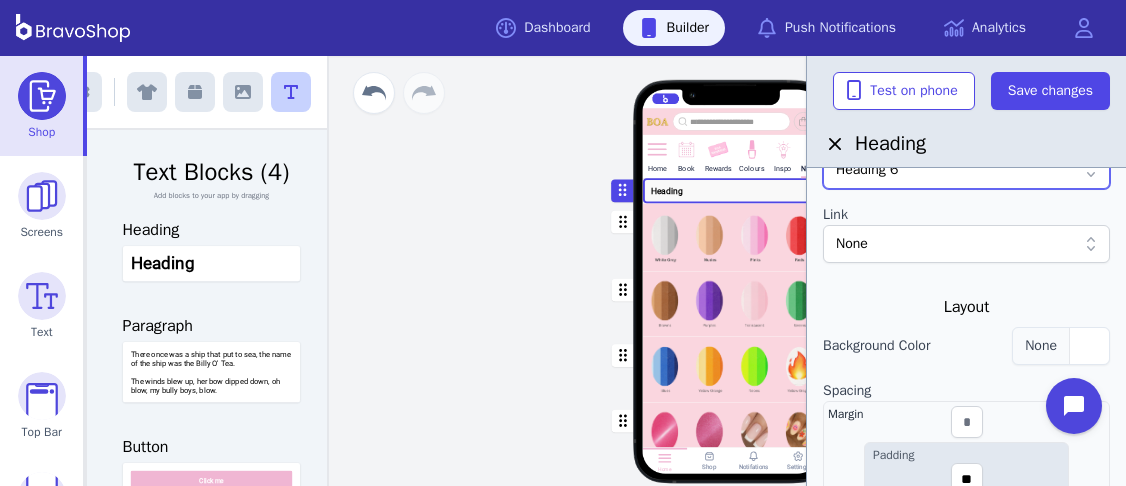 click on "None" at bounding box center [1061, 346] 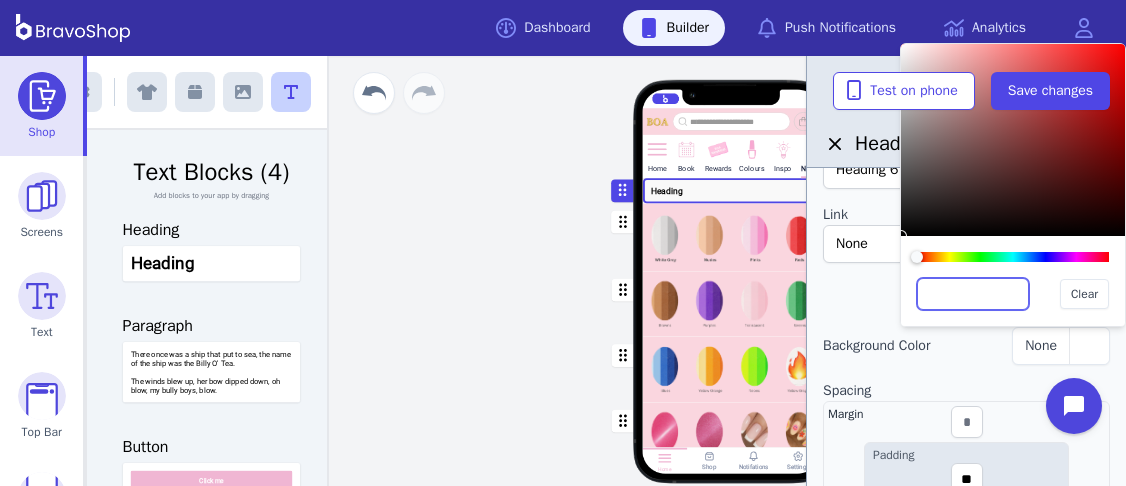 click at bounding box center (973, 294) 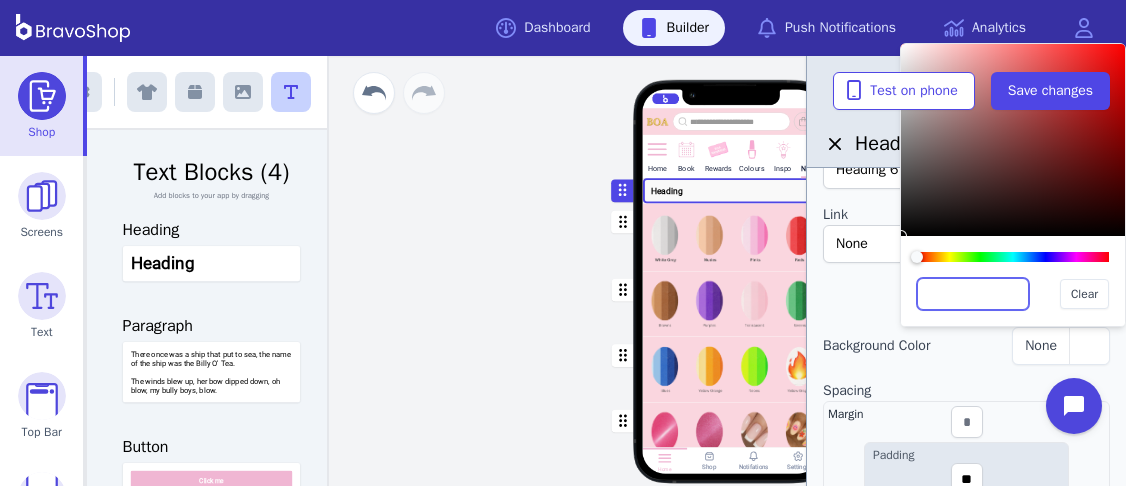 paste on "*******" 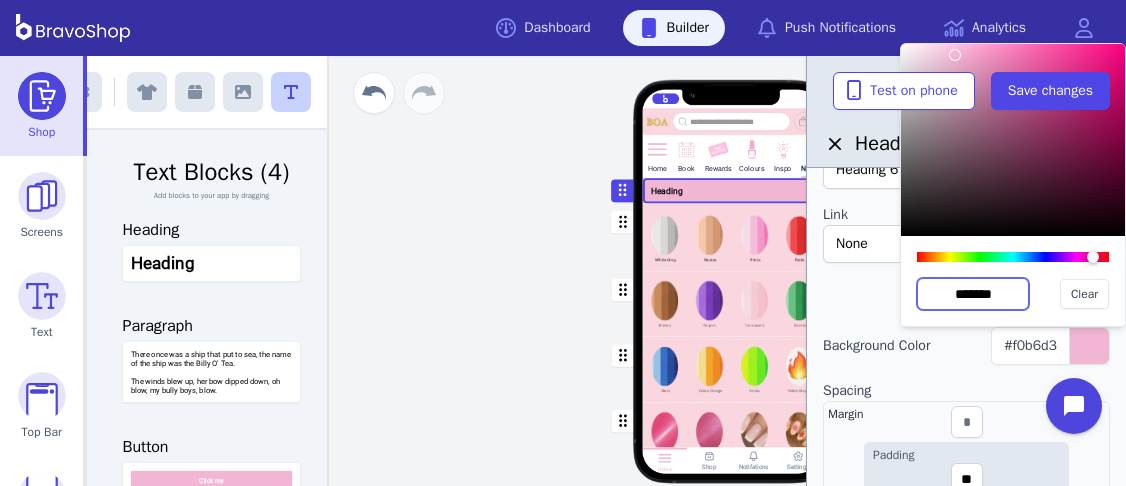 type on "*******" 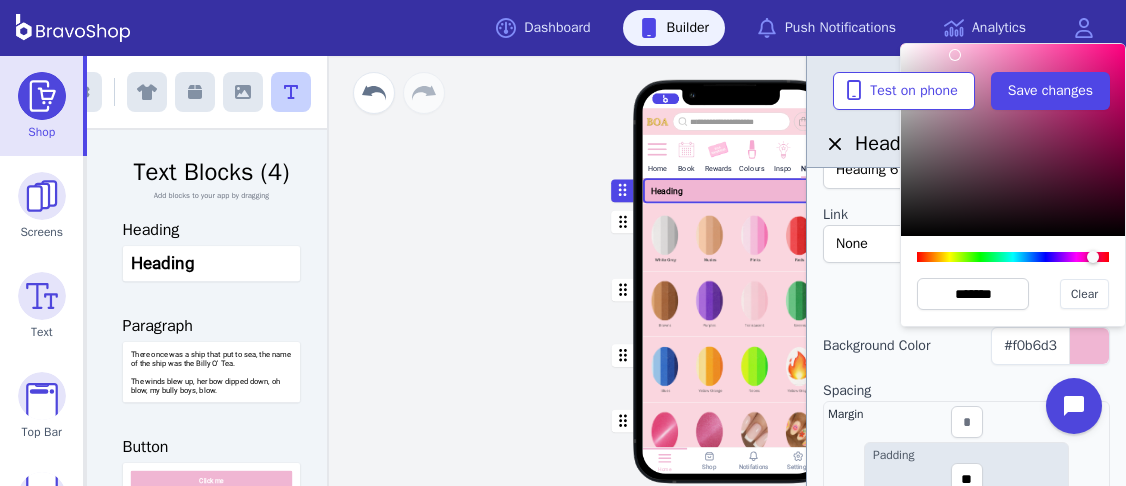 click at bounding box center (732, 190) 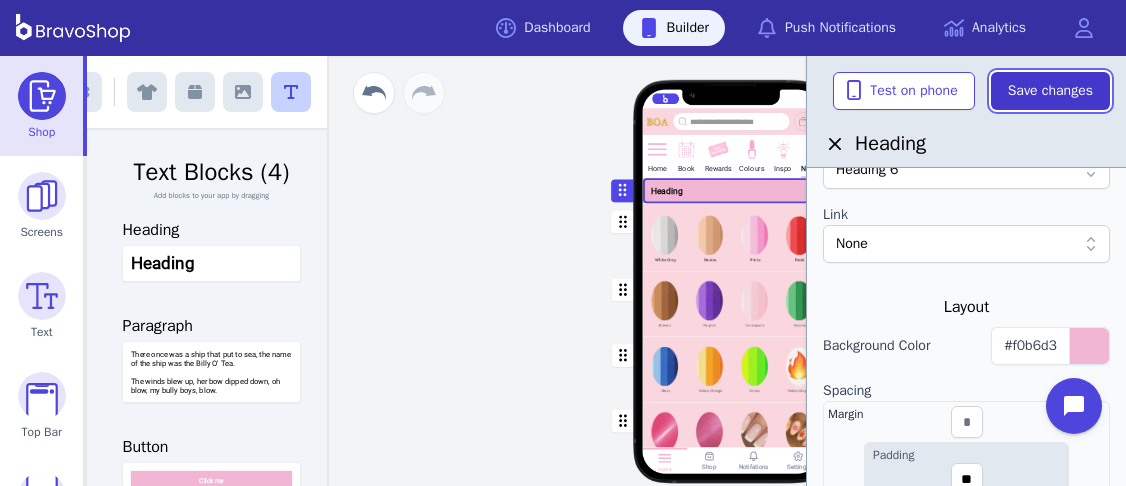 click on "Save changes" at bounding box center [1050, 91] 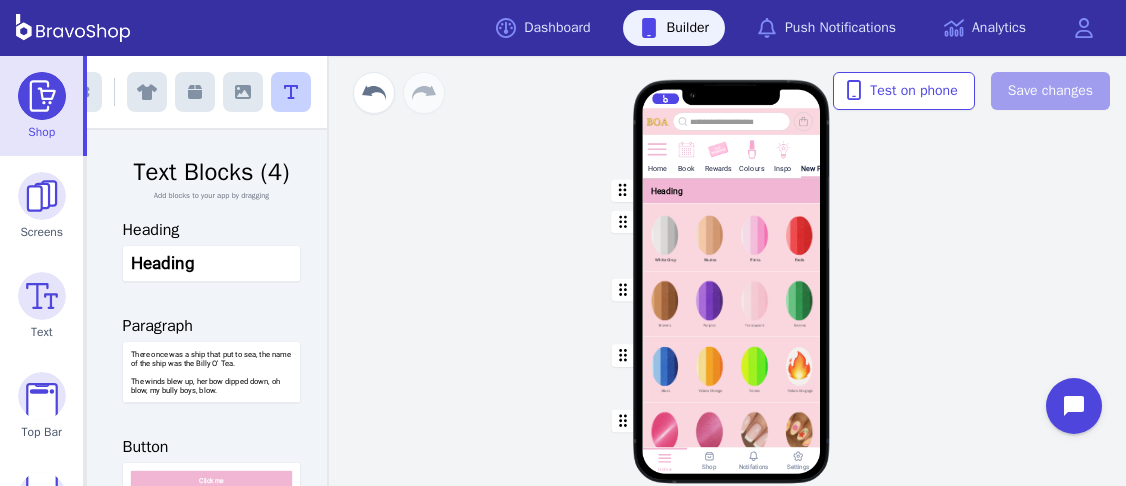 click at bounding box center (751, 148) 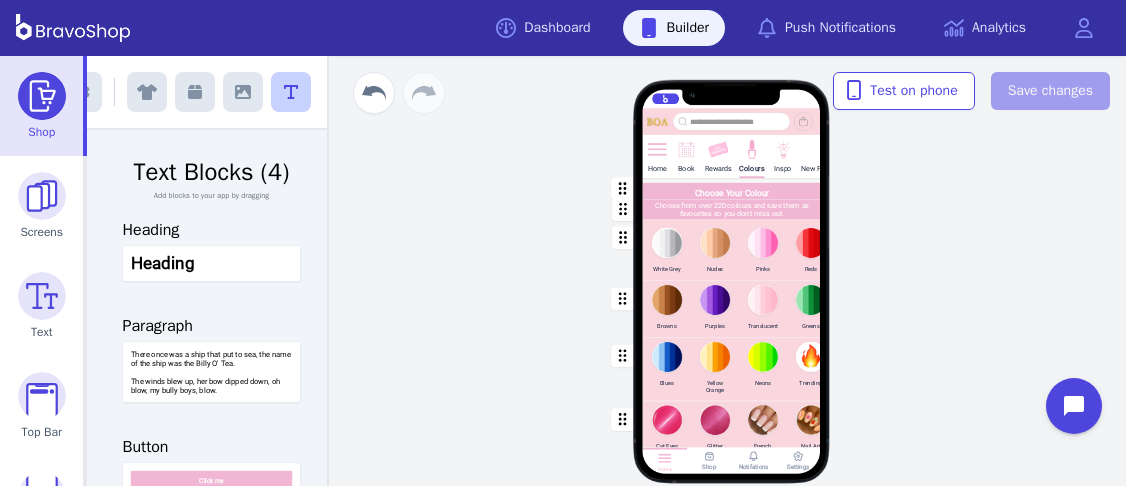 click at bounding box center (732, 189) 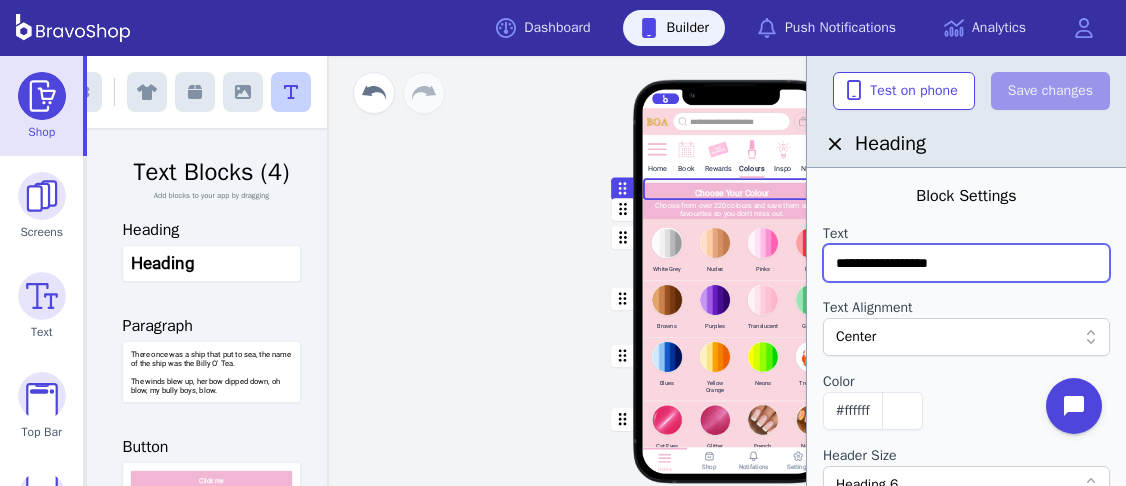 drag, startPoint x: 838, startPoint y: 262, endPoint x: 967, endPoint y: 249, distance: 129.65338 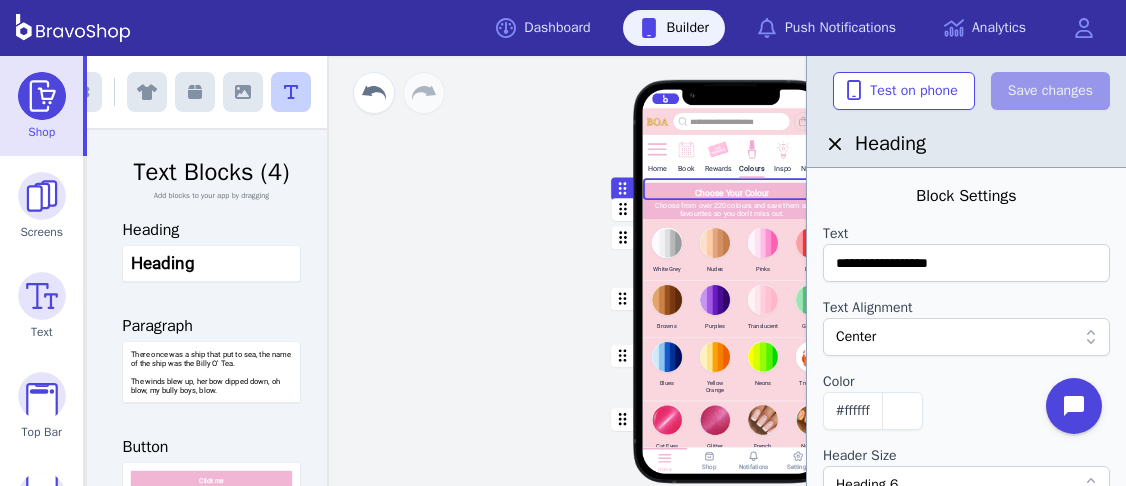 click on "Inspo" at bounding box center (783, 168) 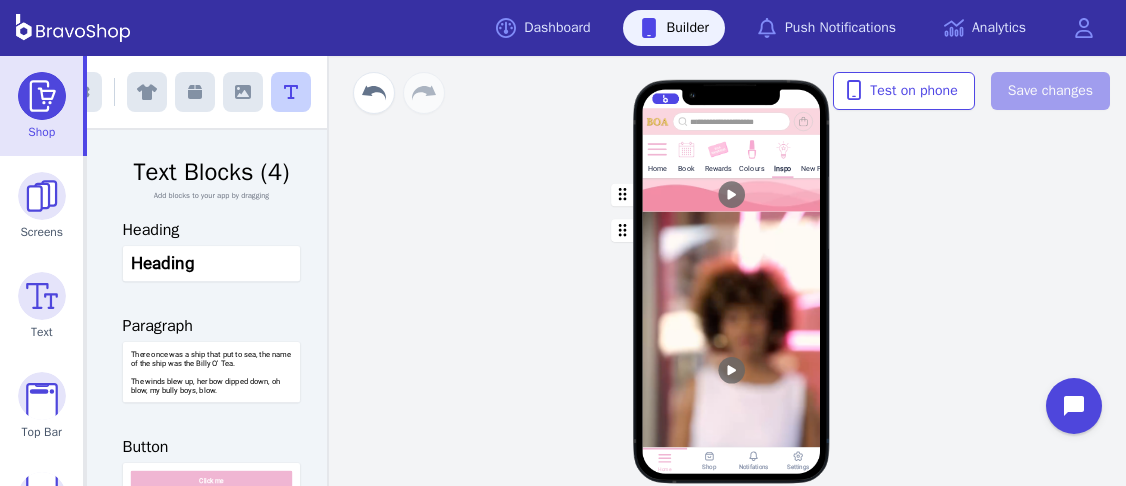 click on "New Page" at bounding box center [817, 168] 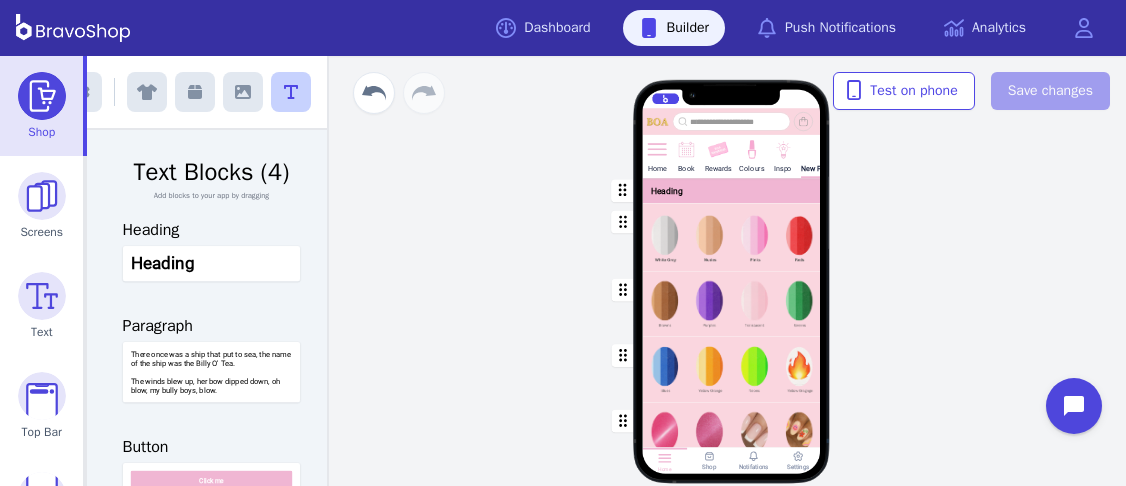 click at bounding box center [732, 190] 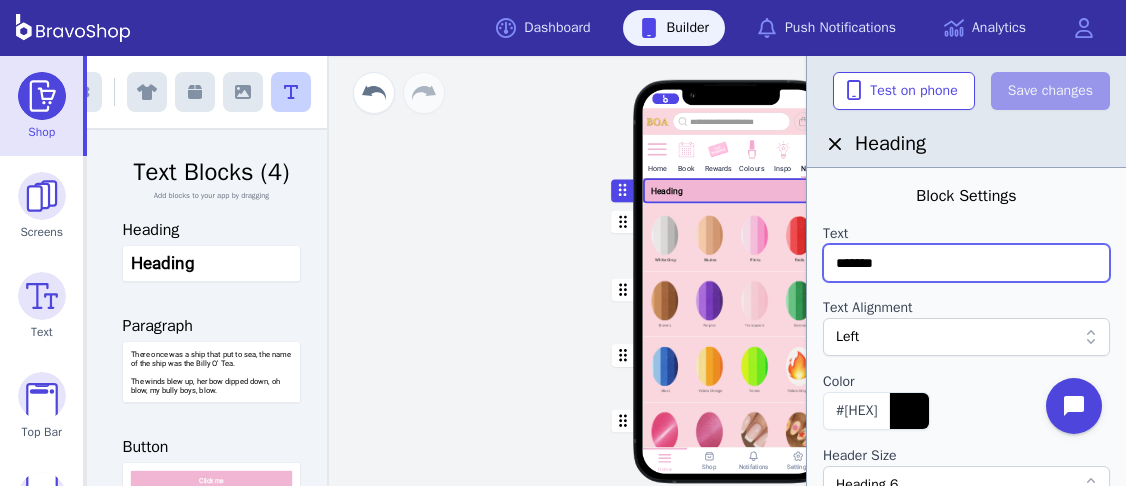 drag, startPoint x: 834, startPoint y: 265, endPoint x: 921, endPoint y: 266, distance: 87.005745 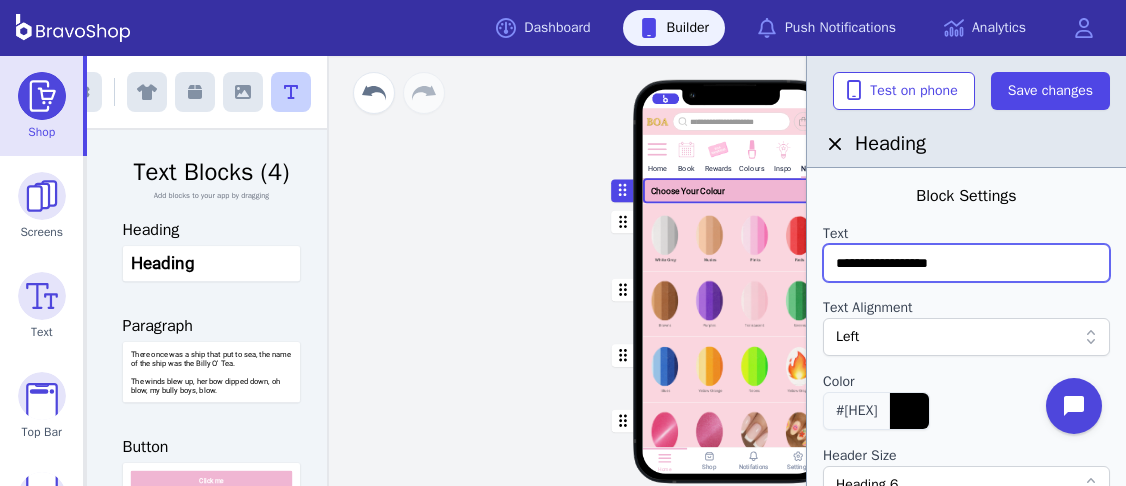 click on "#[HEX]" at bounding box center (856, 410) 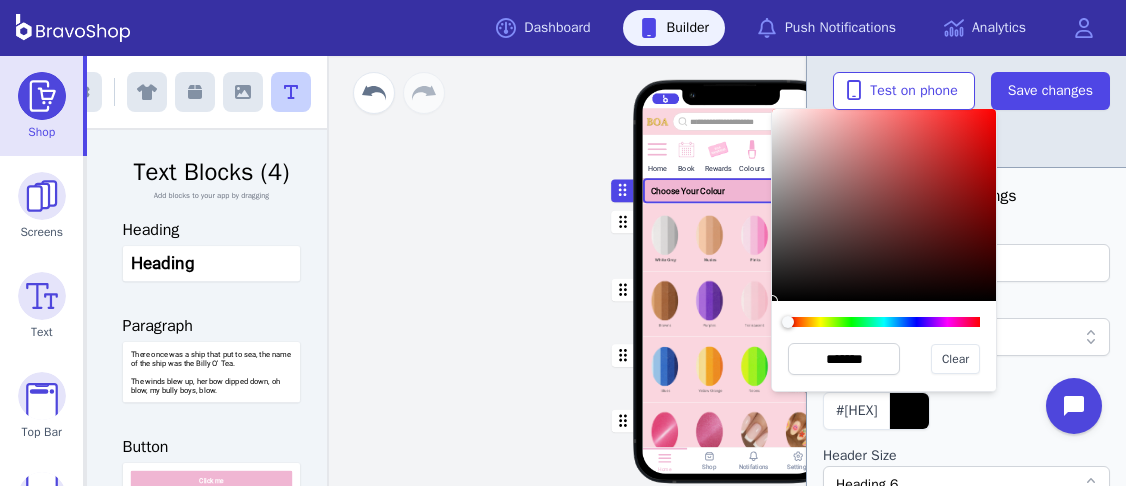 click at bounding box center [884, 205] 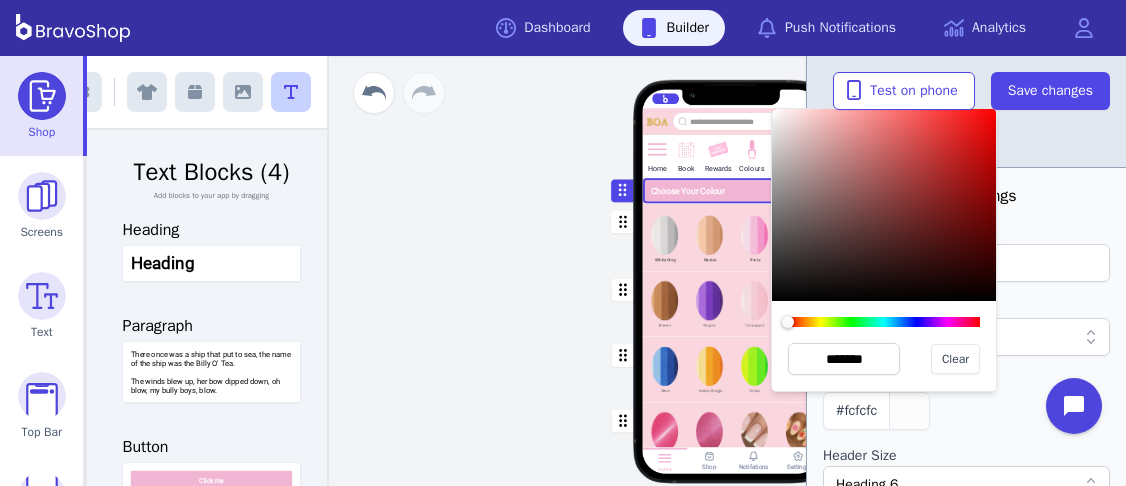 type on "*******" 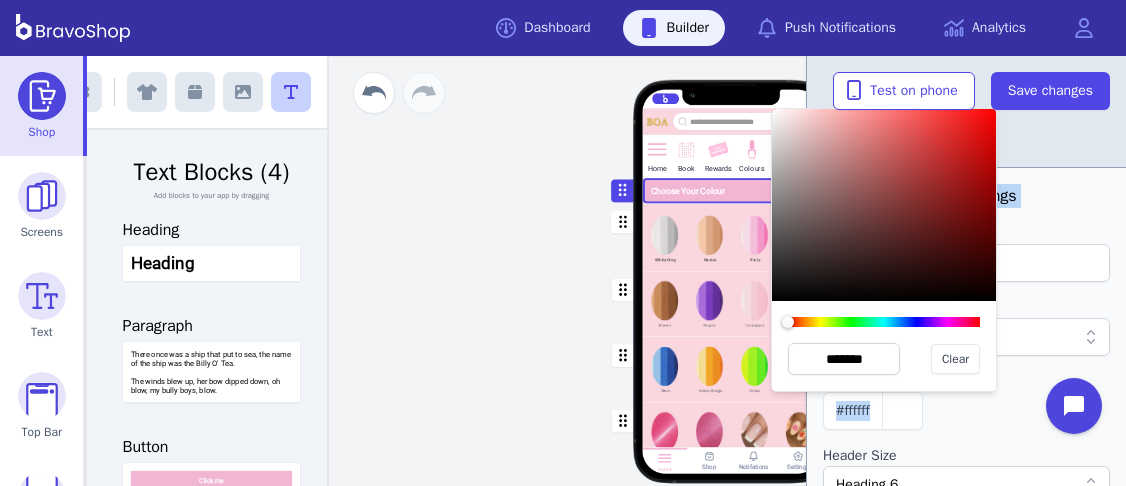 click on "Heading Exit builder Text Blocks   (4) Add blocks to your app by dragging Heading Heading Paragraph There once was a ship that put to sea, the name of the ship was the Billy O' Tea.
The winds blew up, her bow dipped down, oh blow, my bully boys, blow. Button Click me Quote This might just be the best store in the world. [PERSON] Co-chair, [PERSON] Foundation Home Book Rewards Colours Inspo New Page Choose Your Colour Drag a block here to get started Home Shop Notifations Settings
To pick up a draggable item, press the space bar.
While dragging, use the arrow keys to move the item.
Press space again to drop the item in its new position, or press escape to cancel.
Draggable item headerText is no longer over a droppable area. No block selected Test on phone Save changes" at bounding box center (606, 271) 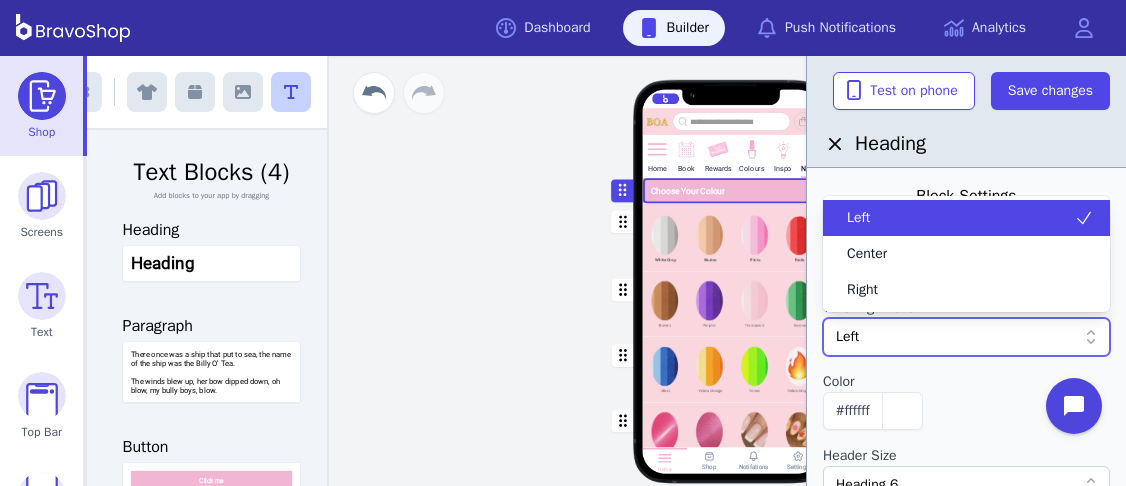 click on "Left" at bounding box center [956, 337] 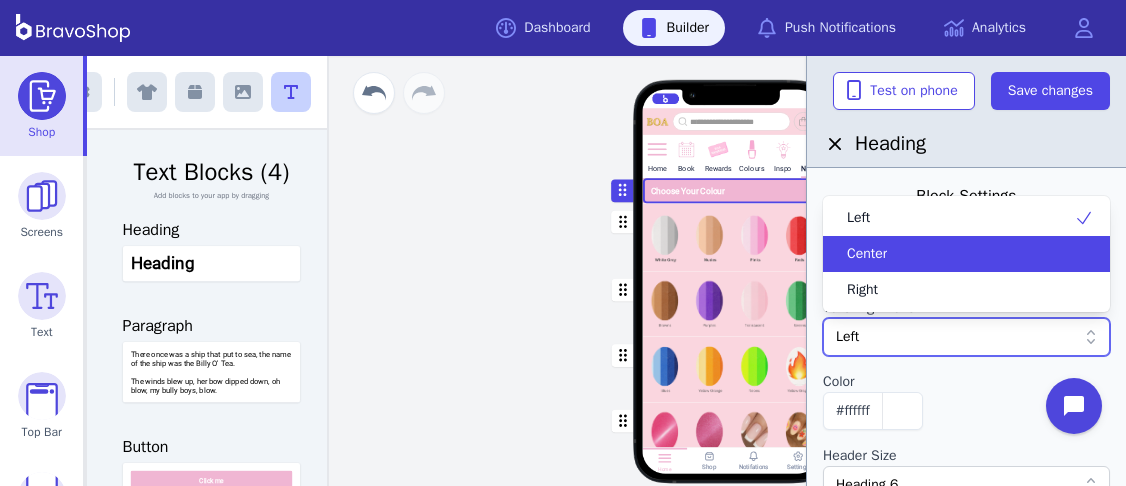 click on "Center" at bounding box center (954, 254) 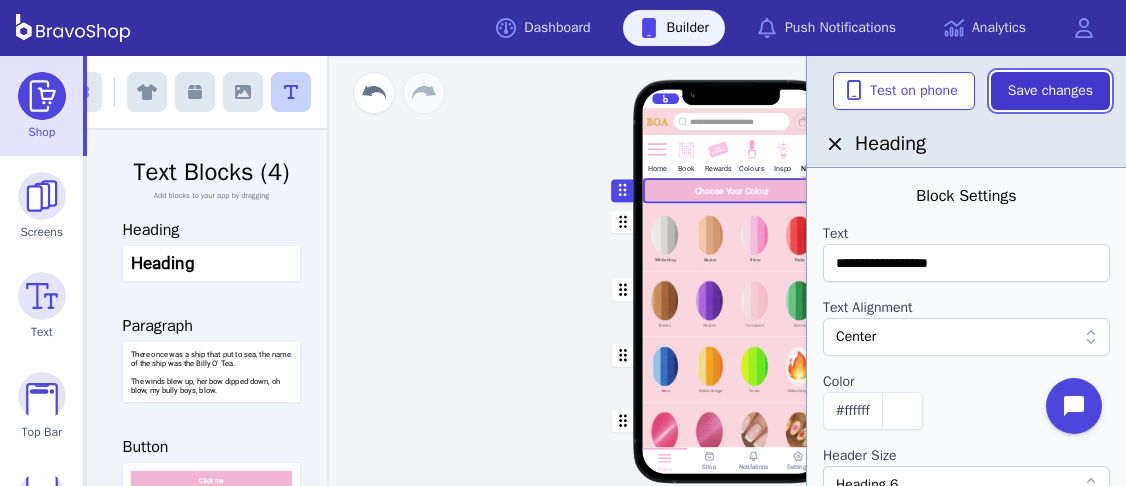 click on "Save changes" at bounding box center [1050, 91] 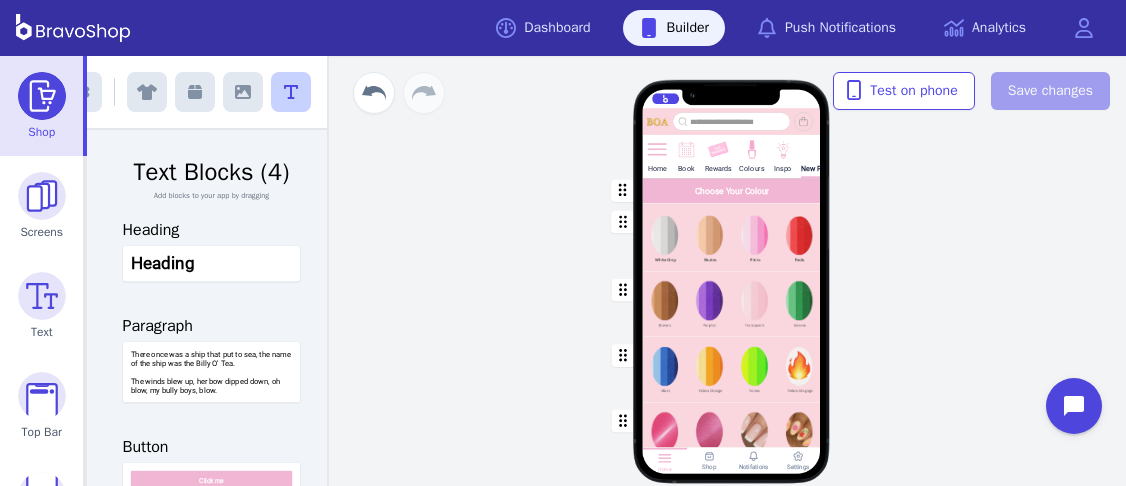 click at bounding box center (751, 148) 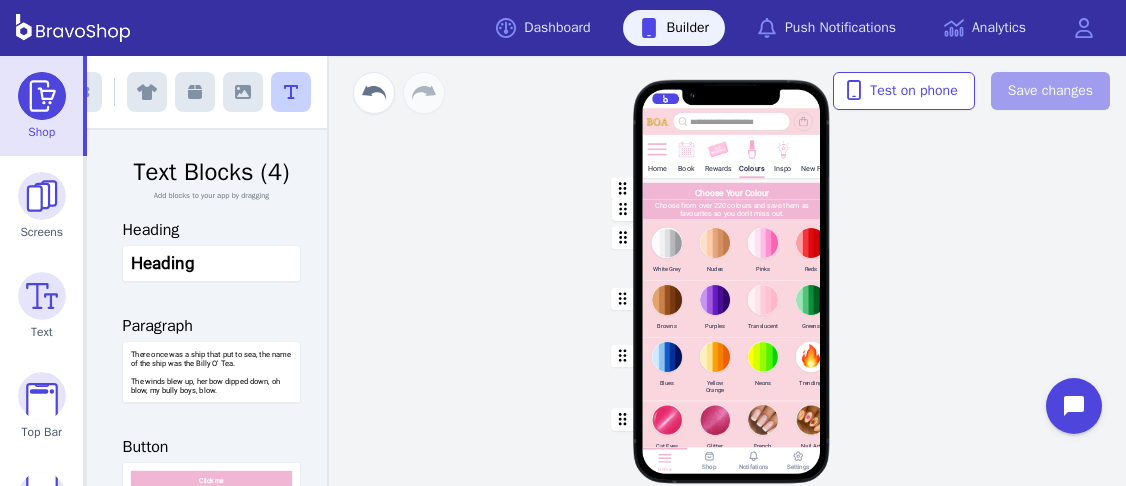 click at bounding box center [732, 209] 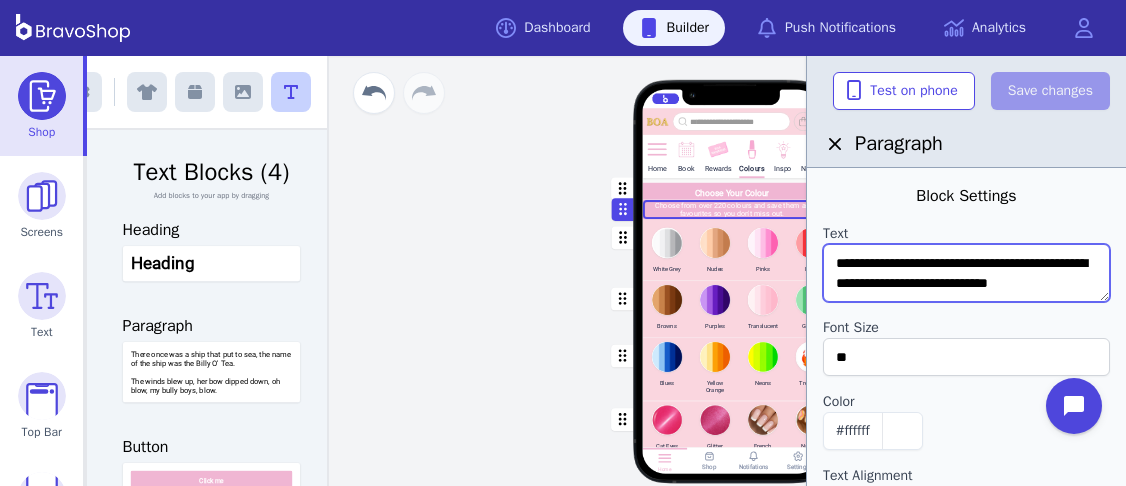 scroll, scrollTop: 20, scrollLeft: 0, axis: vertical 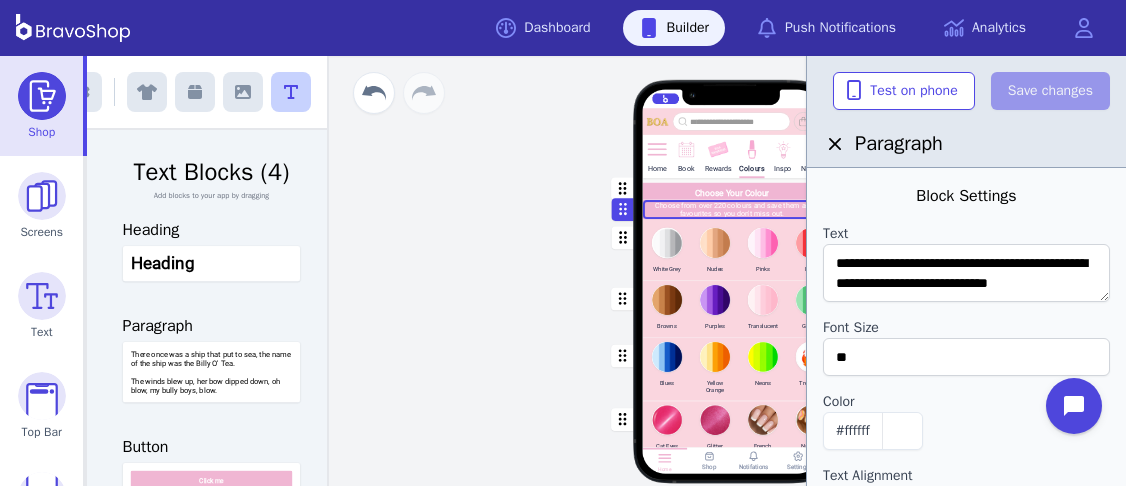 click on "Inspo" at bounding box center [783, 168] 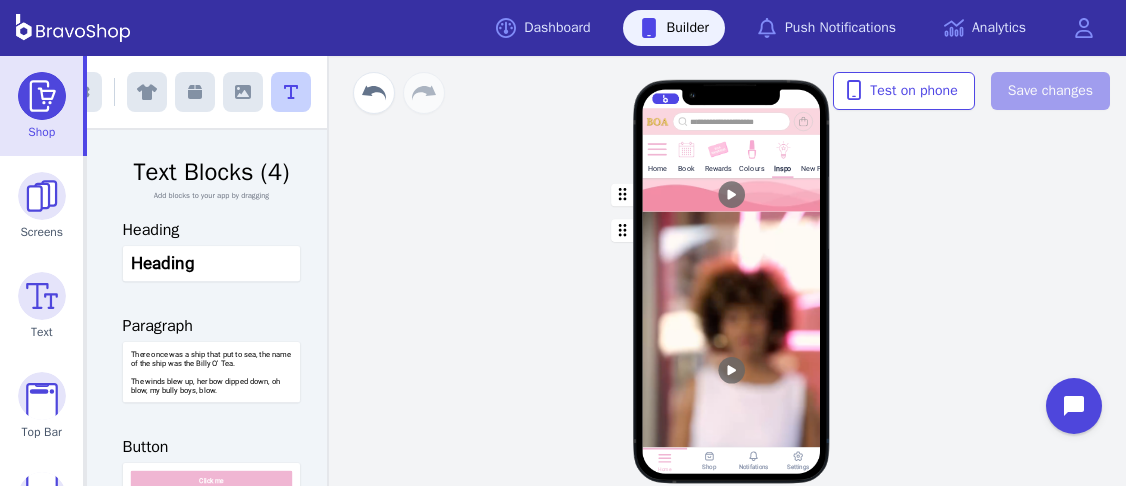click on "New Page" at bounding box center [817, 168] 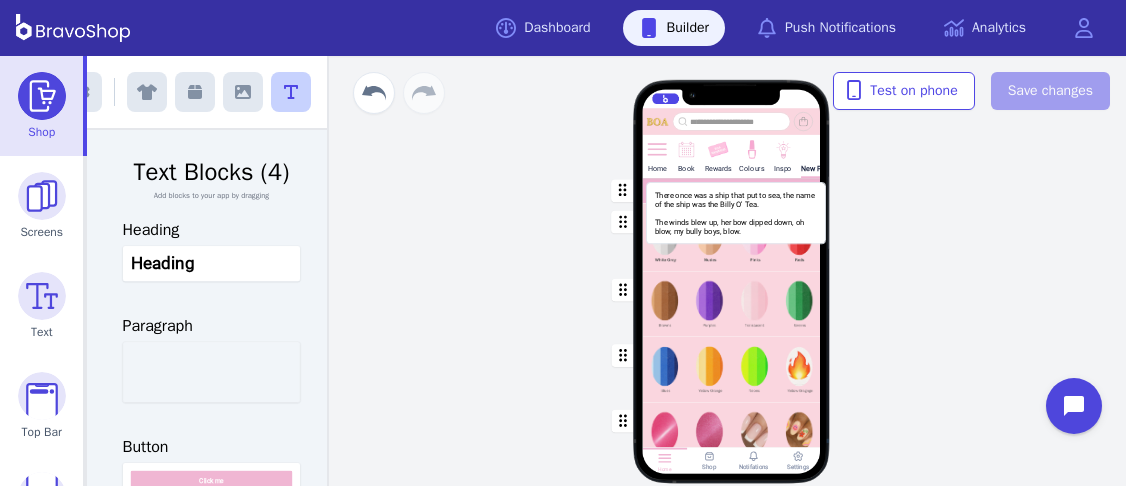 drag, startPoint x: 200, startPoint y: 383, endPoint x: 727, endPoint y: 224, distance: 550.46344 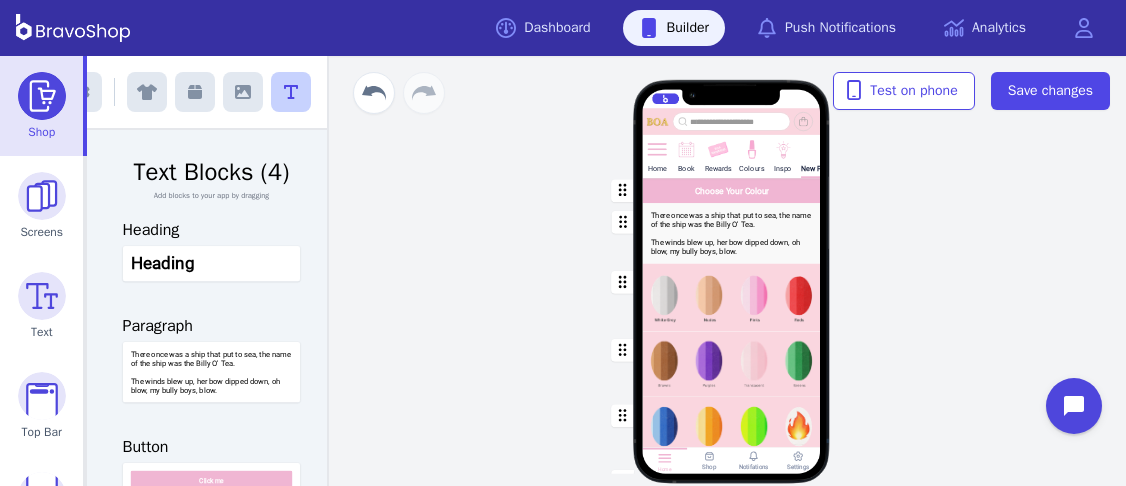 click at bounding box center (732, 233) 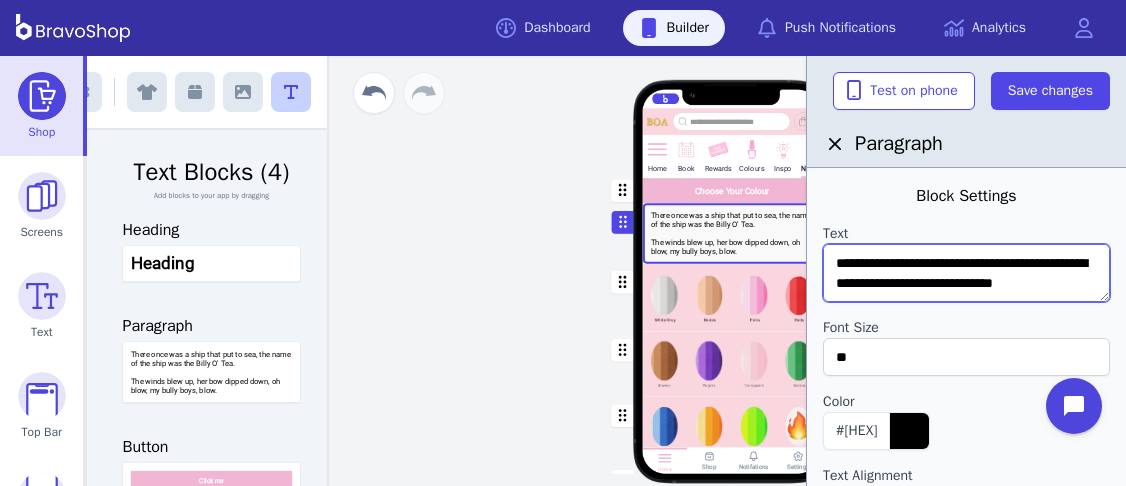 scroll, scrollTop: 60, scrollLeft: 0, axis: vertical 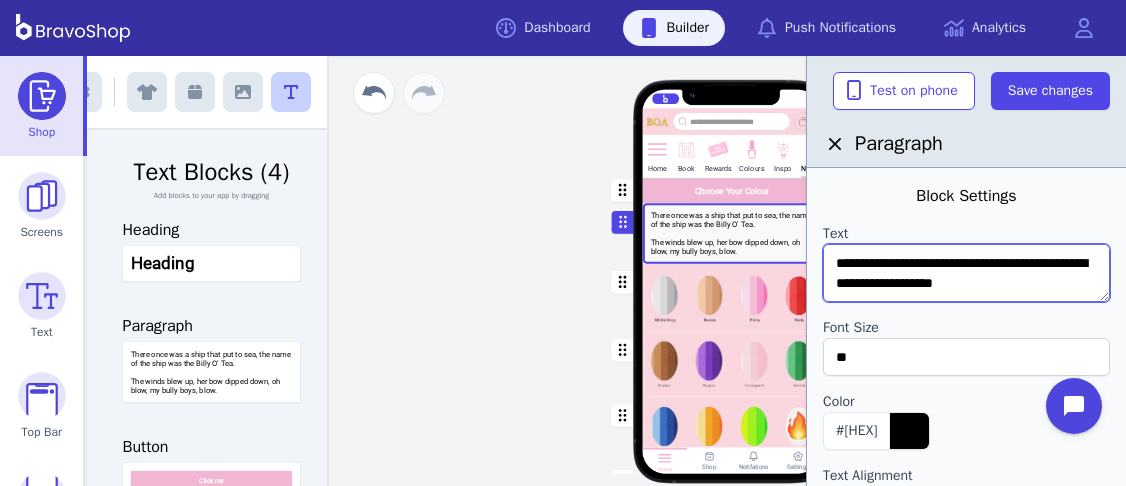 drag, startPoint x: 837, startPoint y: 261, endPoint x: 1079, endPoint y: 319, distance: 248.85336 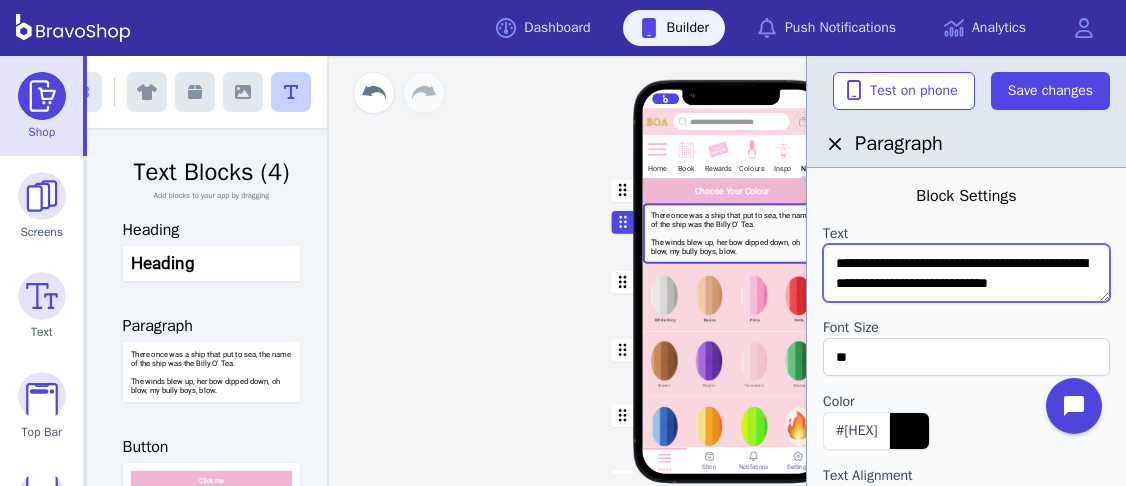 scroll, scrollTop: 10, scrollLeft: 0, axis: vertical 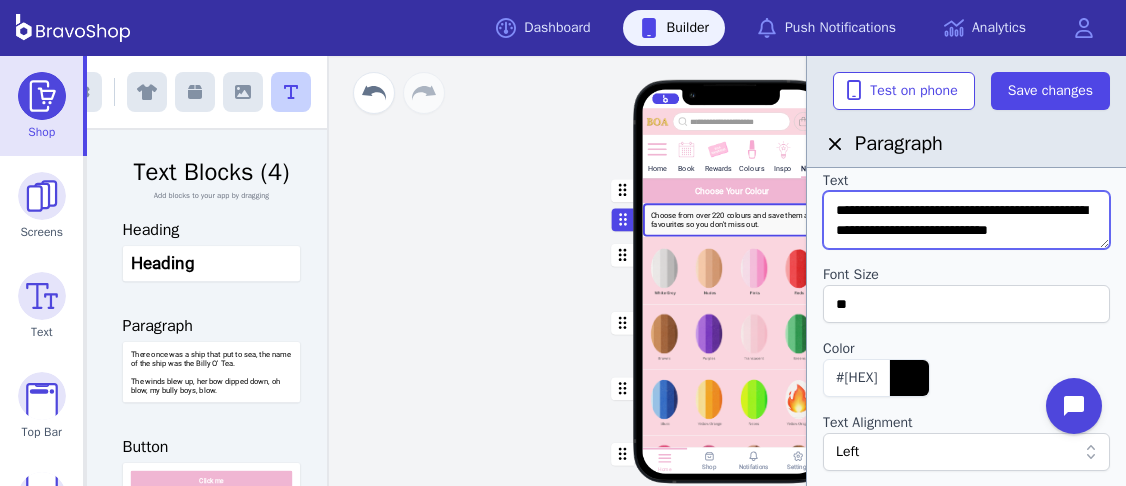 type on "**********" 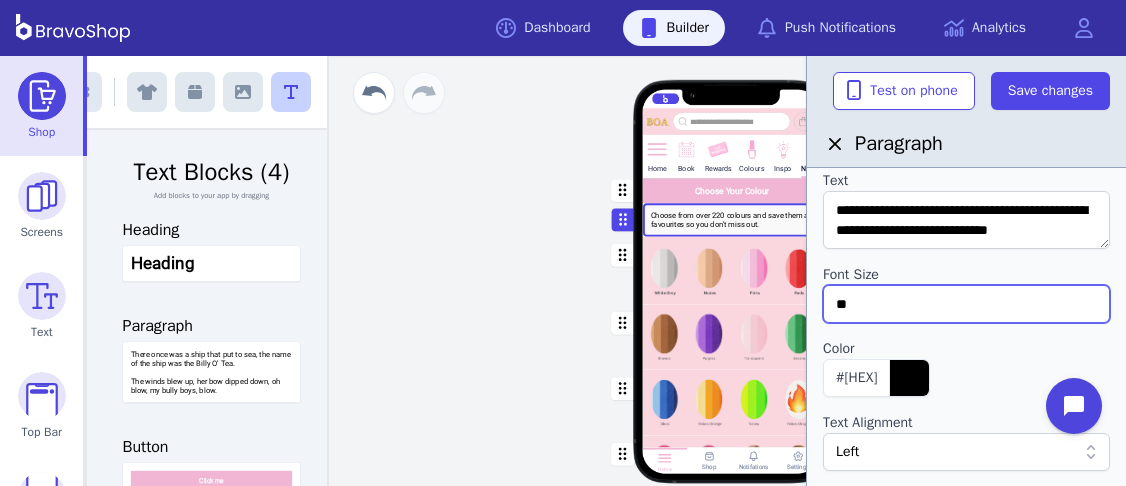 click on "**" at bounding box center (966, 304) 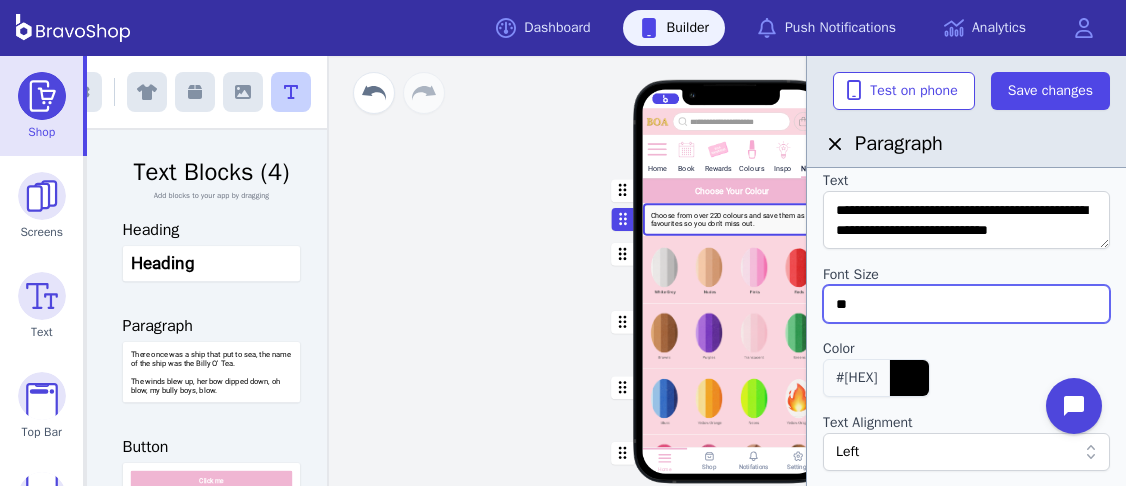 click on "#[HEX]" at bounding box center [856, 377] 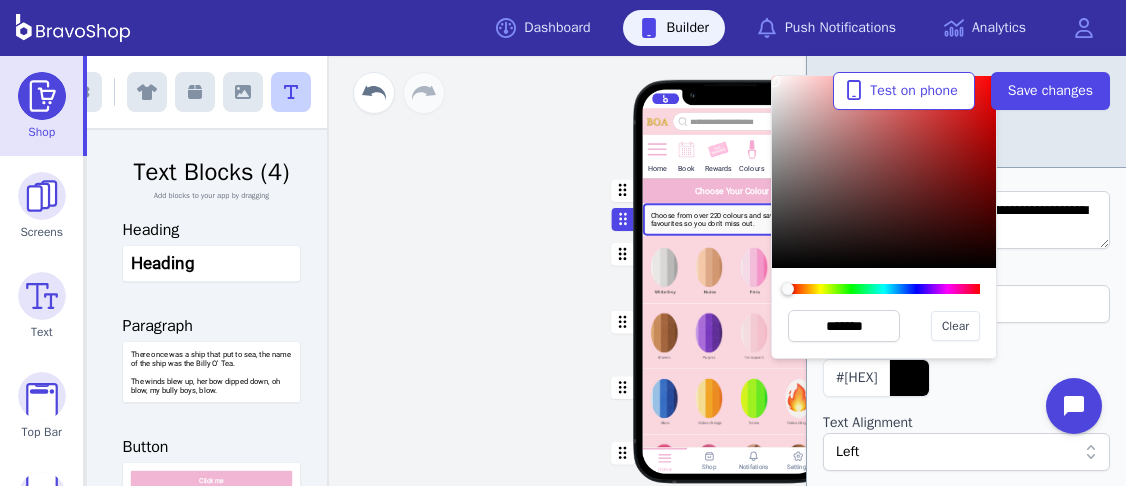 click at bounding box center (884, 172) 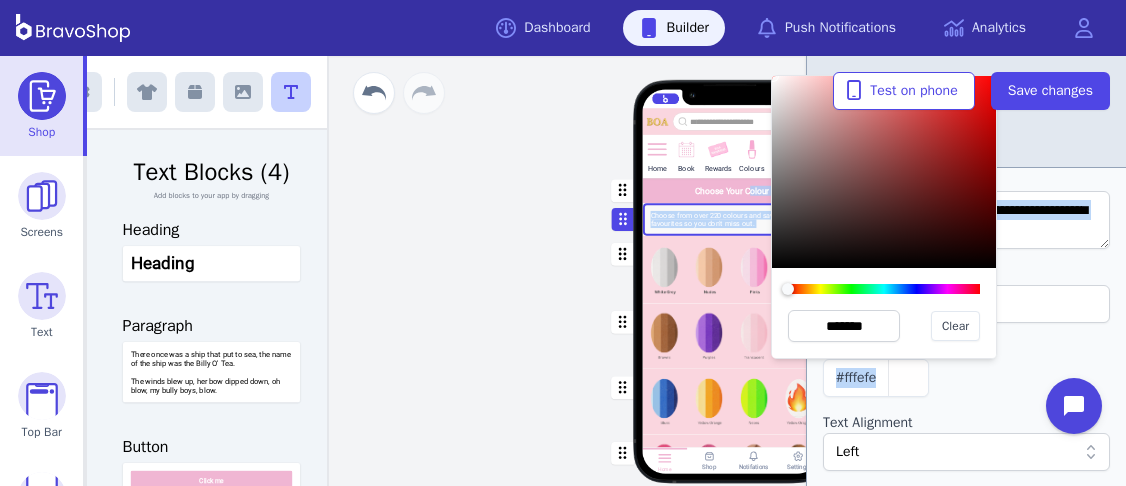type on "*******" 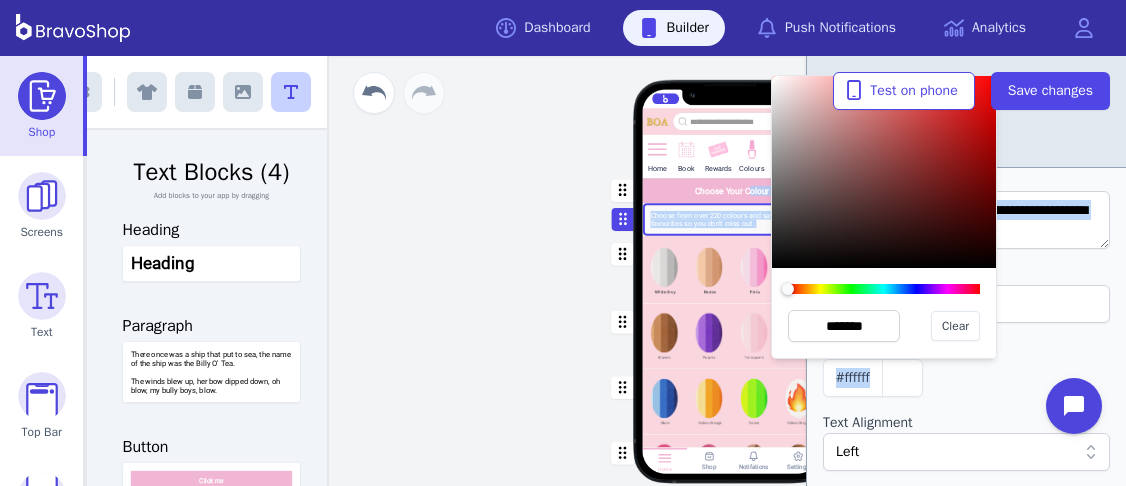 drag, startPoint x: 774, startPoint y: 81, endPoint x: 769, endPoint y: 60, distance: 21.587032 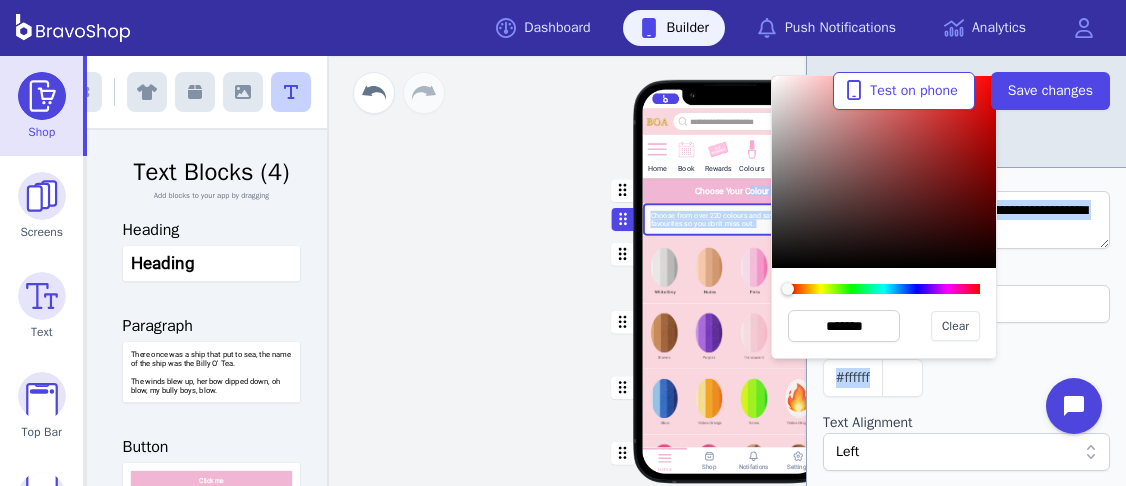 click on "Color" at bounding box center [966, 349] 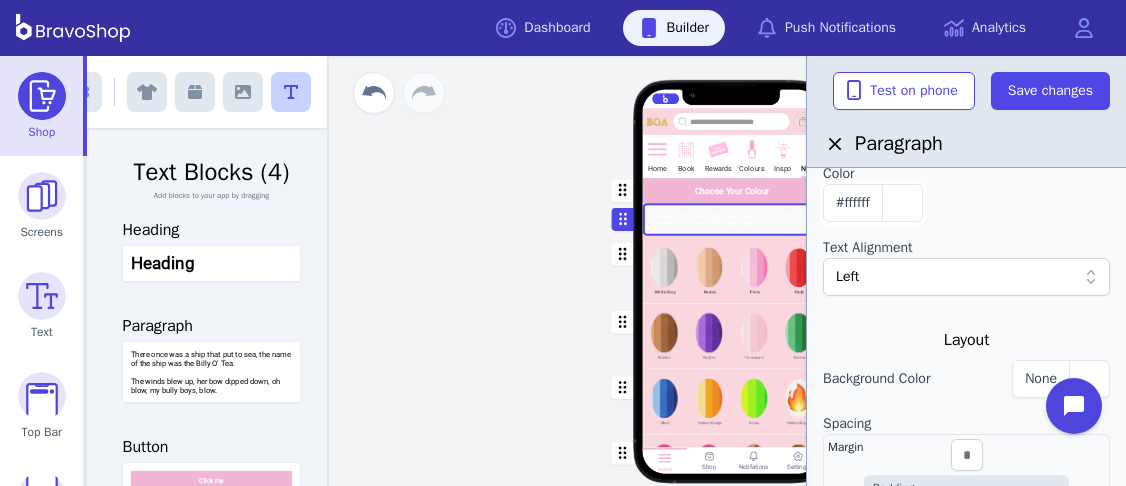 scroll, scrollTop: 230, scrollLeft: 0, axis: vertical 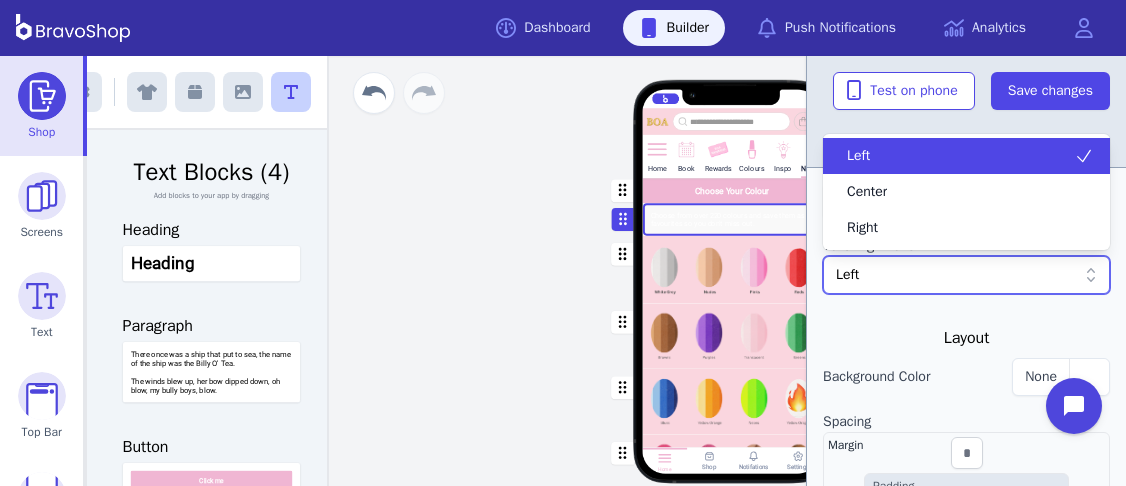 click on "Left" at bounding box center (956, 275) 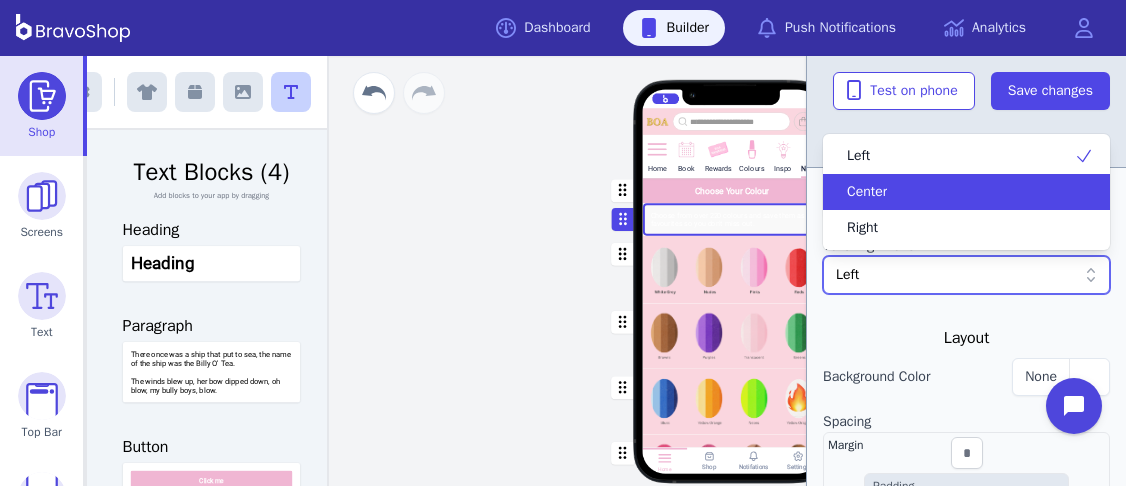 click on "Center" at bounding box center (966, 192) 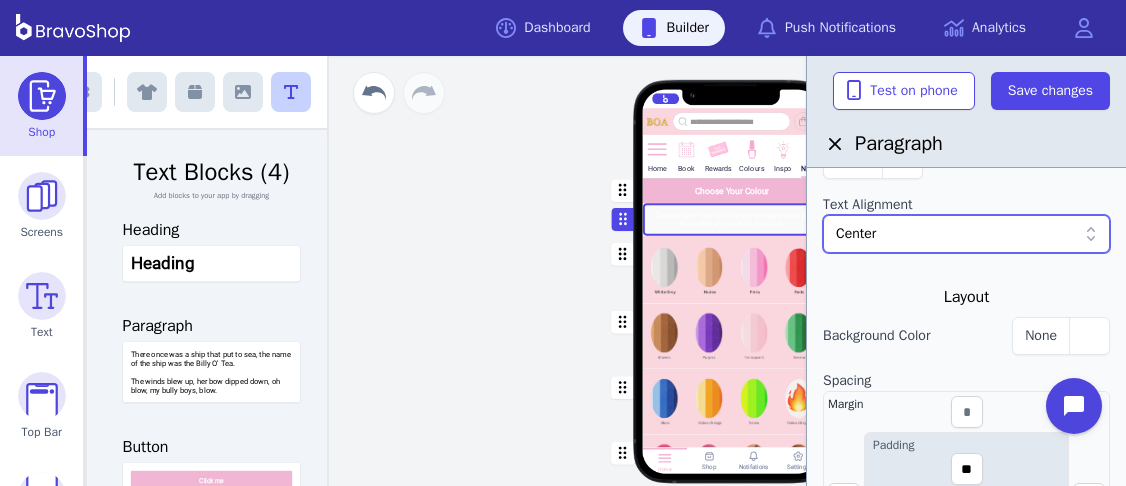 scroll, scrollTop: 274, scrollLeft: 0, axis: vertical 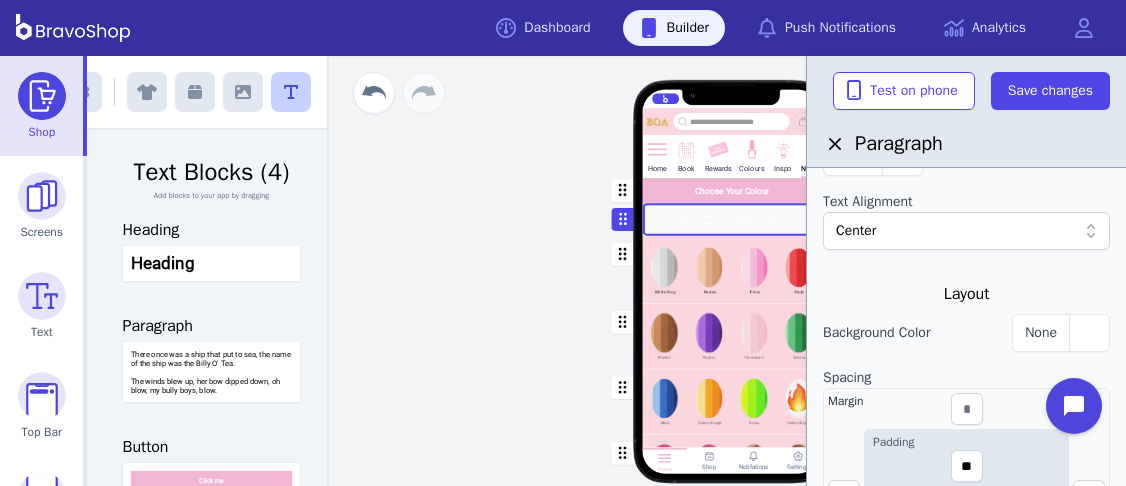 click at bounding box center [732, 190] 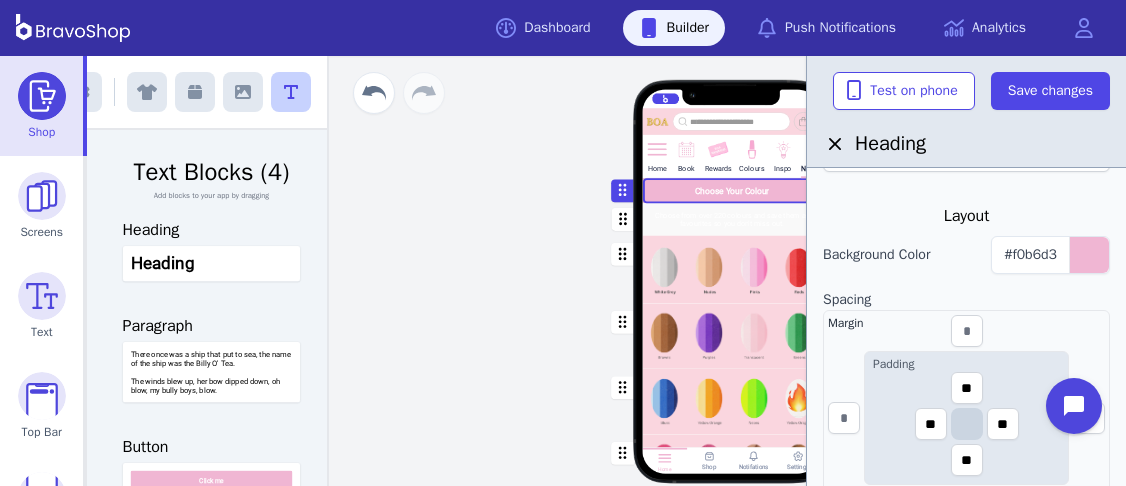 scroll, scrollTop: 408, scrollLeft: 0, axis: vertical 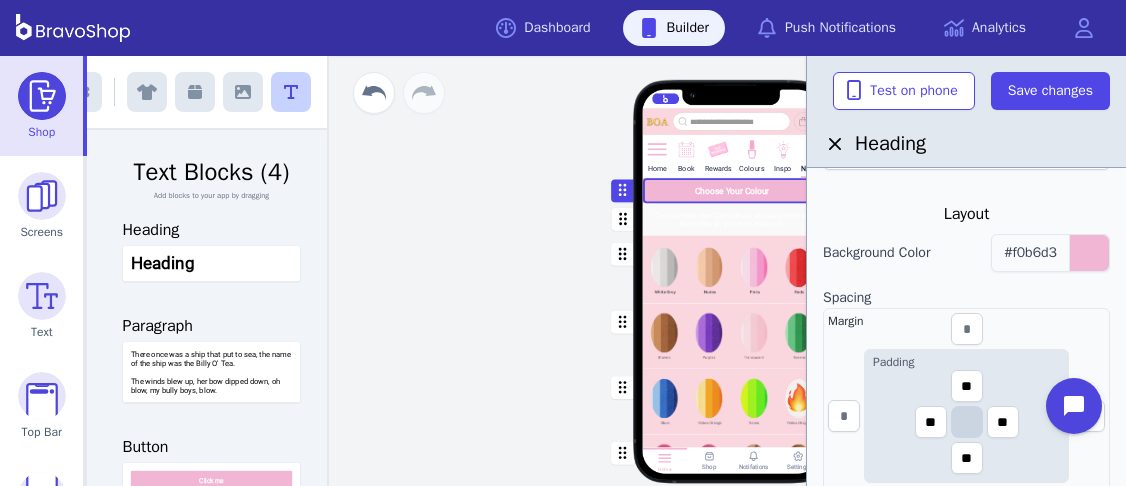 click on "#f0b6d3" at bounding box center [1030, 252] 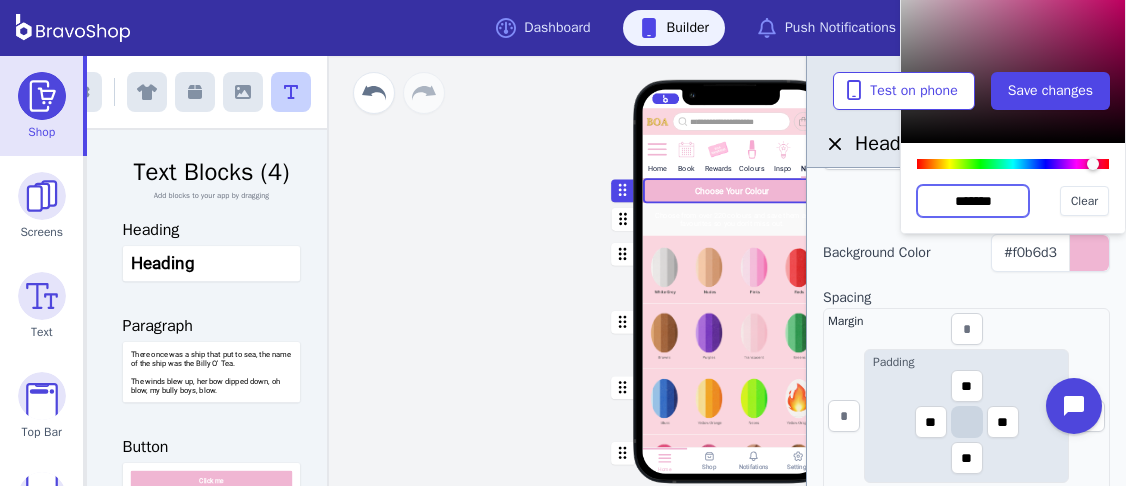 drag, startPoint x: 1021, startPoint y: 198, endPoint x: 921, endPoint y: 202, distance: 100.07997 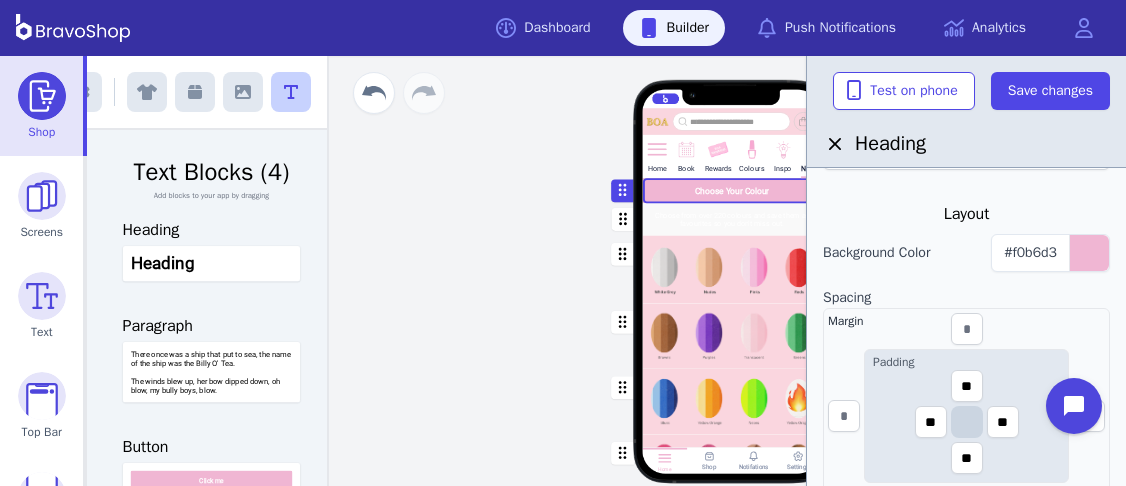 click at bounding box center (732, 219) 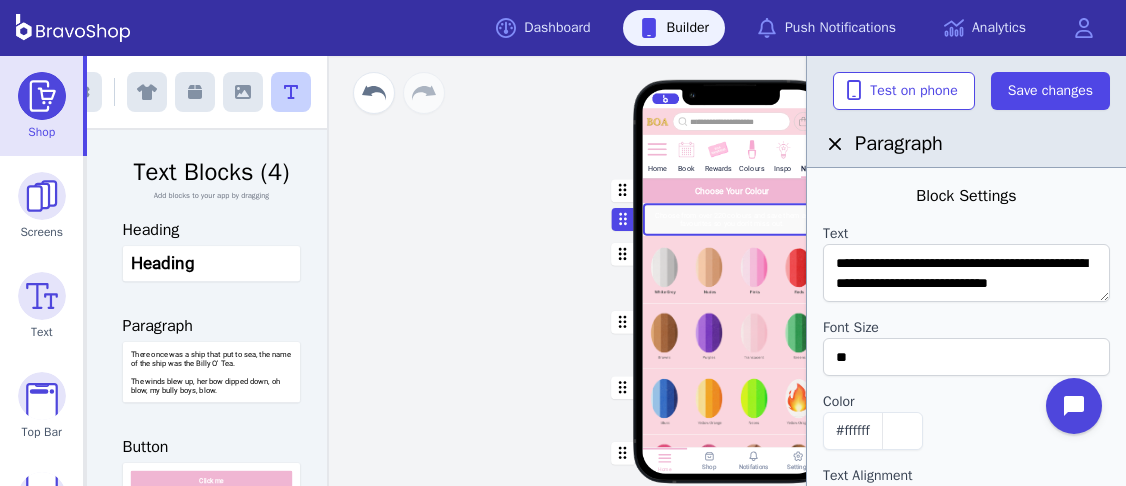 scroll, scrollTop: 20, scrollLeft: 0, axis: vertical 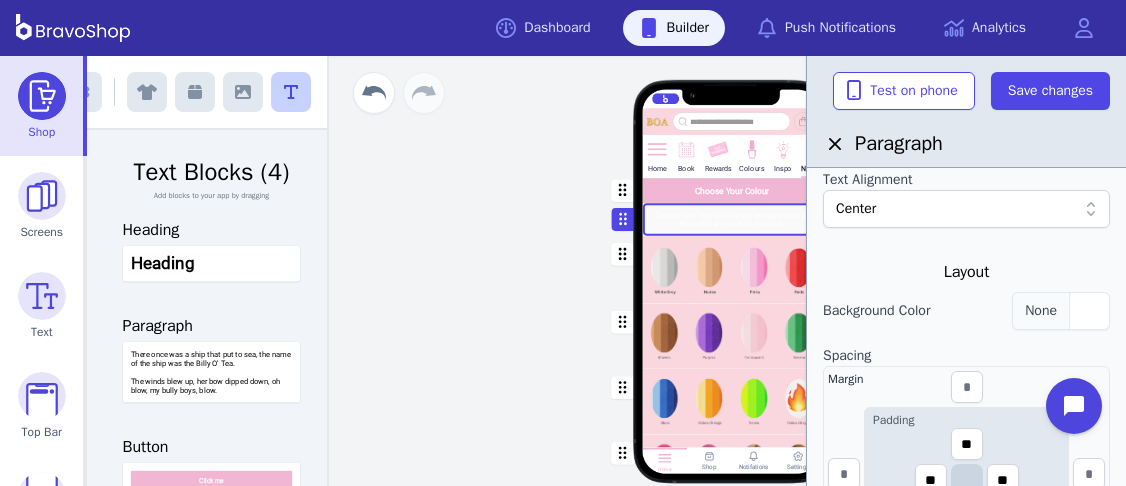 click at bounding box center (1089, 311) 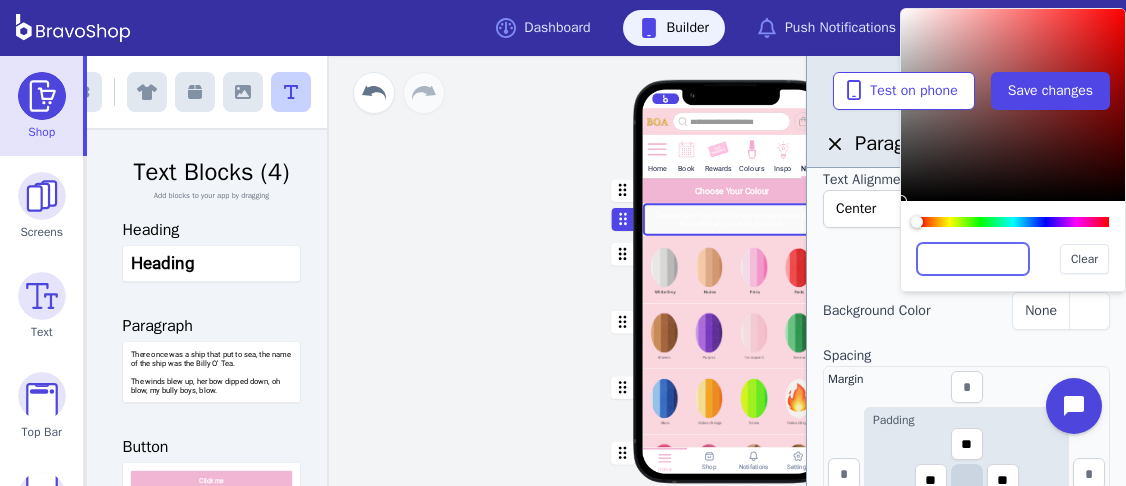 click at bounding box center (973, 259) 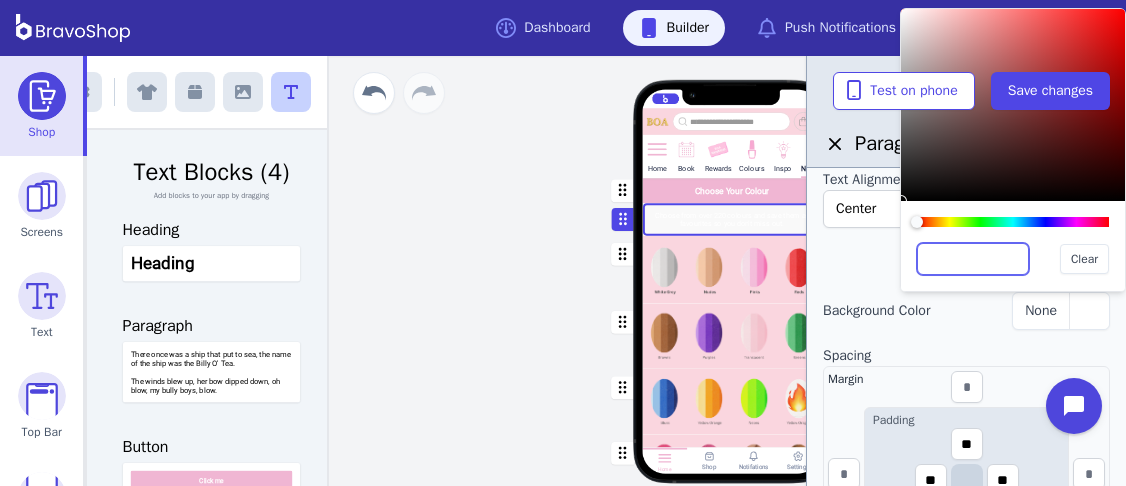 paste on "*******" 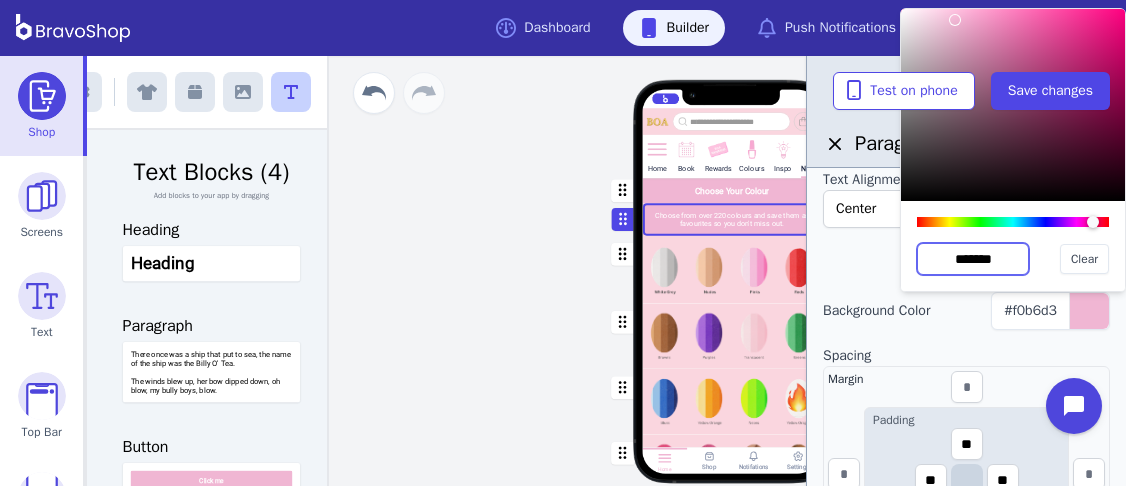 type on "*******" 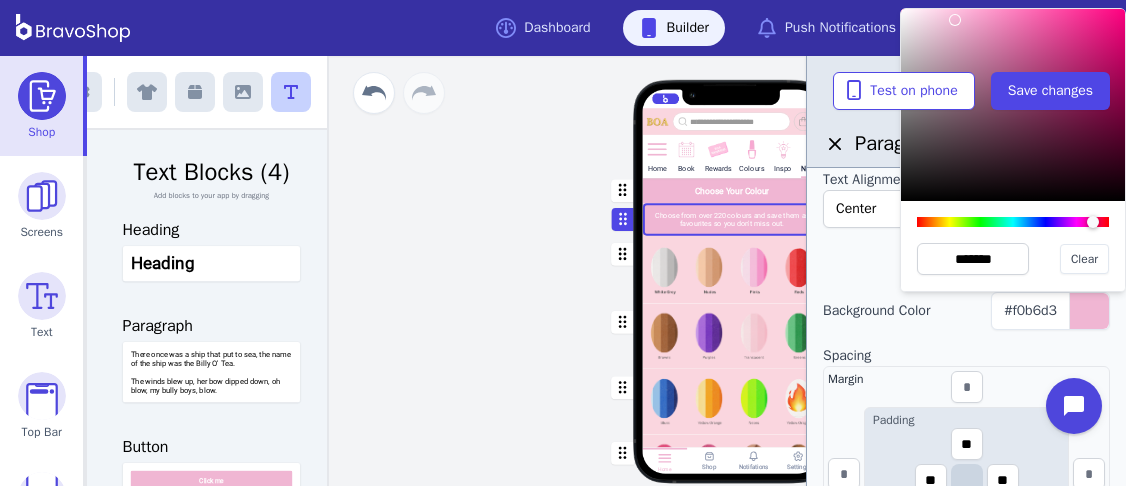 click on "Layout" at bounding box center (966, 272) 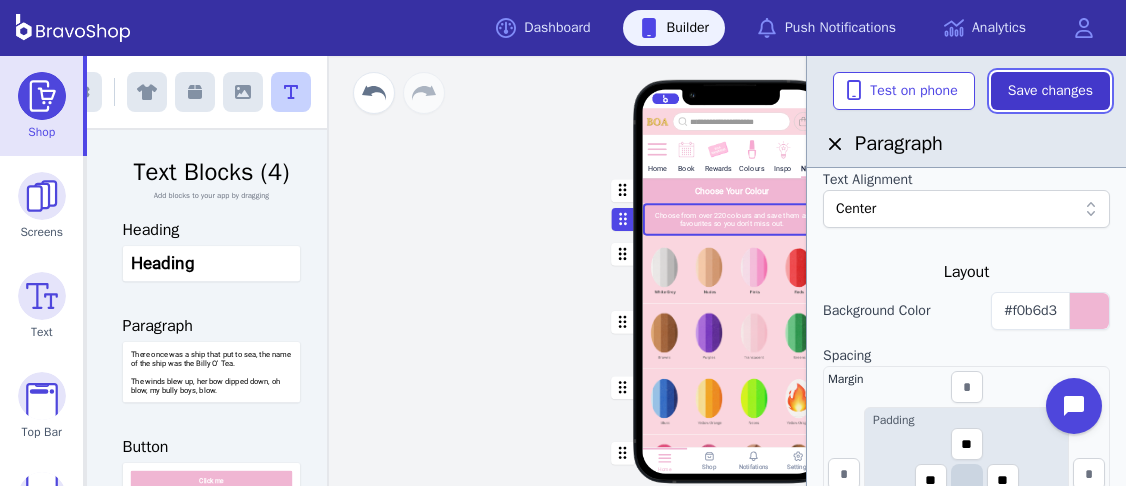 click on "Save changes" at bounding box center (1050, 91) 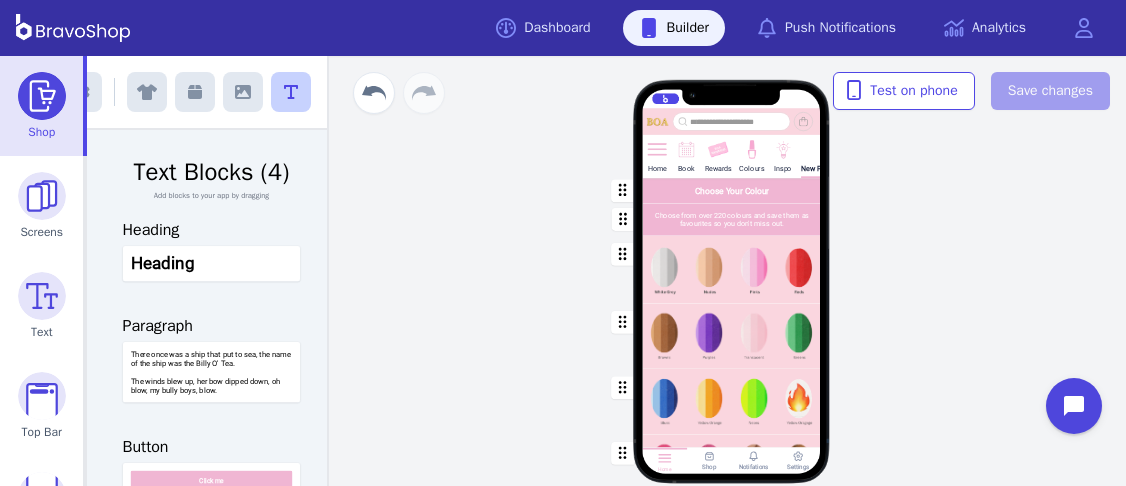 click at bounding box center (732, 219) 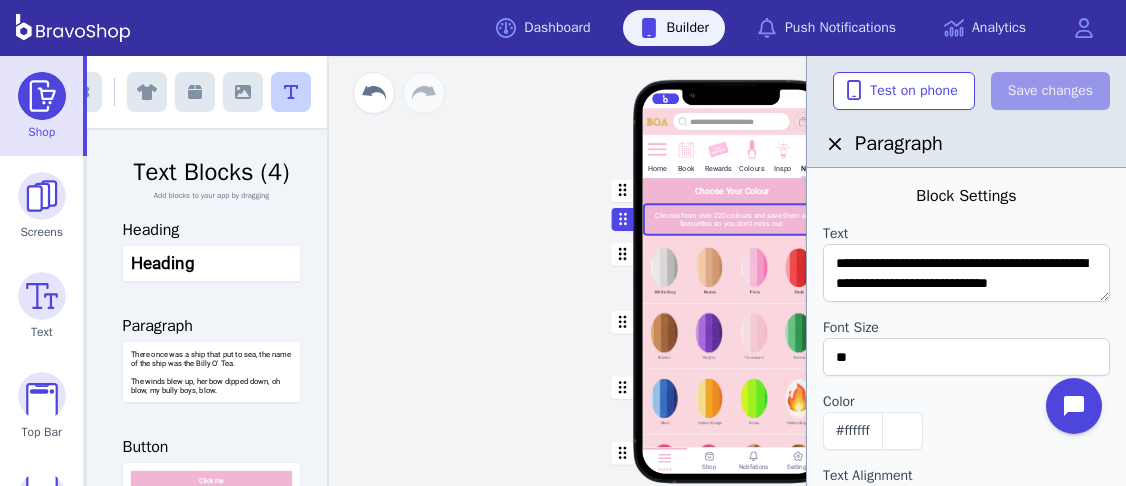 scroll, scrollTop: 20, scrollLeft: 0, axis: vertical 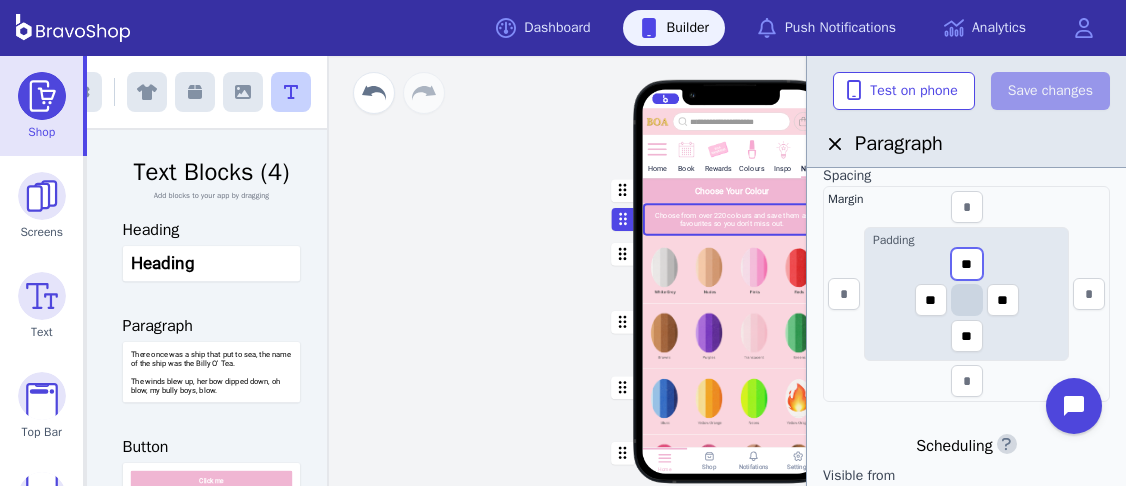 drag, startPoint x: 954, startPoint y: 268, endPoint x: 985, endPoint y: 263, distance: 31.400637 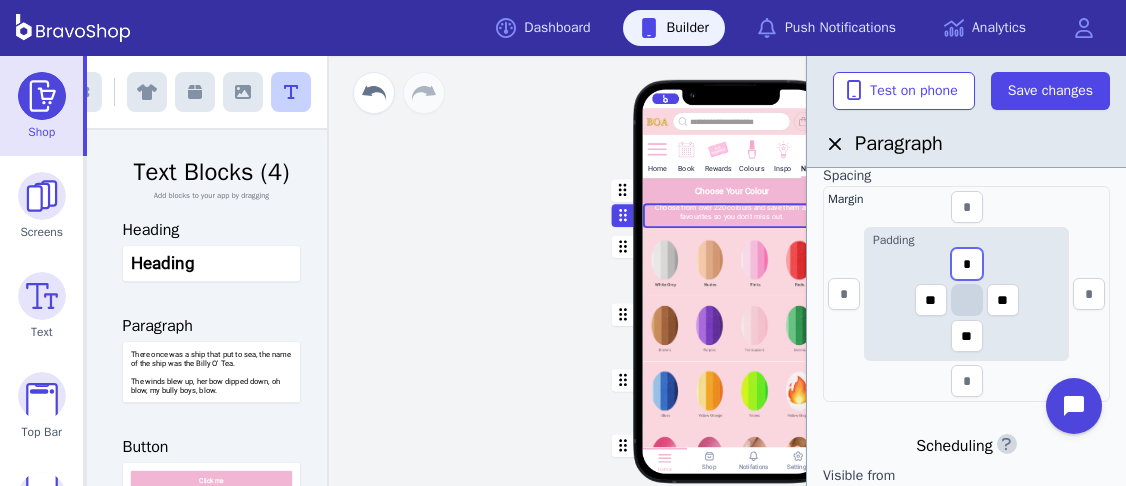 type on "*" 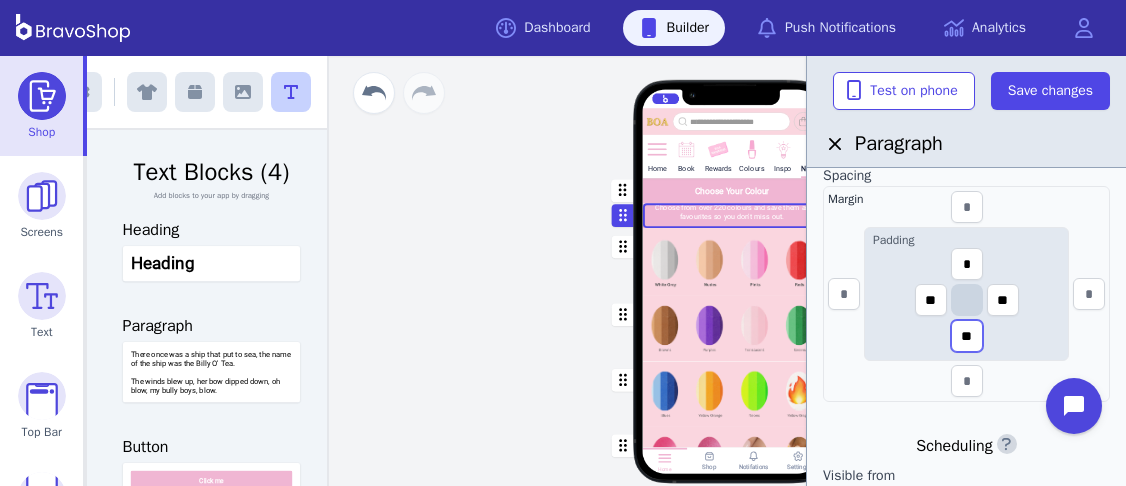 click on "**" at bounding box center (967, 336) 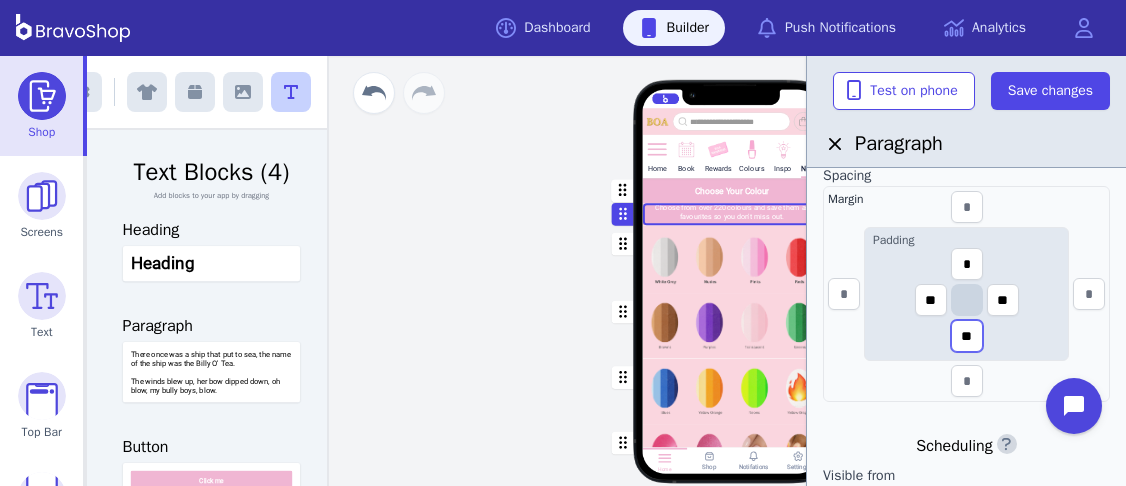 type on "**" 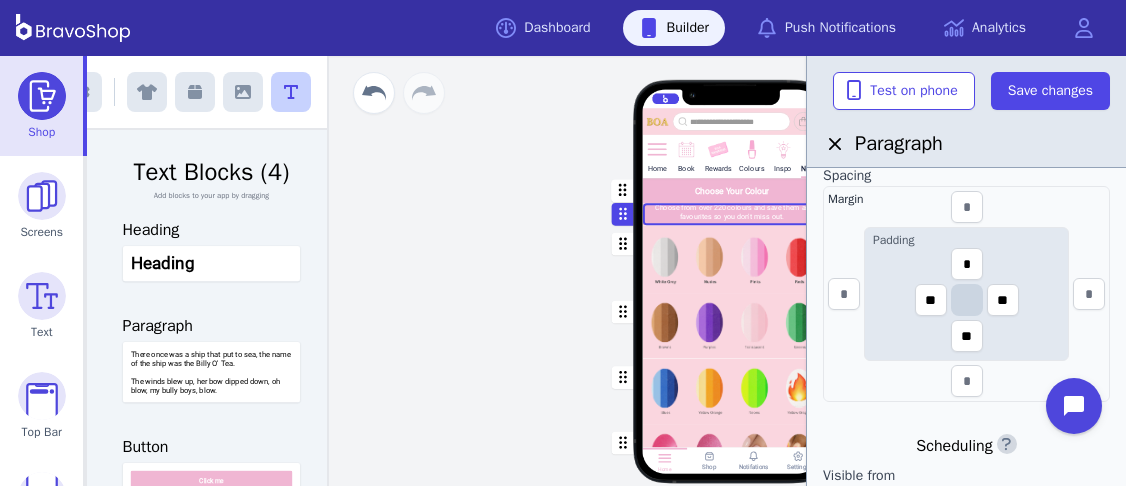 click at bounding box center [732, 190] 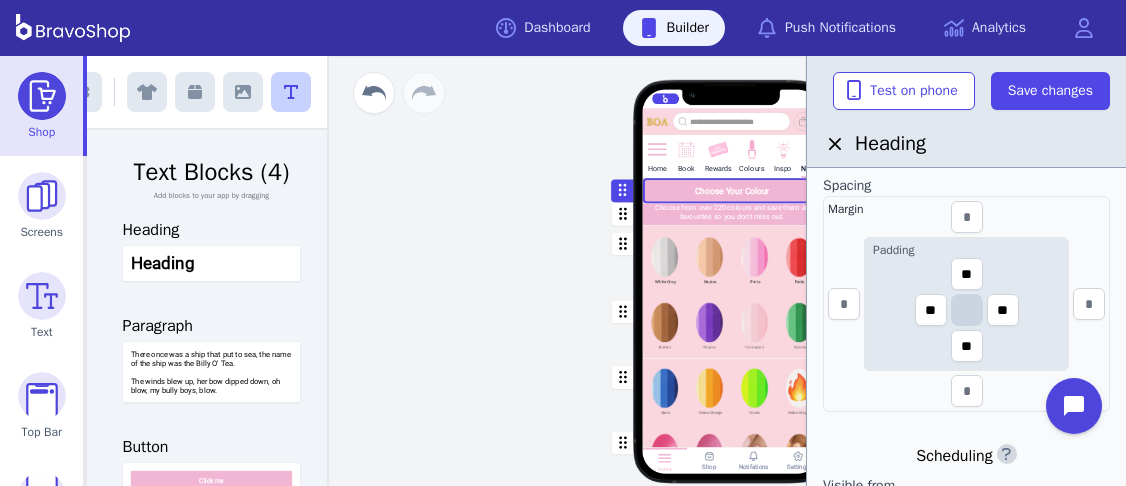 scroll, scrollTop: 522, scrollLeft: 0, axis: vertical 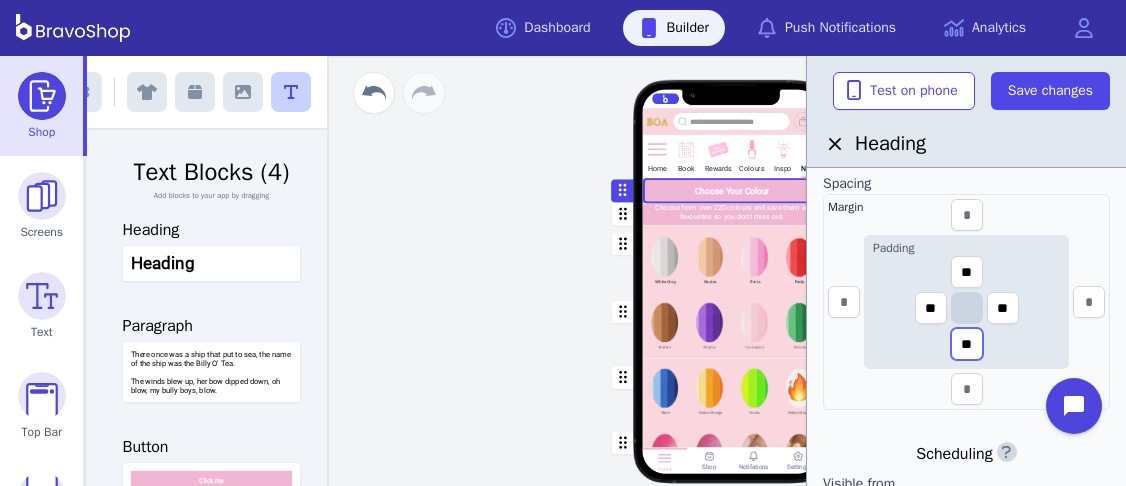 drag, startPoint x: 976, startPoint y: 345, endPoint x: 943, endPoint y: 344, distance: 33.01515 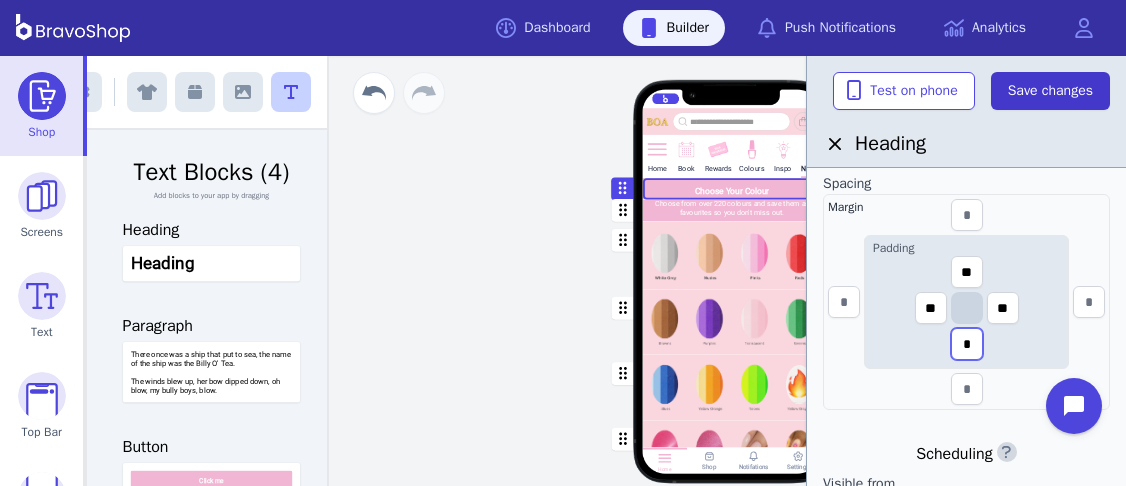 type on "*" 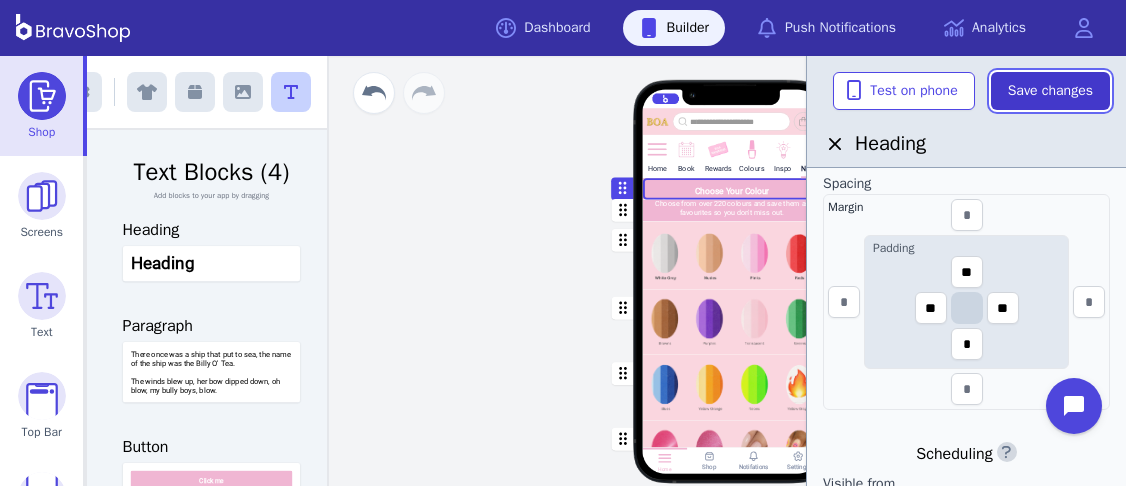 click on "Save changes" at bounding box center [1050, 91] 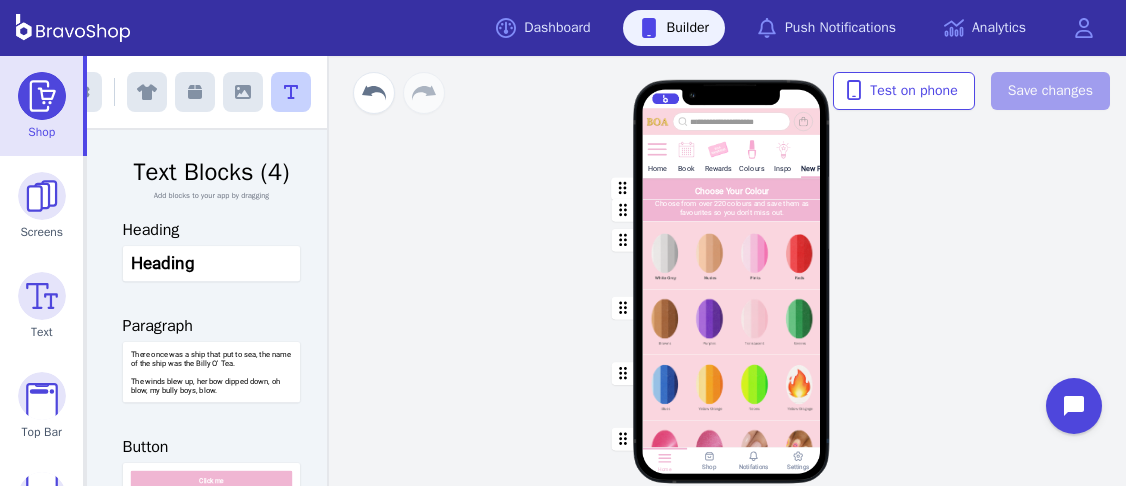 click at bounding box center [732, 188] 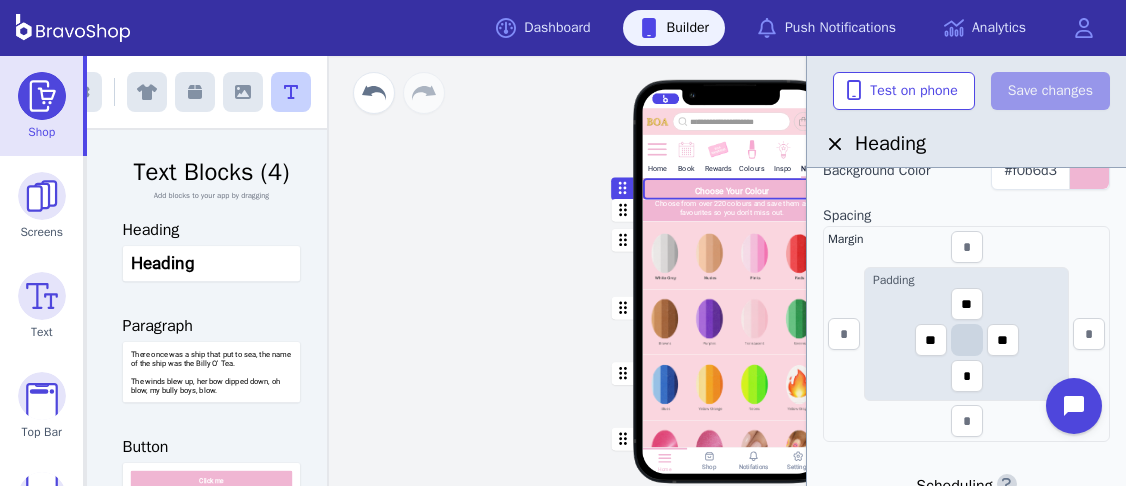 scroll, scrollTop: 491, scrollLeft: 0, axis: vertical 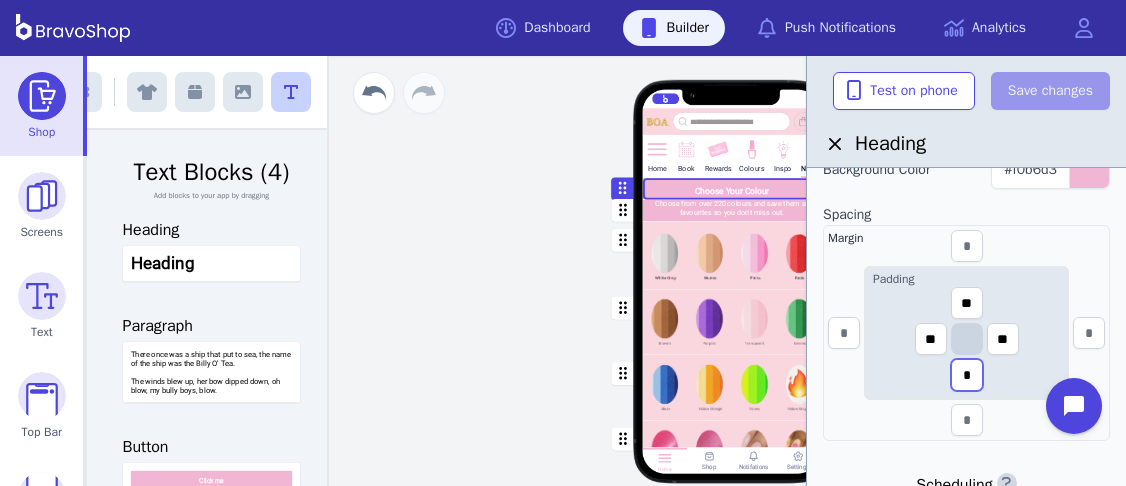 click on "*" at bounding box center [967, 375] 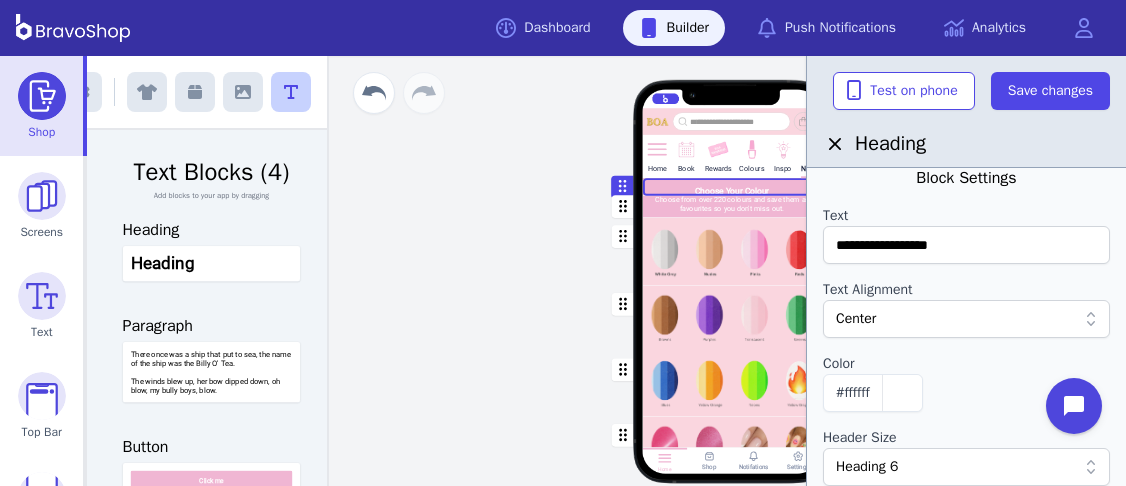 scroll, scrollTop: 0, scrollLeft: 0, axis: both 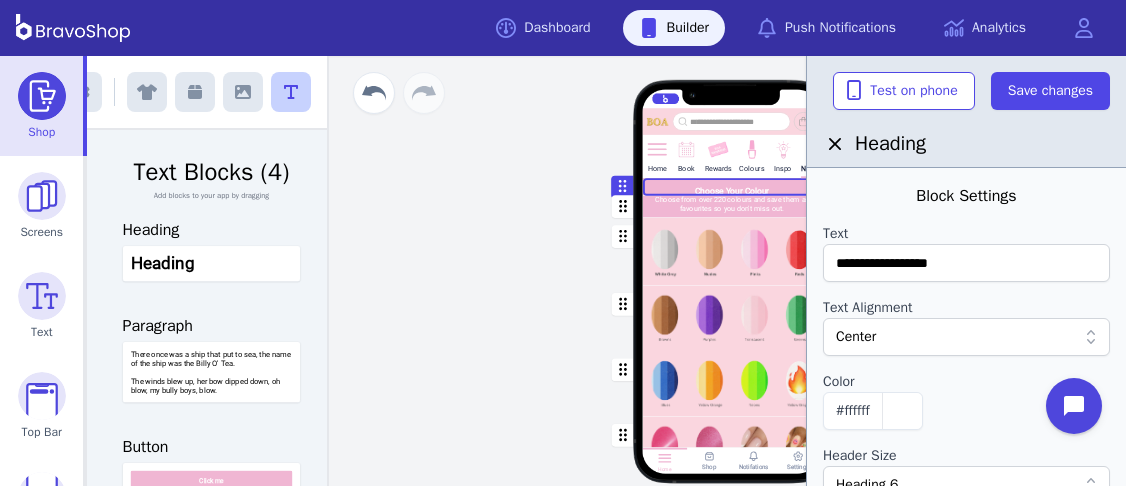 type on "*" 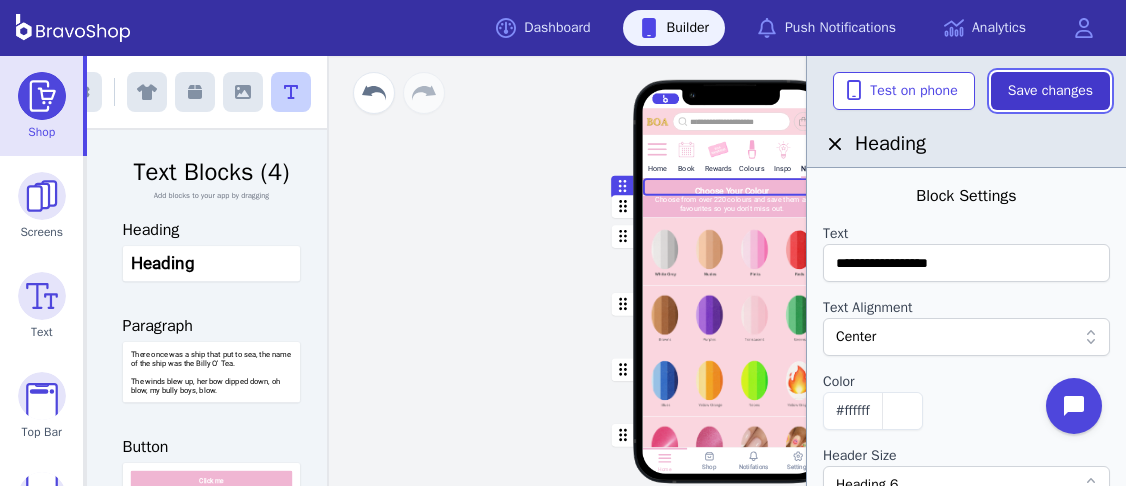 click on "Save changes" at bounding box center (1050, 91) 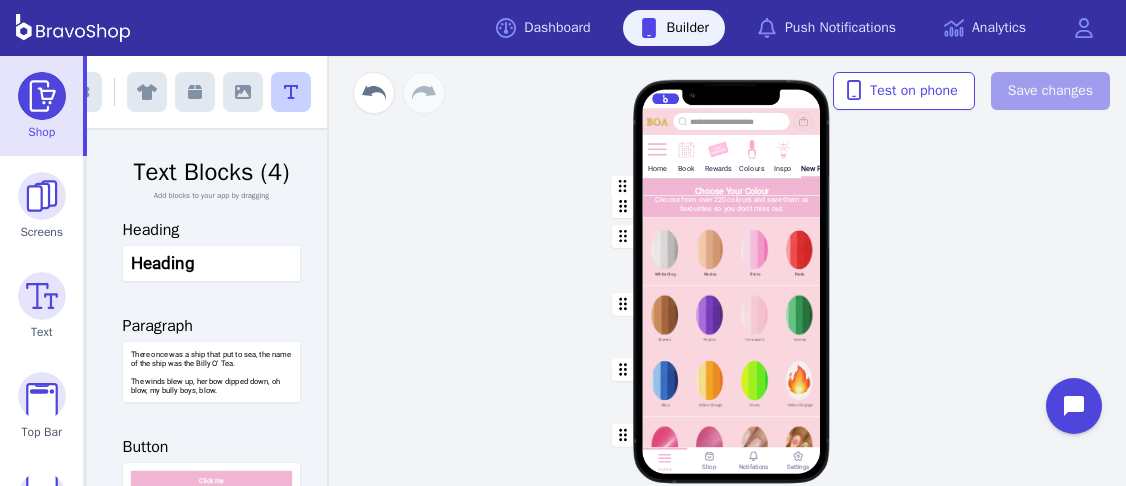 click at bounding box center (732, 206) 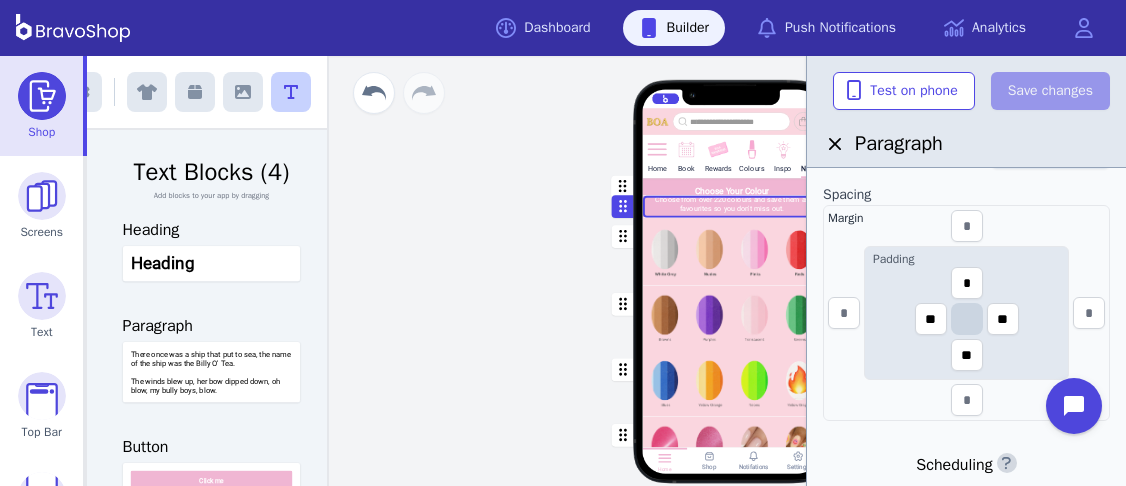 scroll, scrollTop: 458, scrollLeft: 0, axis: vertical 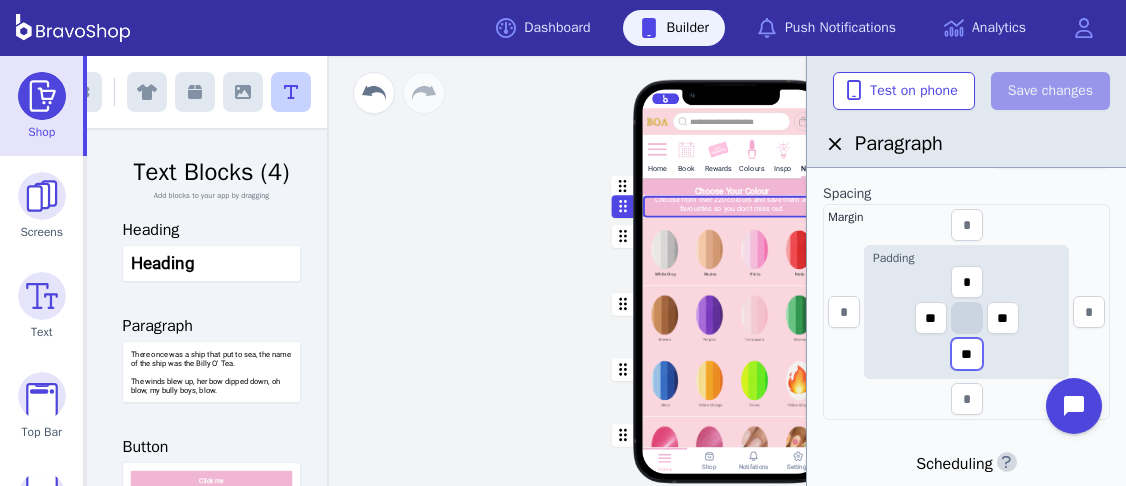 click on "**" at bounding box center (967, 354) 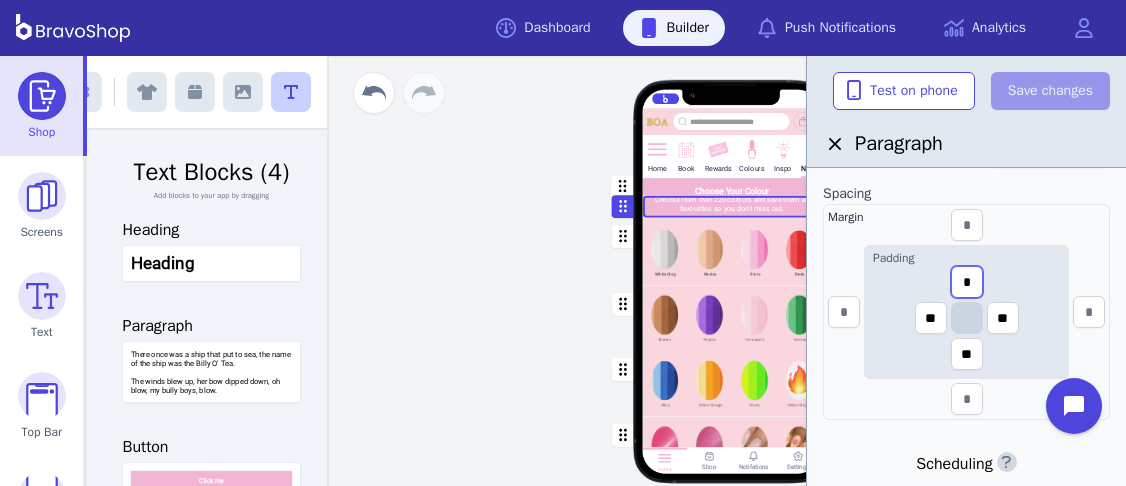 drag, startPoint x: 969, startPoint y: 282, endPoint x: 958, endPoint y: 280, distance: 11.18034 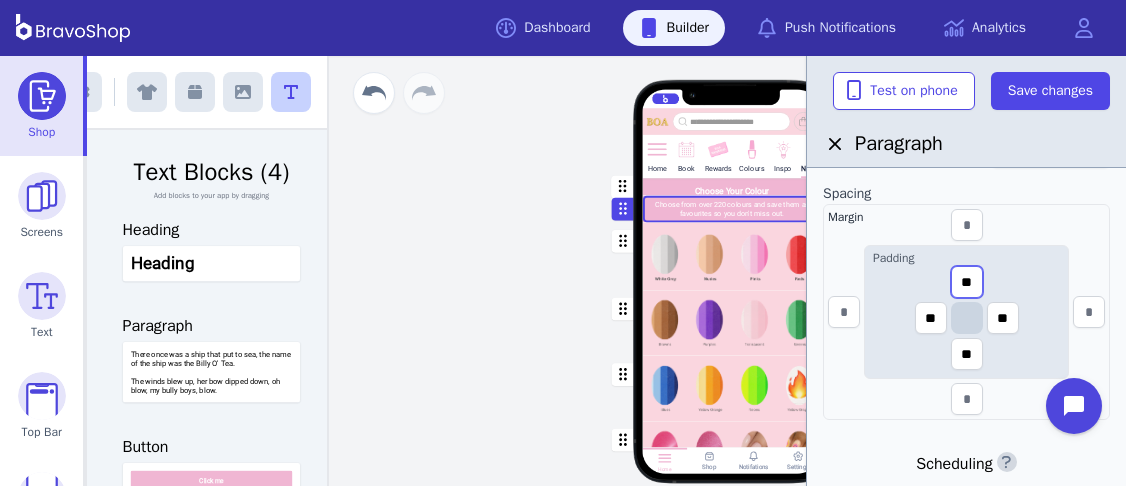 type on "**" 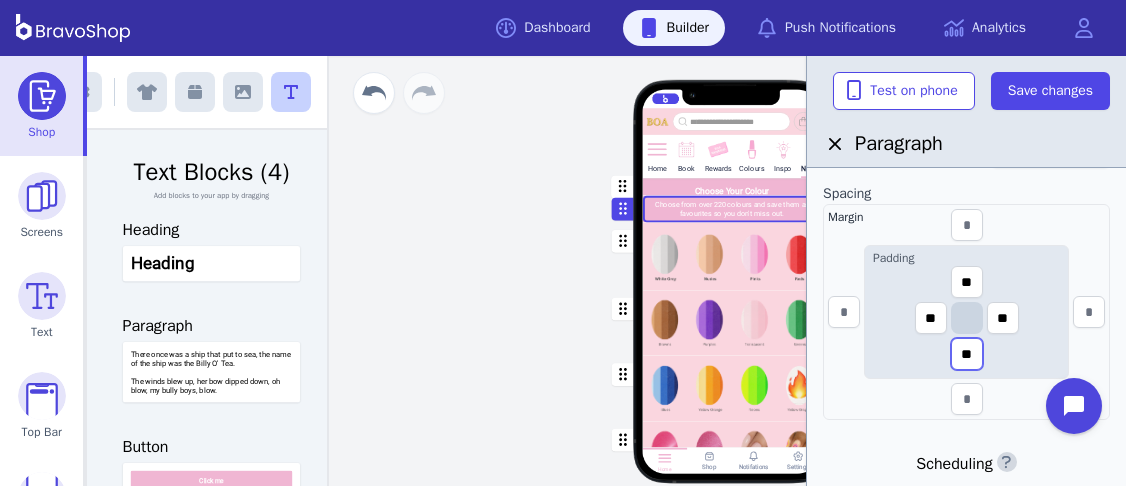 click on "**" at bounding box center (967, 354) 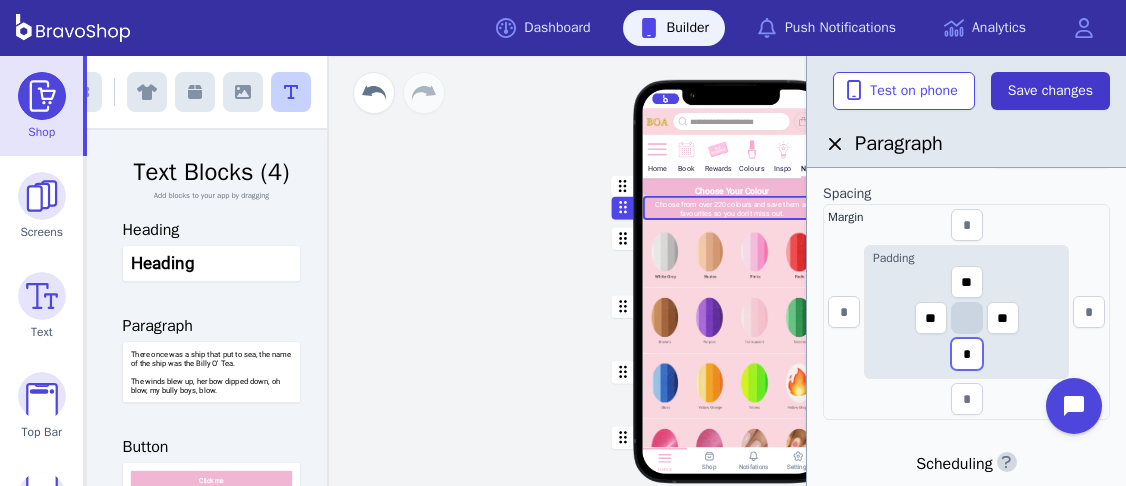 type on "*" 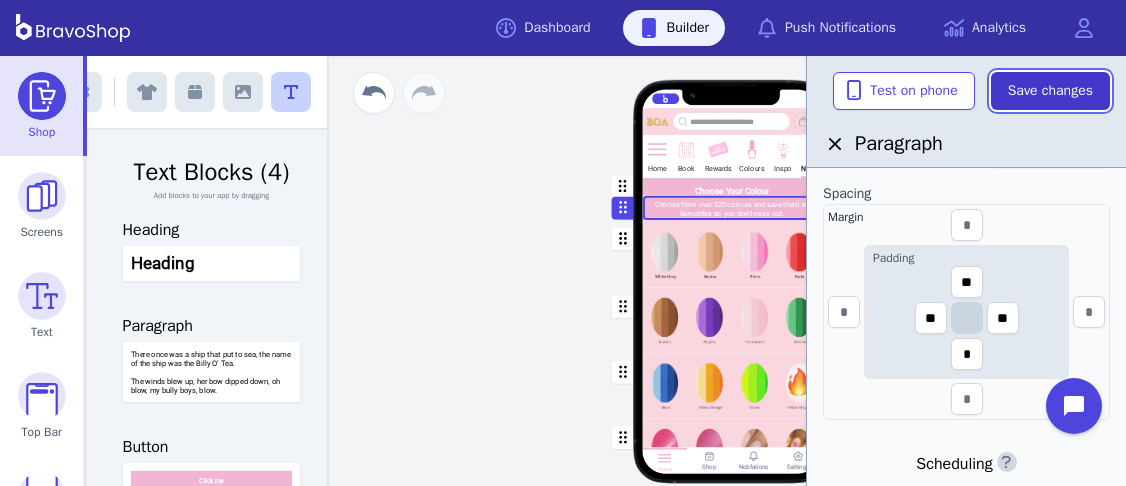 click on "Save changes" at bounding box center [1050, 91] 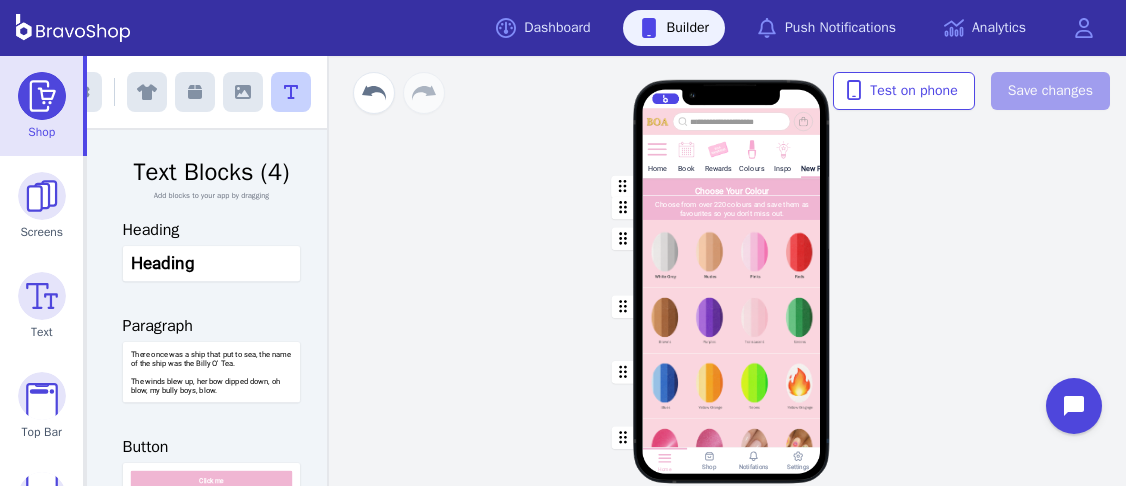click at bounding box center (732, 254) 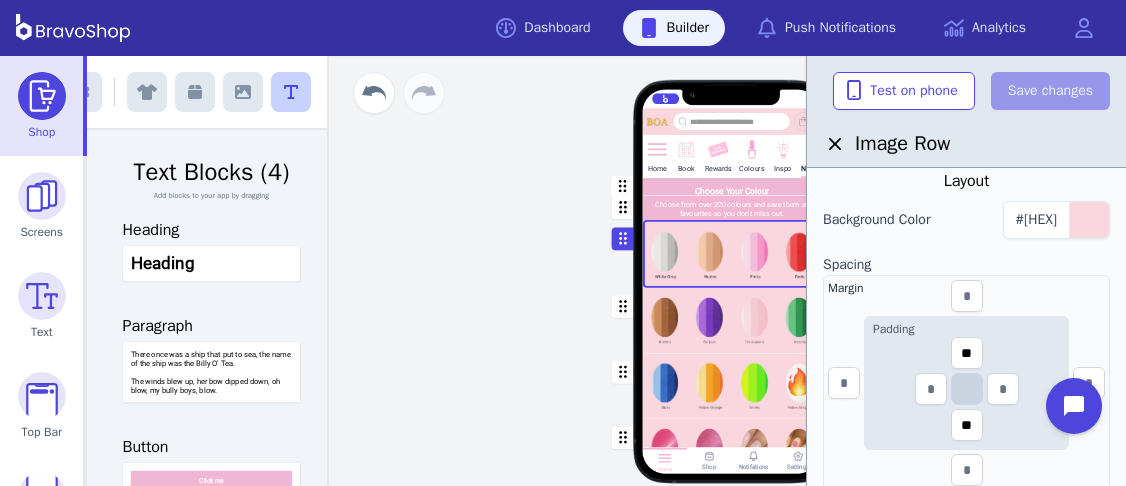 scroll, scrollTop: 327, scrollLeft: 0, axis: vertical 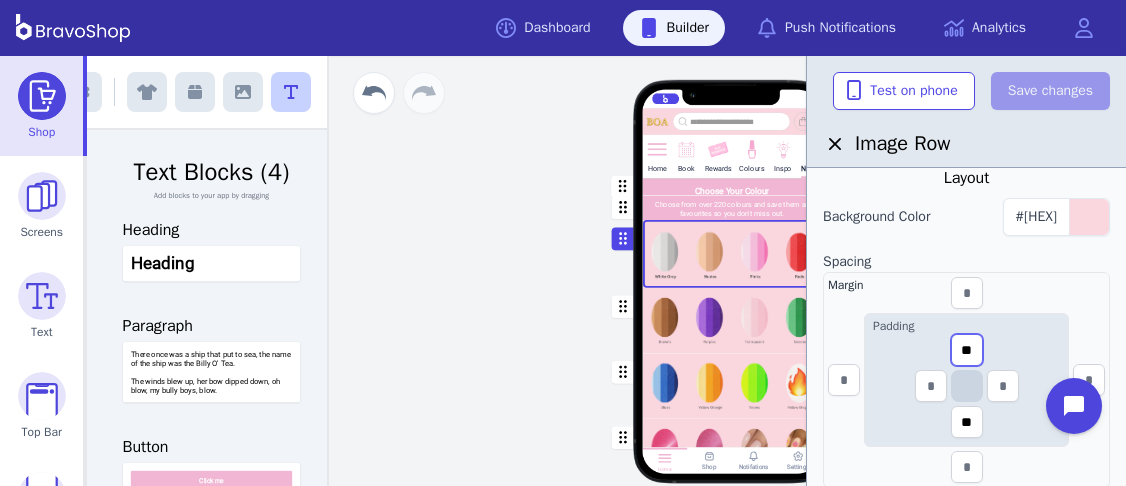 click on "**" at bounding box center (967, 350) 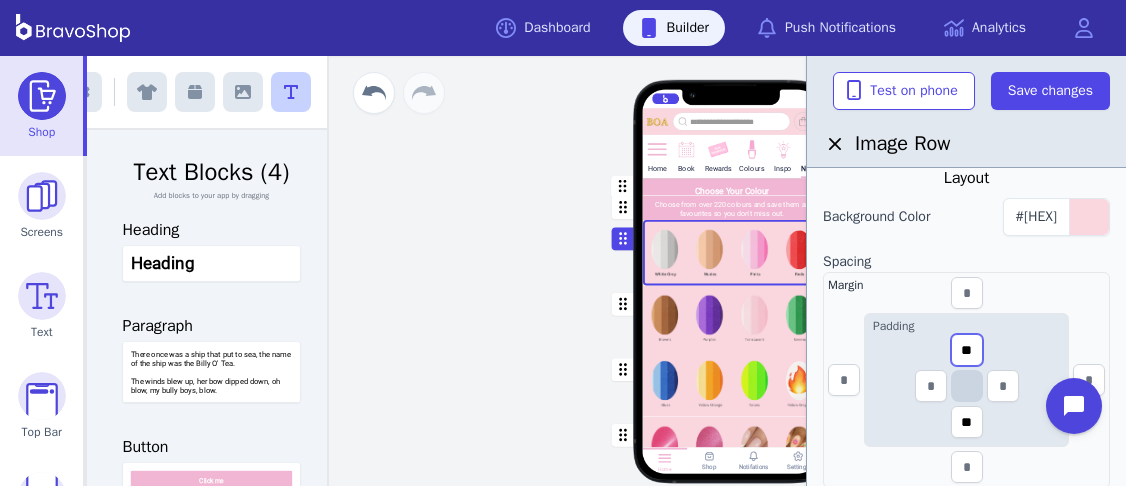 type on "**" 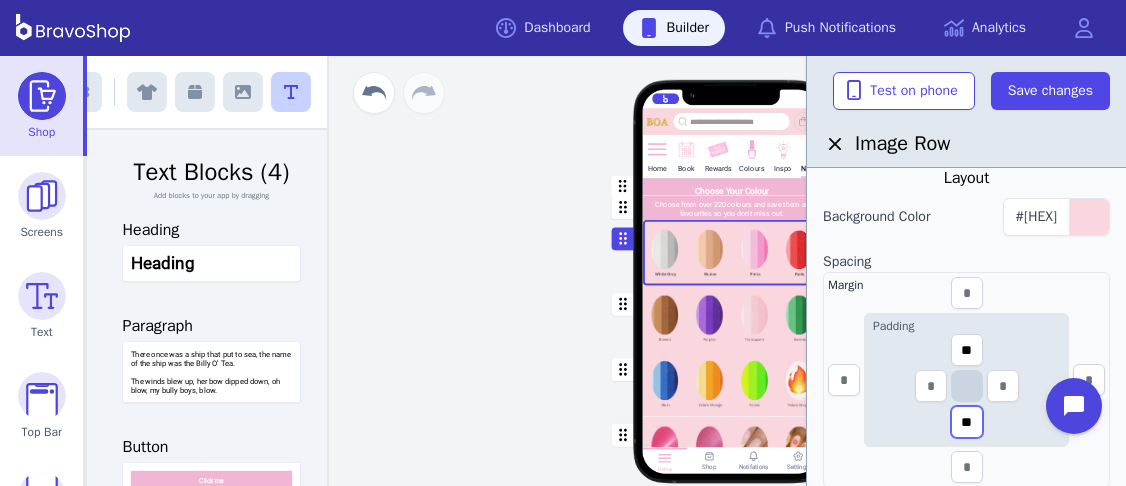 click on "**" at bounding box center (967, 422) 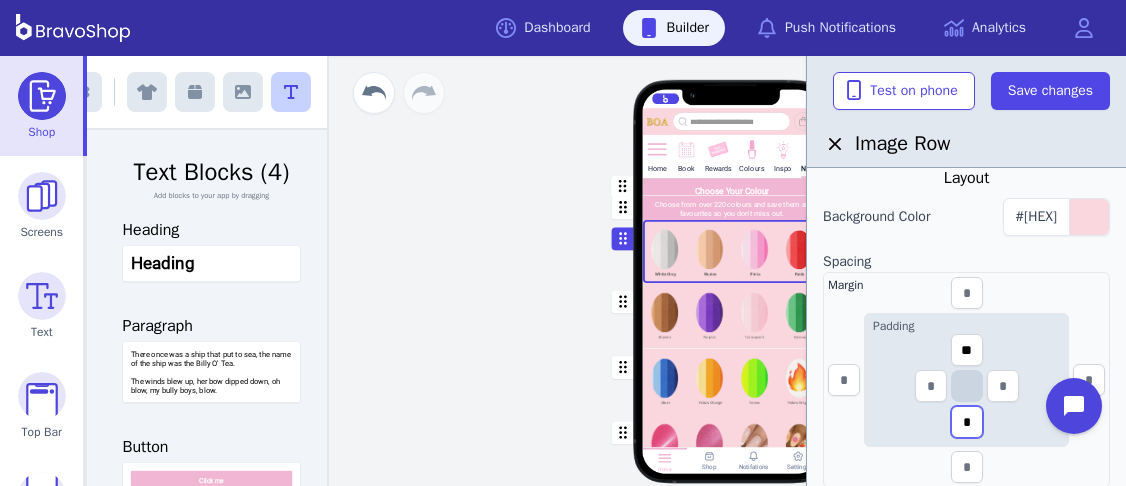 type on "*" 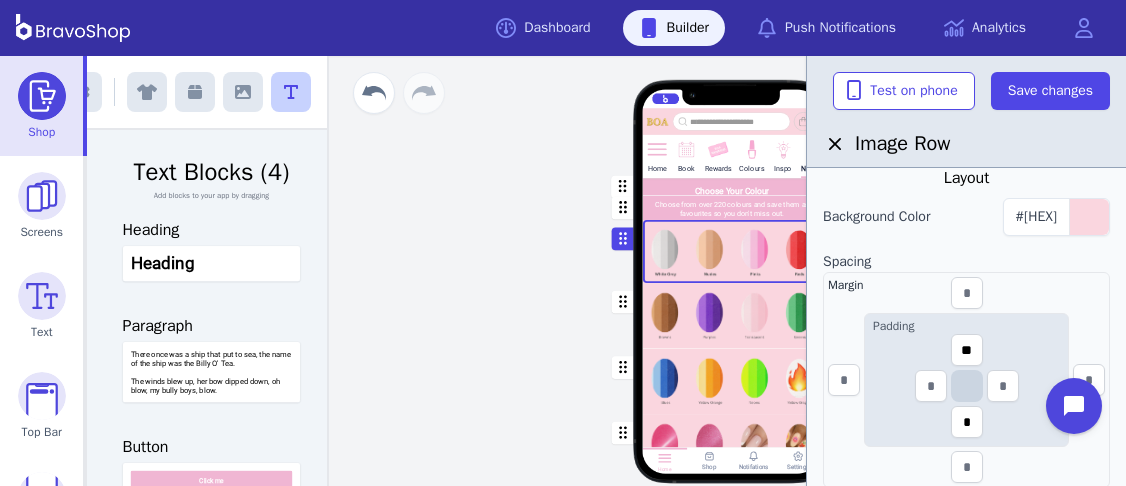 click at bounding box center (732, 316) 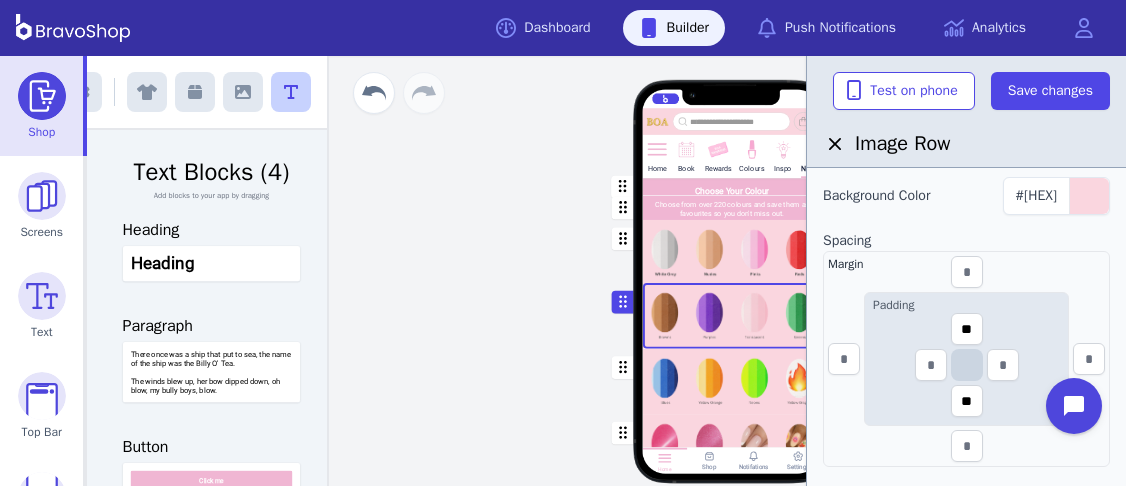 scroll, scrollTop: 351, scrollLeft: 0, axis: vertical 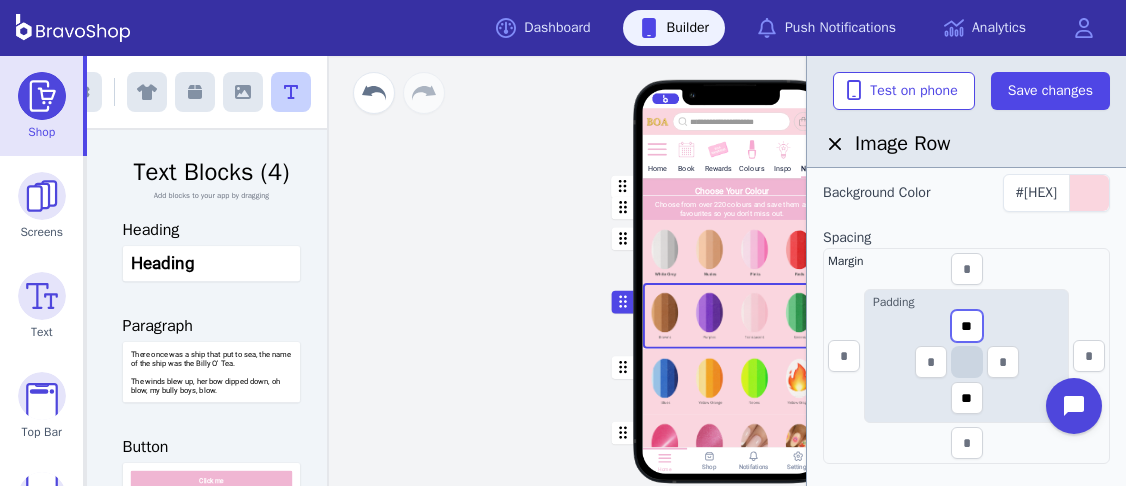 click on "**" at bounding box center [967, 326] 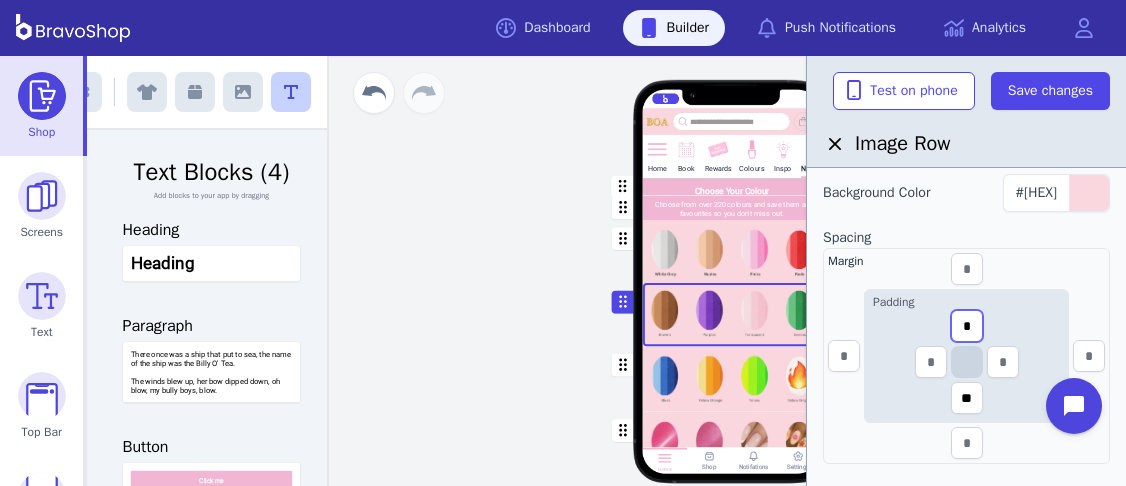 type on "*" 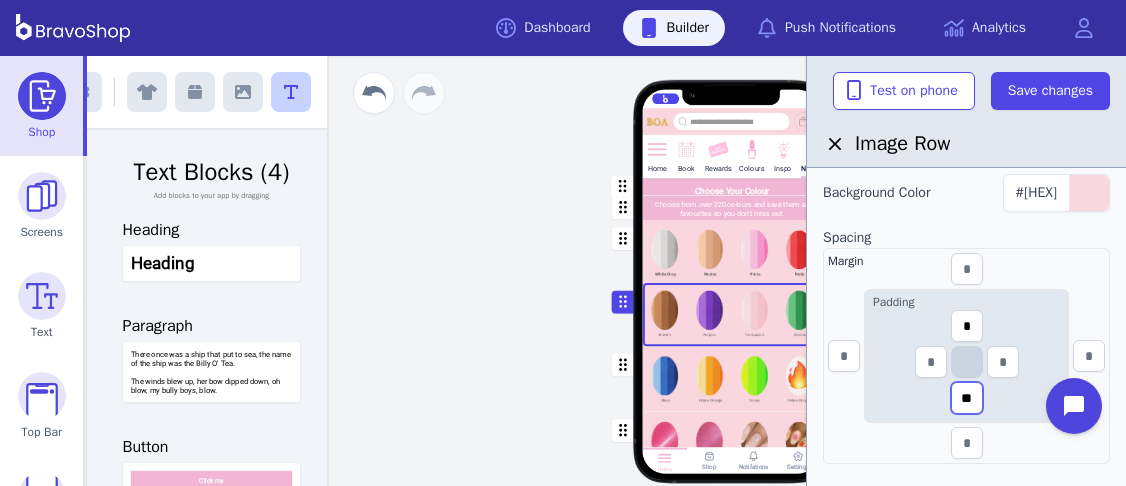 click on "**" at bounding box center [967, 398] 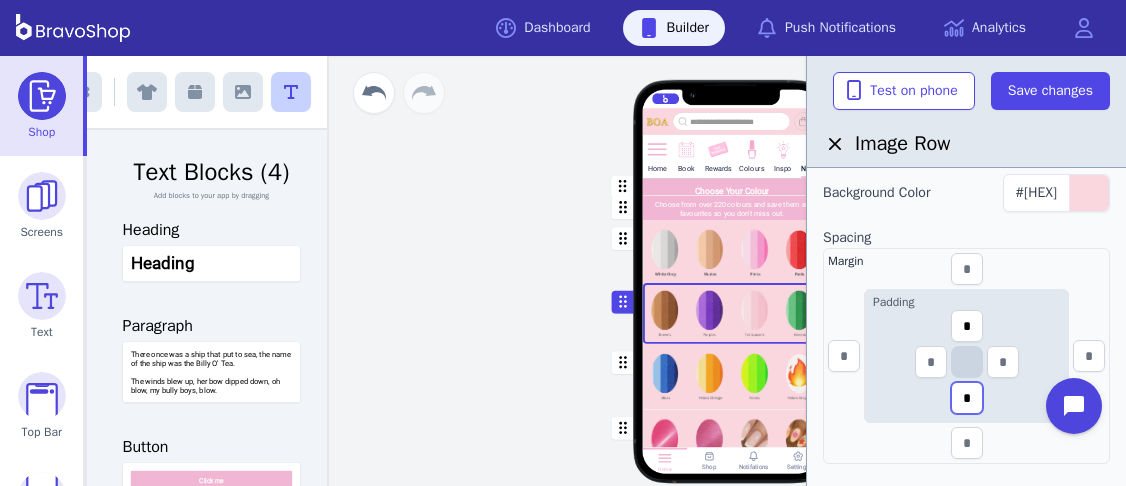 type on "*" 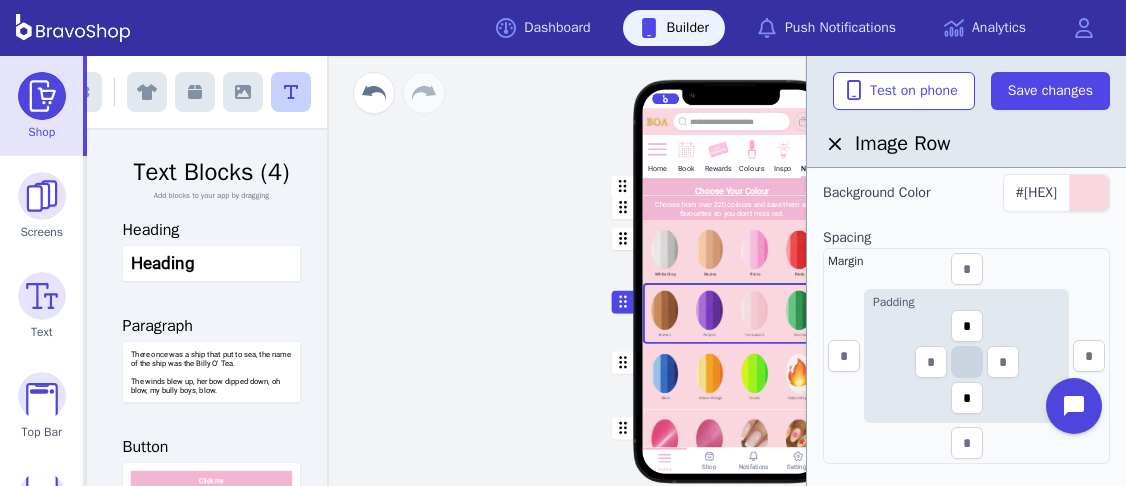 click at bounding box center (732, 376) 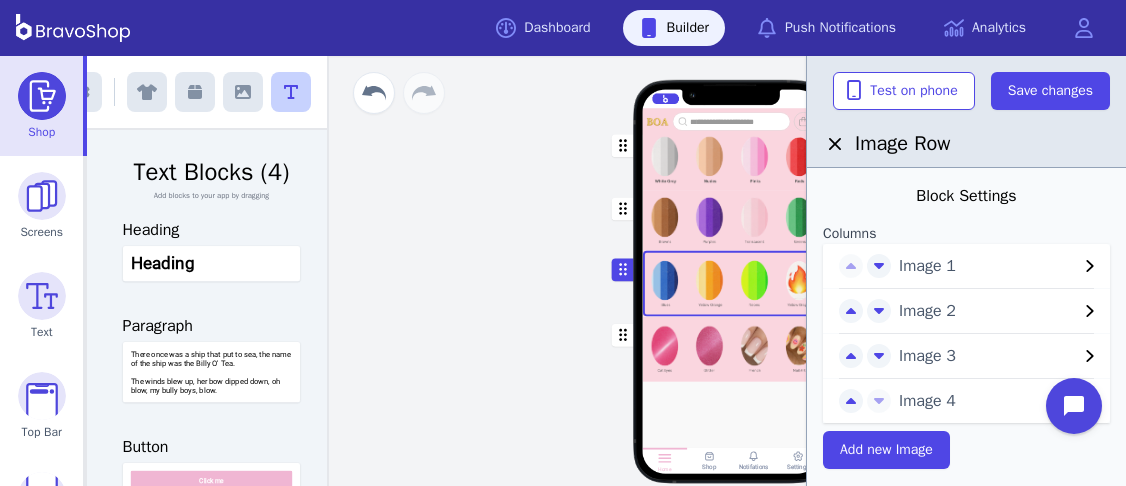scroll, scrollTop: 195, scrollLeft: 0, axis: vertical 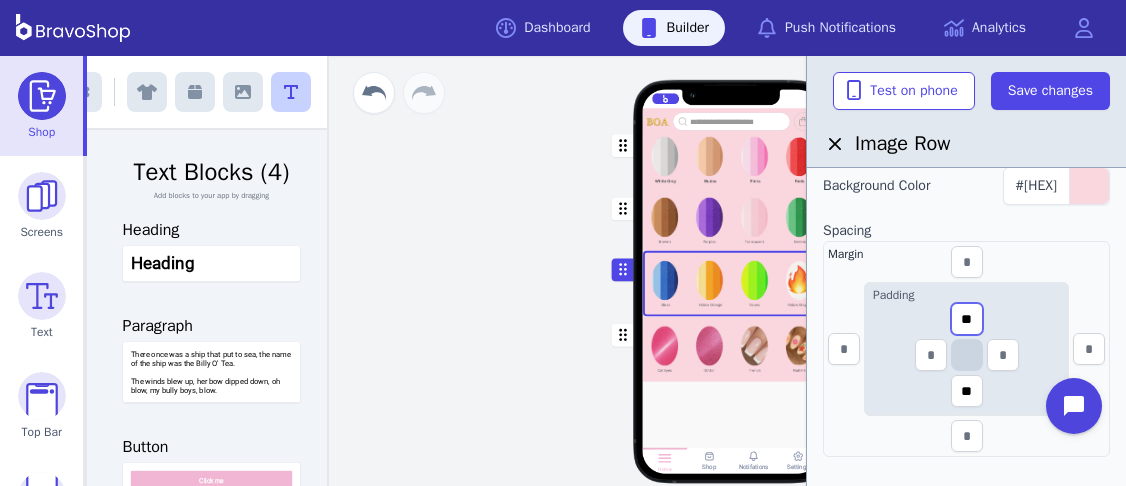 click on "**" at bounding box center (967, 319) 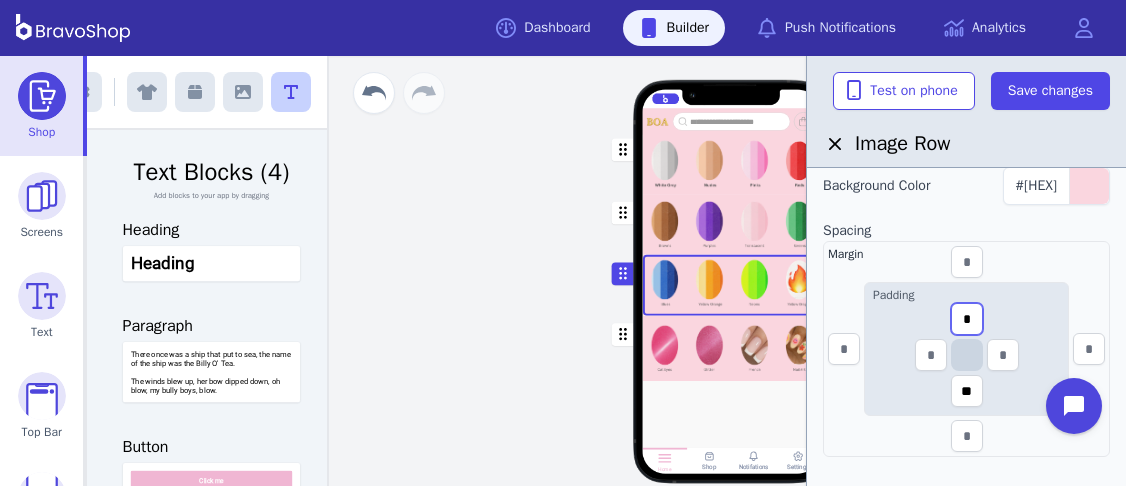 scroll, scrollTop: 193, scrollLeft: 0, axis: vertical 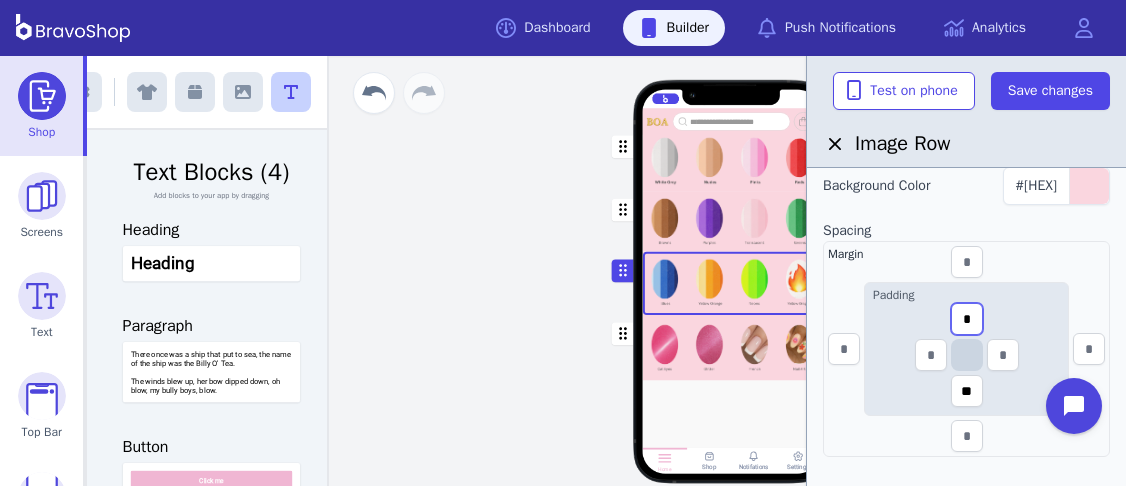 type on "*" 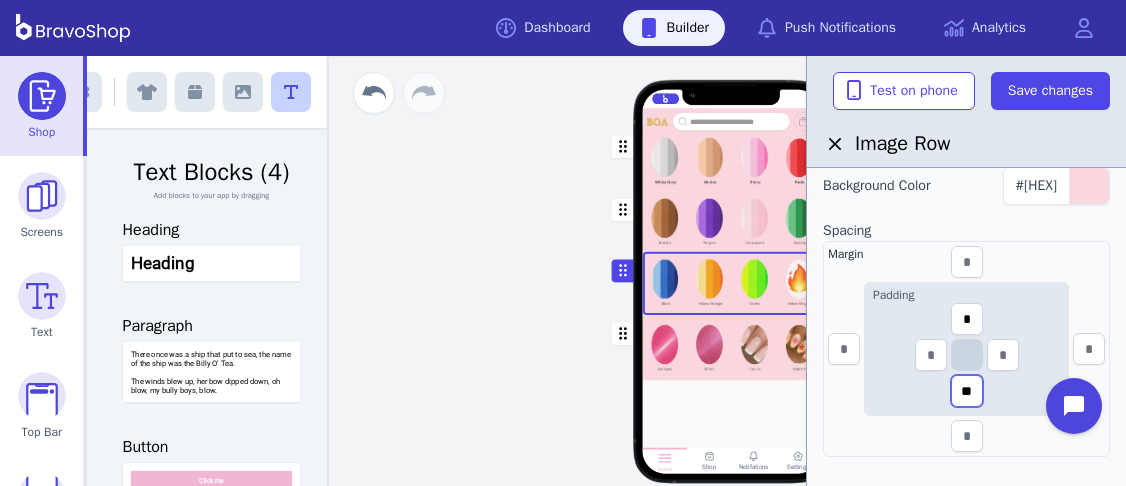 click on "**" at bounding box center (967, 391) 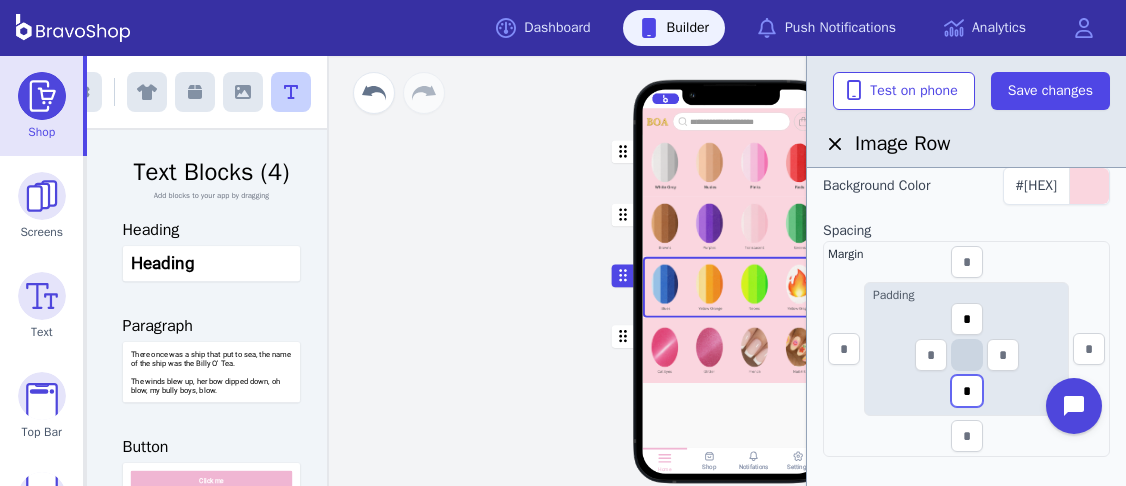 scroll, scrollTop: 188, scrollLeft: 0, axis: vertical 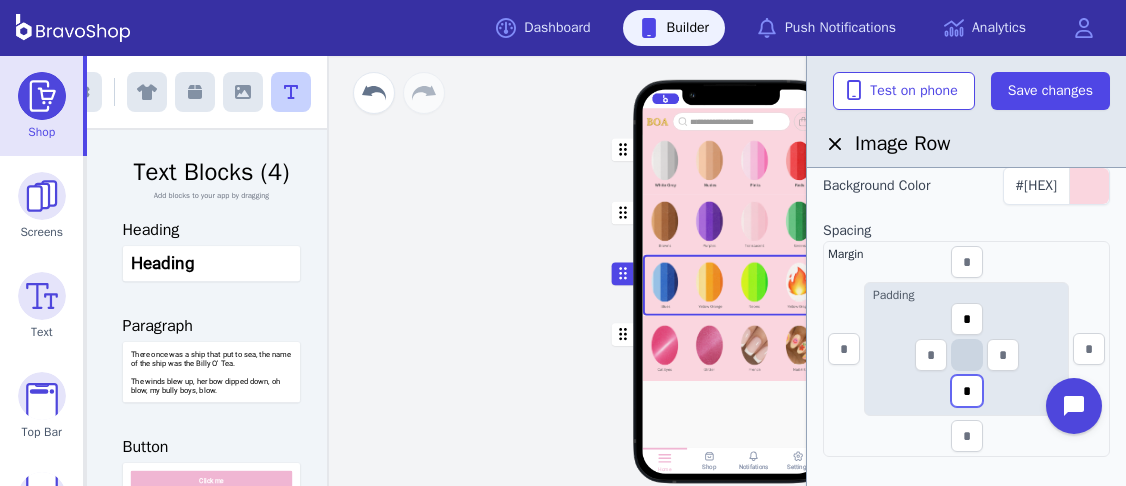 type on "*" 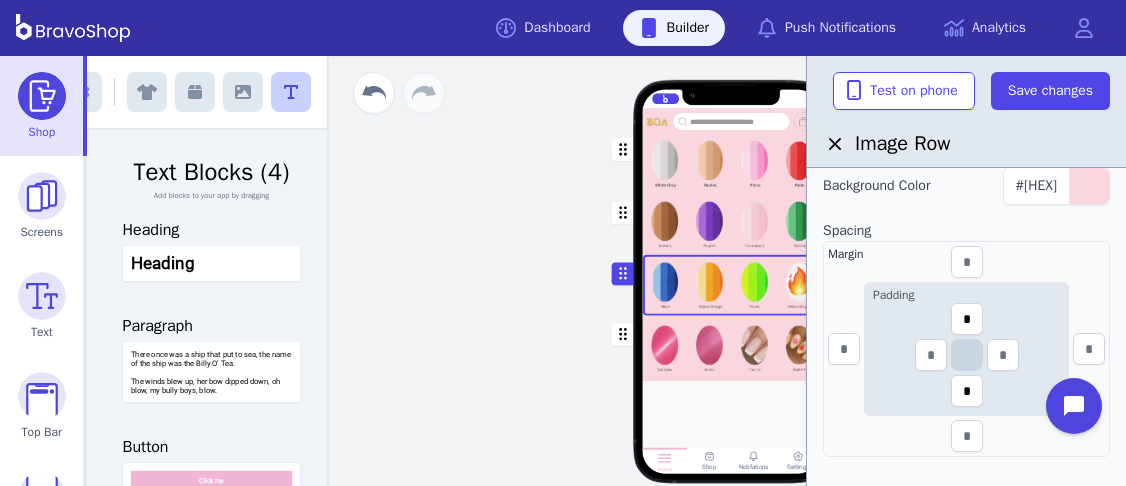 click at bounding box center (732, 348) 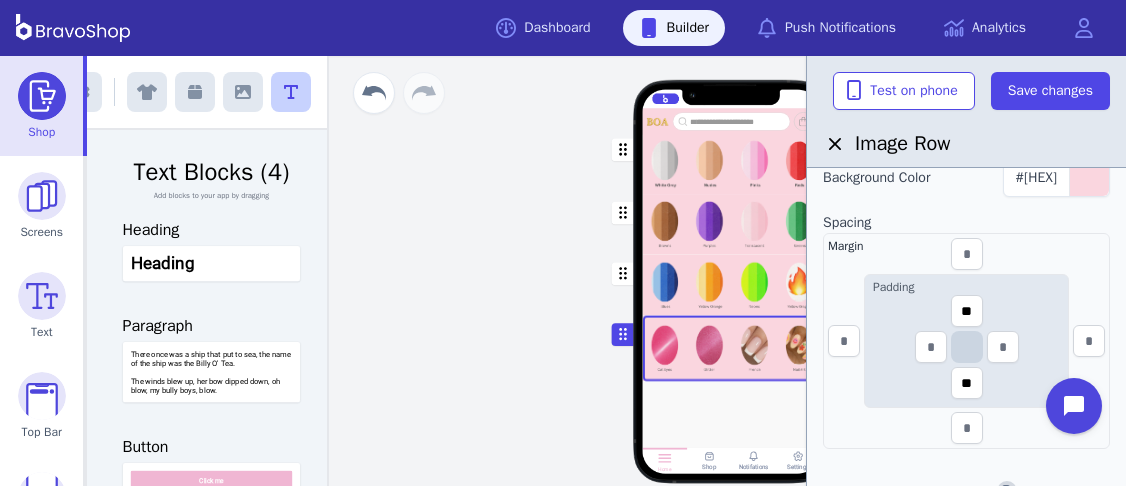 scroll, scrollTop: 367, scrollLeft: 0, axis: vertical 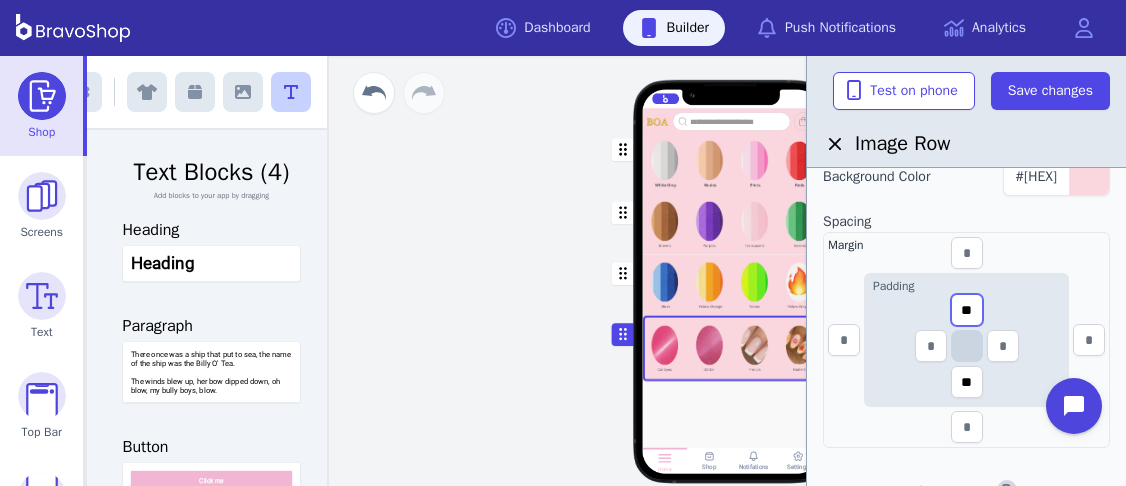 click on "**" at bounding box center (967, 310) 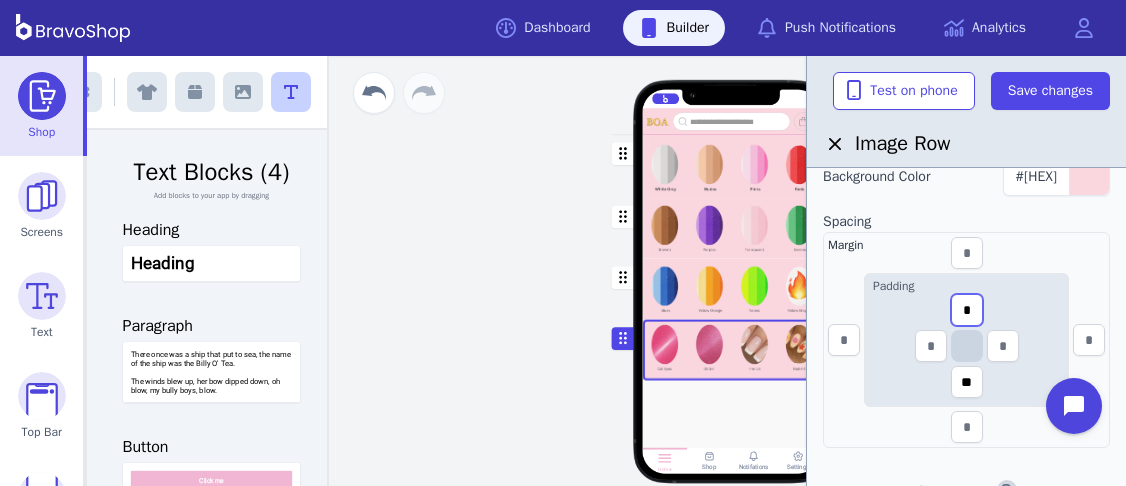 scroll, scrollTop: 183, scrollLeft: 0, axis: vertical 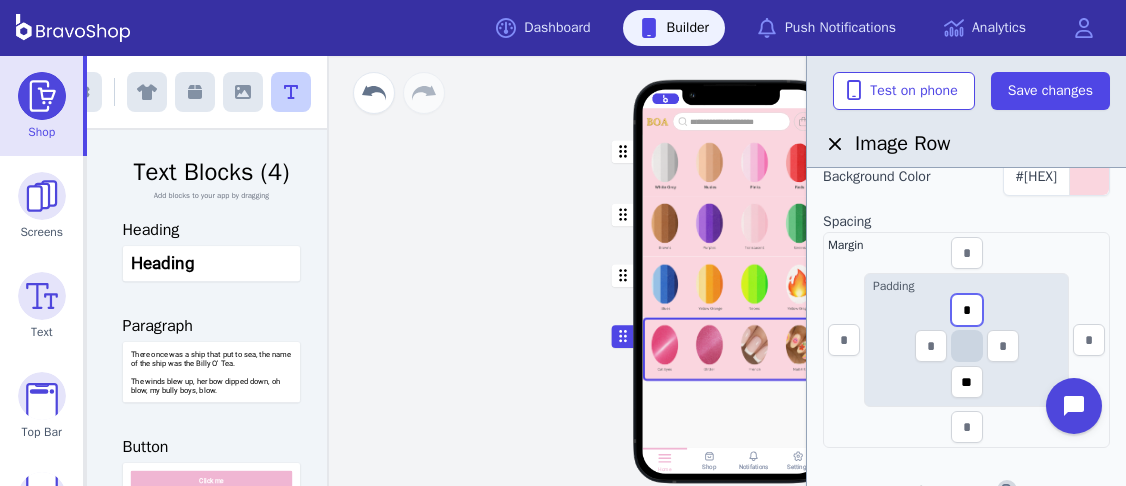 type on "*" 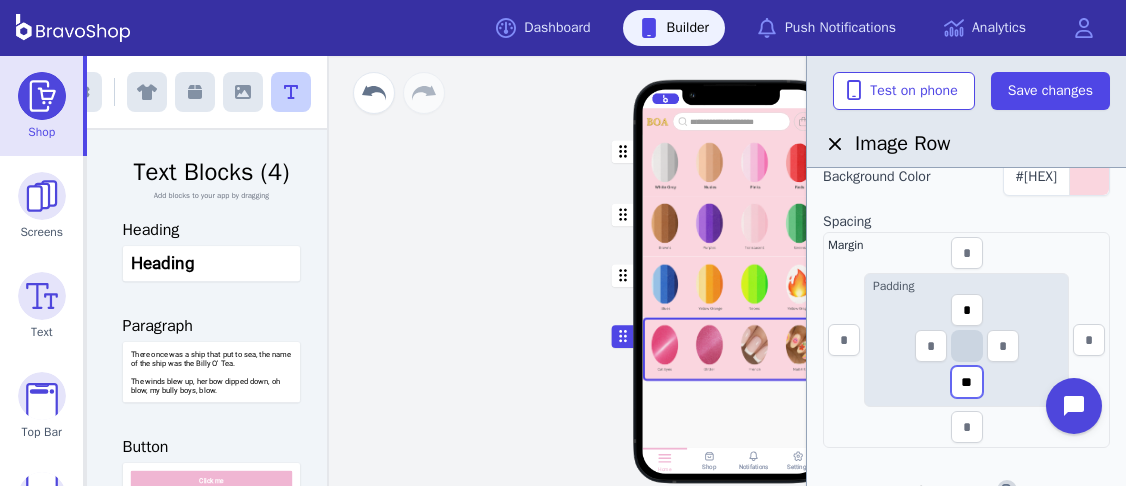 click on "**" at bounding box center (967, 382) 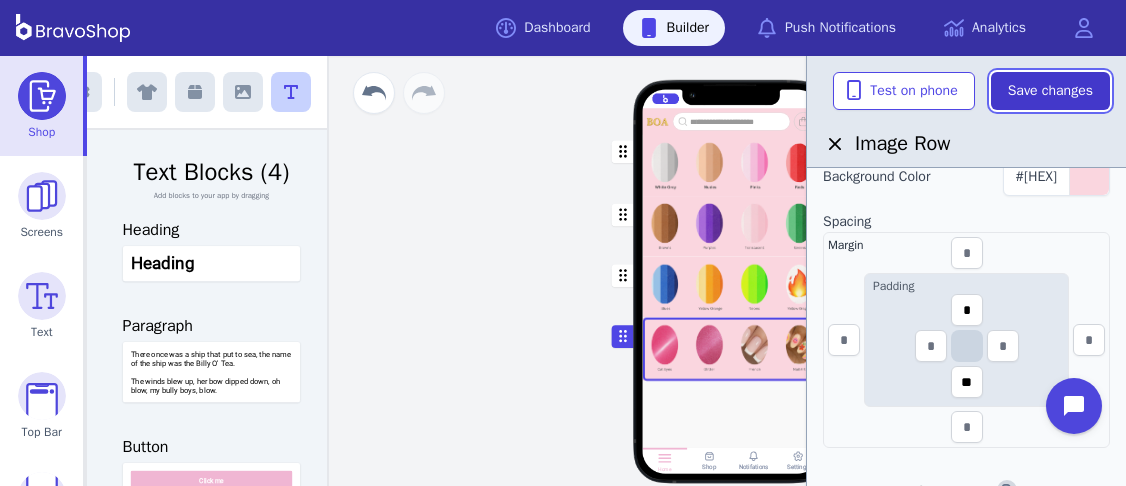 click on "Save changes" at bounding box center [1050, 91] 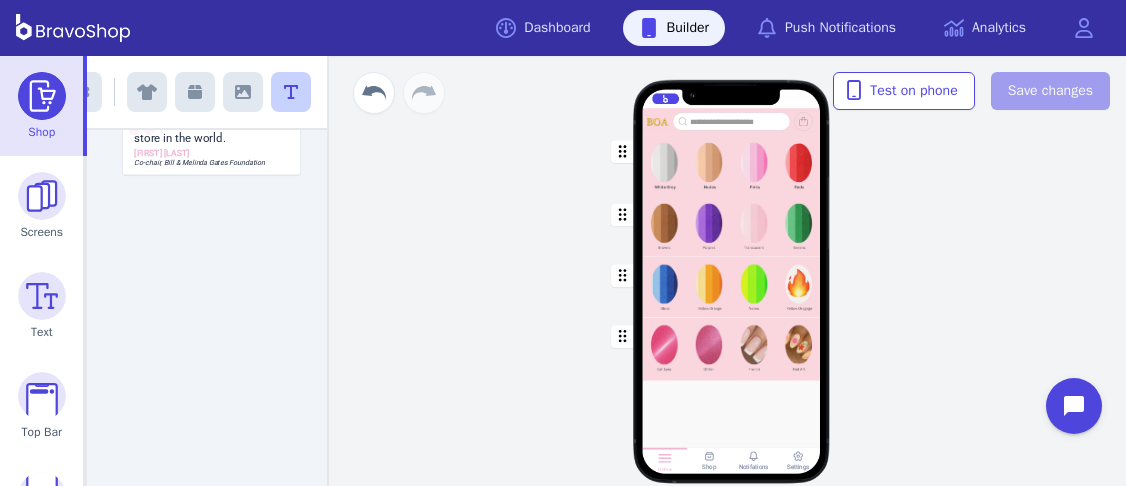 scroll, scrollTop: 0, scrollLeft: 0, axis: both 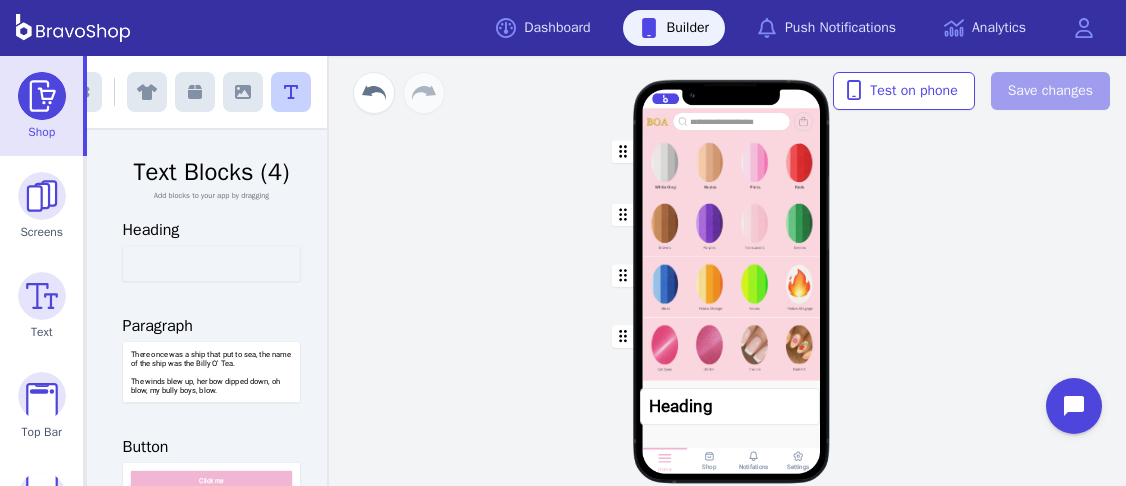 drag, startPoint x: 198, startPoint y: 266, endPoint x: 719, endPoint y: 409, distance: 540.26843 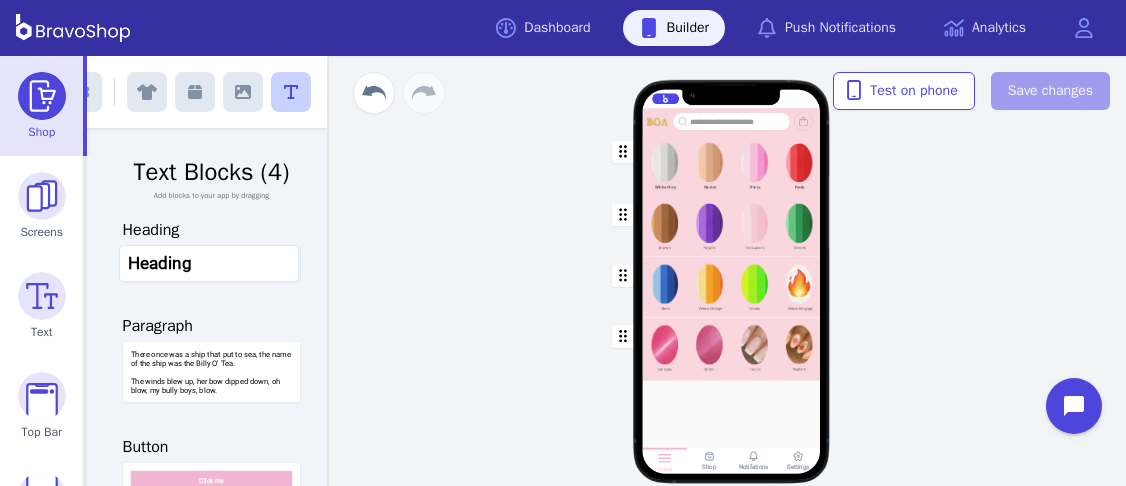 click on "Heading Exit builder Text Blocks   (4) Add blocks to your app by dragging Heading Heading Paragraph There once was a ship that put to sea, the name of the ship was the Billy O' Tea.
The winds blew up, her bow dipped down, oh blow, my bully boys, blow. Button Click me Quote This might just be the best store in the world. [PERSON] Co-chair, [PERSON] Foundation Home Book Rewards Colours Inspo New Page Choose Your Colour Choose from over 220 colours and save them as favourites so you don't miss out.
Drag a block here to get started Home Shop Notifations Settings
To pick up a draggable item, press the space bar.
While dragging, use the arrow keys to move the item.
Press space again to drop the item in its new position, or press escape to cancel.
Draggable item headerText is no longer over a droppable area. No block selected Test on phone Save changes" at bounding box center [606, 271] 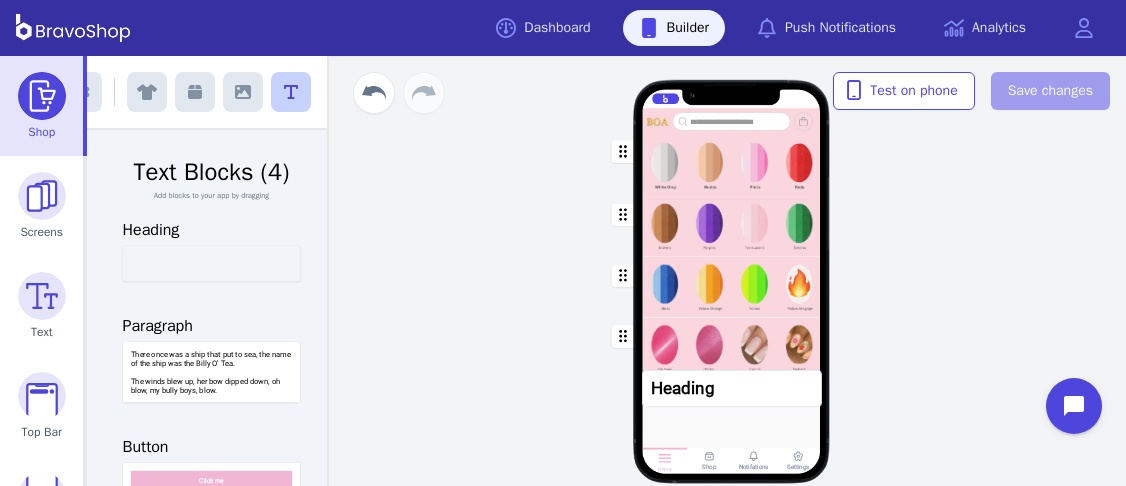 drag, startPoint x: 247, startPoint y: 261, endPoint x: 770, endPoint y: 386, distance: 537.7304 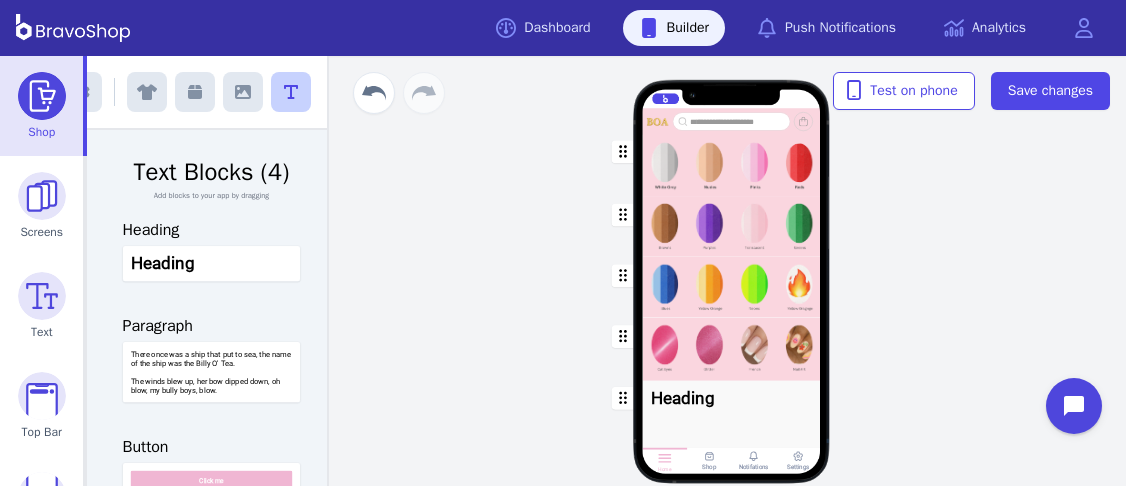 scroll, scrollTop: 188, scrollLeft: 0, axis: vertical 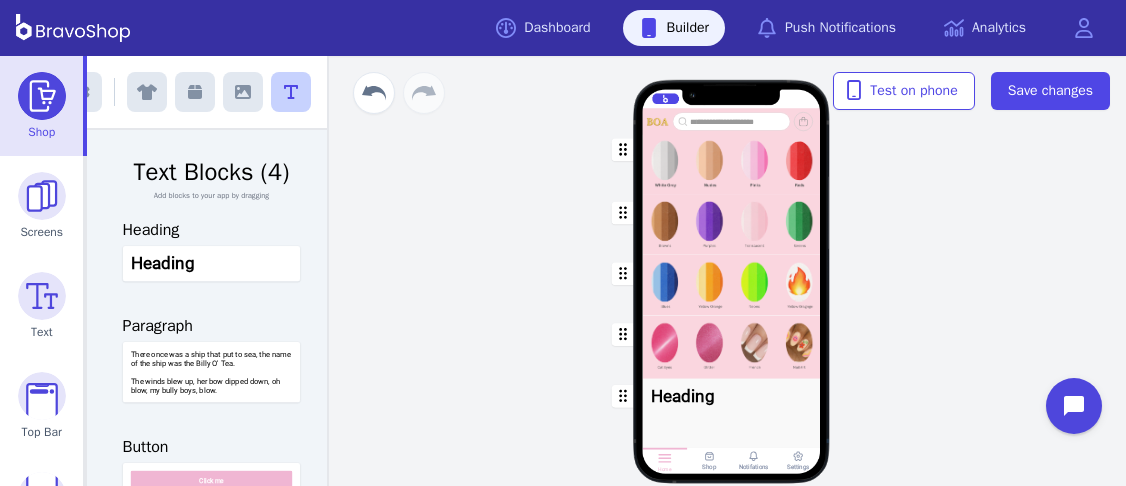 click at bounding box center [732, 395] 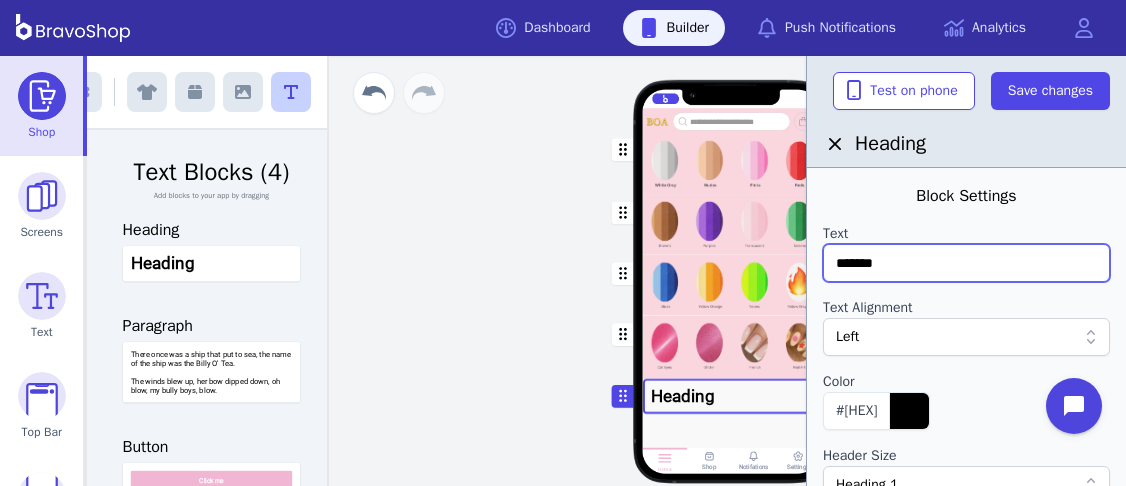 click on "*******" at bounding box center (966, 263) 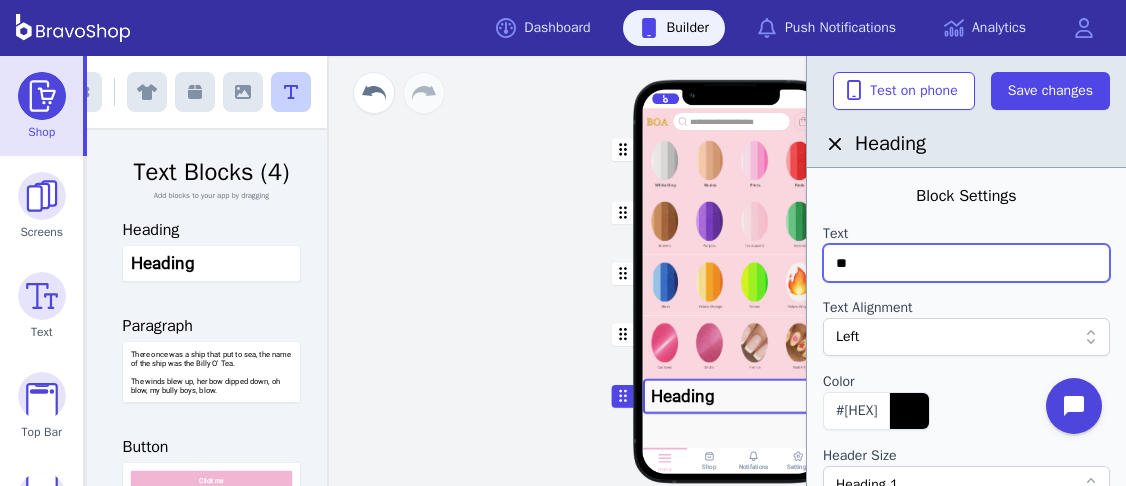type on "*" 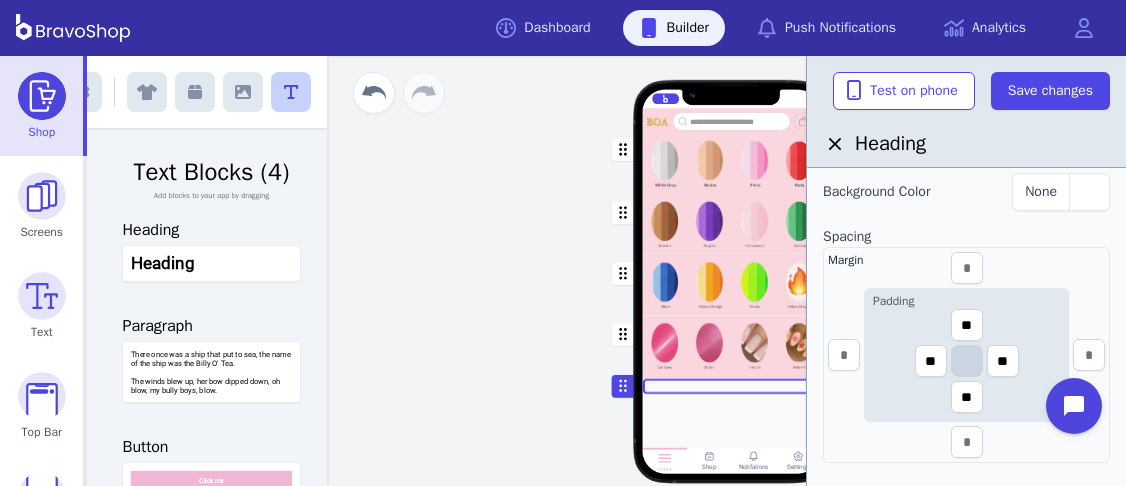 scroll, scrollTop: 384, scrollLeft: 0, axis: vertical 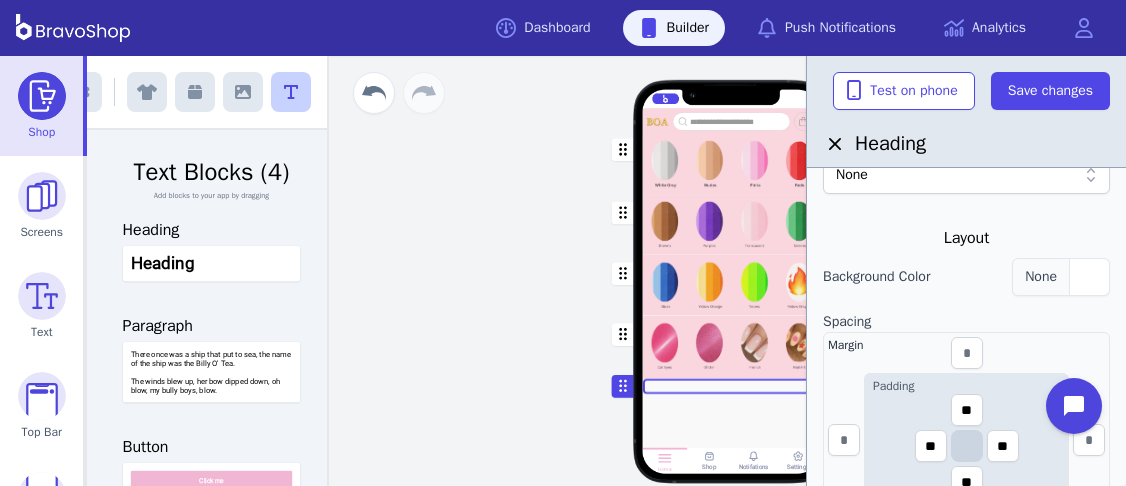 click at bounding box center [1089, 277] 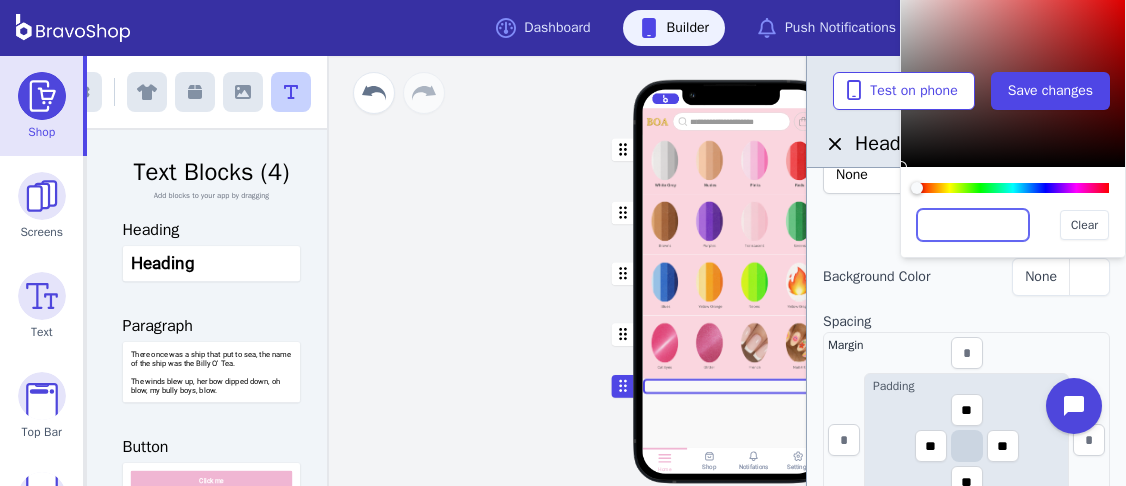 click at bounding box center (973, 225) 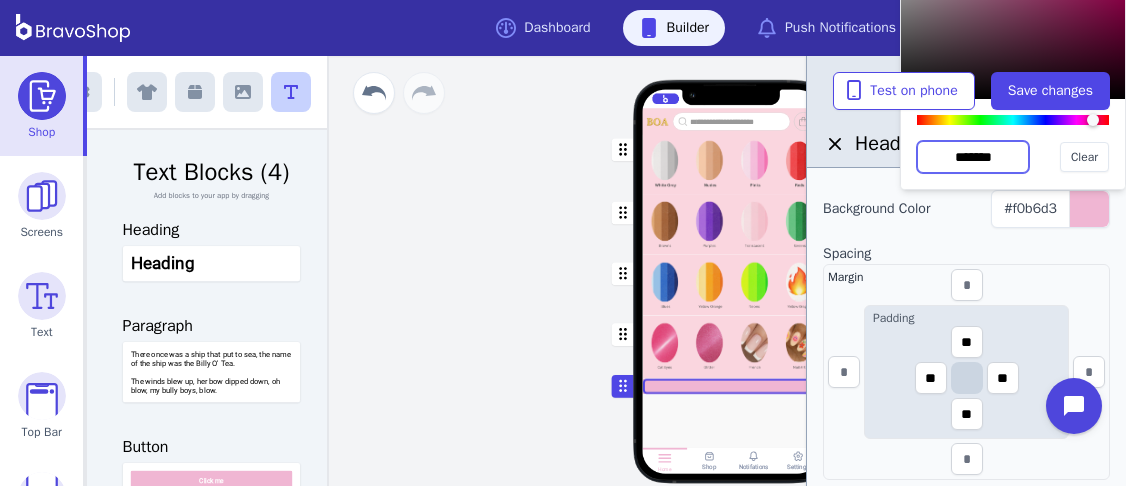 scroll, scrollTop: 0, scrollLeft: 0, axis: both 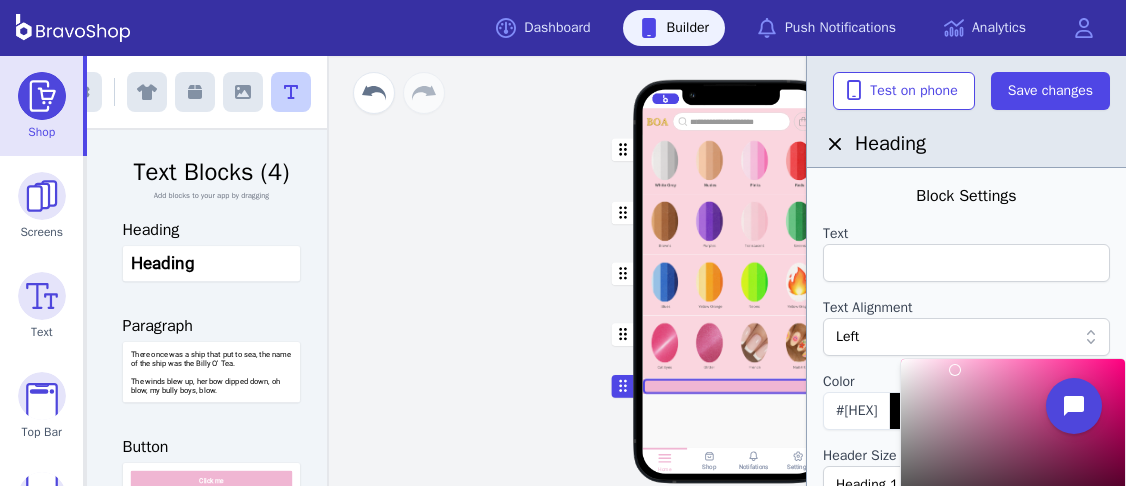 type on "*******" 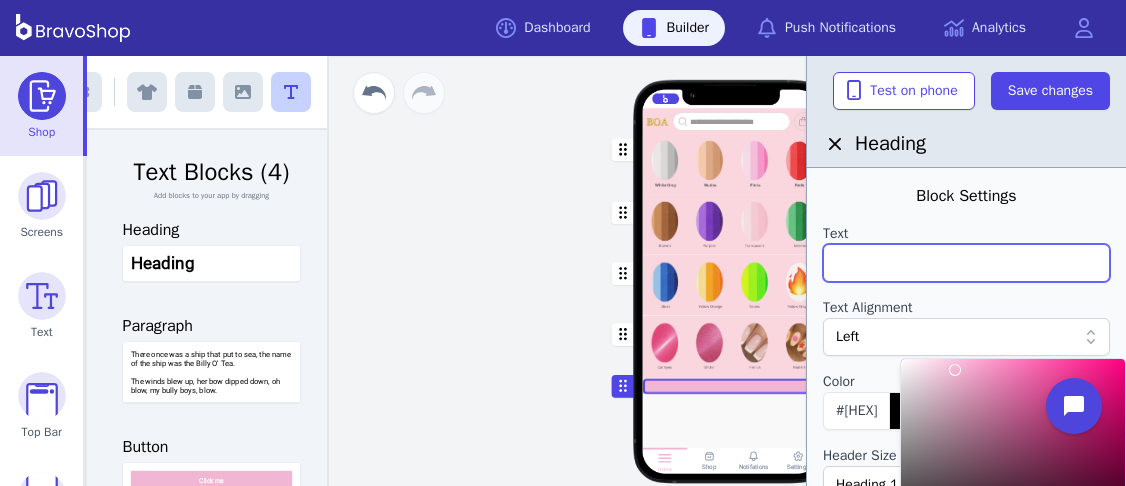 click at bounding box center [966, 263] 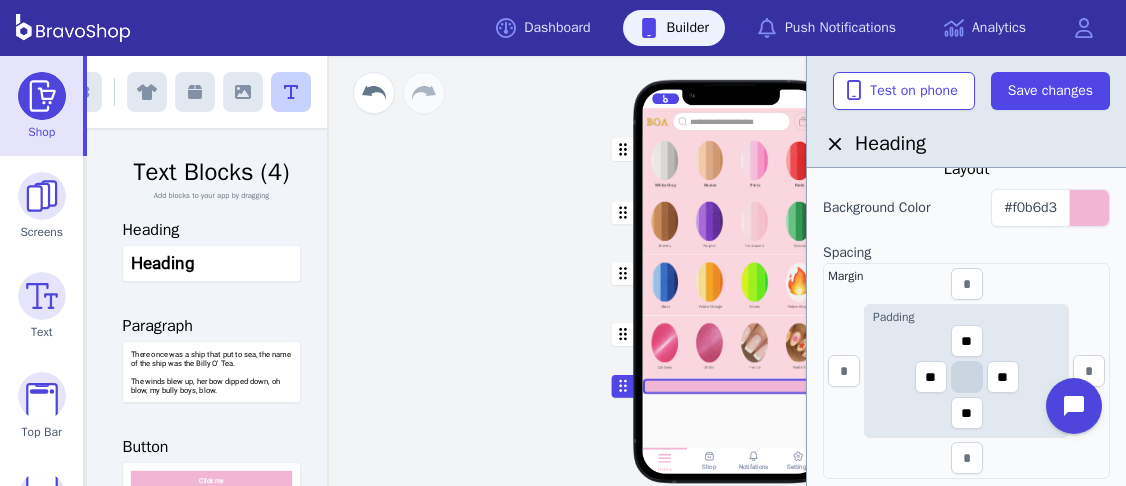 scroll, scrollTop: 457, scrollLeft: 0, axis: vertical 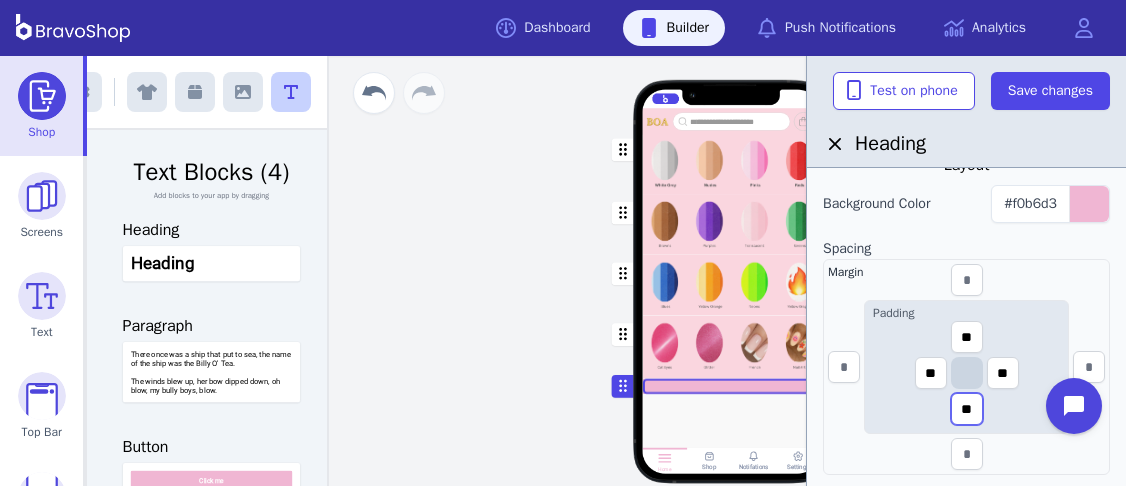 drag, startPoint x: 977, startPoint y: 408, endPoint x: 954, endPoint y: 403, distance: 23.537205 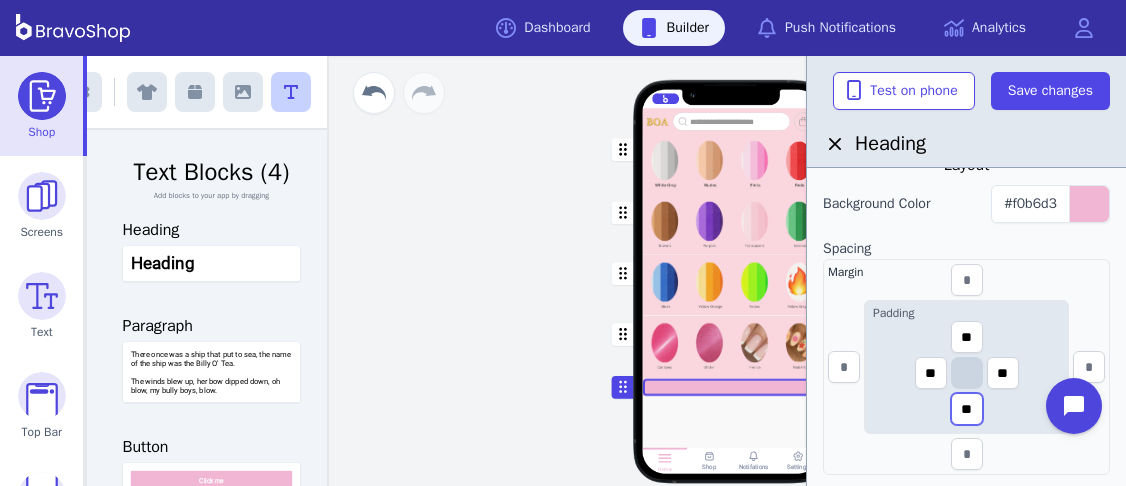 drag, startPoint x: 976, startPoint y: 416, endPoint x: 956, endPoint y: 412, distance: 20.396078 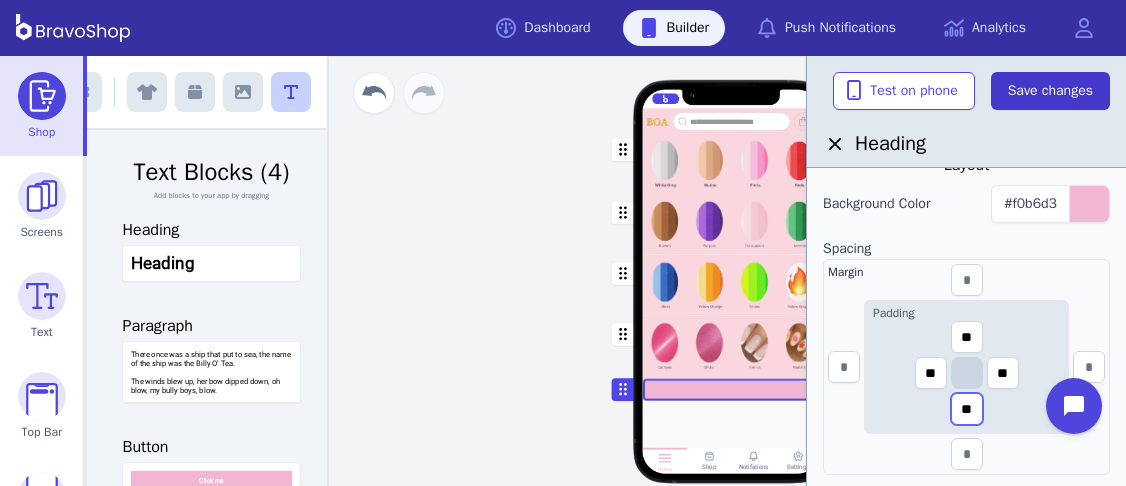 type on "**" 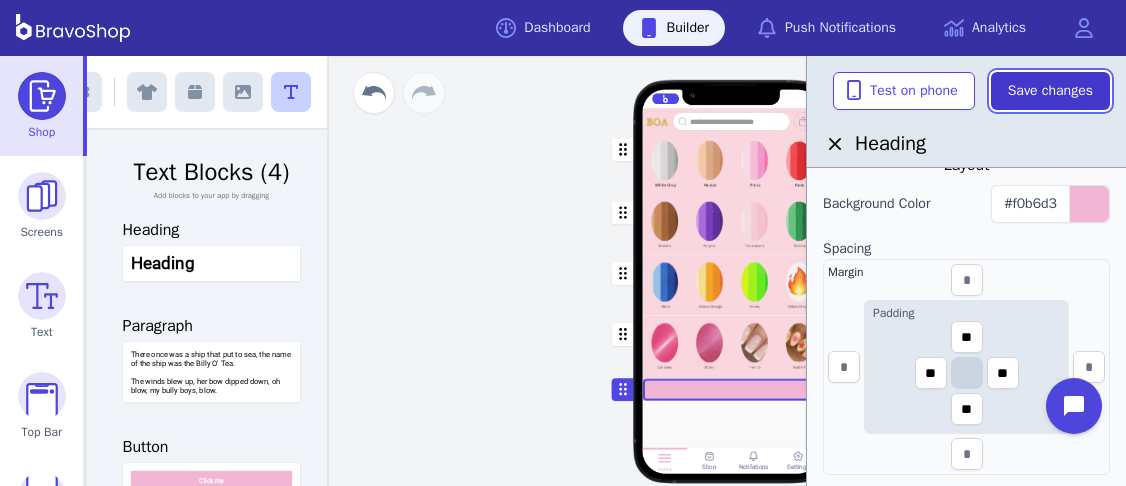 click on "Save changes" at bounding box center (1050, 91) 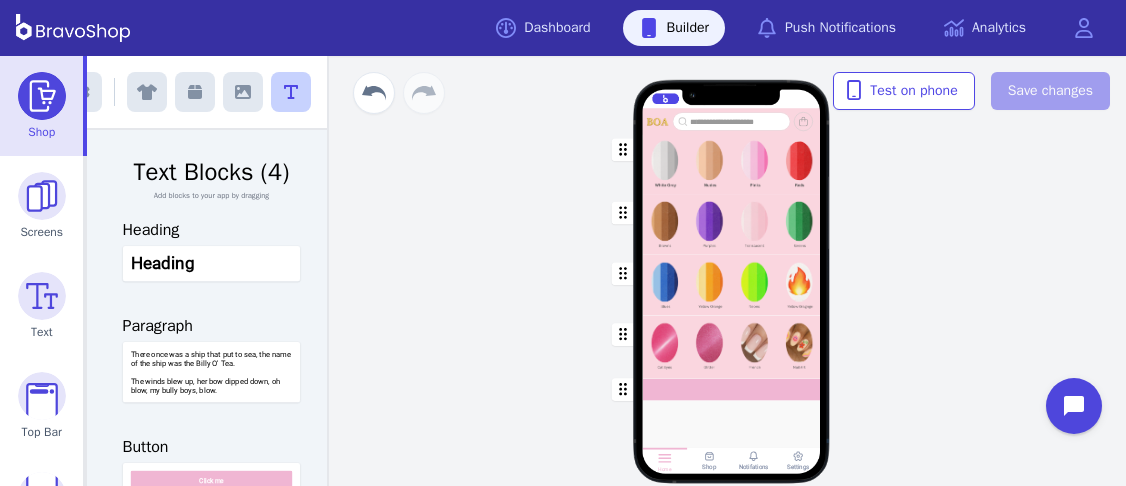 click at bounding box center [732, 389] 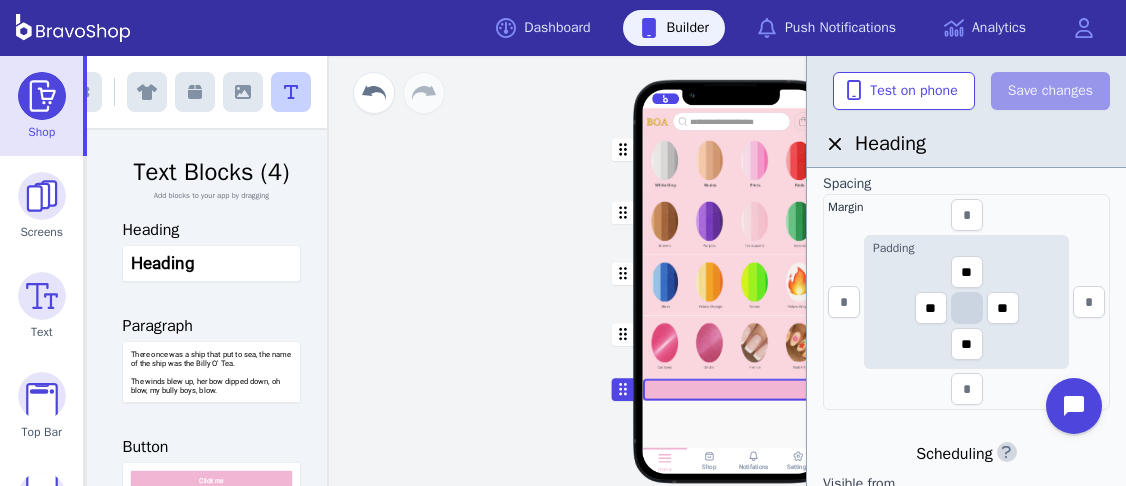 scroll, scrollTop: 523, scrollLeft: 0, axis: vertical 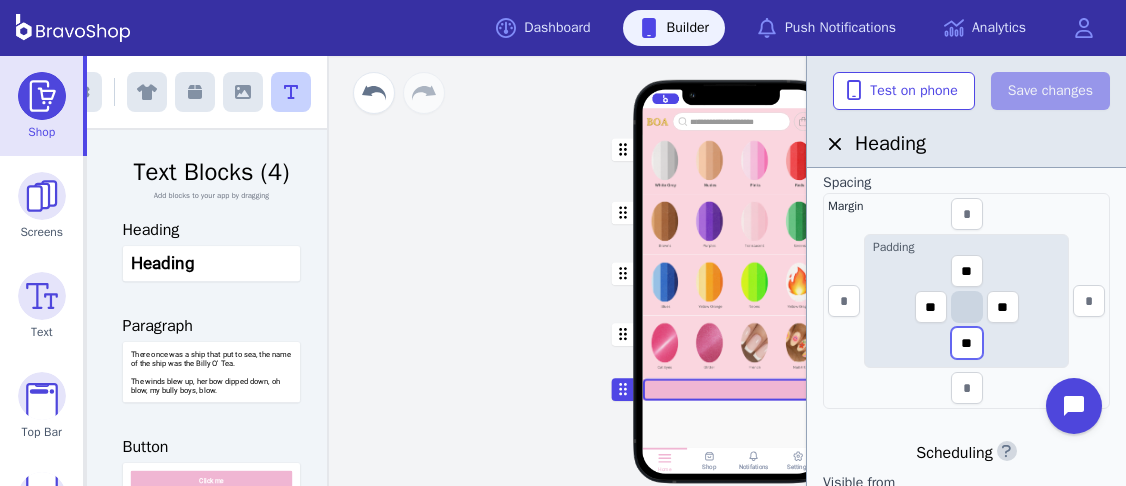 drag, startPoint x: 975, startPoint y: 344, endPoint x: 952, endPoint y: 343, distance: 23.021729 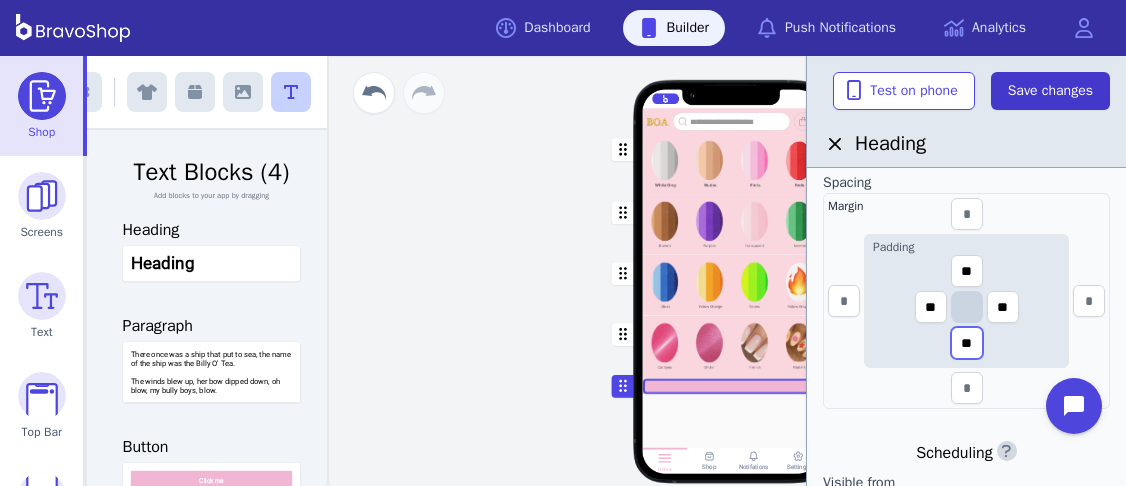 type on "**" 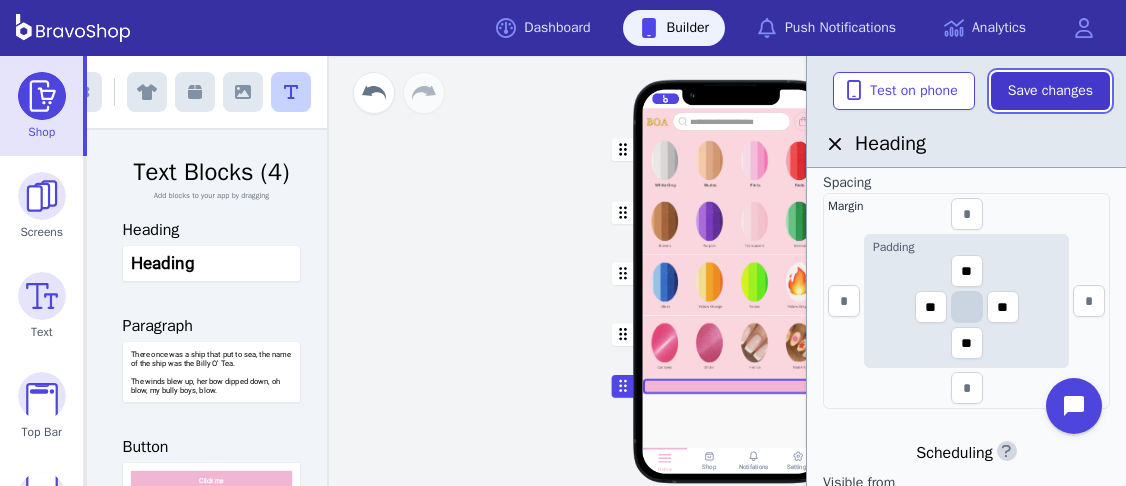 click on "Save changes" at bounding box center [1050, 91] 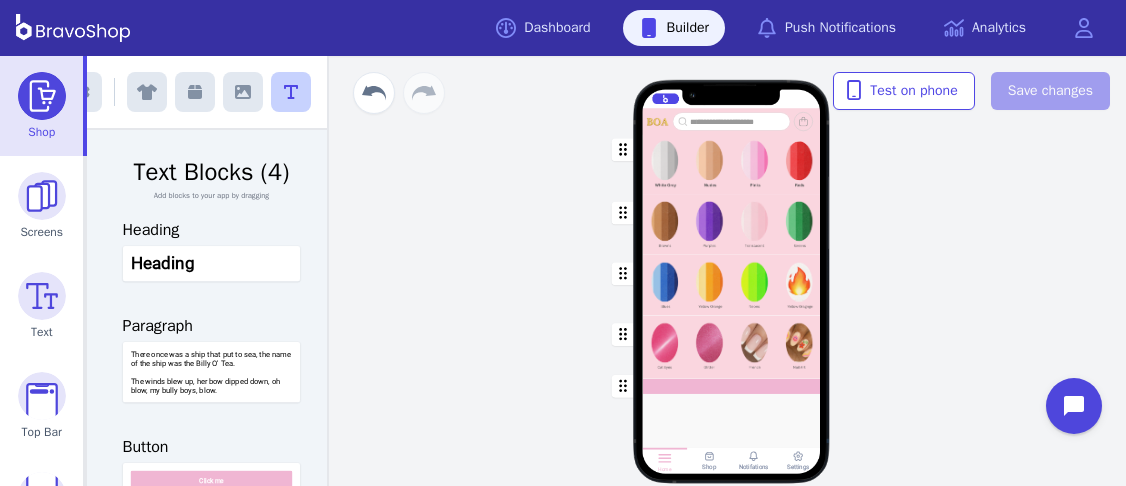 click at bounding box center (732, 161) 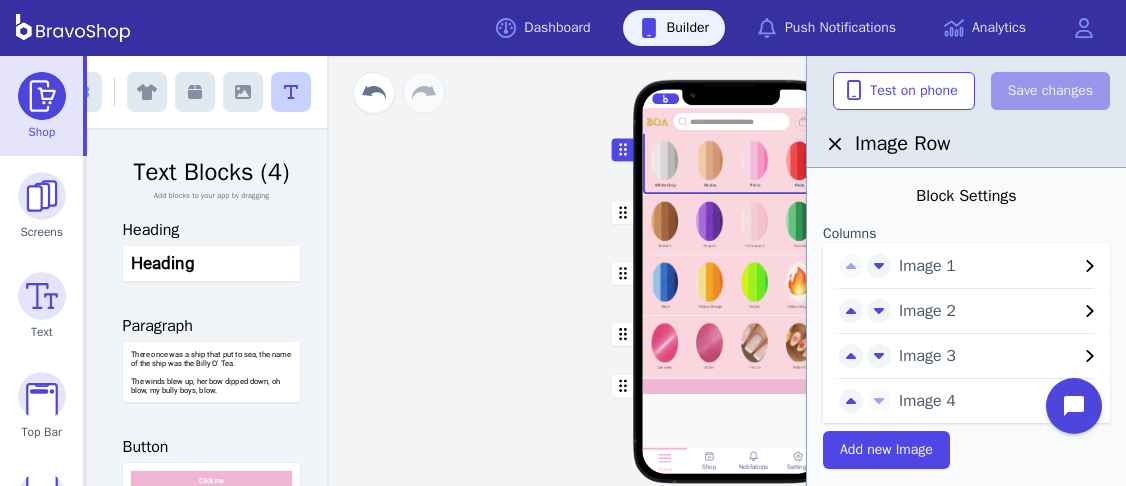 click at bounding box center [732, 223] 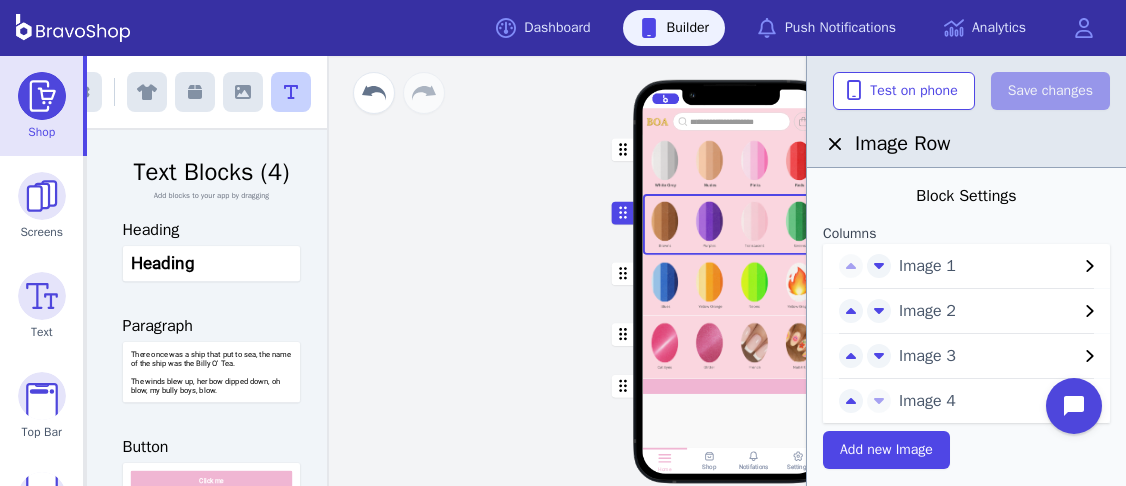 click at bounding box center [42, 96] 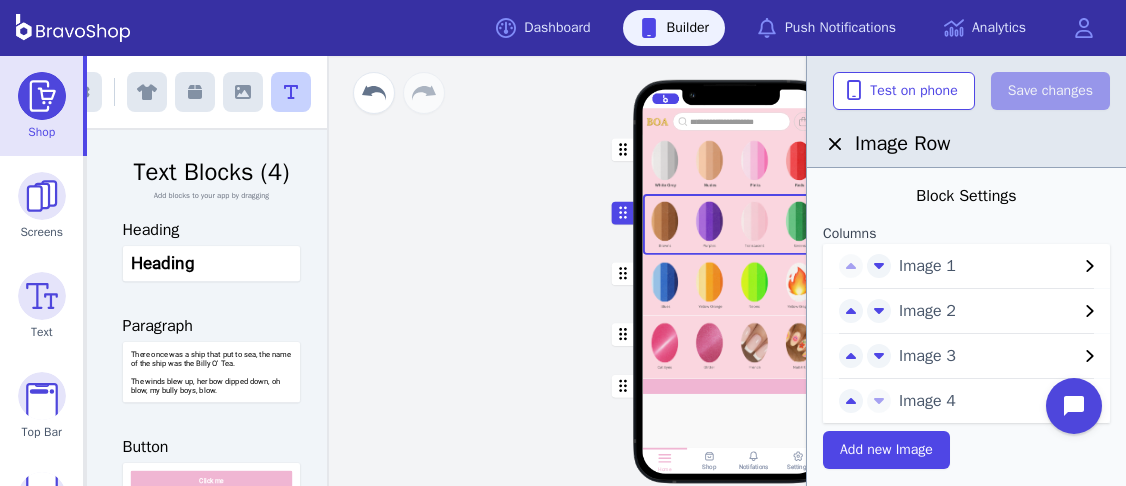 scroll, scrollTop: 0, scrollLeft: 0, axis: both 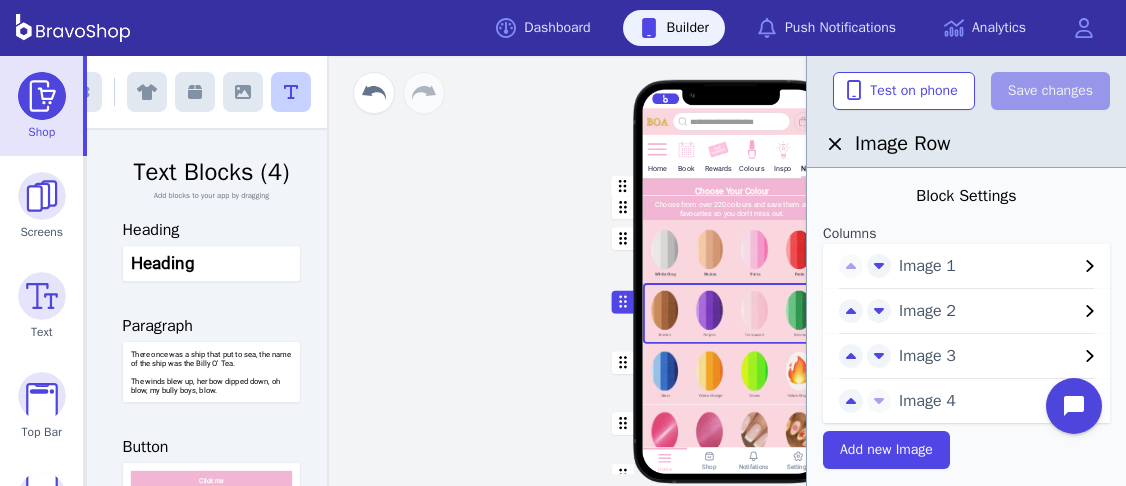 click at bounding box center (782, 148) 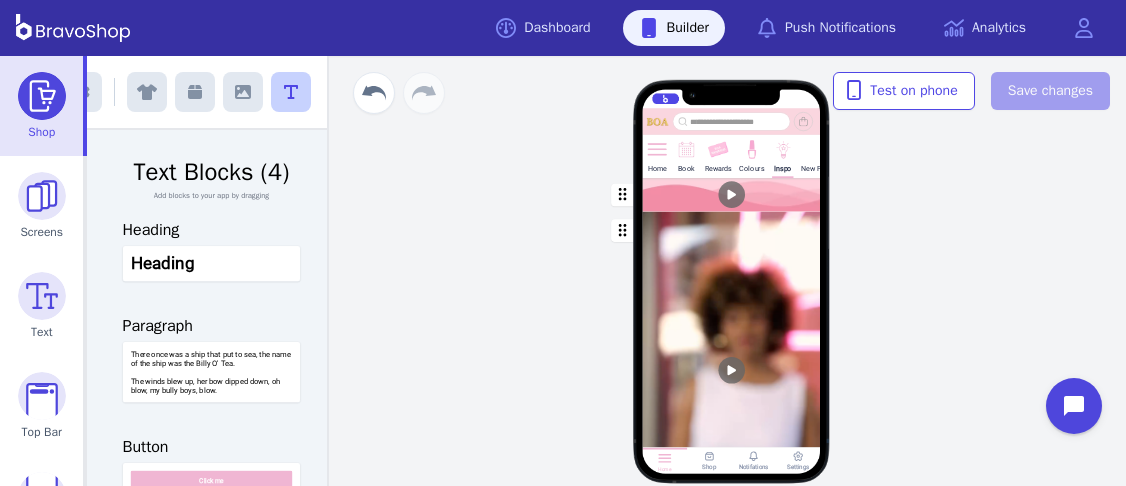 click at bounding box center [816, 148] 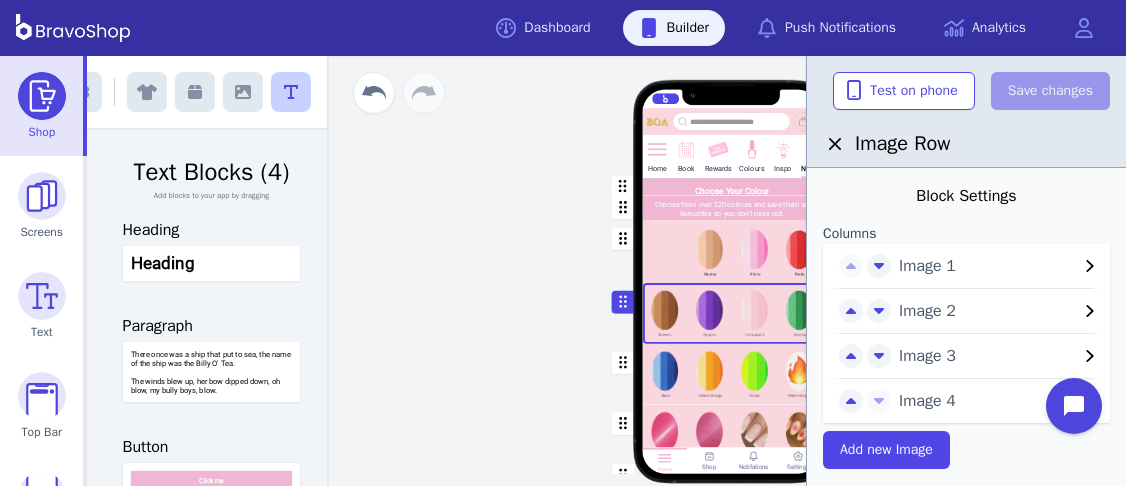 click at bounding box center [42, 96] 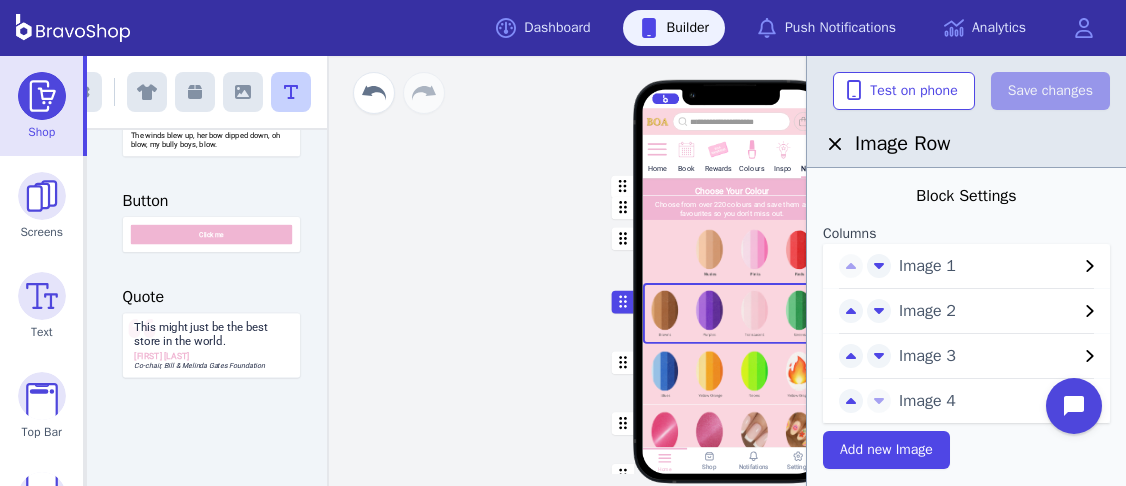 scroll, scrollTop: 0, scrollLeft: 0, axis: both 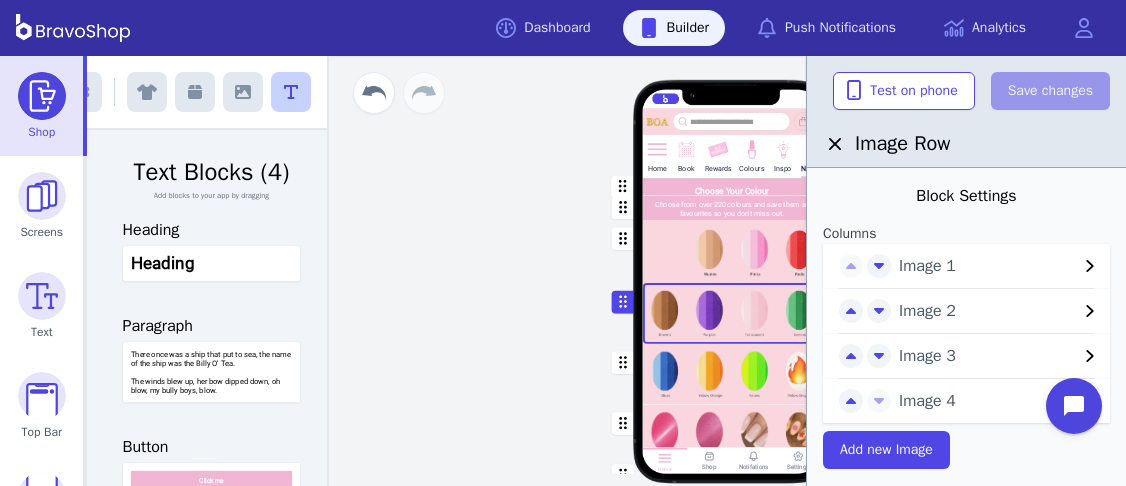 click on "Shop" at bounding box center [41, 106] 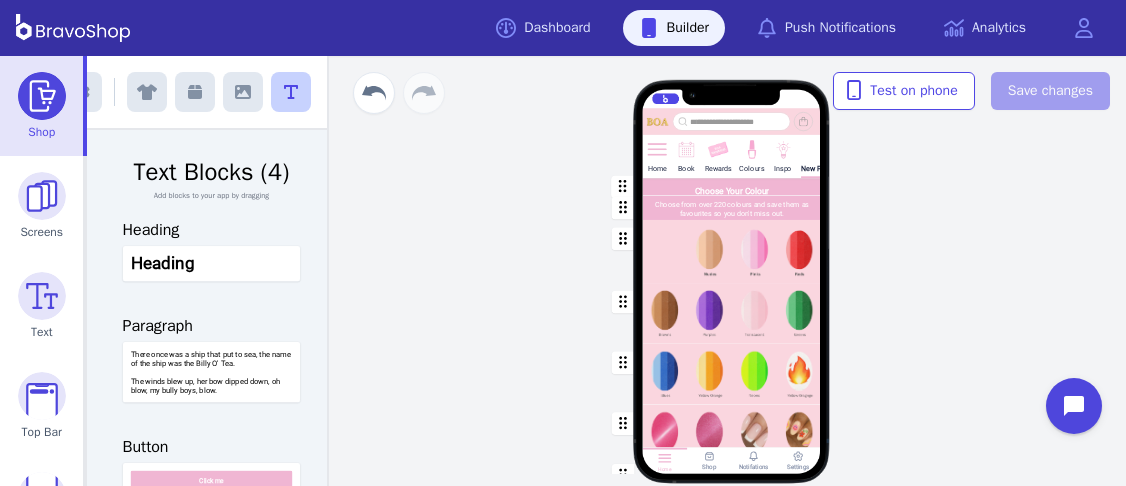 click at bounding box center [657, 148] 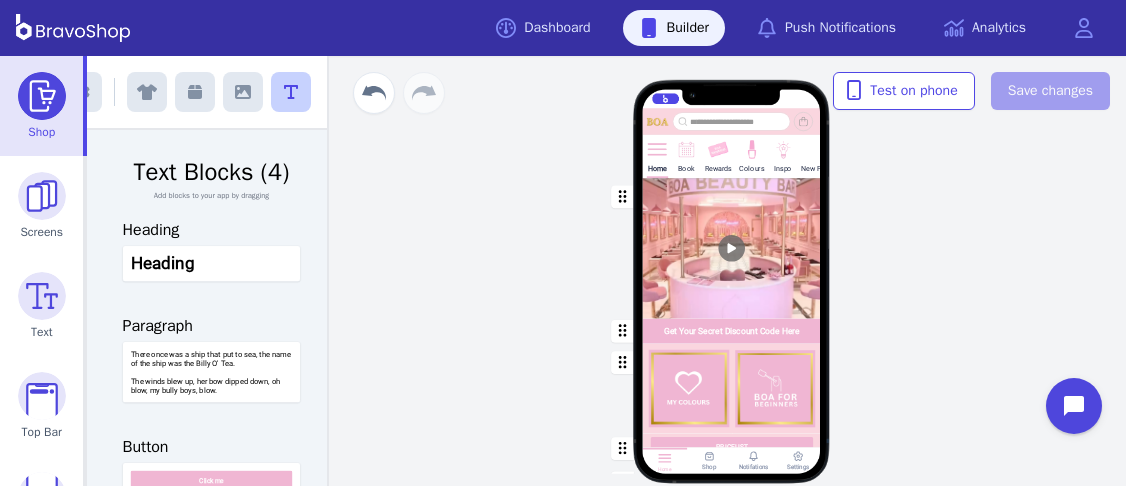 click at bounding box center [732, 248] 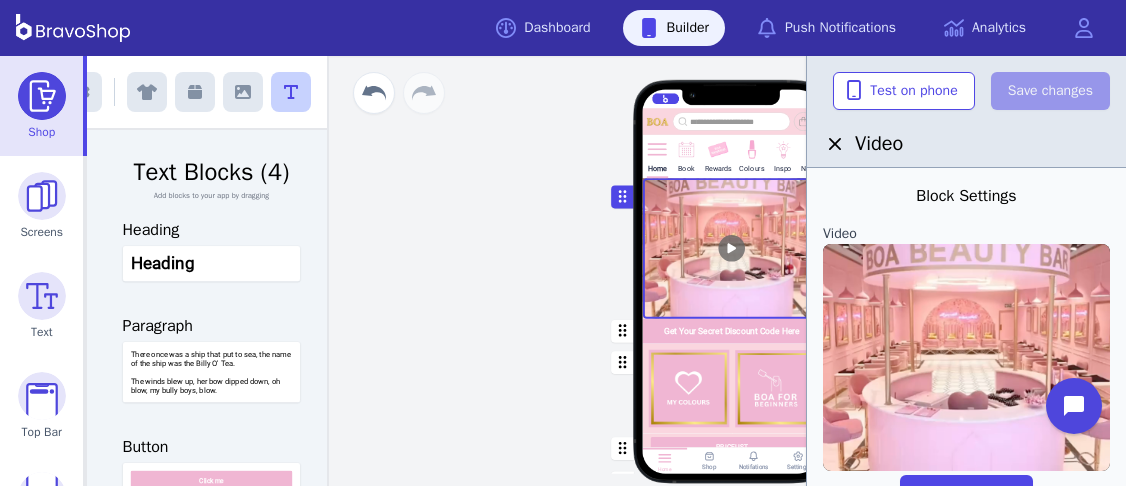 click at bounding box center [732, 248] 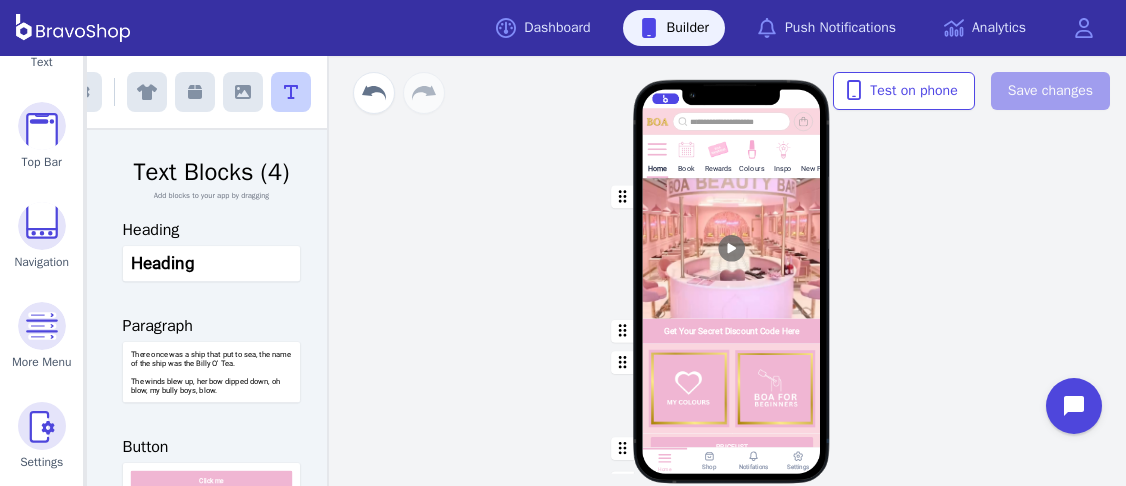 scroll, scrollTop: 0, scrollLeft: 0, axis: both 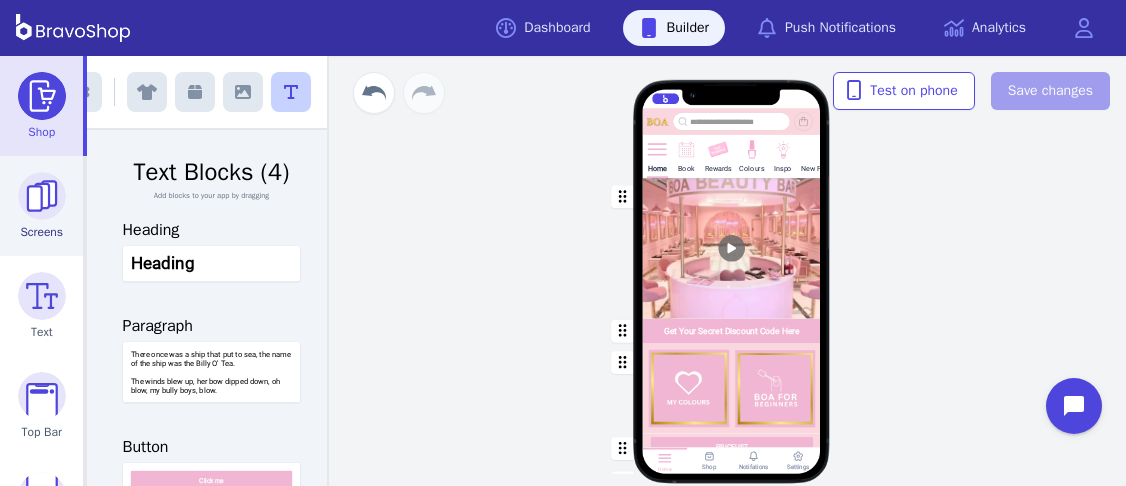 click at bounding box center (42, 196) 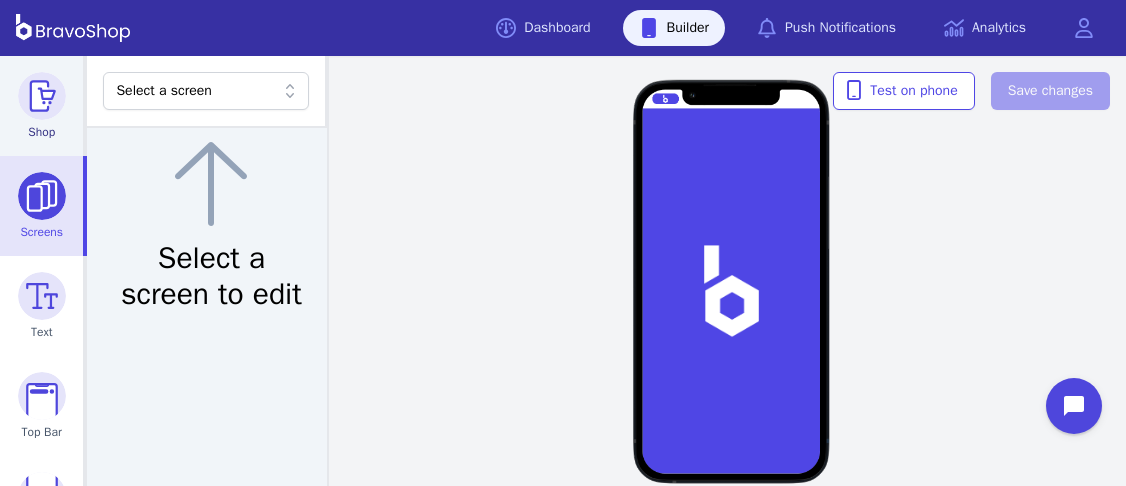 click at bounding box center [42, 96] 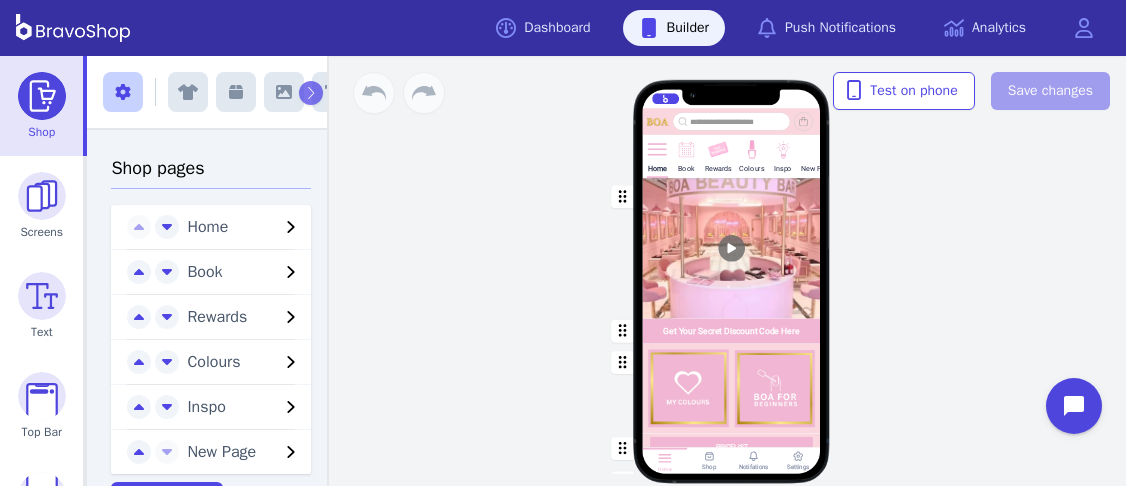 click at bounding box center (816, 148) 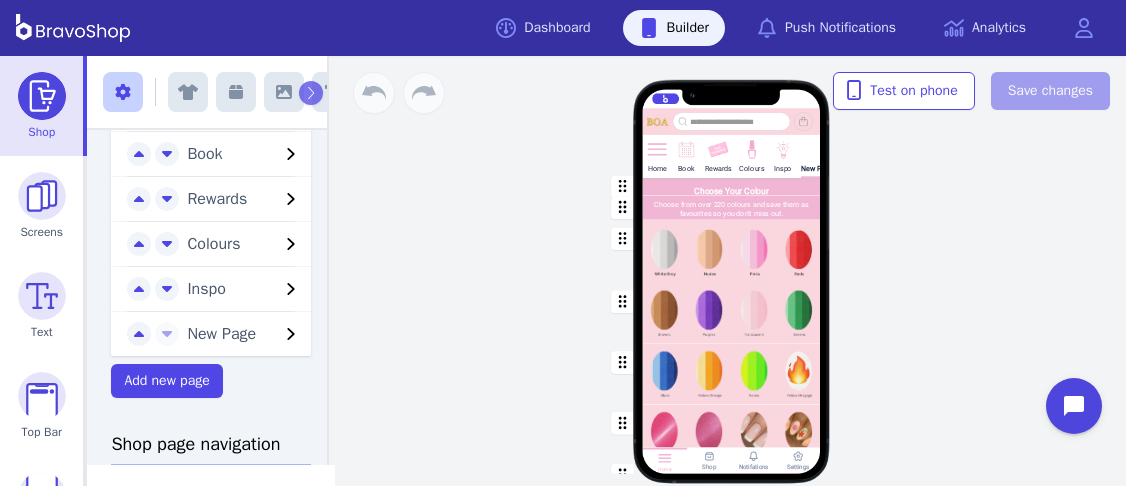 scroll, scrollTop: 123, scrollLeft: 0, axis: vertical 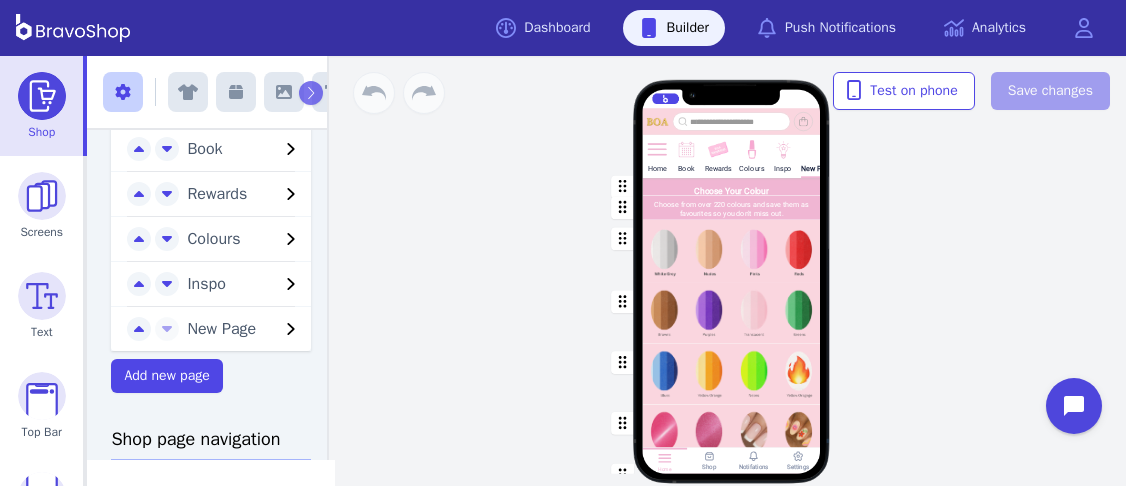 click on "New Page" at bounding box center (221, 329) 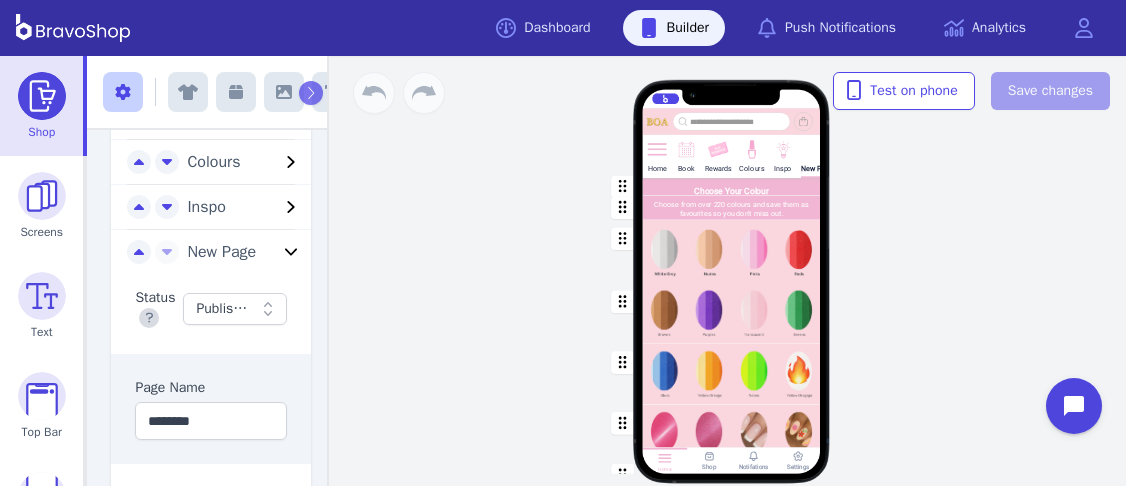 scroll, scrollTop: 205, scrollLeft: 0, axis: vertical 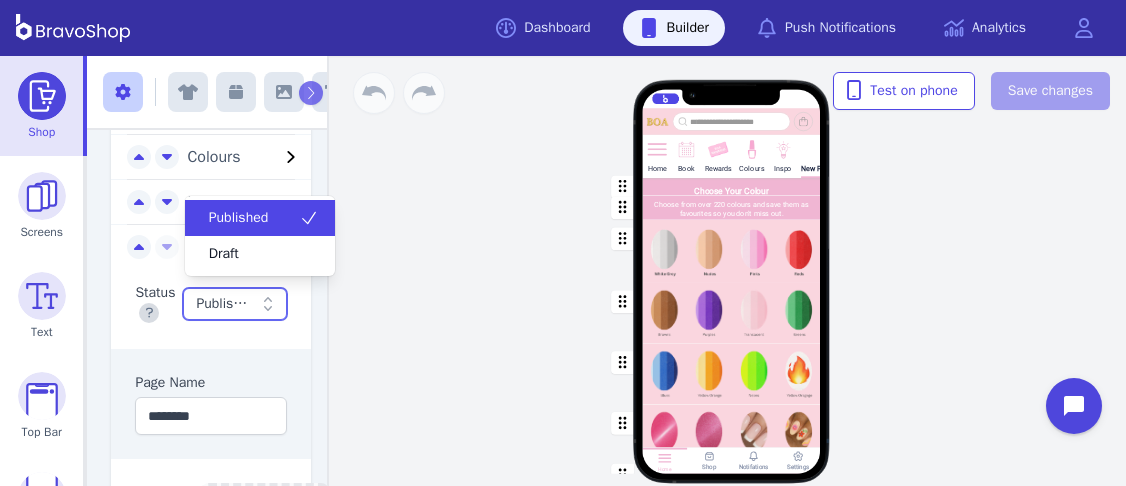 click 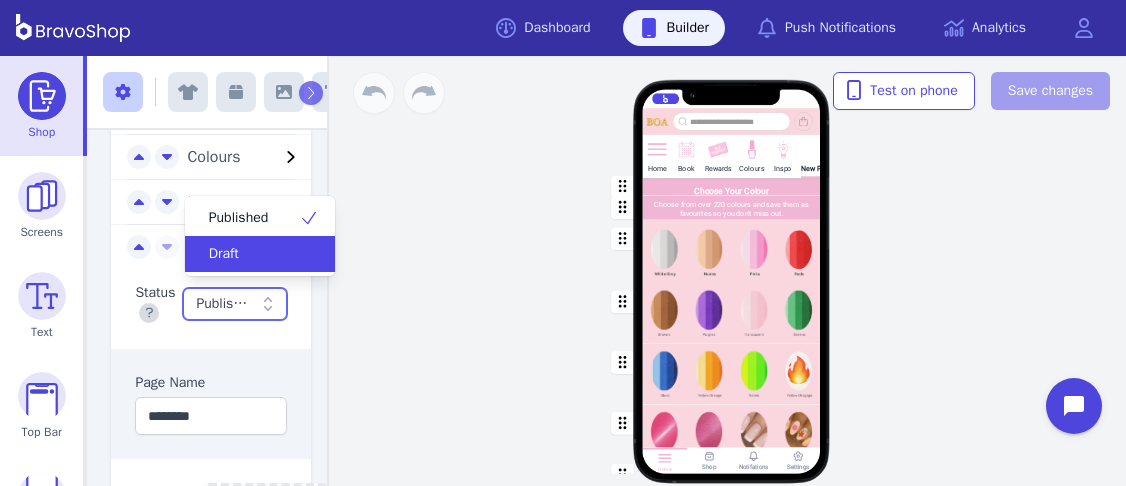 click on "Draft" at bounding box center [248, 254] 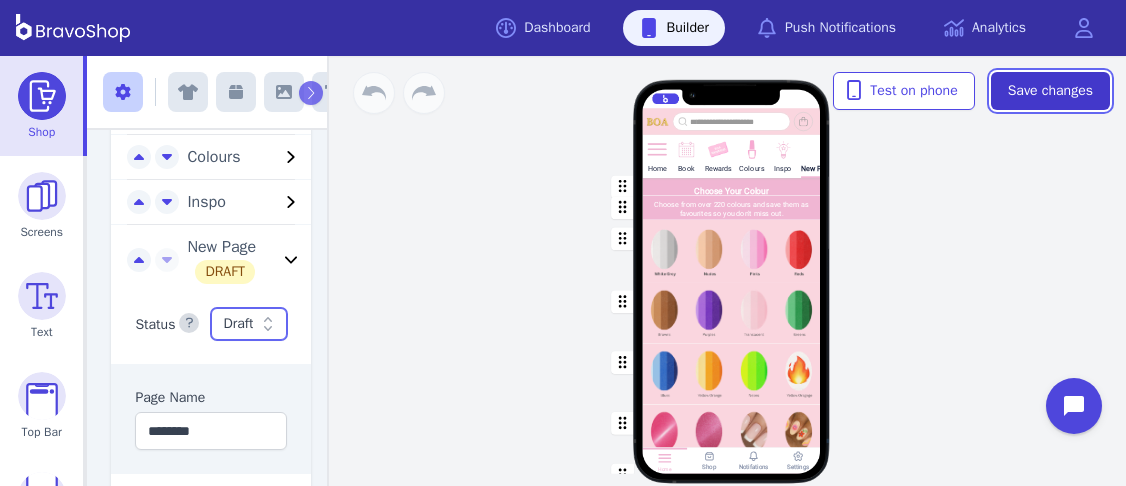 click on "Save changes" at bounding box center [1050, 91] 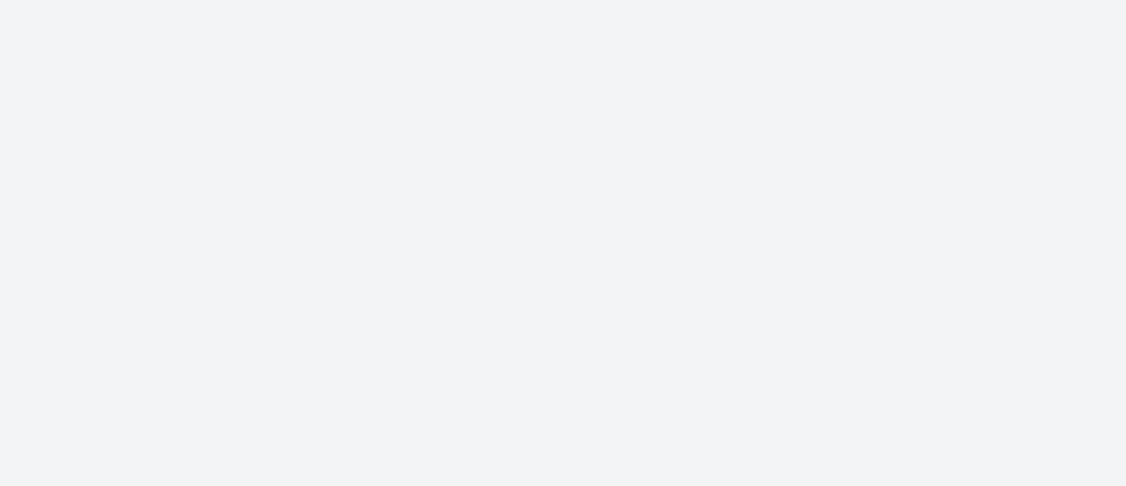 scroll, scrollTop: 0, scrollLeft: 0, axis: both 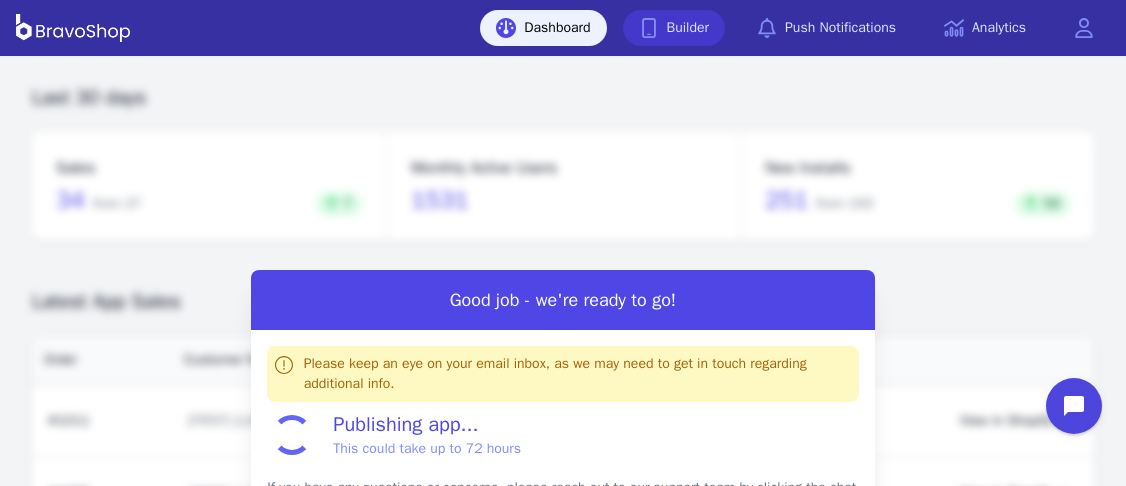 click on "Builder" at bounding box center (674, 28) 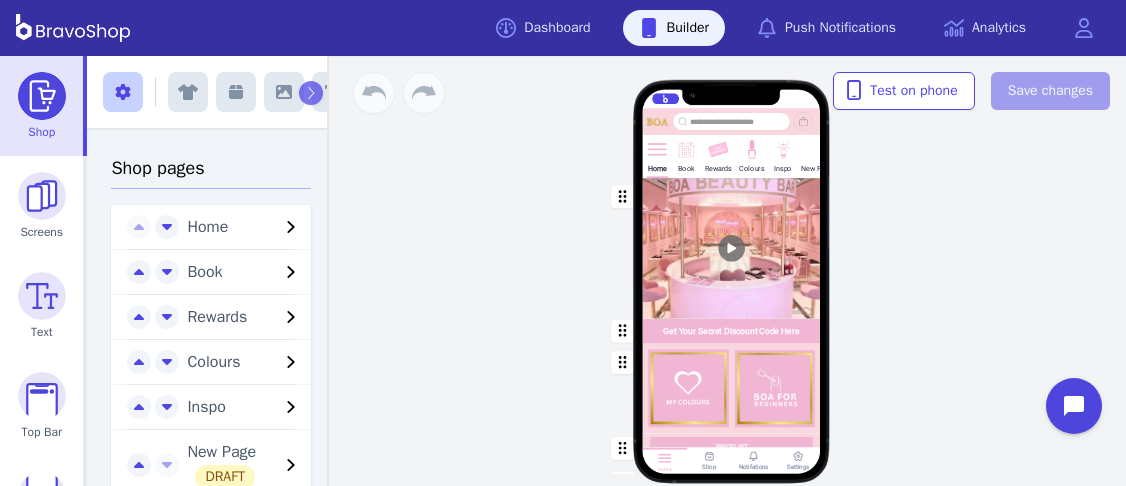 click on "New Page" at bounding box center [817, 168] 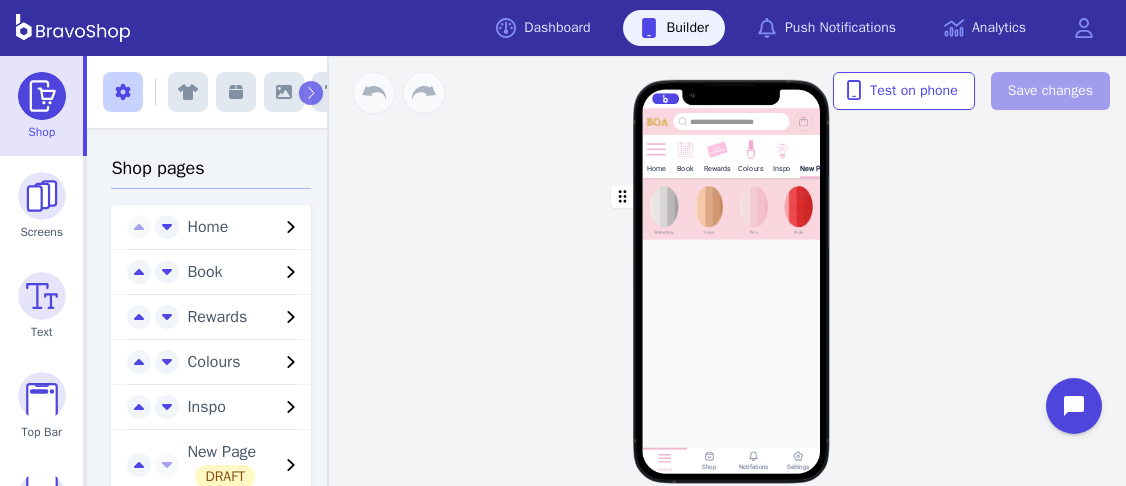 click at bounding box center [732, 209] 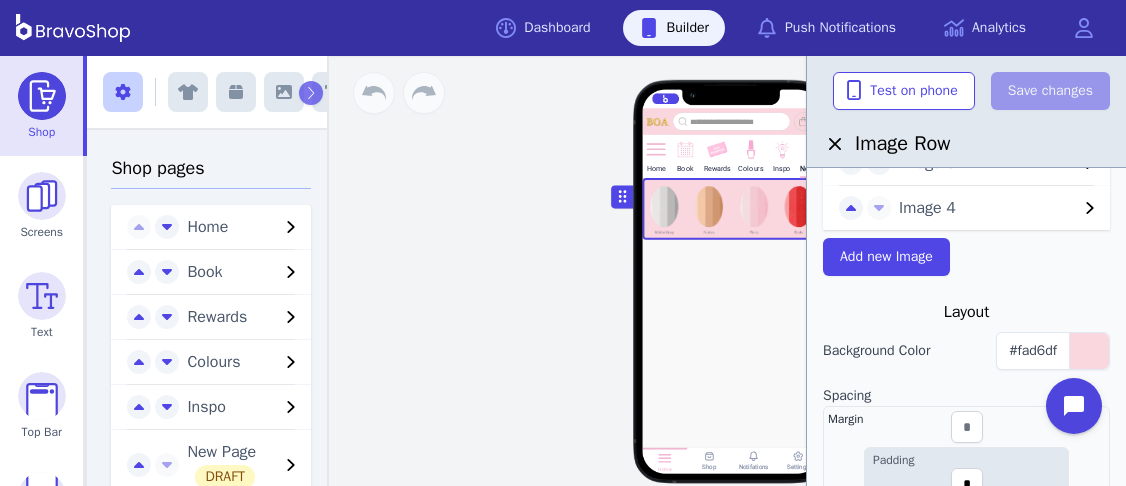 scroll, scrollTop: 195, scrollLeft: 0, axis: vertical 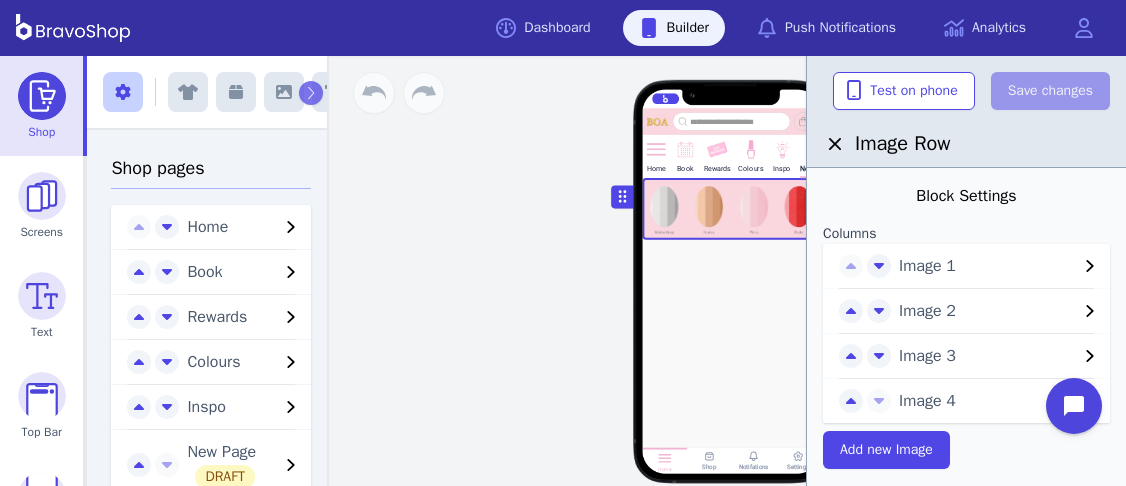click on "Image 1" at bounding box center (988, 266) 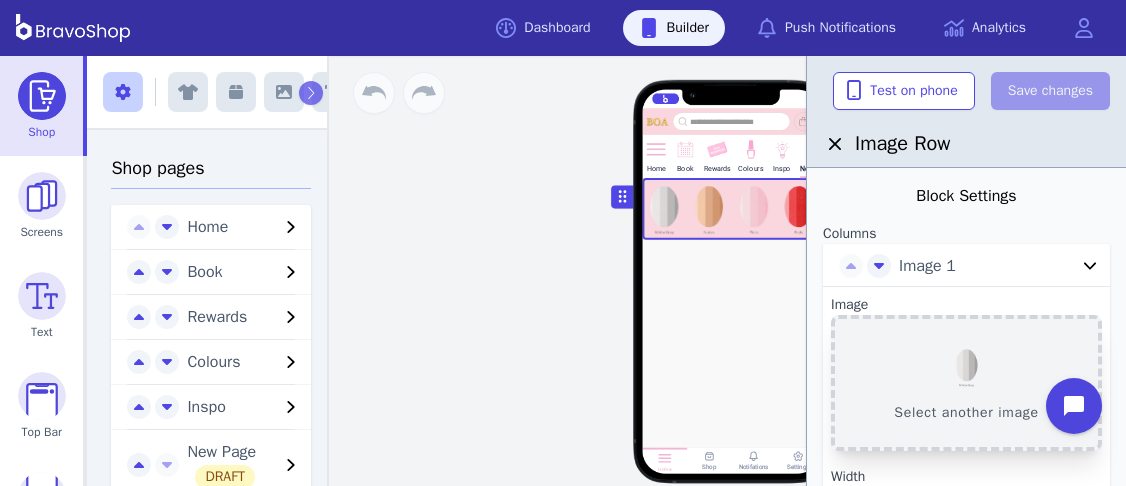 click on "Select another image" at bounding box center [966, 383] 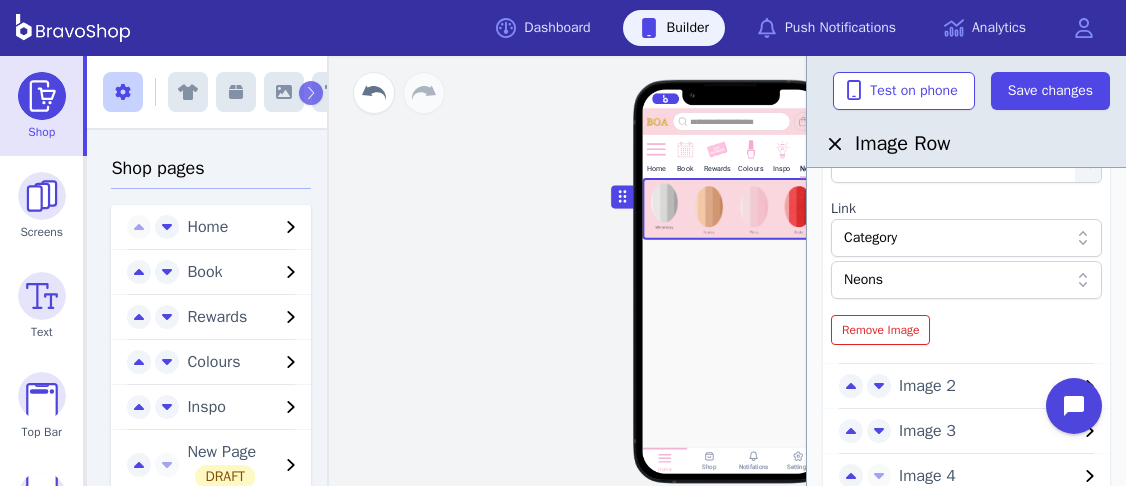 click on "Image 2" at bounding box center [988, 386] 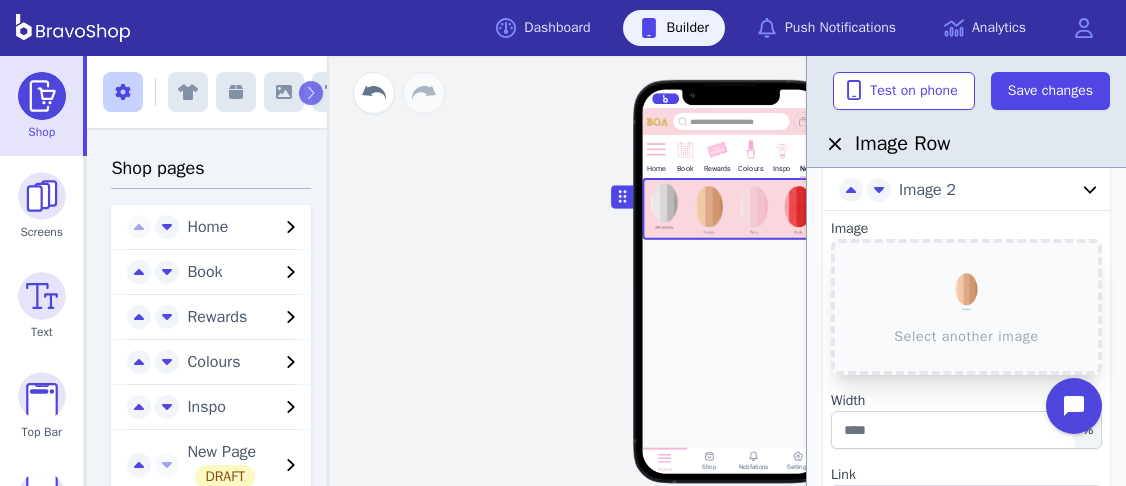 scroll, scrollTop: 117, scrollLeft: 0, axis: vertical 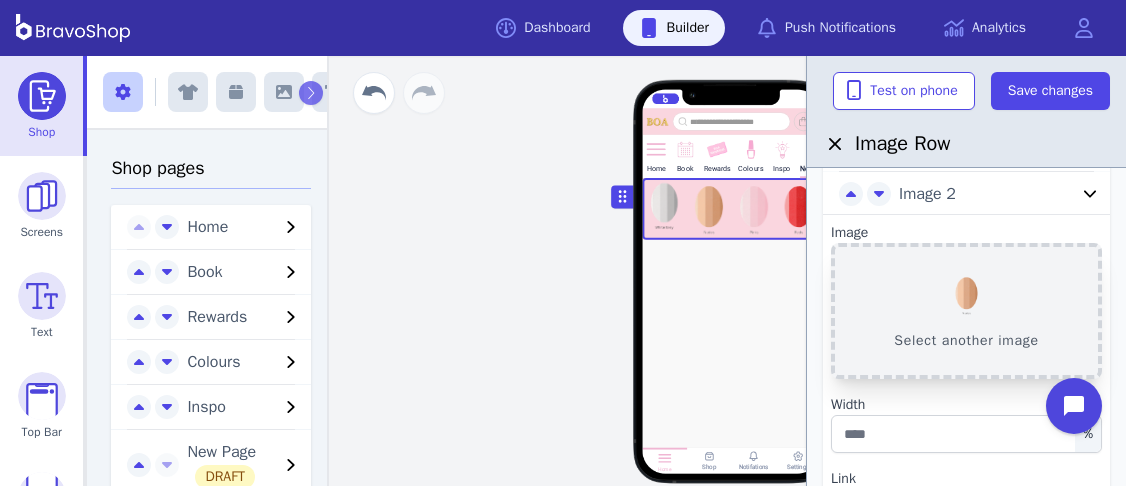click on "Select another image" at bounding box center (966, 311) 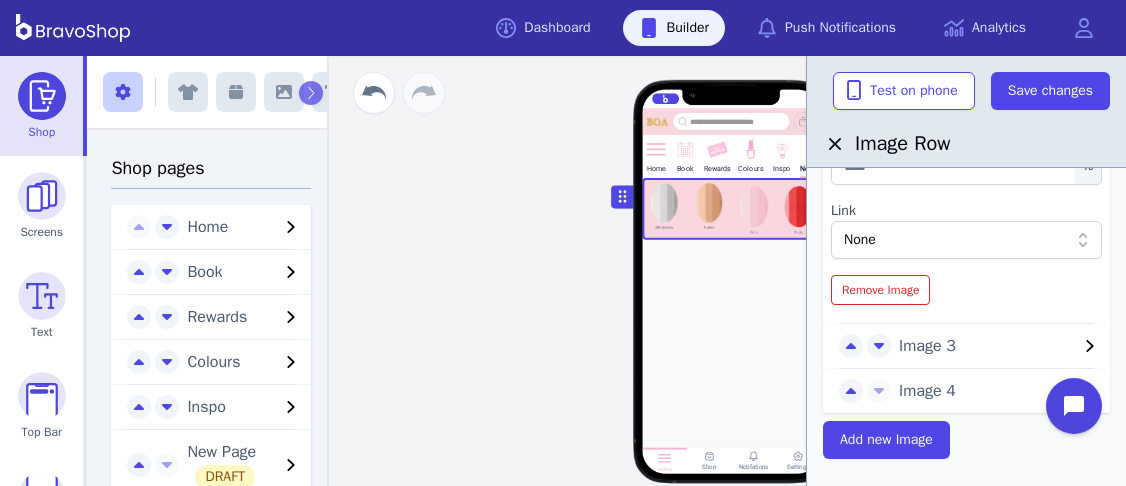 scroll, scrollTop: 392, scrollLeft: 0, axis: vertical 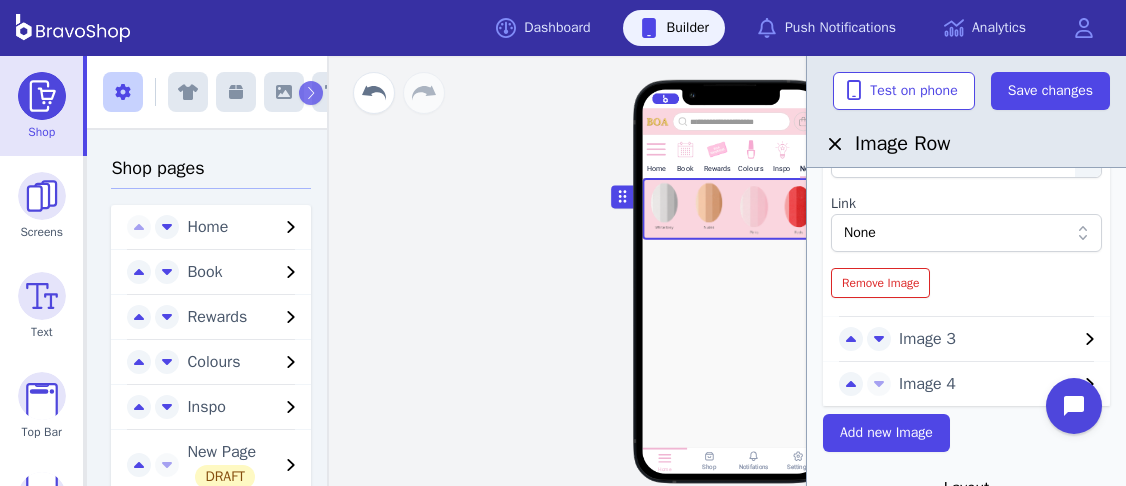 click on "Image 3" at bounding box center (988, 339) 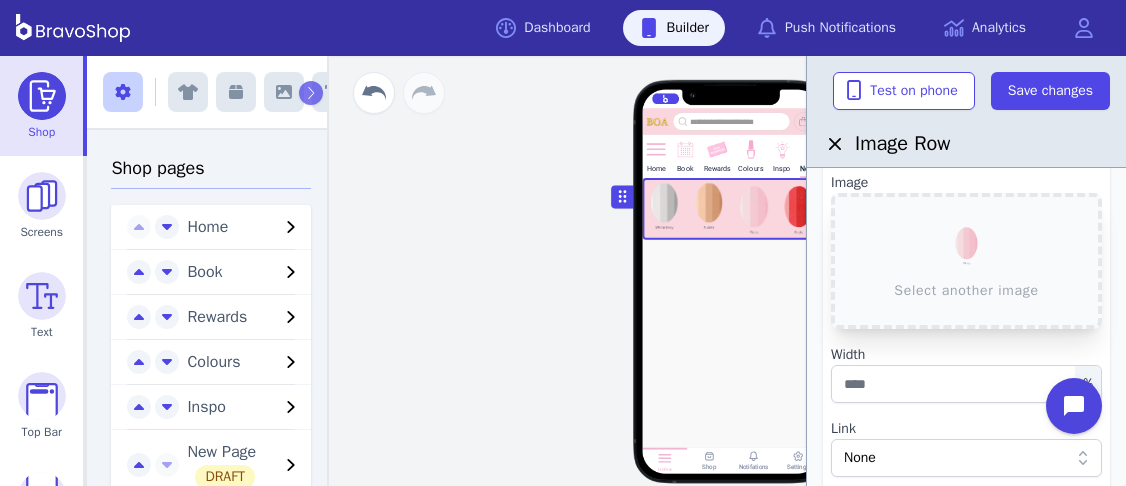 scroll, scrollTop: 205, scrollLeft: 0, axis: vertical 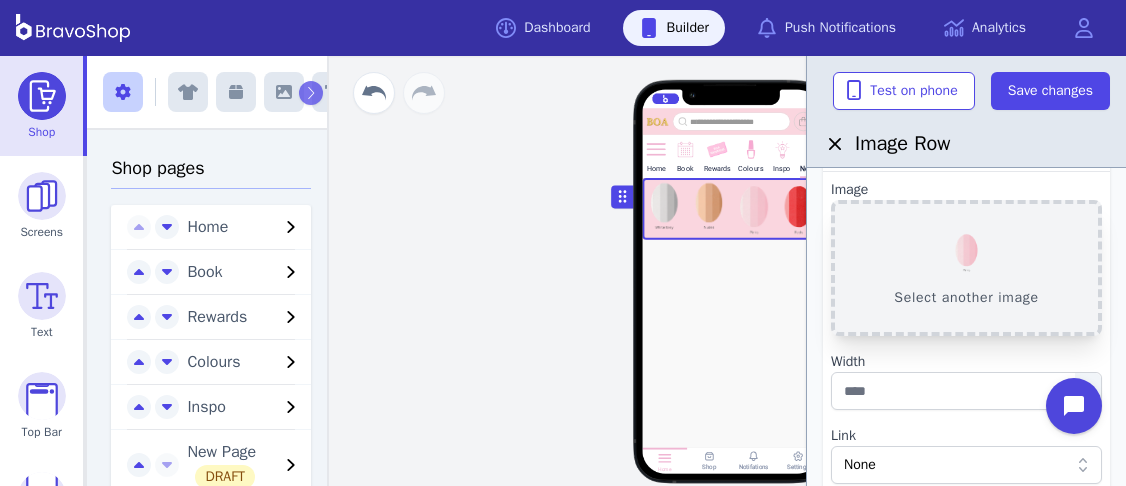 click on "Select another image" at bounding box center (966, 268) 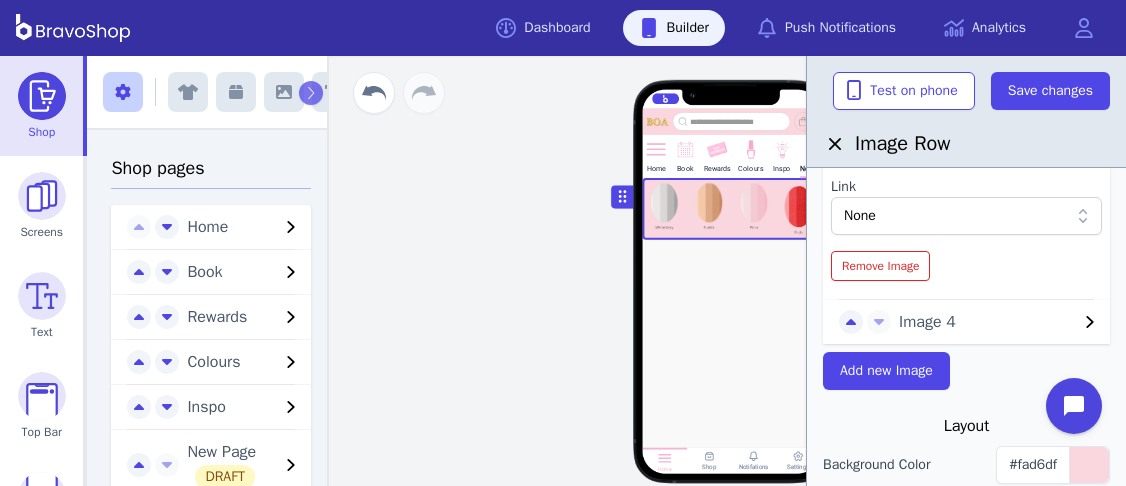scroll, scrollTop: 464, scrollLeft: 0, axis: vertical 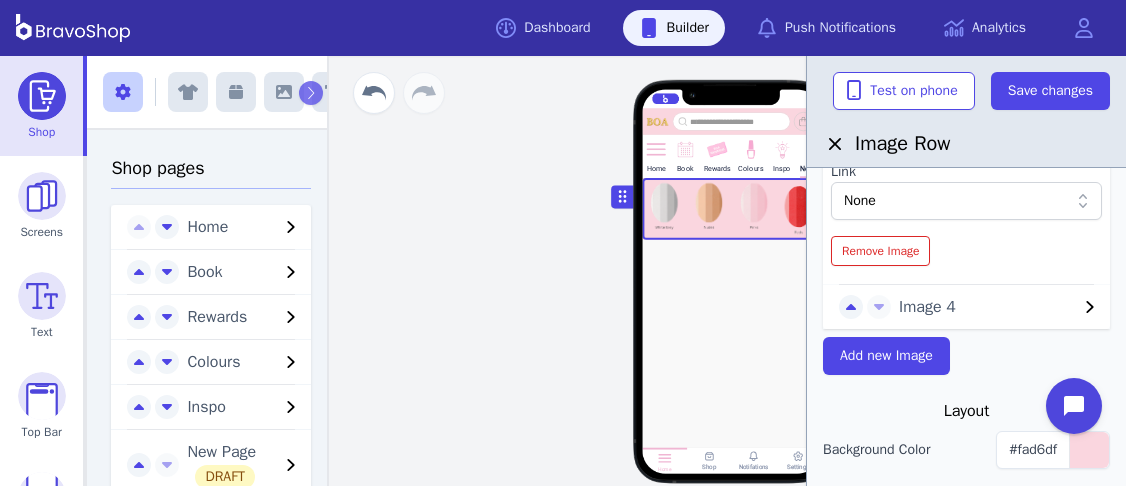 click on "Image 4" at bounding box center (988, 307) 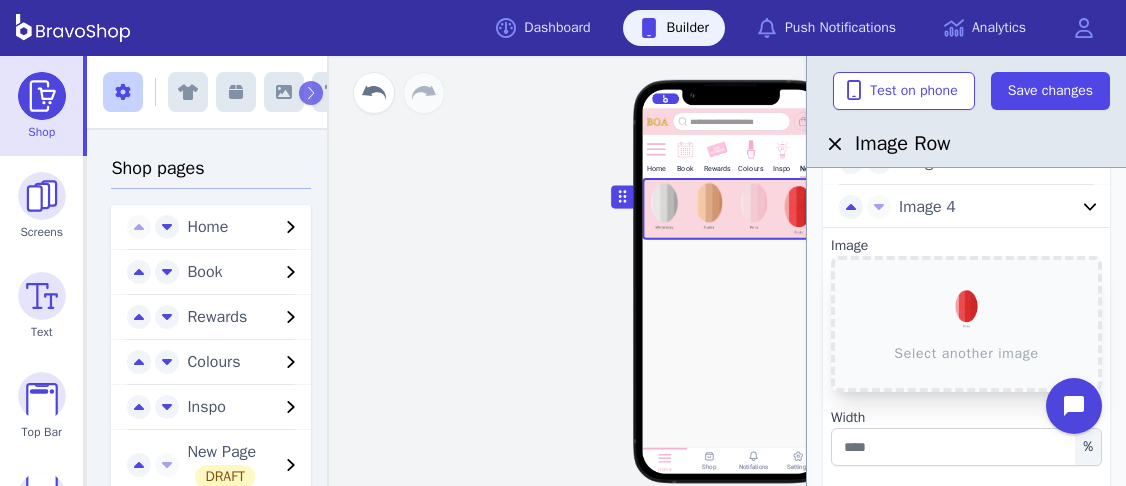 scroll, scrollTop: 198, scrollLeft: 0, axis: vertical 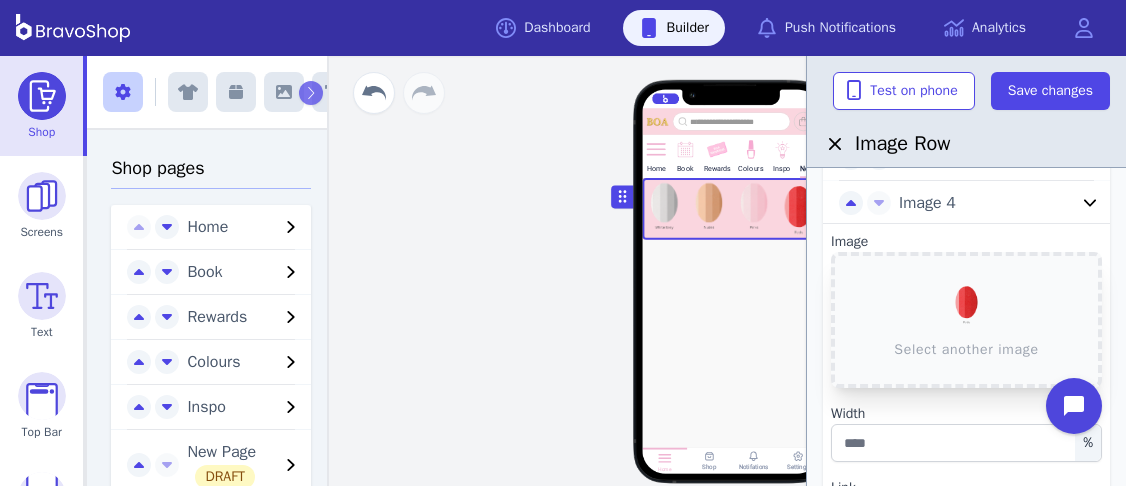 click on "Select another image" at bounding box center [966, 320] 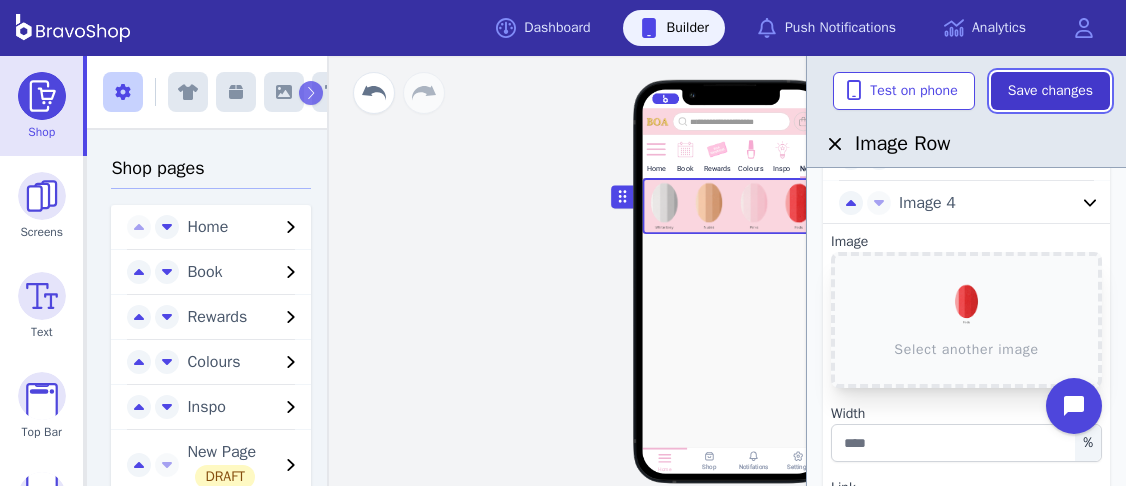 click on "Save changes" at bounding box center [1050, 91] 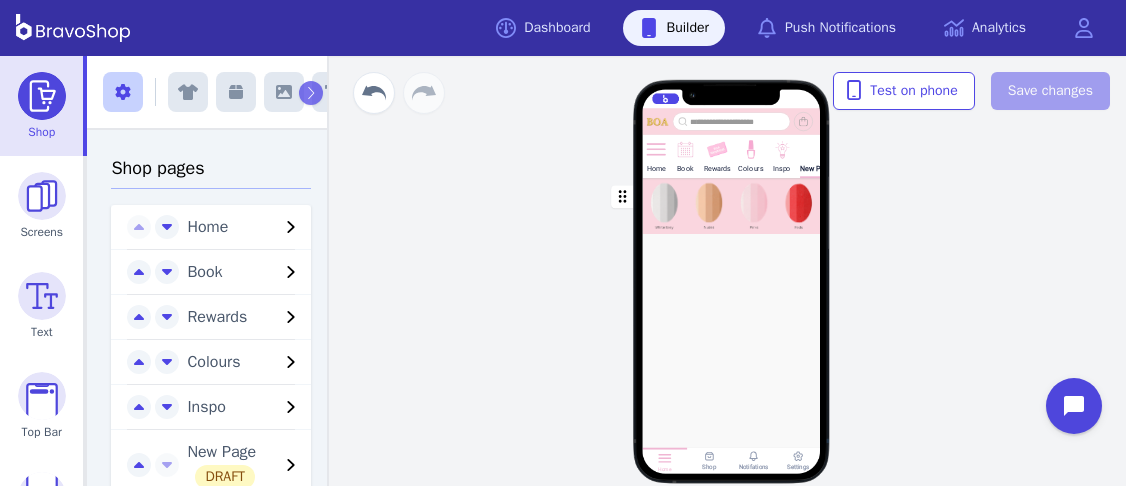 click at bounding box center [732, 206] 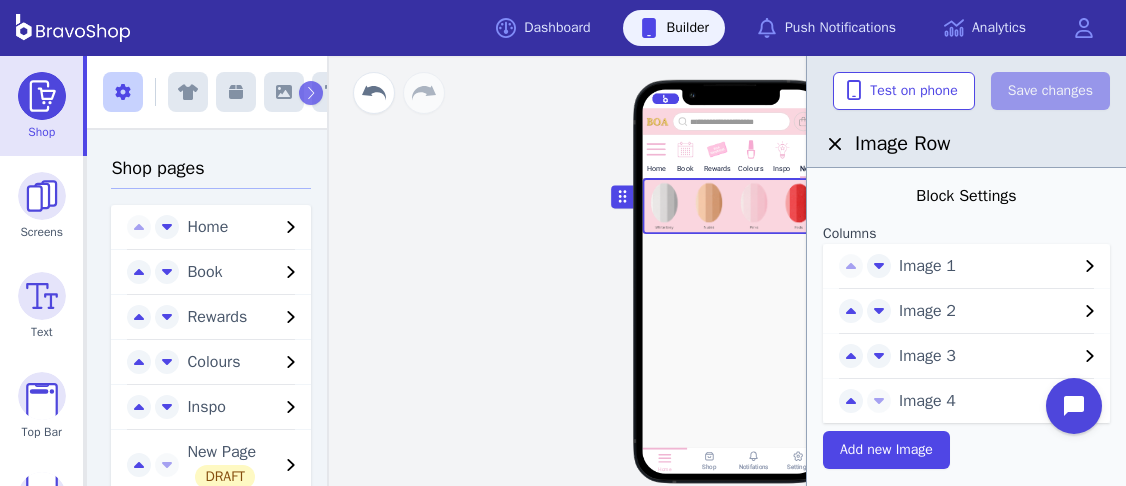 scroll, scrollTop: 729, scrollLeft: 0, axis: vertical 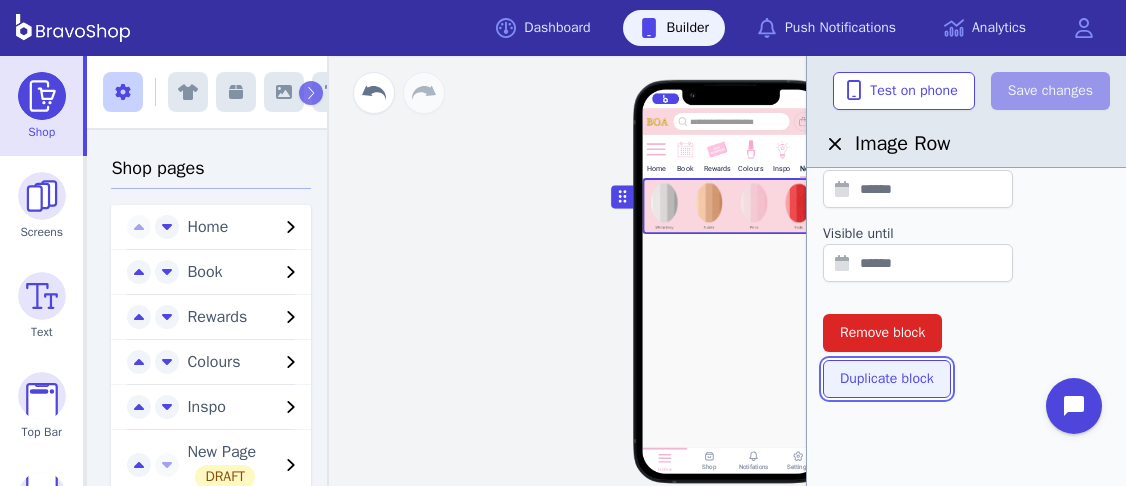 click on "Duplicate block" at bounding box center (887, 379) 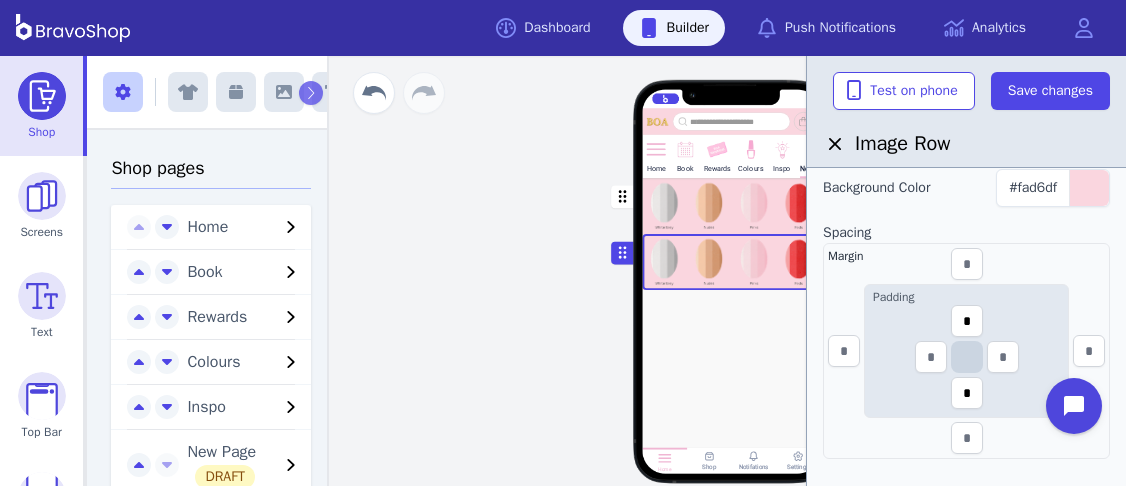 scroll, scrollTop: 357, scrollLeft: 0, axis: vertical 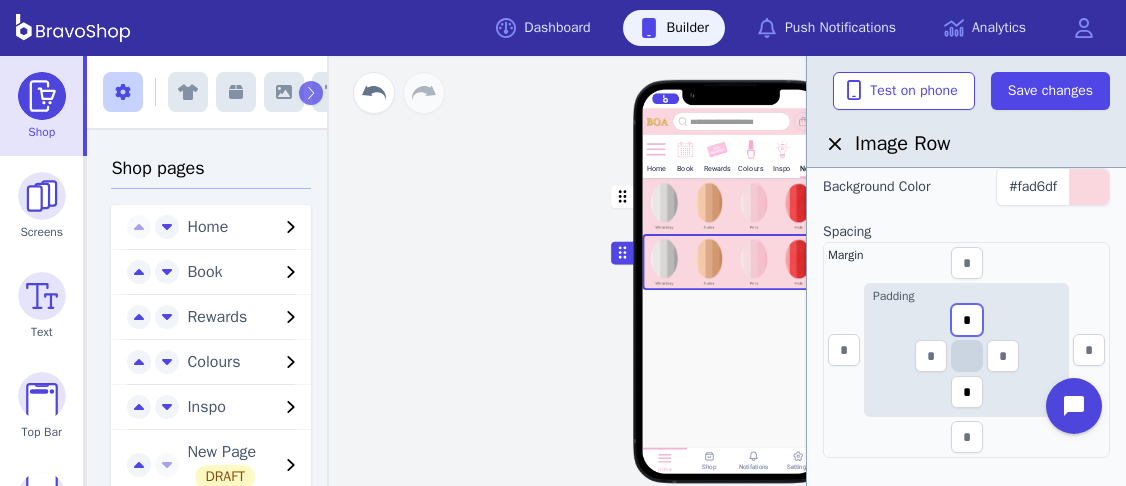 click on "*" at bounding box center (967, 320) 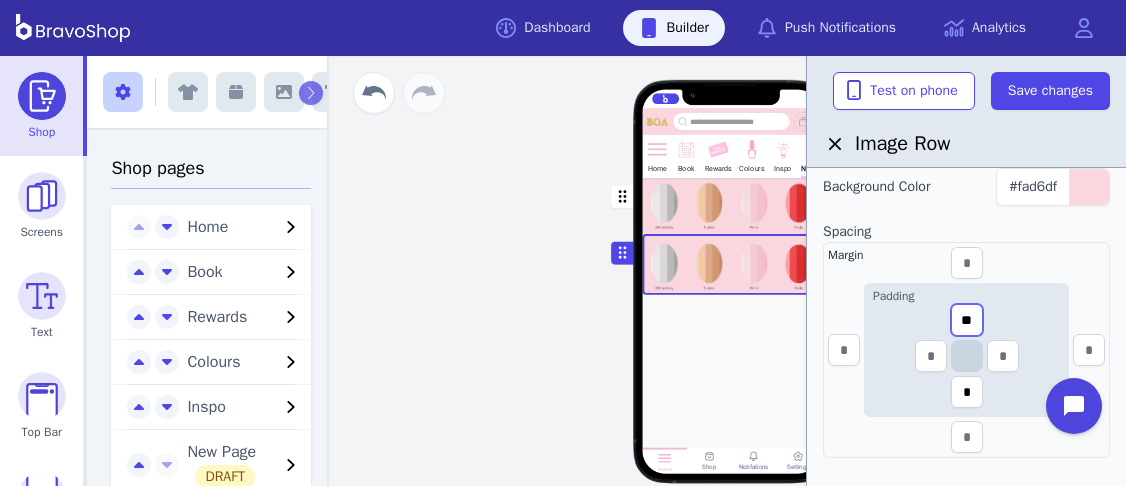 type on "*" 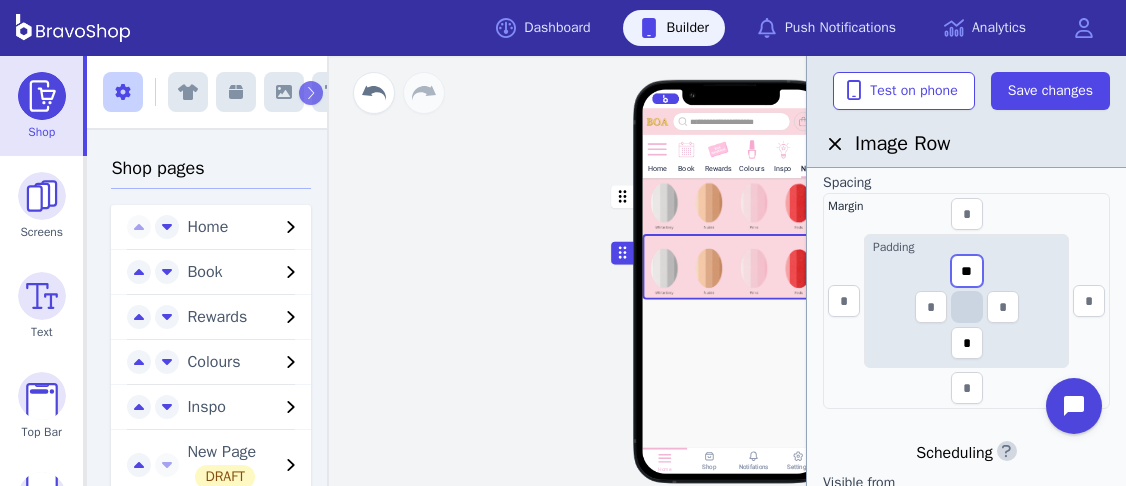 scroll, scrollTop: 409, scrollLeft: 0, axis: vertical 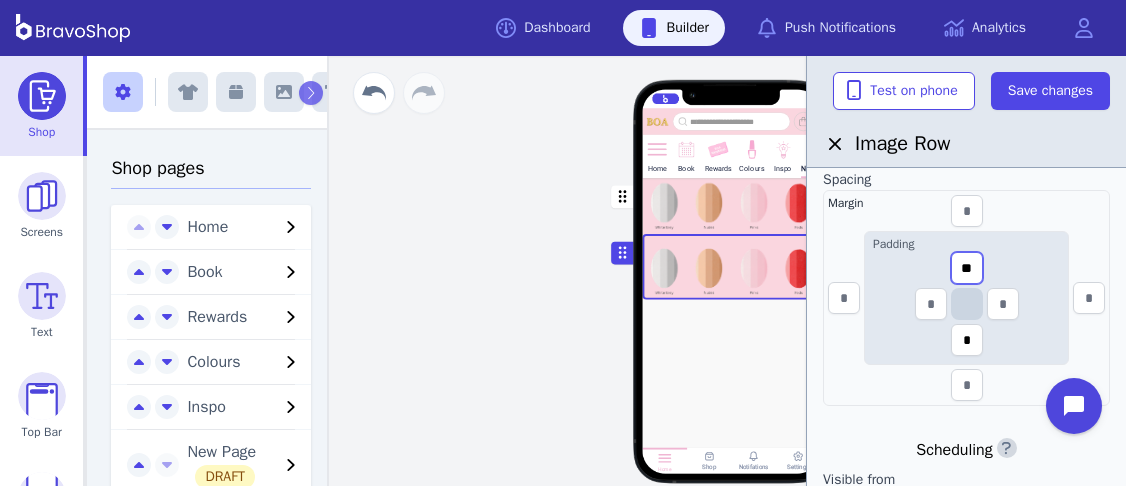 type on "**" 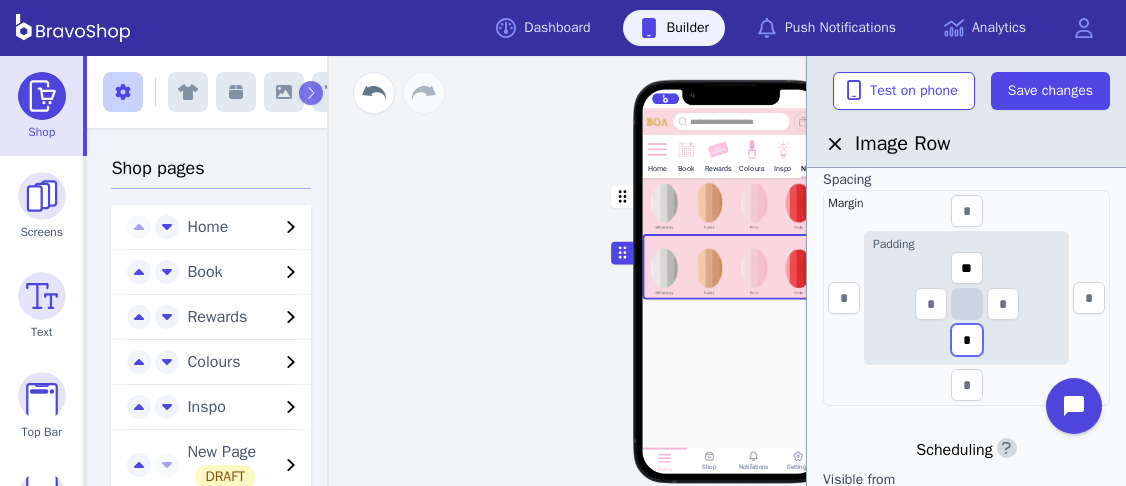 click on "*" at bounding box center (967, 340) 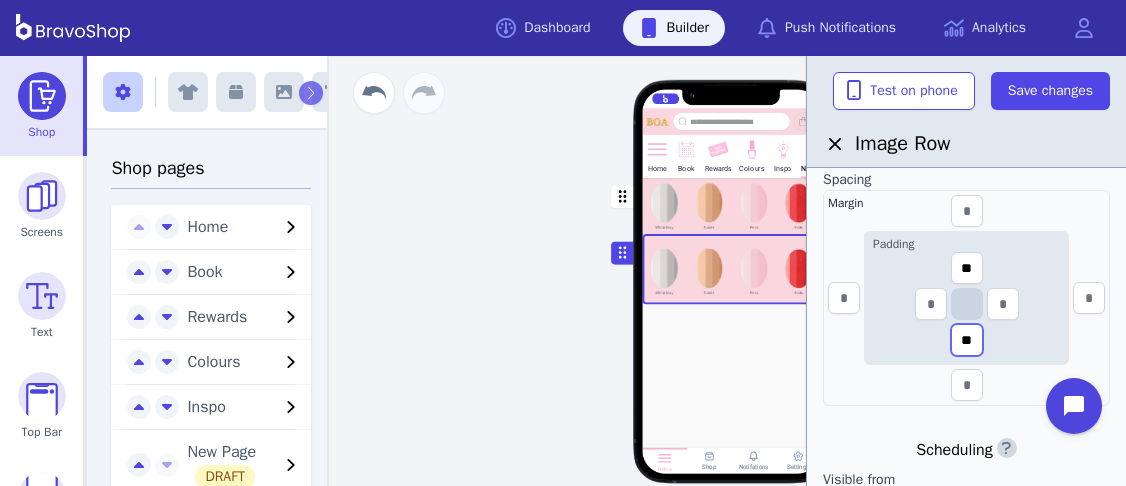 scroll, scrollTop: 0, scrollLeft: 0, axis: both 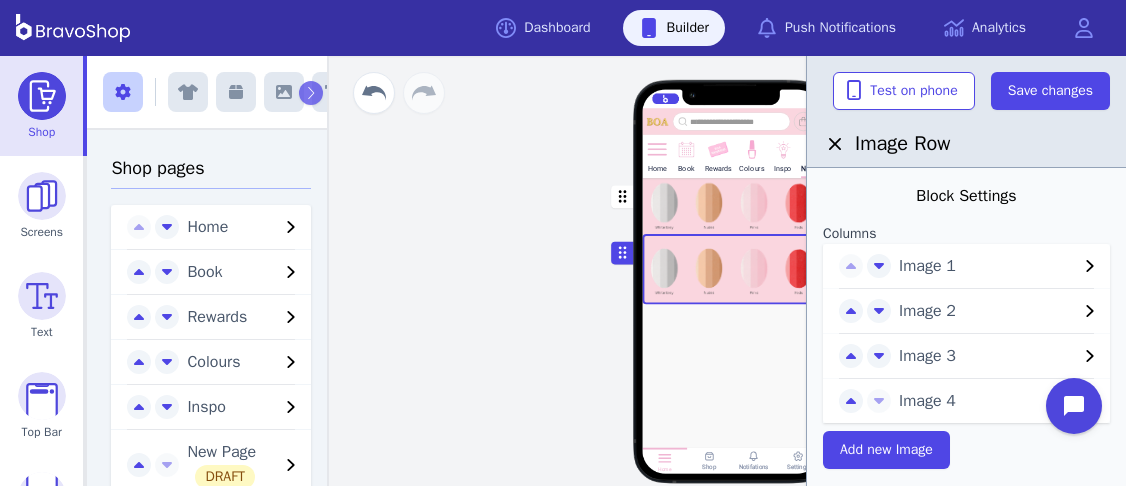 type on "**" 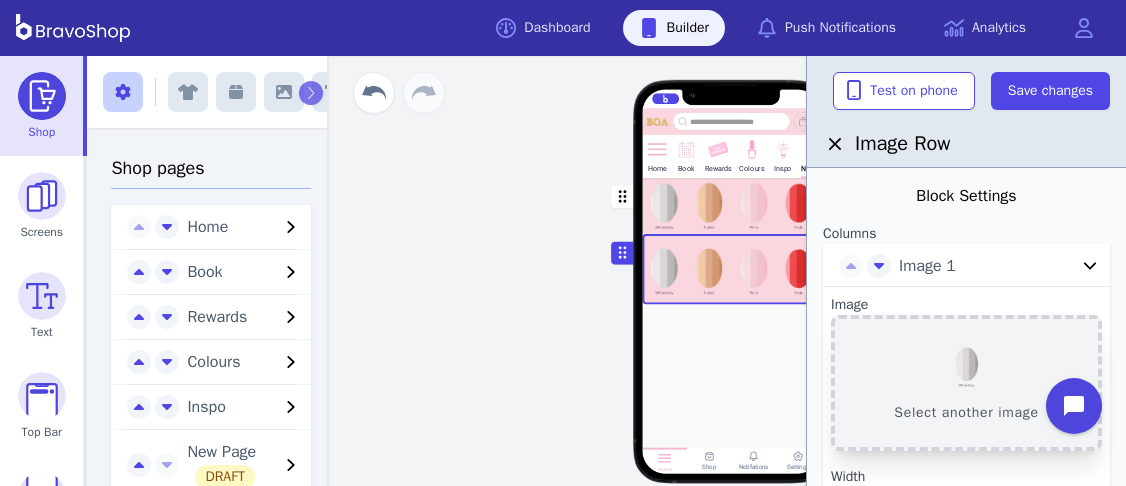click on "Select another image" at bounding box center (966, 383) 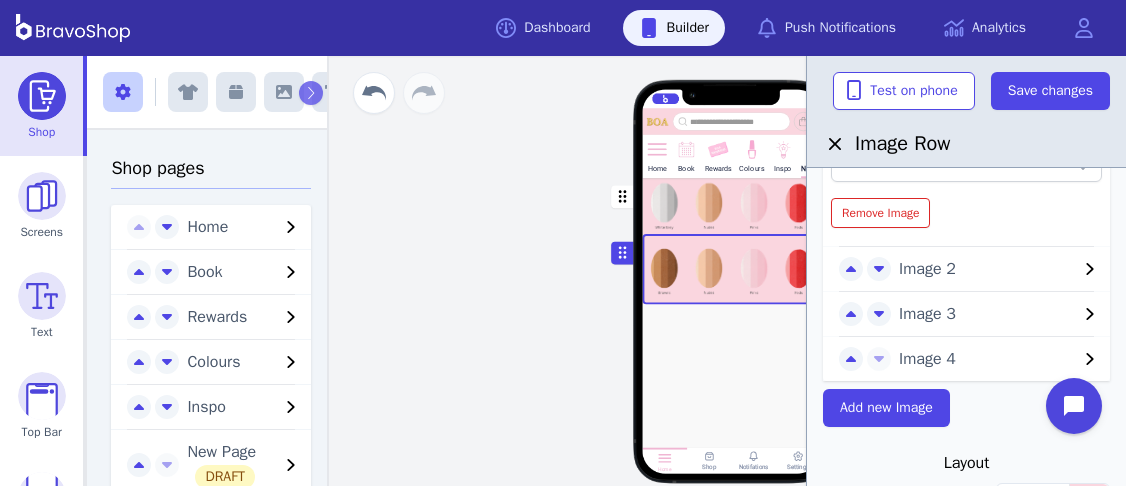 scroll, scrollTop: 464, scrollLeft: 0, axis: vertical 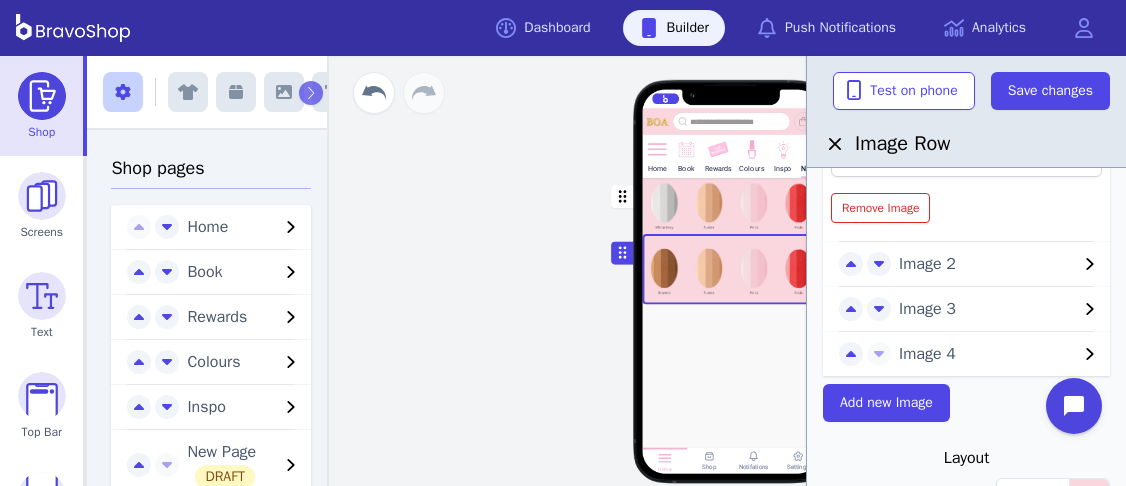 click on "Image 2" at bounding box center [988, 264] 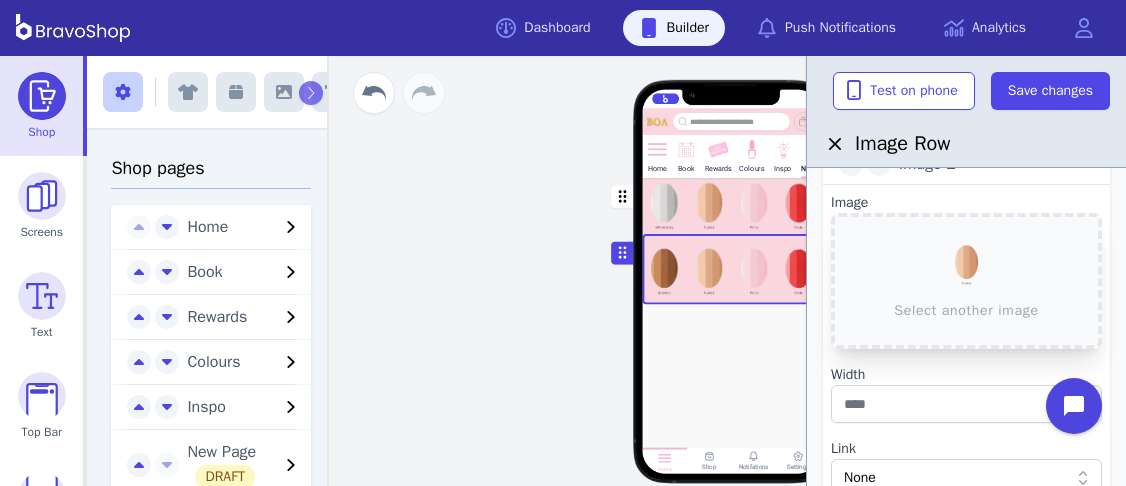 scroll, scrollTop: 107, scrollLeft: 0, axis: vertical 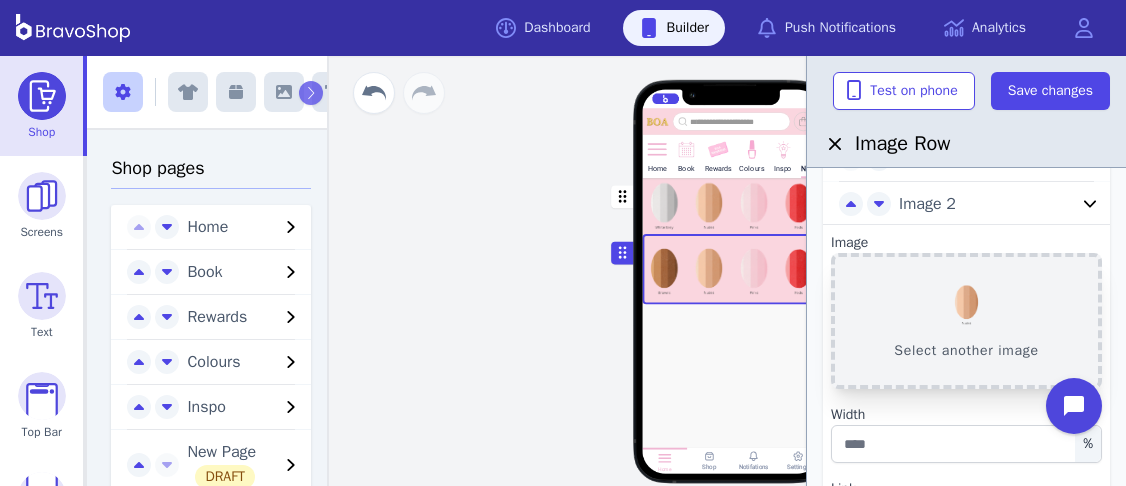 click on "Select another image" at bounding box center [966, 321] 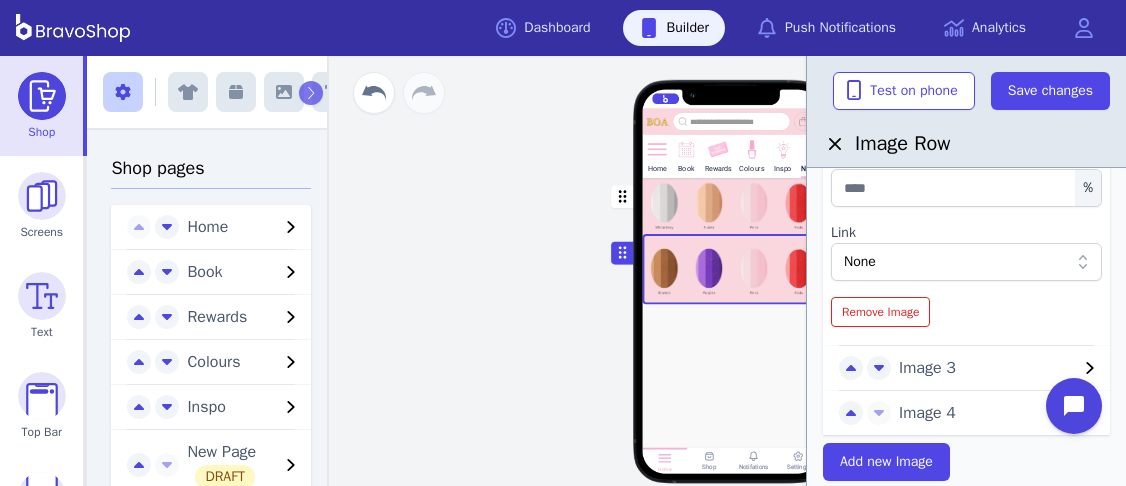 scroll, scrollTop: 397, scrollLeft: 0, axis: vertical 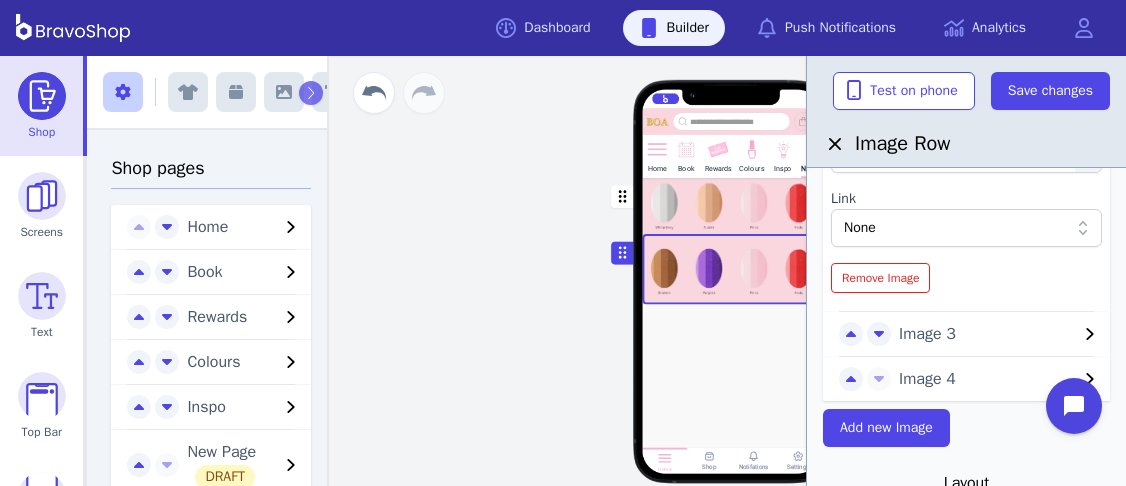 click on "Image 3" at bounding box center (988, 334) 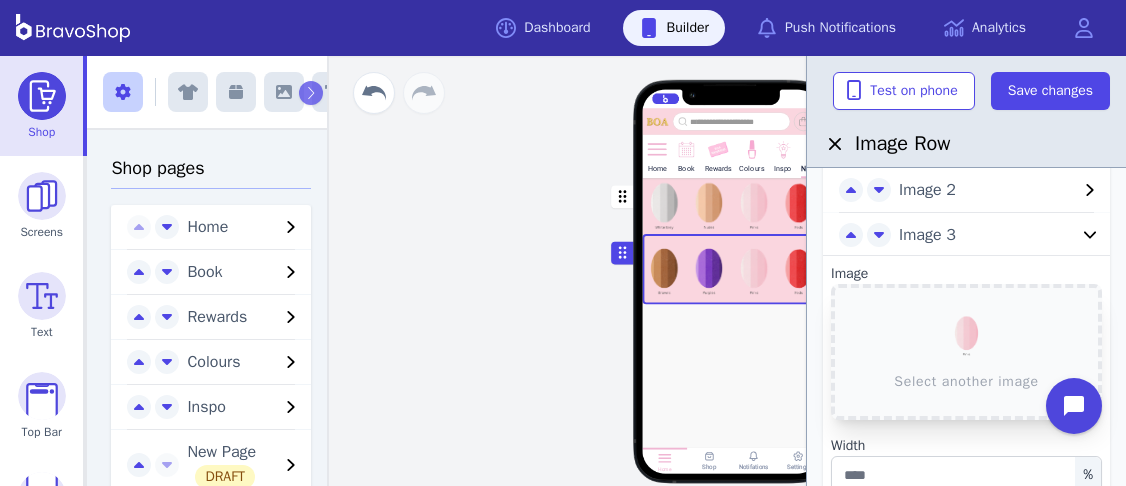 scroll, scrollTop: 122, scrollLeft: 0, axis: vertical 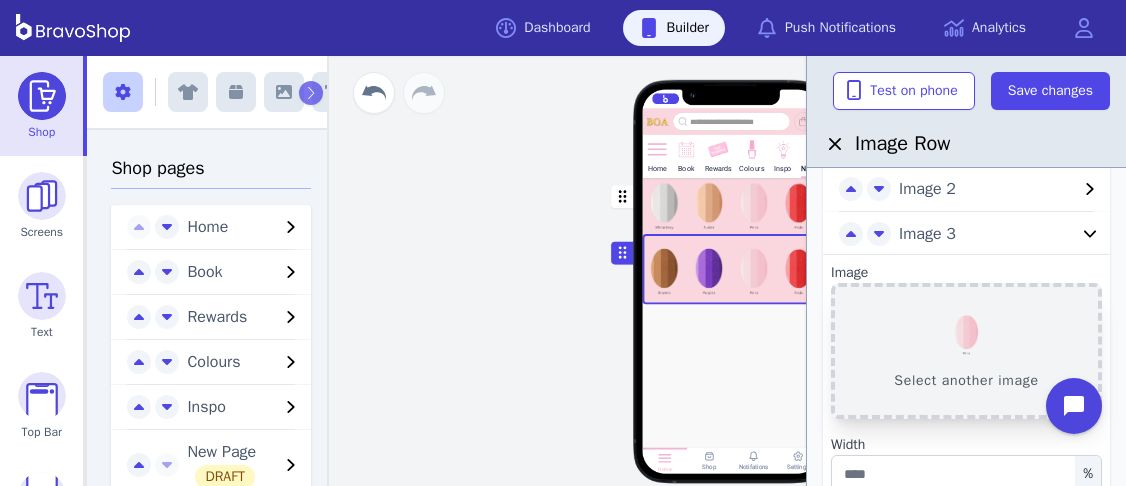 click on "Select another image" at bounding box center (966, 351) 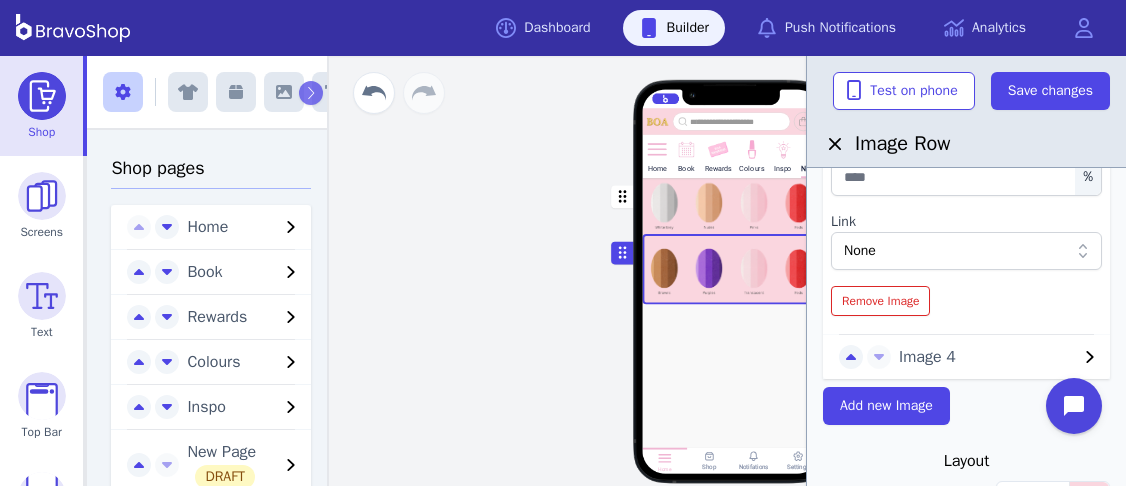 click on "Image 4" at bounding box center [988, 357] 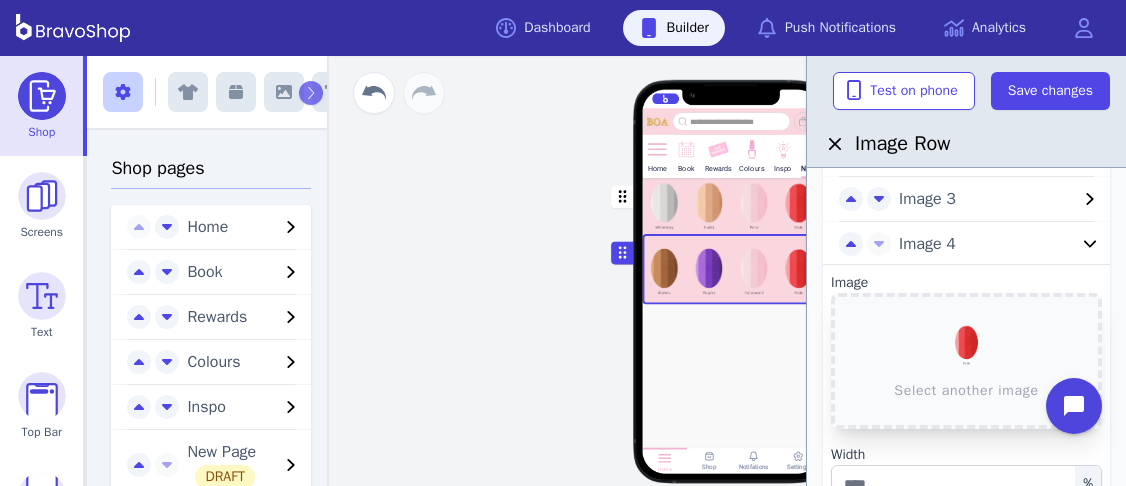 scroll, scrollTop: 151, scrollLeft: 0, axis: vertical 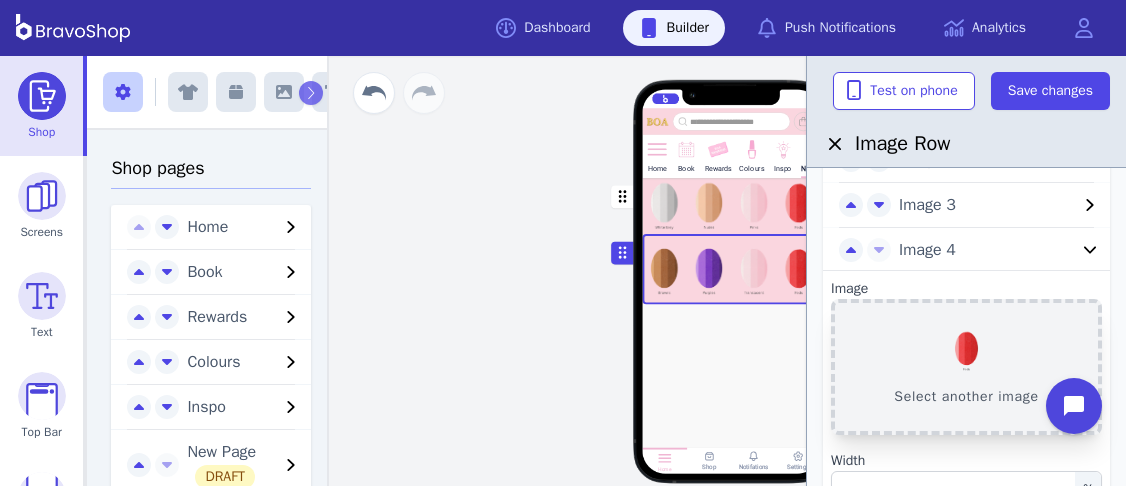click on "Select another image" at bounding box center [966, 367] 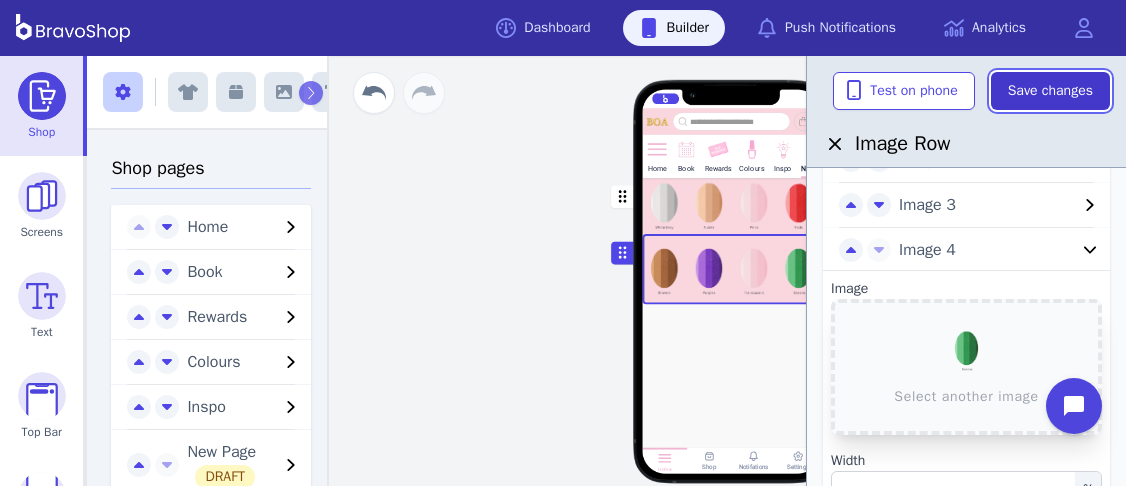 click on "Save changes" at bounding box center (1050, 91) 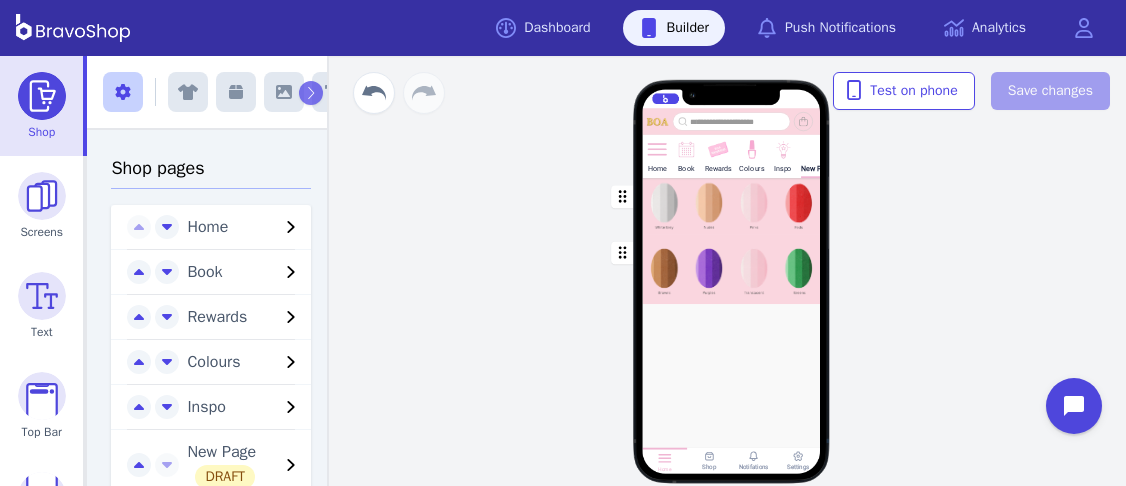 click at bounding box center [732, 206] 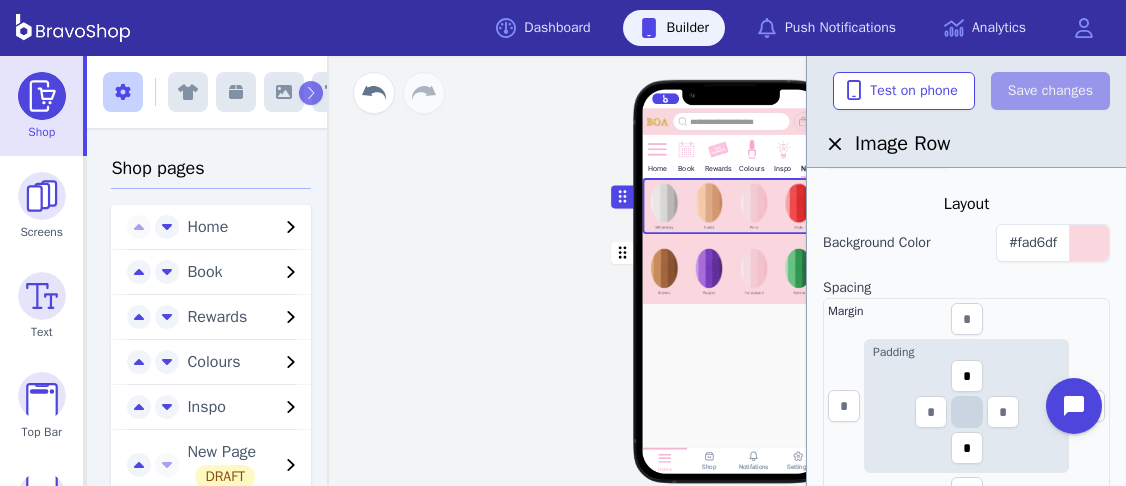 scroll, scrollTop: 313, scrollLeft: 0, axis: vertical 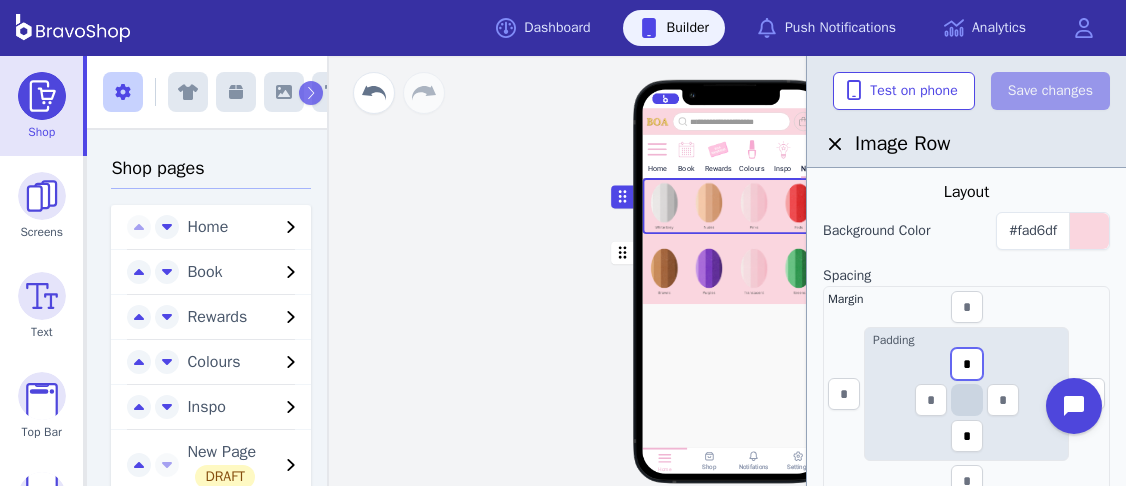 drag, startPoint x: 962, startPoint y: 367, endPoint x: 972, endPoint y: 365, distance: 10.198039 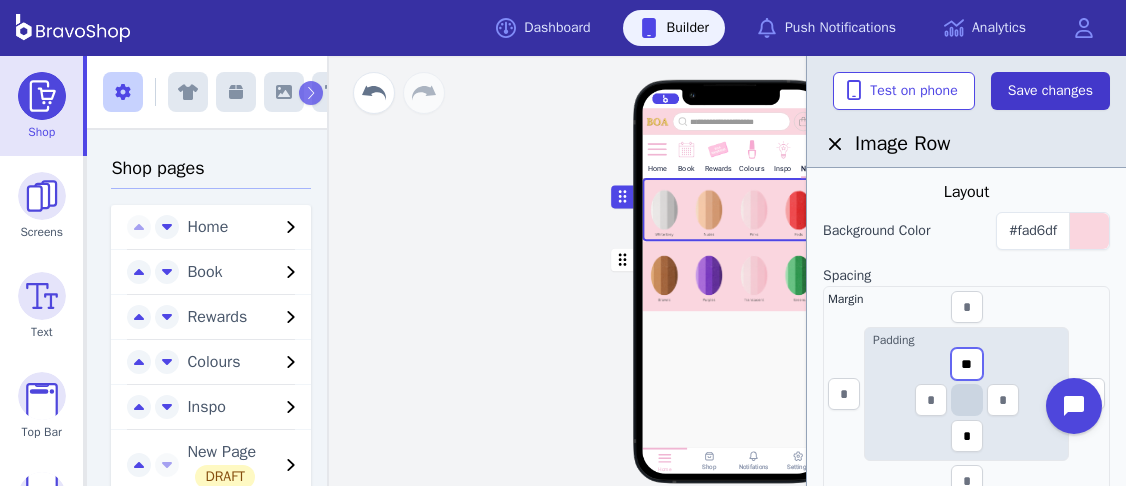 type on "**" 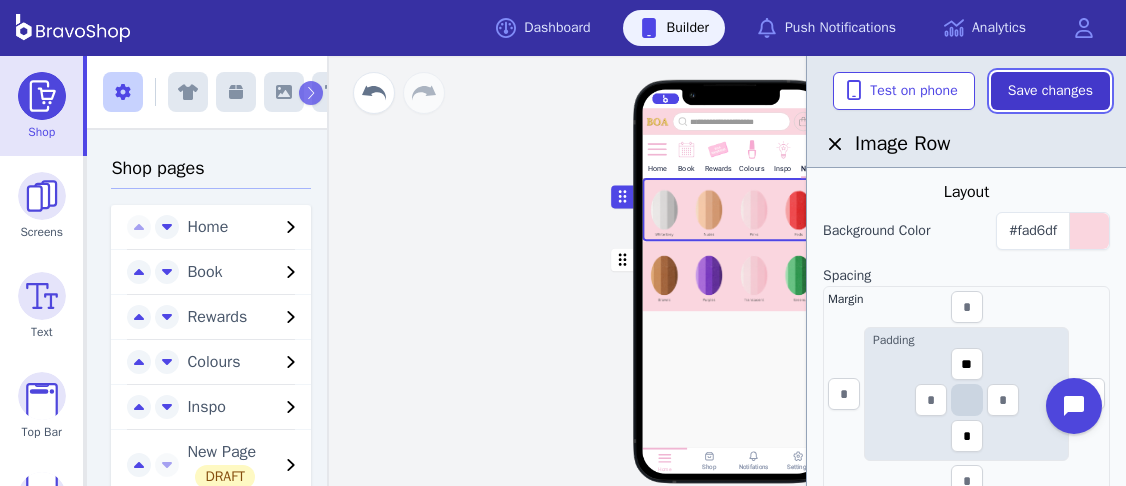 click on "Save changes" at bounding box center (1050, 91) 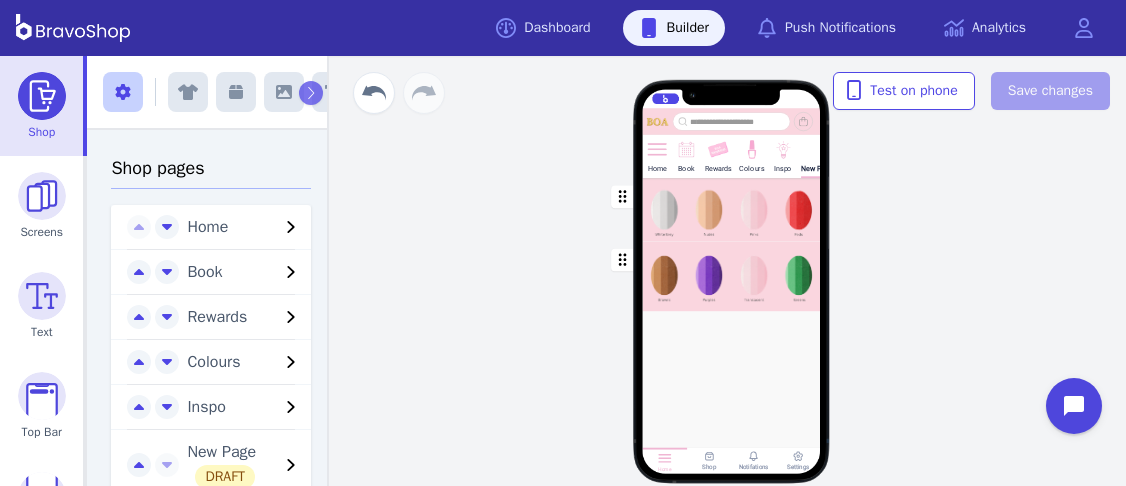click at bounding box center [732, 209] 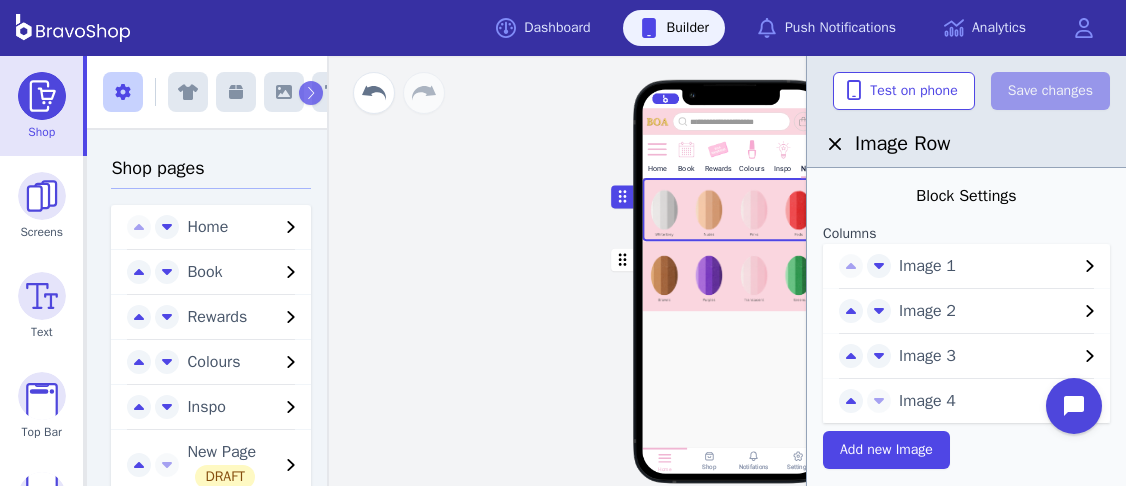 click on "Image 3" at bounding box center [988, 356] 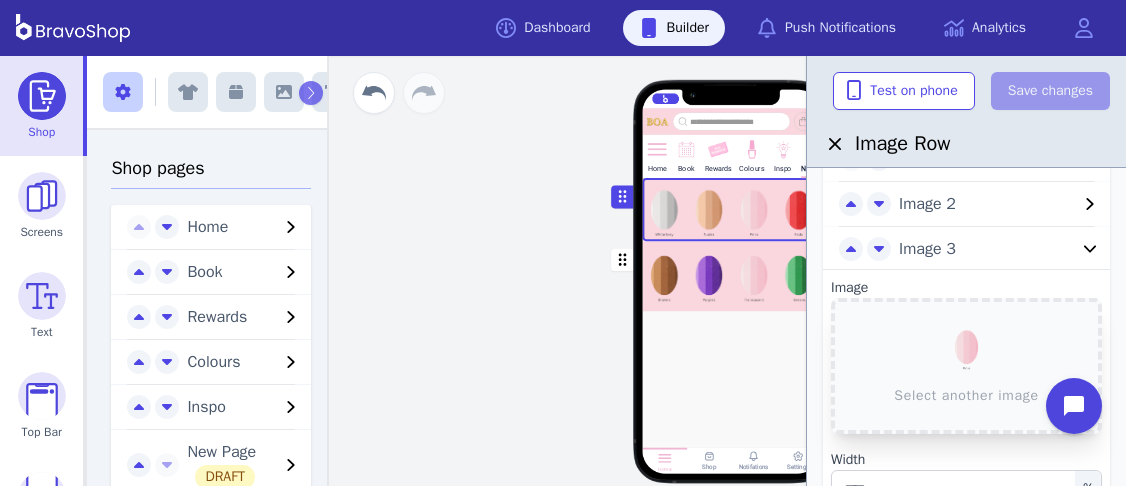 scroll, scrollTop: 178, scrollLeft: 0, axis: vertical 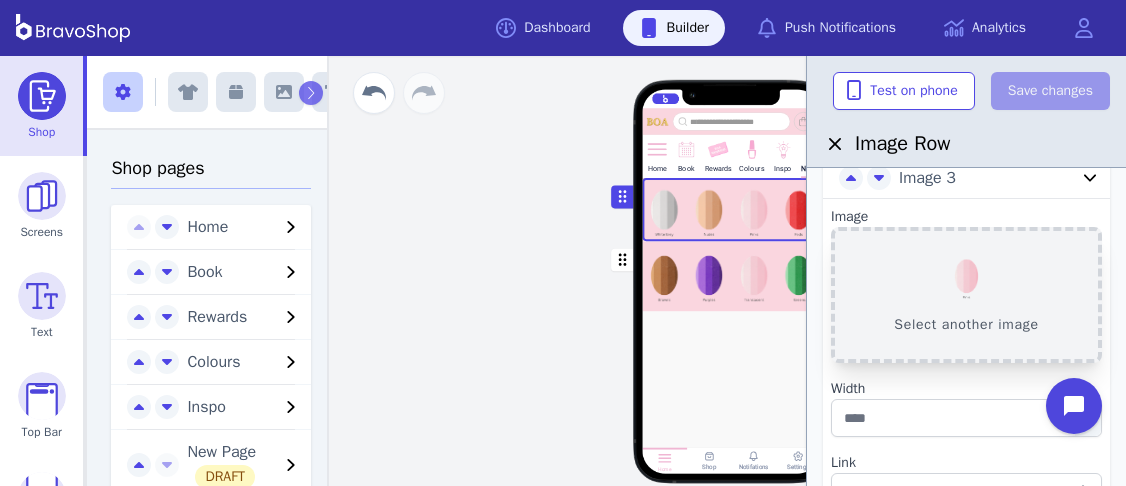 click on "Select another image" at bounding box center (966, 295) 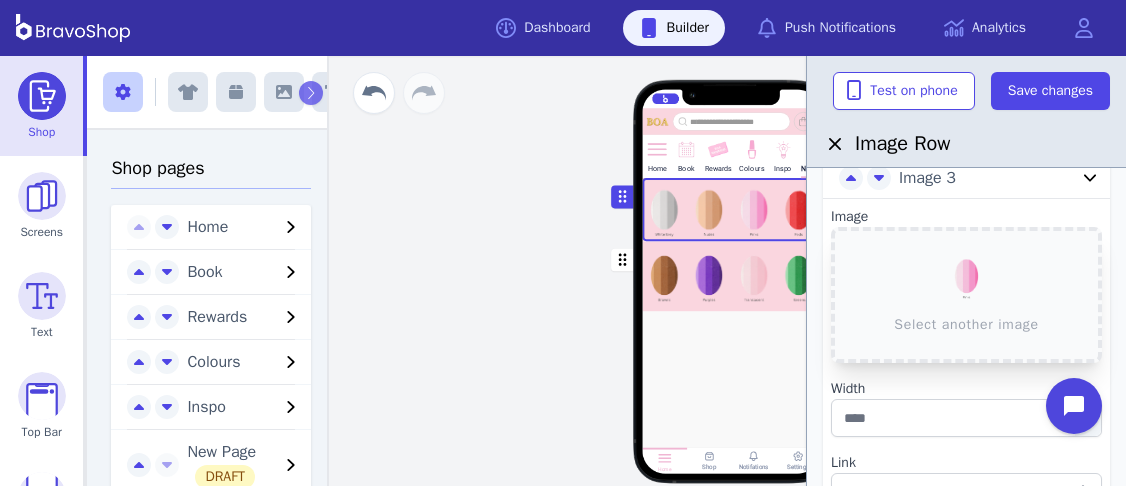 click at bounding box center (732, 276) 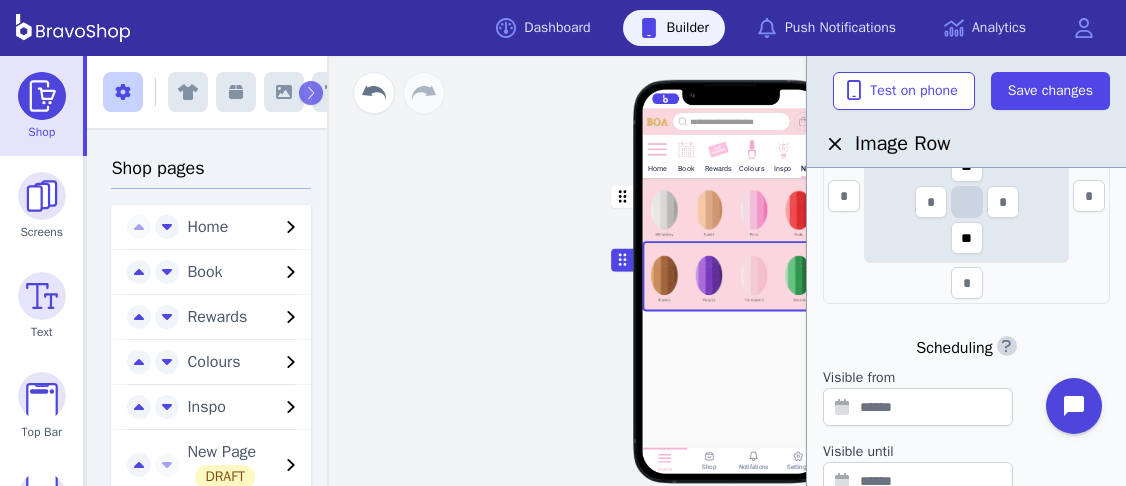 scroll, scrollTop: 729, scrollLeft: 0, axis: vertical 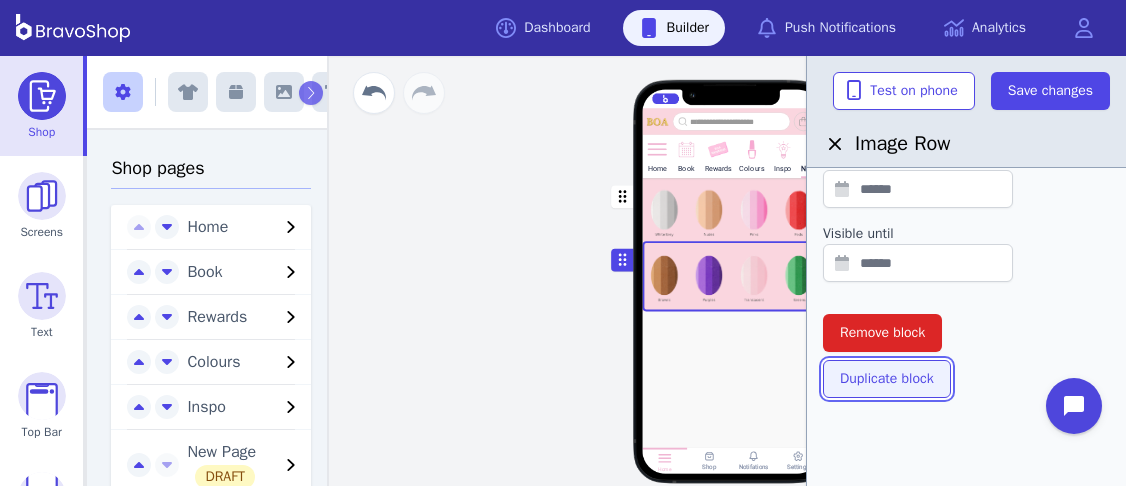 click on "Duplicate block" at bounding box center [887, 379] 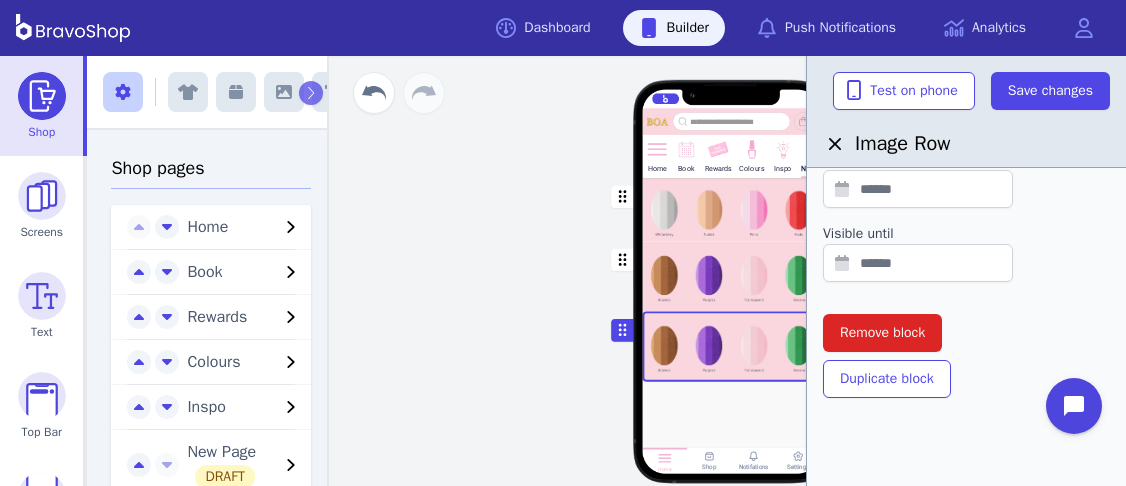click at bounding box center [732, 346] 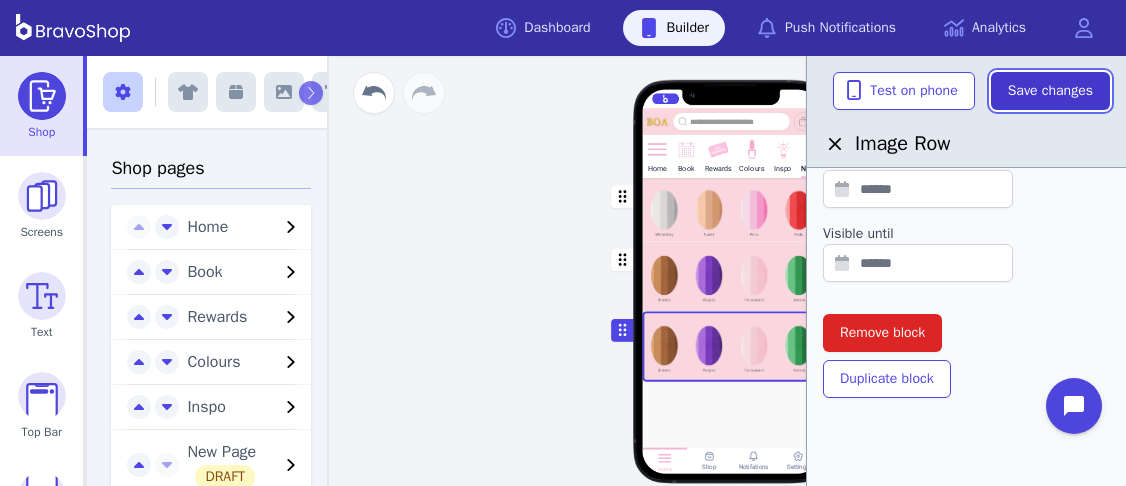 click on "Save changes" at bounding box center [1050, 91] 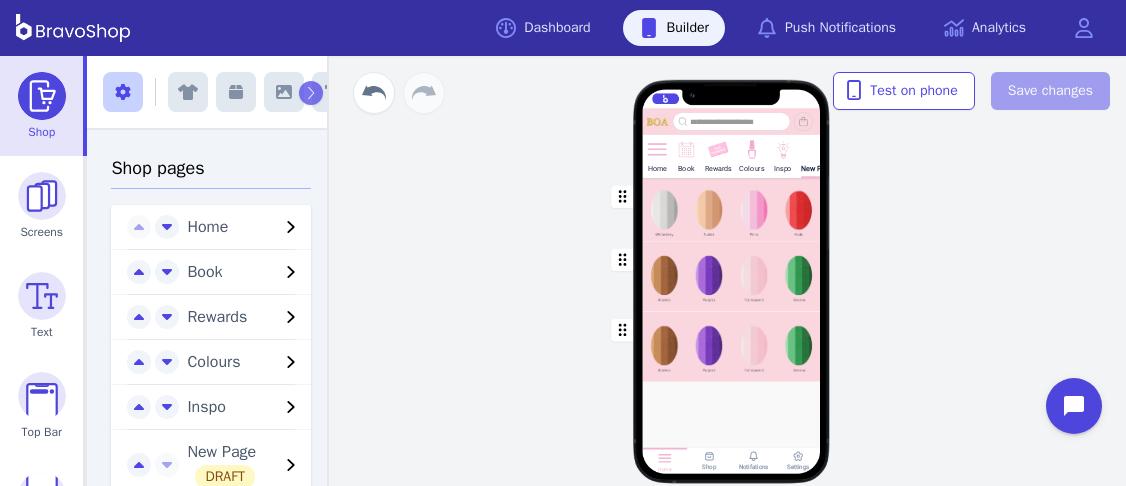 click at bounding box center [732, 346] 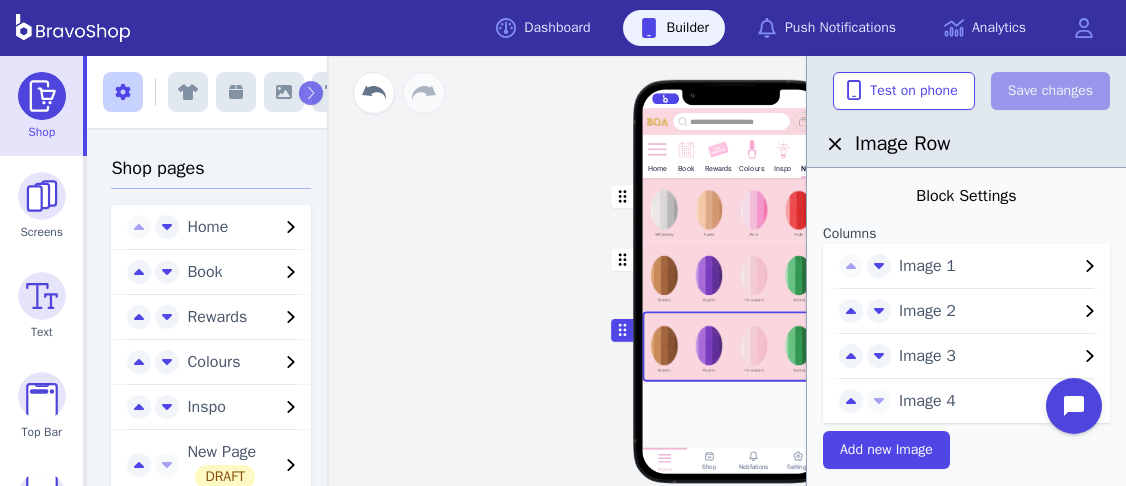 click on "Image 1" at bounding box center (988, 266) 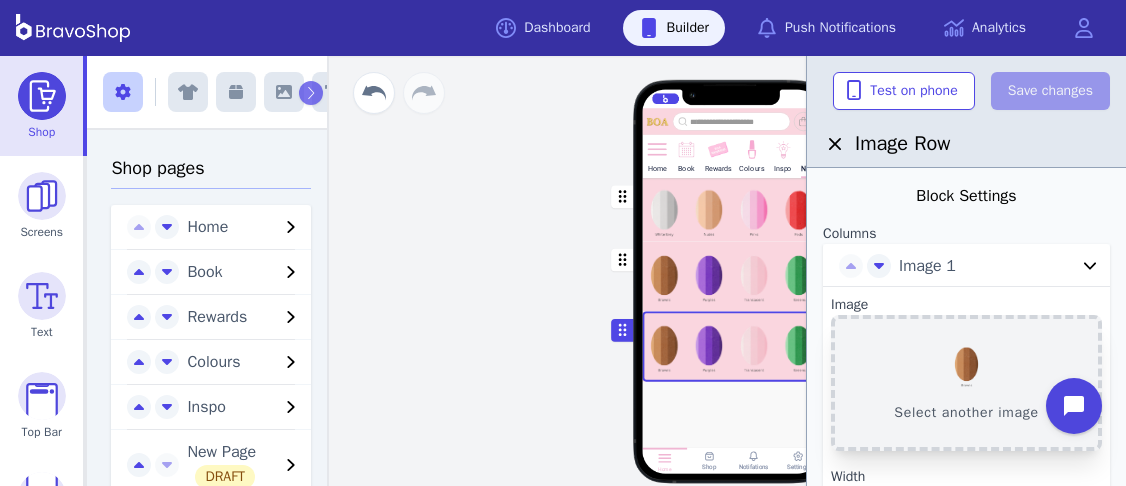 click on "Select another image" at bounding box center [966, 383] 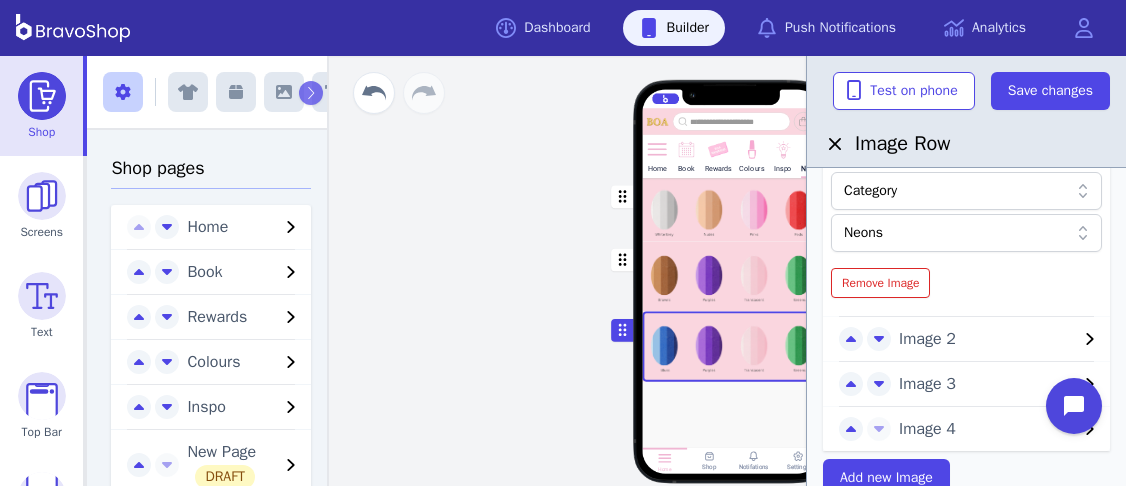 click on "Image 2" at bounding box center (988, 339) 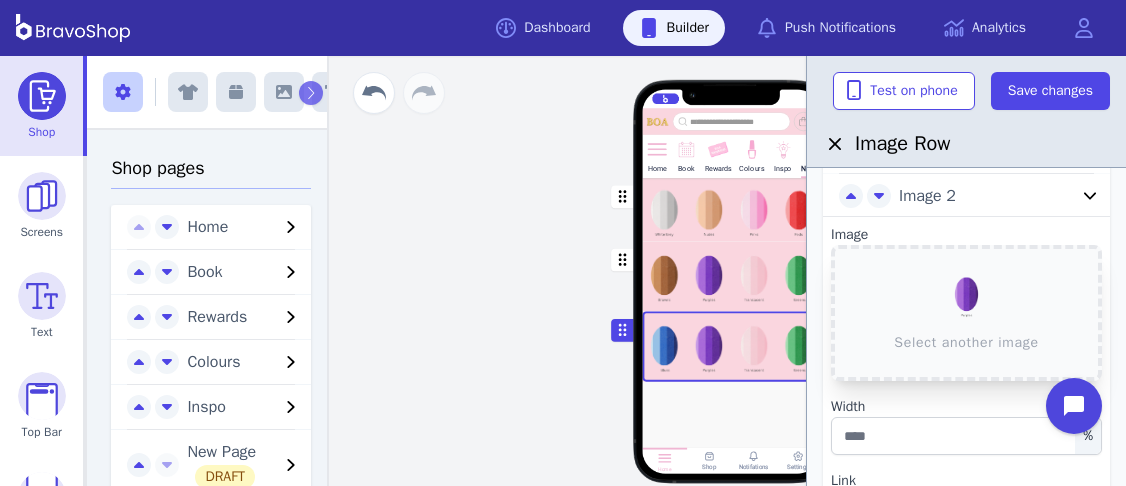 scroll, scrollTop: 122, scrollLeft: 0, axis: vertical 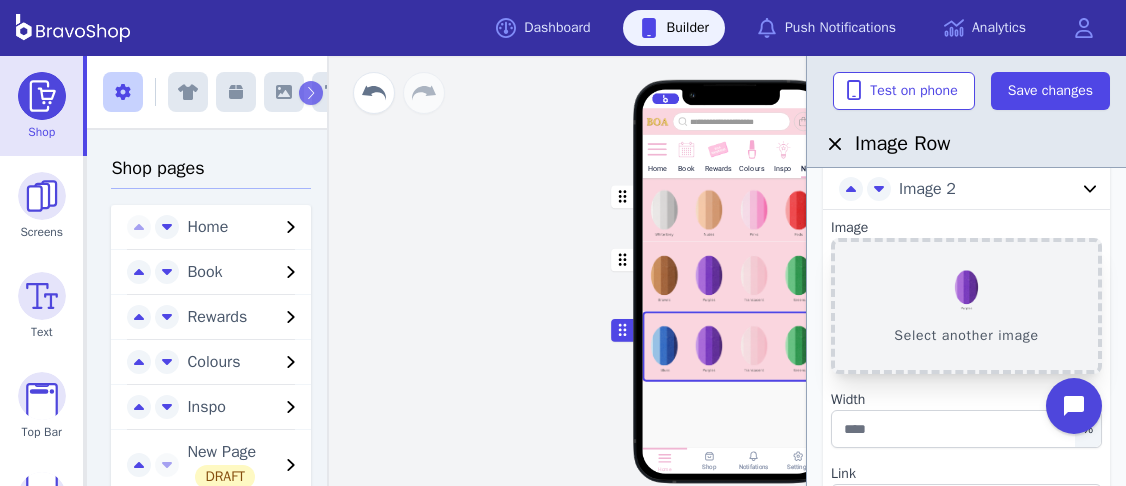 click on "Select another image" at bounding box center [966, 306] 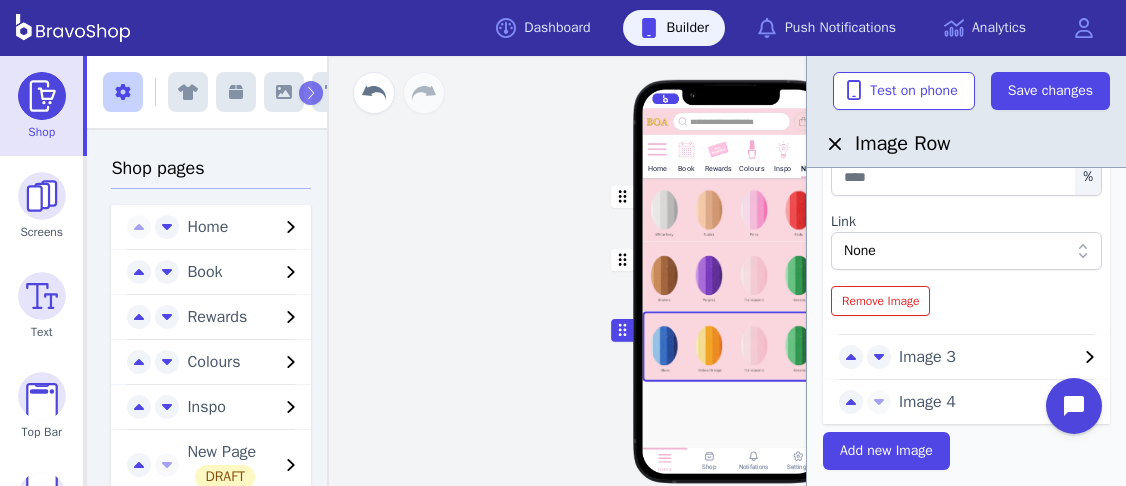 scroll, scrollTop: 377, scrollLeft: 0, axis: vertical 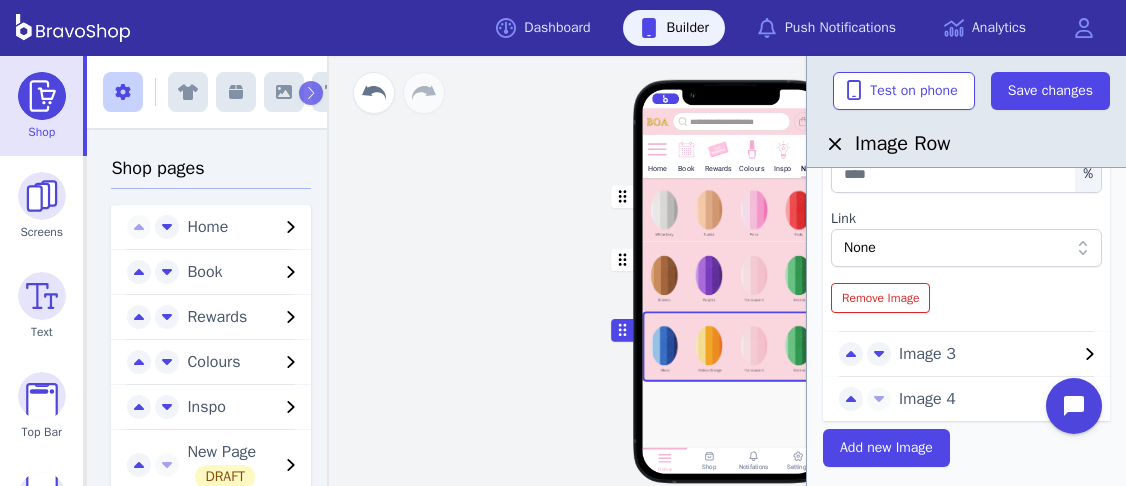 click on "Image 3" at bounding box center [988, 354] 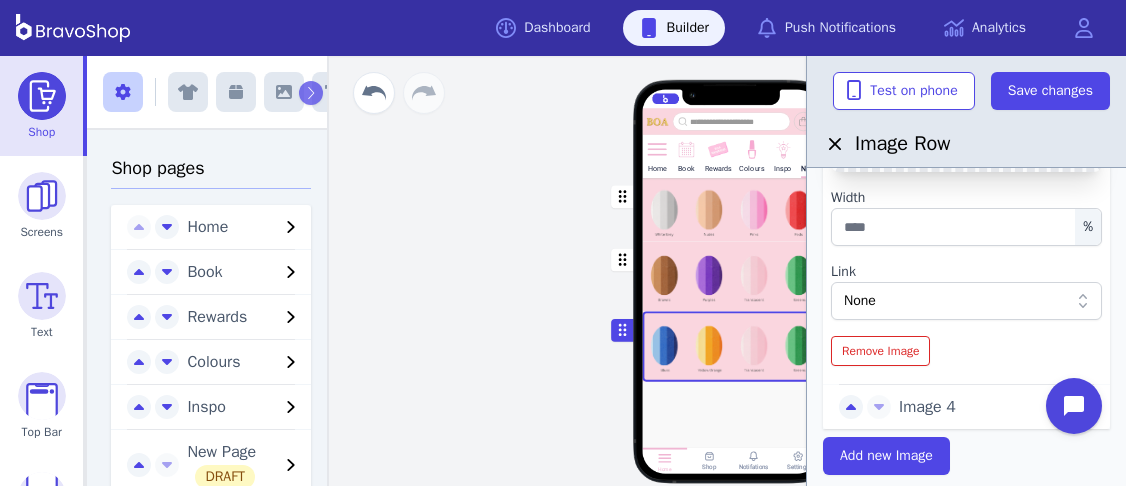 scroll, scrollTop: 127, scrollLeft: 0, axis: vertical 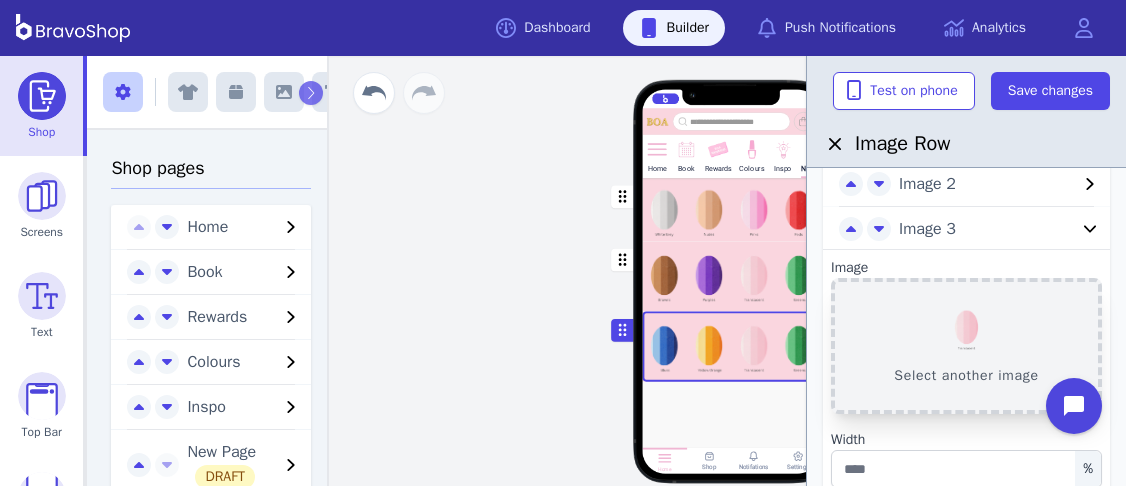 click on "Select another image" at bounding box center [966, 346] 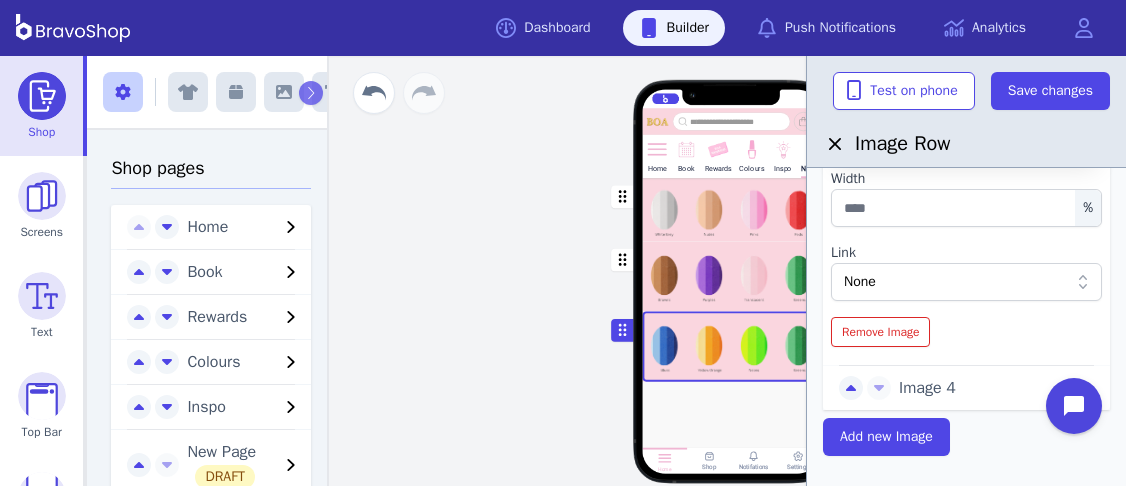 scroll, scrollTop: 396, scrollLeft: 0, axis: vertical 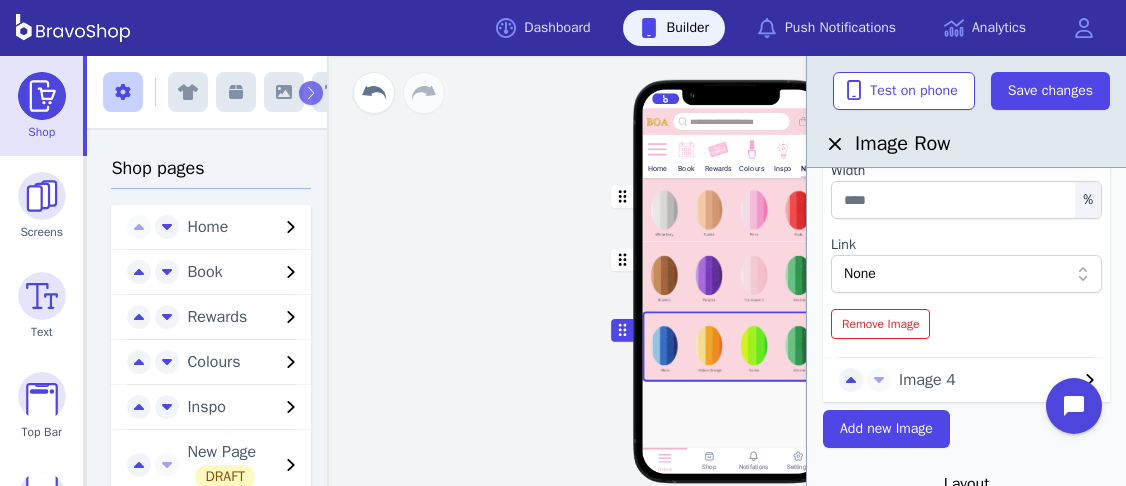click on "Image 4" at bounding box center [988, 380] 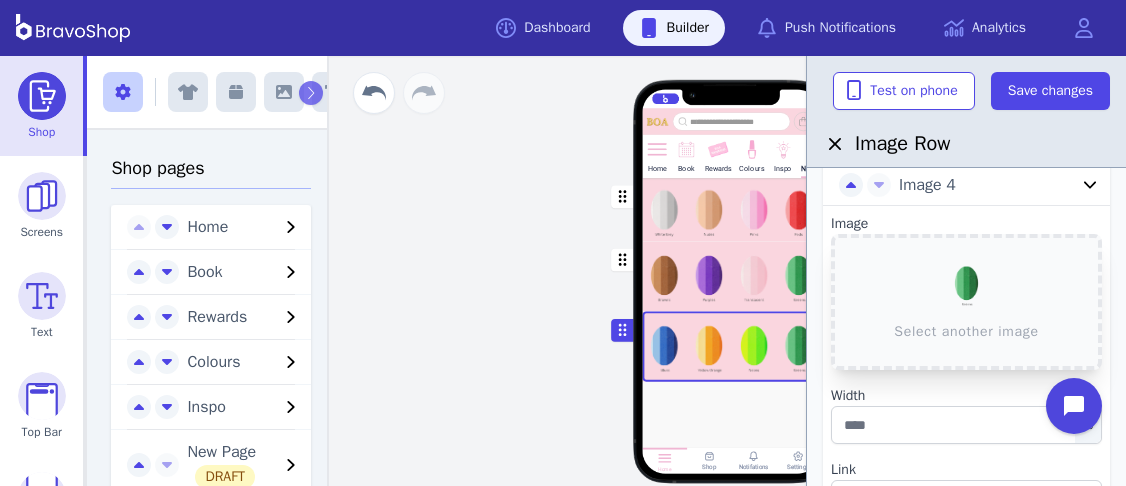 scroll, scrollTop: 209, scrollLeft: 0, axis: vertical 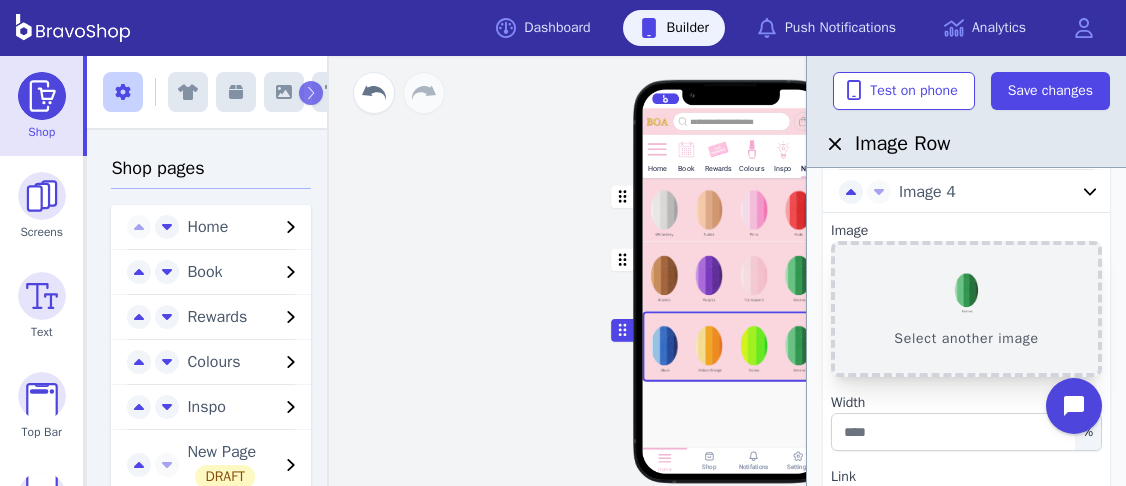 click on "Select another image" at bounding box center [966, 309] 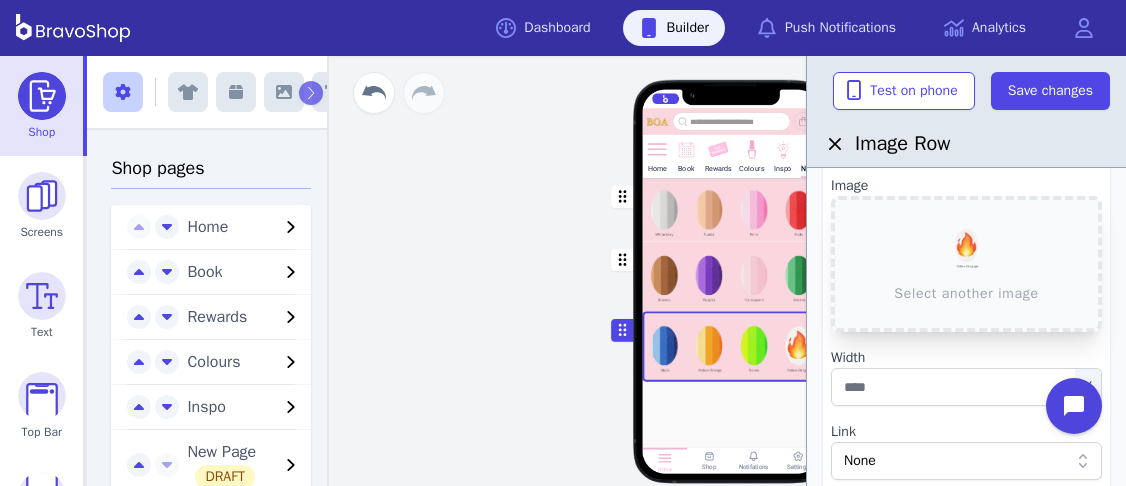 scroll, scrollTop: 263, scrollLeft: 0, axis: vertical 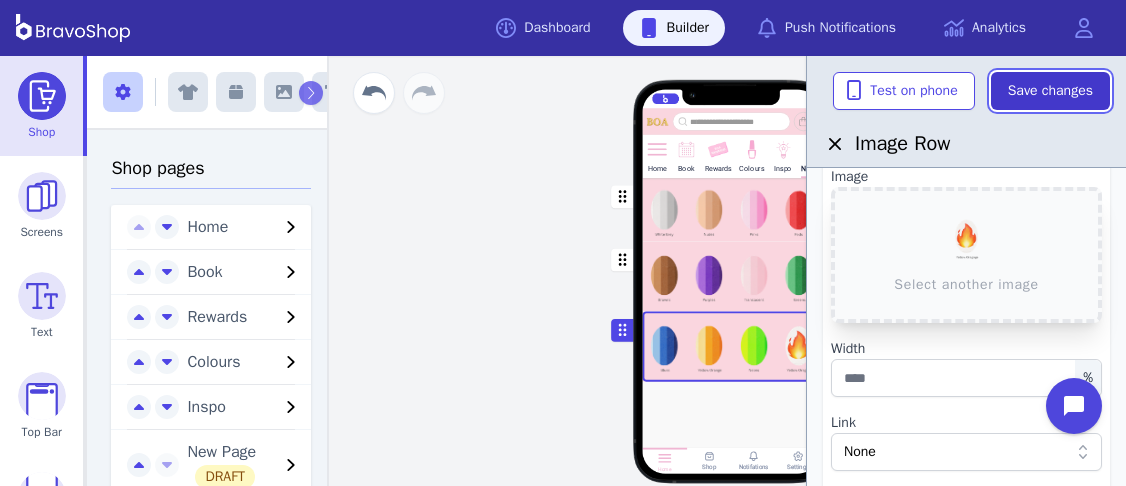 click on "Save changes" at bounding box center (1050, 91) 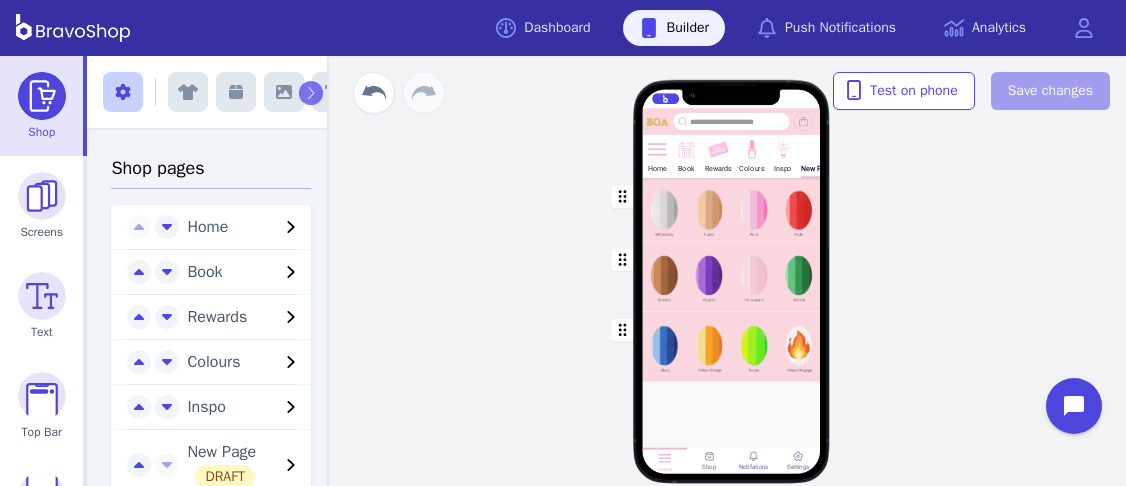 click at bounding box center (732, 346) 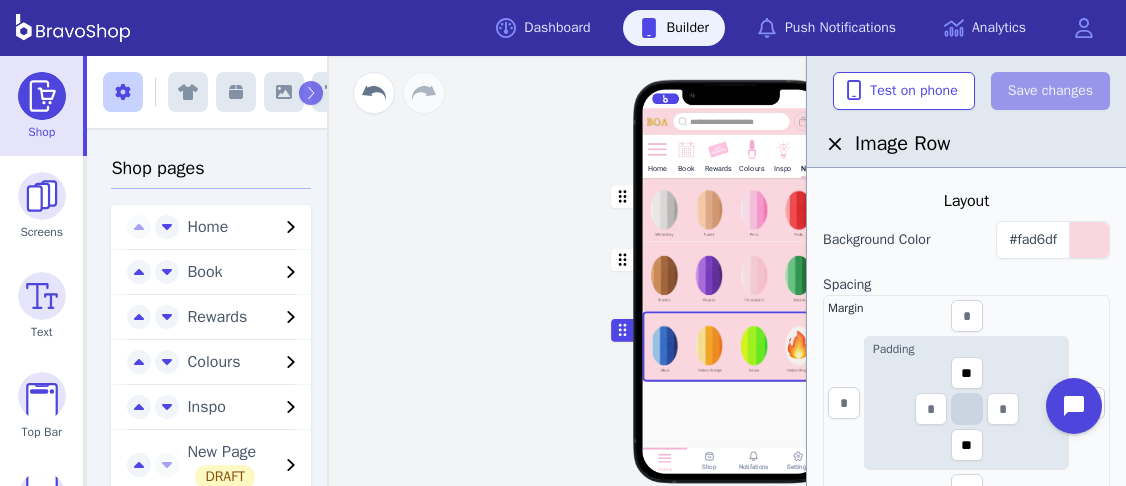scroll, scrollTop: 308, scrollLeft: 0, axis: vertical 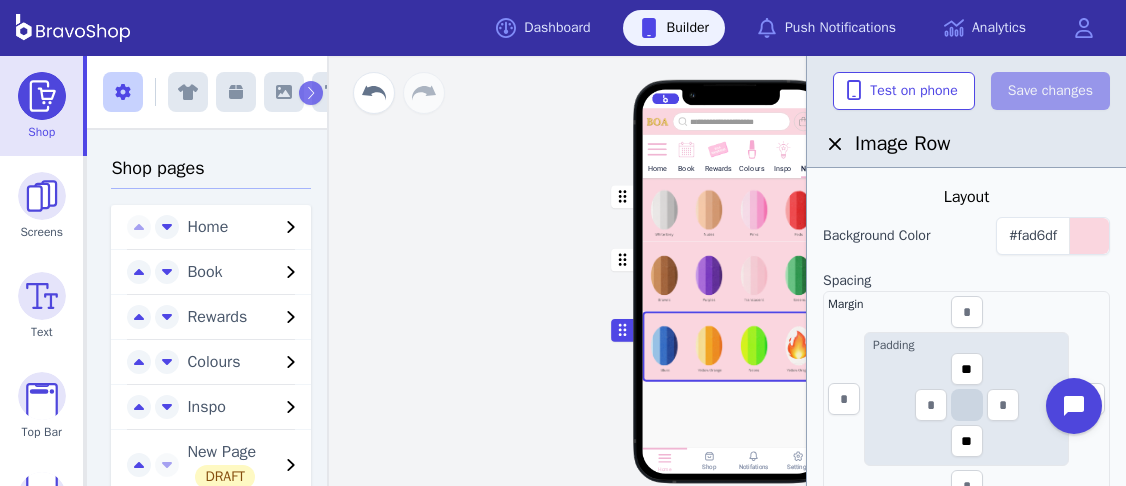 click at bounding box center (732, 276) 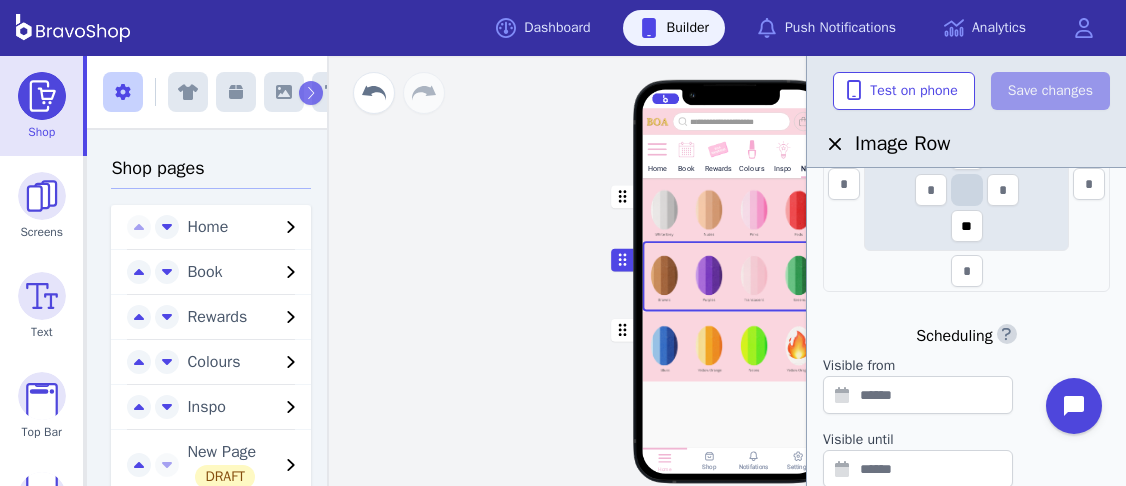 scroll, scrollTop: 522, scrollLeft: 0, axis: vertical 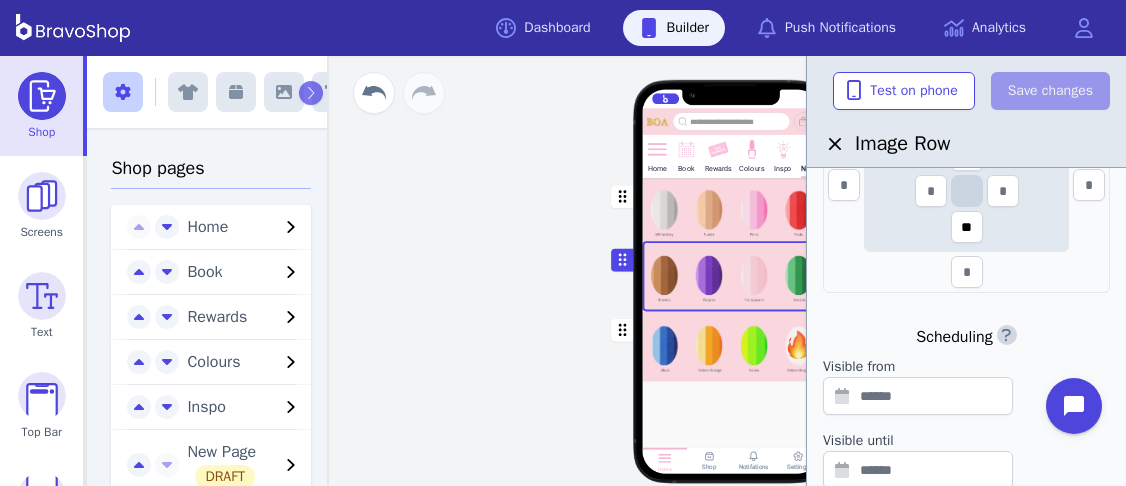 click at bounding box center (732, 346) 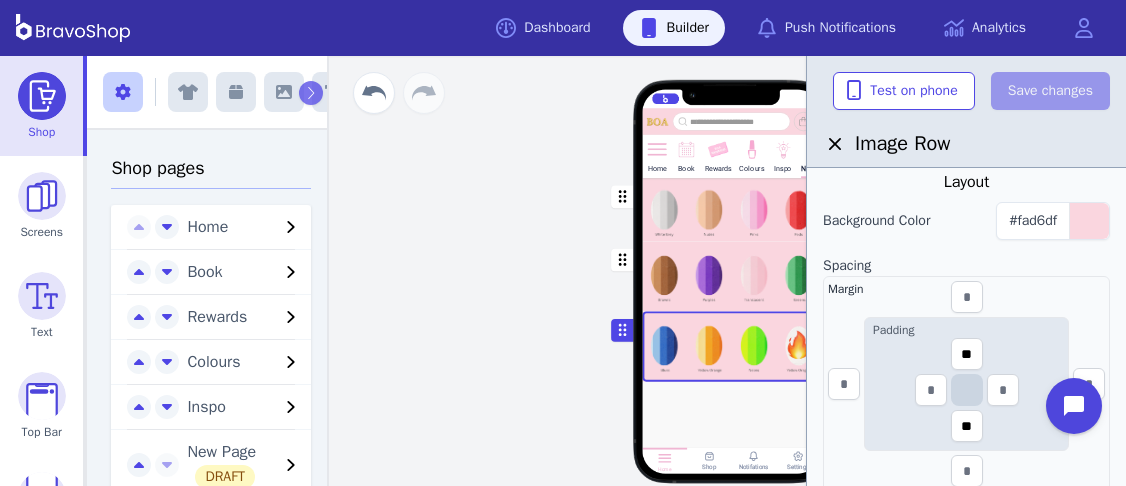 scroll, scrollTop: 329, scrollLeft: 0, axis: vertical 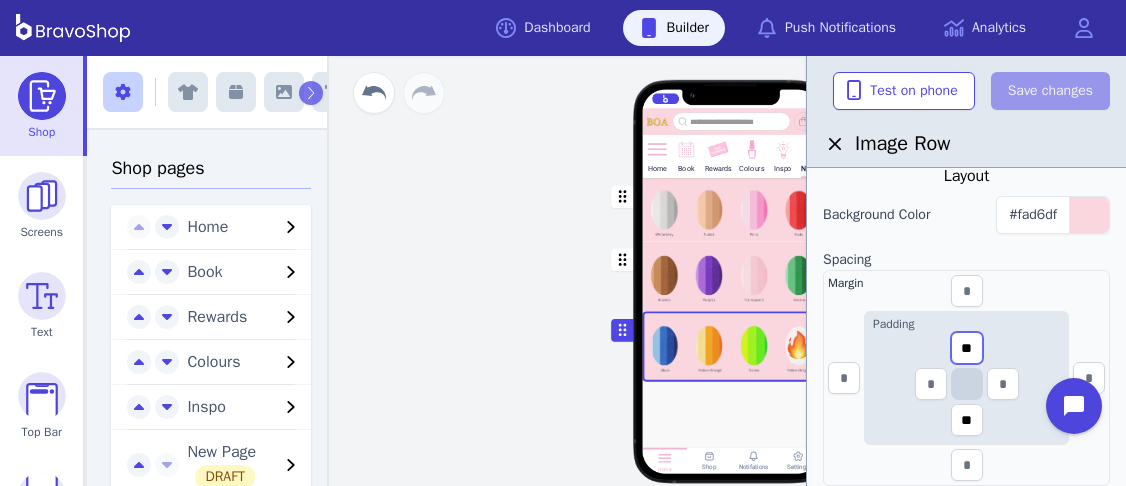 click on "**" at bounding box center [967, 348] 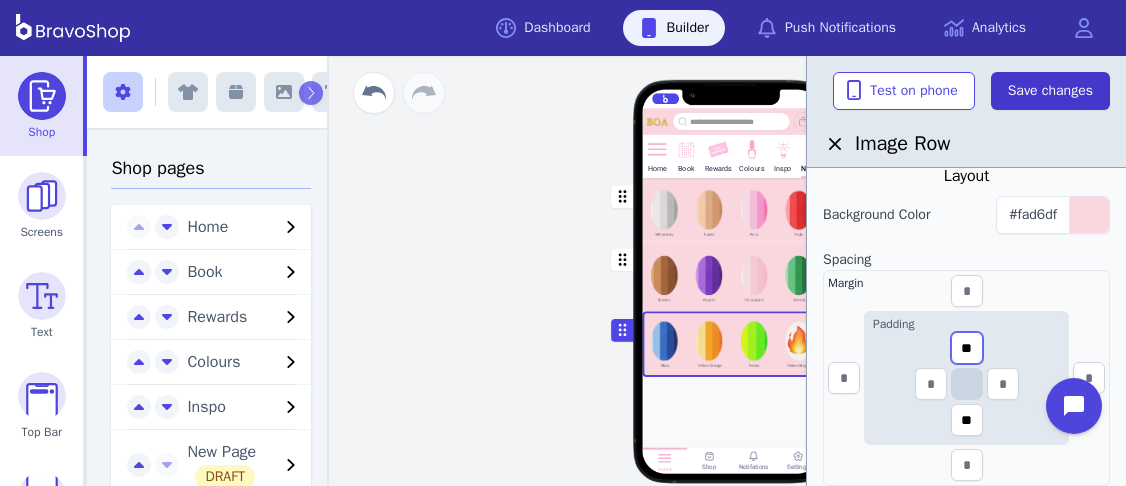 type on "**" 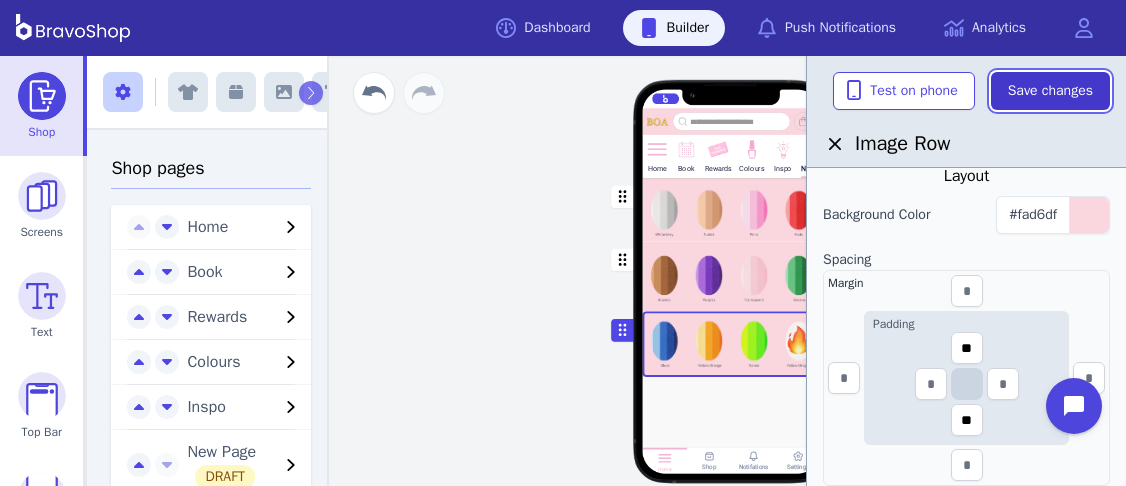 click on "Save changes" at bounding box center [1050, 91] 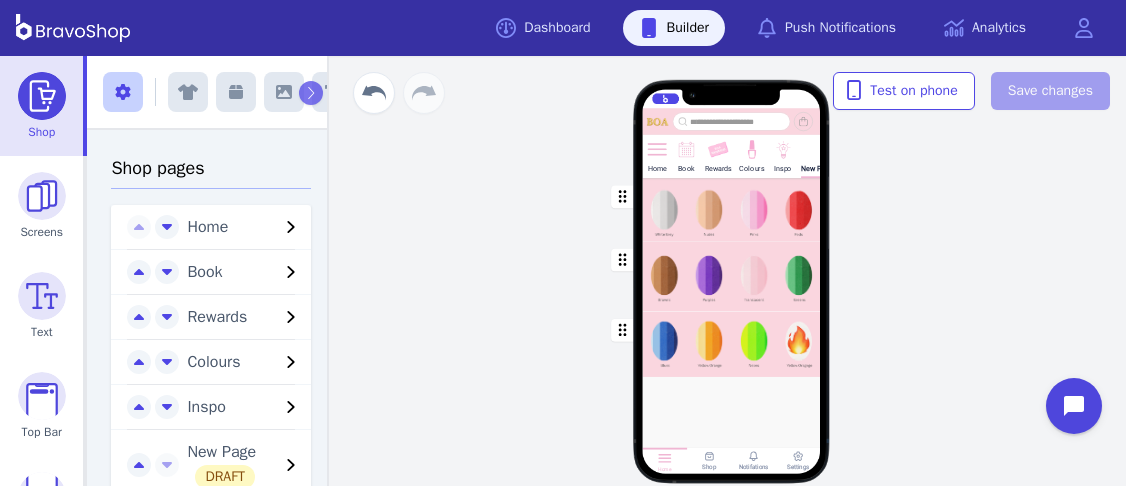 click at bounding box center (732, 276) 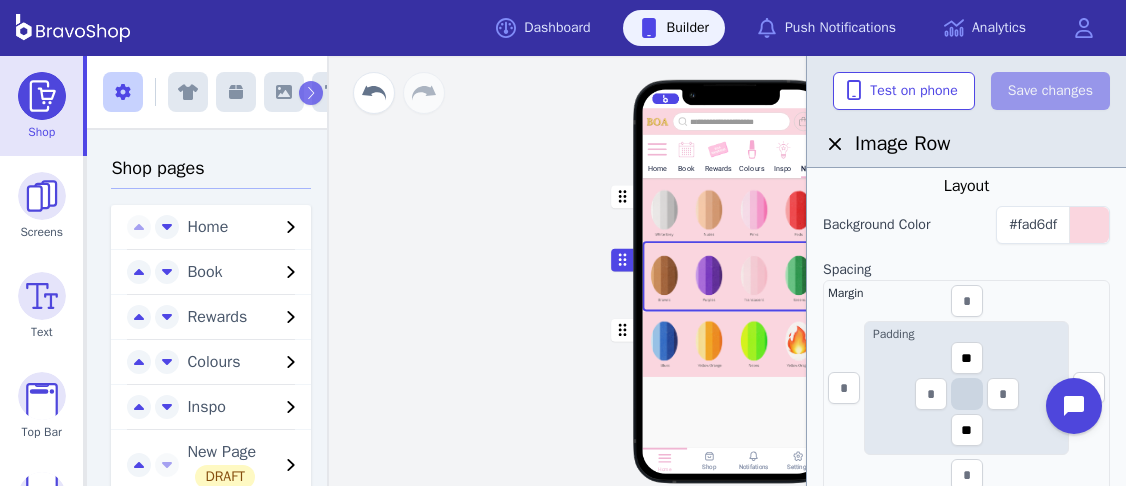 scroll, scrollTop: 320, scrollLeft: 0, axis: vertical 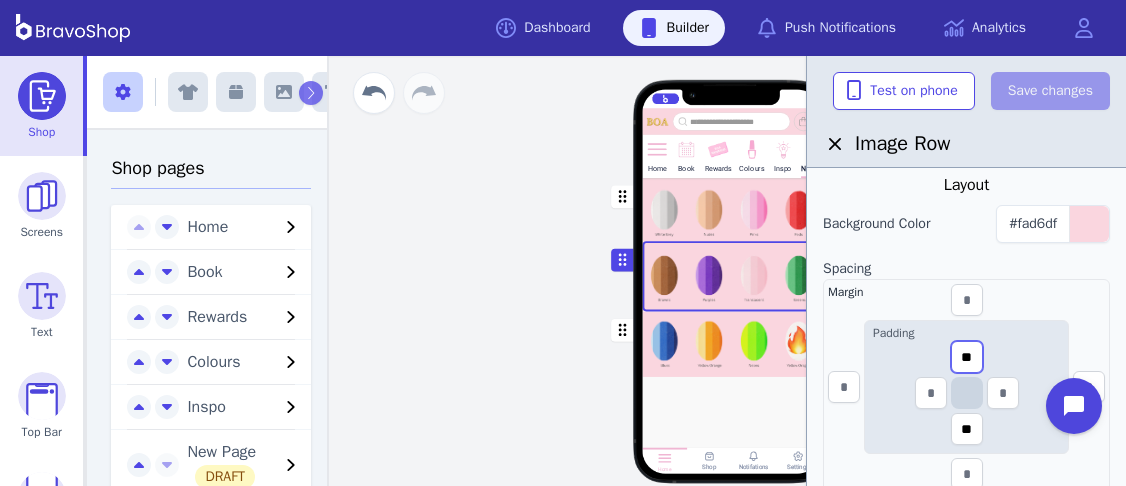 click on "**" at bounding box center (967, 357) 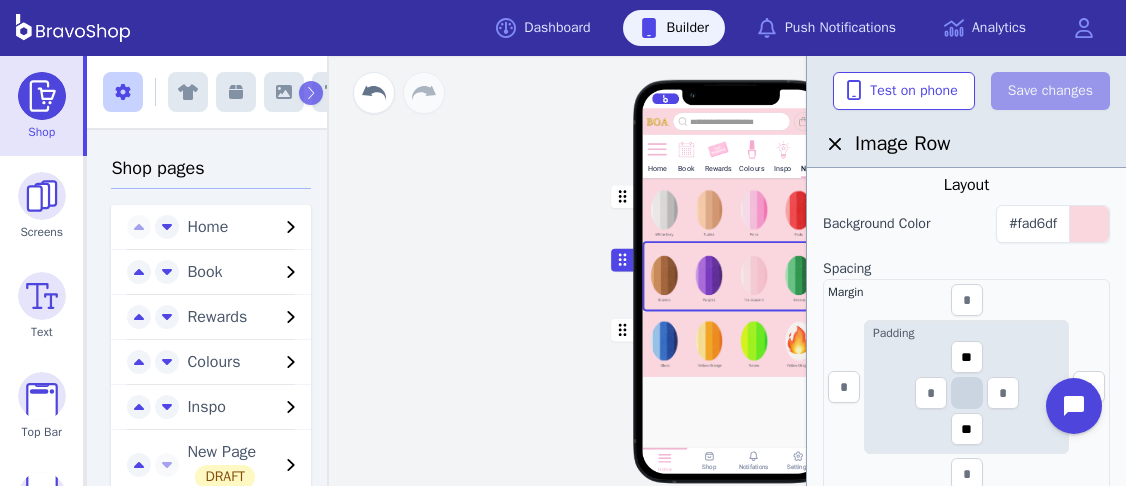 click at bounding box center (732, 209) 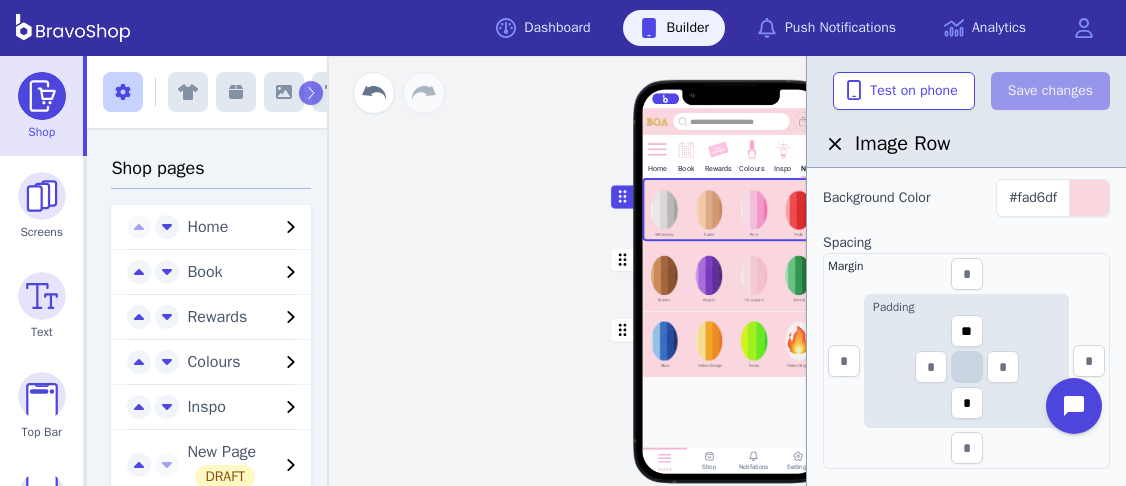 scroll, scrollTop: 349, scrollLeft: 0, axis: vertical 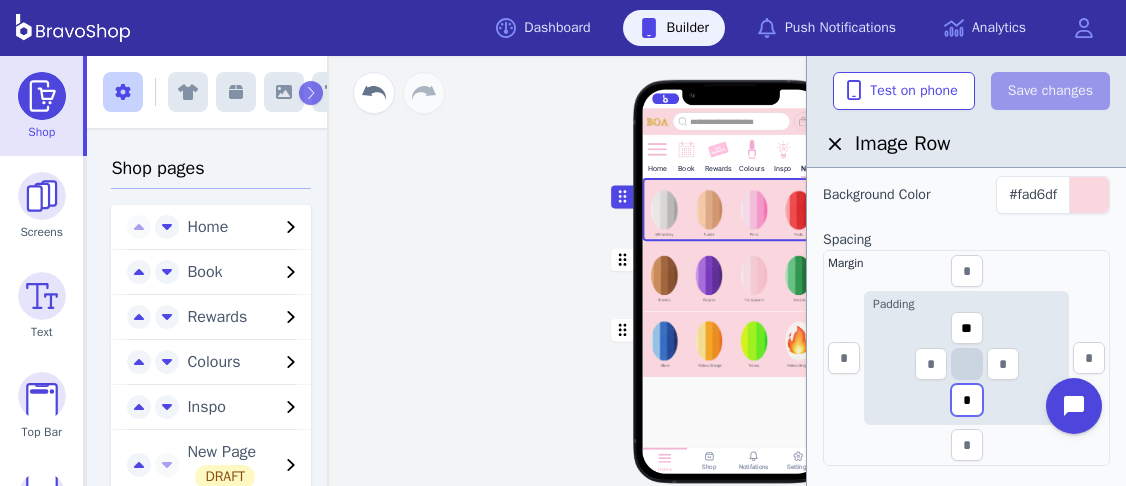 click on "*" at bounding box center [967, 400] 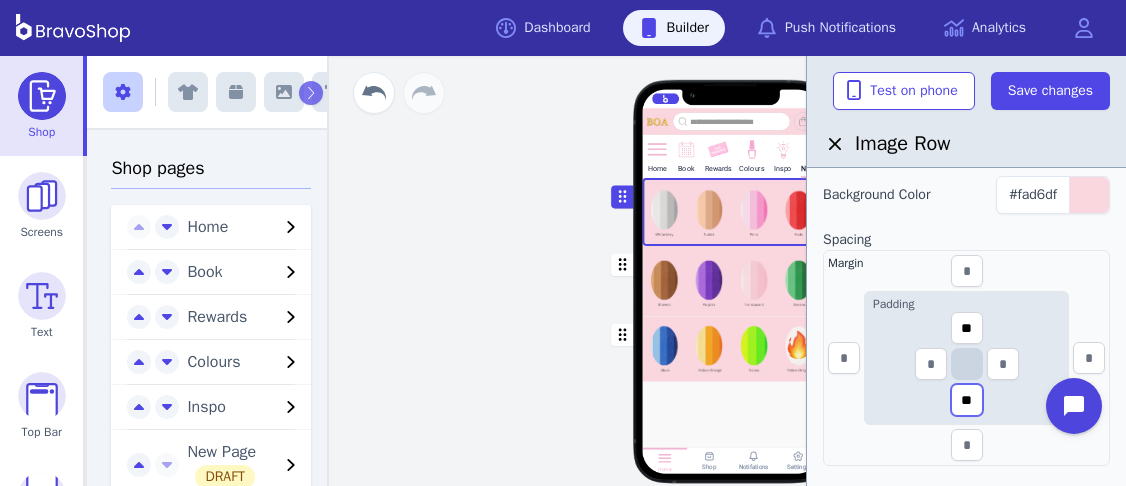 type on "**" 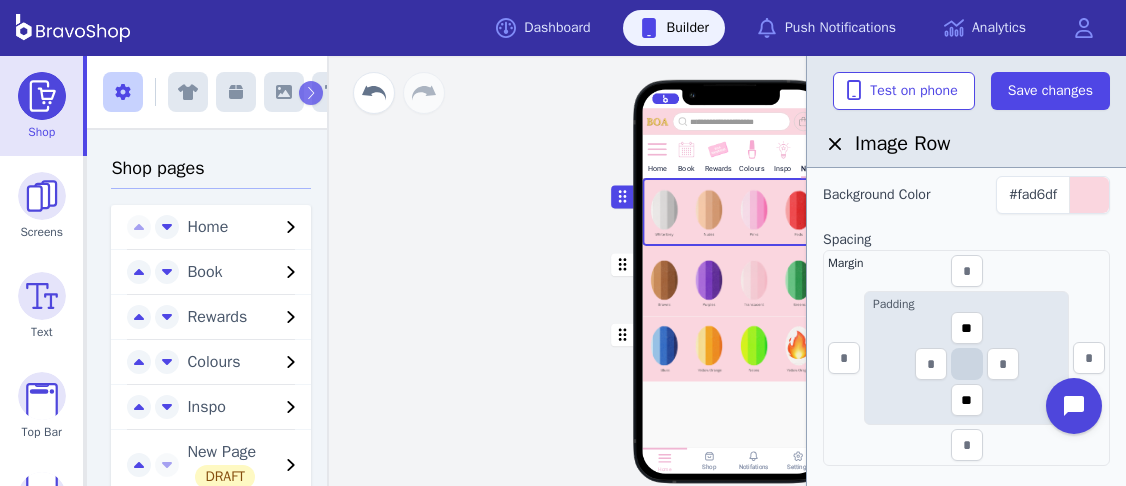 click at bounding box center [732, 281] 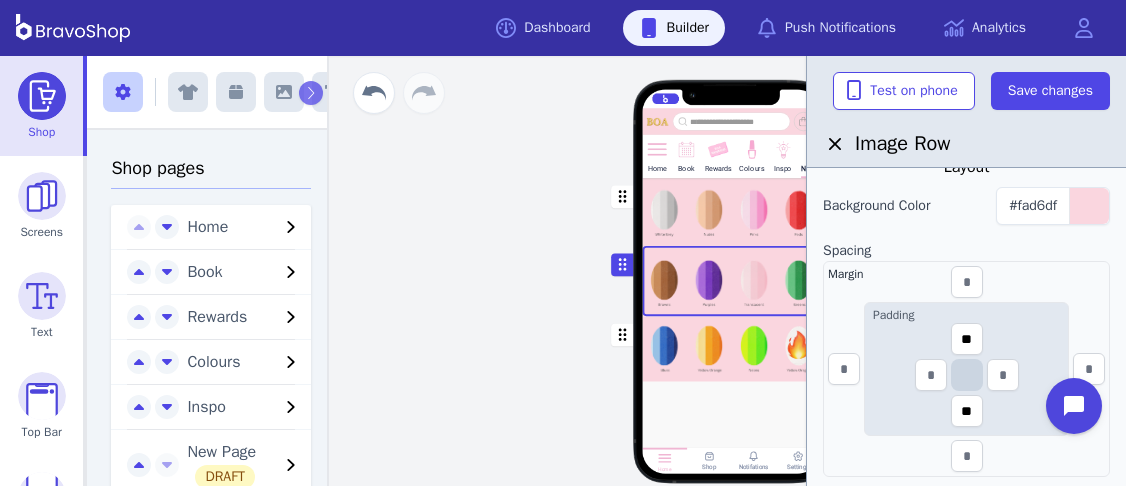 scroll, scrollTop: 350, scrollLeft: 0, axis: vertical 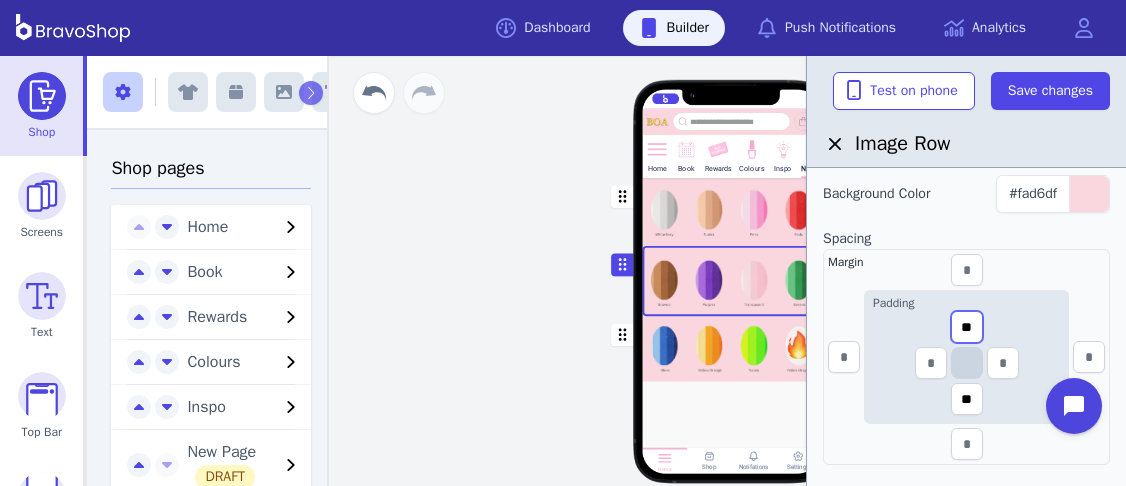 click on "**" at bounding box center (967, 327) 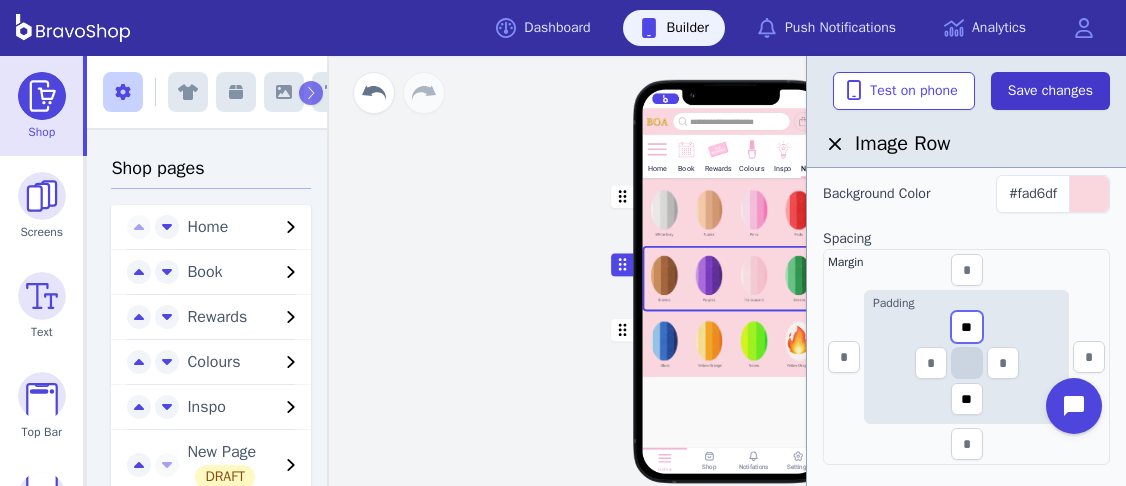 type on "**" 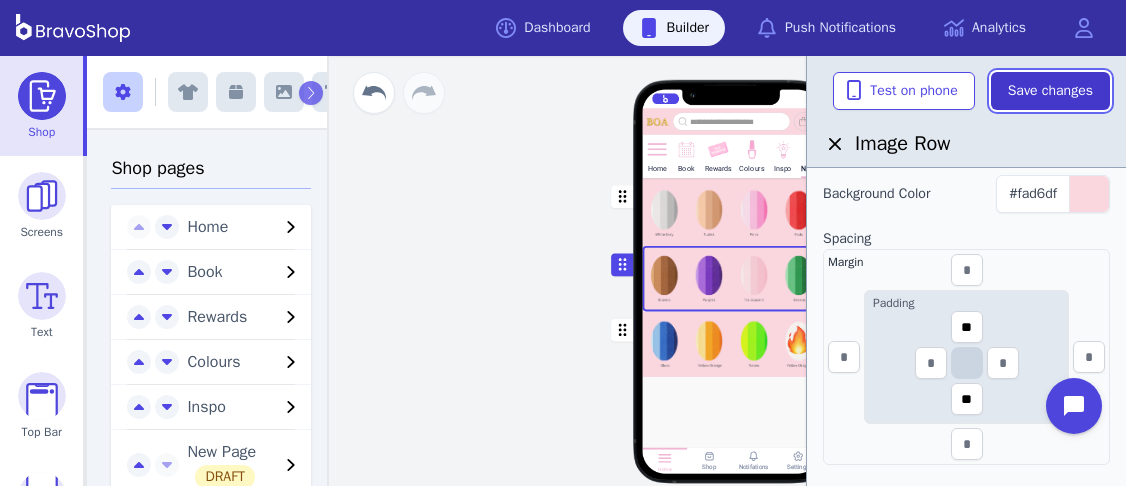 click on "Save changes" at bounding box center [1050, 91] 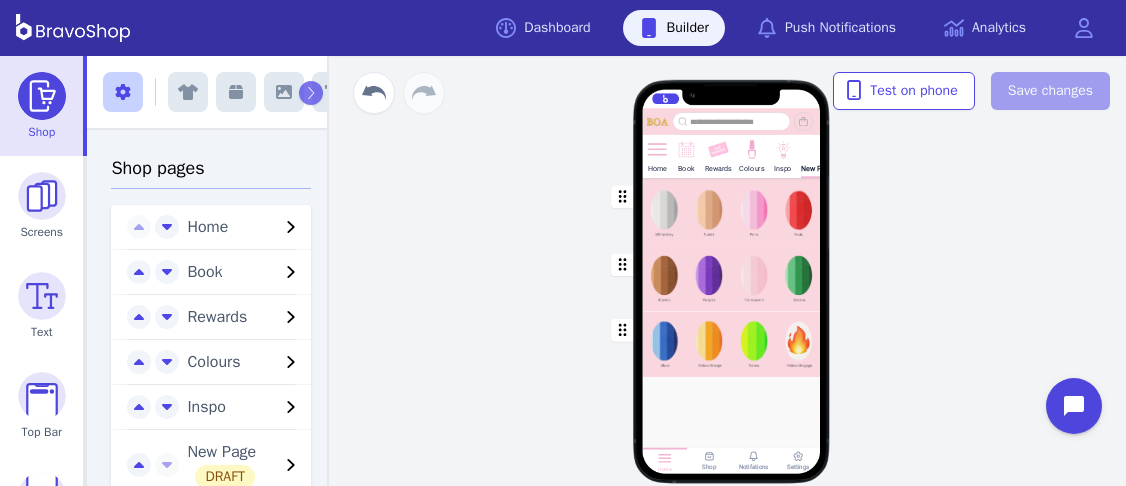 click at bounding box center [732, 344] 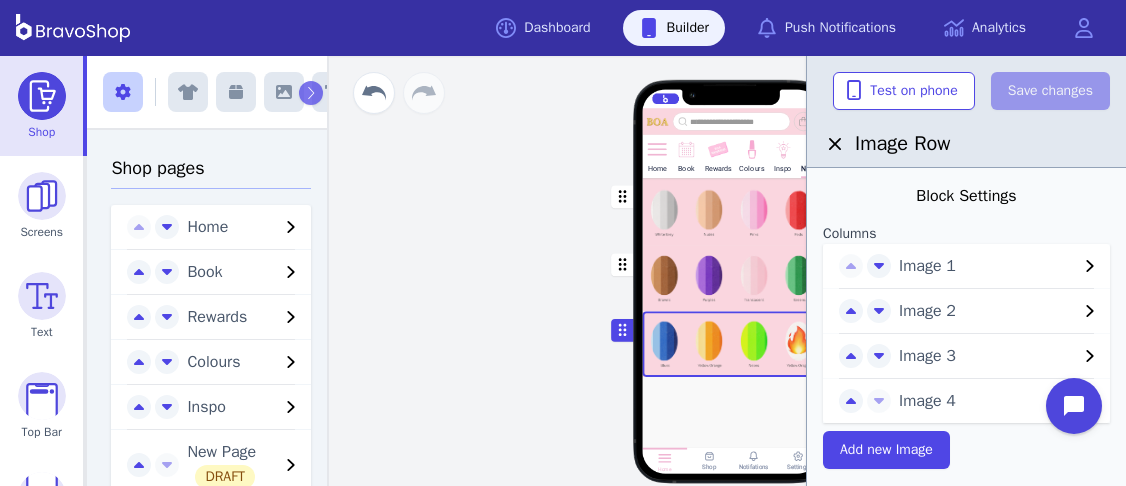 scroll, scrollTop: 729, scrollLeft: 0, axis: vertical 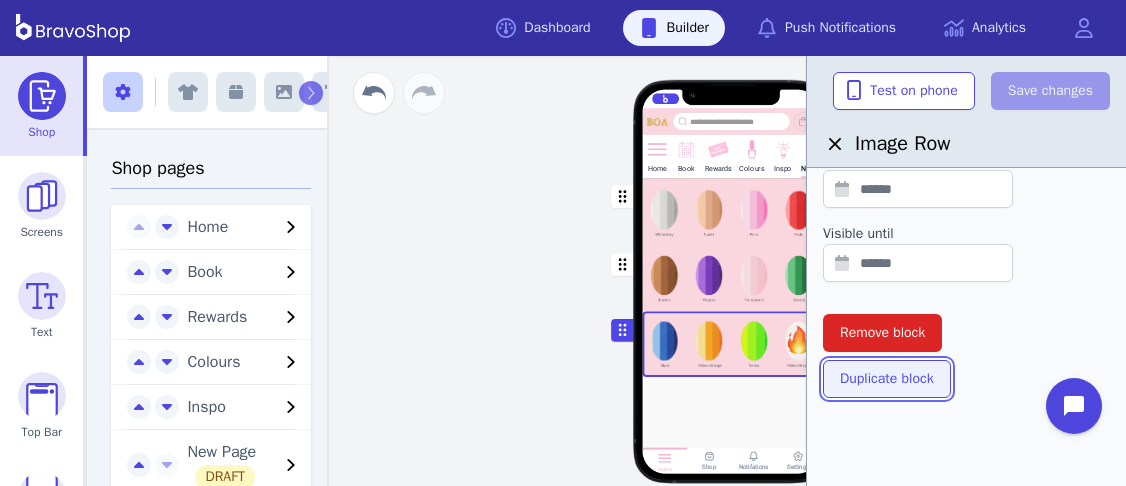 click on "Duplicate block" at bounding box center (887, 379) 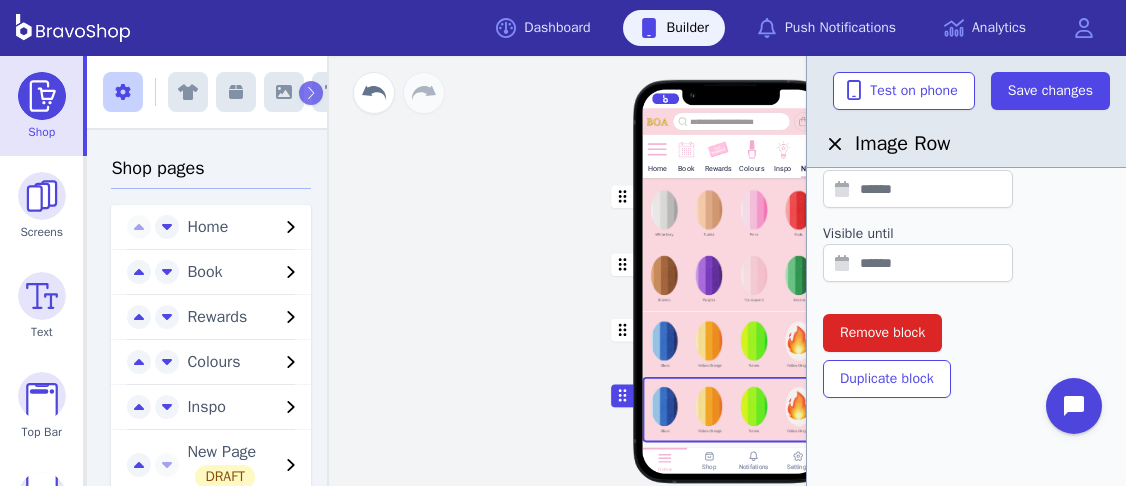 click at bounding box center (732, 410) 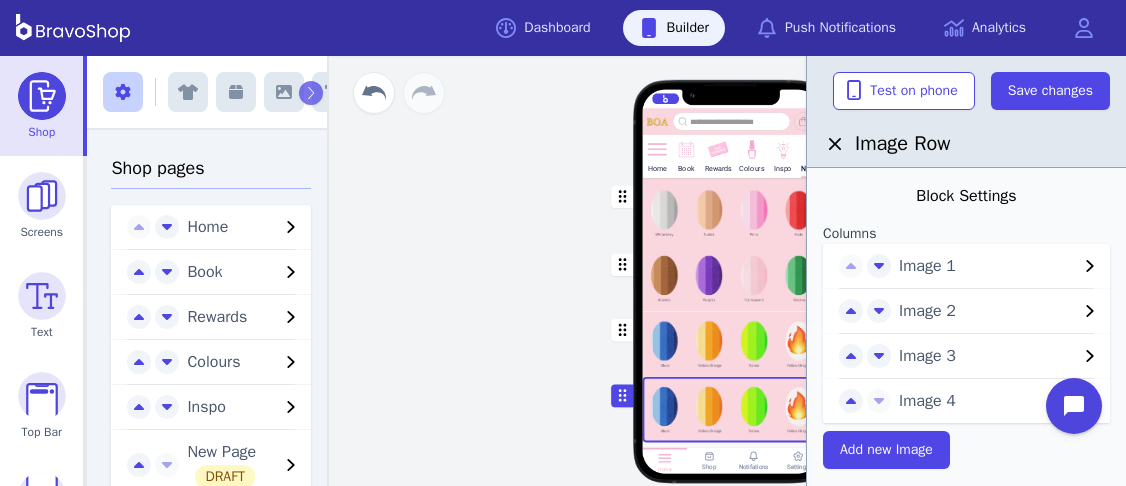 click on "Image 1" at bounding box center [988, 266] 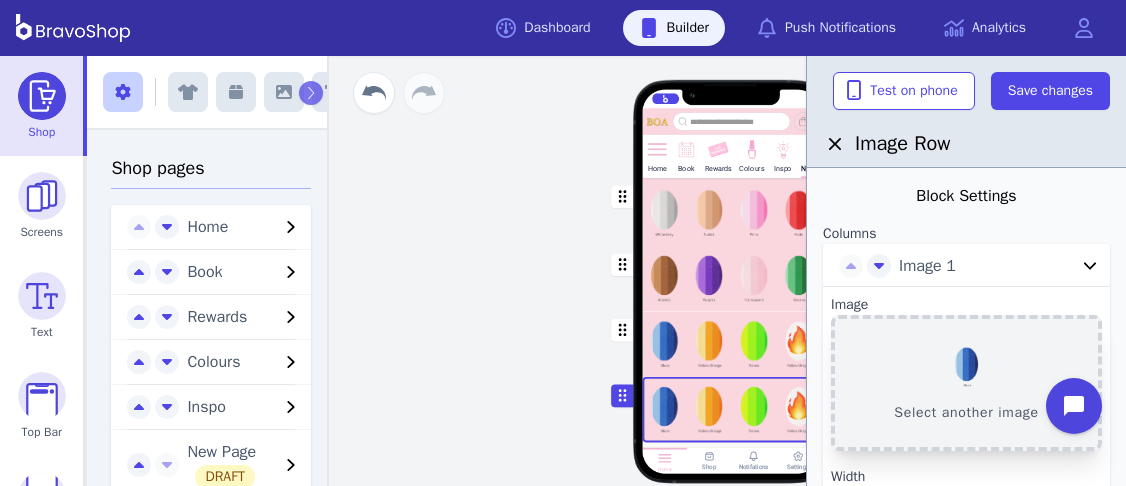 click on "Select another image" at bounding box center (966, 383) 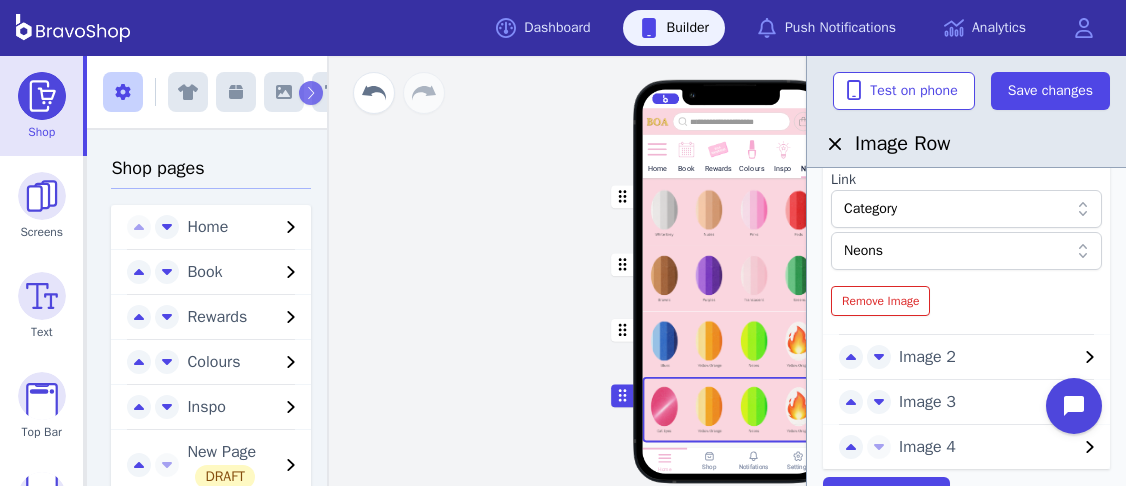 click on "Image 2" at bounding box center (988, 357) 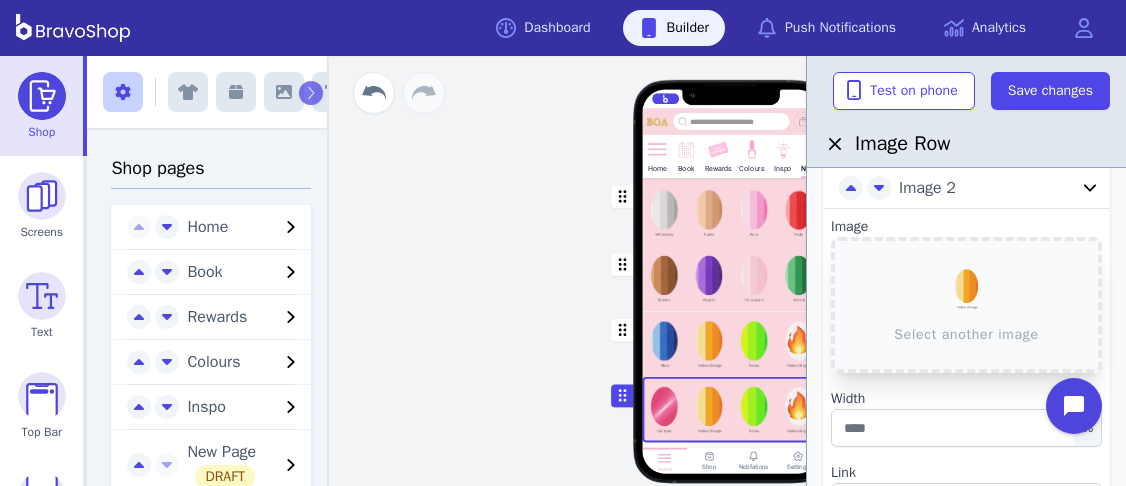 scroll, scrollTop: 119, scrollLeft: 0, axis: vertical 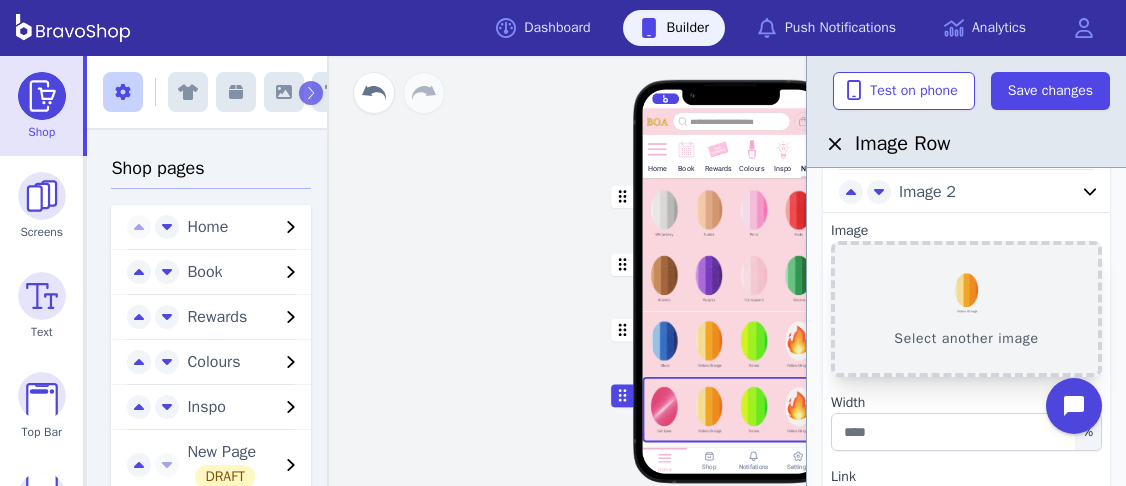 click on "Select another image" at bounding box center [966, 309] 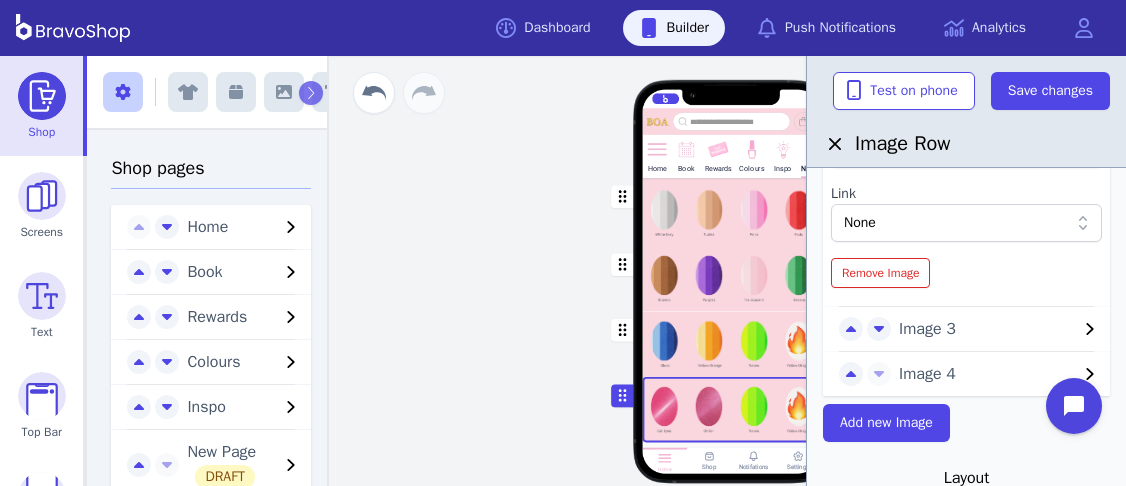 scroll, scrollTop: 411, scrollLeft: 0, axis: vertical 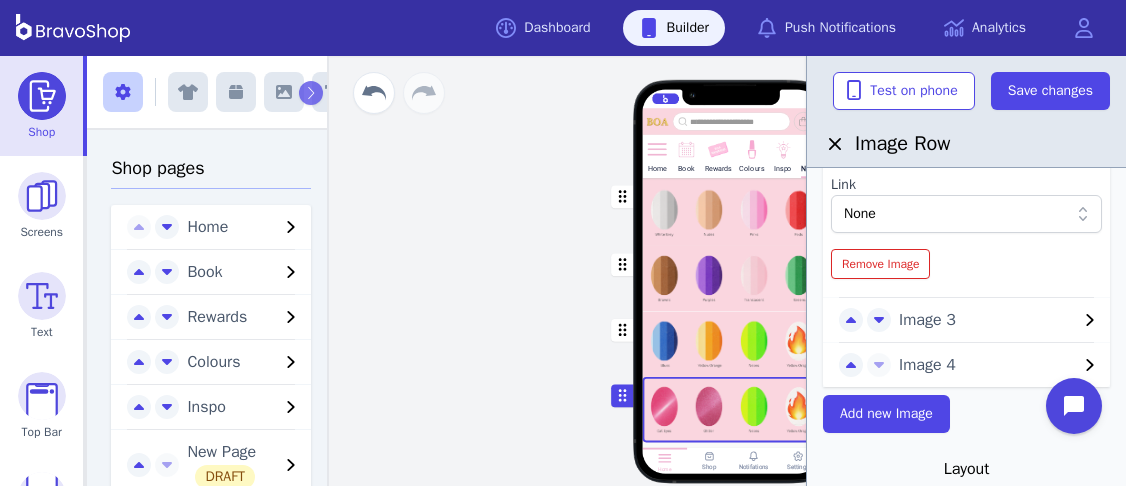 click on "Image 3" at bounding box center (988, 320) 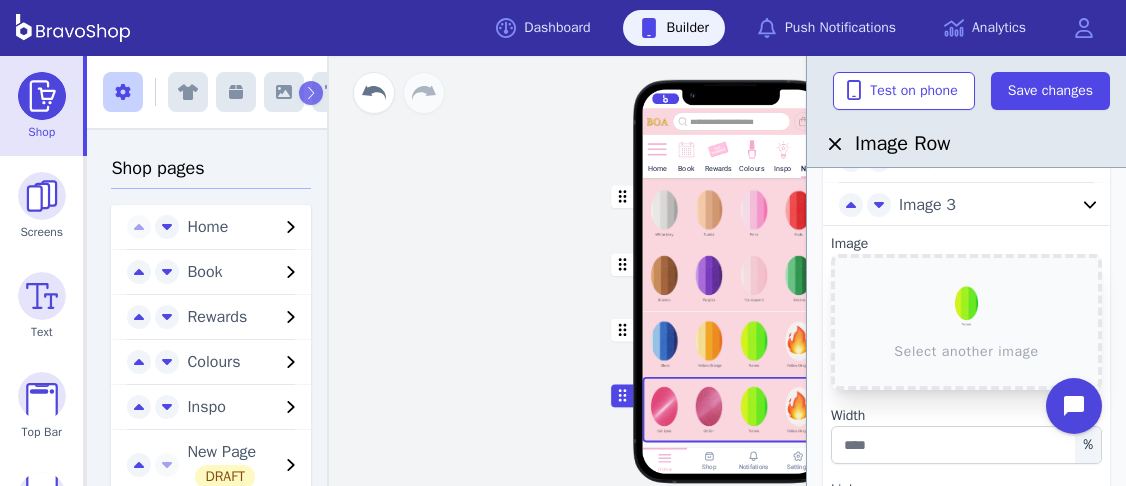 scroll, scrollTop: 145, scrollLeft: 0, axis: vertical 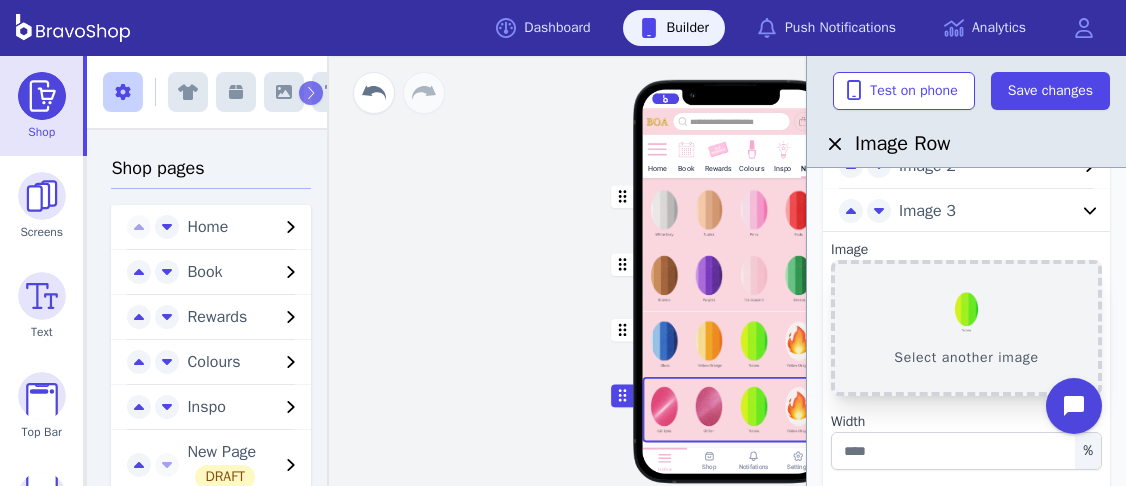 click on "Select another image" at bounding box center (966, 328) 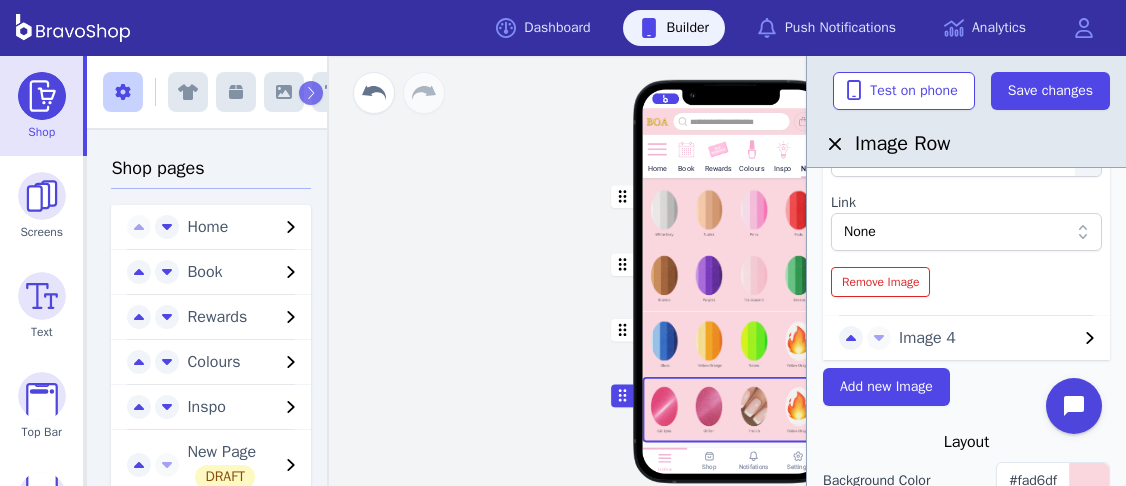 scroll, scrollTop: 441, scrollLeft: 0, axis: vertical 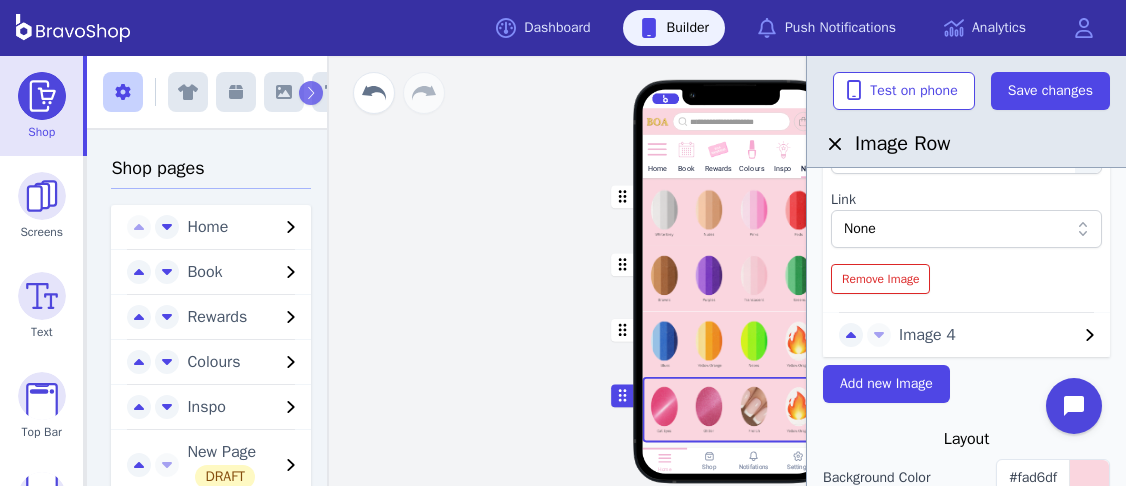 click on "Image 4" at bounding box center [988, 335] 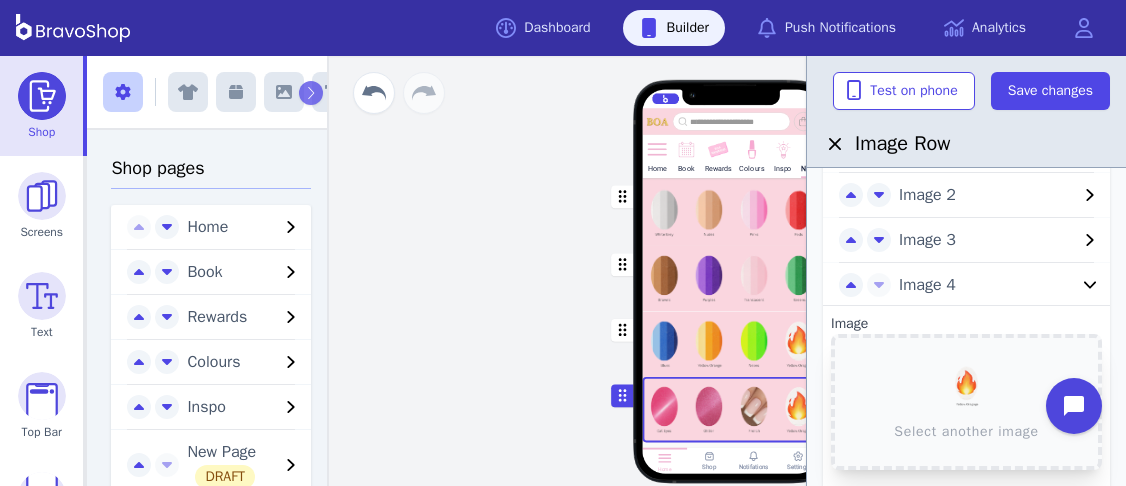 scroll, scrollTop: 114, scrollLeft: 0, axis: vertical 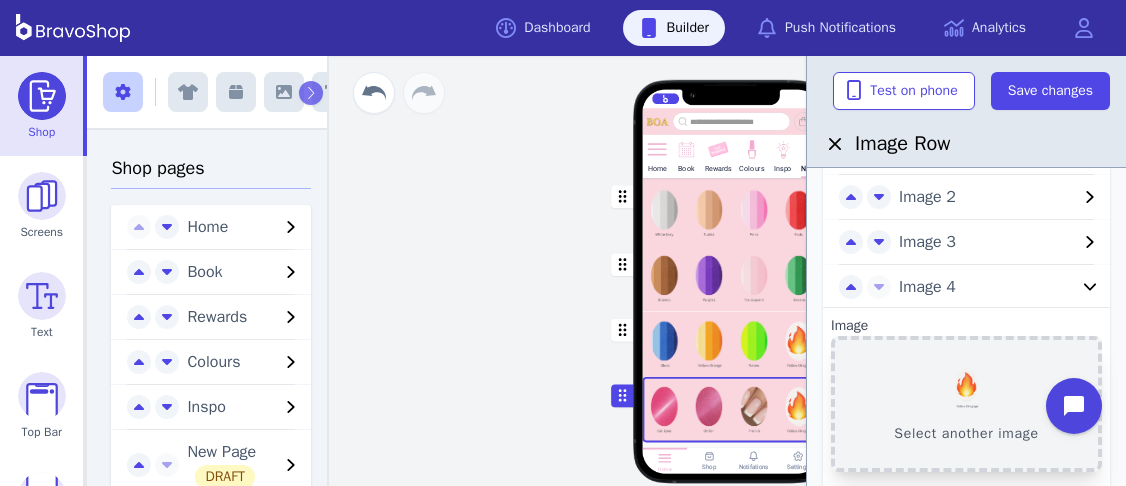 click on "Select another image" at bounding box center (966, 404) 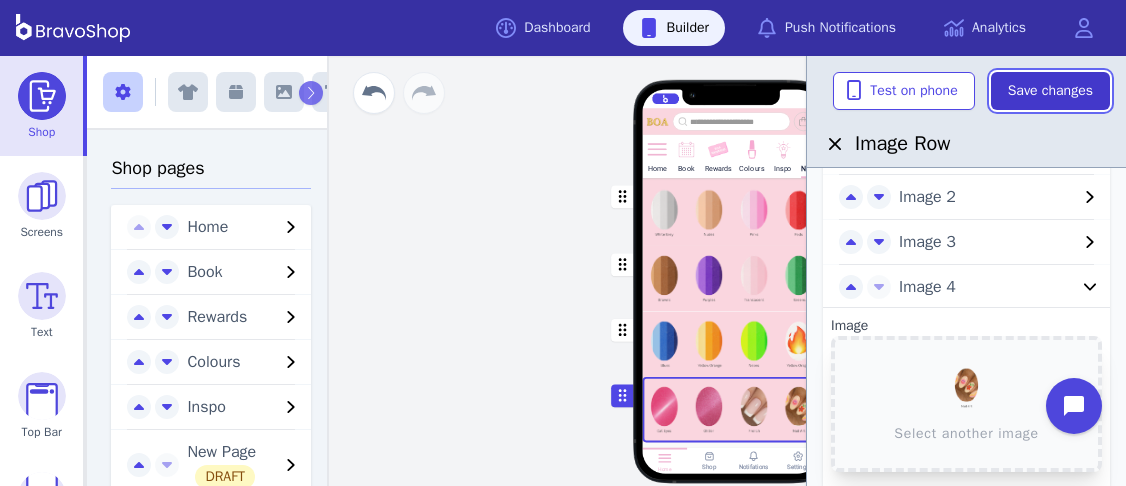 click on "Save changes" at bounding box center (1050, 91) 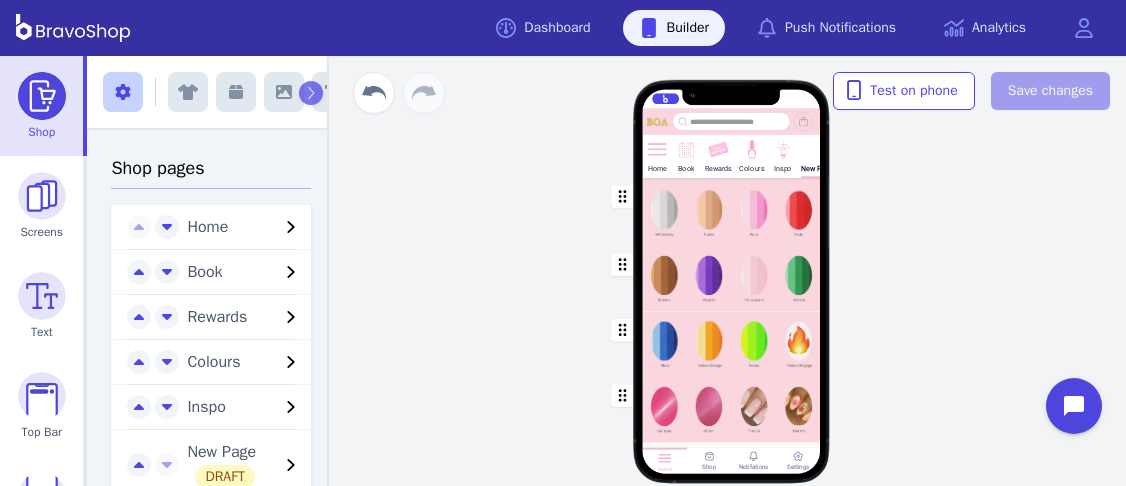 click at bounding box center [732, 212] 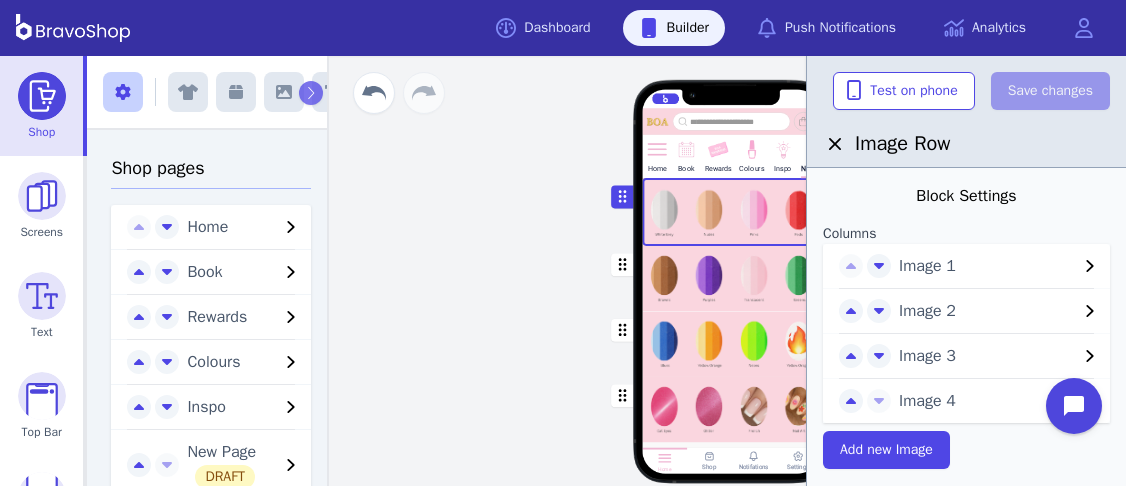 click on "Image 1" at bounding box center (988, 266) 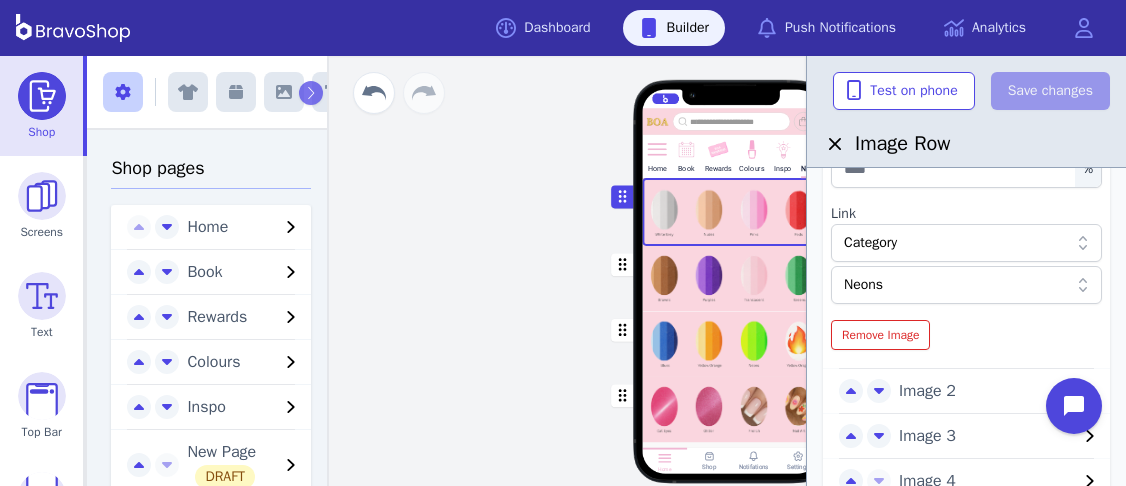 scroll, scrollTop: 341, scrollLeft: 0, axis: vertical 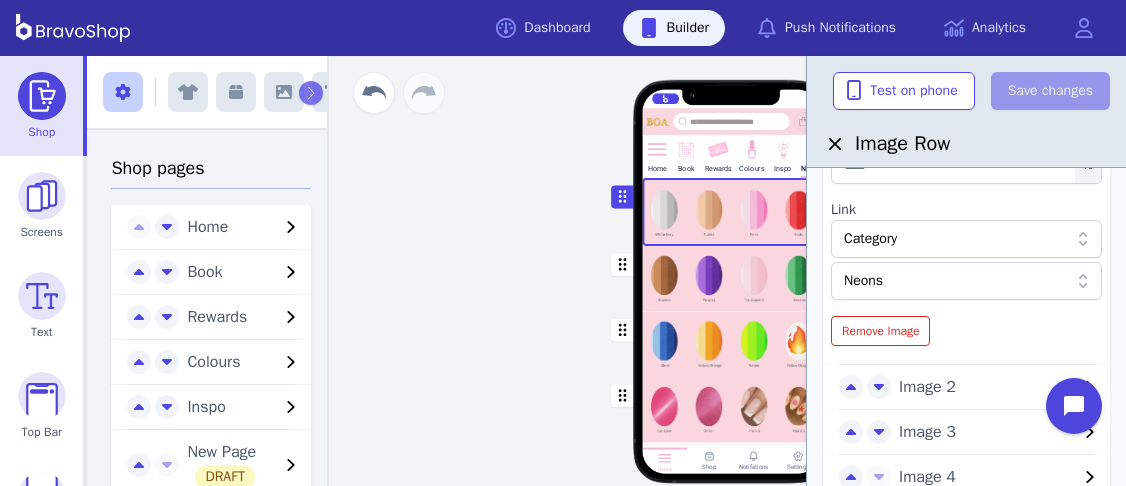click at bounding box center [956, 281] 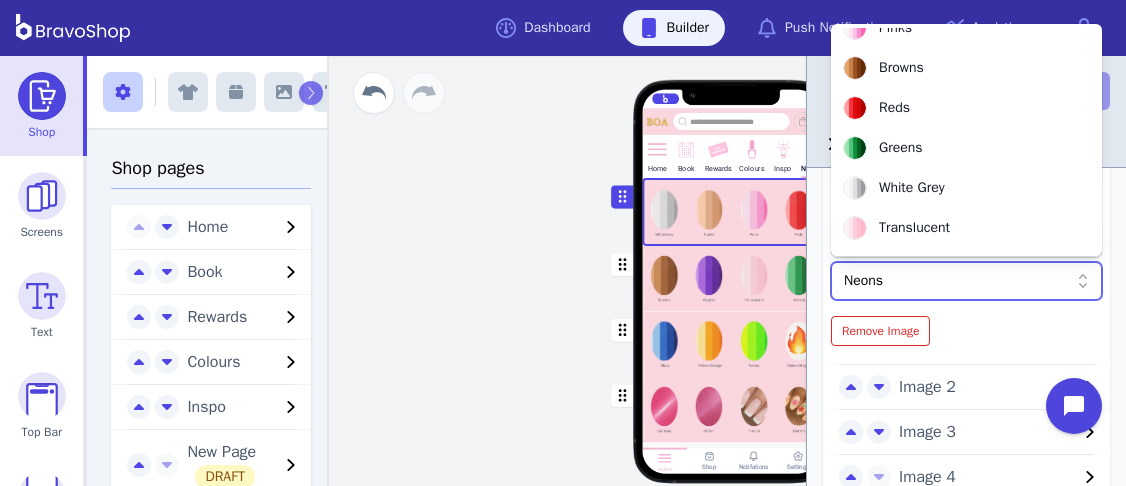 scroll, scrollTop: 264, scrollLeft: 0, axis: vertical 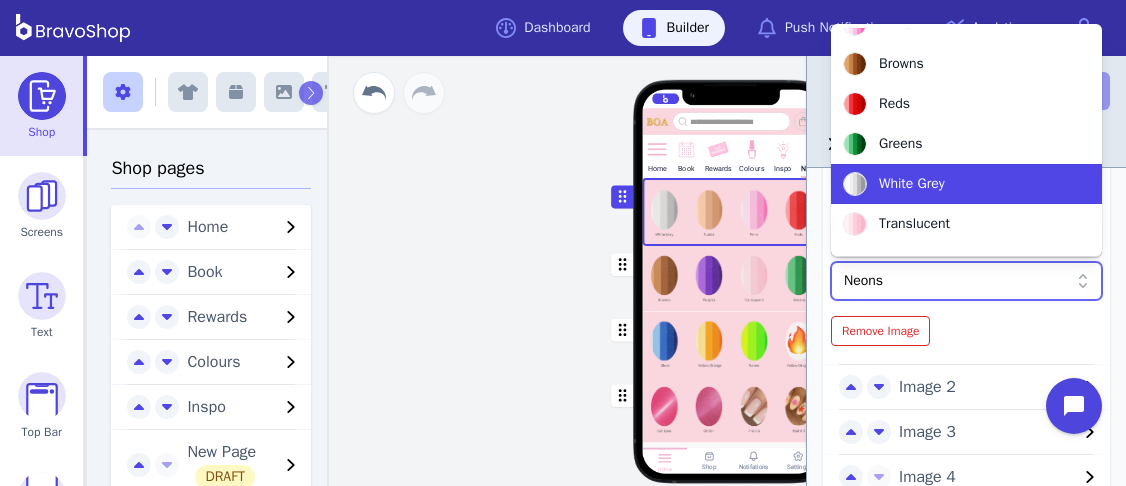 click on "White Grey" at bounding box center [912, 184] 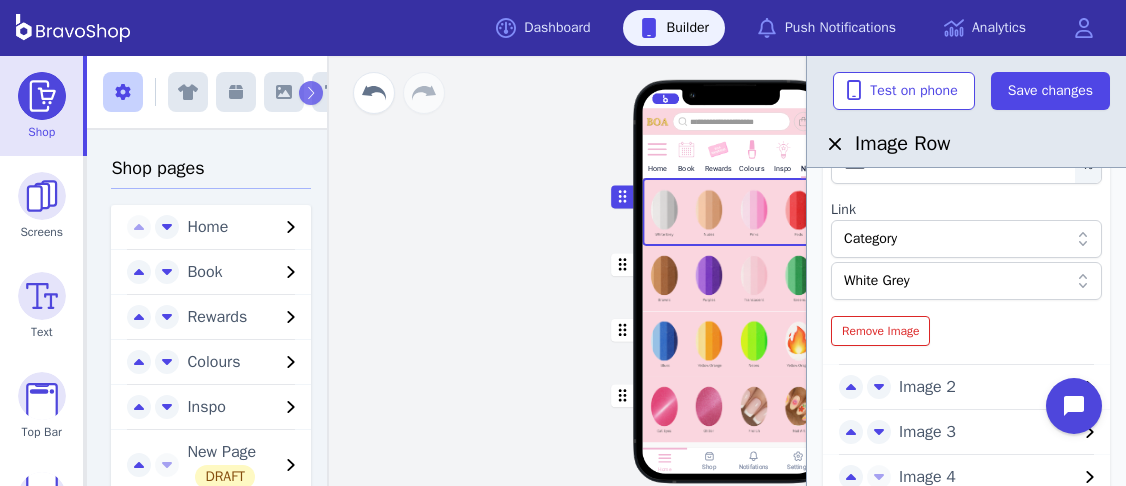 click on "Image 2" at bounding box center (988, 387) 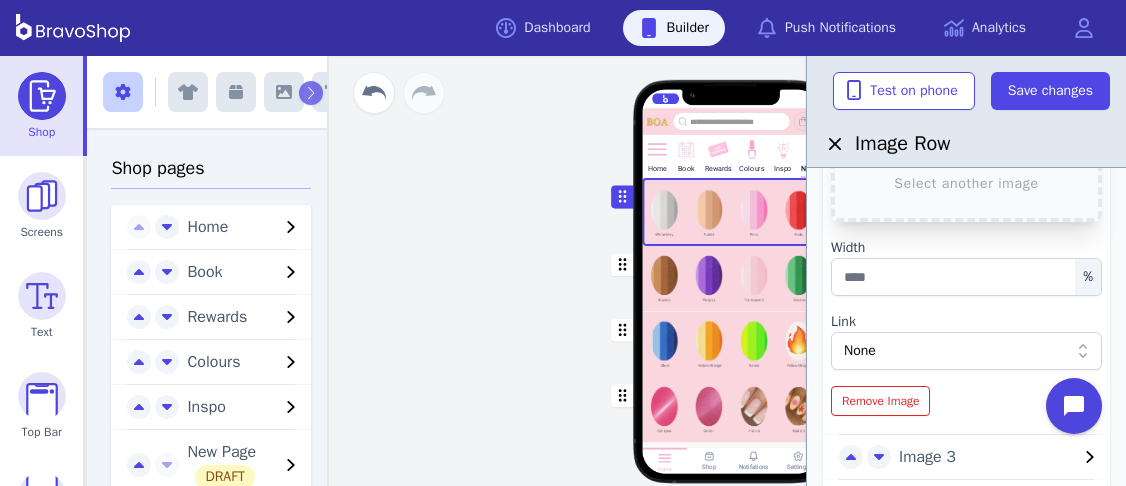 scroll, scrollTop: 284, scrollLeft: 0, axis: vertical 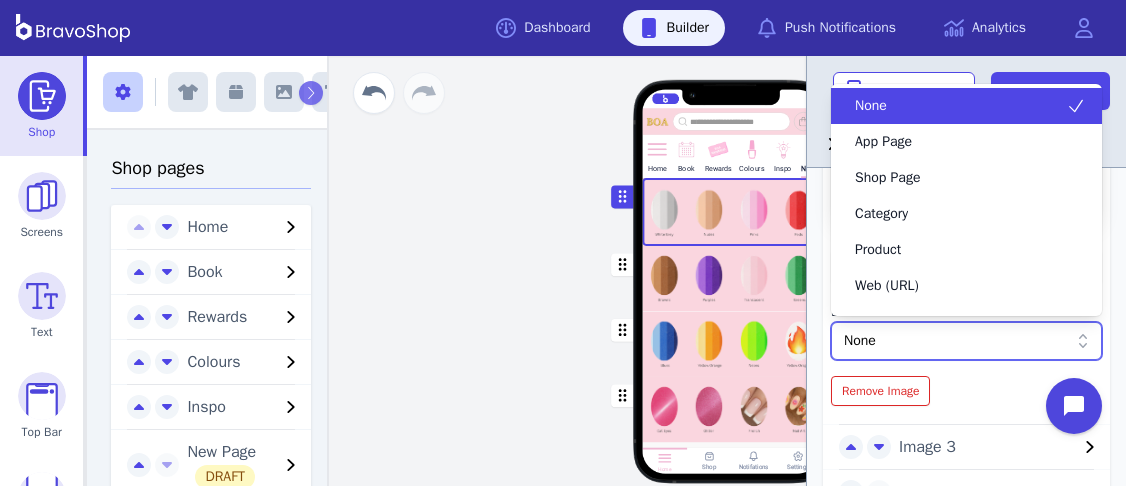 click on "None" at bounding box center [956, 341] 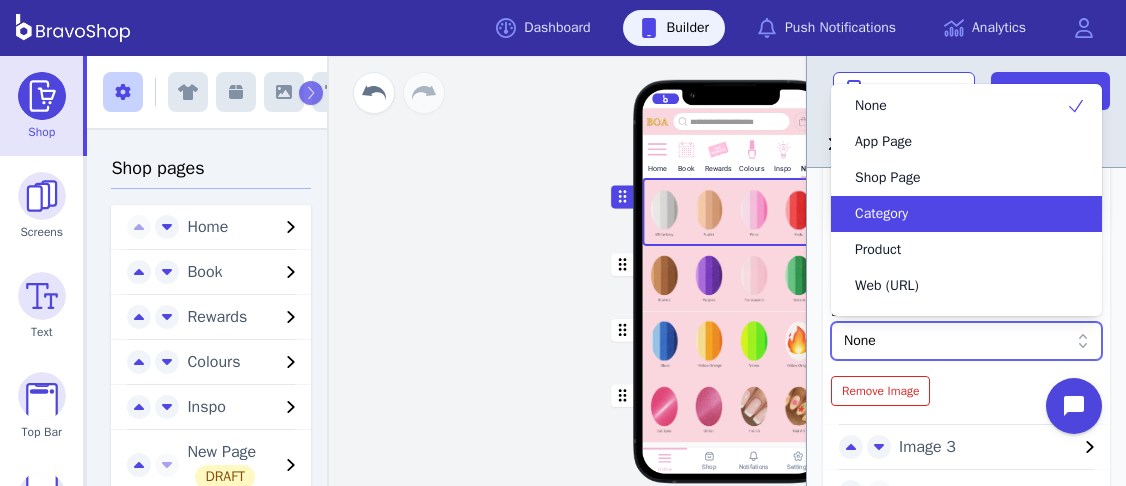 click on "Category" at bounding box center (954, 214) 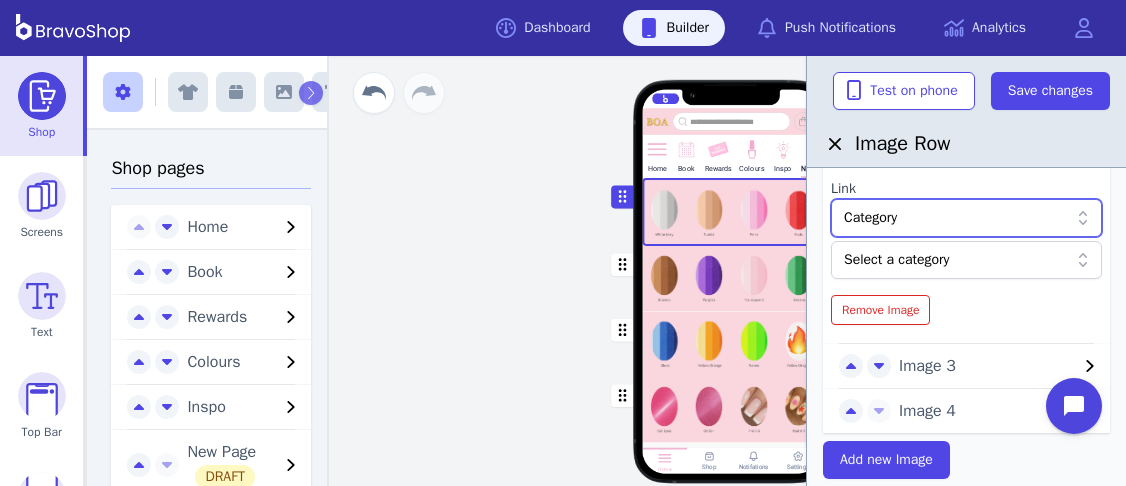 scroll, scrollTop: 408, scrollLeft: 0, axis: vertical 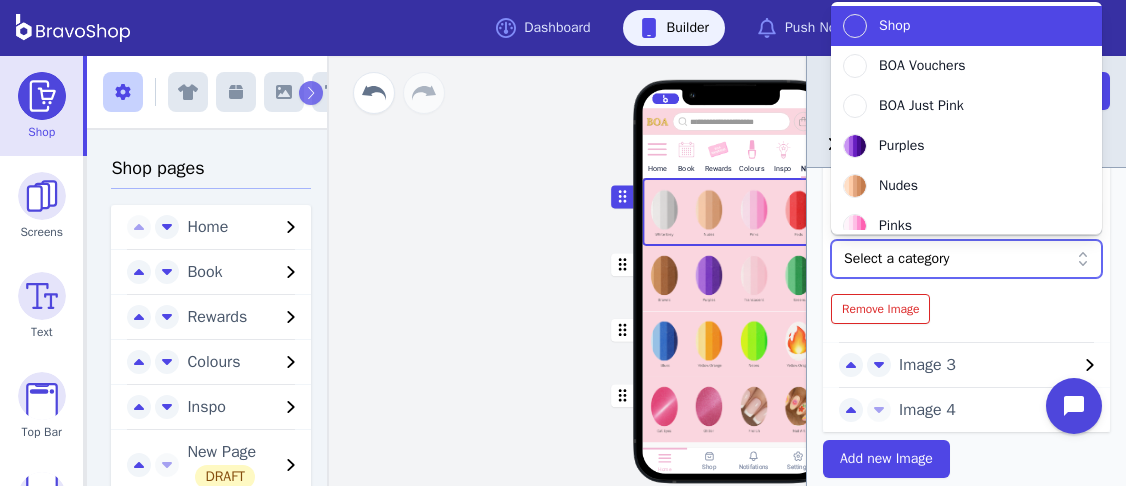 click at bounding box center [956, 259] 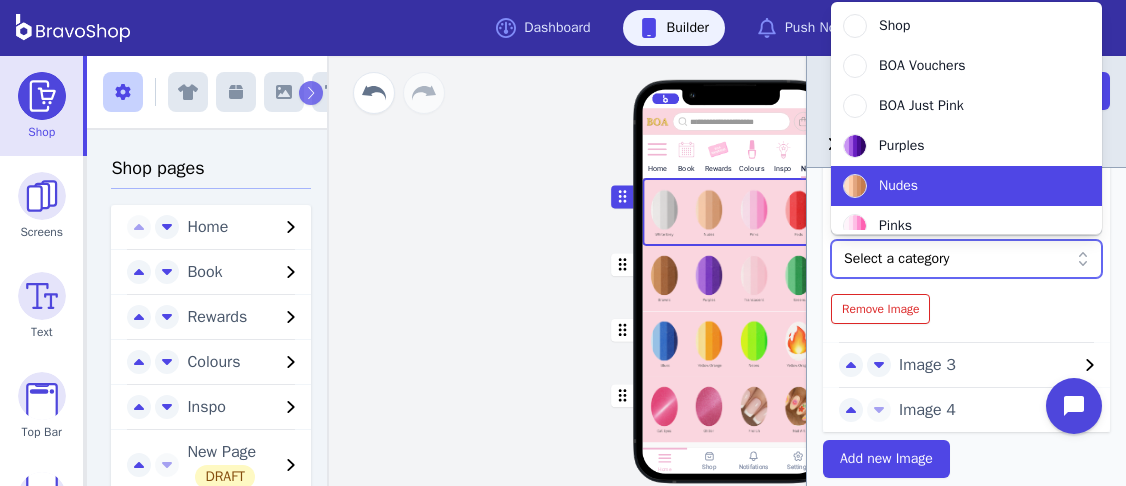 click on "Nudes" at bounding box center (898, 186) 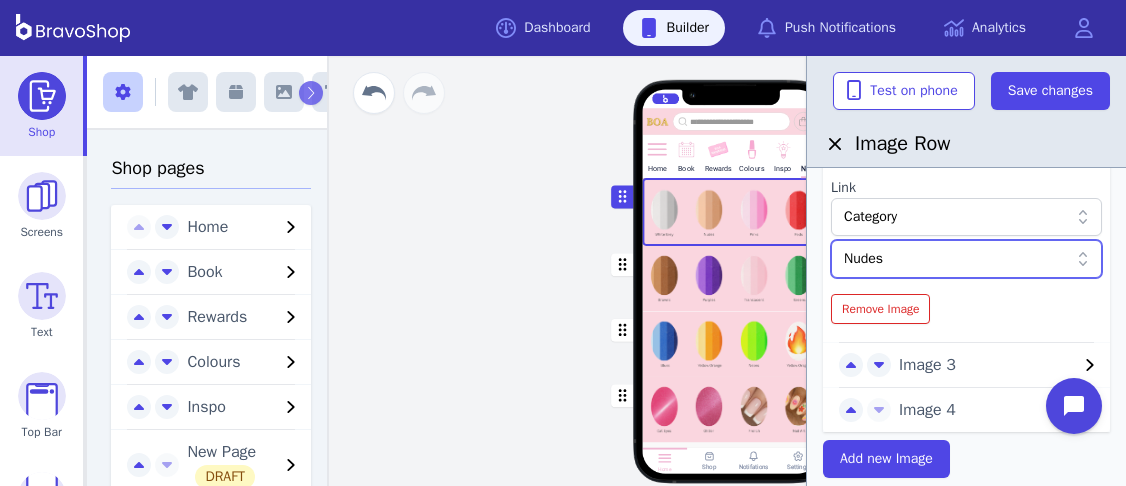 click on "Image 3" at bounding box center (988, 365) 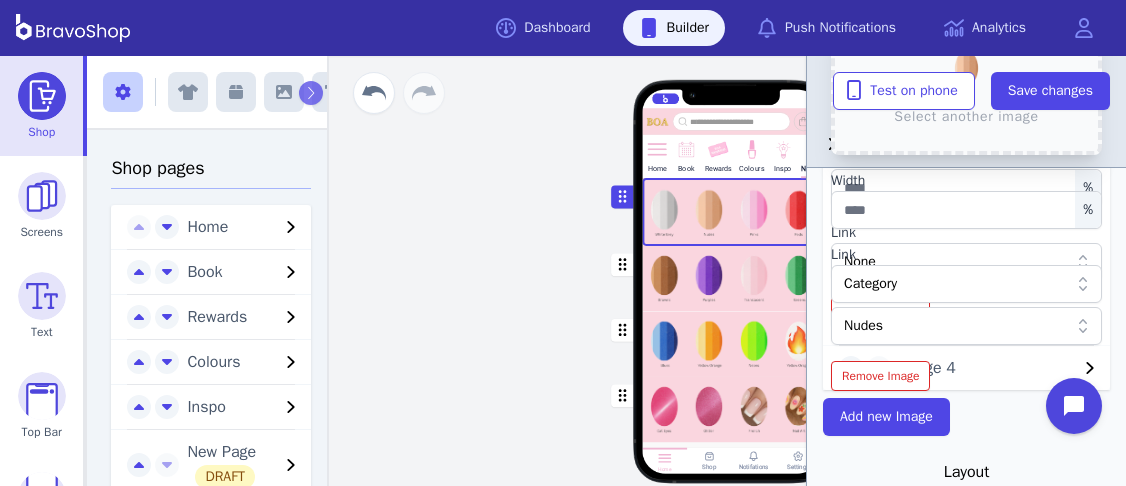 scroll, scrollTop: 400, scrollLeft: 0, axis: vertical 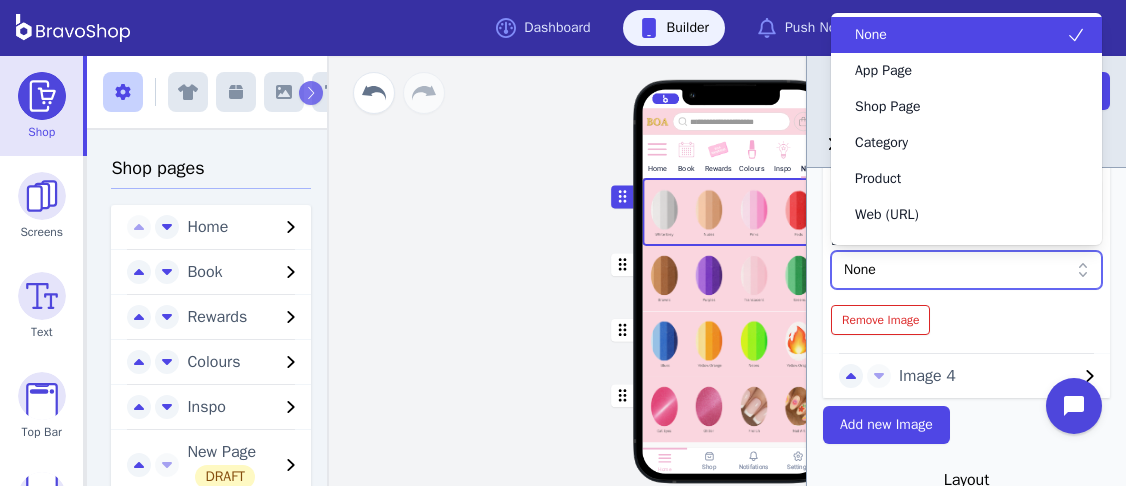 click on "None" at bounding box center [956, 270] 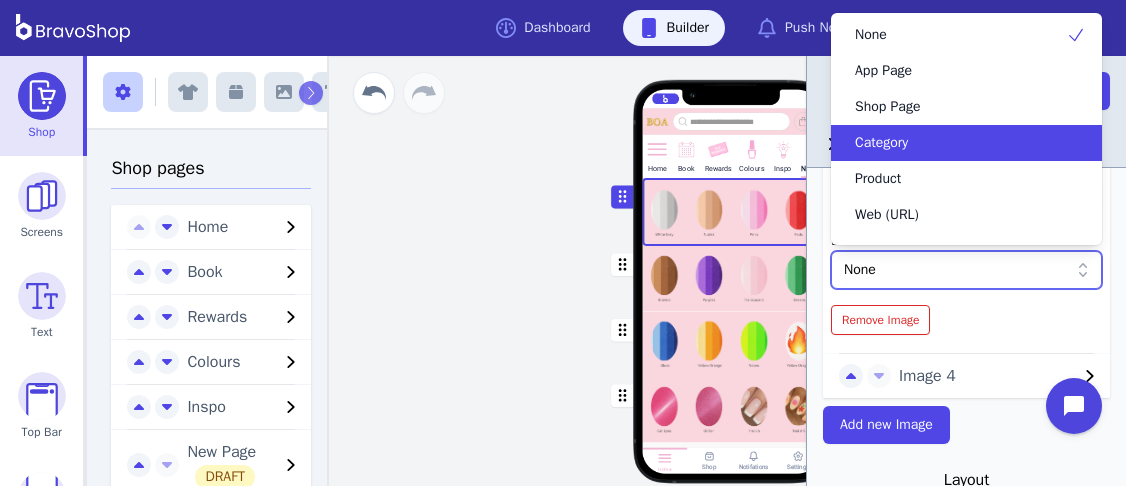 click on "Category" at bounding box center (954, 143) 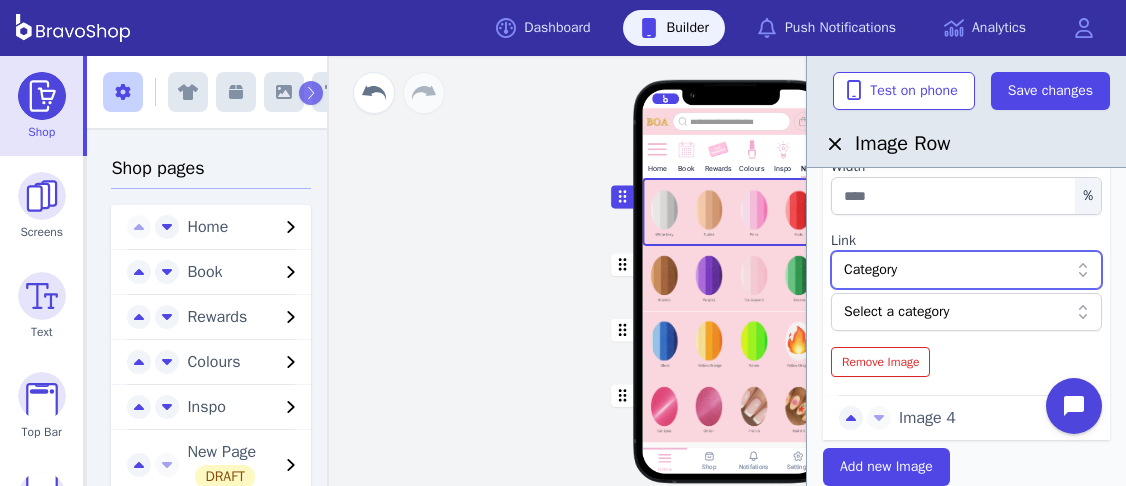 click at bounding box center [956, 312] 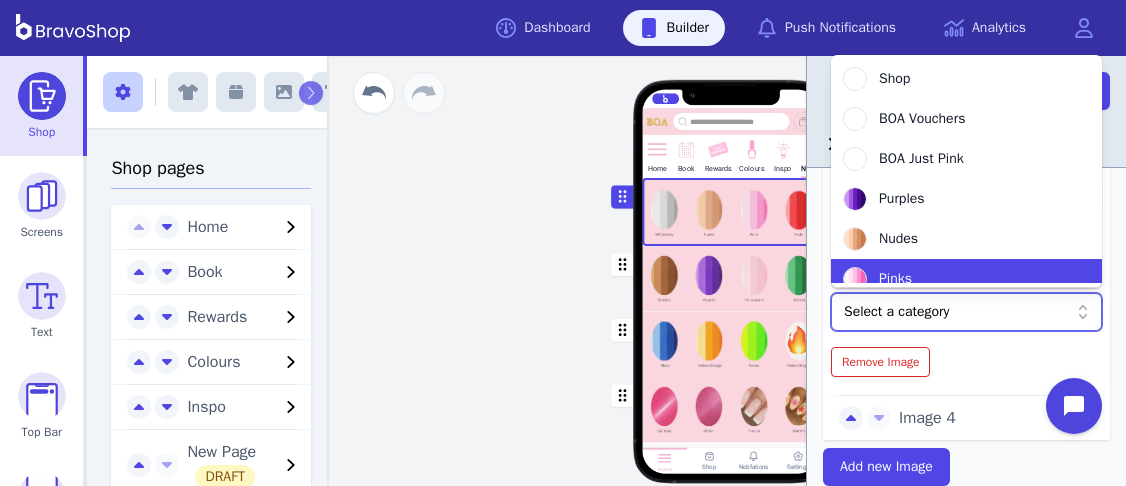 click on "Pinks" at bounding box center (954, 279) 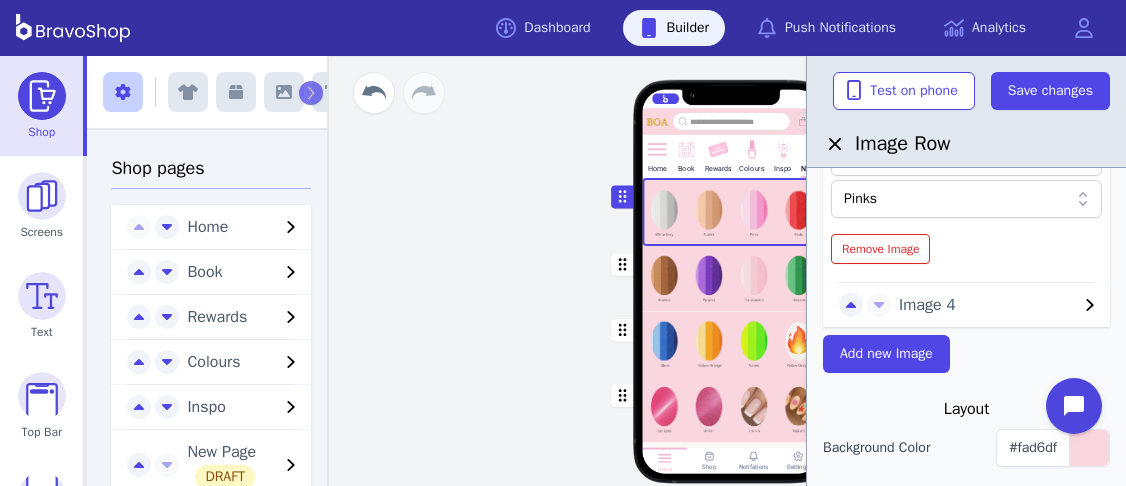 click on "Image 4" at bounding box center (988, 305) 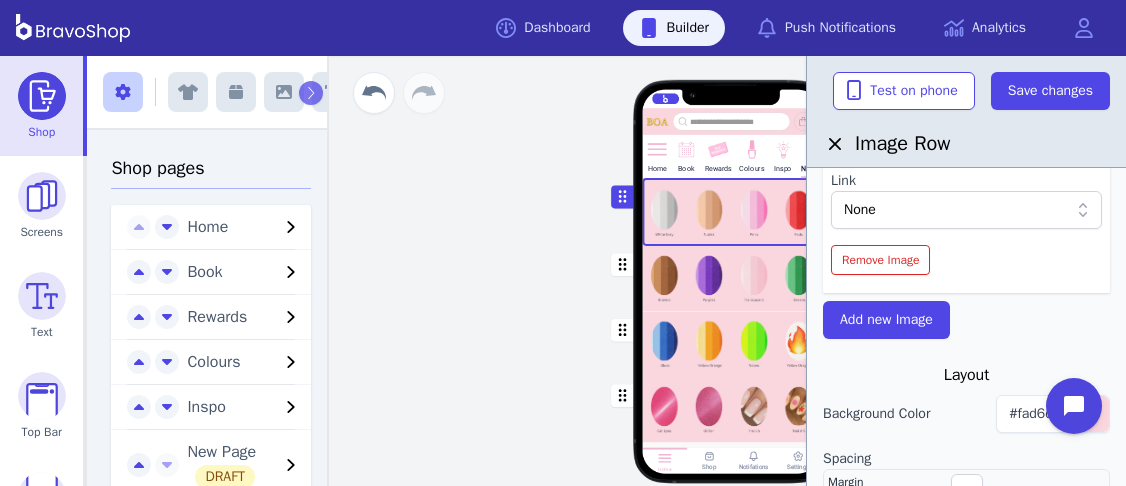 click on "None" at bounding box center (956, 210) 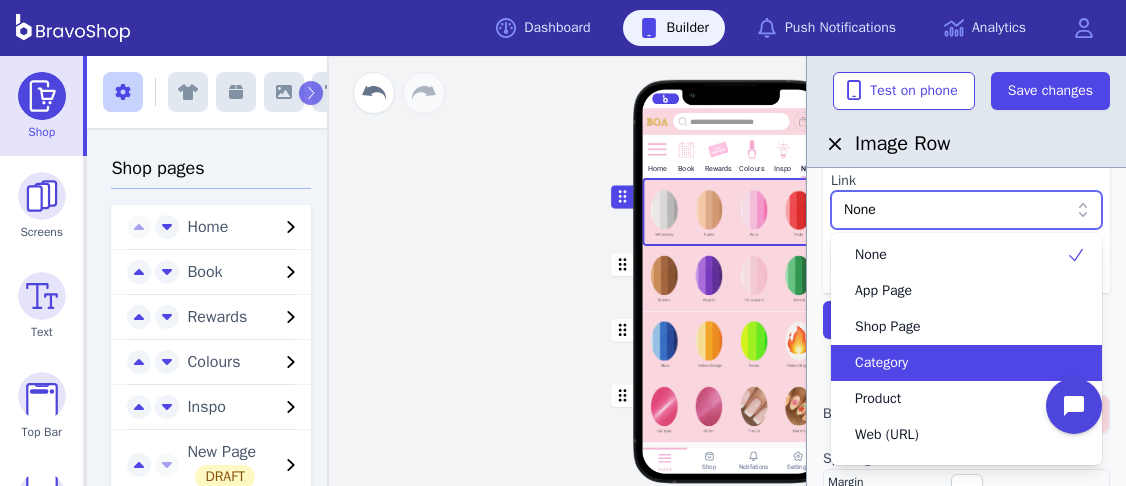 click on "Category" at bounding box center [954, 363] 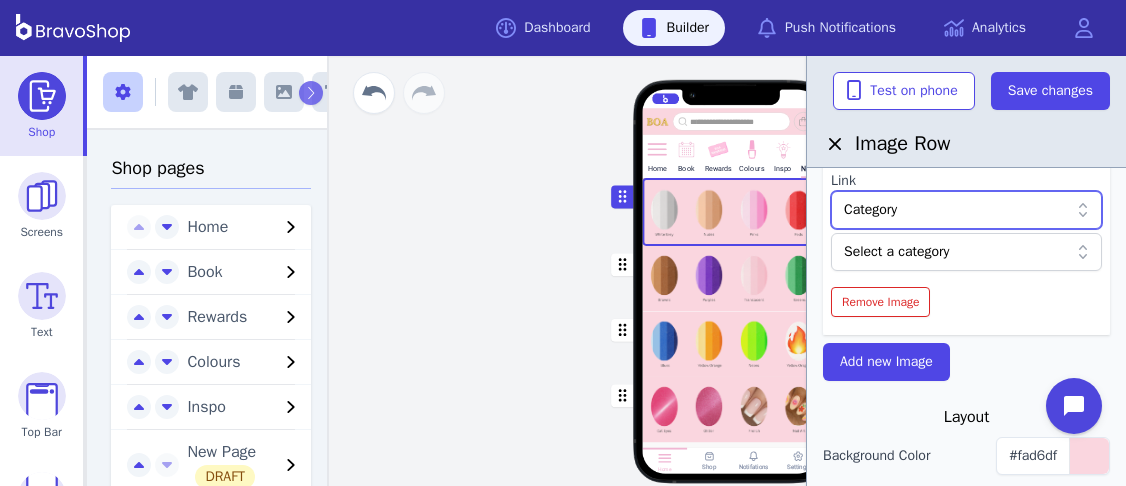 click at bounding box center (956, 252) 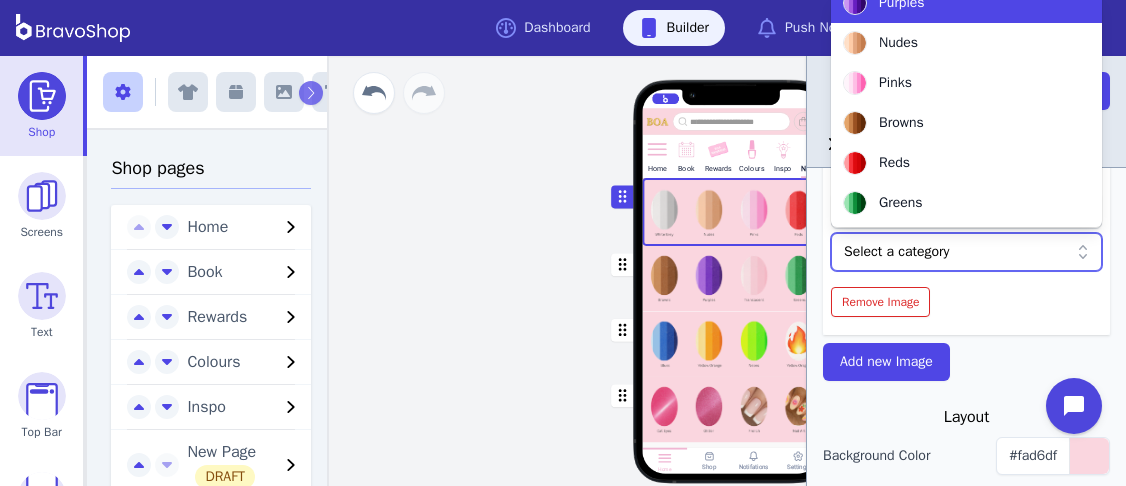 scroll, scrollTop: 144, scrollLeft: 0, axis: vertical 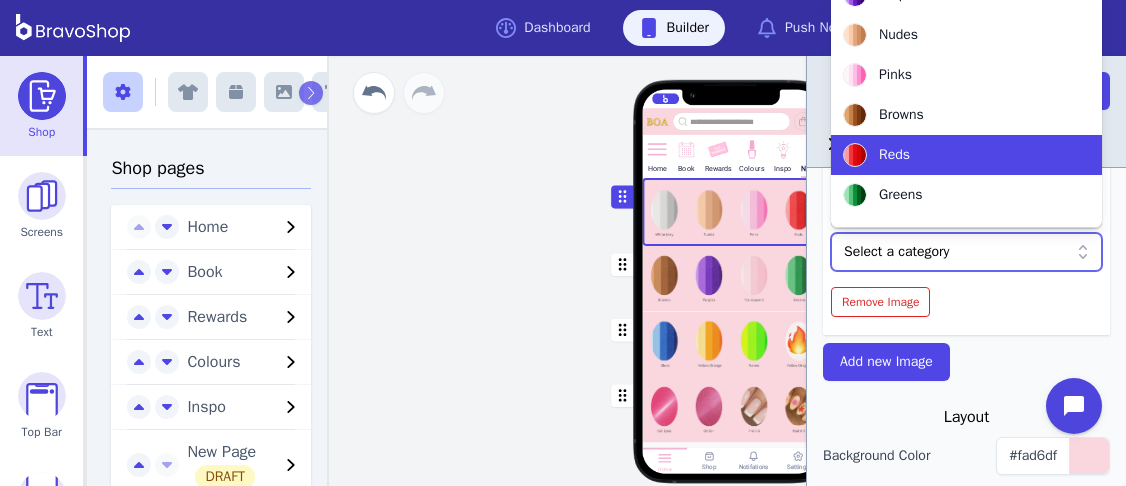 click on "Reds" at bounding box center (954, 155) 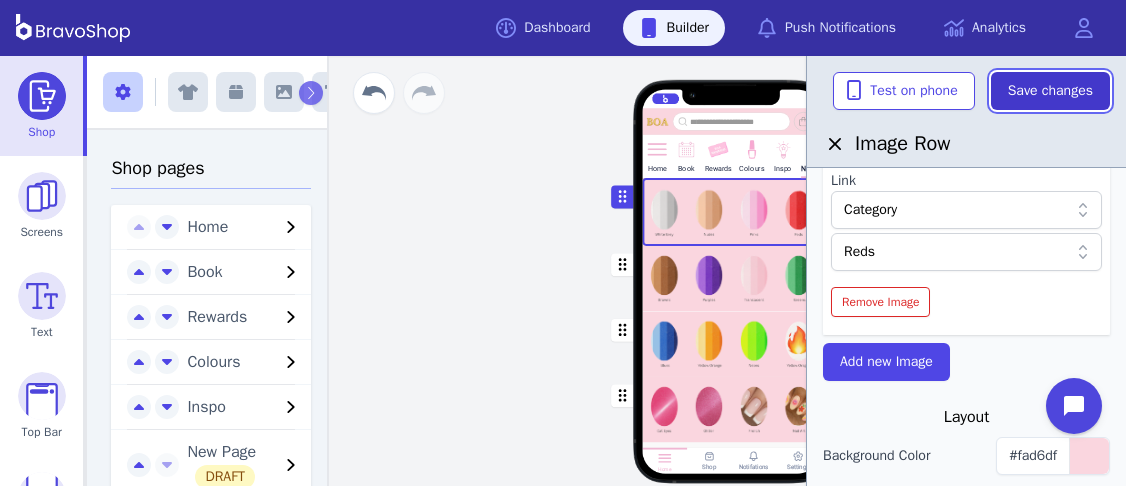 click on "Save changes" at bounding box center [1050, 91] 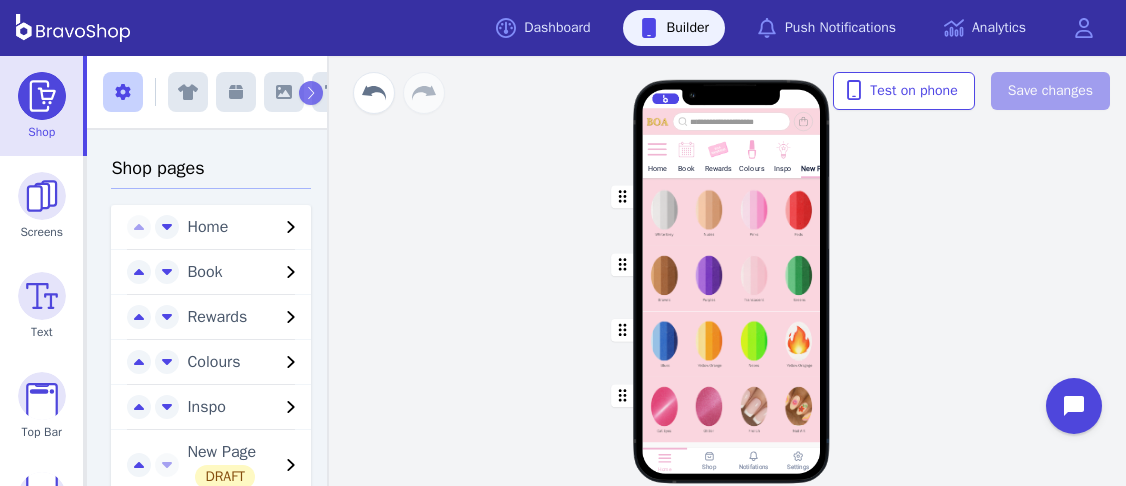 click at bounding box center (732, 279) 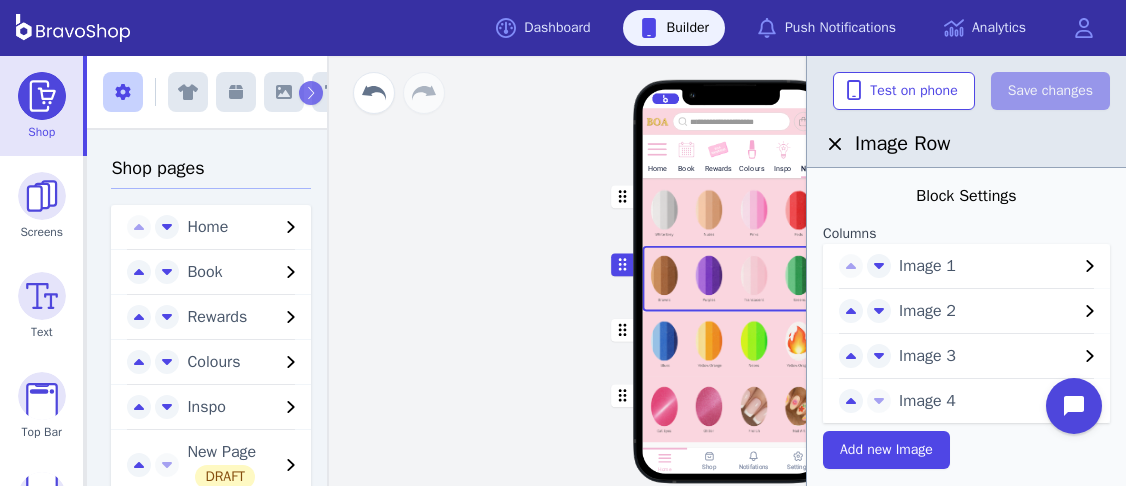 click on "Image 1" at bounding box center [988, 266] 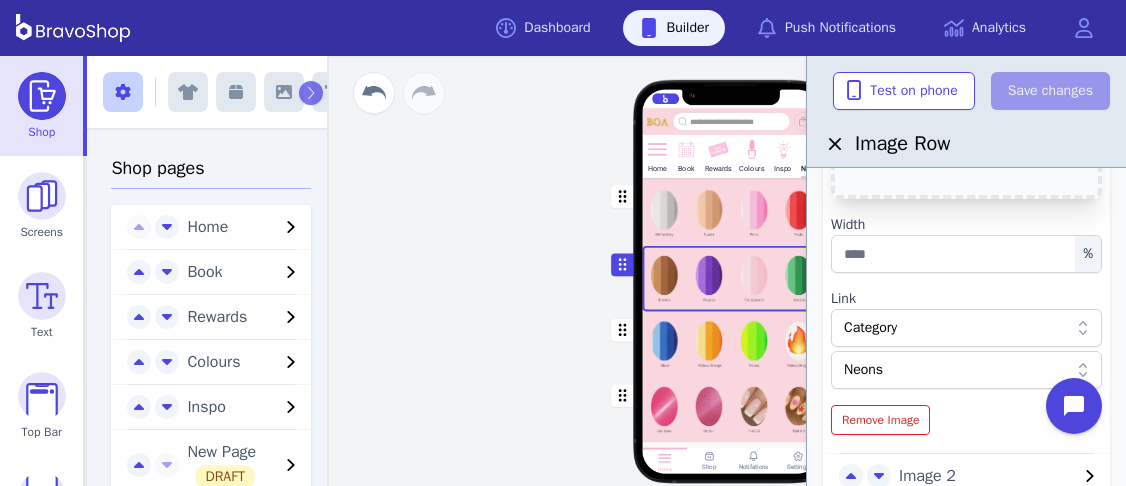 scroll, scrollTop: 272, scrollLeft: 0, axis: vertical 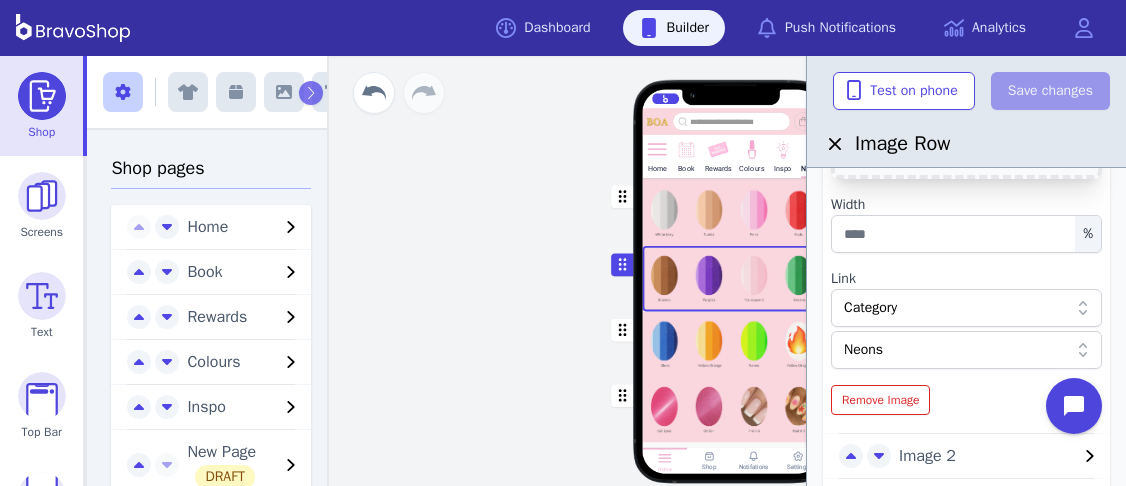 click at bounding box center (956, 350) 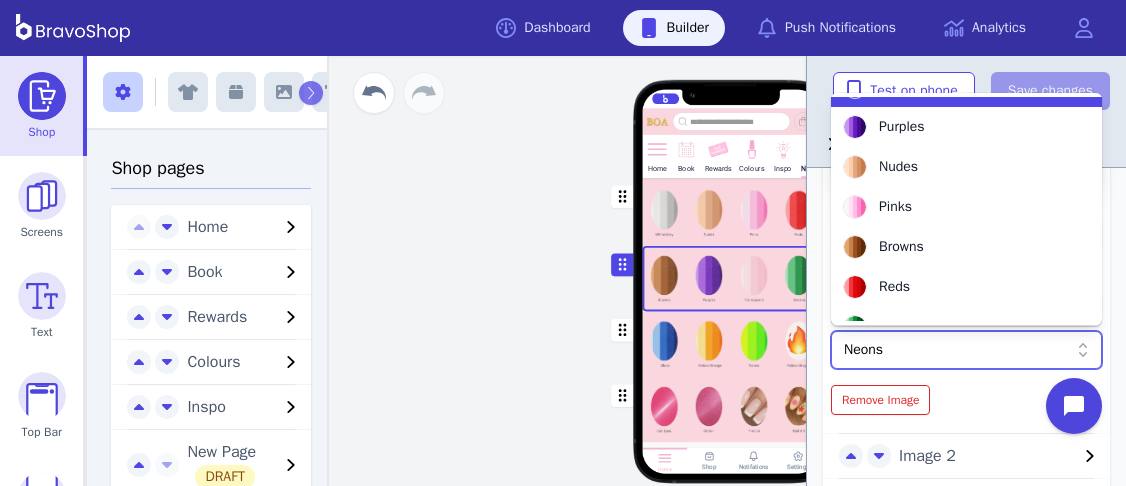 scroll, scrollTop: 152, scrollLeft: 0, axis: vertical 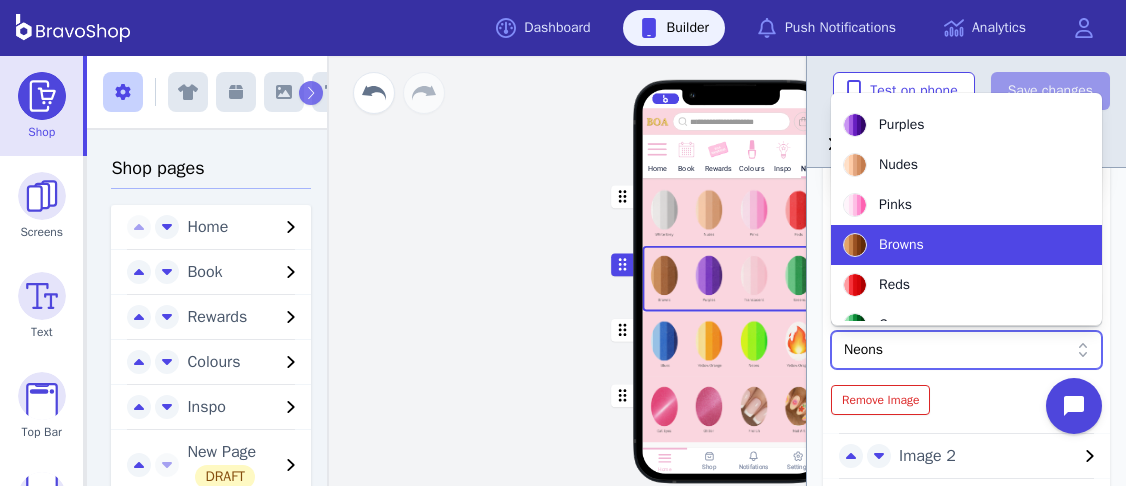 click on "Browns" at bounding box center (954, 245) 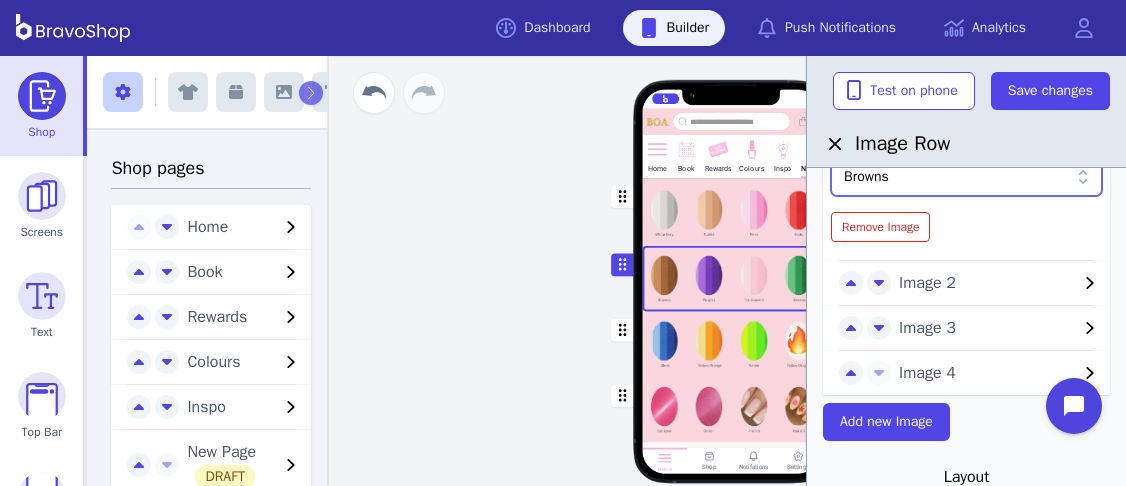 click on "Image 2" at bounding box center [988, 283] 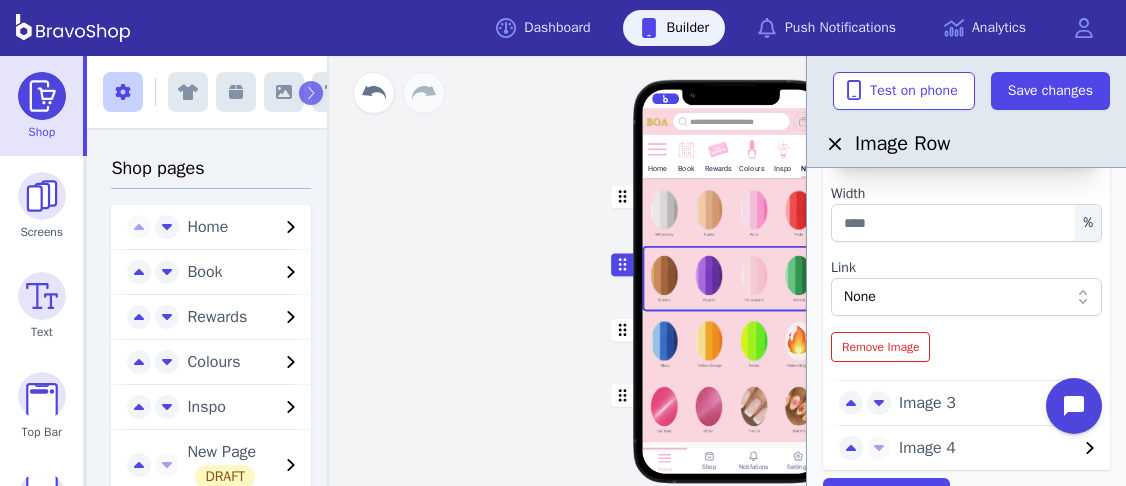 scroll, scrollTop: 310, scrollLeft: 0, axis: vertical 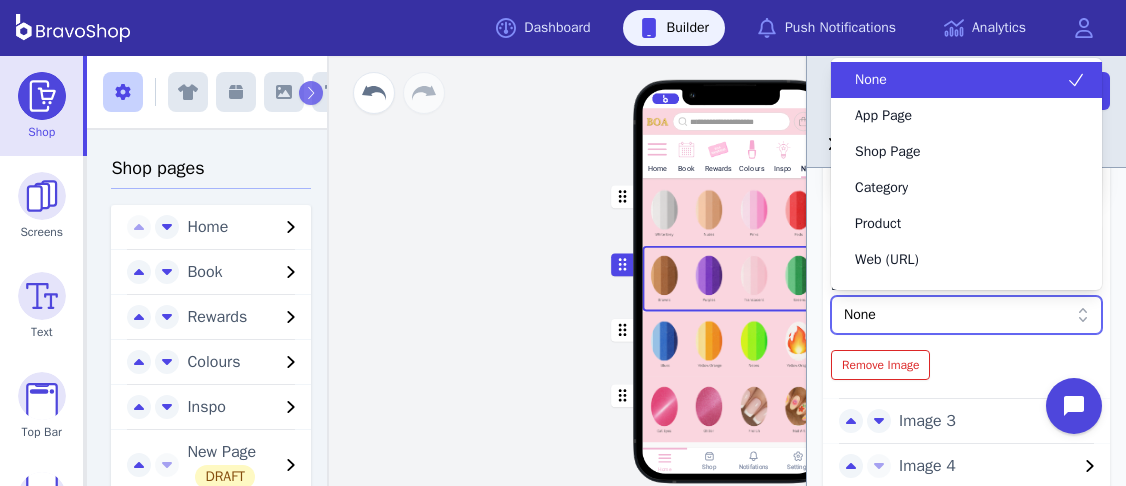 click on "None" at bounding box center [956, 315] 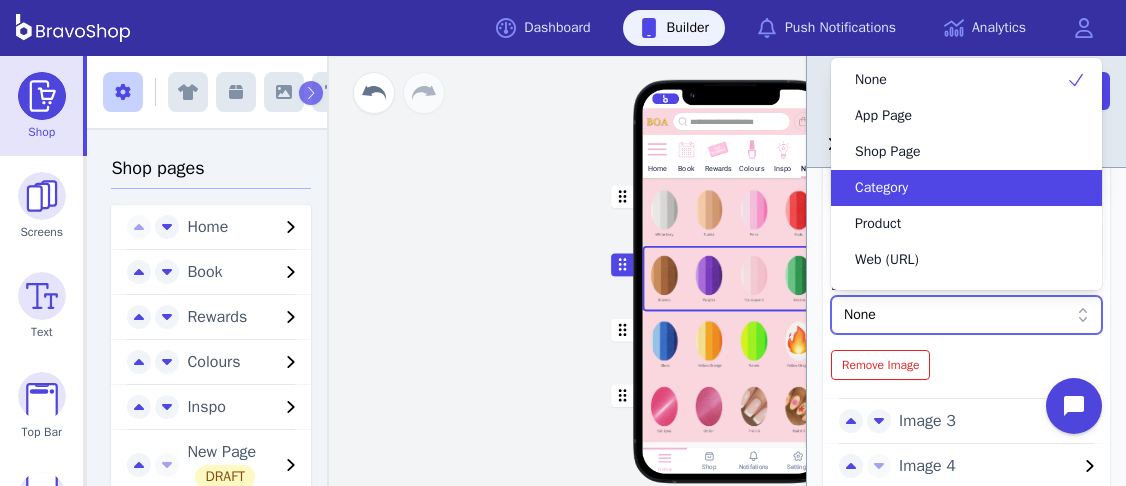 click on "Category" at bounding box center [954, 188] 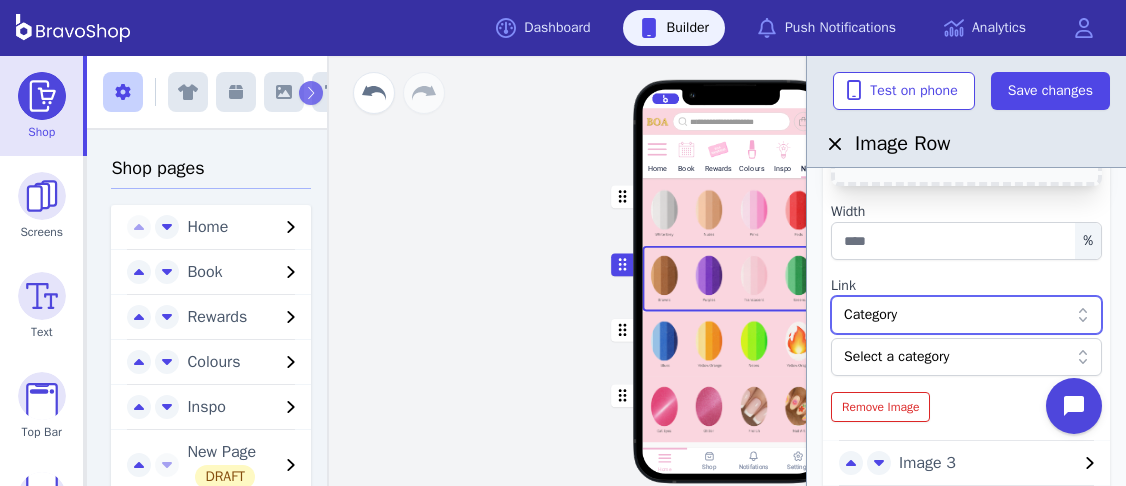 scroll, scrollTop: 376, scrollLeft: 0, axis: vertical 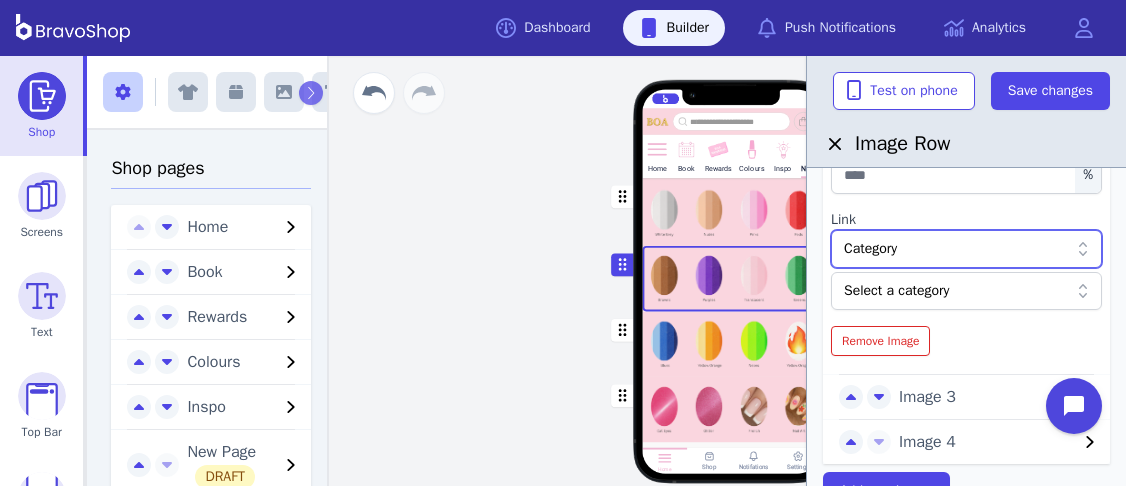 click at bounding box center (956, 291) 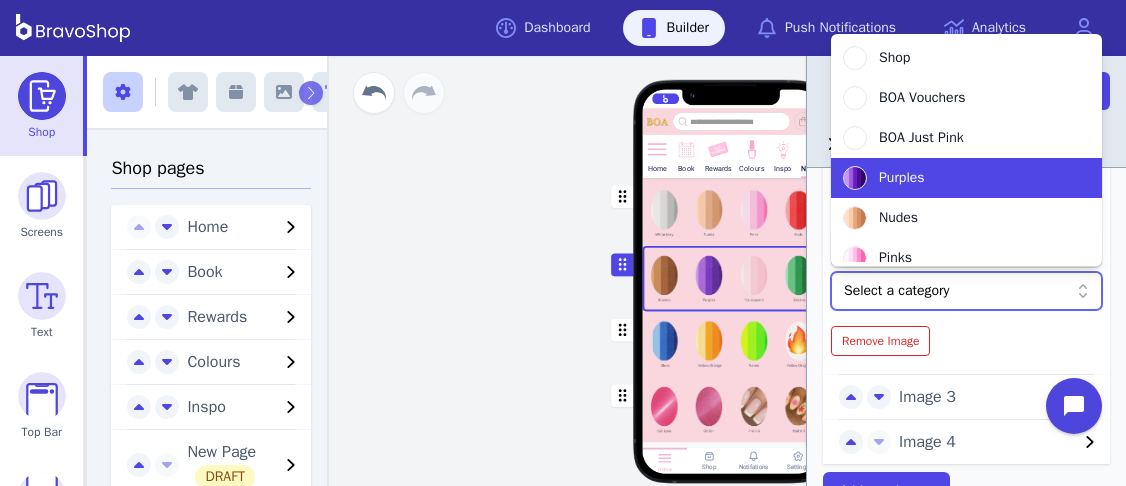 click on "Purples" at bounding box center [966, 178] 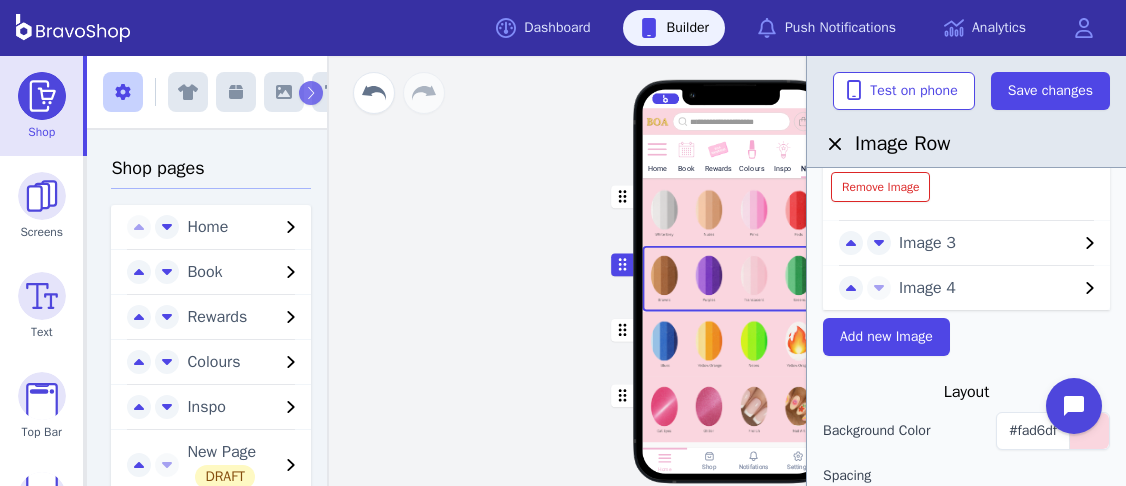 scroll, scrollTop: 531, scrollLeft: 0, axis: vertical 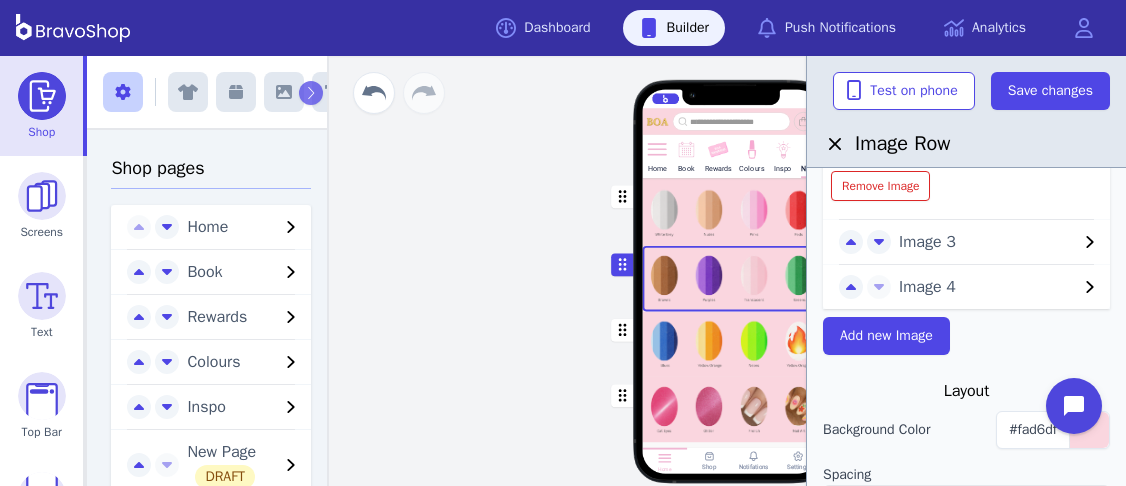 click on "Image 3" at bounding box center [988, 242] 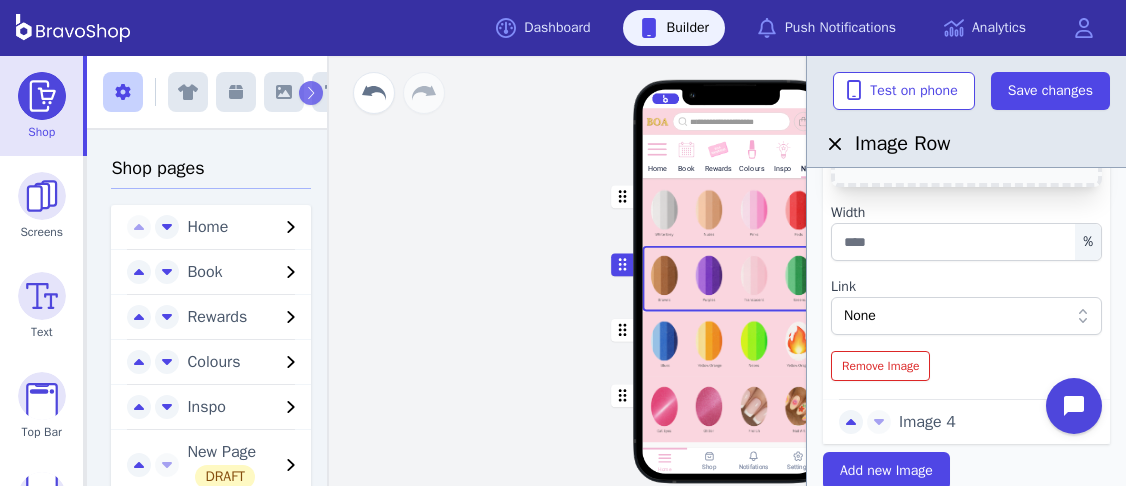 scroll, scrollTop: 355, scrollLeft: 0, axis: vertical 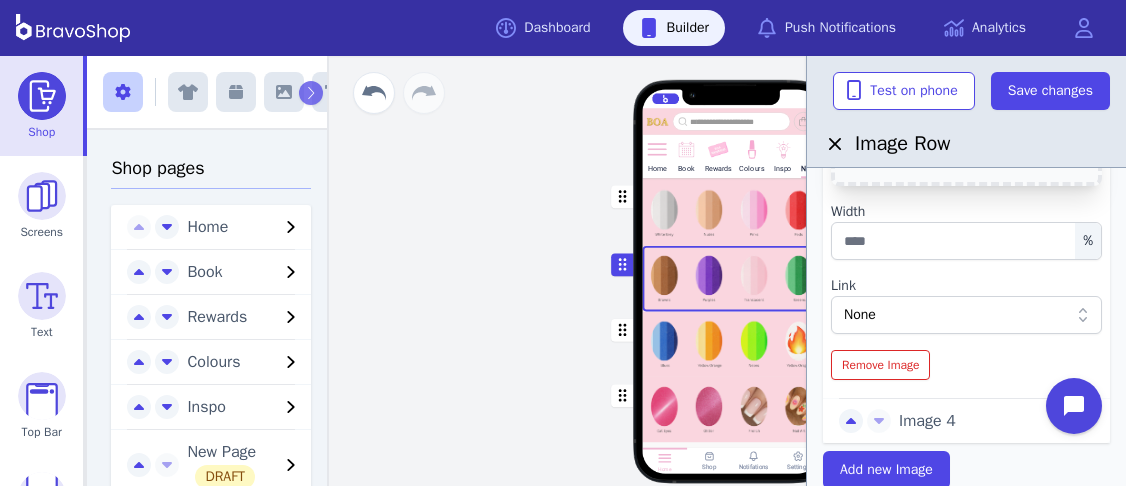 click on "None" at bounding box center [956, 315] 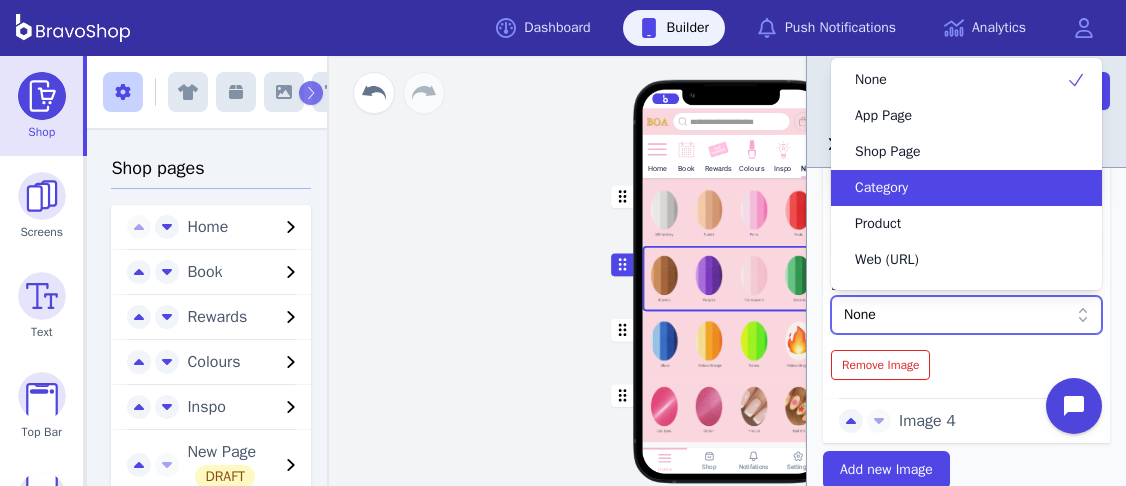 click on "Category" at bounding box center [966, 188] 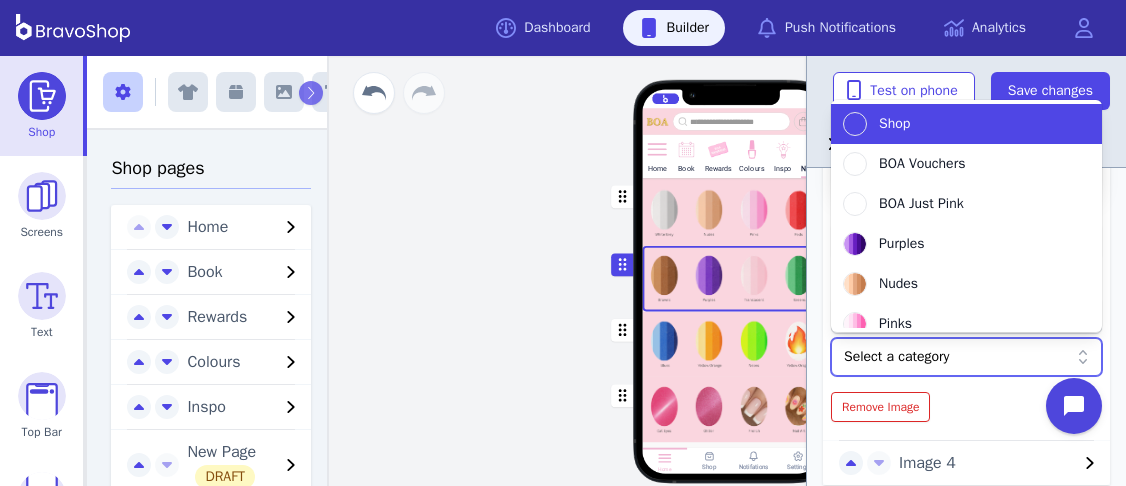click at bounding box center [956, 357] 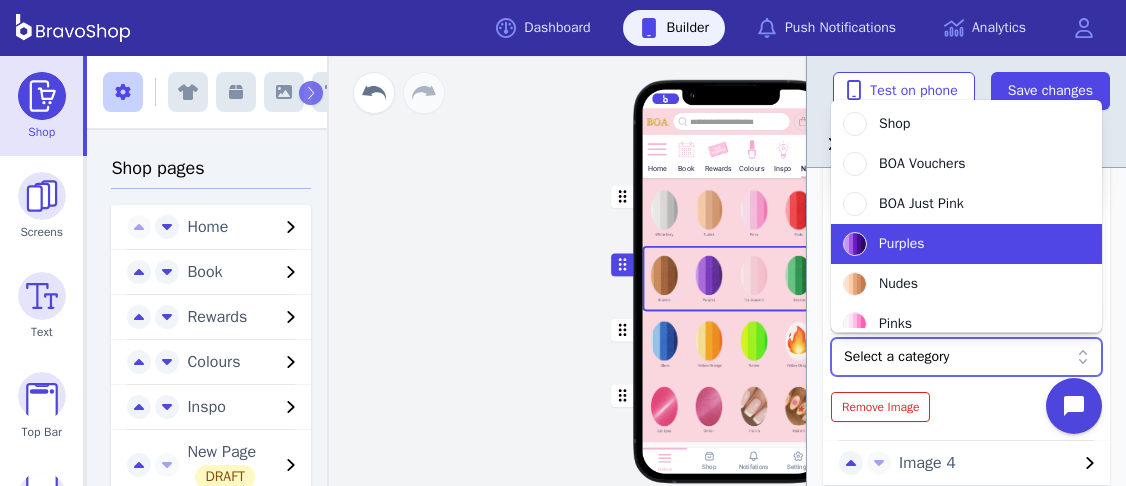 click on "Purples" at bounding box center (902, 244) 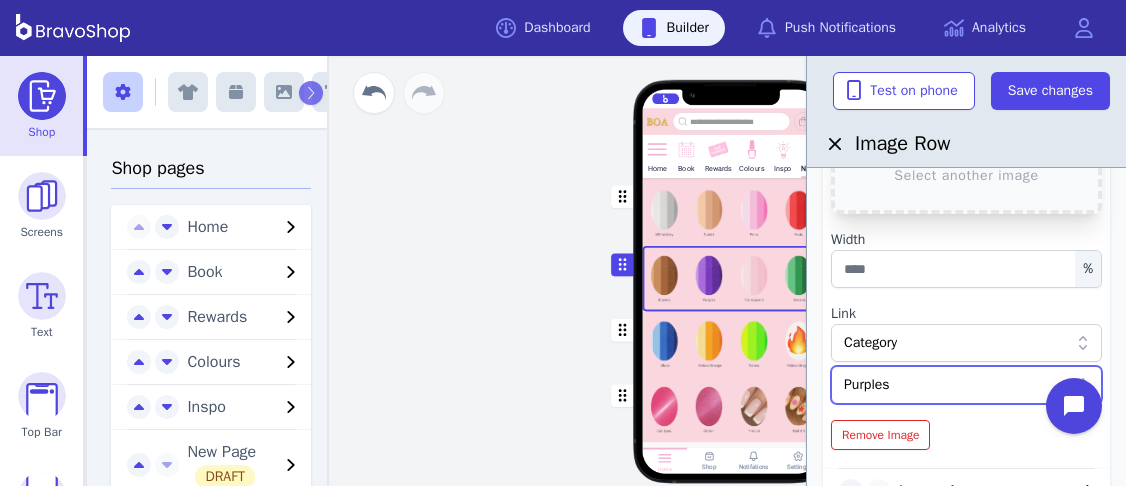 scroll, scrollTop: 329, scrollLeft: 0, axis: vertical 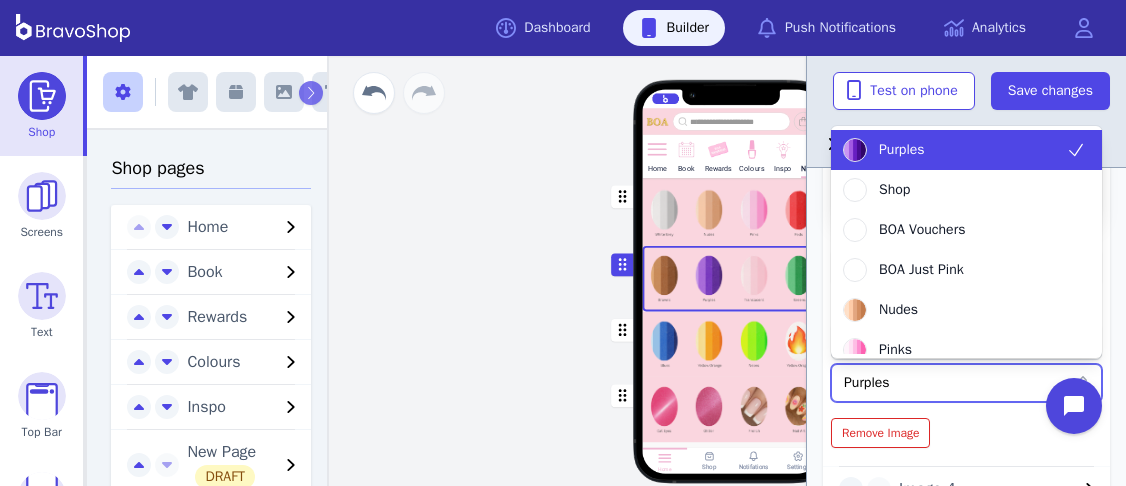 click at bounding box center (956, 383) 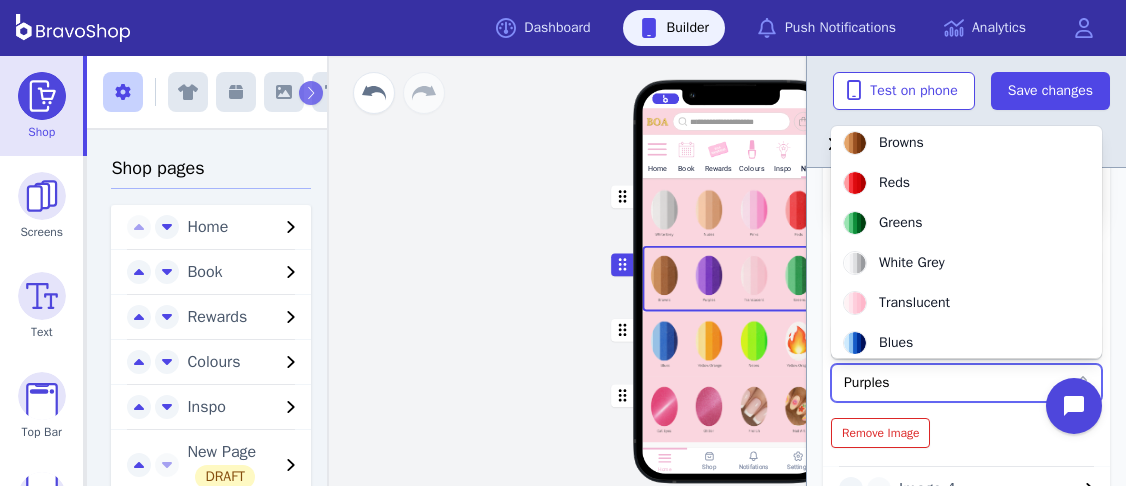 scroll, scrollTop: 253, scrollLeft: 0, axis: vertical 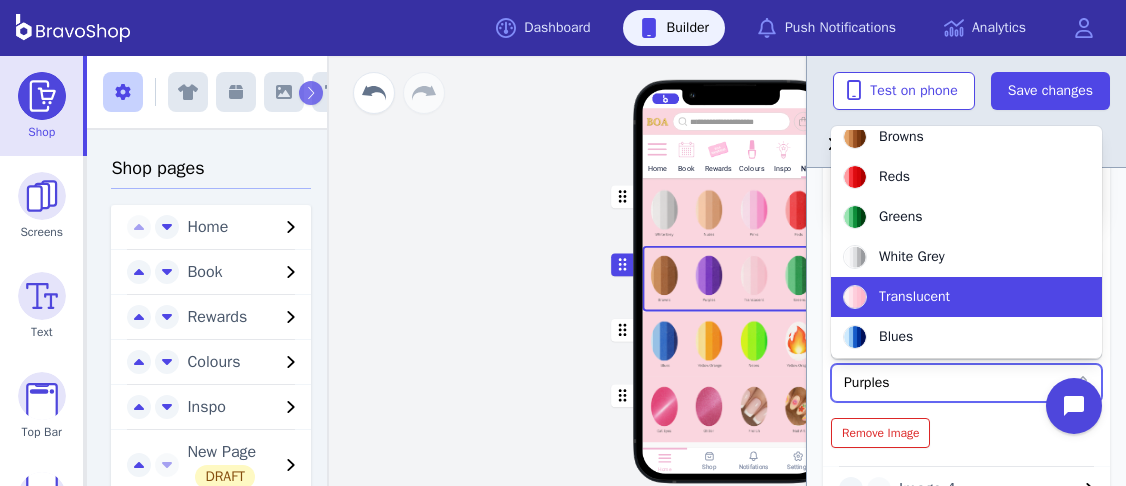 click on "Translucent" at bounding box center (914, 297) 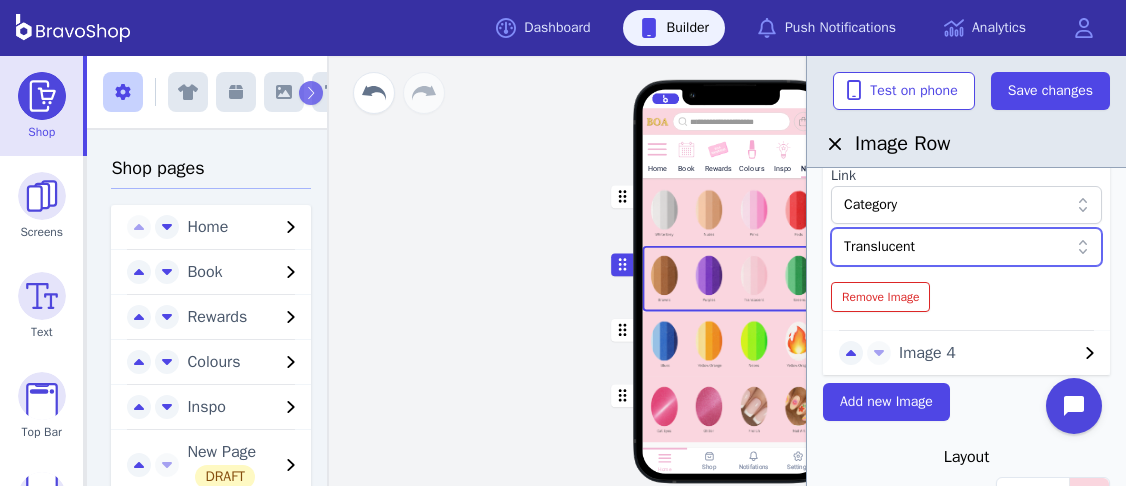 scroll, scrollTop: 466, scrollLeft: 0, axis: vertical 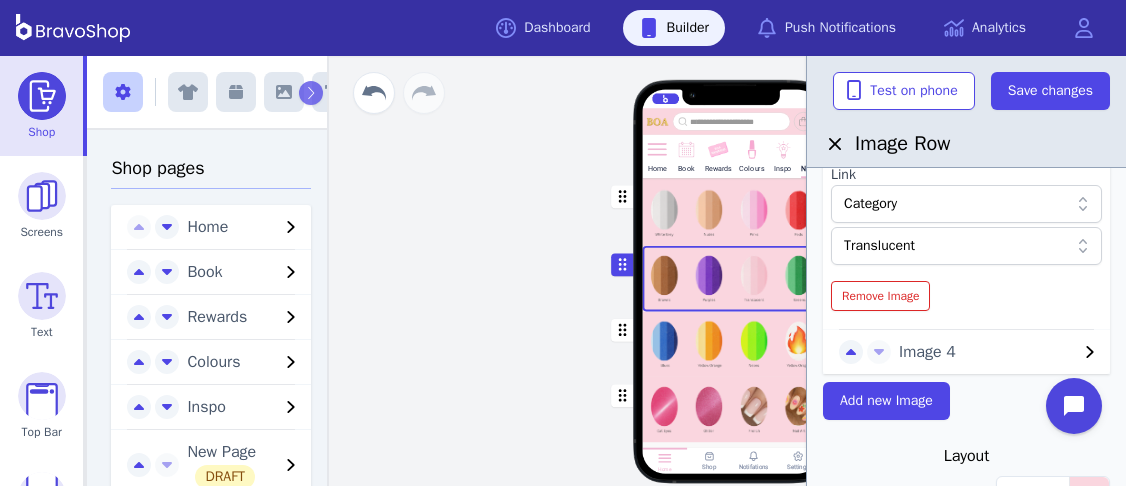 click on "Image 4" at bounding box center [988, 352] 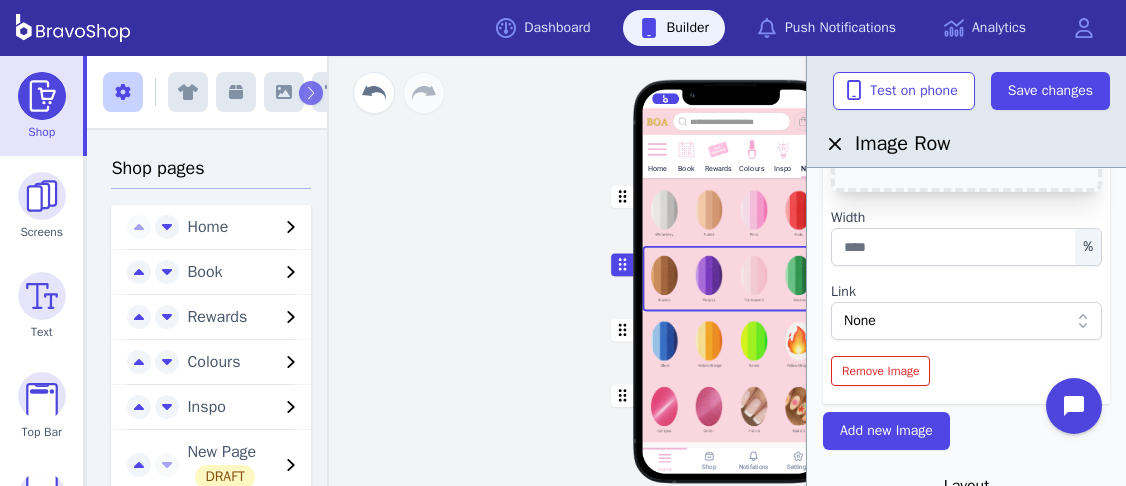 scroll, scrollTop: 420, scrollLeft: 0, axis: vertical 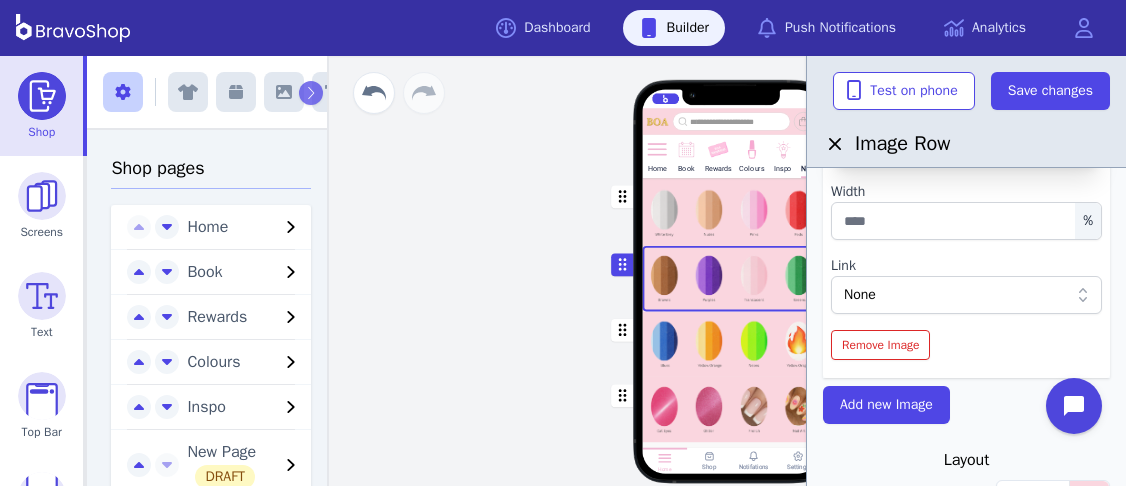 click on "None" at bounding box center (956, 295) 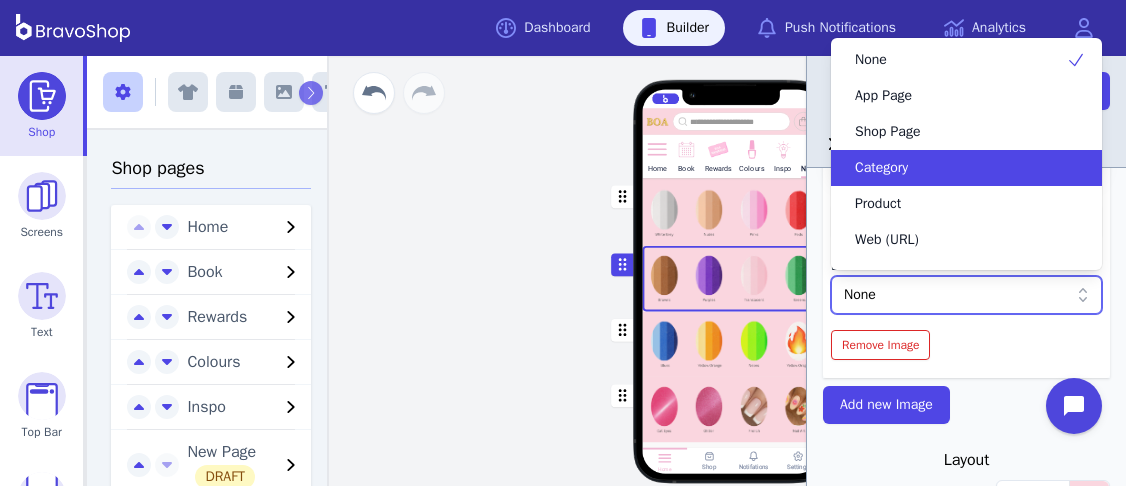 click on "Category" at bounding box center [966, 168] 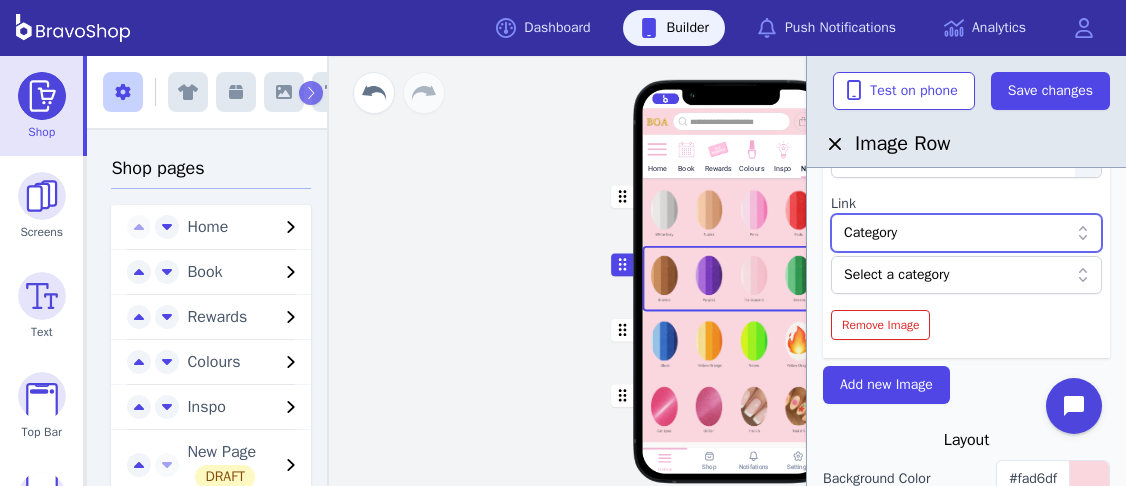 scroll, scrollTop: 486, scrollLeft: 0, axis: vertical 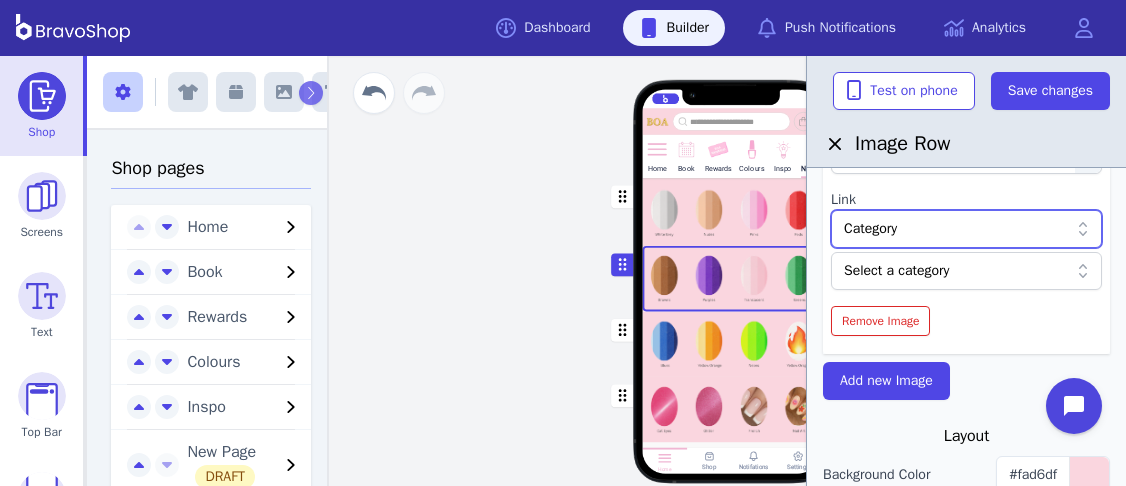 click at bounding box center [956, 271] 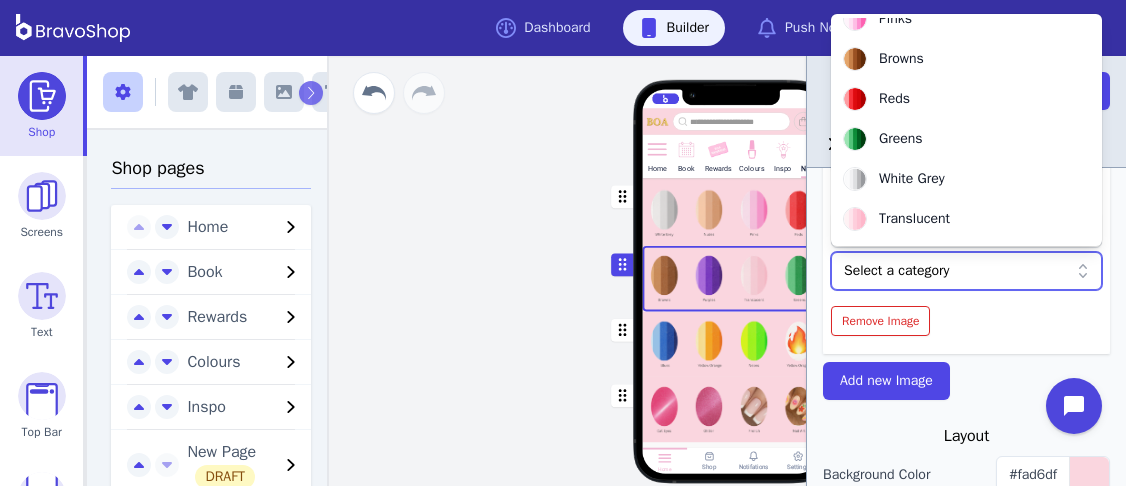 scroll, scrollTop: 218, scrollLeft: 0, axis: vertical 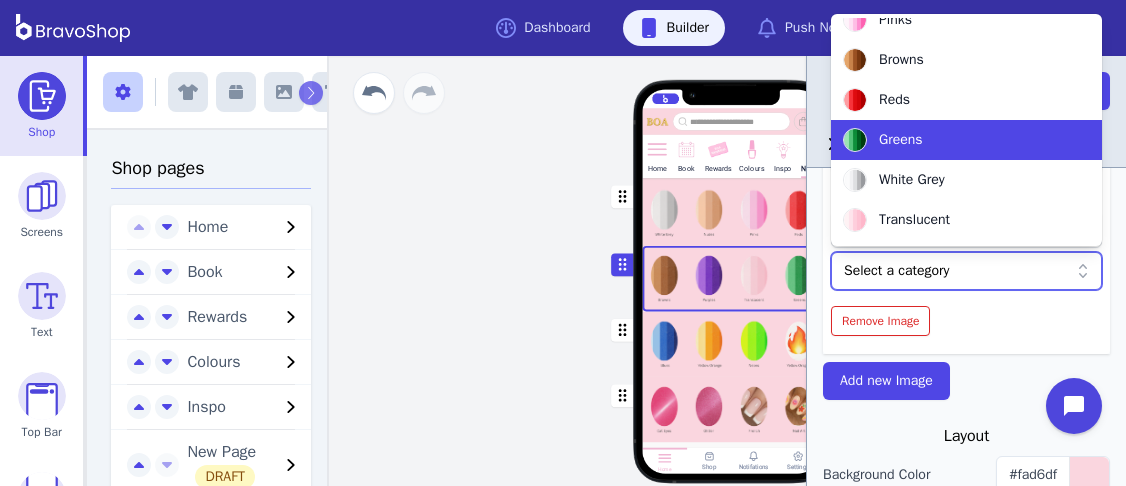 click on "Greens" at bounding box center [901, 140] 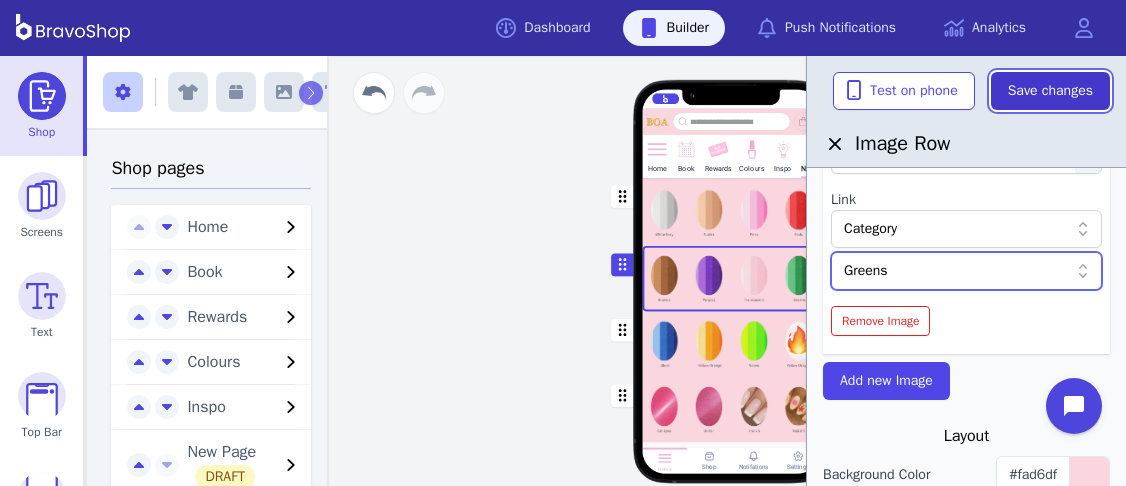 click on "Save changes" at bounding box center (1050, 91) 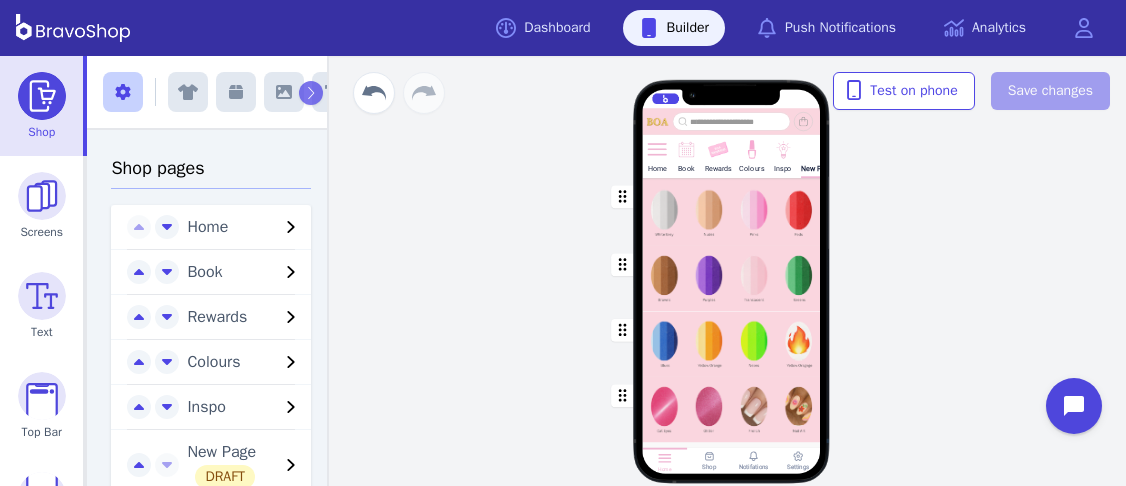click at bounding box center [732, 344] 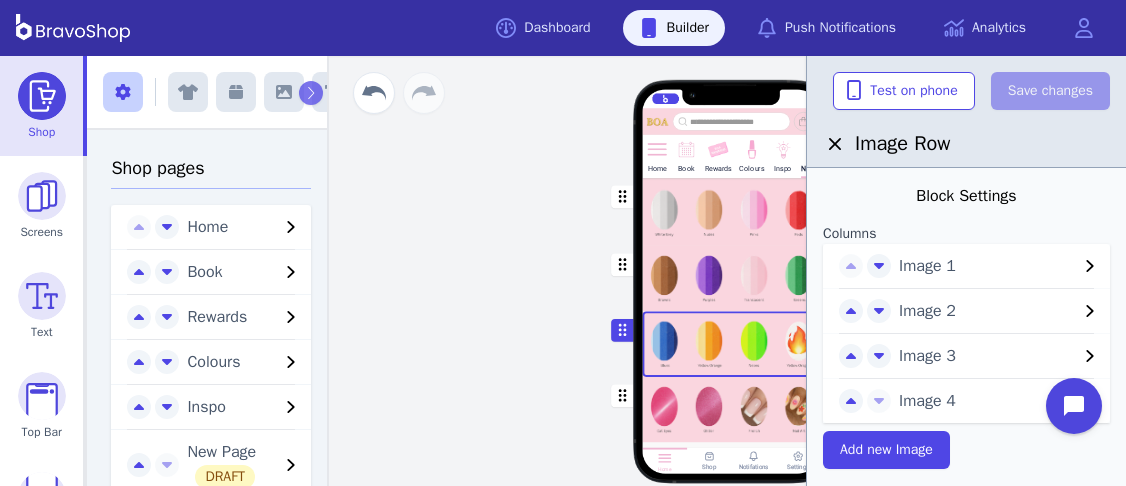 click on "Image 1" at bounding box center (988, 266) 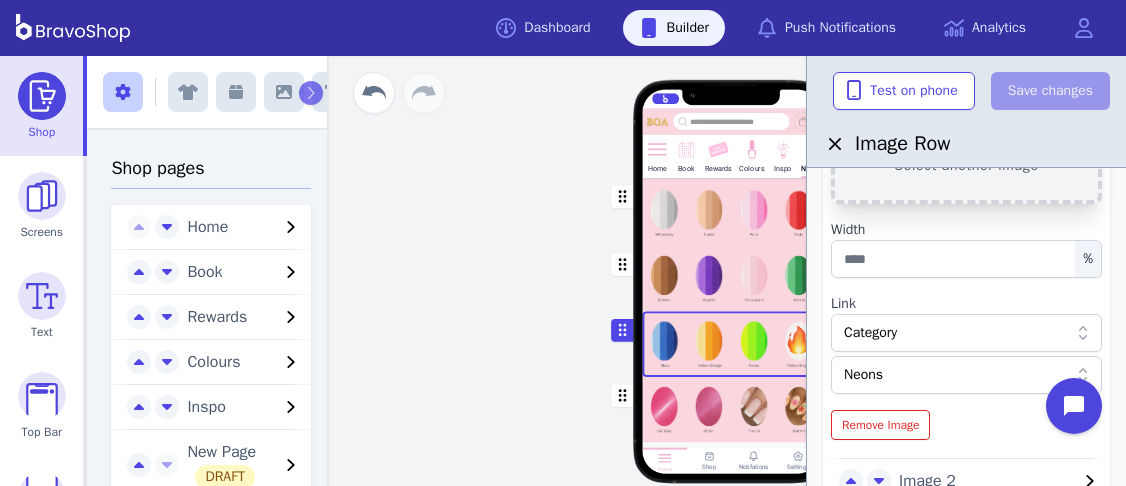 scroll, scrollTop: 252, scrollLeft: 0, axis: vertical 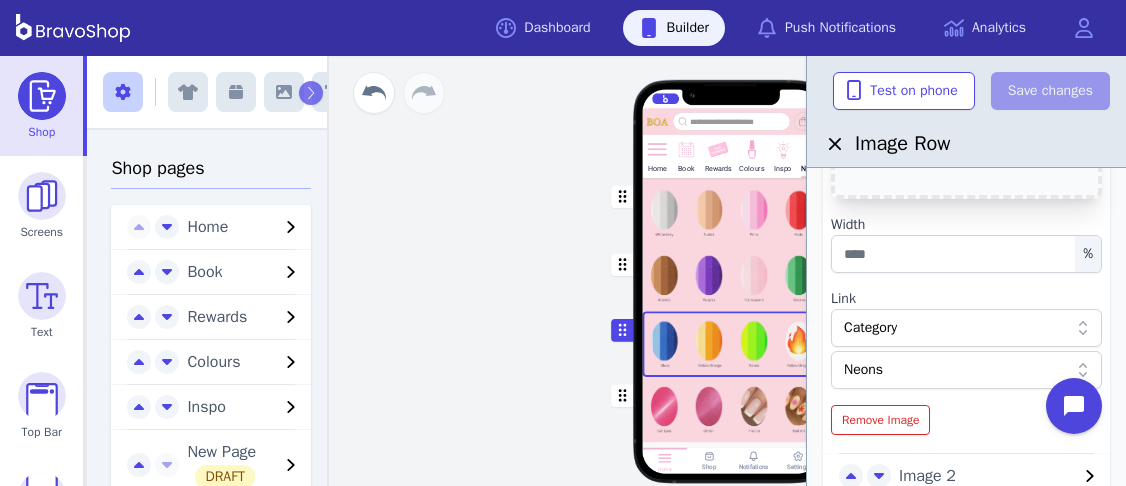 click on "Category" at bounding box center [956, 328] 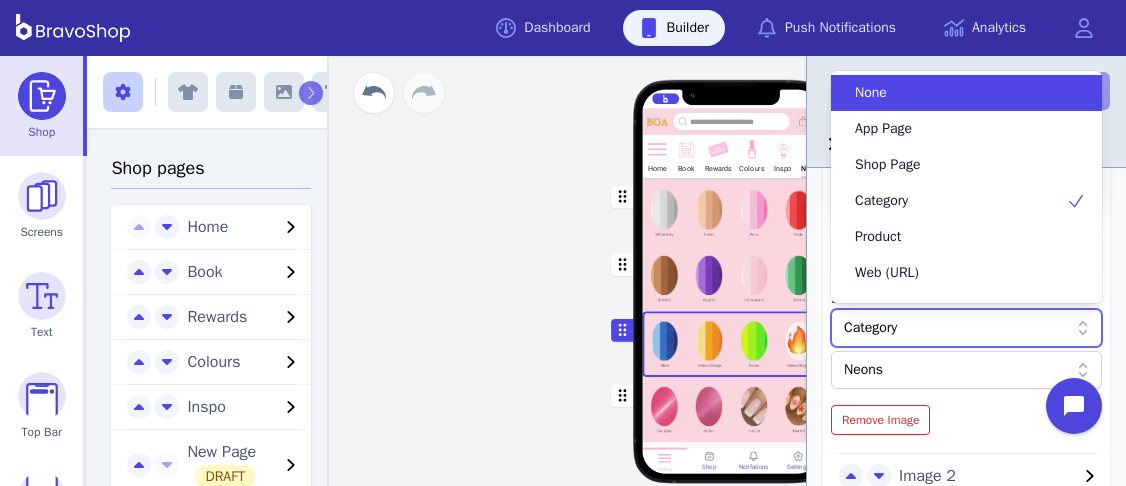 click on "Category" at bounding box center [956, 328] 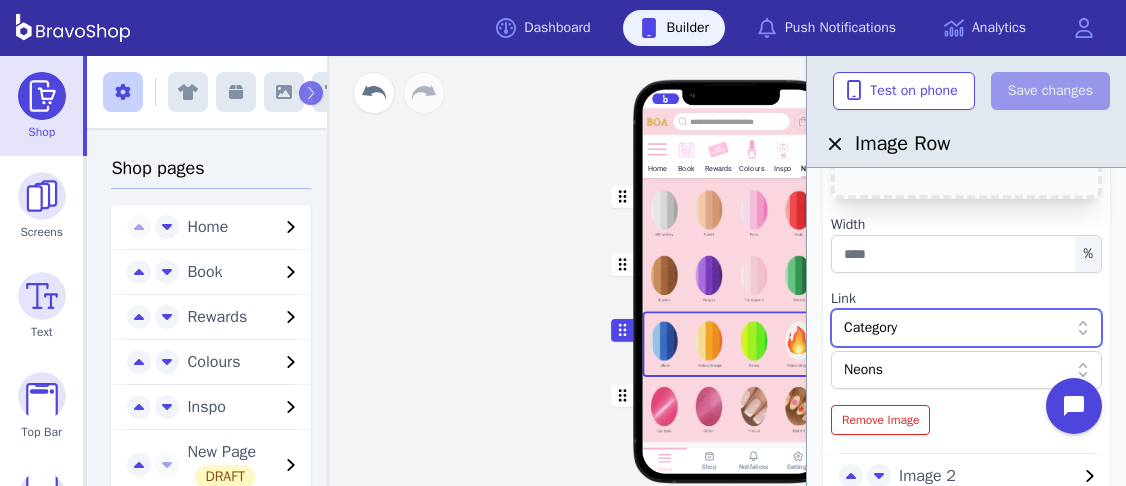 click on "Neons" at bounding box center (966, 370) 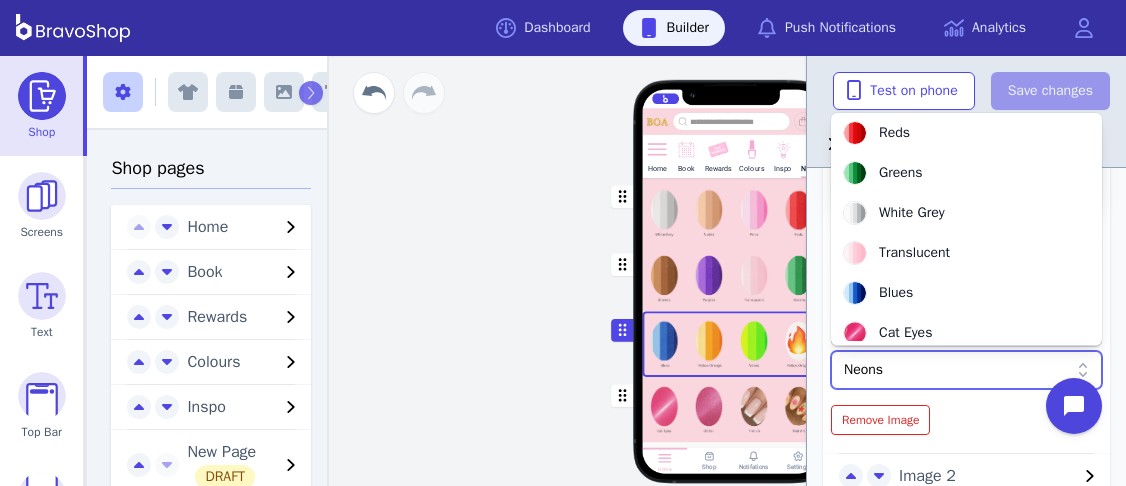 scroll, scrollTop: 355, scrollLeft: 0, axis: vertical 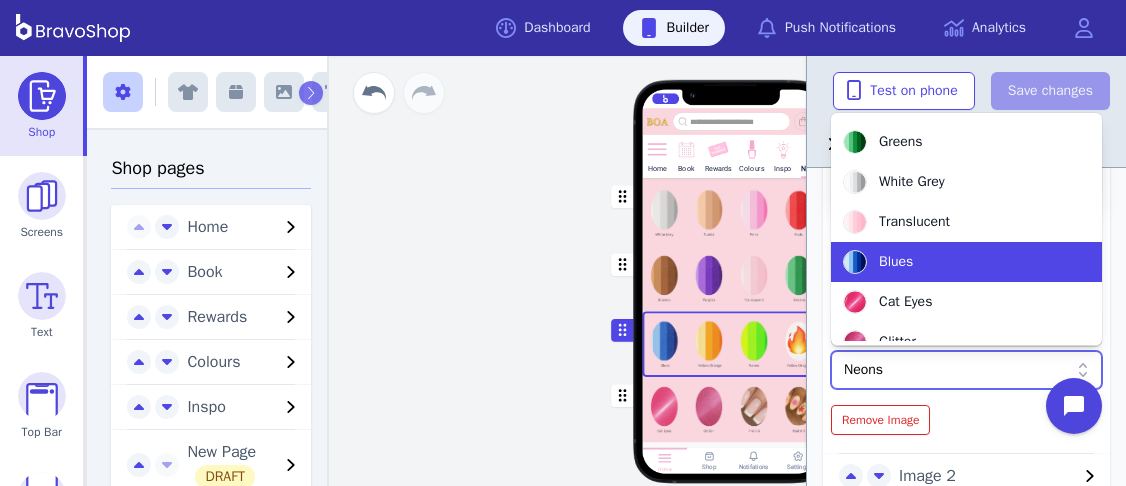 click on "Blues" at bounding box center (896, 262) 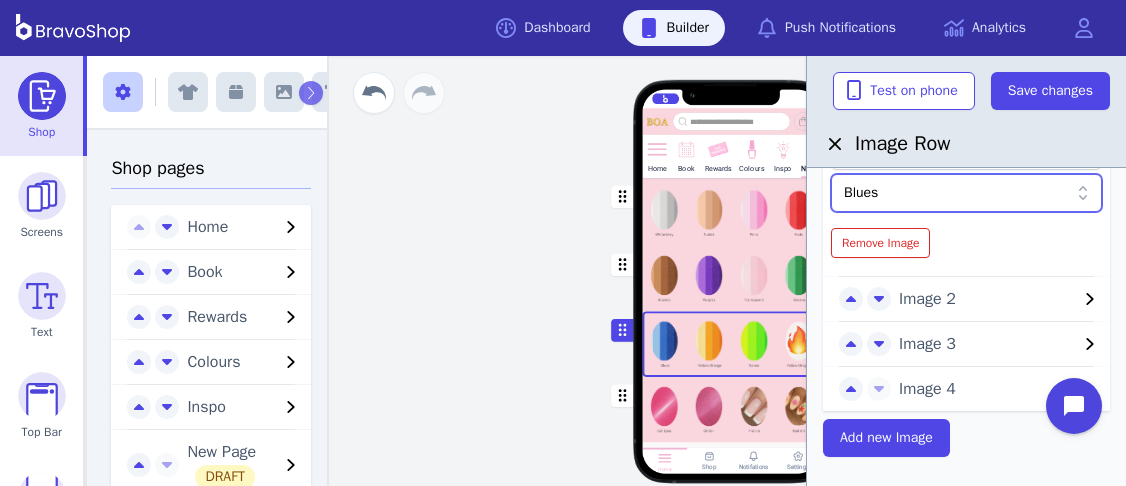 scroll, scrollTop: 451, scrollLeft: 0, axis: vertical 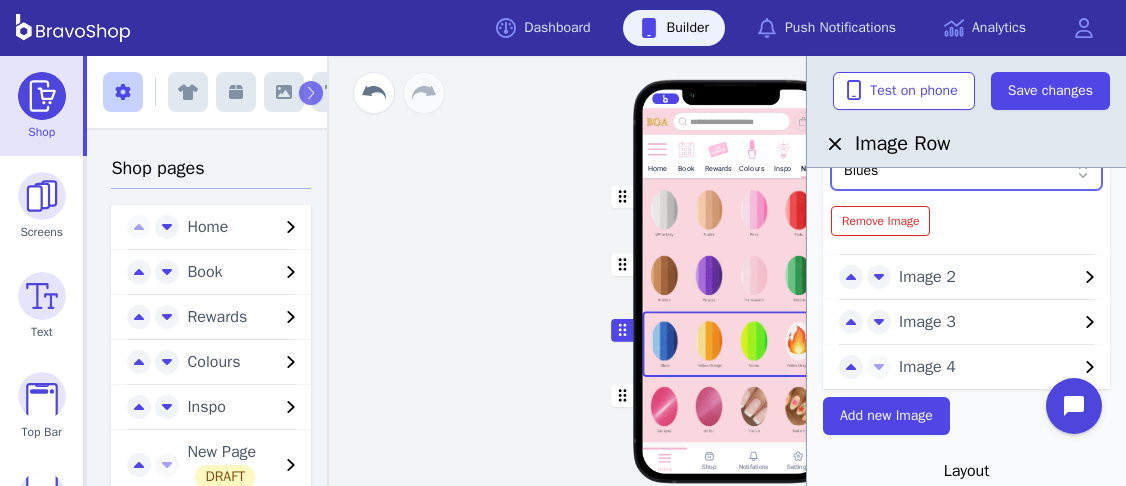 click on "Image 2" at bounding box center (988, 277) 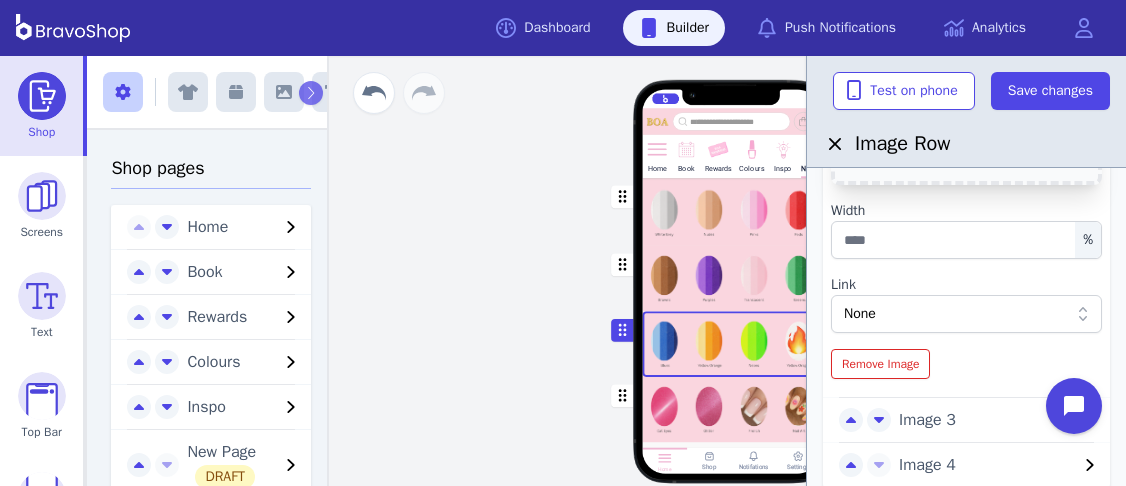 scroll, scrollTop: 313, scrollLeft: 0, axis: vertical 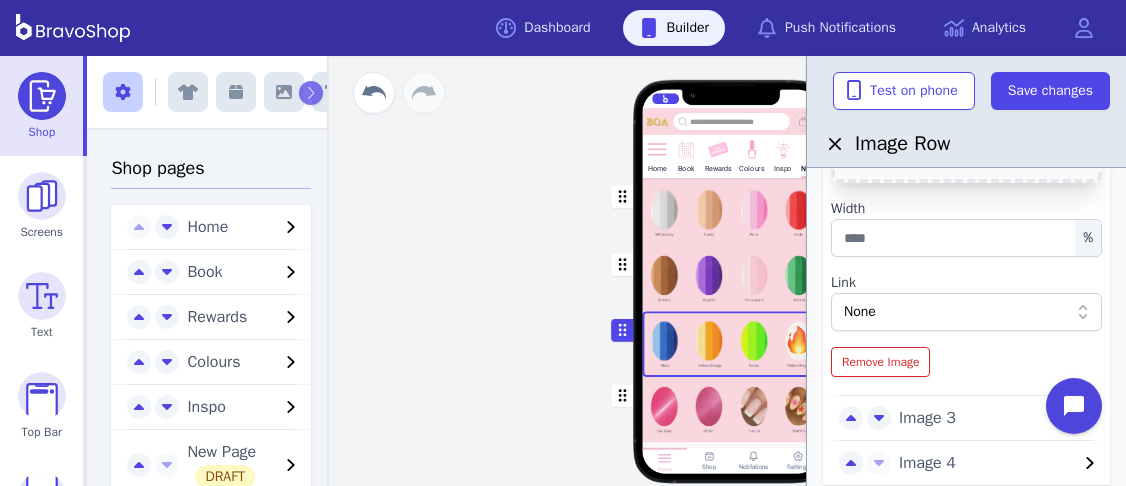click on "None" at bounding box center (956, 312) 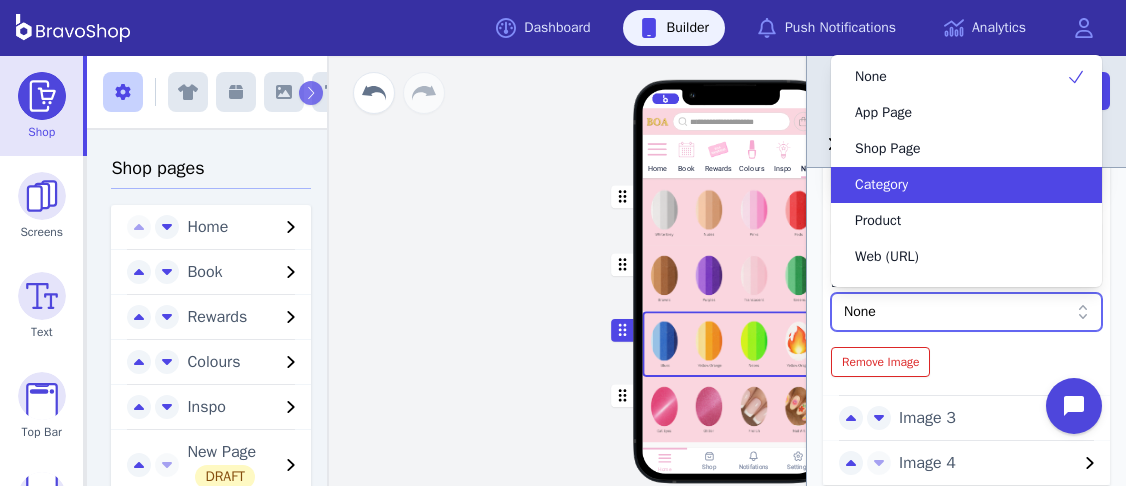 click on "Category" at bounding box center [954, 185] 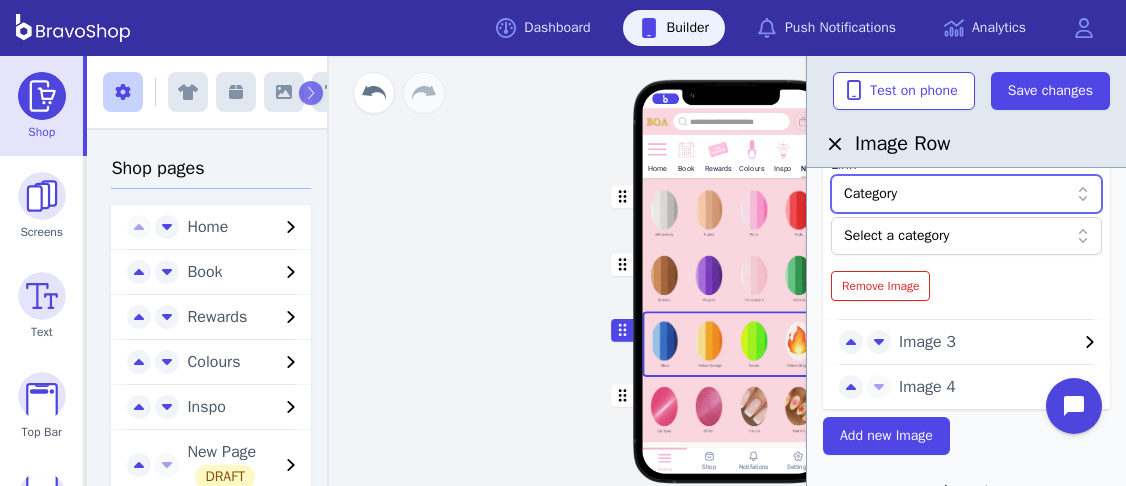 scroll, scrollTop: 445, scrollLeft: 0, axis: vertical 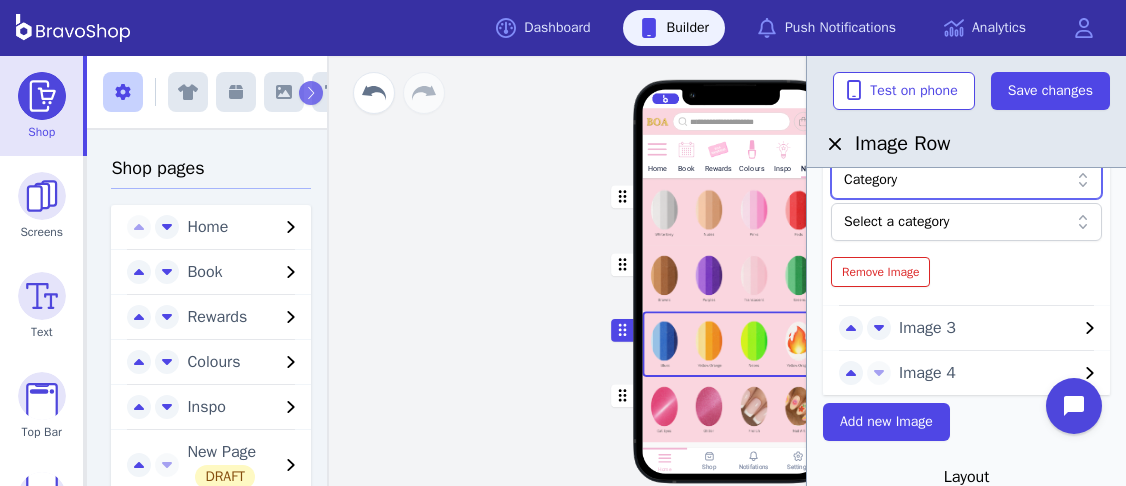 click at bounding box center (956, 222) 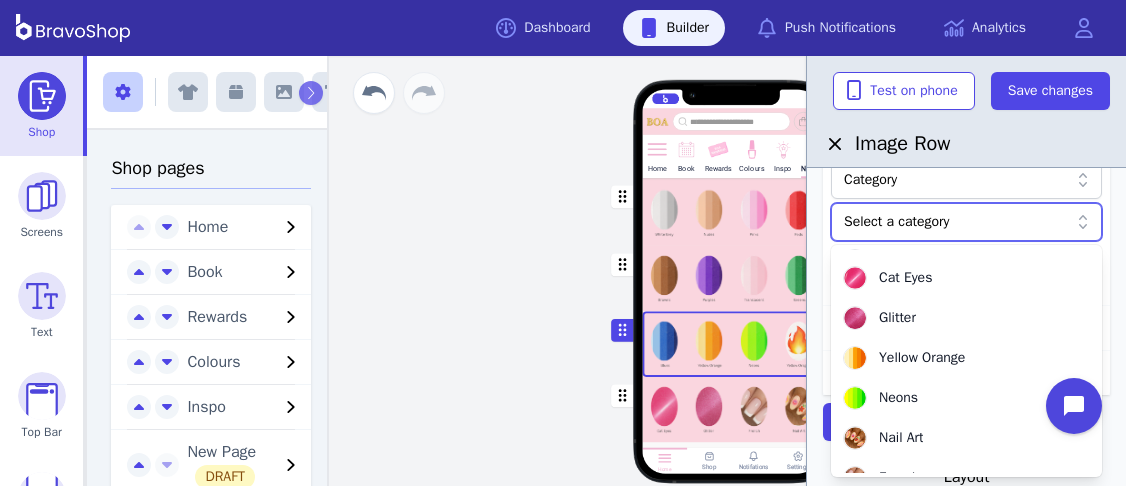 scroll, scrollTop: 477, scrollLeft: 0, axis: vertical 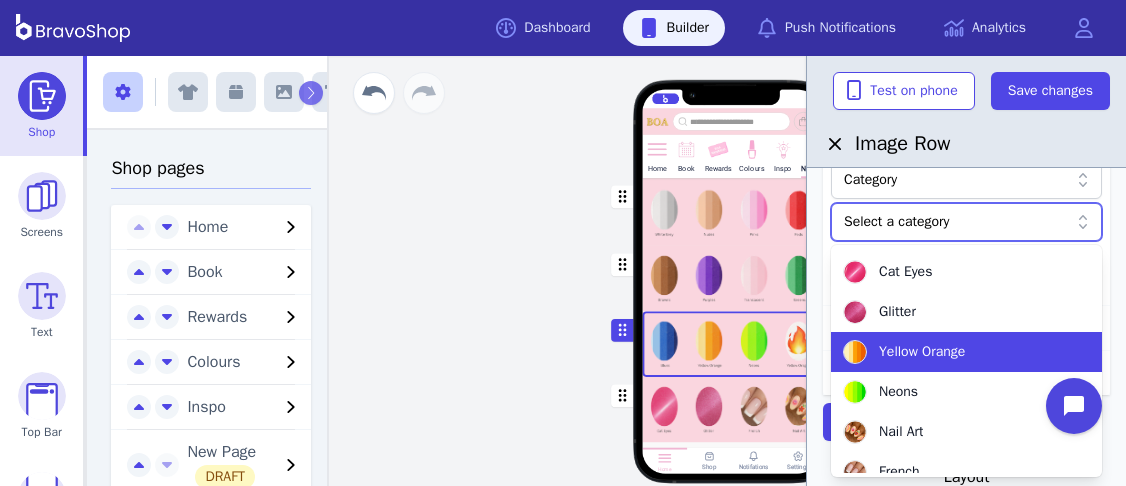 click on "Yellow Orange" at bounding box center (922, 352) 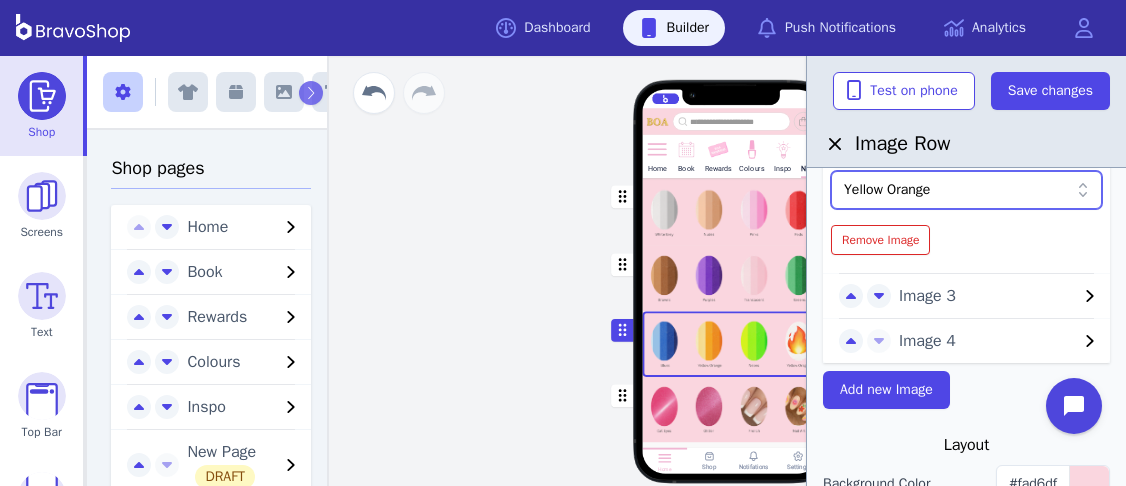 scroll, scrollTop: 481, scrollLeft: 0, axis: vertical 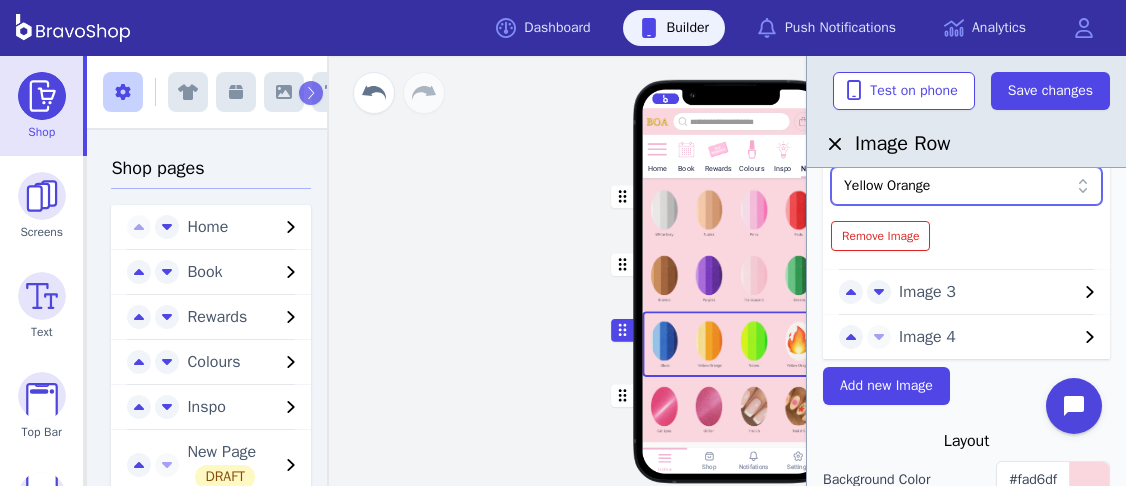 click on "Image 3" at bounding box center [988, 292] 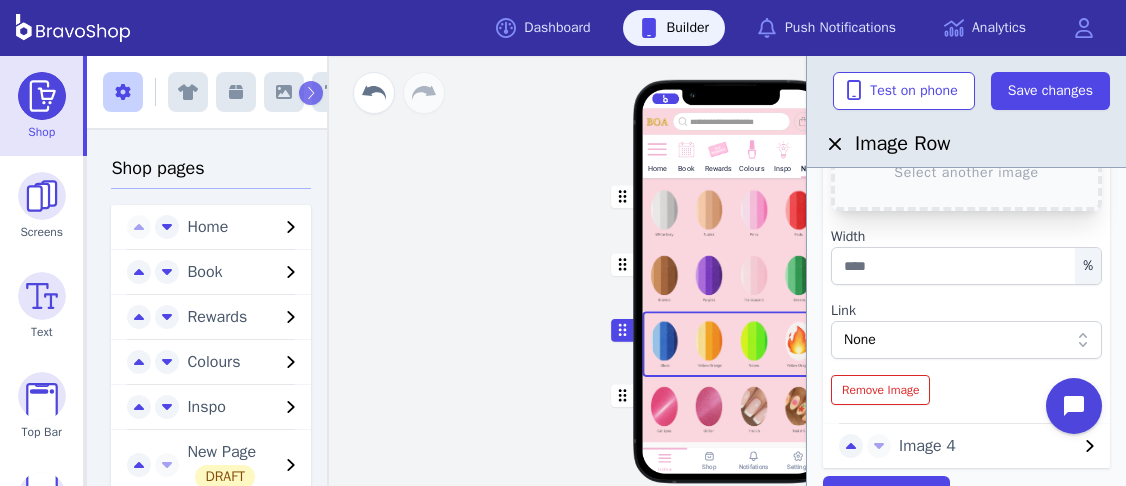scroll, scrollTop: 364, scrollLeft: 0, axis: vertical 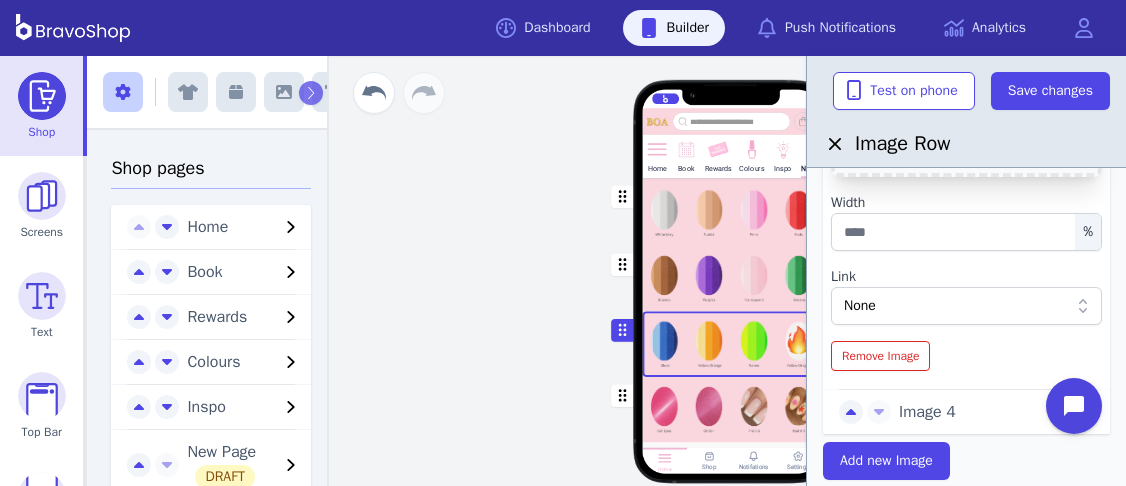 click on "None" at bounding box center [956, 306] 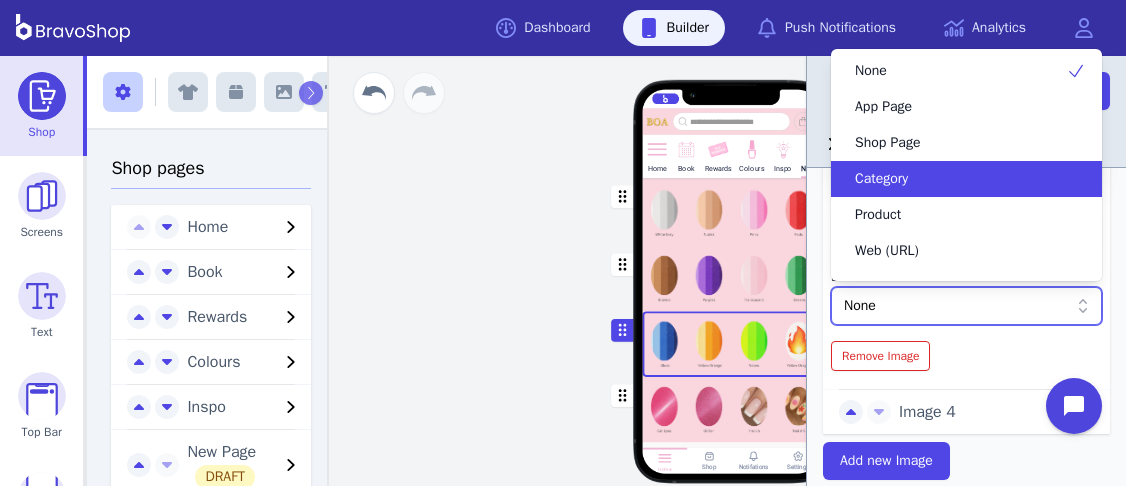 click on "Category" at bounding box center (881, 179) 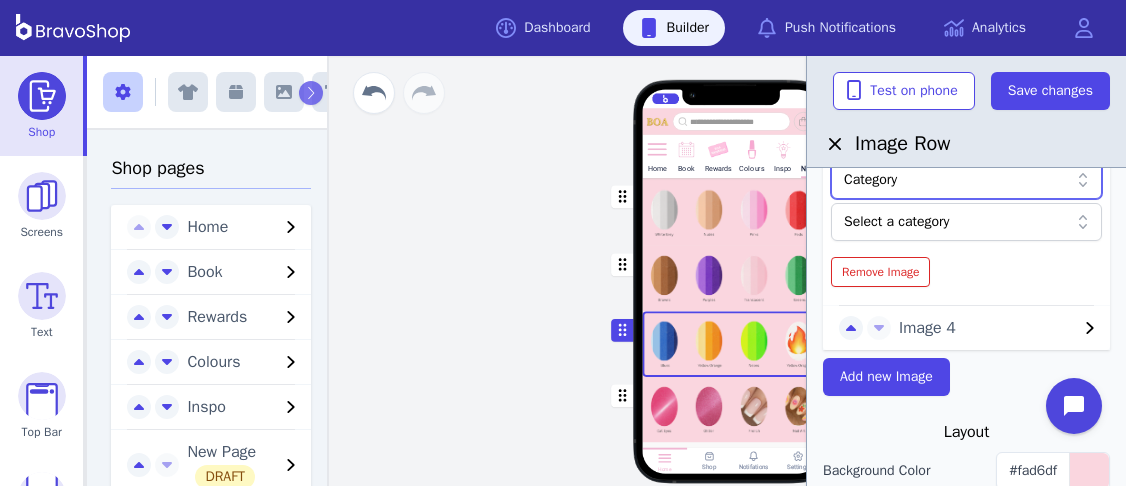 scroll, scrollTop: 492, scrollLeft: 0, axis: vertical 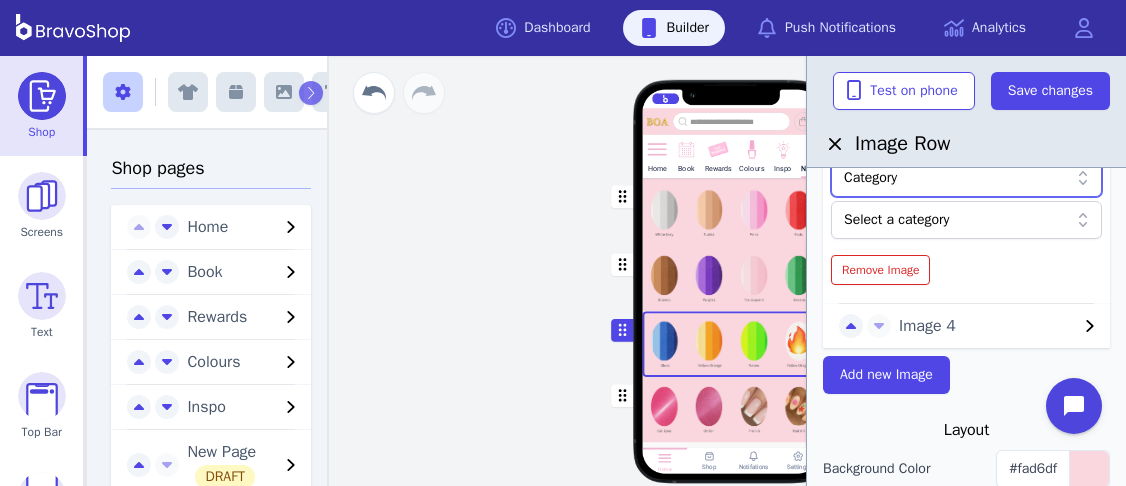 click at bounding box center [956, 220] 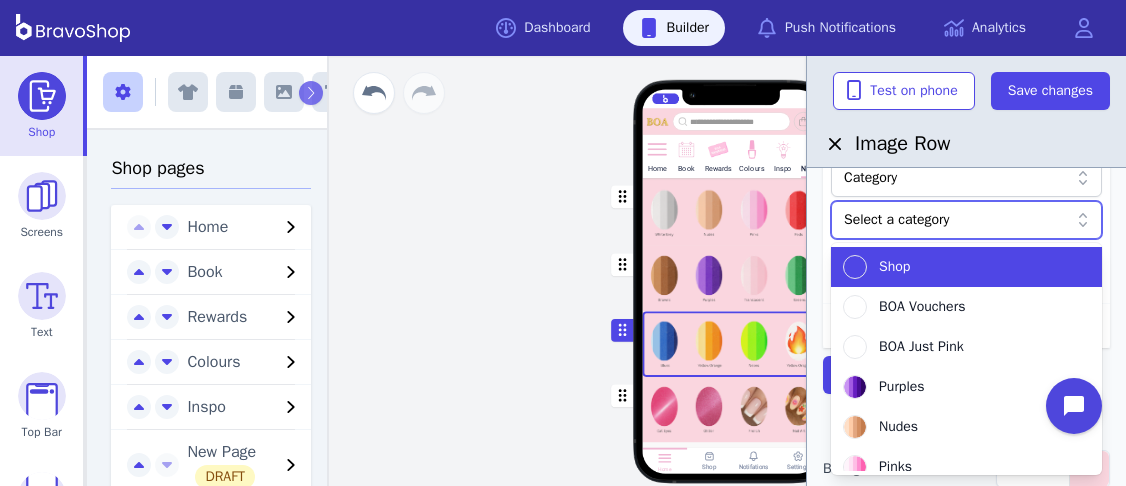 click at bounding box center (956, 220) 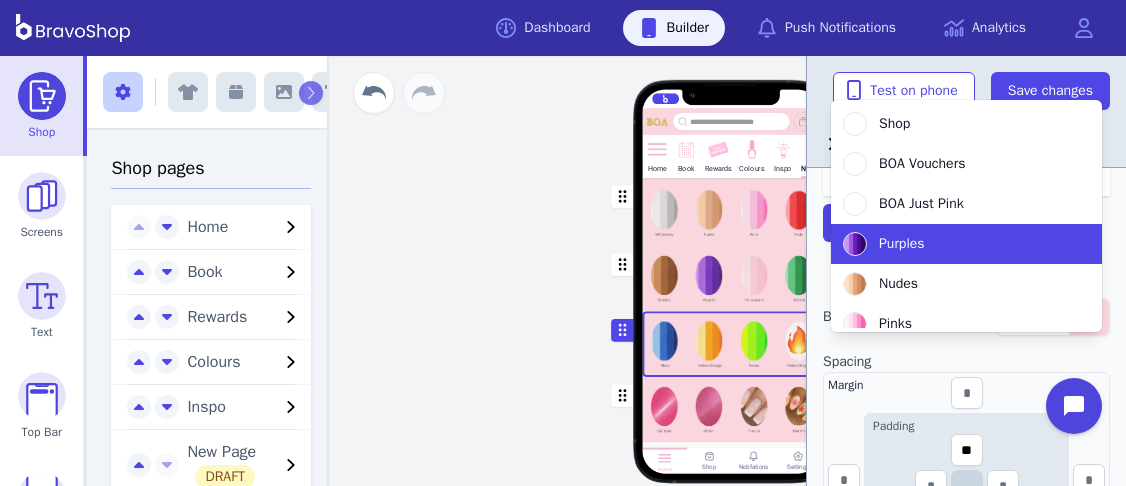 scroll, scrollTop: 610, scrollLeft: 0, axis: vertical 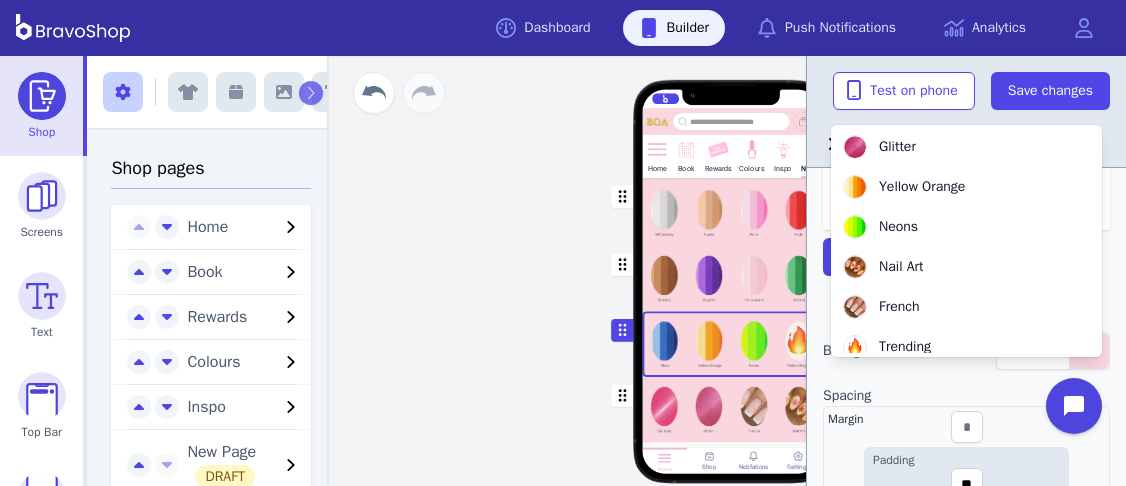 click on "Neons" at bounding box center (898, 227) 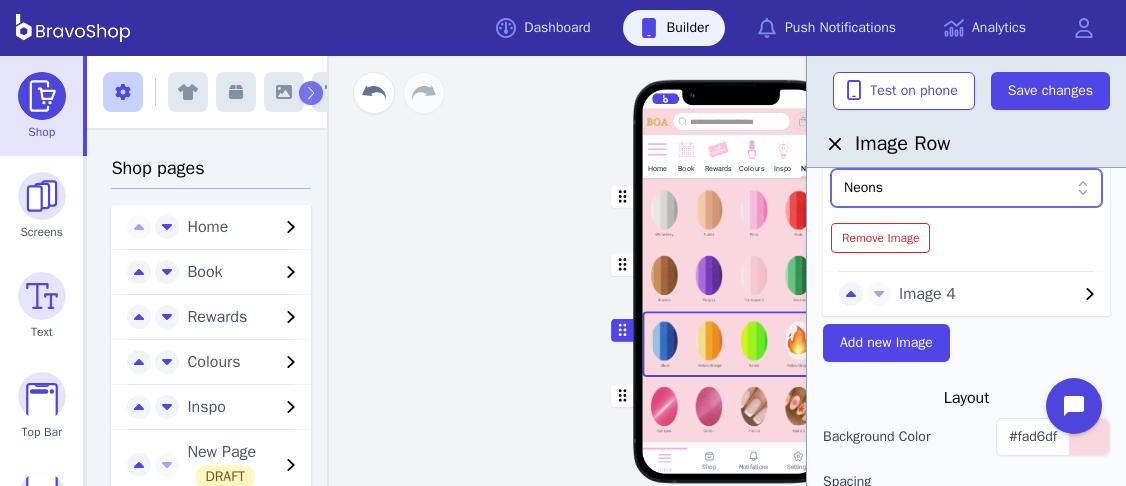 scroll, scrollTop: 536, scrollLeft: 0, axis: vertical 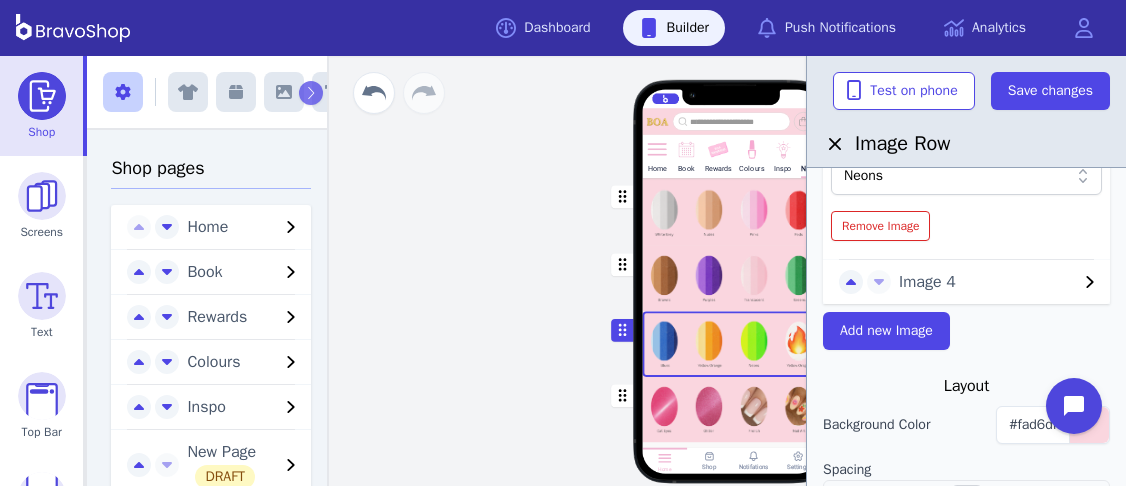 click on "Image 4" at bounding box center [988, 282] 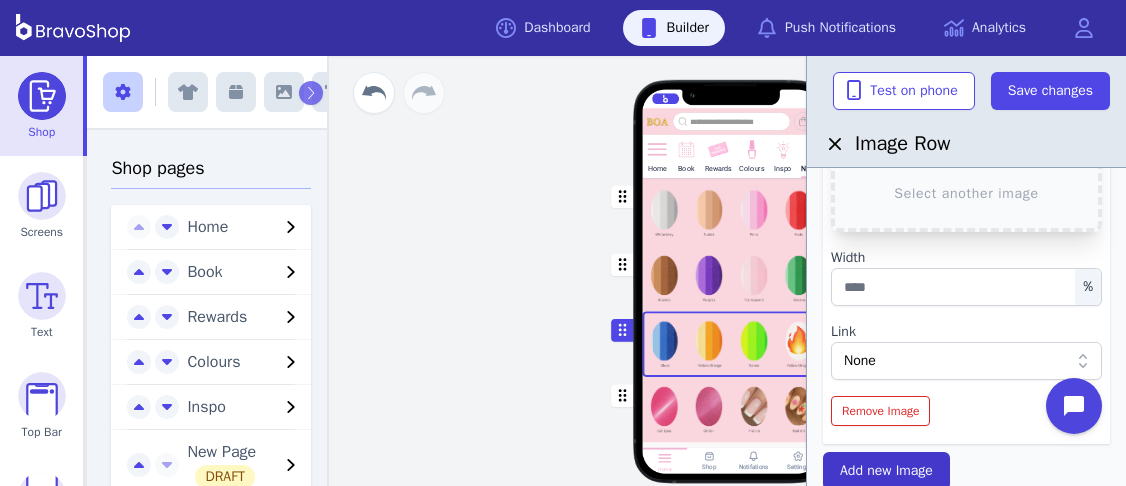 scroll, scrollTop: 353, scrollLeft: 0, axis: vertical 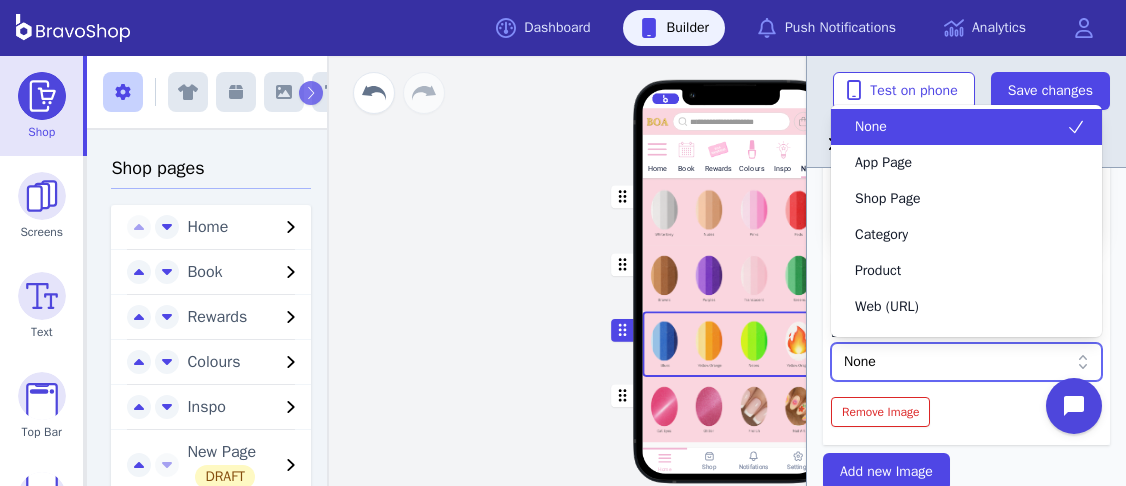 click on "None" at bounding box center (956, 362) 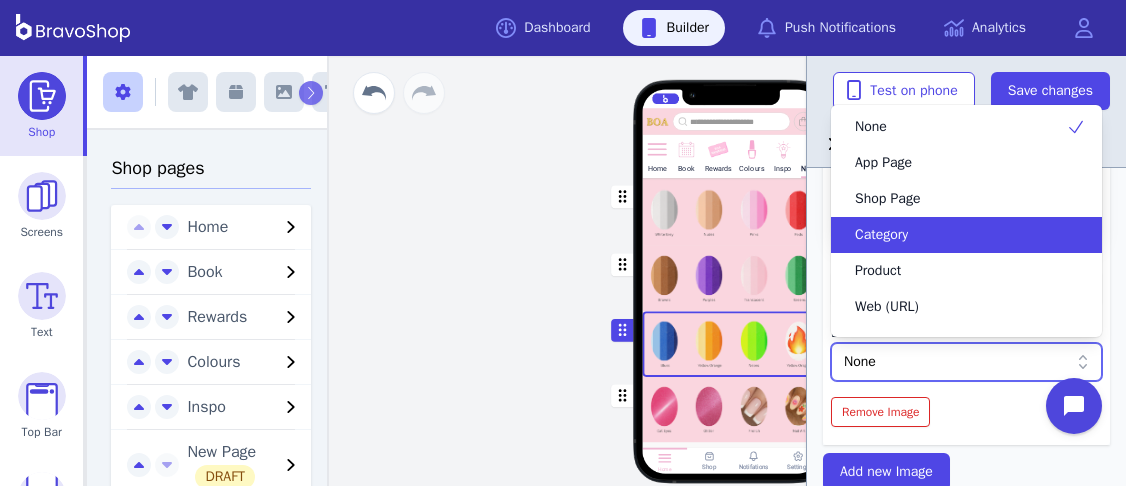 click on "Category" at bounding box center [881, 235] 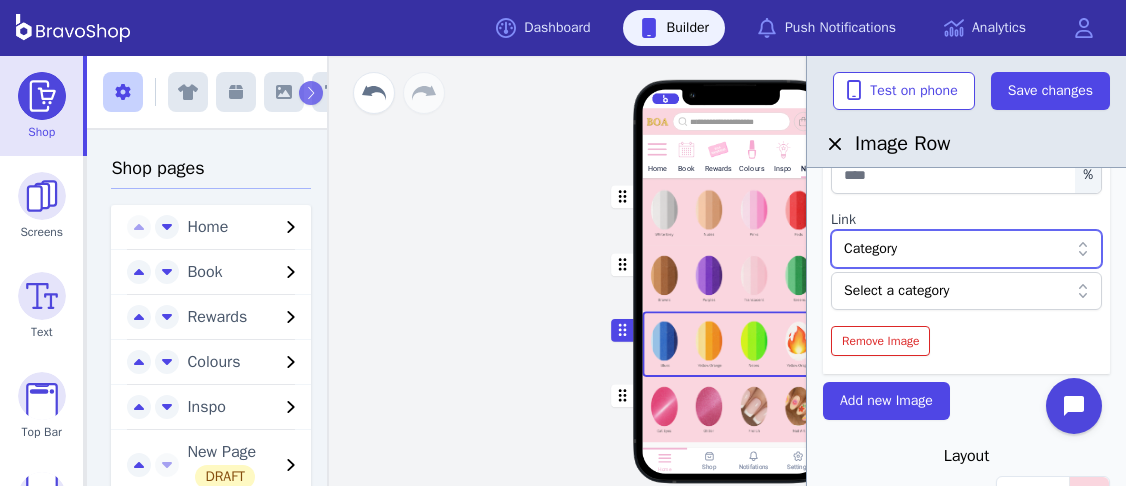 scroll, scrollTop: 473, scrollLeft: 0, axis: vertical 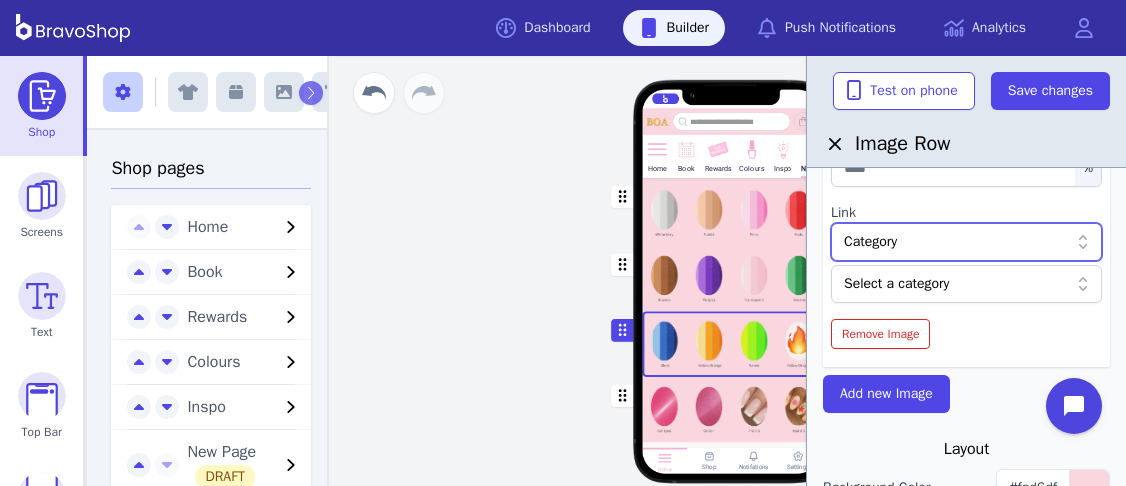 click at bounding box center [956, 284] 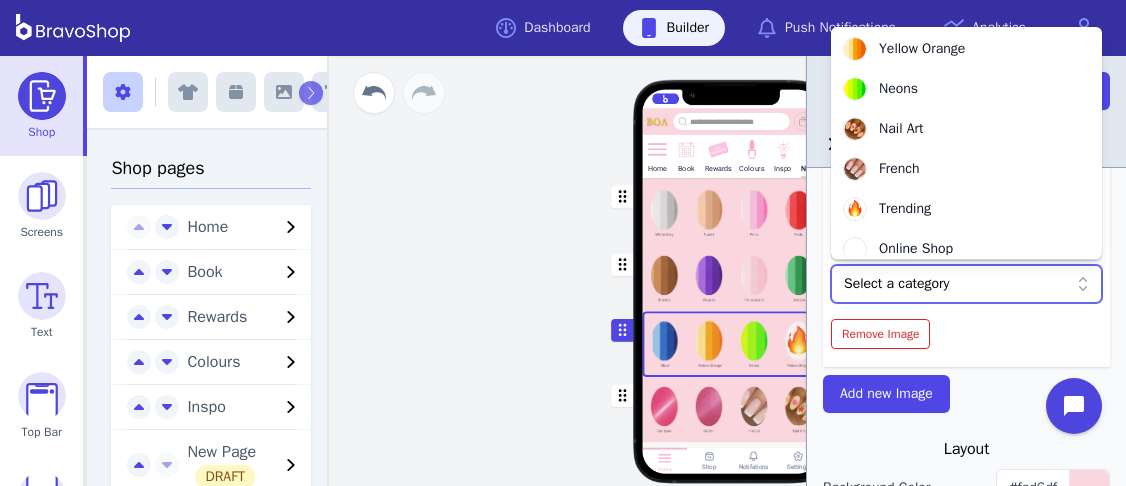 scroll, scrollTop: 576, scrollLeft: 0, axis: vertical 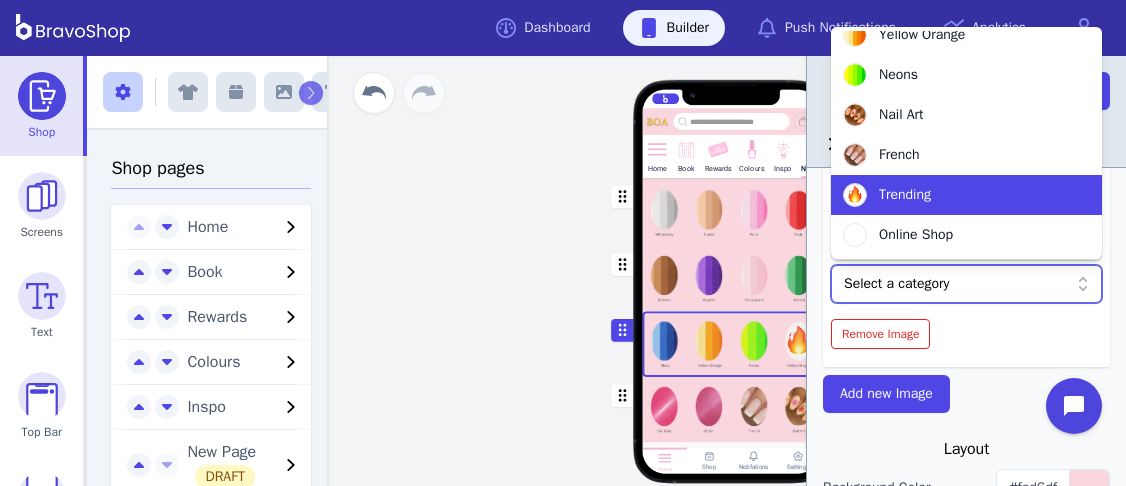 click on "Trending" at bounding box center (966, 195) 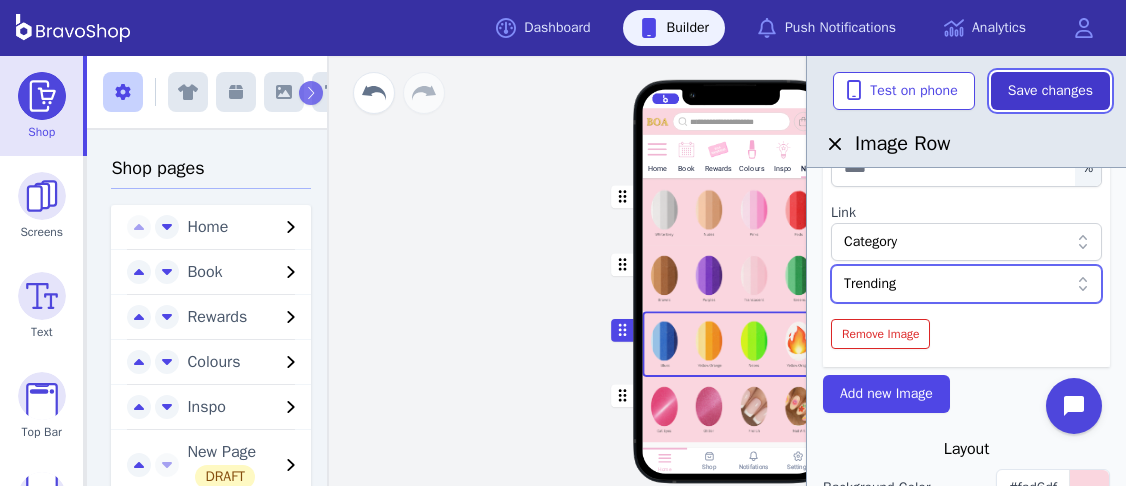click on "Save changes" at bounding box center (1050, 91) 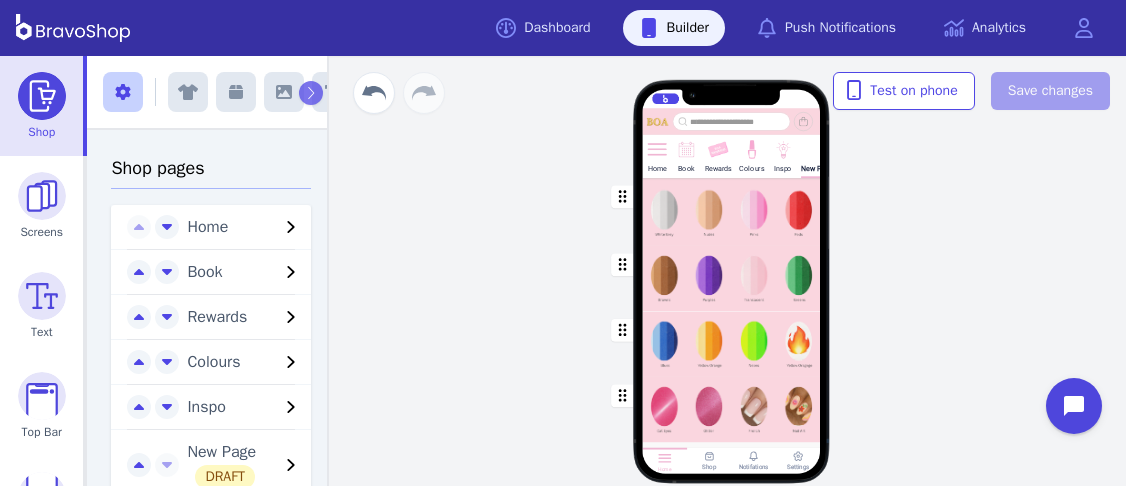 click at bounding box center [732, 410] 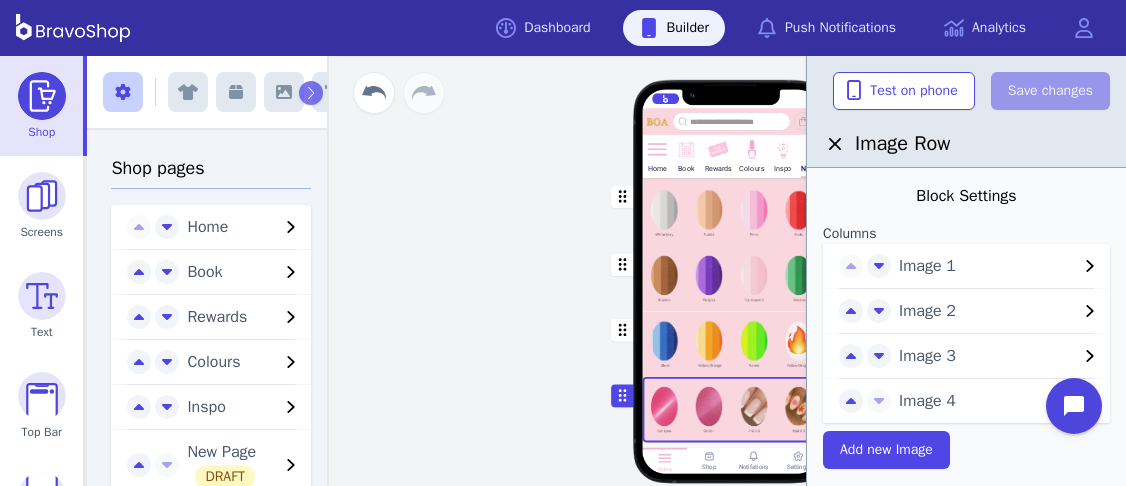 click on "Image 1" at bounding box center (988, 266) 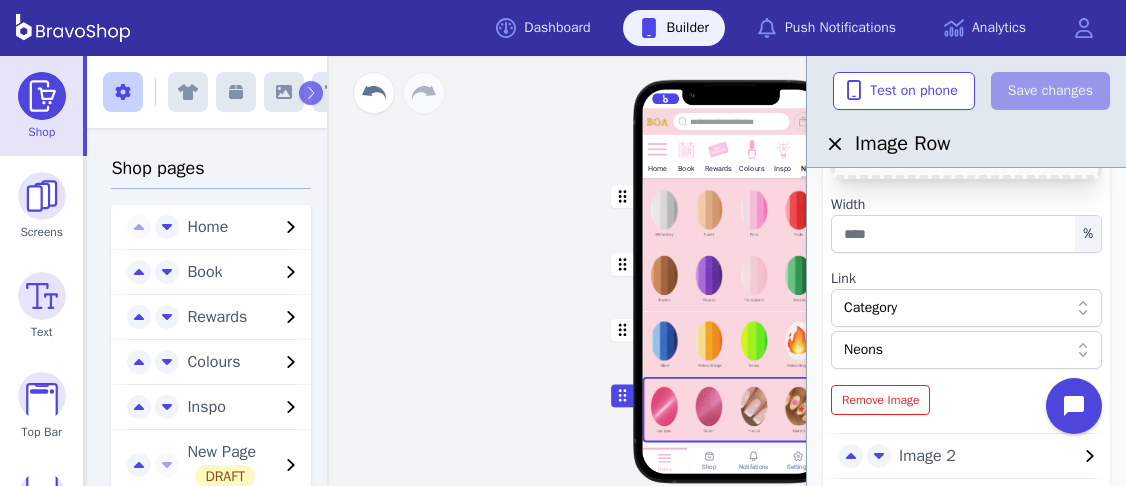 scroll, scrollTop: 273, scrollLeft: 0, axis: vertical 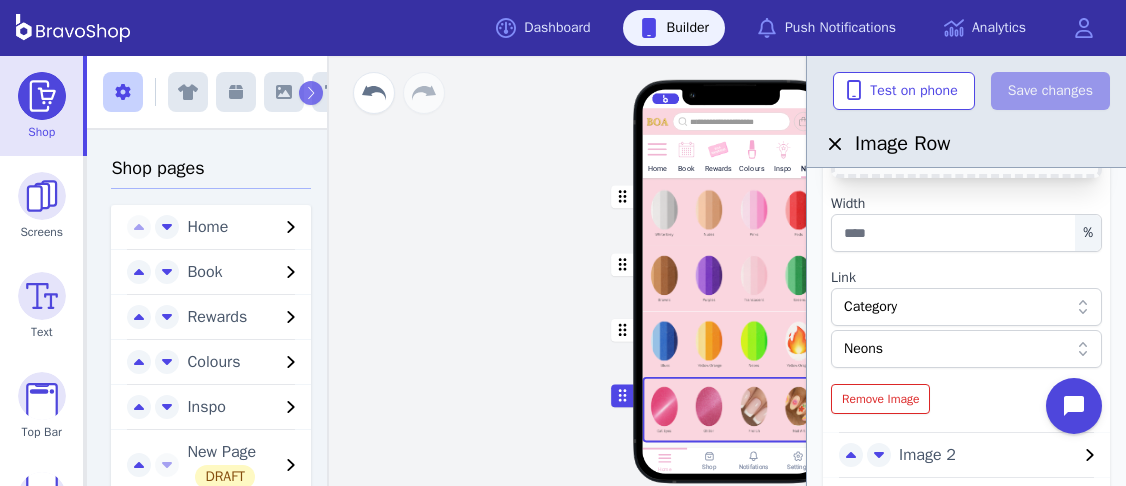 click at bounding box center [956, 349] 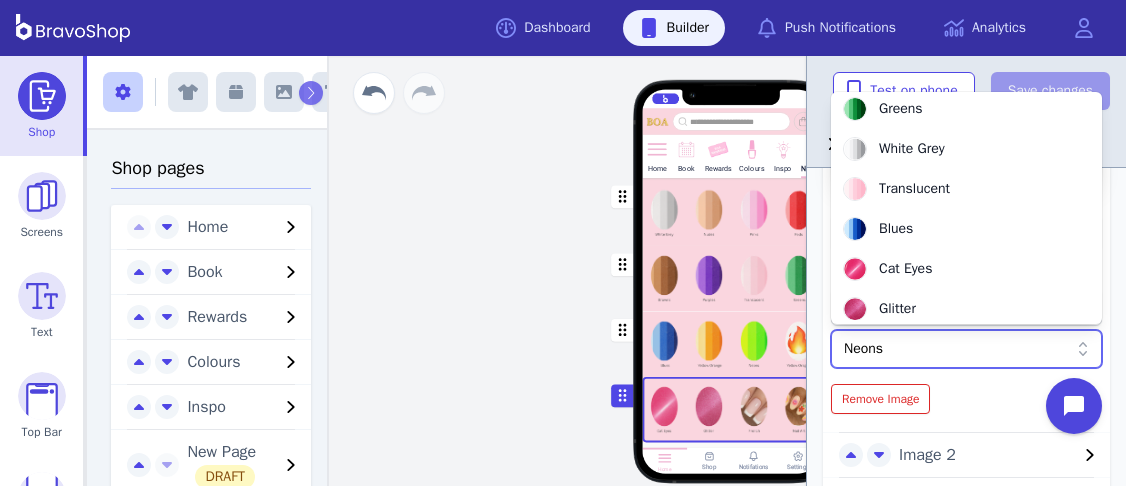 scroll, scrollTop: 385, scrollLeft: 0, axis: vertical 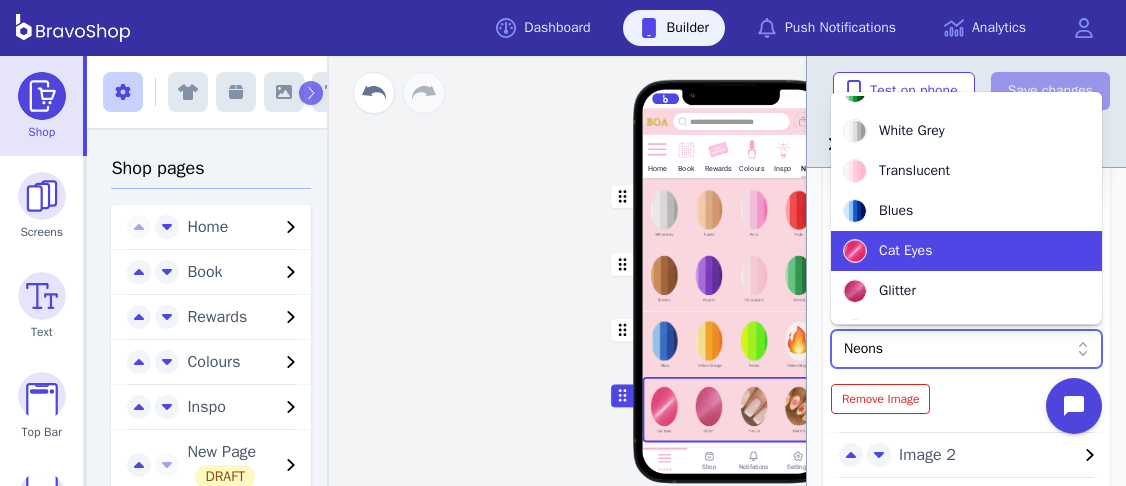 click on "Cat Eyes" at bounding box center [905, 251] 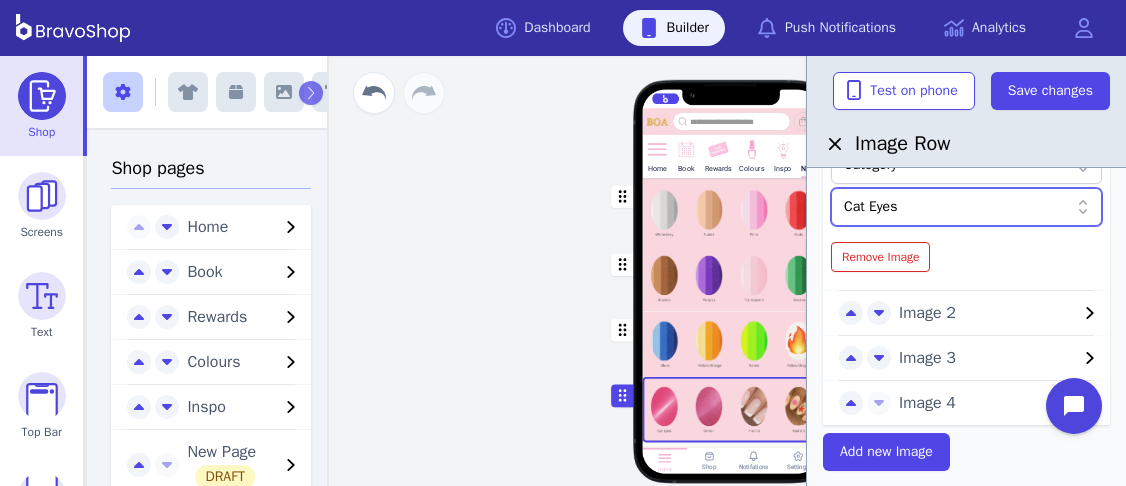 scroll, scrollTop: 431, scrollLeft: 0, axis: vertical 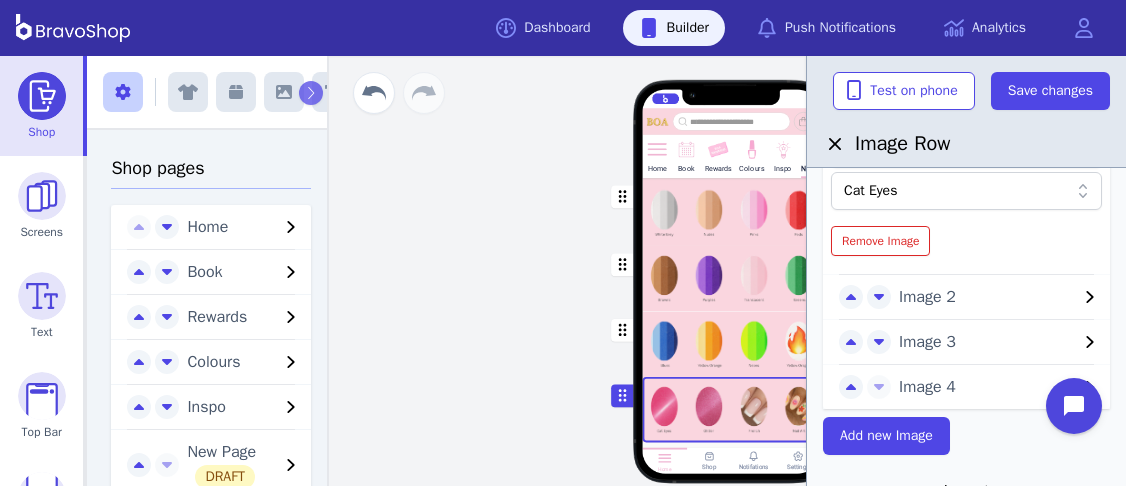 click on "Image 2" at bounding box center (988, 297) 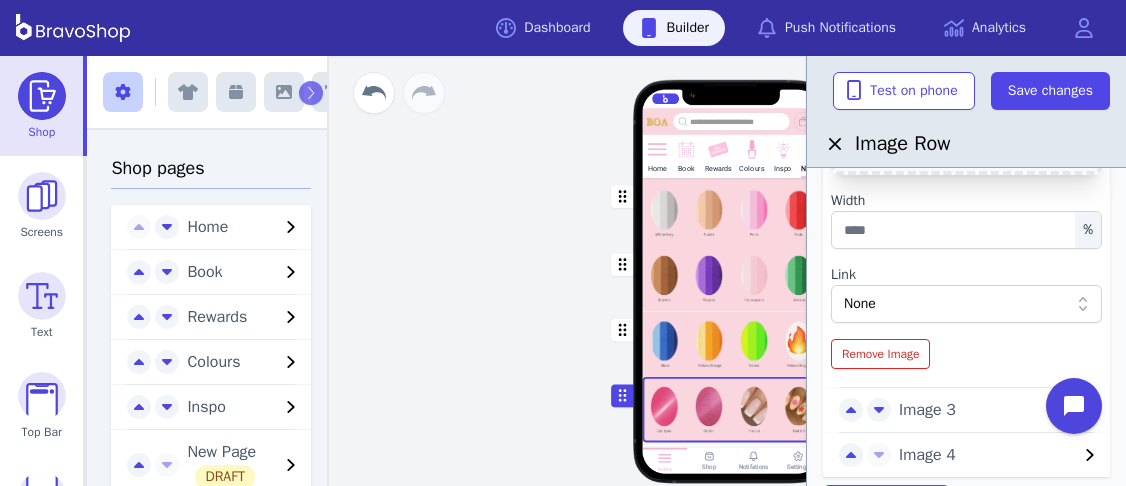 scroll, scrollTop: 329, scrollLeft: 0, axis: vertical 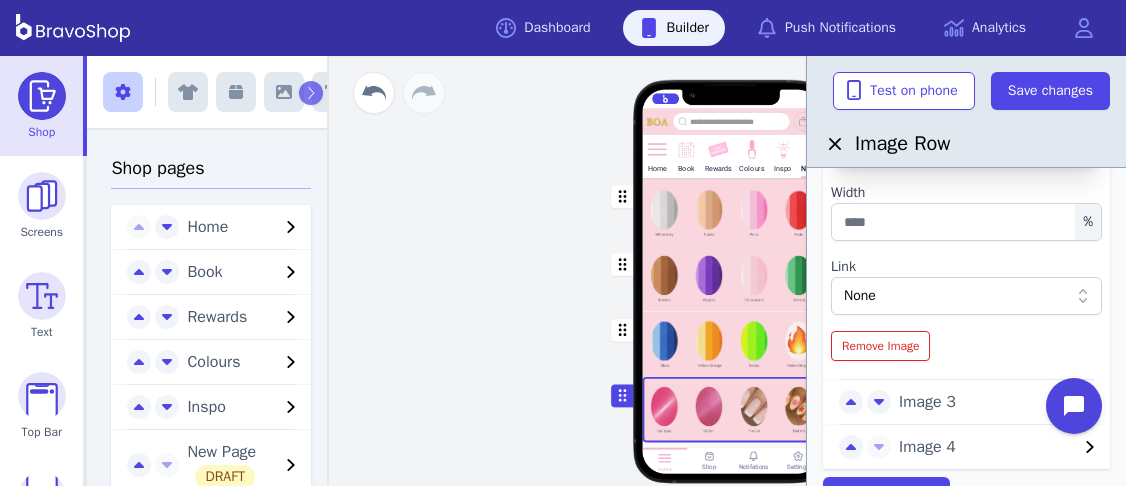click on "None" at bounding box center (956, 296) 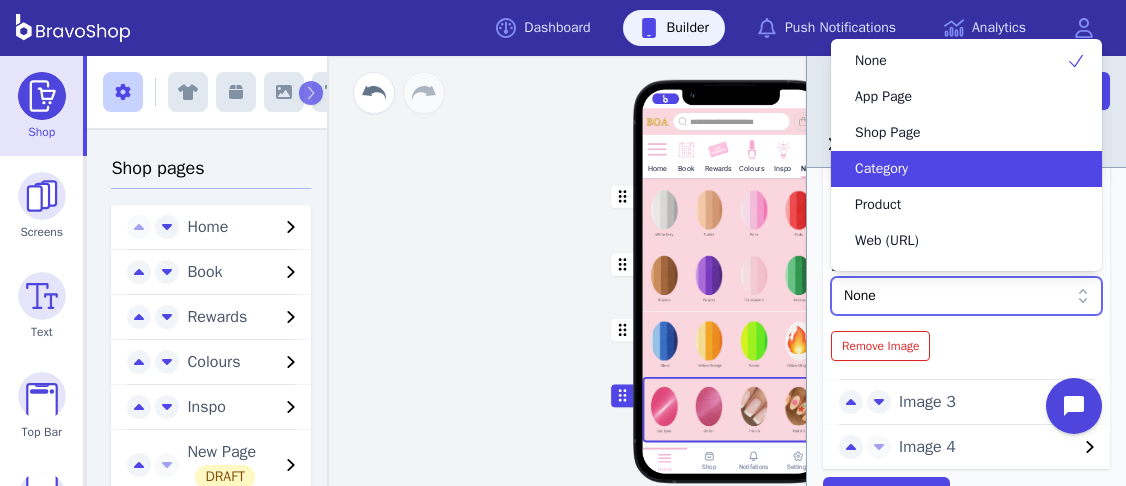 click on "Category" at bounding box center [881, 169] 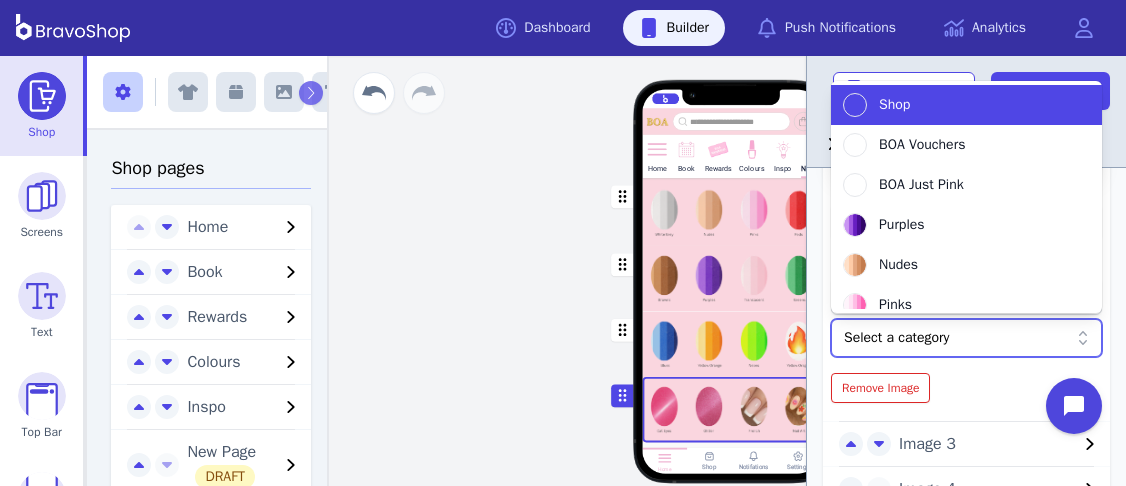 click at bounding box center (956, 338) 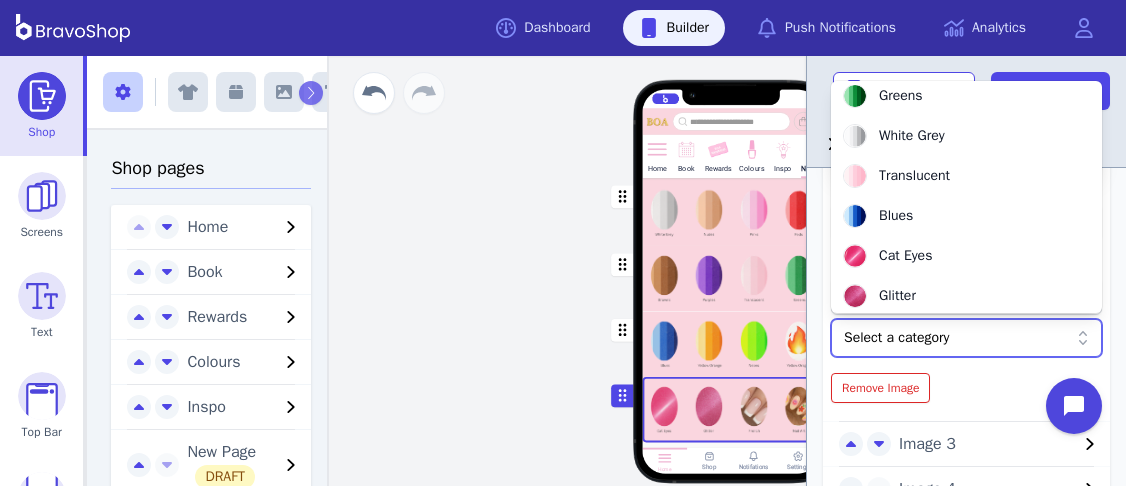 scroll, scrollTop: 332, scrollLeft: 0, axis: vertical 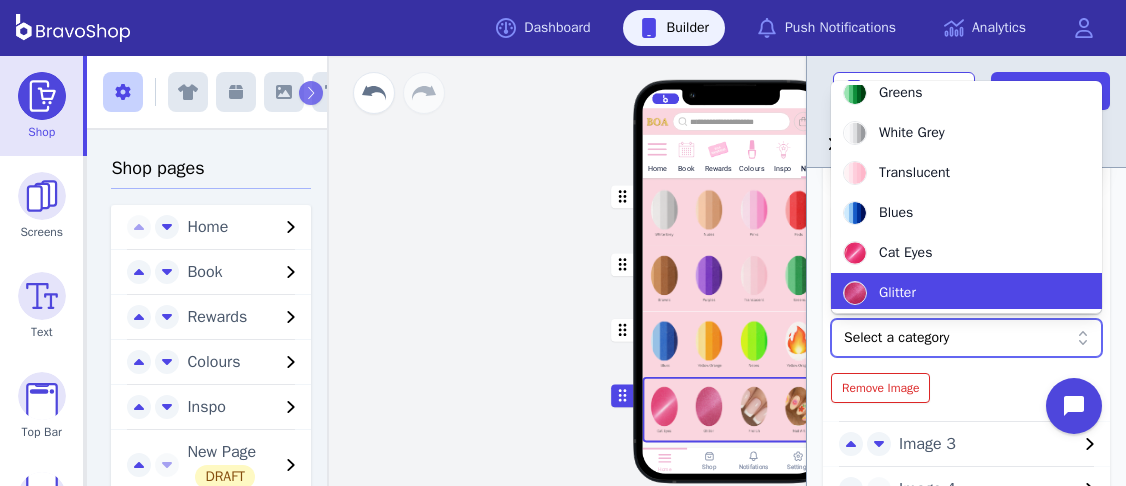 click on "Glitter" at bounding box center [954, 293] 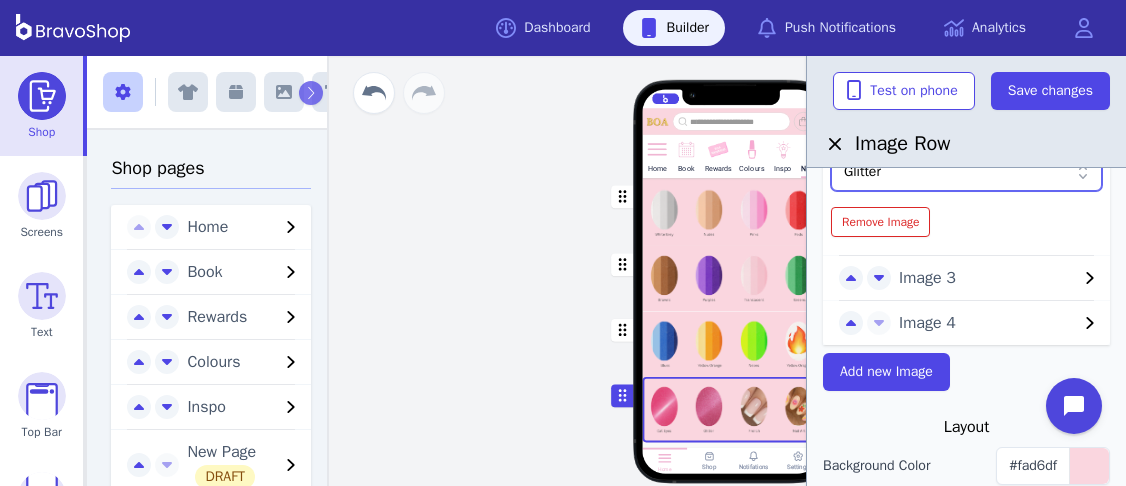 scroll, scrollTop: 501, scrollLeft: 0, axis: vertical 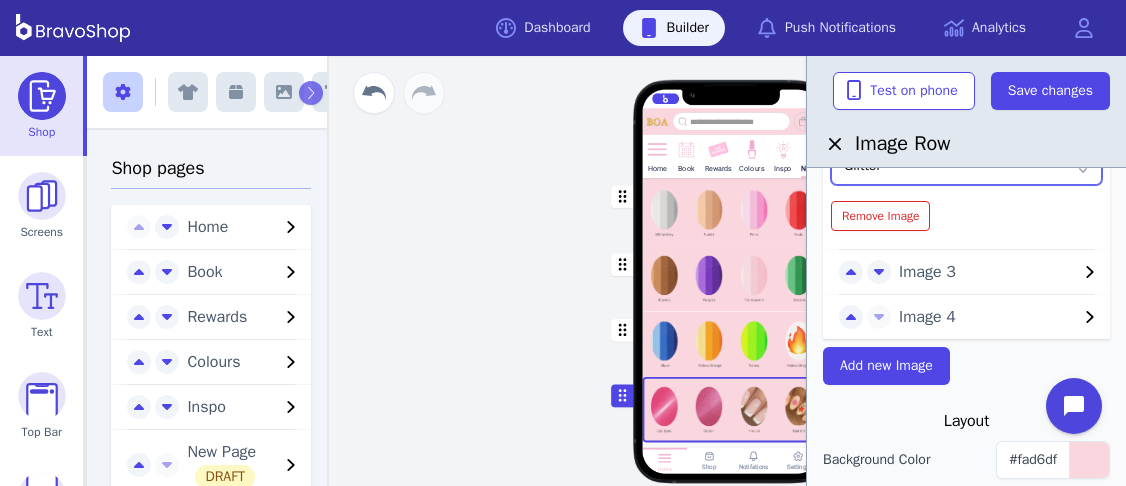 click on "Image 3" at bounding box center [988, 272] 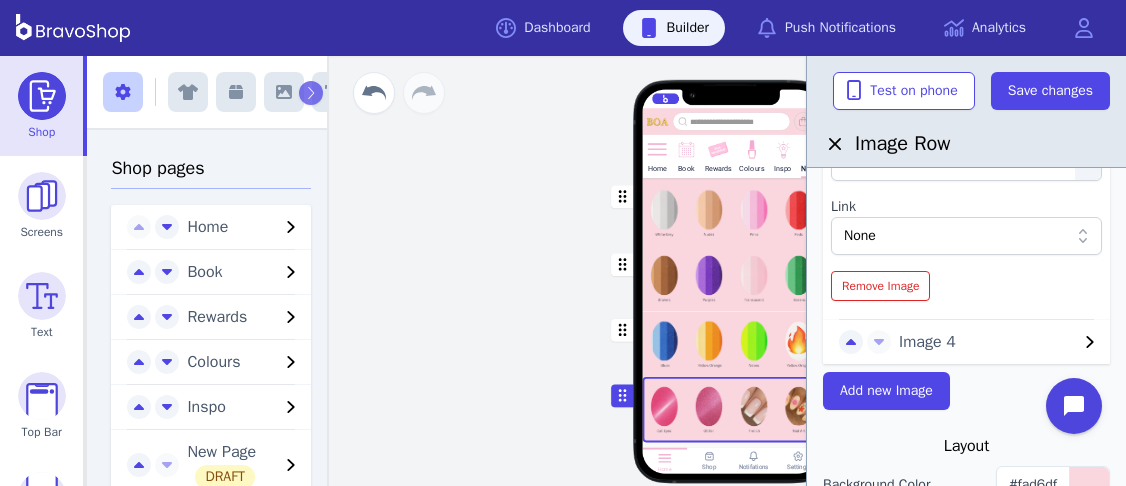 scroll, scrollTop: 432, scrollLeft: 0, axis: vertical 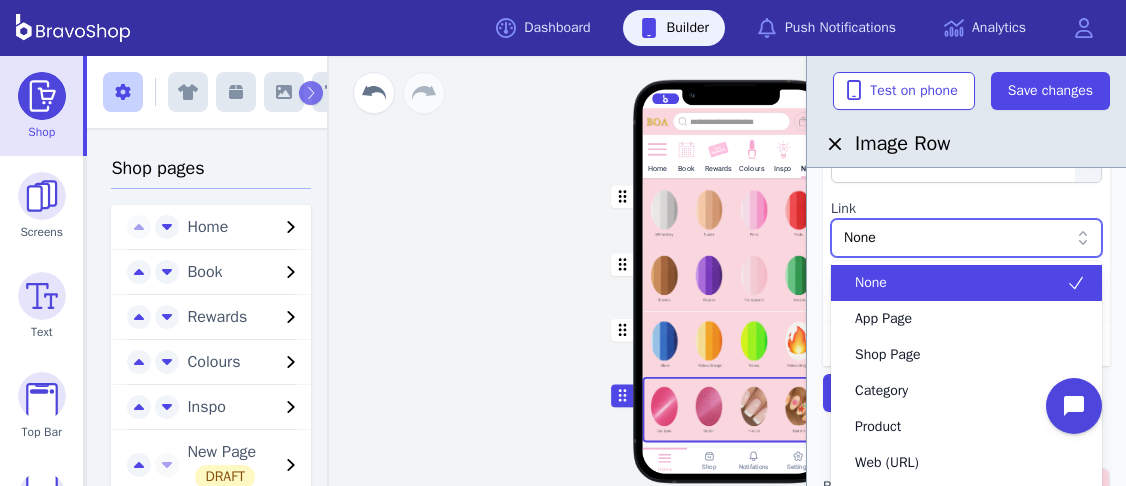click on "None" at bounding box center (956, 238) 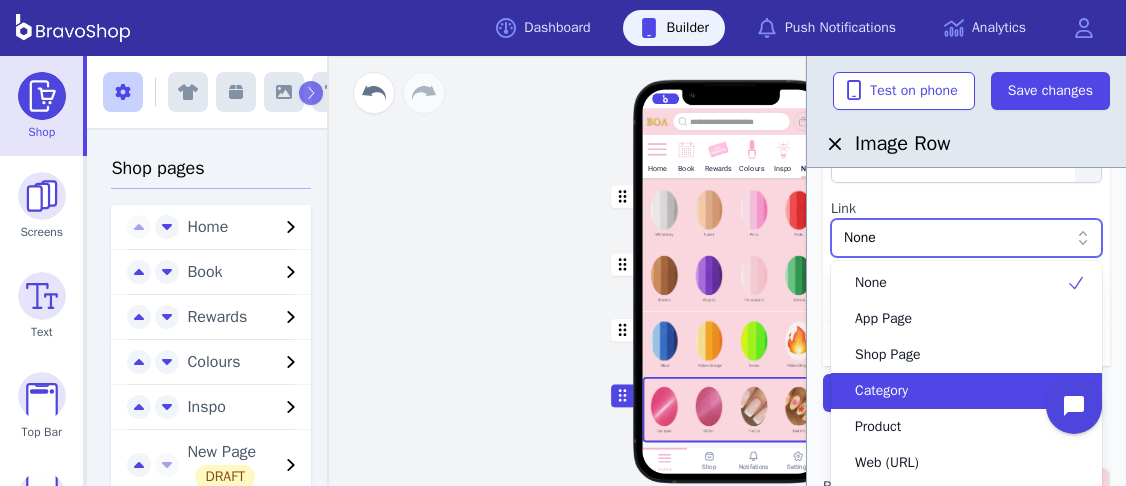 click on "Category" at bounding box center (954, 391) 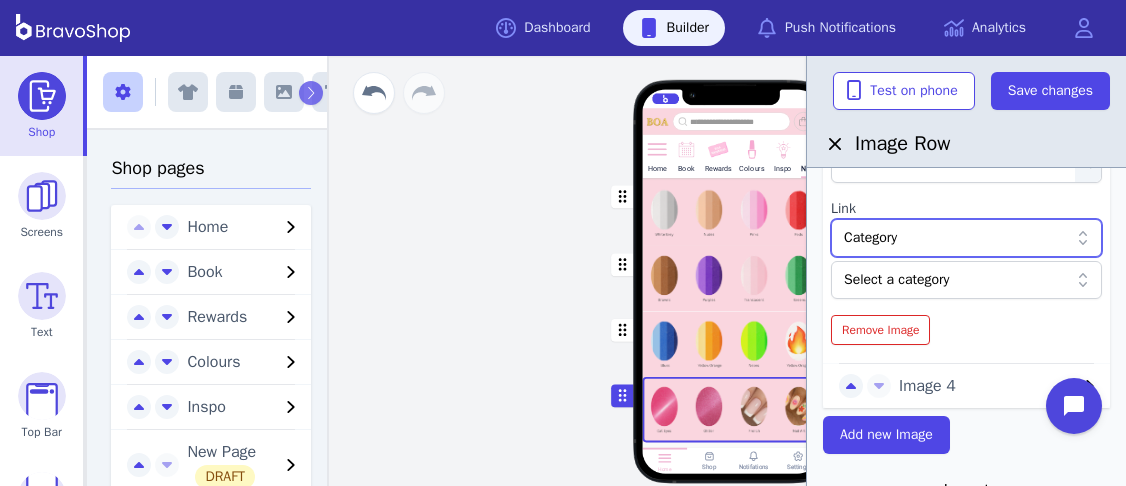 click at bounding box center (956, 280) 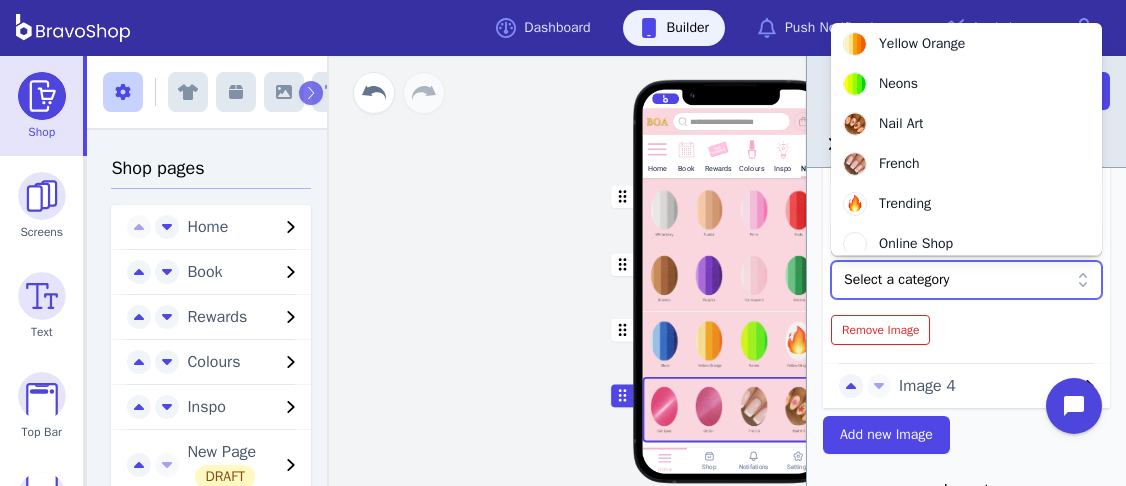 scroll, scrollTop: 565, scrollLeft: 0, axis: vertical 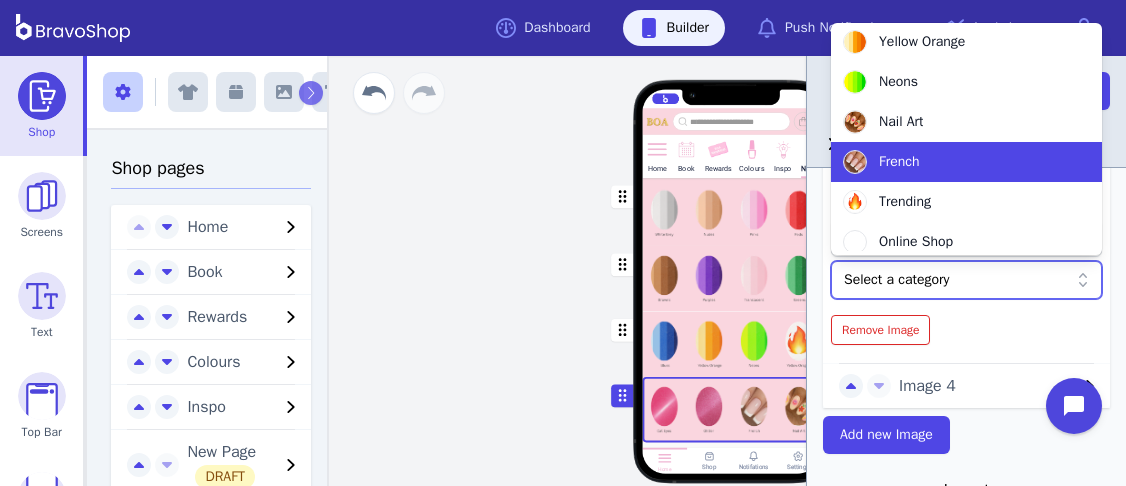 click on "French" at bounding box center (899, 162) 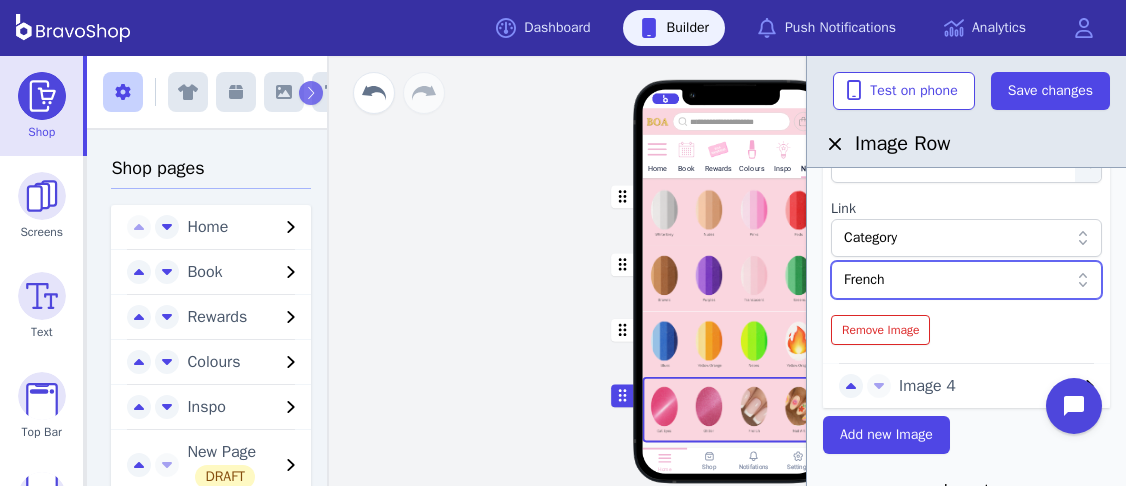 click on "Image 4" at bounding box center [988, 386] 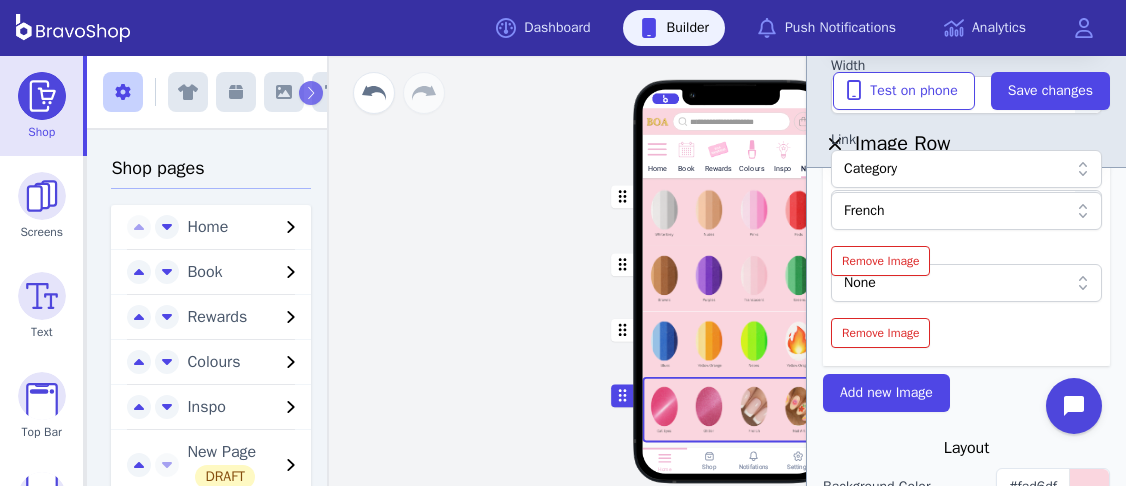 scroll, scrollTop: 424, scrollLeft: 0, axis: vertical 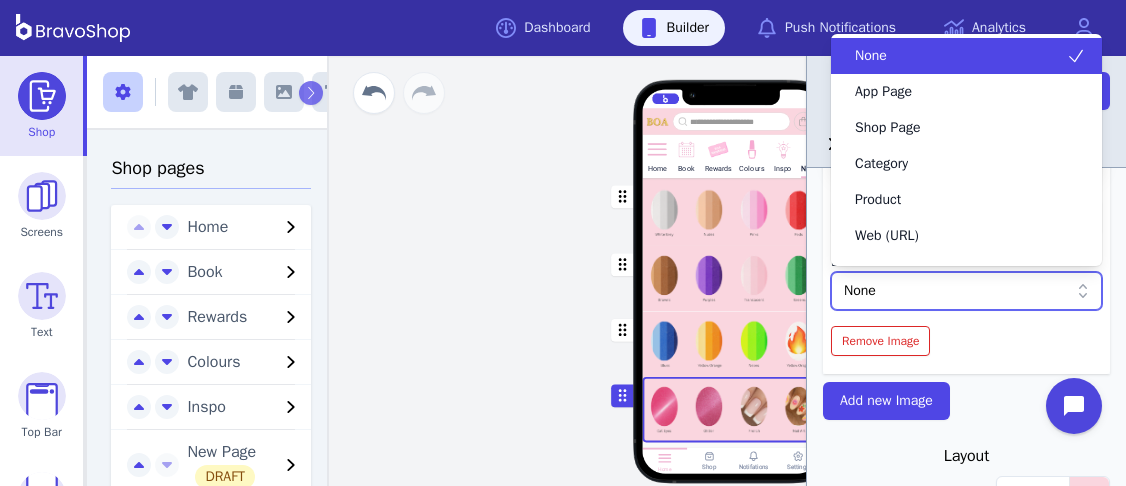 click on "None" at bounding box center (956, 291) 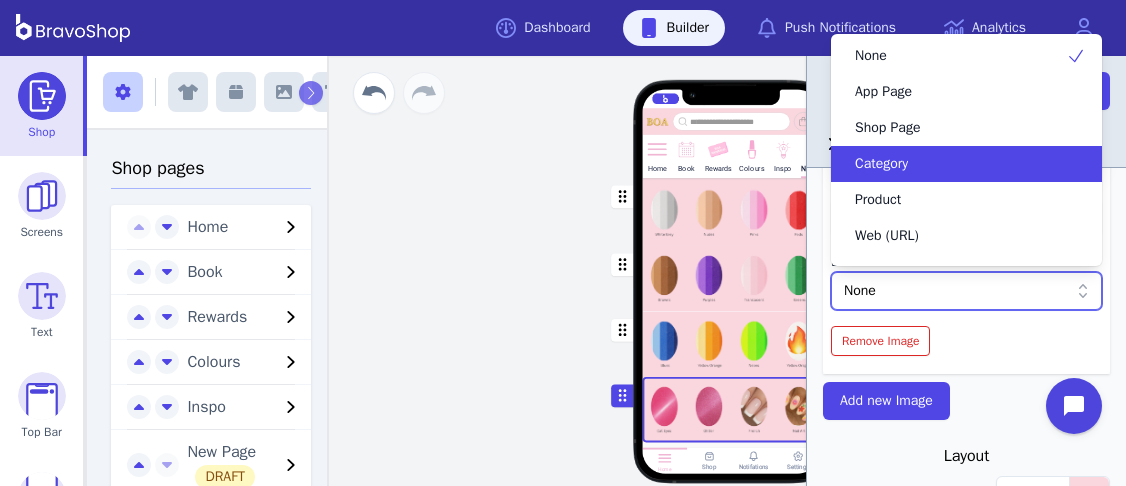 click on "Category" at bounding box center (881, 164) 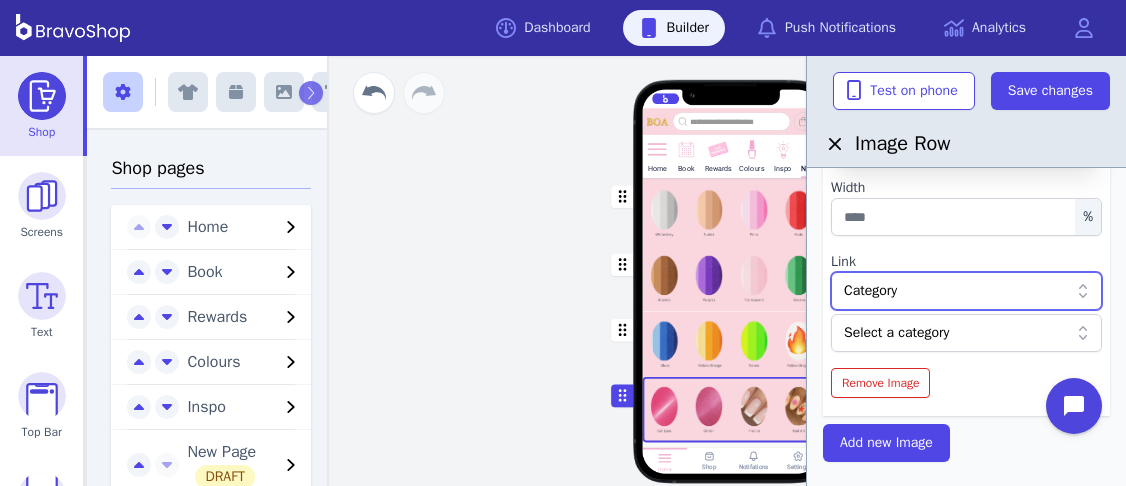 click at bounding box center [956, 333] 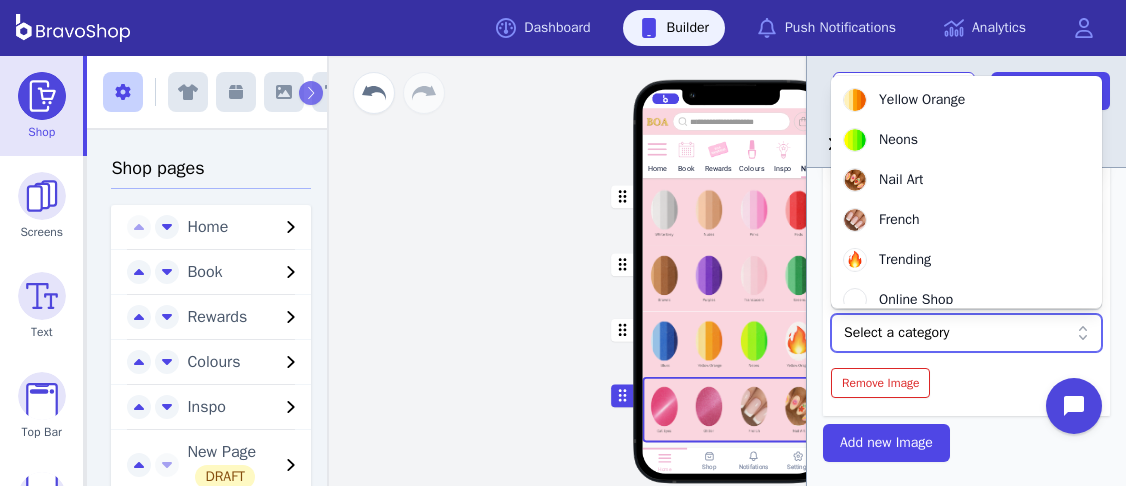 scroll, scrollTop: 576, scrollLeft: 0, axis: vertical 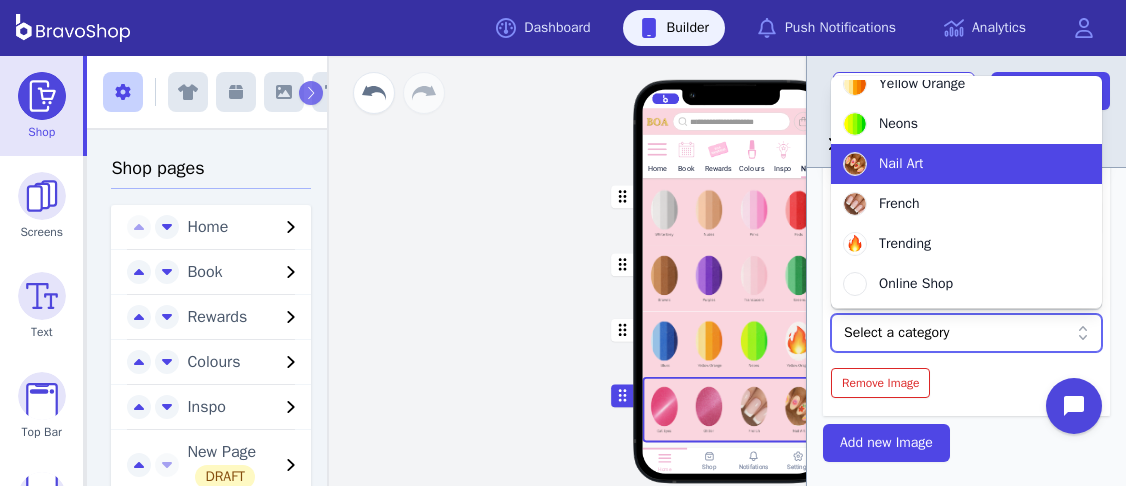 click on "Nail Art" at bounding box center [901, 164] 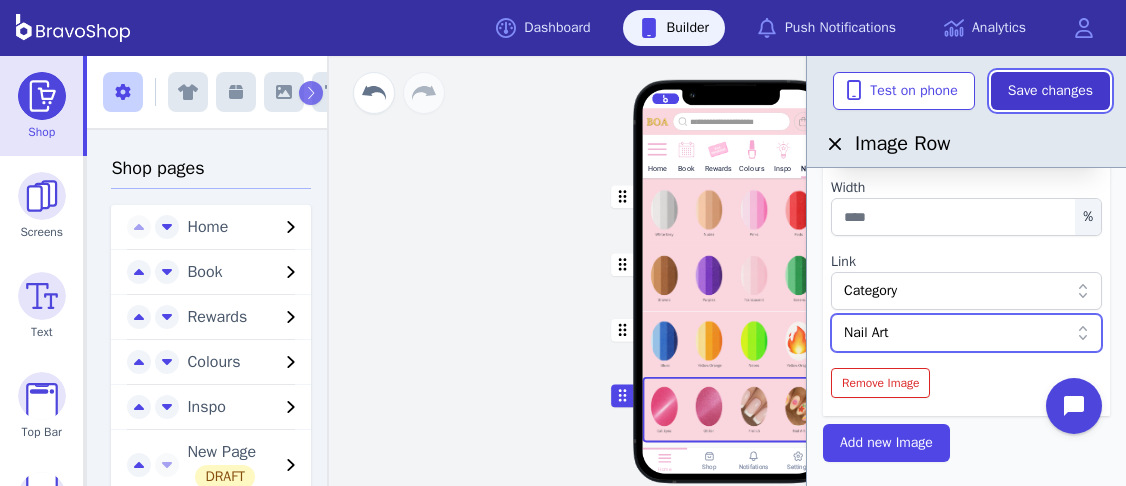click on "Save changes" at bounding box center (1050, 91) 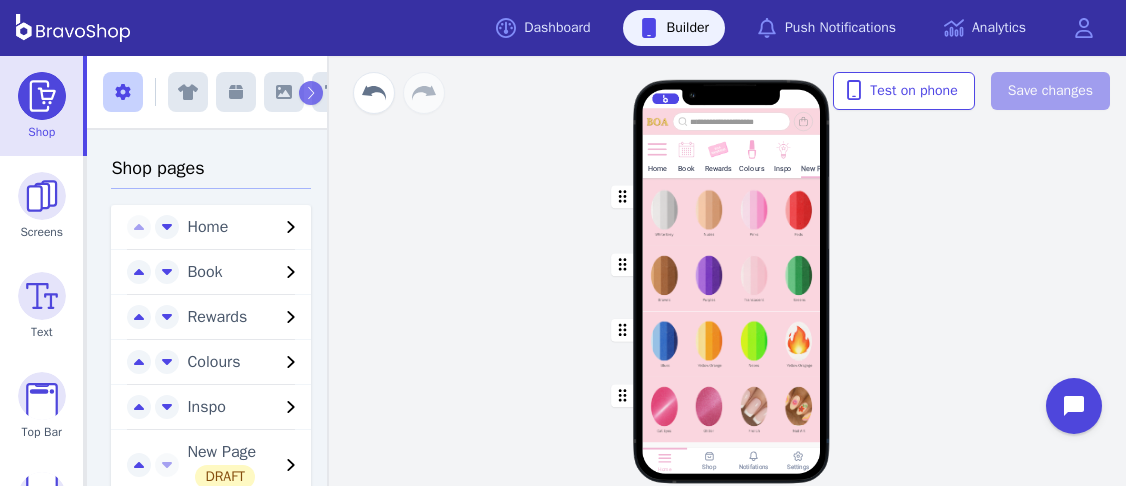 click on "New Page" at bounding box center [817, 168] 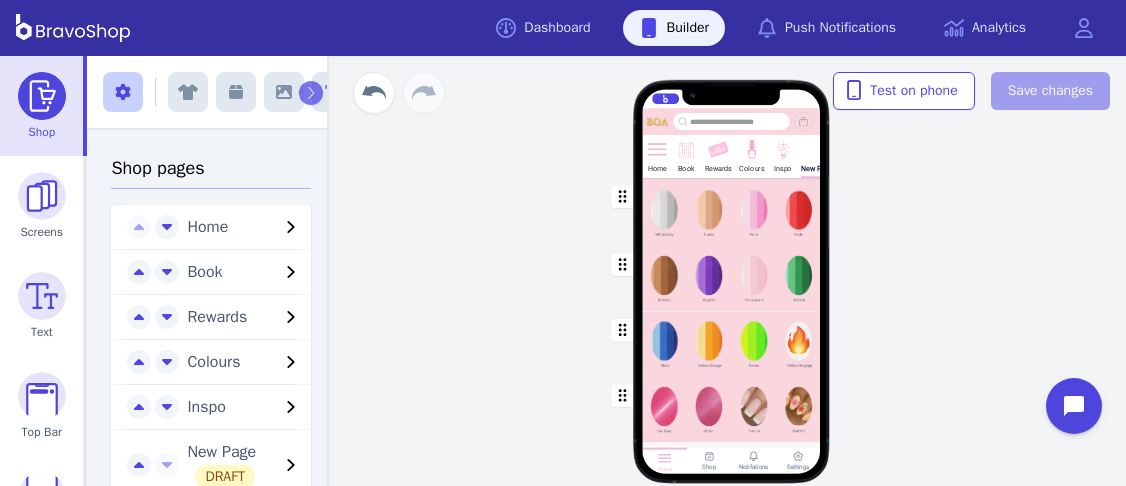 click on "Inspo" at bounding box center (783, 168) 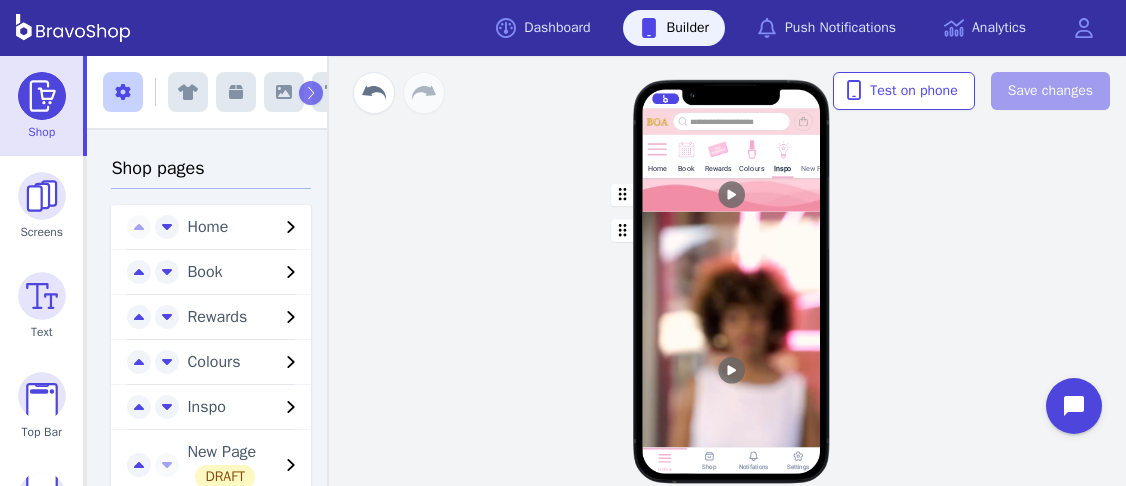 click on "New Page" at bounding box center (817, 155) 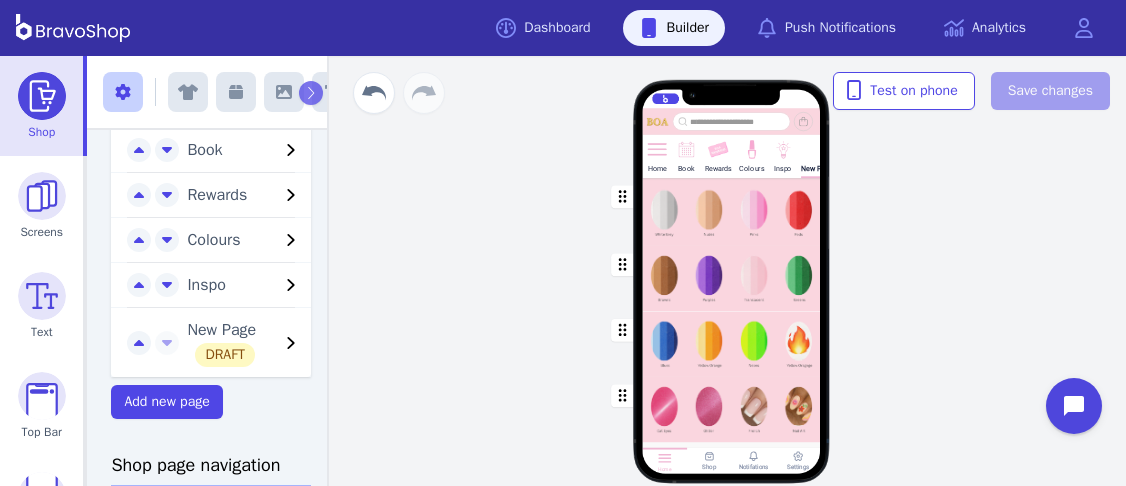 scroll, scrollTop: 125, scrollLeft: 0, axis: vertical 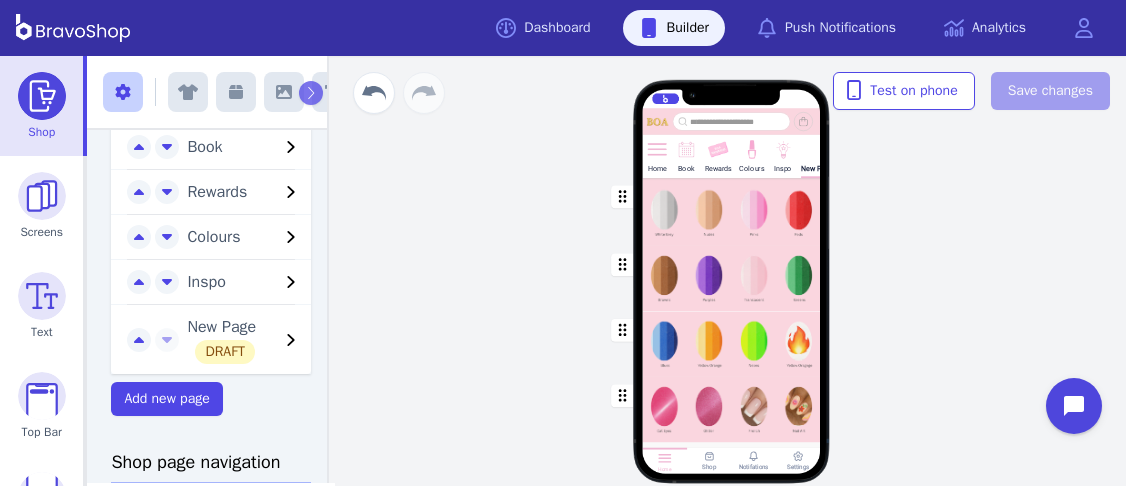 click 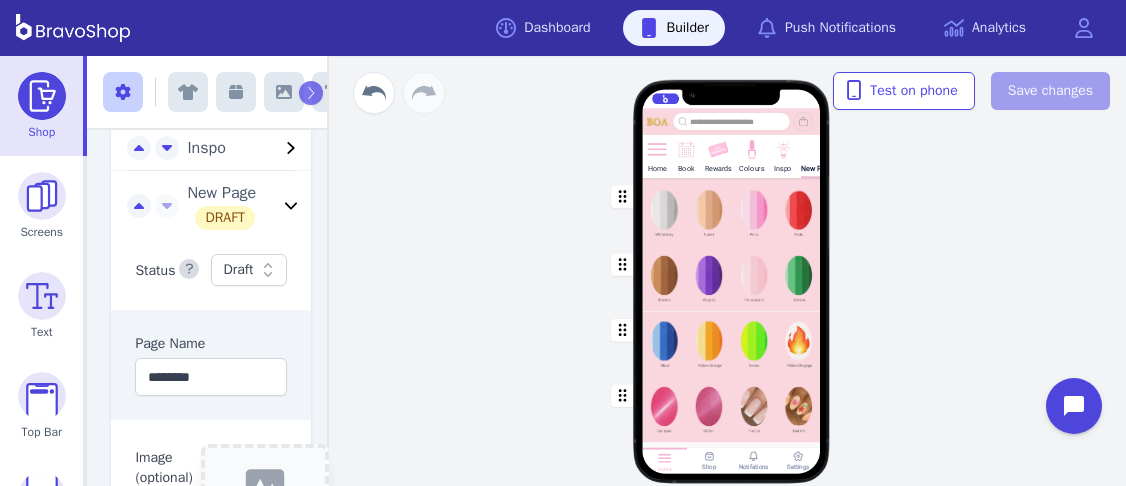 scroll, scrollTop: 260, scrollLeft: 0, axis: vertical 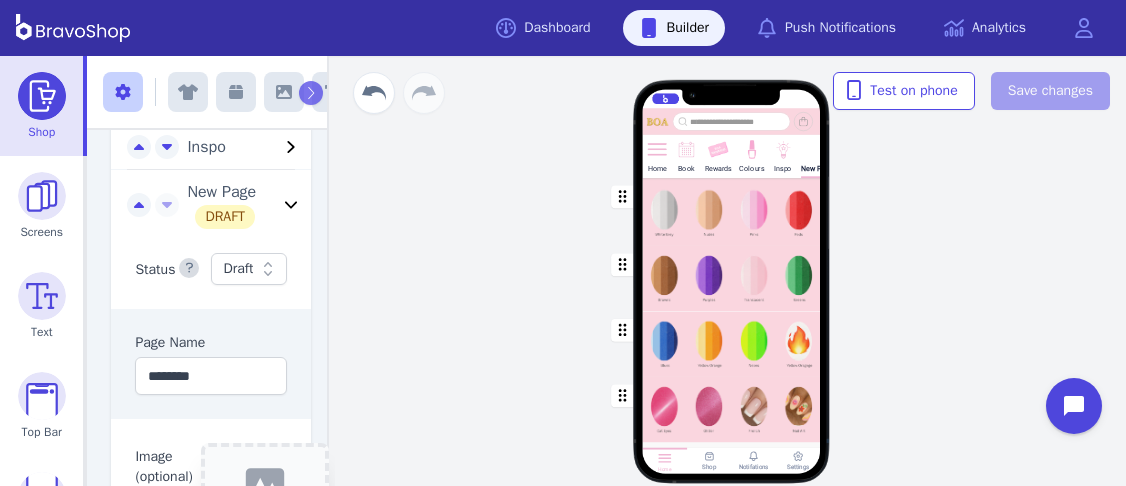 click 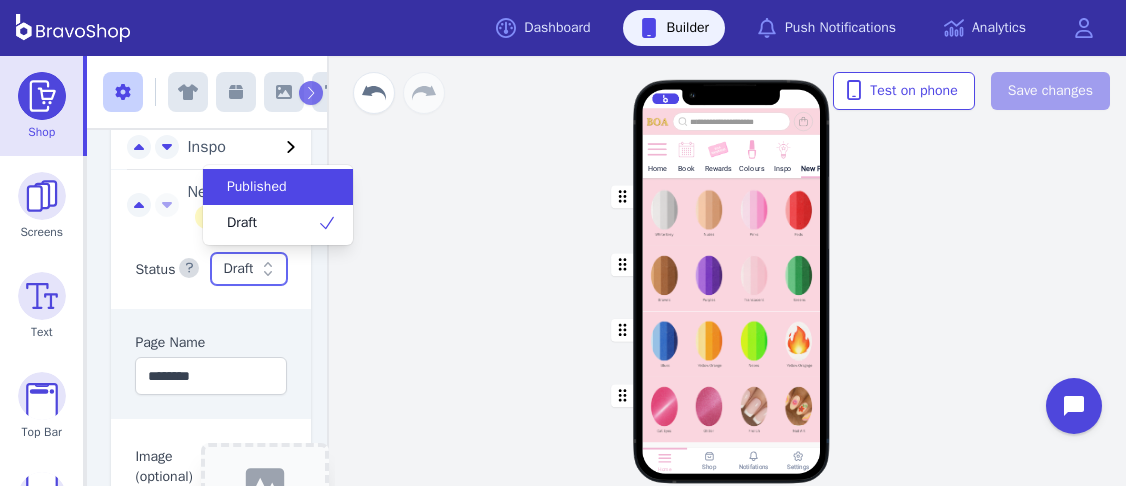 click on "Published" at bounding box center [257, 187] 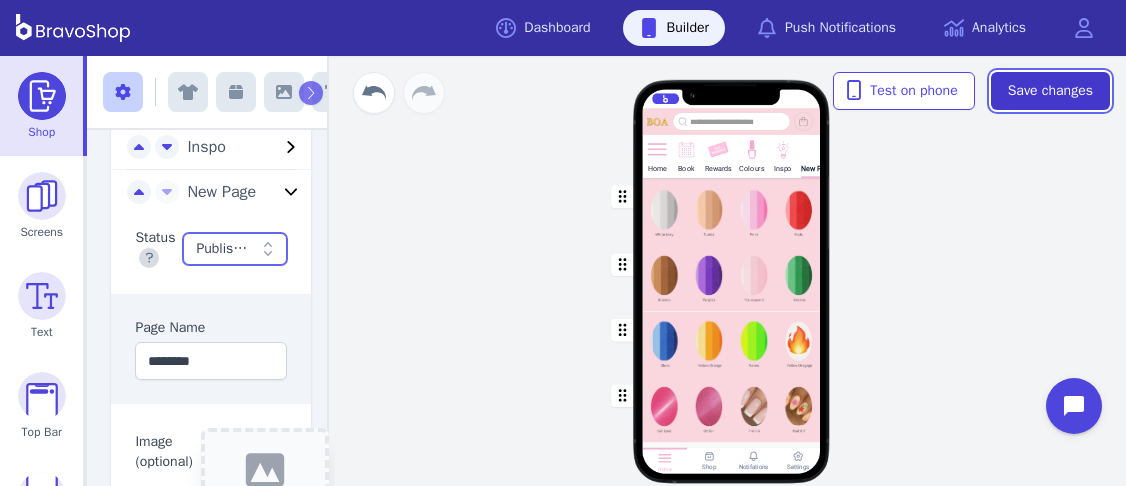 click on "Save changes" at bounding box center (1050, 91) 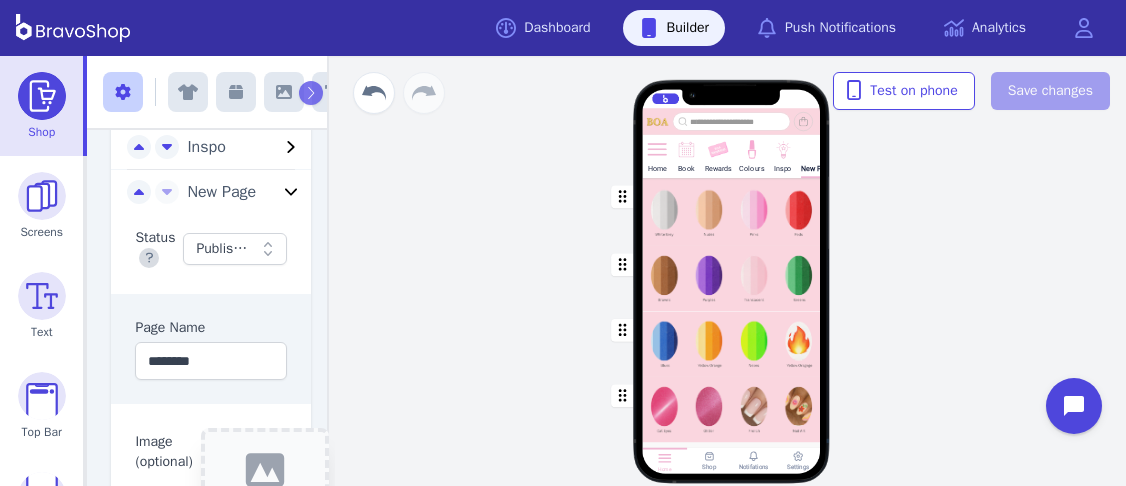 click 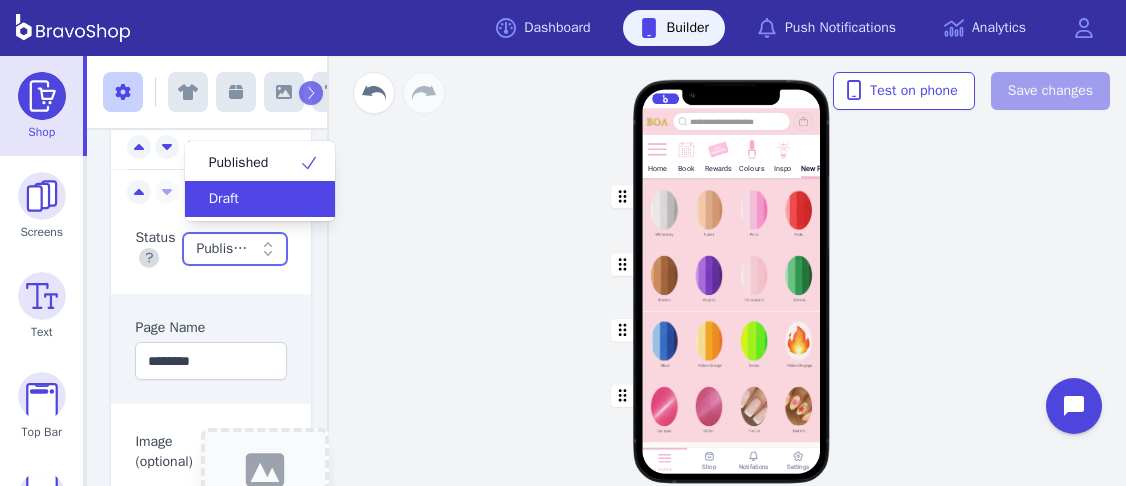 click on "Draft" at bounding box center [248, 199] 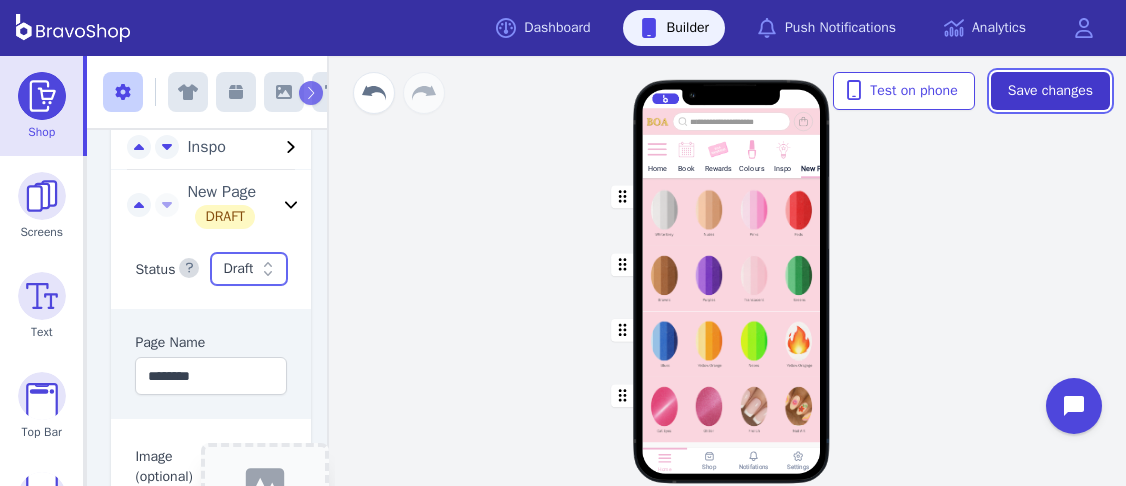 click on "Save changes" at bounding box center (1050, 91) 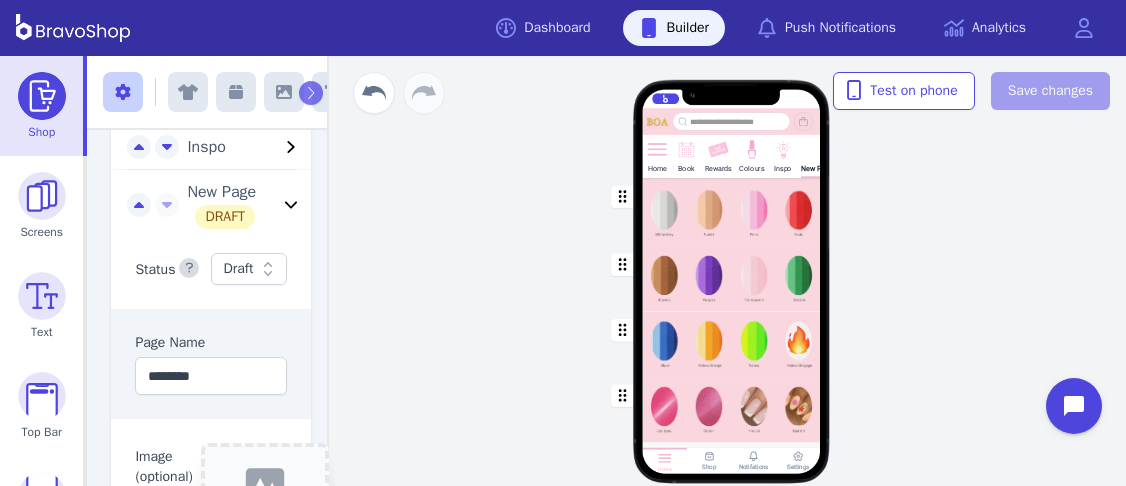 click at bounding box center (732, 212) 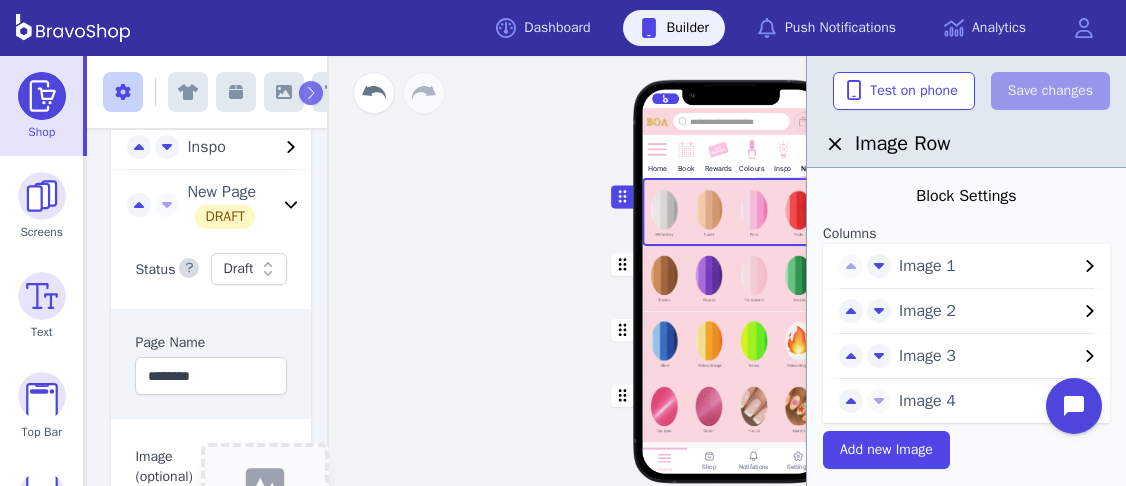 click on "Image 1" at bounding box center (988, 266) 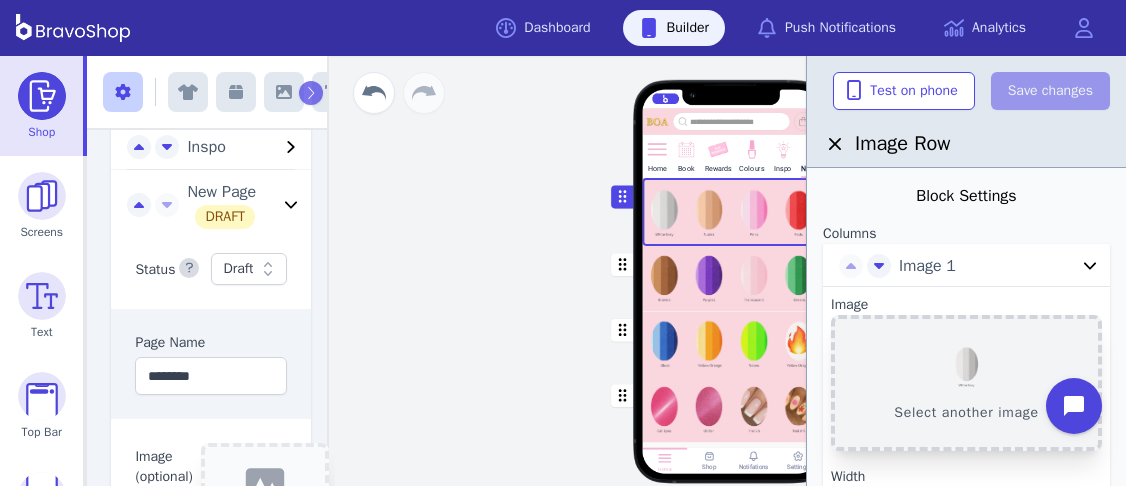 click on "Select another image" at bounding box center (966, 383) 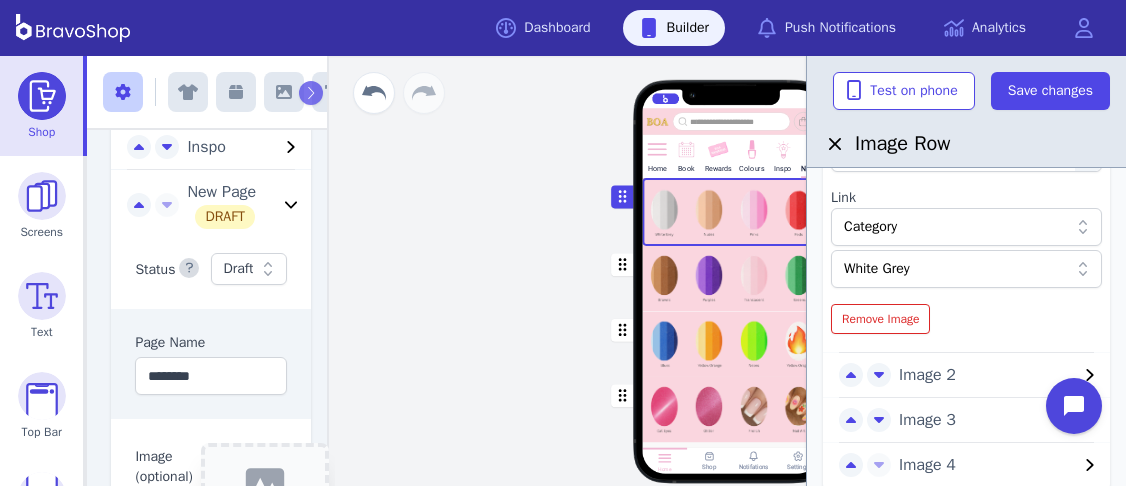 scroll, scrollTop: 356, scrollLeft: 0, axis: vertical 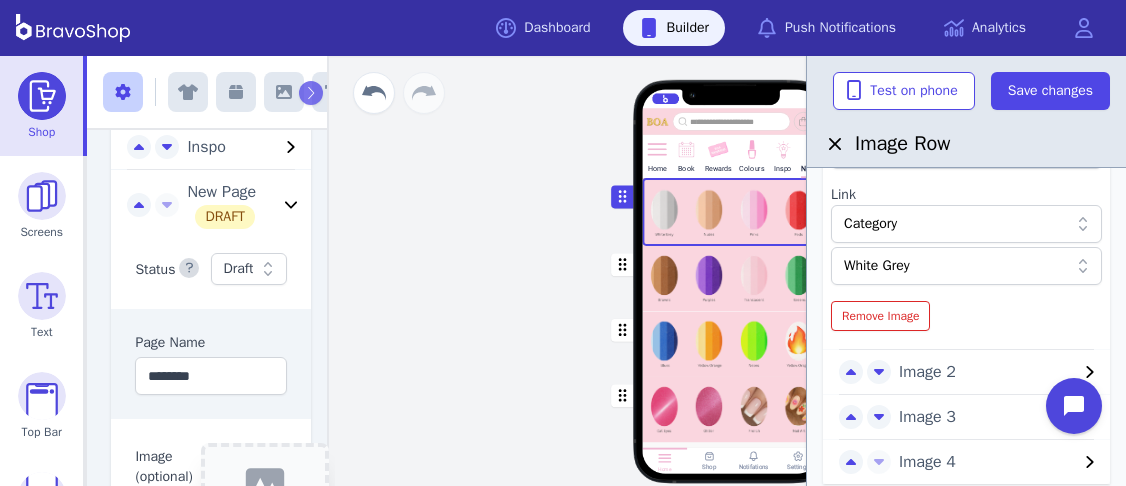 click on "Image 2" at bounding box center [988, 372] 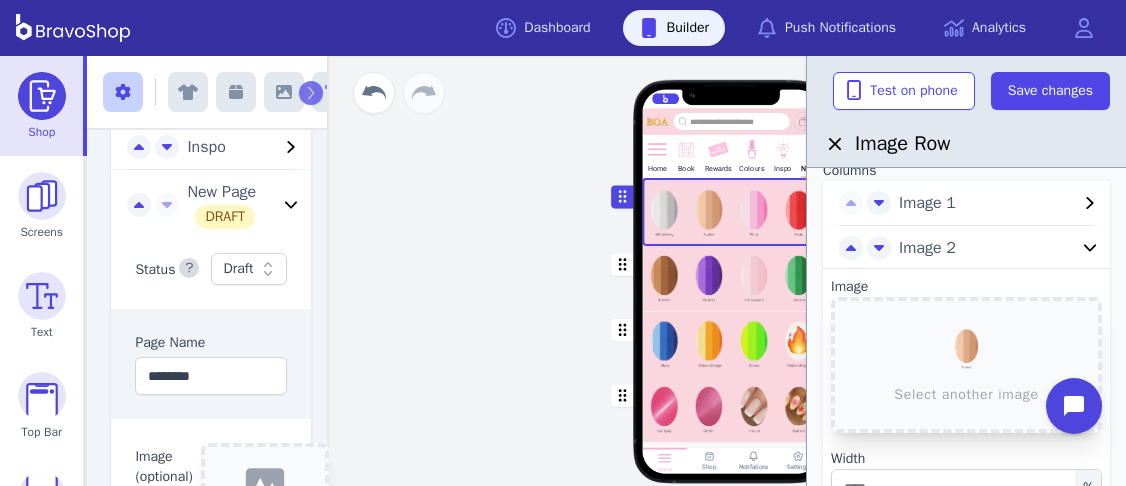 scroll, scrollTop: 48, scrollLeft: 0, axis: vertical 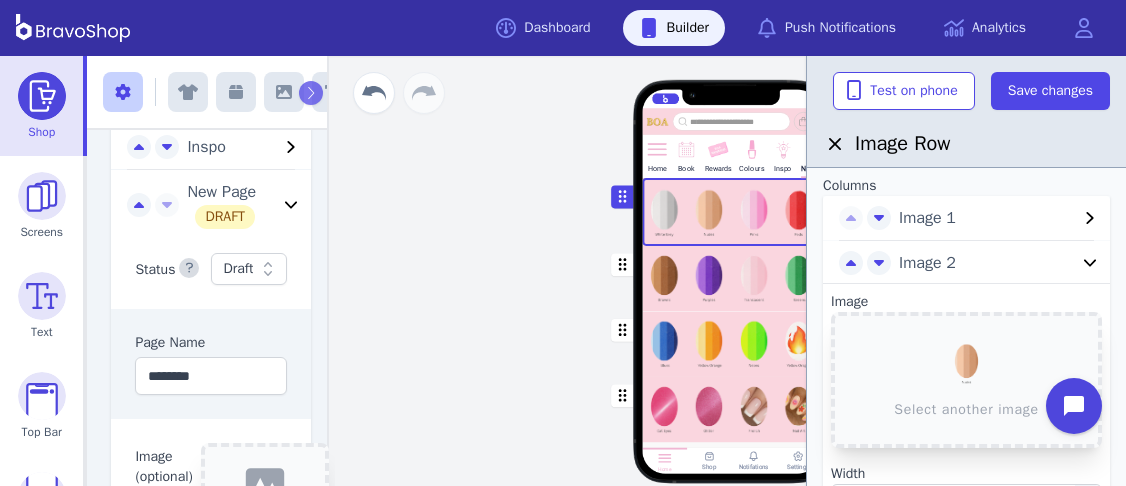 click on "Select another image" at bounding box center [966, 380] 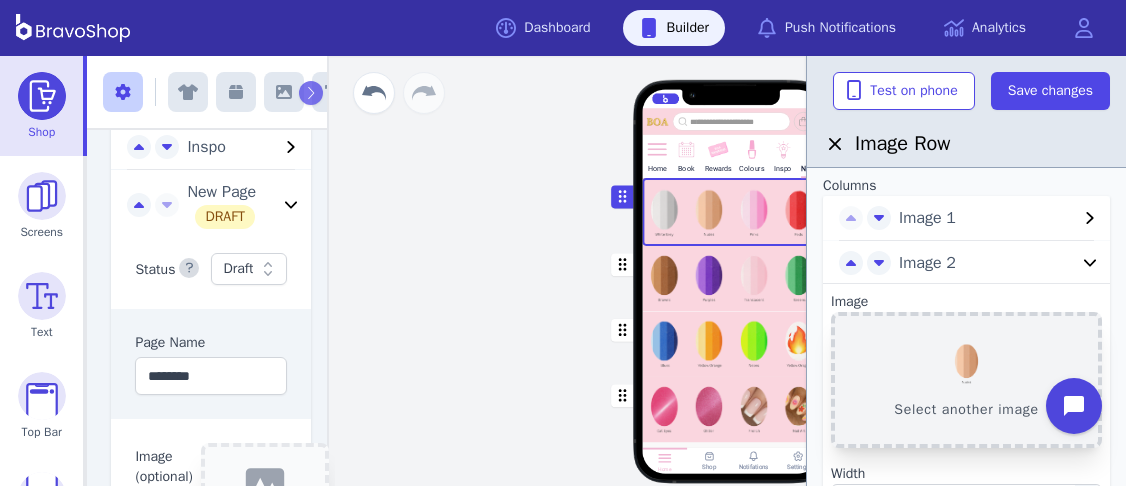 click on "Select another image" at bounding box center [966, 380] 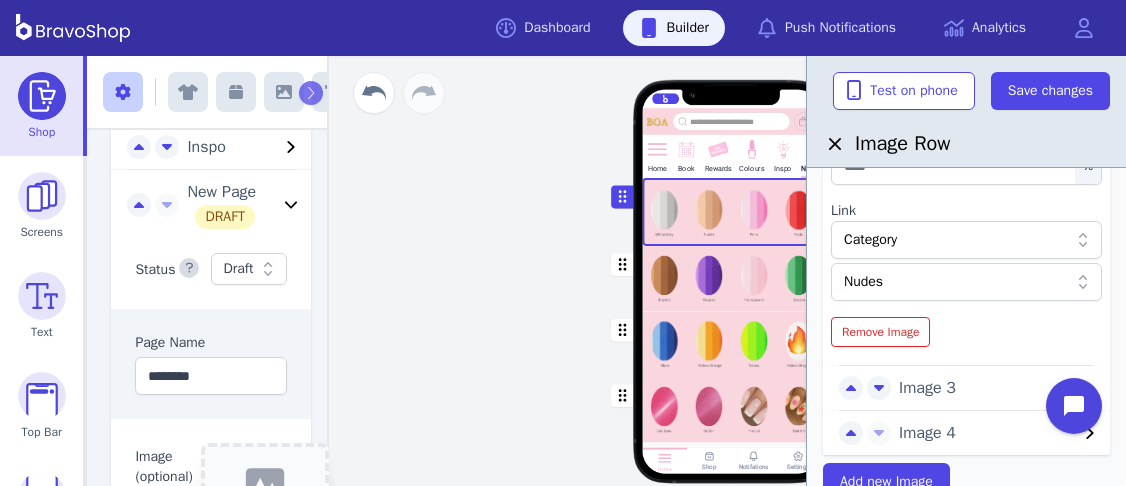 scroll, scrollTop: 391, scrollLeft: 0, axis: vertical 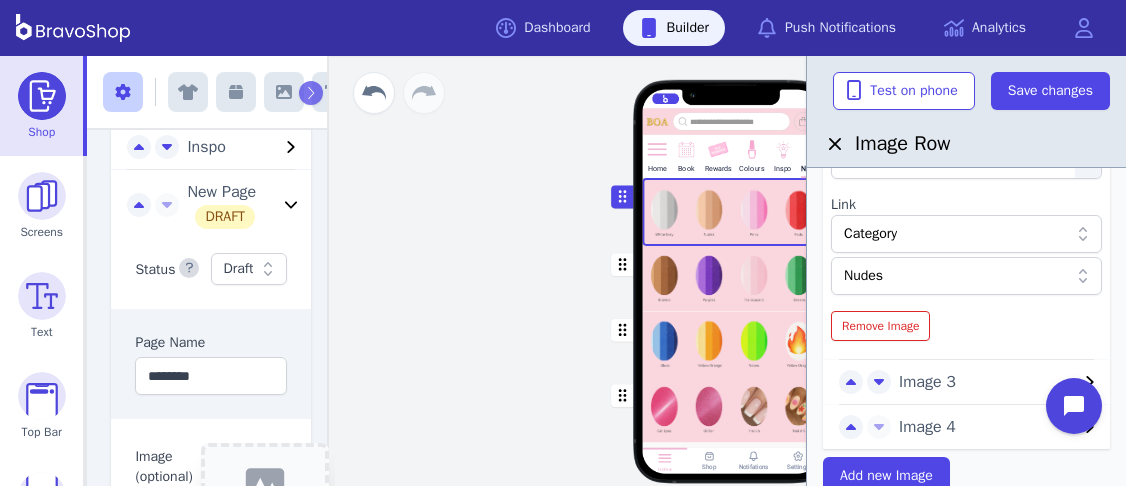 click on "Image 3" at bounding box center (988, 382) 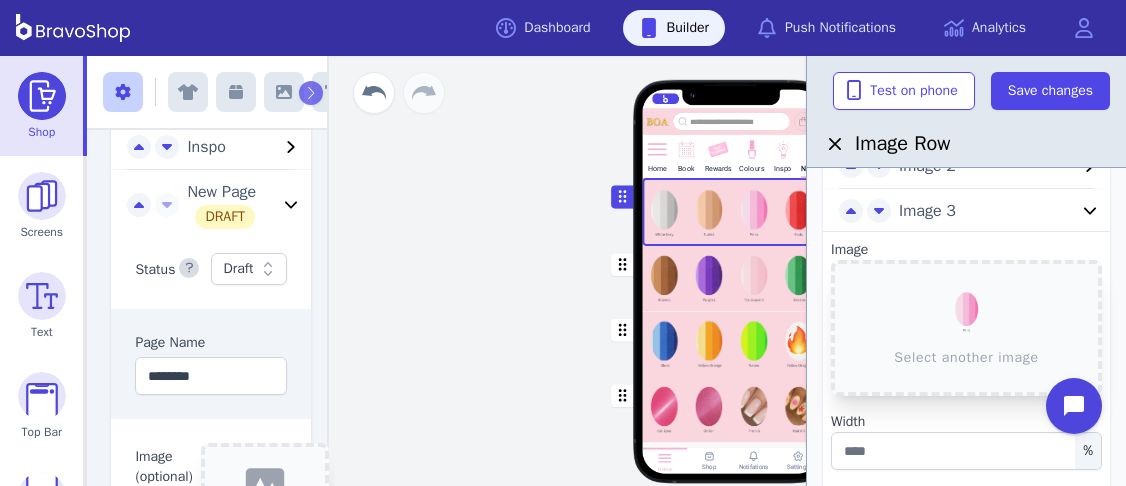 scroll, scrollTop: 144, scrollLeft: 0, axis: vertical 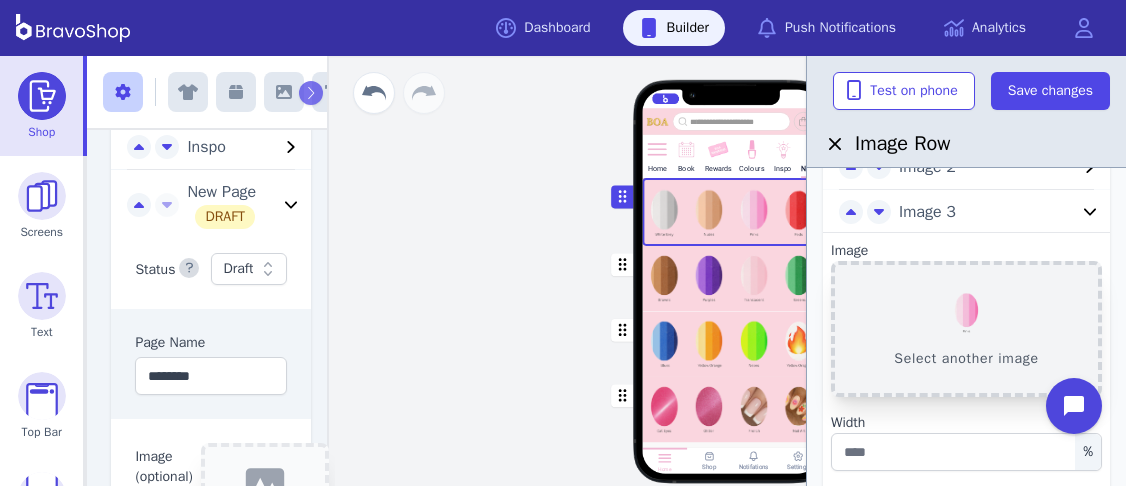 click on "Select another image" at bounding box center (966, 329) 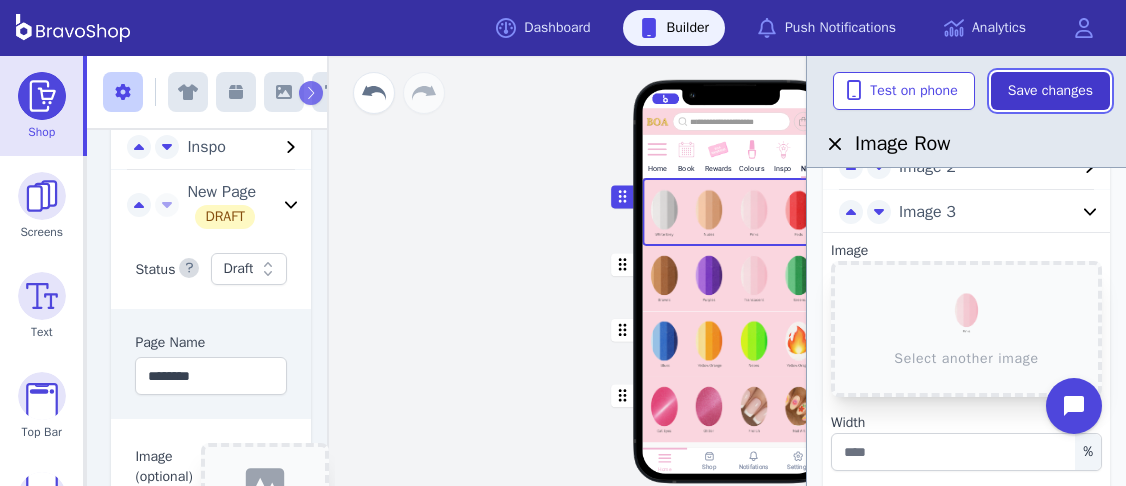 click on "Save changes" at bounding box center [1050, 91] 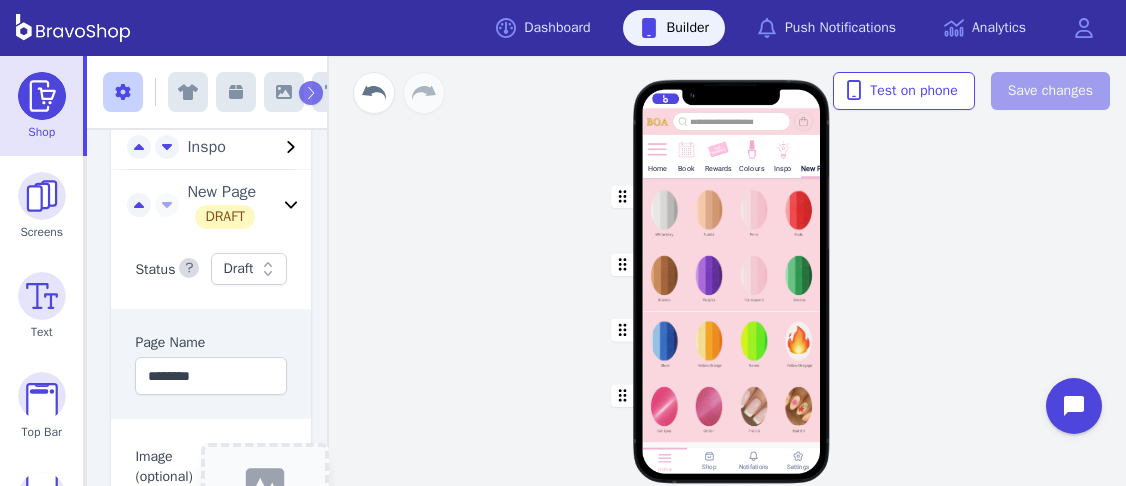click 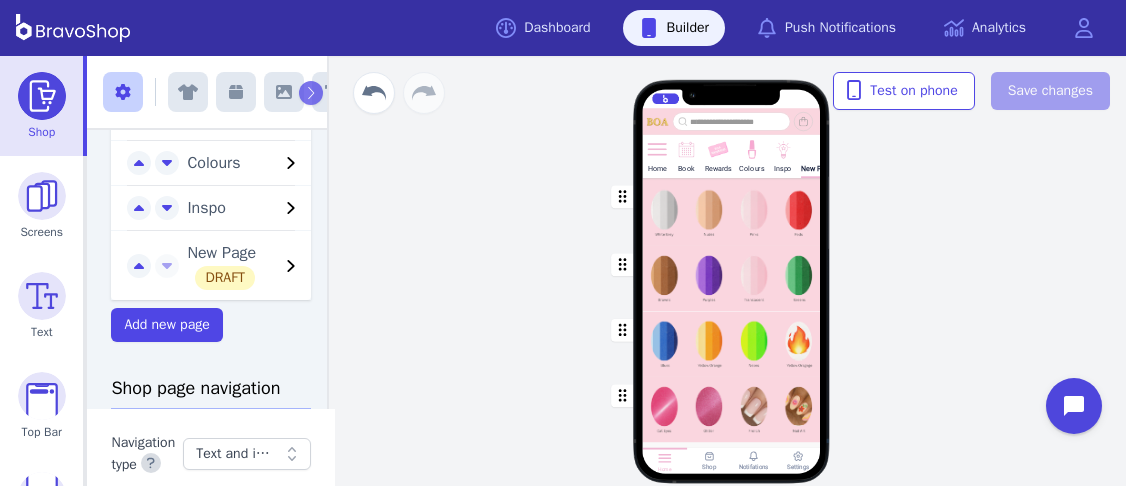 scroll, scrollTop: 203, scrollLeft: 0, axis: vertical 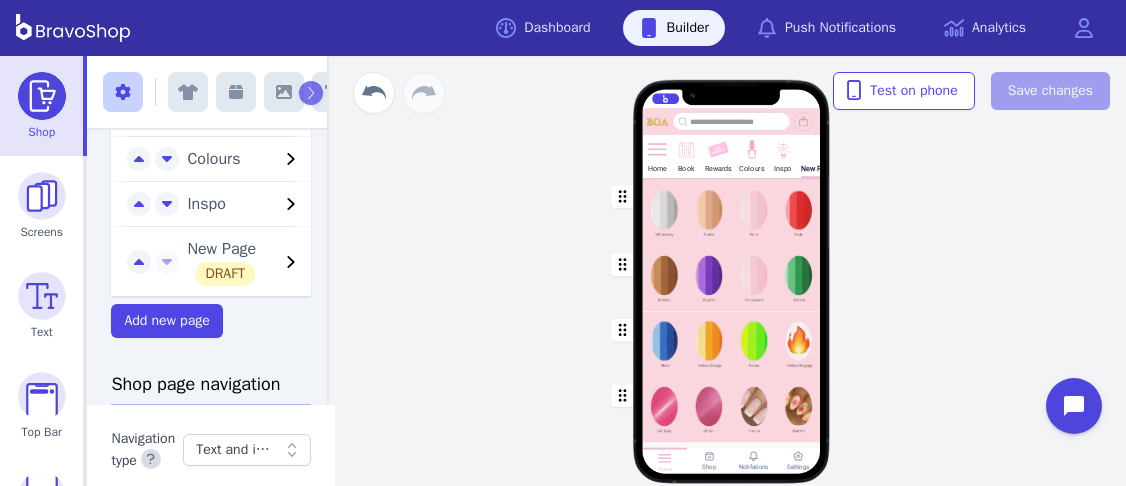 click 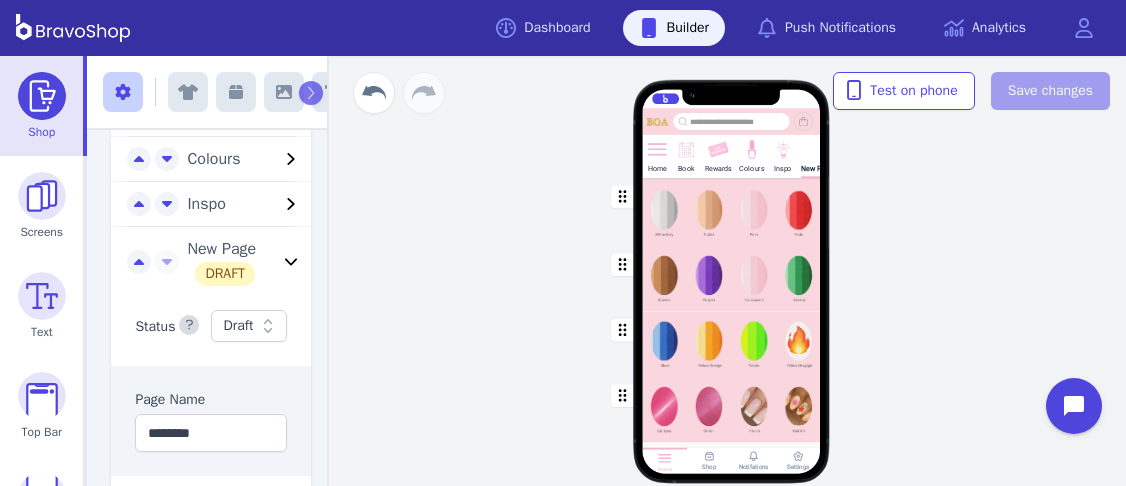 click 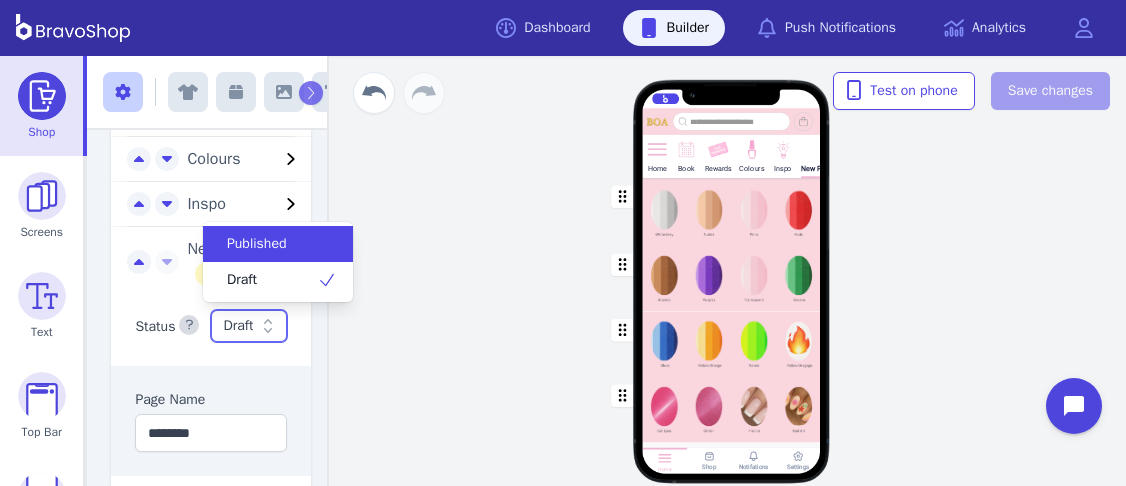 click on "Published" at bounding box center (257, 244) 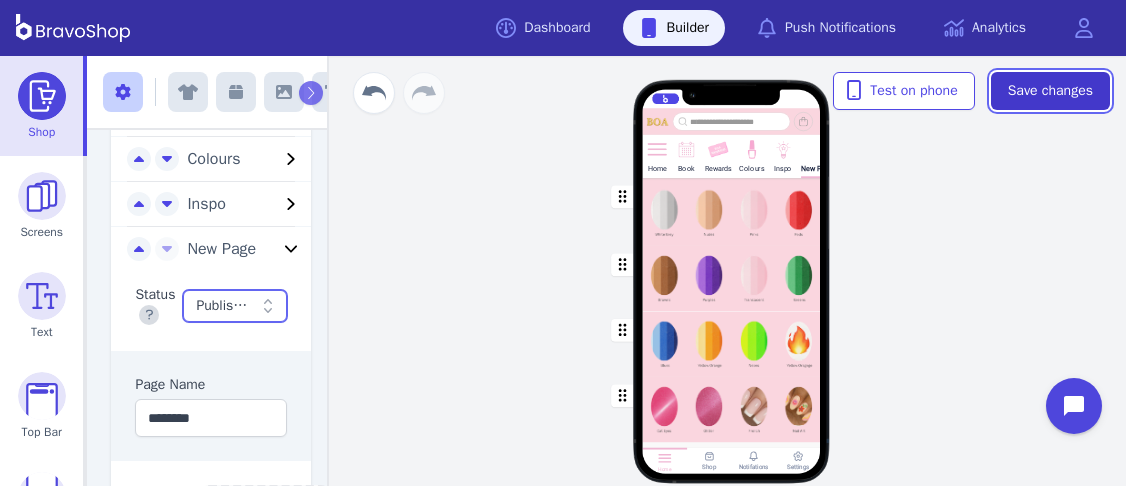 click on "Save changes" at bounding box center (1050, 91) 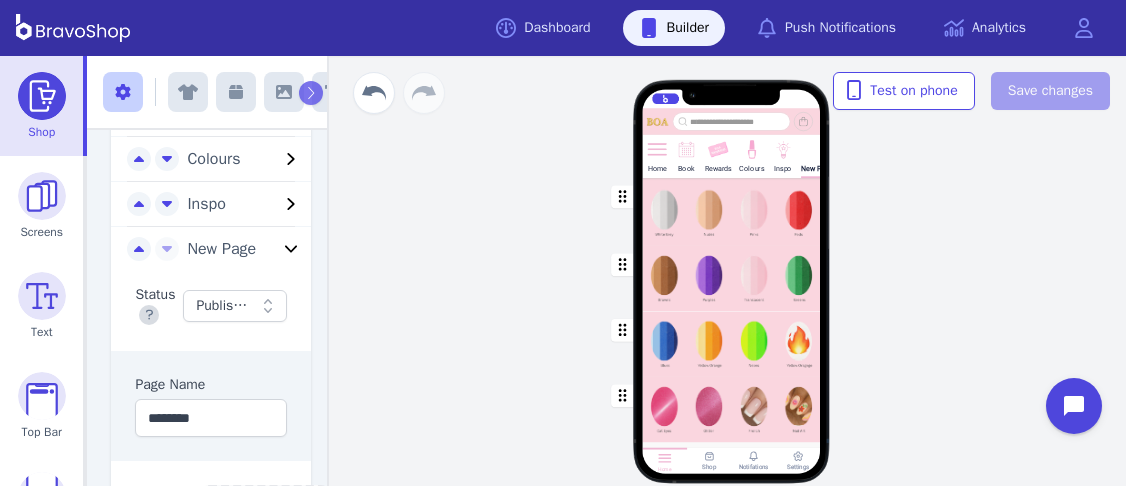 click on "Home Book Rewards Colours Inspo New Page Drag a block here to get started Home Shop Notifations Settings" at bounding box center (731, 291) 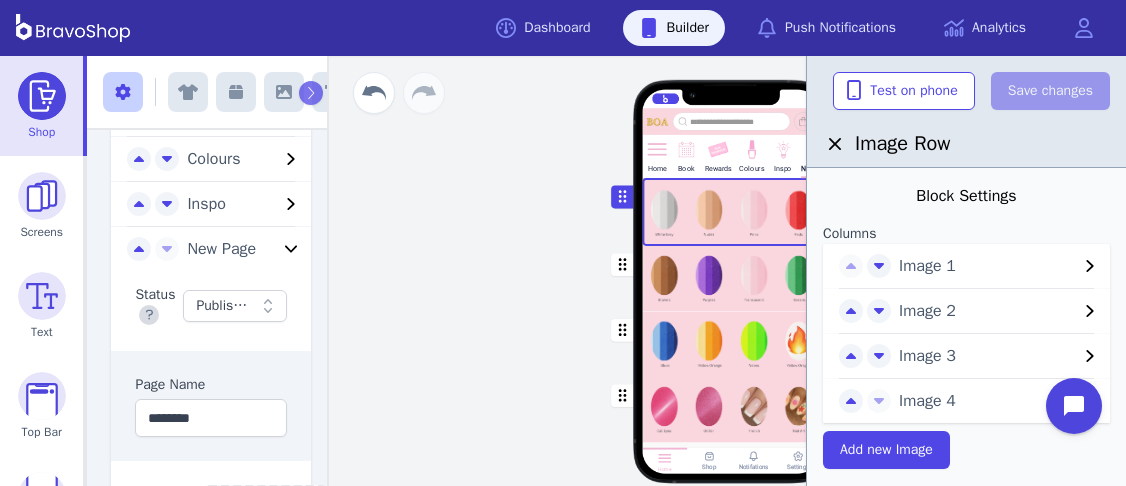 click on "Image 1" at bounding box center [988, 266] 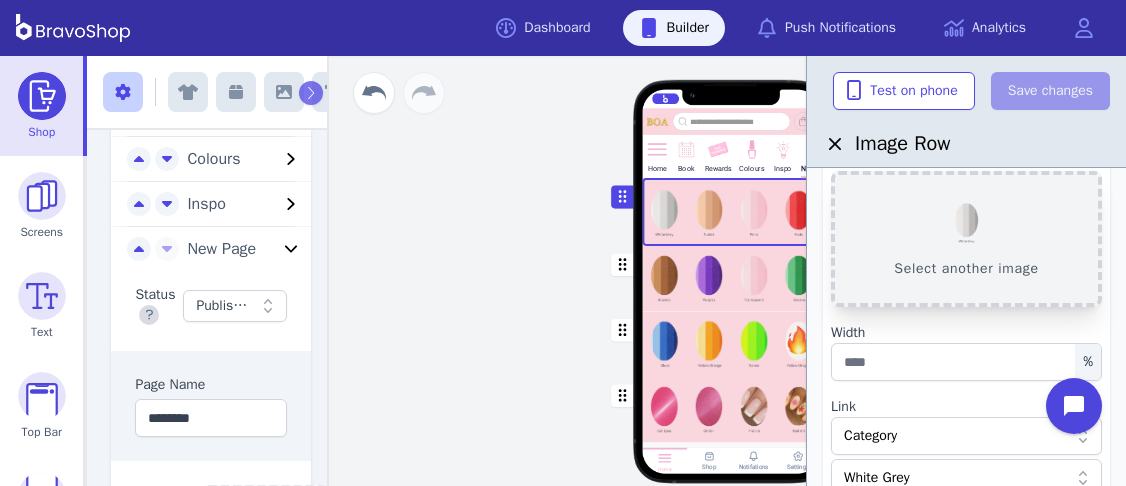 scroll, scrollTop: 145, scrollLeft: 0, axis: vertical 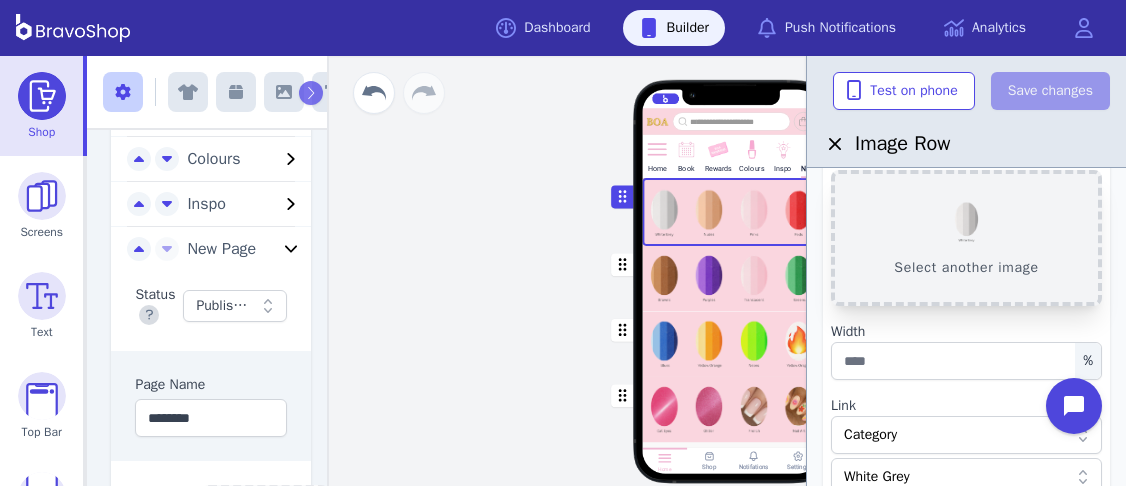 click on "Select another image" at bounding box center (966, 238) 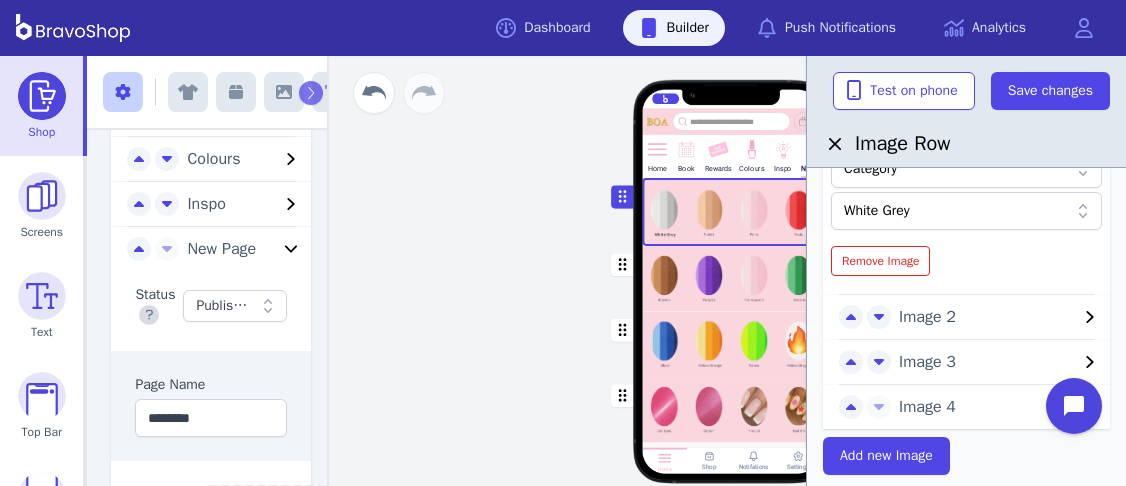 scroll, scrollTop: 414, scrollLeft: 0, axis: vertical 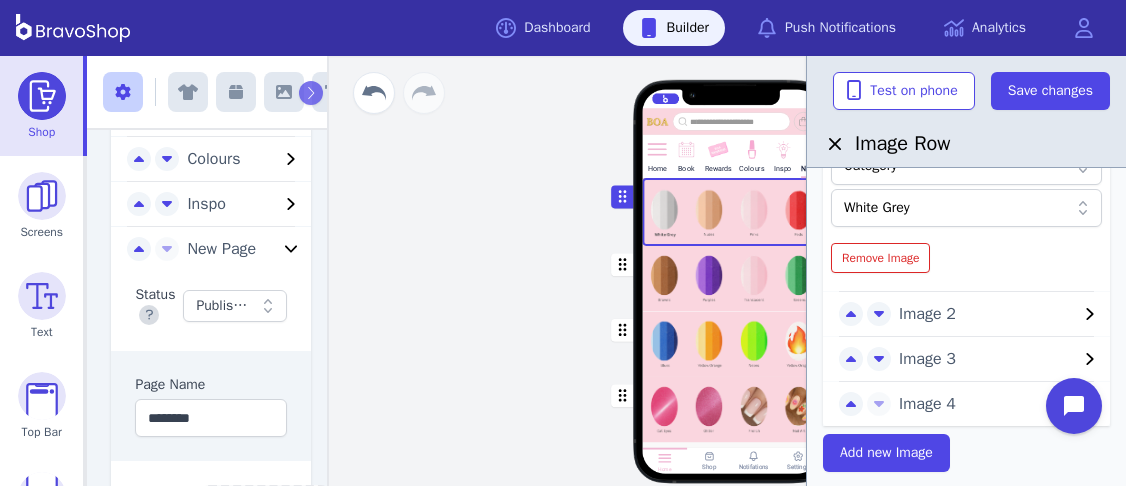 click on "Image 2" at bounding box center [988, 314] 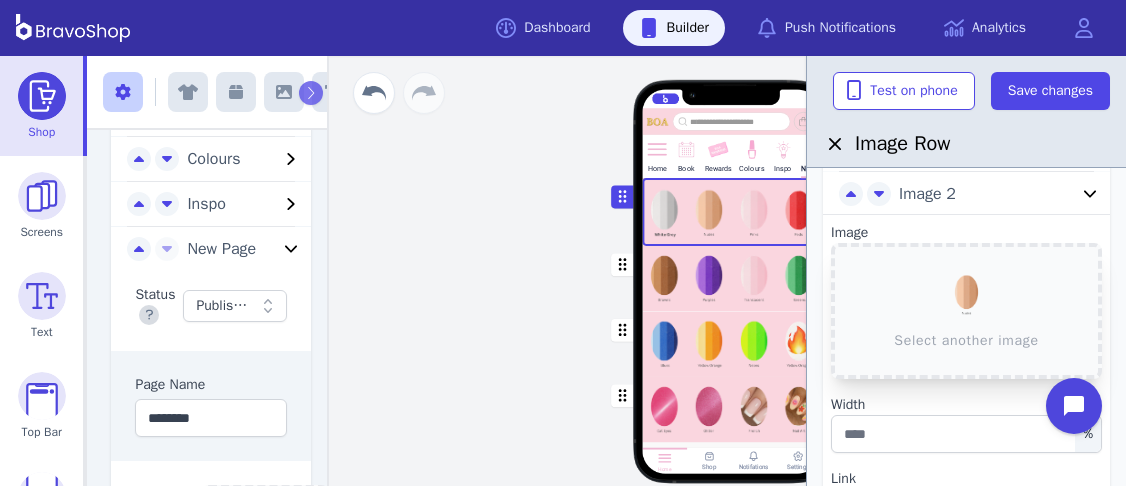 scroll, scrollTop: 96, scrollLeft: 0, axis: vertical 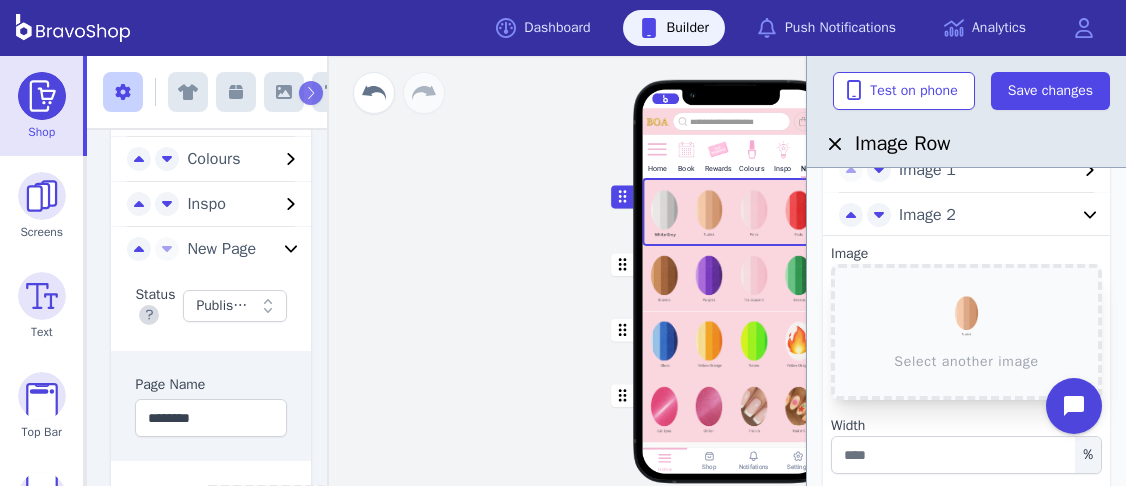 click on "Select another image" at bounding box center [966, 332] 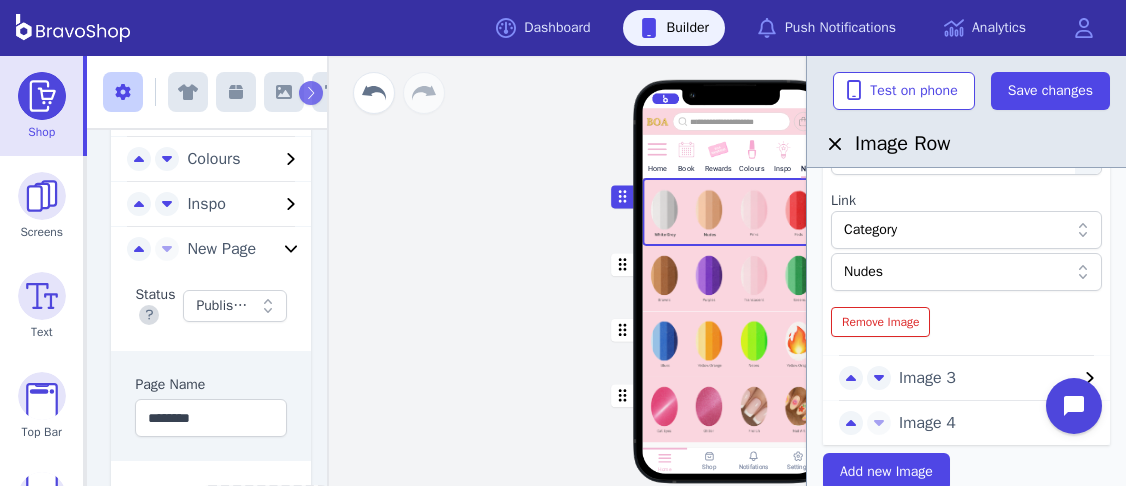 scroll, scrollTop: 397, scrollLeft: 0, axis: vertical 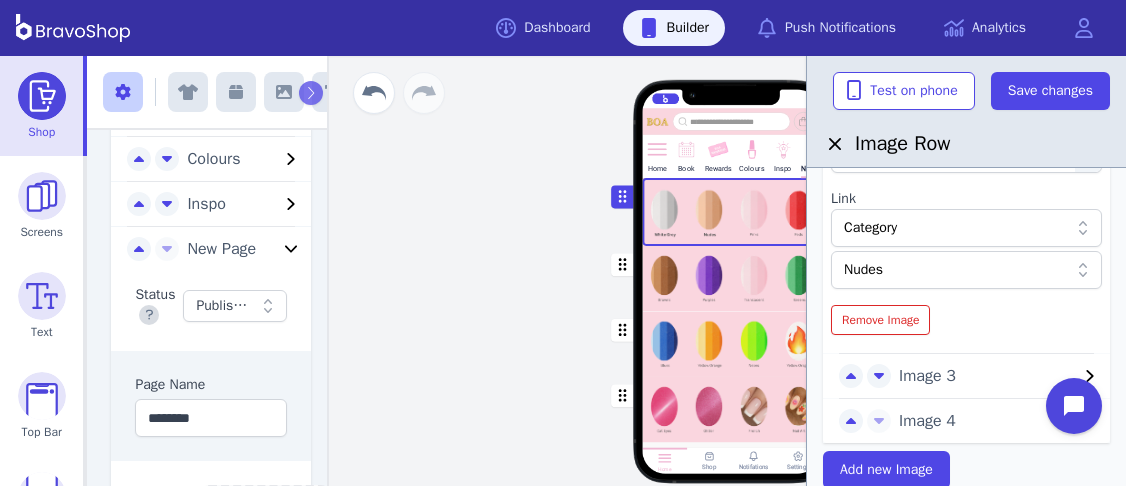 click on "Image 3" at bounding box center [988, 376] 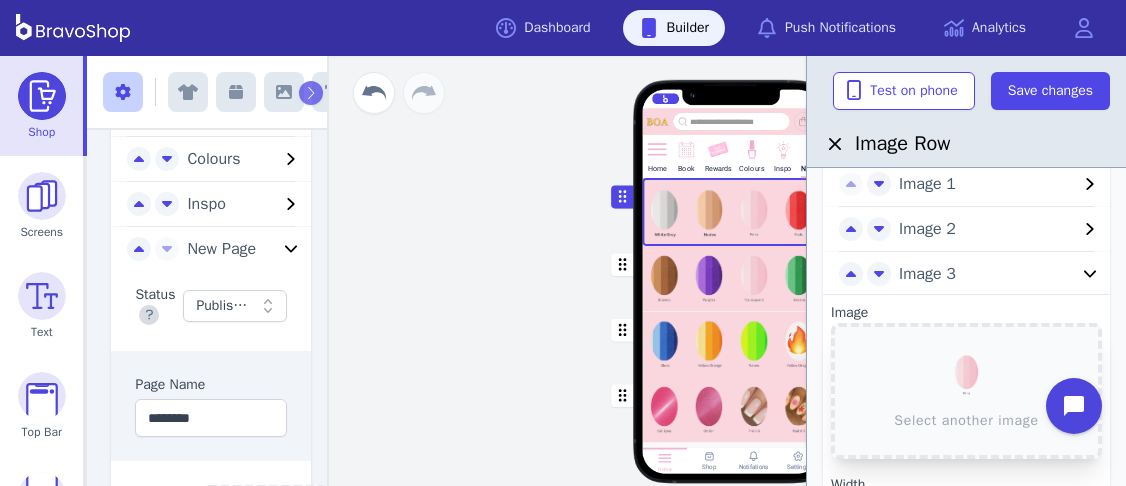 scroll, scrollTop: 78, scrollLeft: 0, axis: vertical 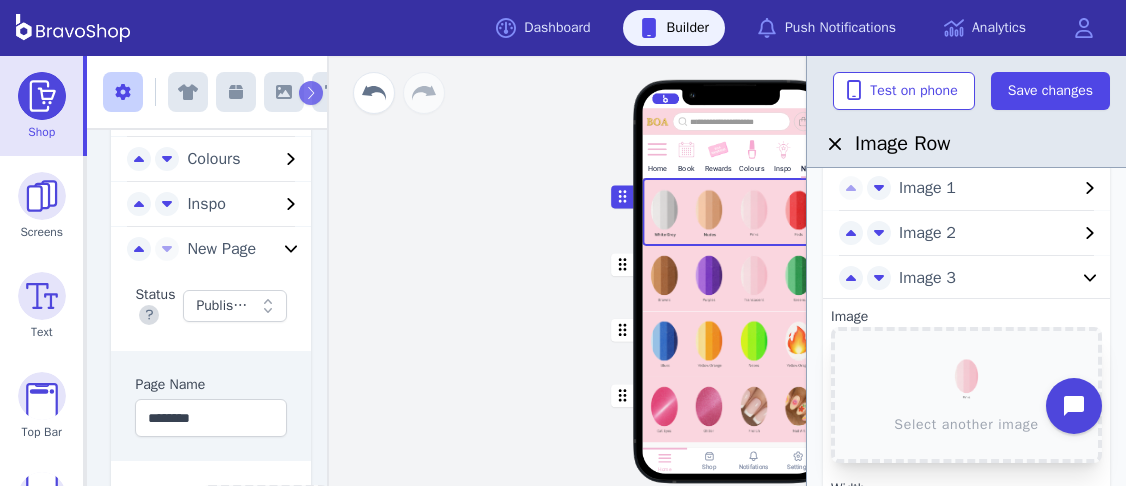 click on "Select another image" at bounding box center [966, 395] 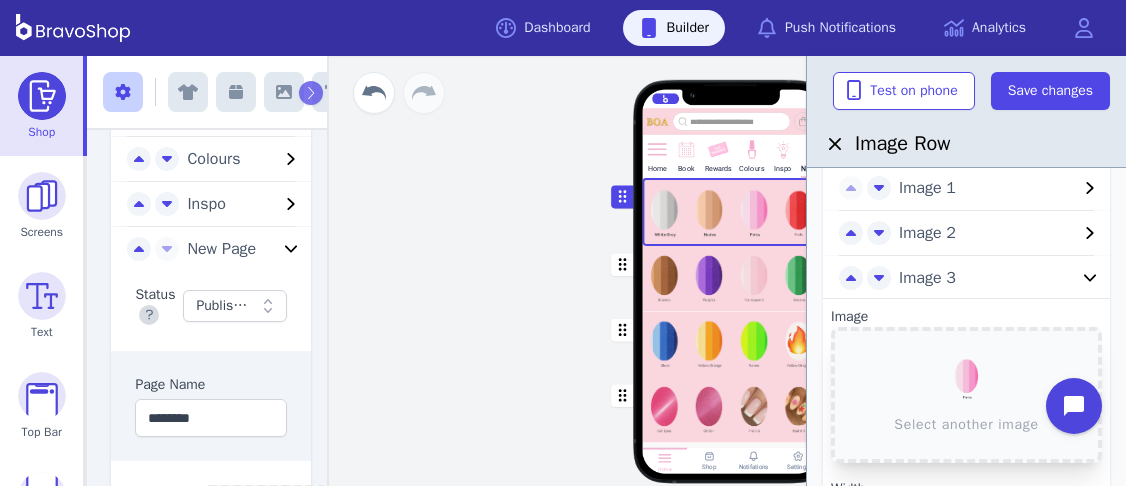click on "Image 3" at bounding box center (988, 278) 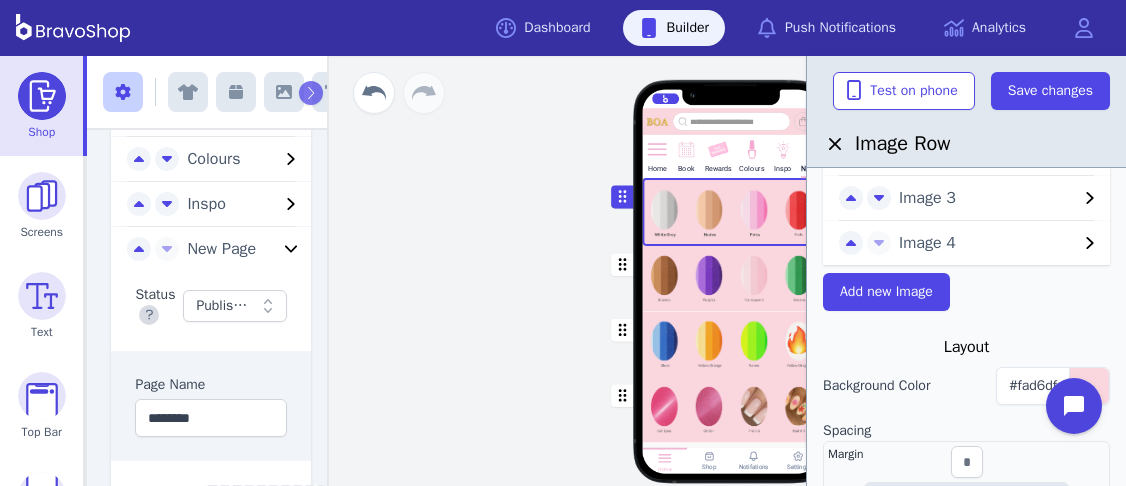 scroll, scrollTop: 159, scrollLeft: 0, axis: vertical 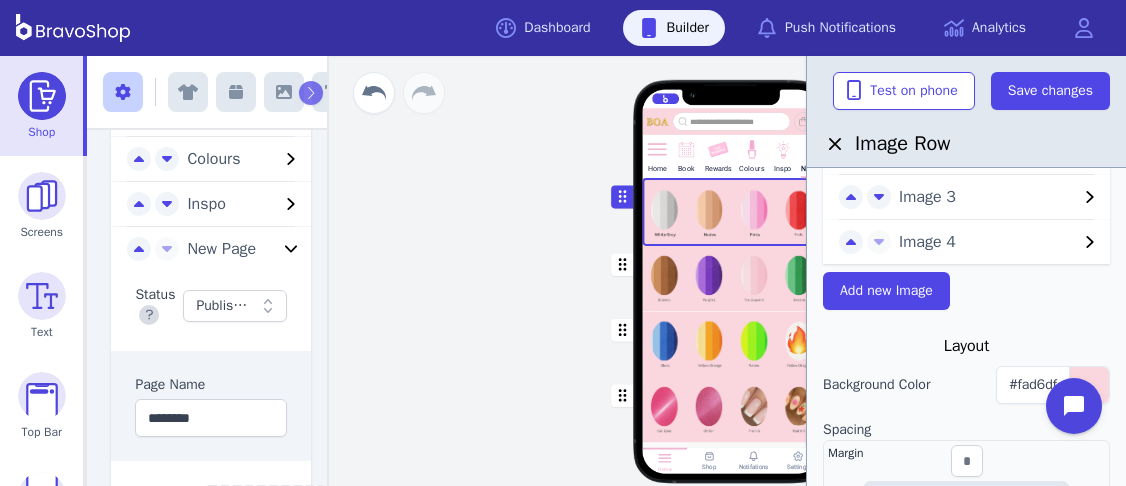 click on "Image 4" at bounding box center [988, 242] 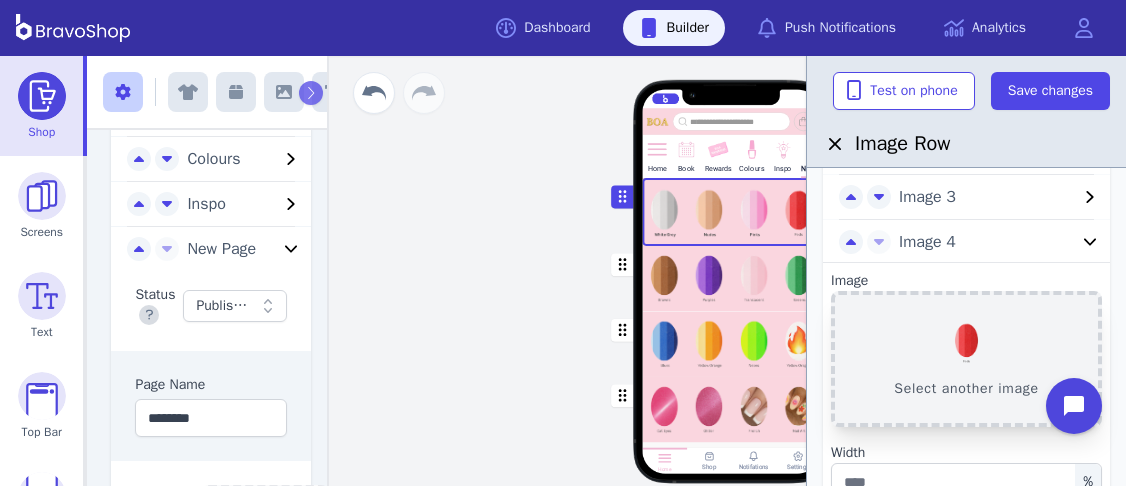 click on "Select another image" at bounding box center [966, 359] 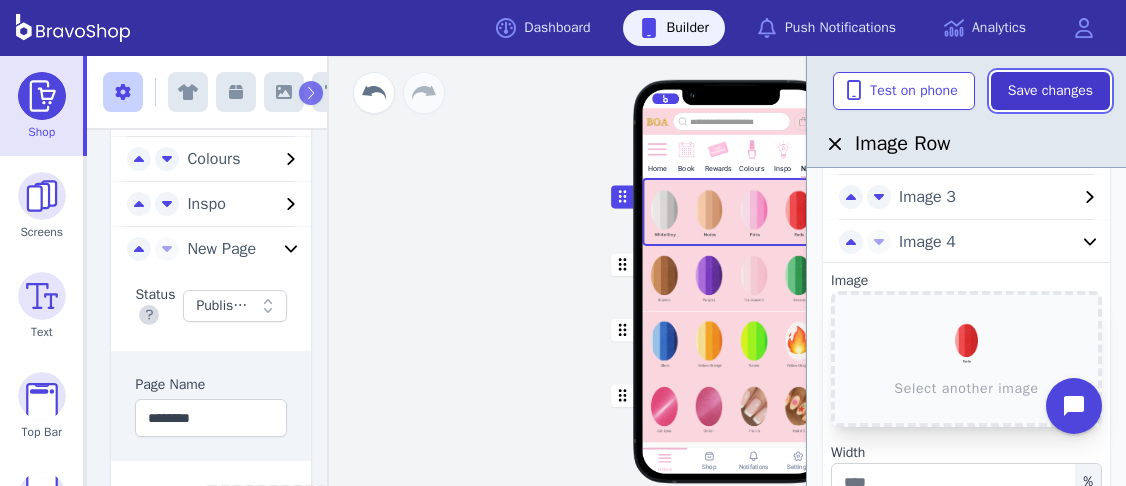 click on "Save changes" at bounding box center (1050, 91) 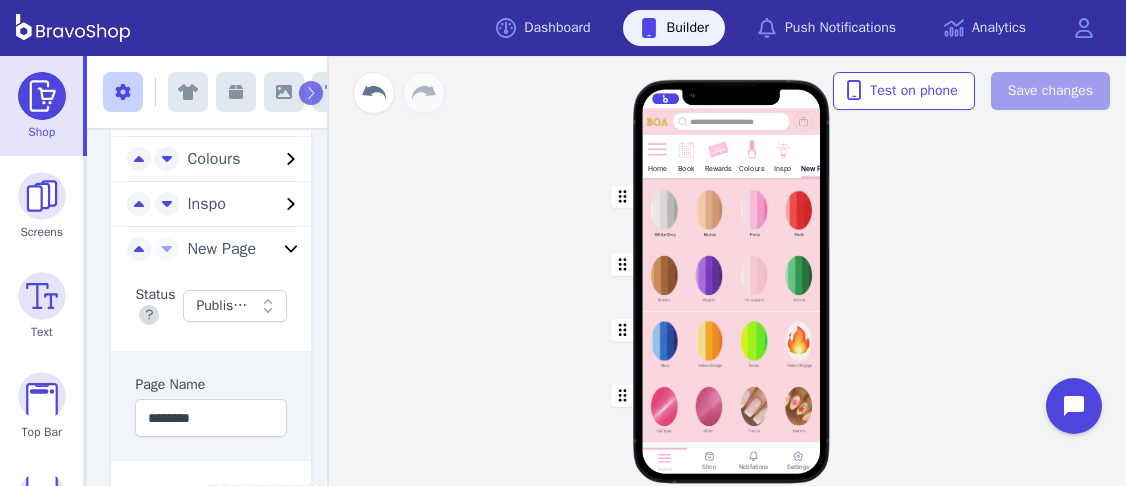 click 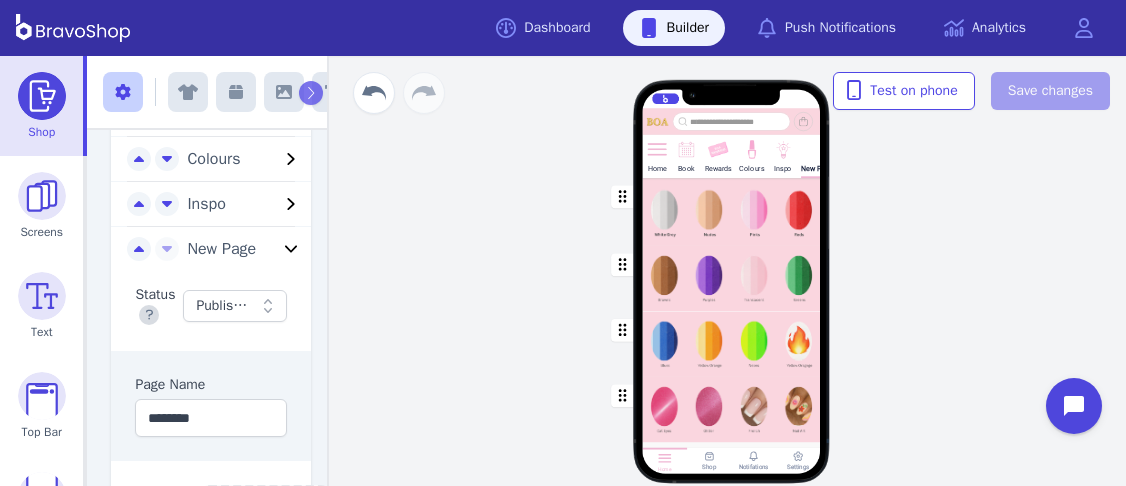click on "Home Book Rewards Colours Inspo New Page Drag a block here to get started Home Shop Notifations Settings" at bounding box center (731, 271) 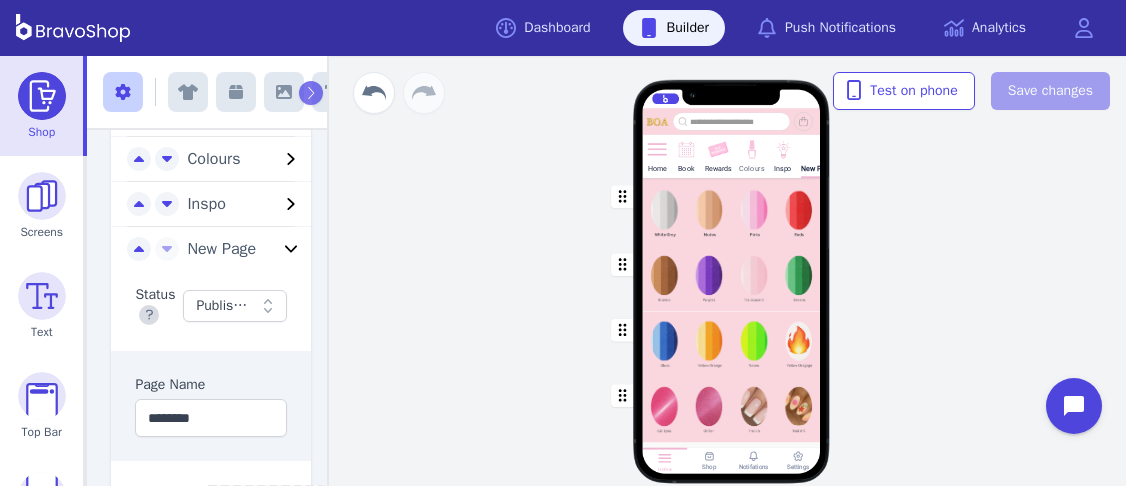 click at bounding box center (751, 148) 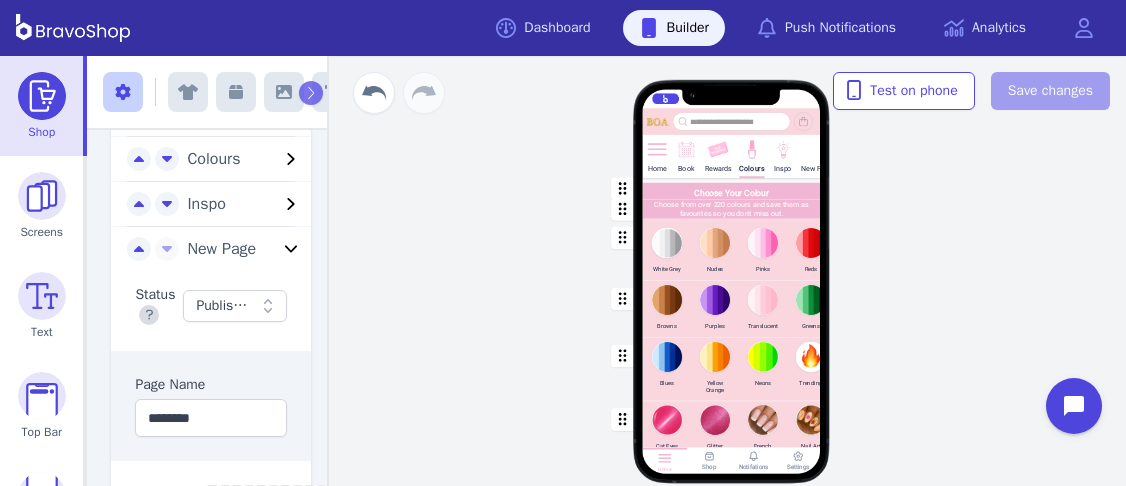 click at bounding box center (732, 189) 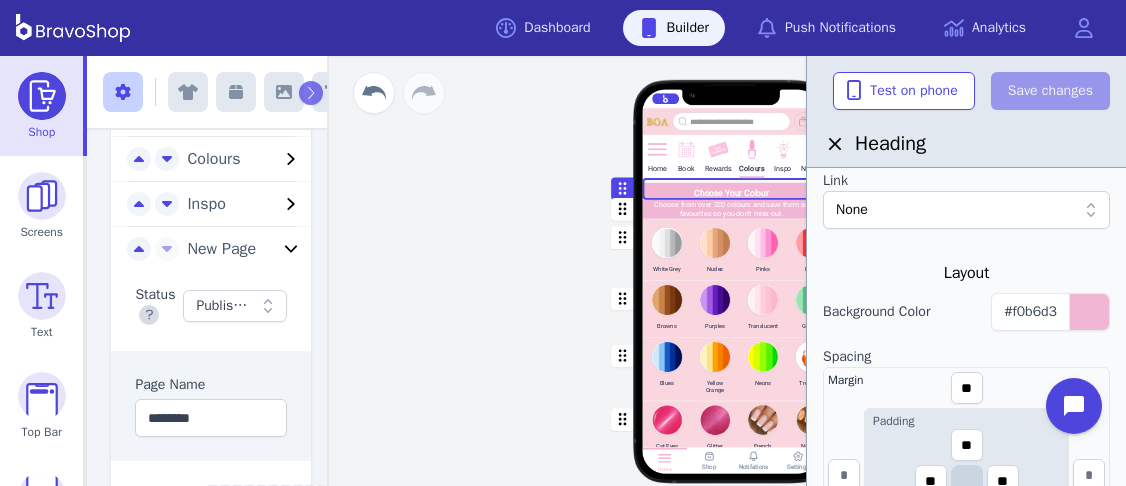 scroll, scrollTop: 367, scrollLeft: 0, axis: vertical 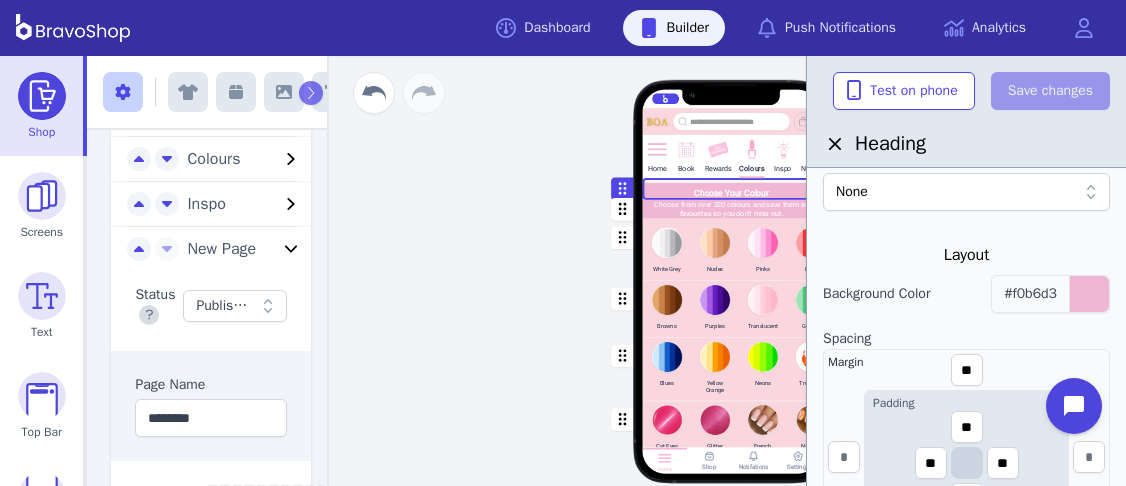 click on "#f0b6d3" at bounding box center [1030, 293] 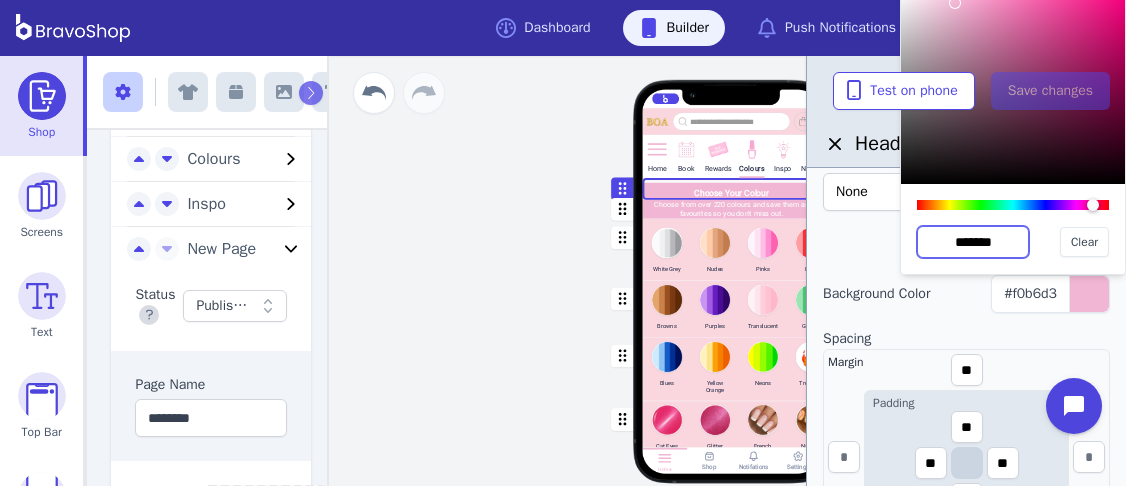 drag, startPoint x: 1010, startPoint y: 238, endPoint x: 903, endPoint y: 240, distance: 107.01869 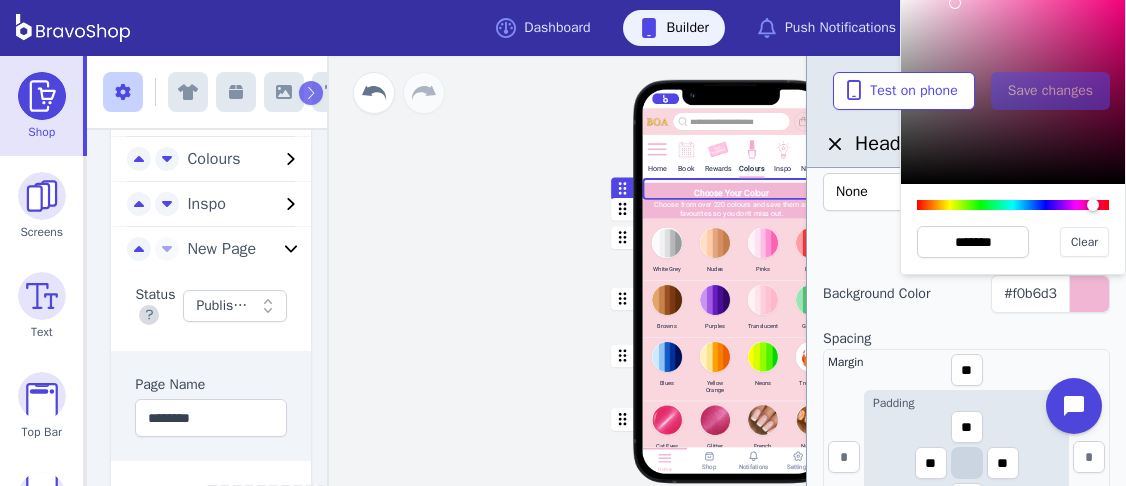 click at bounding box center [966, 321] 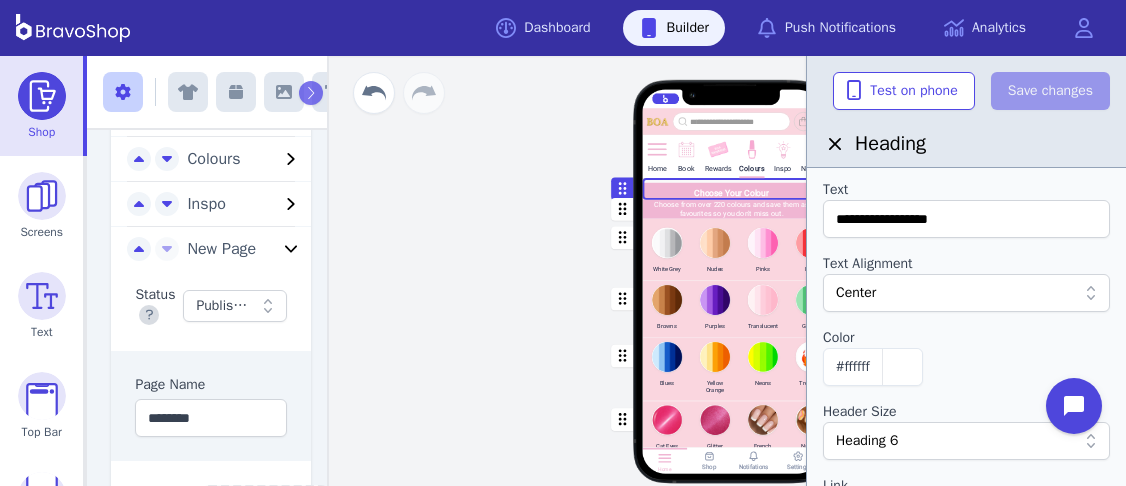 scroll, scrollTop: 0, scrollLeft: 0, axis: both 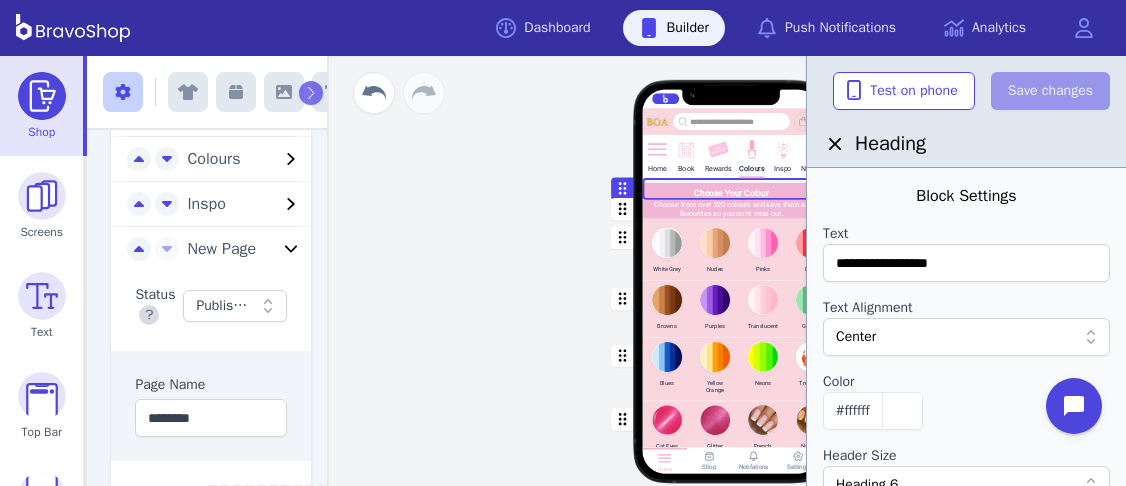 click at bounding box center (783, 162) 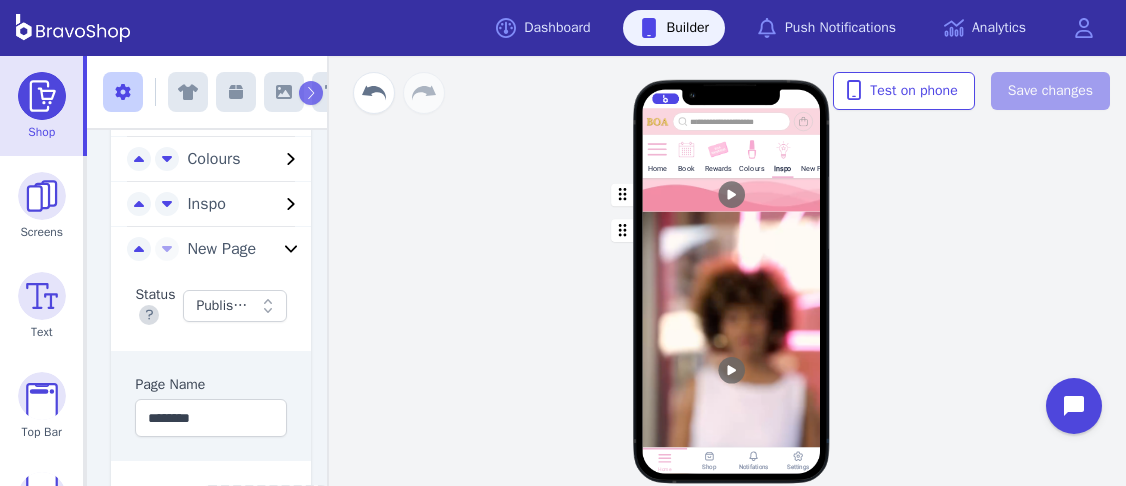 click on "New Page" at bounding box center (817, 168) 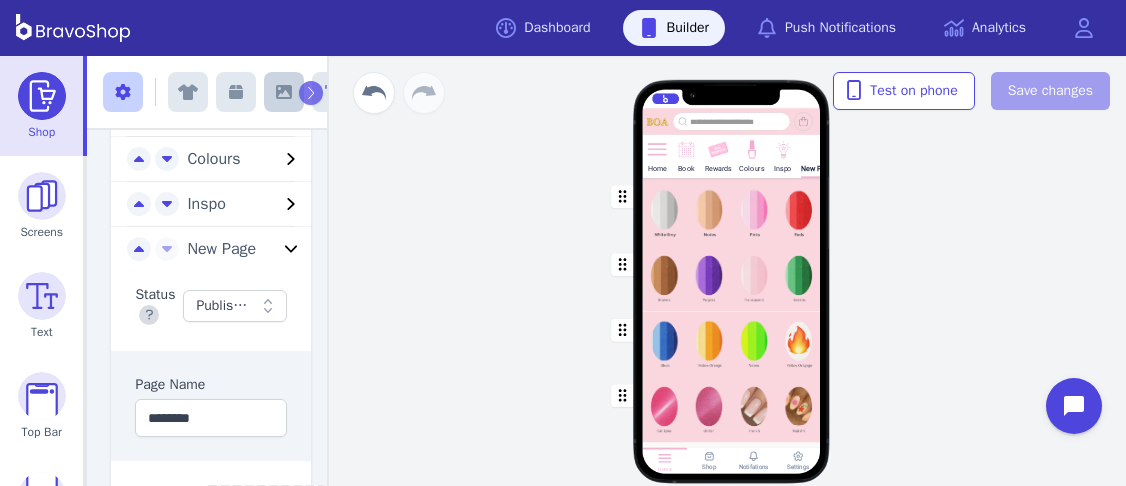 click 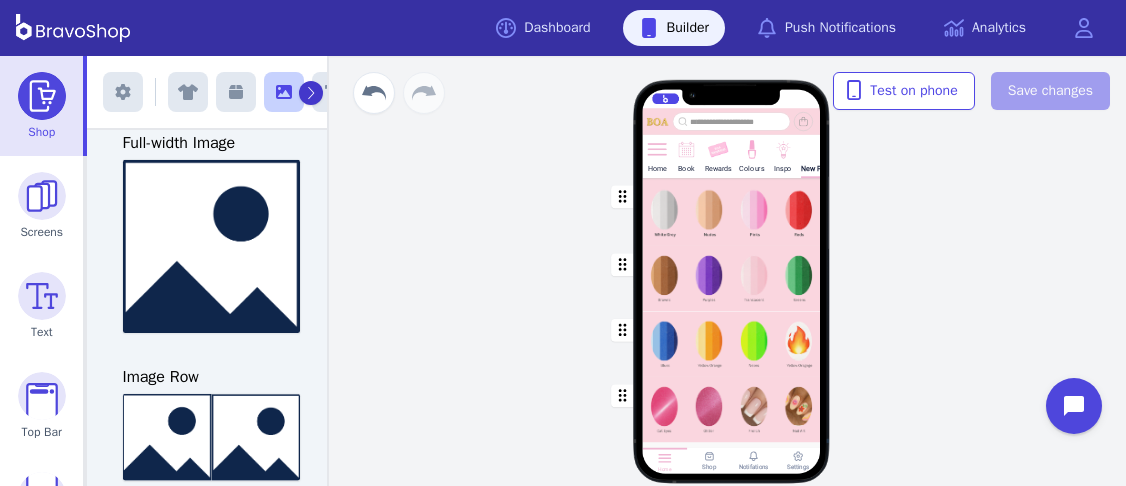 click at bounding box center [311, 93] 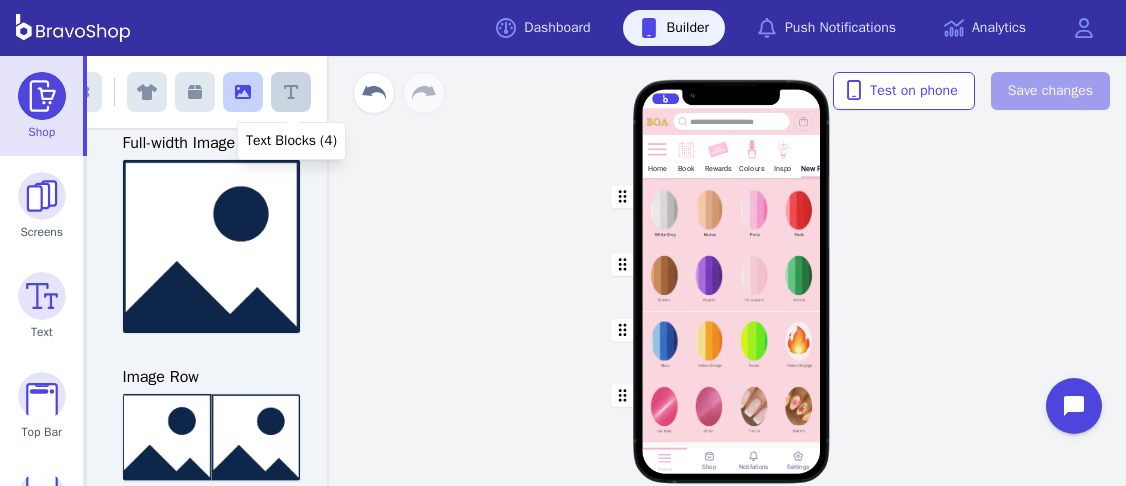 click 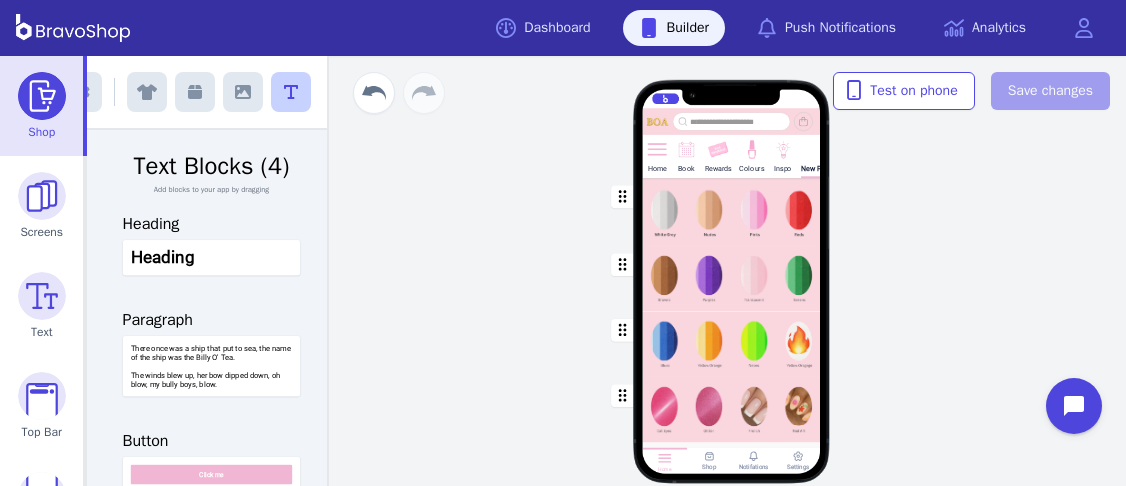 scroll, scrollTop: 0, scrollLeft: 0, axis: both 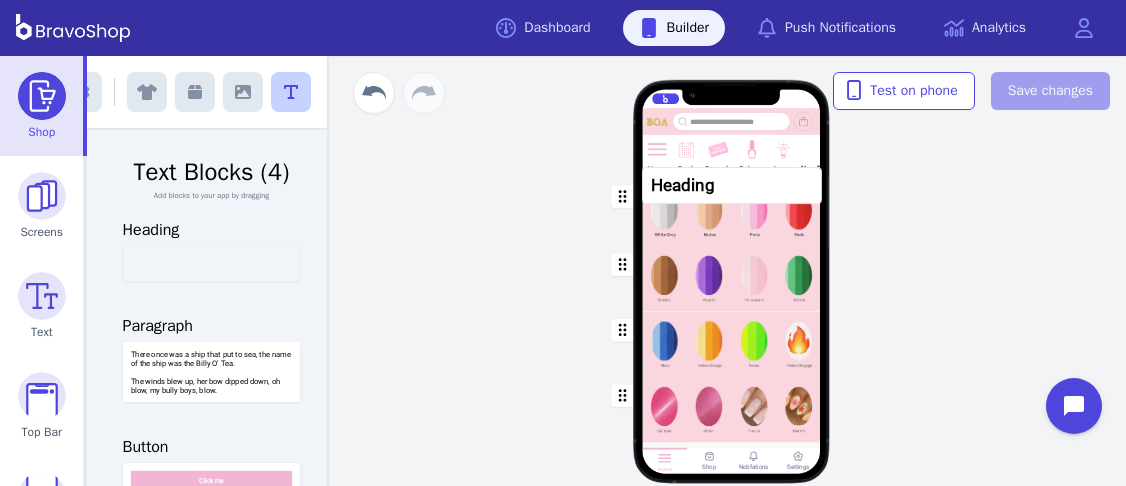 drag, startPoint x: 215, startPoint y: 262, endPoint x: 738, endPoint y: 184, distance: 528.7845 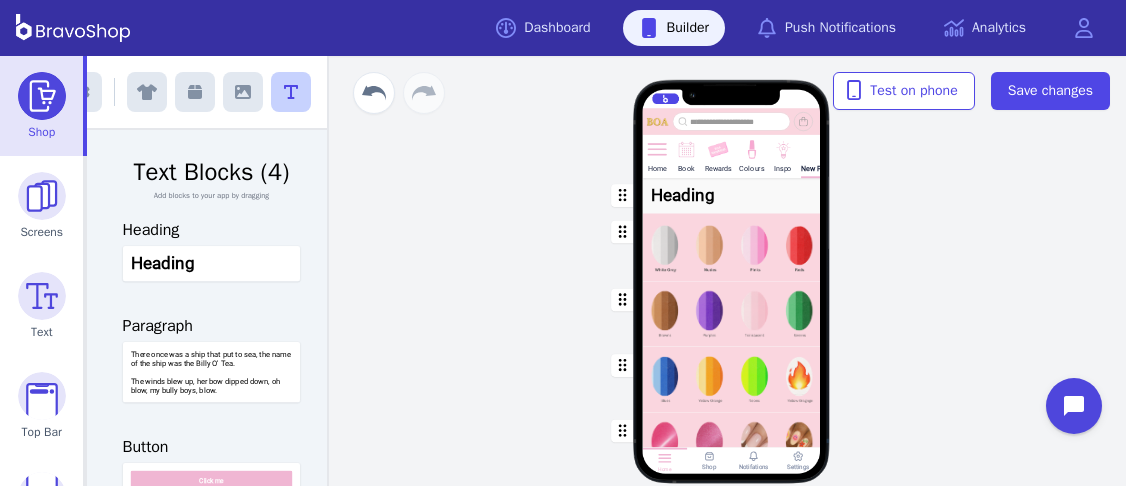 click at bounding box center (732, 195) 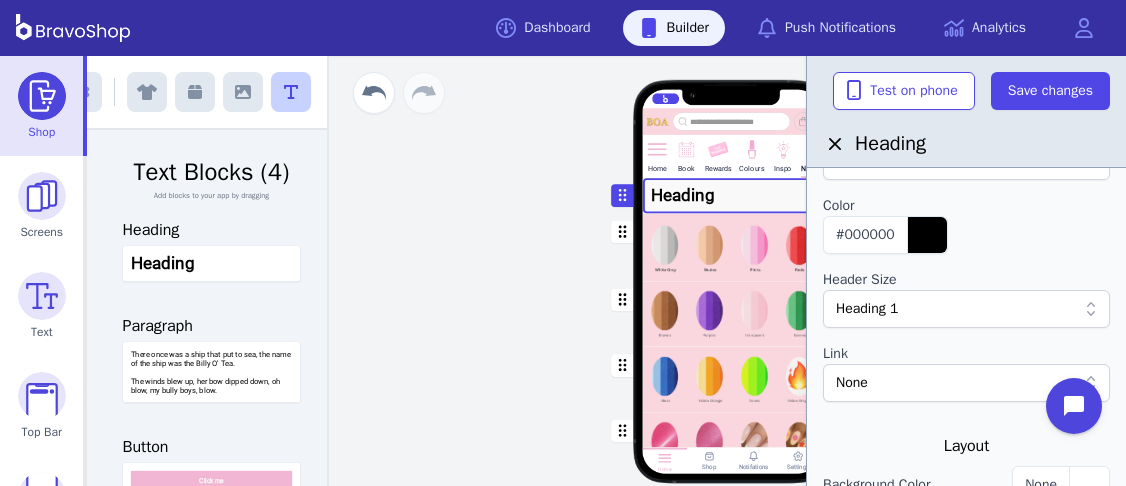 scroll, scrollTop: 180, scrollLeft: 0, axis: vertical 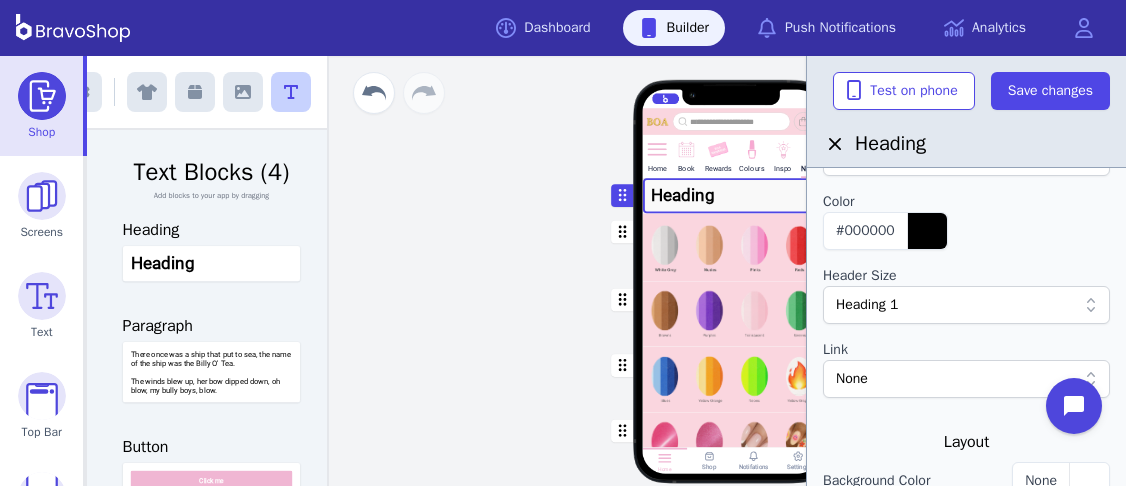 click on "Heading 1" at bounding box center (956, 305) 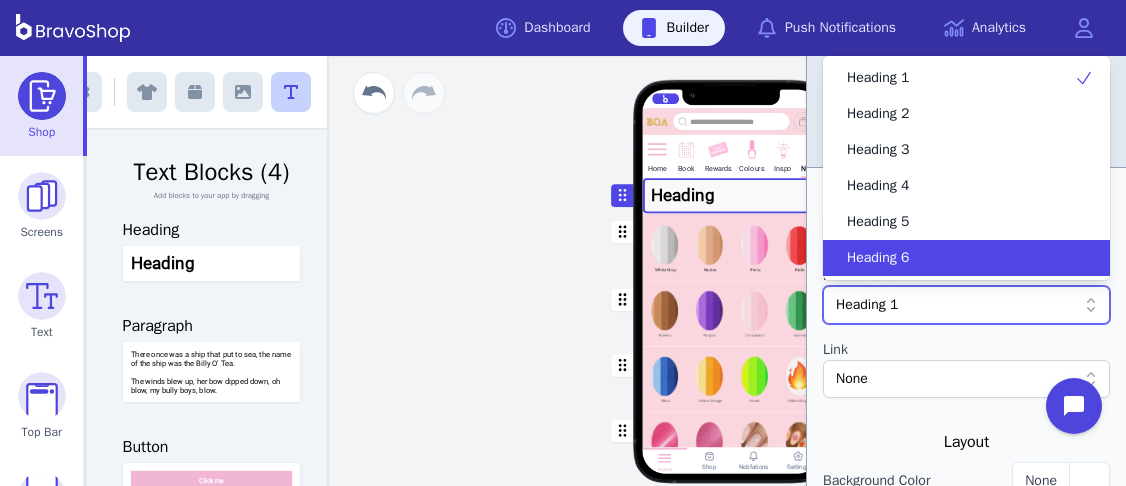 click on "Heading 6" at bounding box center [954, 258] 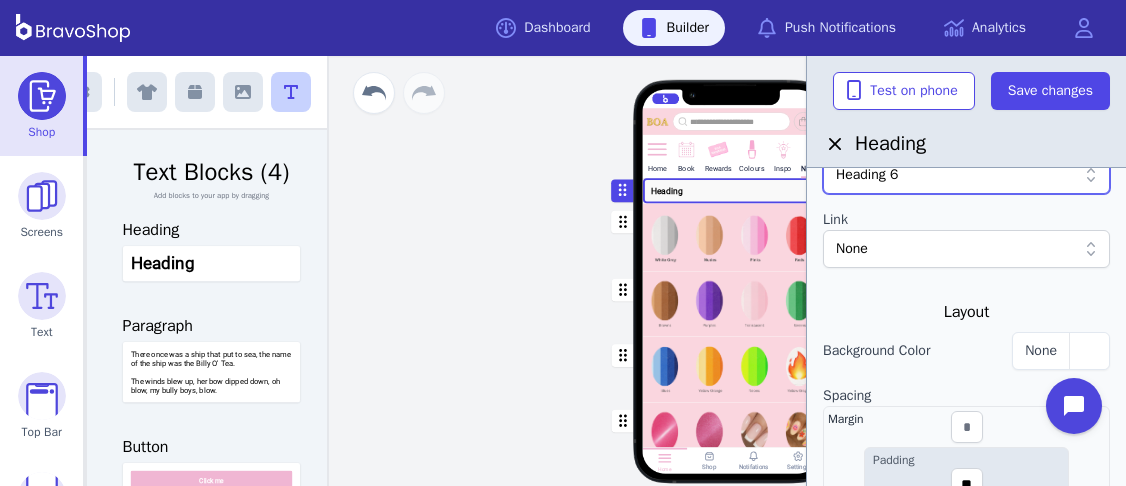scroll, scrollTop: 315, scrollLeft: 0, axis: vertical 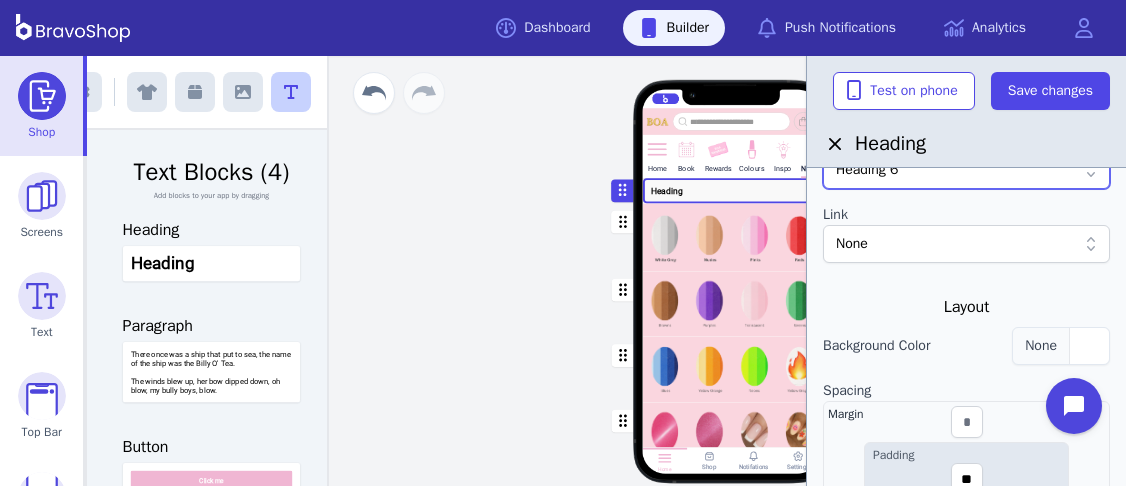 click on "None" at bounding box center [1061, 346] 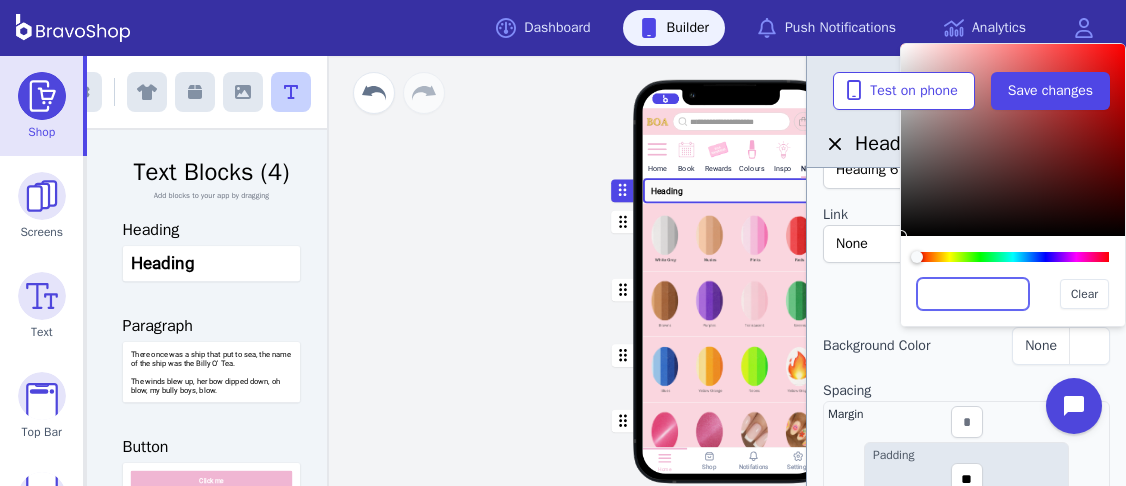 click at bounding box center [973, 294] 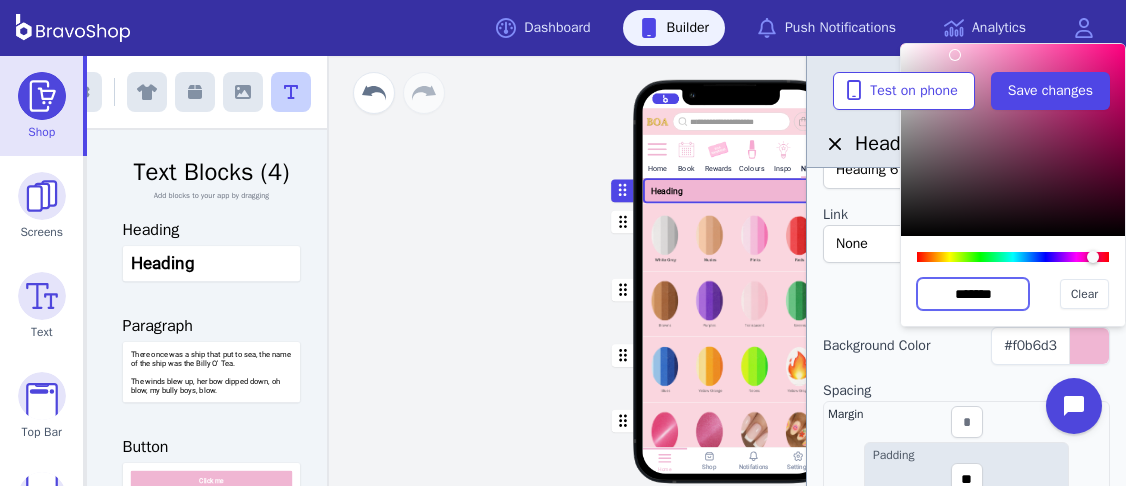 type on "*******" 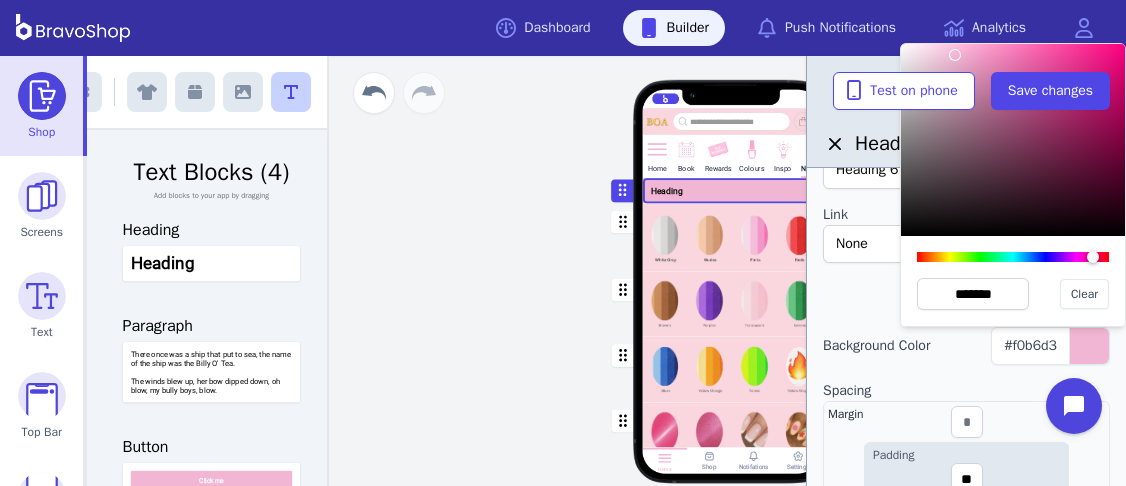click at bounding box center [732, 190] 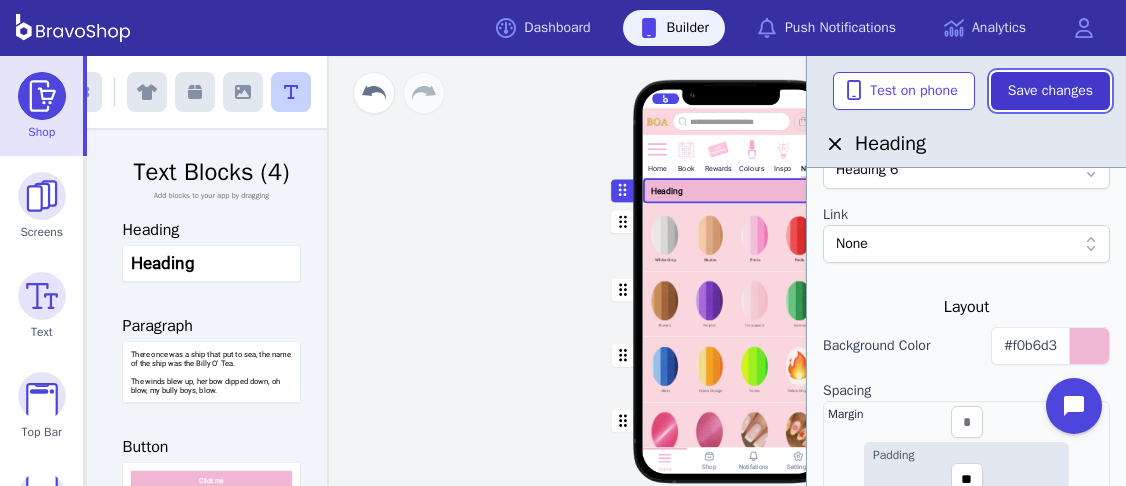 click on "Save changes" at bounding box center [1050, 91] 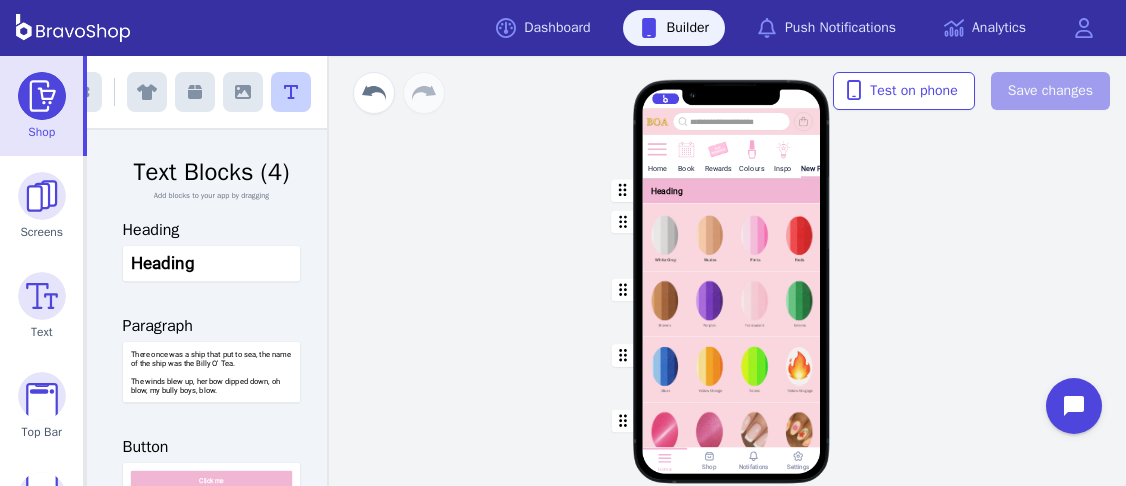click at bounding box center [751, 148] 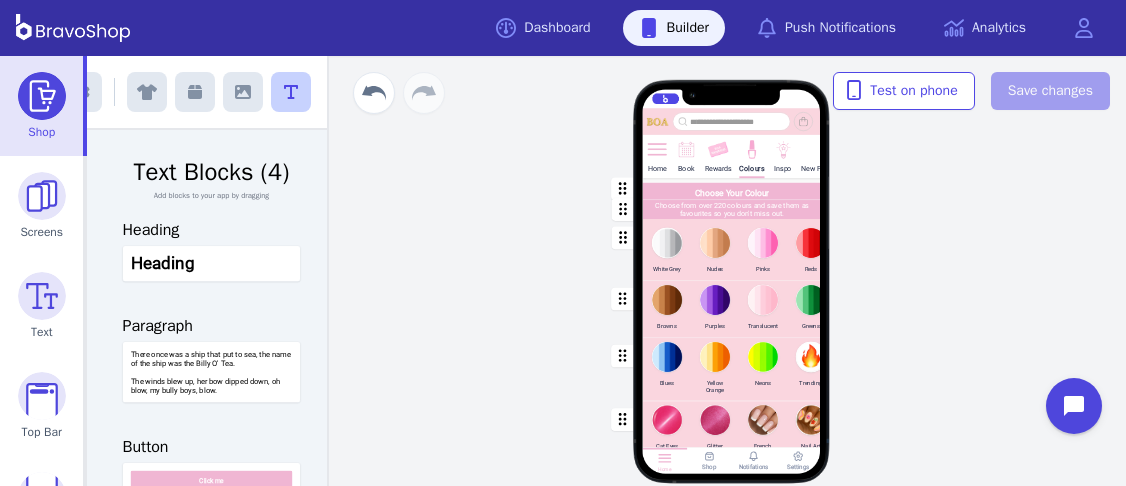 click at bounding box center [732, 189] 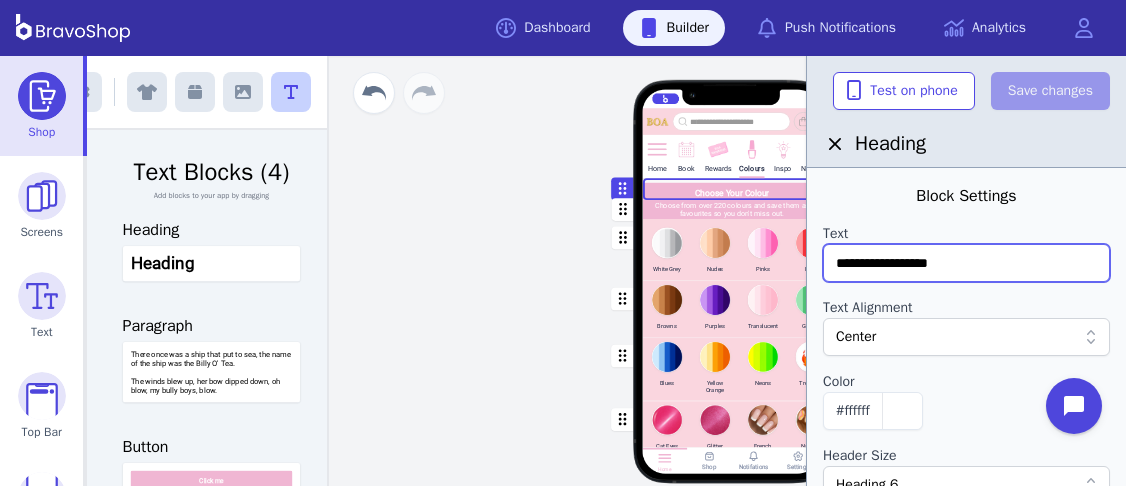 drag, startPoint x: 838, startPoint y: 262, endPoint x: 967, endPoint y: 249, distance: 129.65338 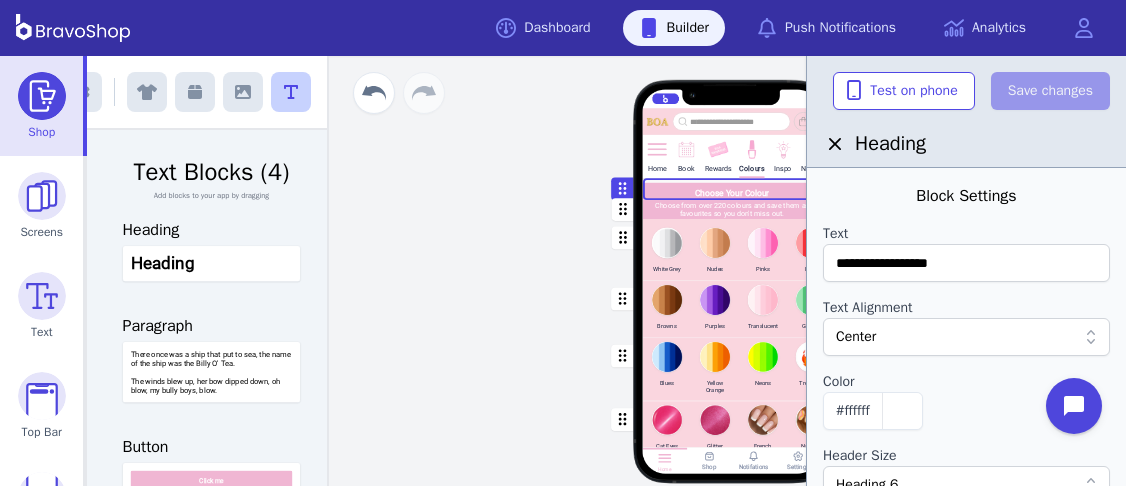click on "Inspo" at bounding box center [783, 168] 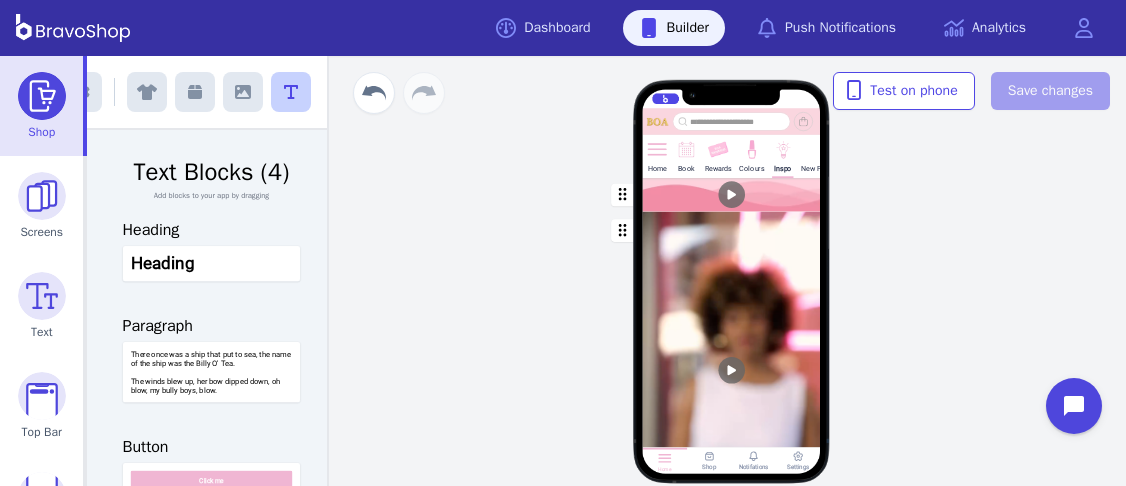 click on "New Page" at bounding box center (817, 168) 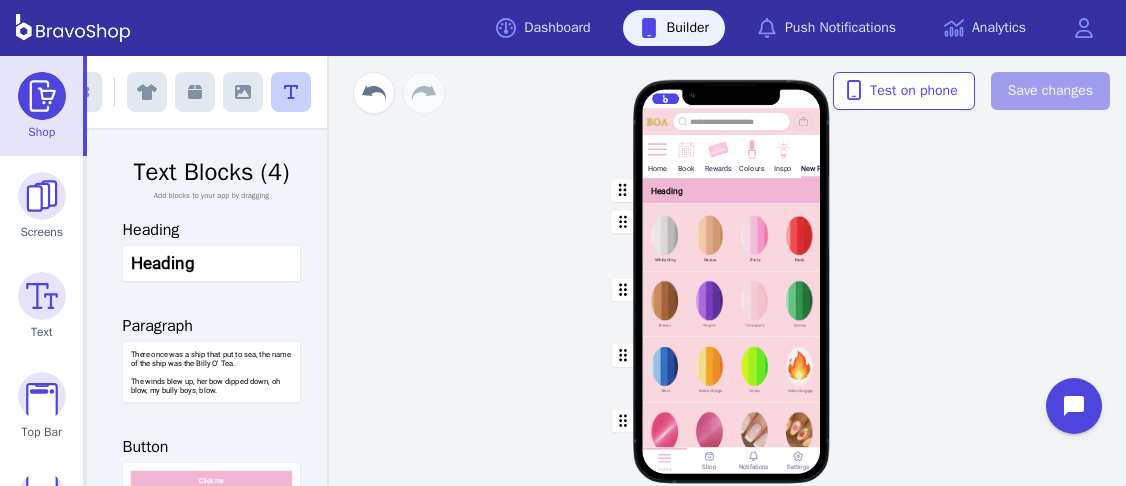 click at bounding box center (732, 190) 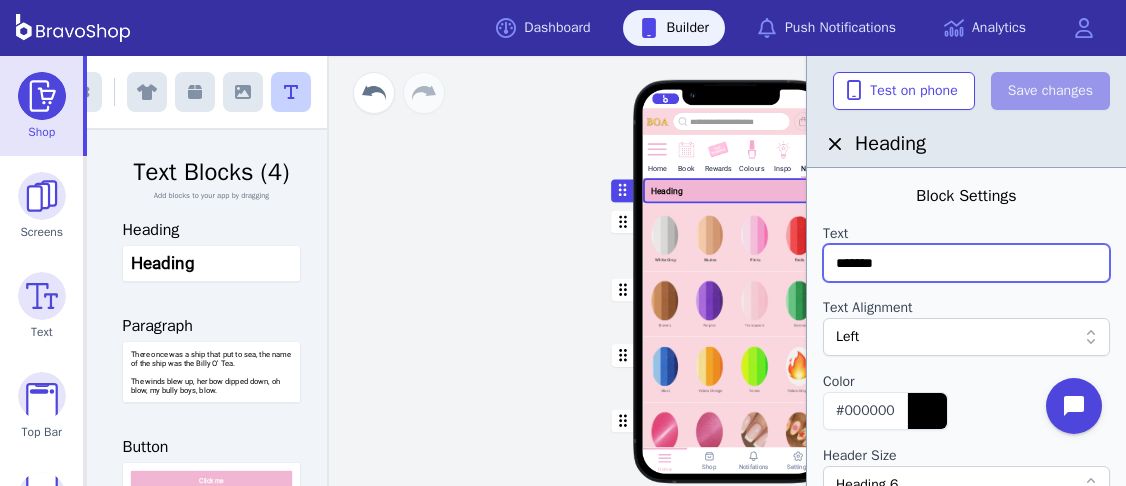 drag, startPoint x: 834, startPoint y: 265, endPoint x: 921, endPoint y: 266, distance: 87.005745 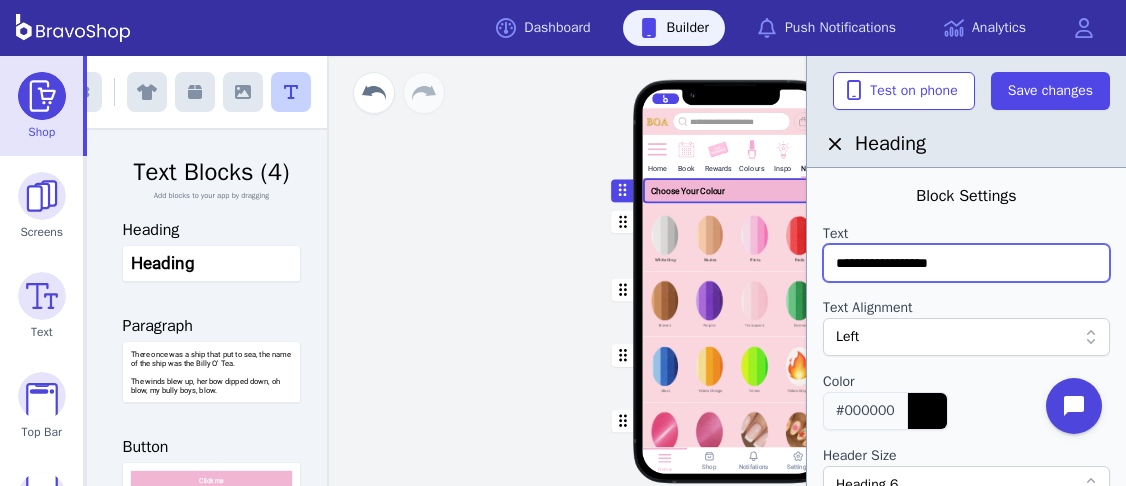 click on "#[HEX]" at bounding box center [865, 410] 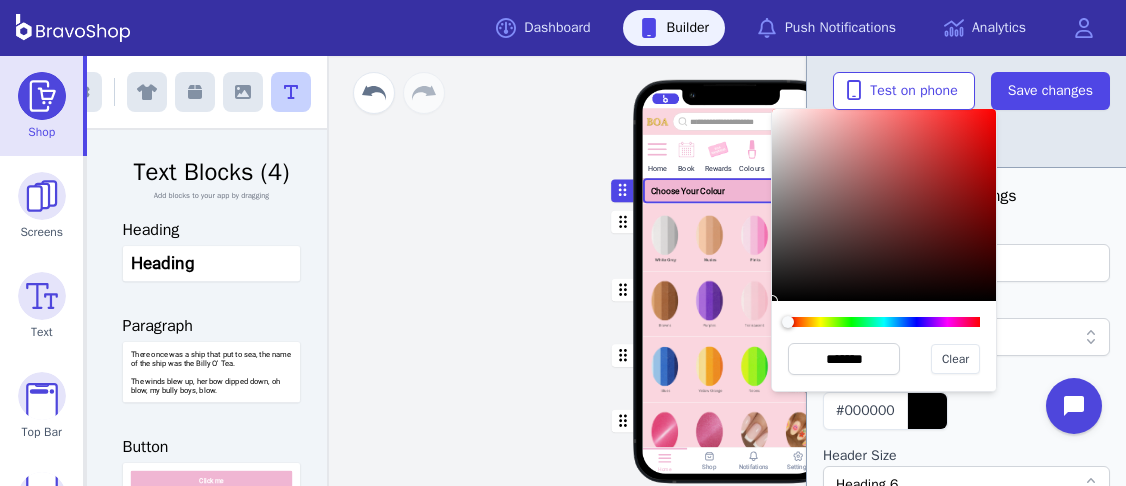 click at bounding box center (884, 205) 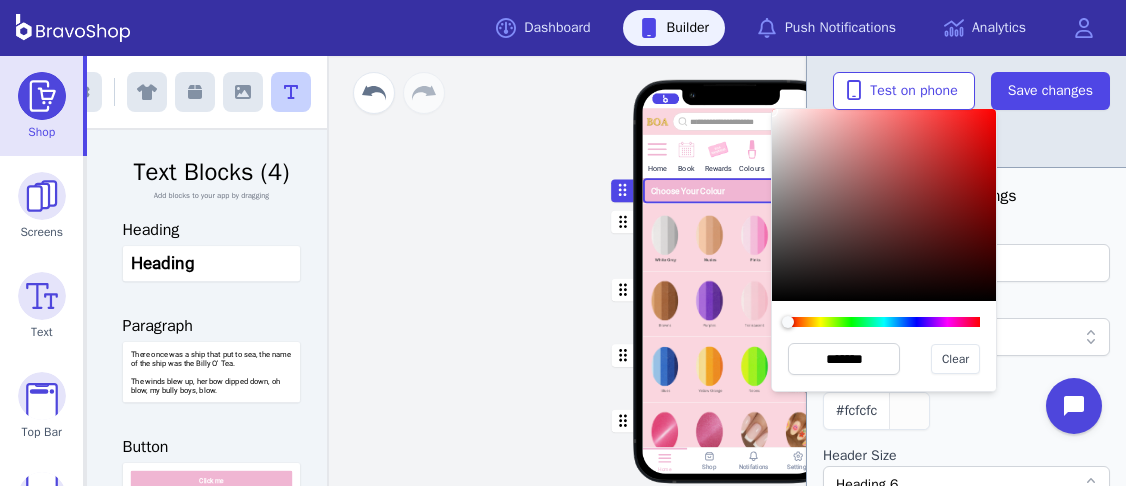 type on "*******" 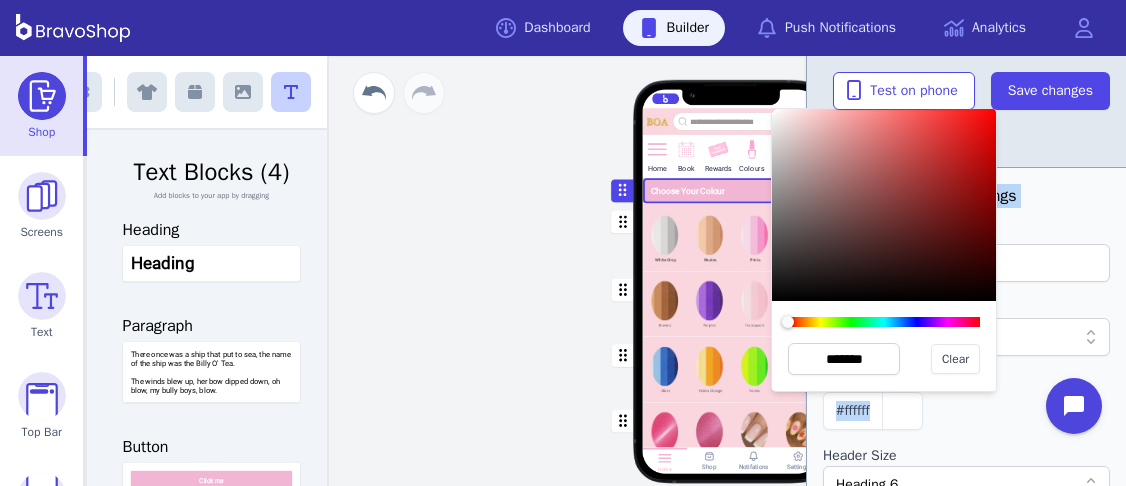 click on "Heading Exit builder Text Blocks   (4) Add blocks to your app by dragging Heading Heading Paragraph There once was a ship that put to sea, the name of the ship was the Billy O' Tea.
The winds blew up, her bow dipped down, oh blow, my bully boys, blow. Button Click me Quote This might just be the best store in the world. [PERSON] Co-chair, [PERSON] Foundation Home Book Rewards Colours Inspo New Page Choose Your Colour Drag a block here to get started Home Shop Notifations Settings
To pick up a draggable item, press the space bar.
While dragging, use the arrow keys to move the item.
Press space again to drop the item in its new position, or press escape to cancel.
Draggable item headerText is no longer over a droppable area. No block selected Test on phone Save changes" at bounding box center (606, 271) 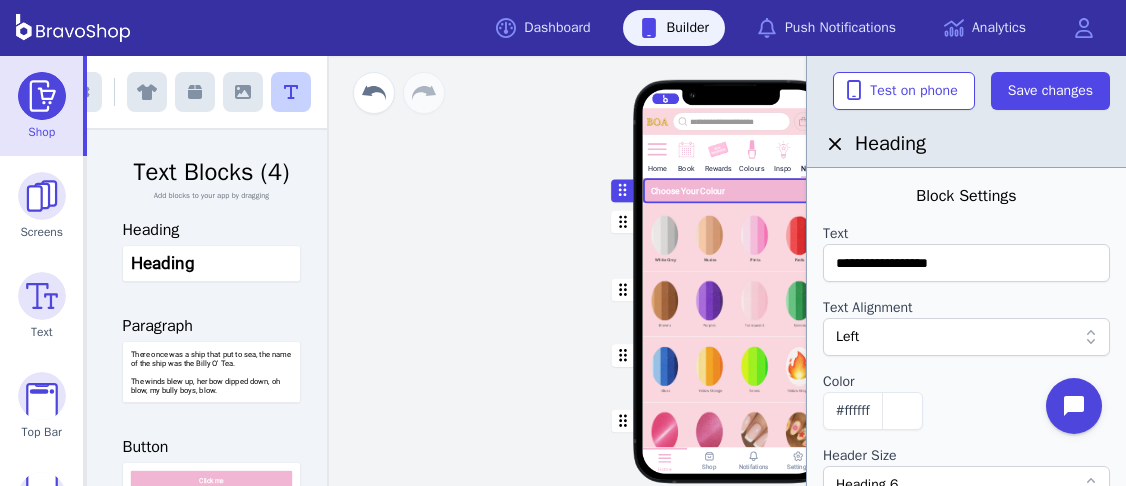 click on "Left" at bounding box center [956, 337] 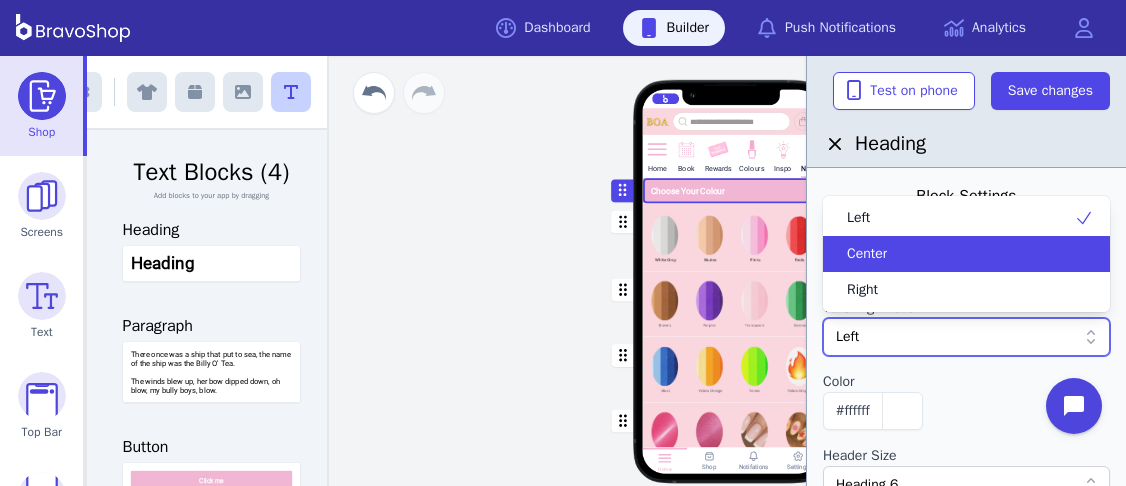 click on "Center" at bounding box center [954, 254] 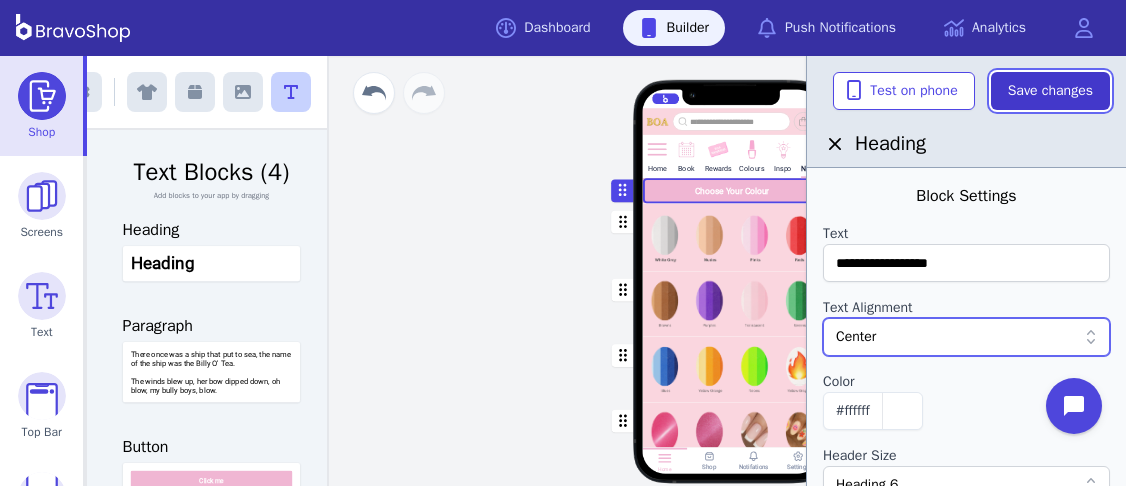 click on "Save changes" at bounding box center [1050, 91] 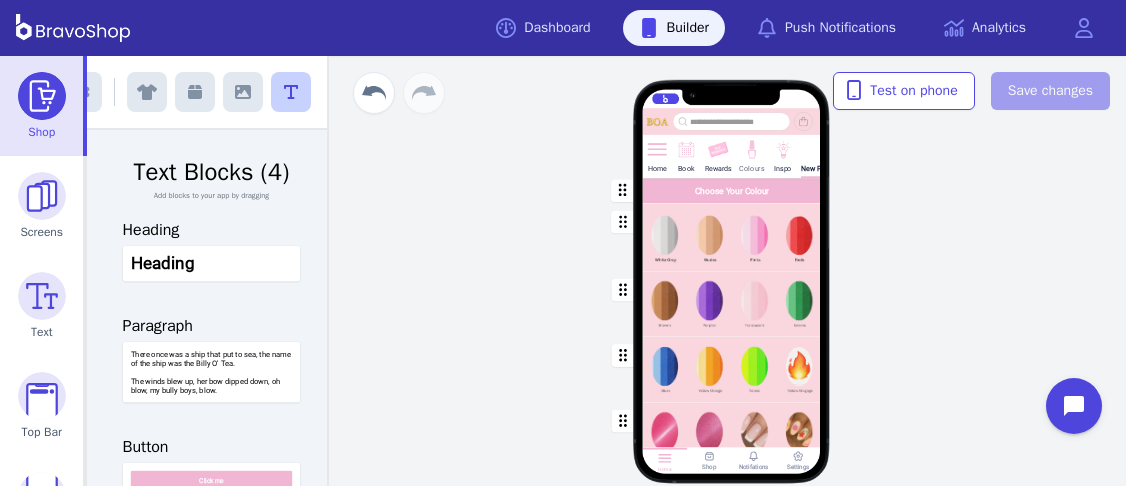 click at bounding box center (751, 148) 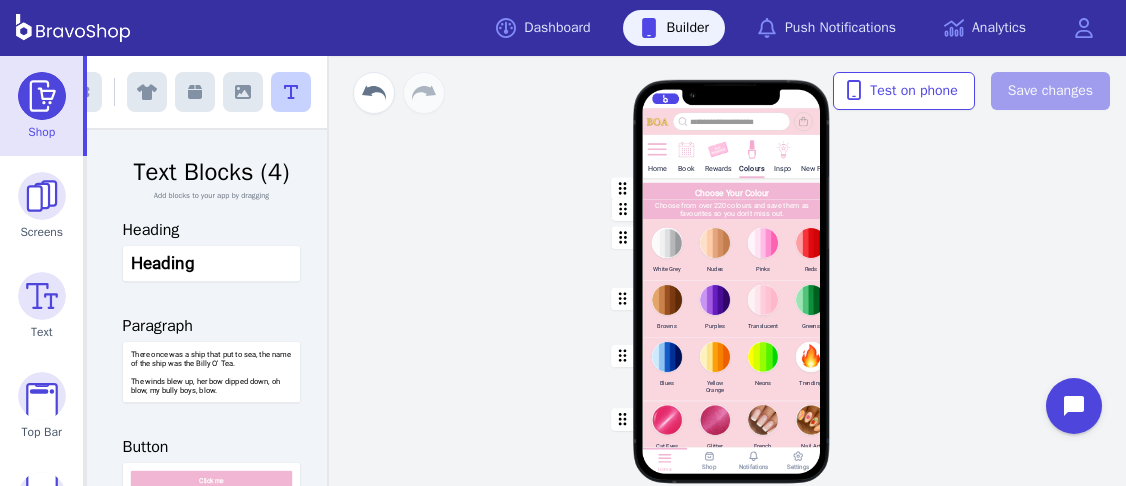 click at bounding box center (732, 209) 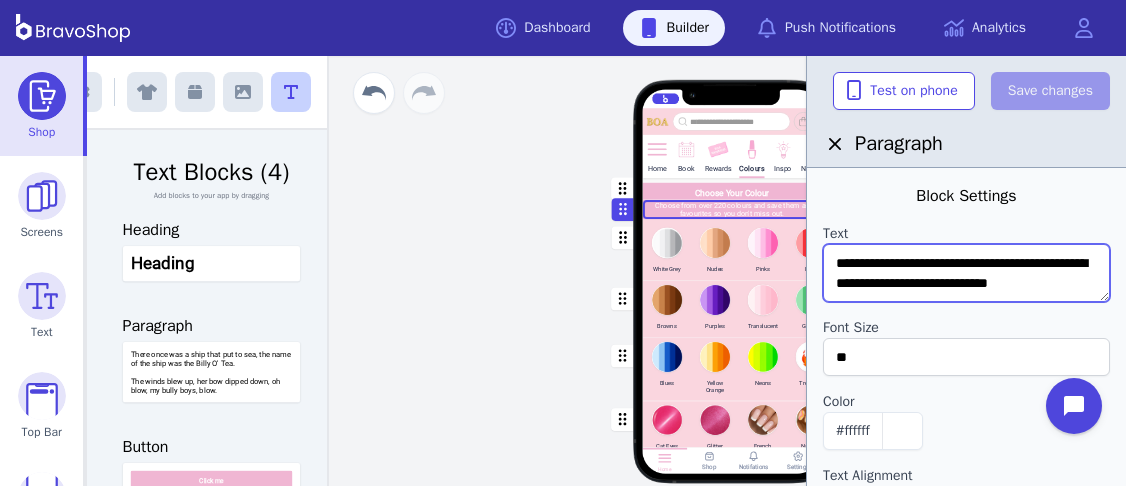 scroll, scrollTop: 20, scrollLeft: 0, axis: vertical 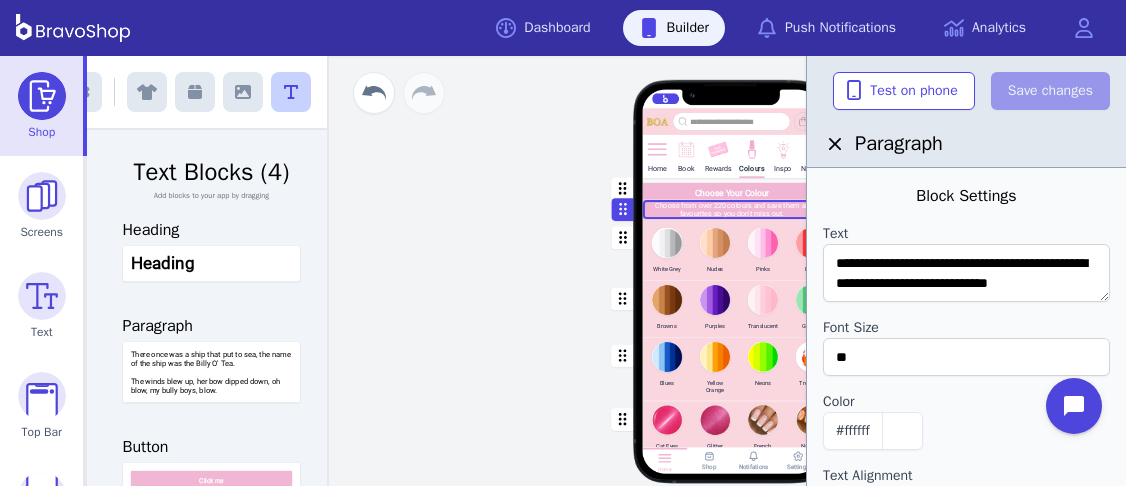 click on "Inspo" at bounding box center [783, 168] 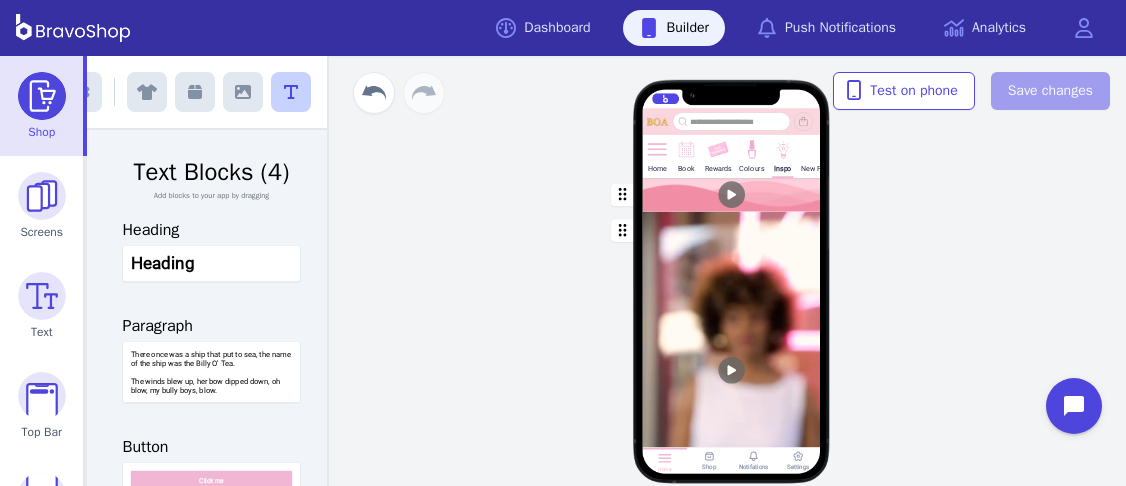 click on "New Page" at bounding box center (817, 168) 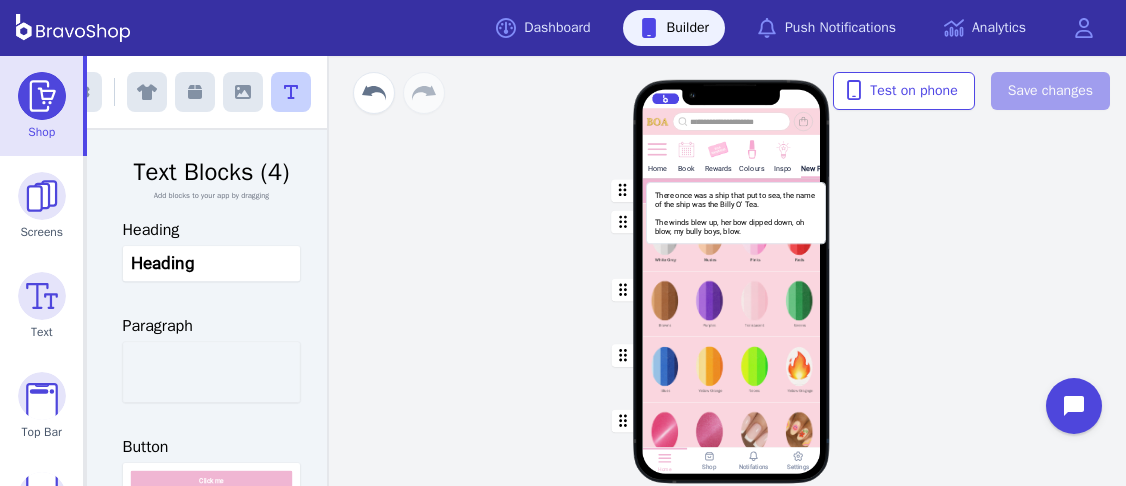 drag, startPoint x: 200, startPoint y: 383, endPoint x: 727, endPoint y: 224, distance: 550.46344 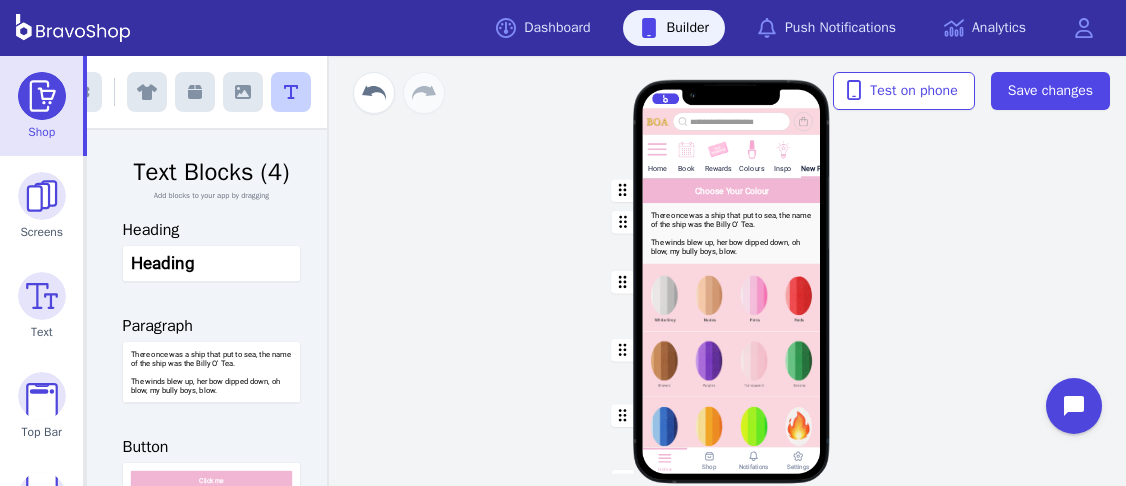 click at bounding box center (732, 233) 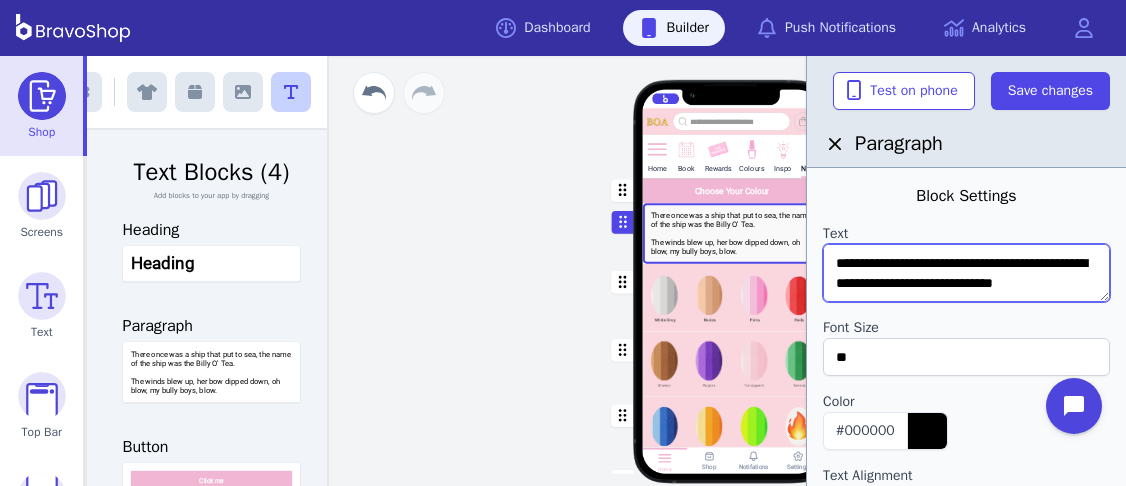 scroll, scrollTop: 60, scrollLeft: 0, axis: vertical 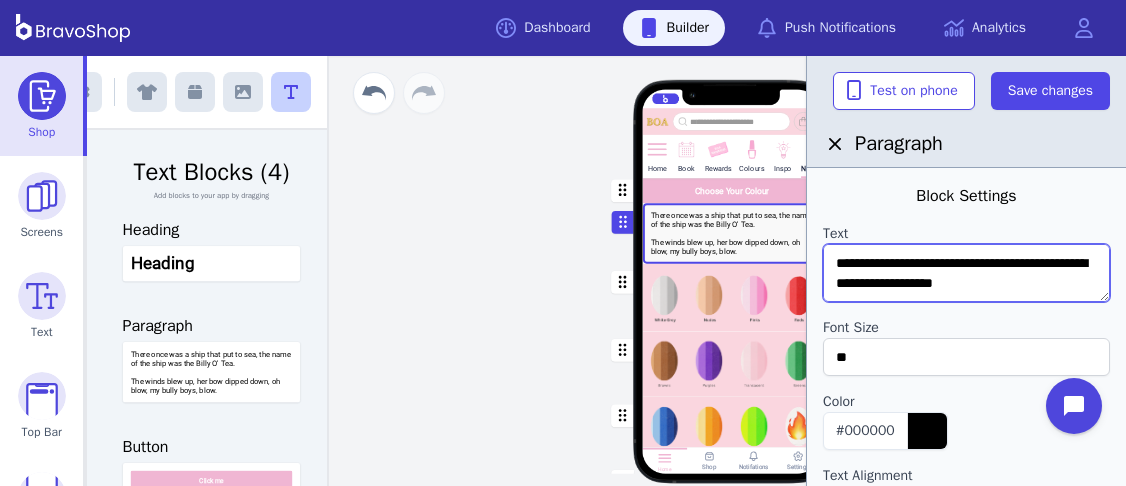 drag, startPoint x: 837, startPoint y: 261, endPoint x: 1079, endPoint y: 319, distance: 248.85336 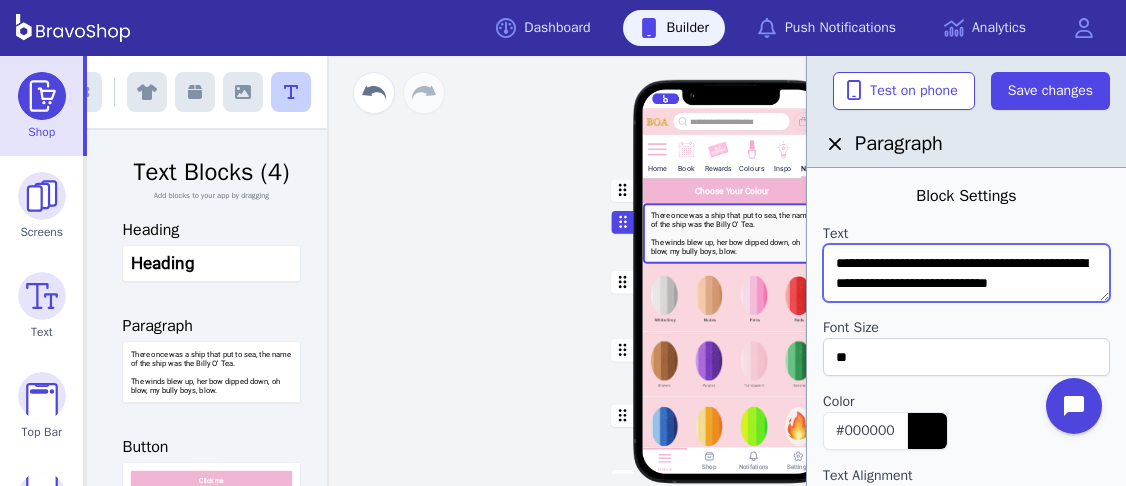 scroll, scrollTop: 10, scrollLeft: 0, axis: vertical 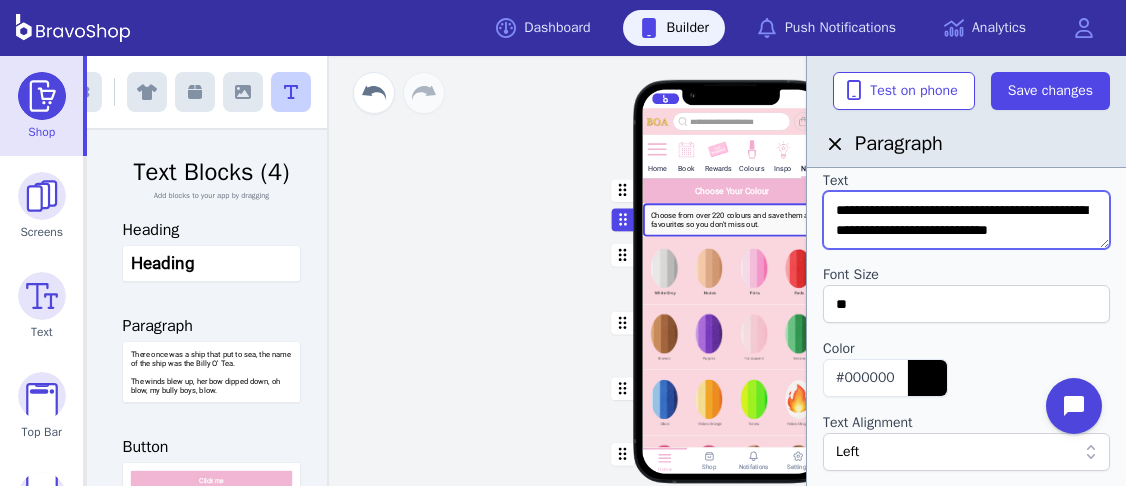 type on "**********" 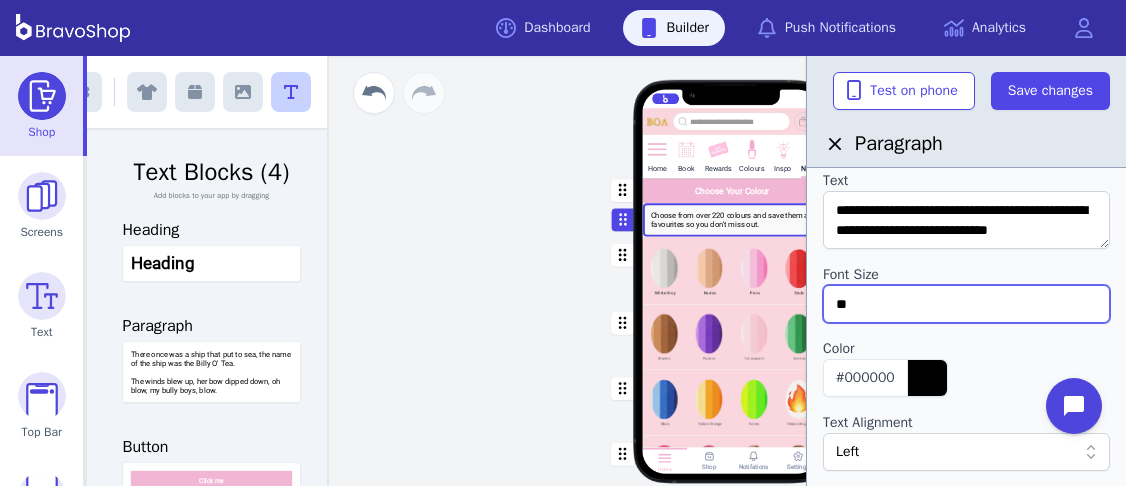 click on "**" at bounding box center [966, 304] 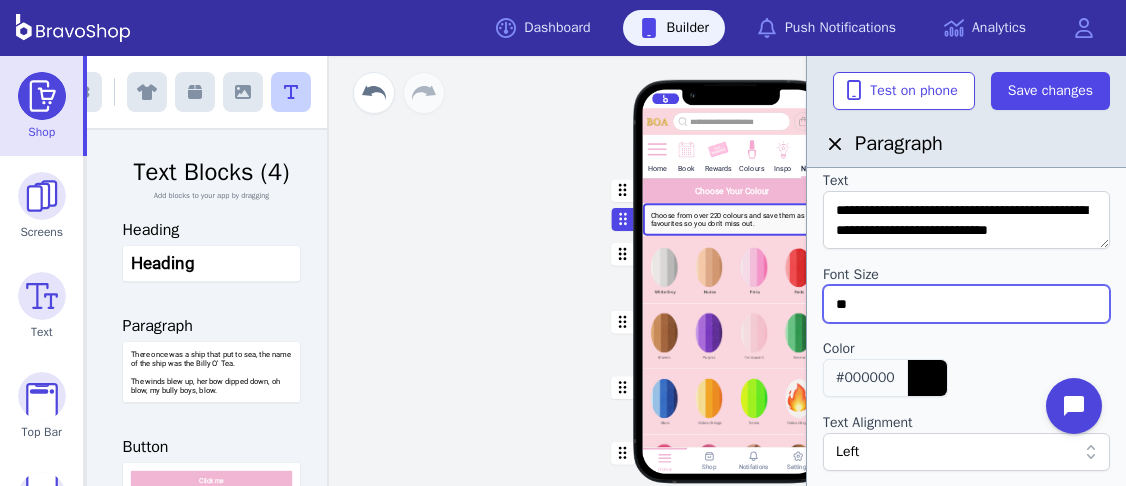 click on "#[HEX]" at bounding box center (865, 377) 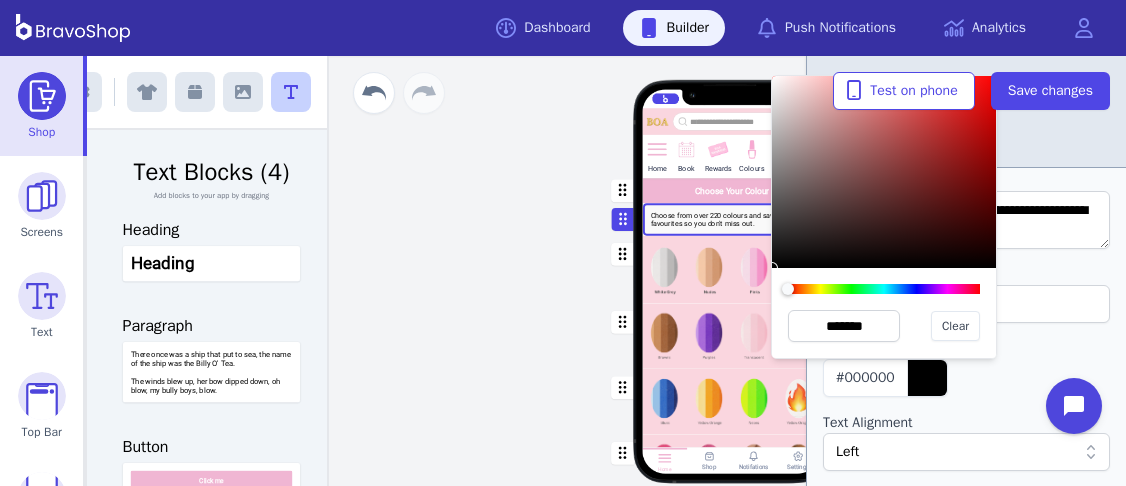 click at bounding box center (884, 172) 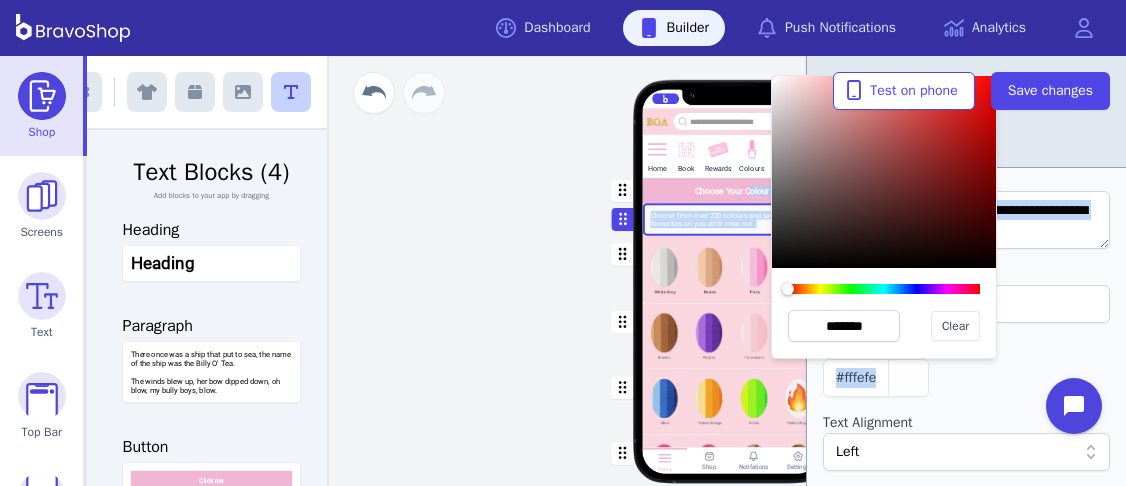 type on "*******" 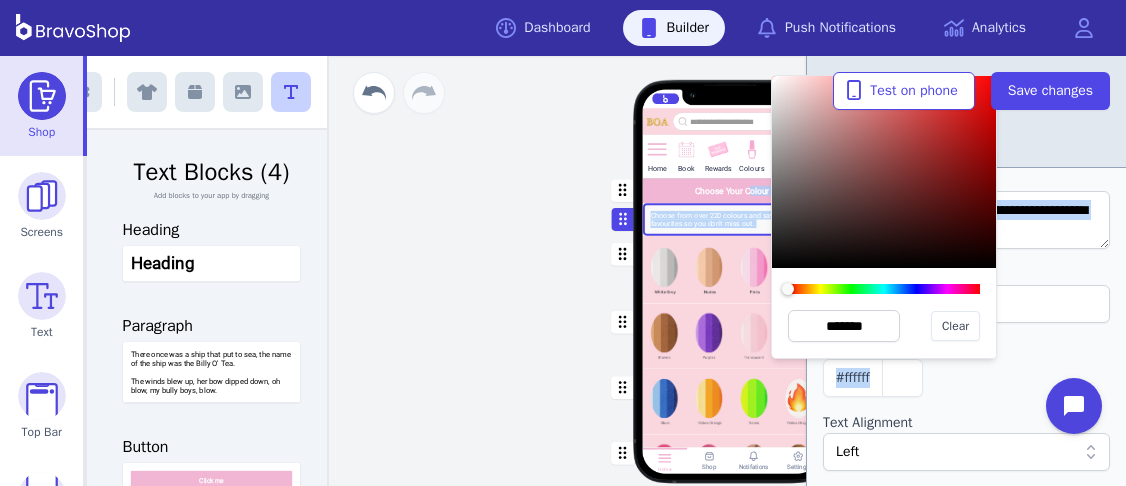 drag, startPoint x: 774, startPoint y: 81, endPoint x: 769, endPoint y: 60, distance: 21.587032 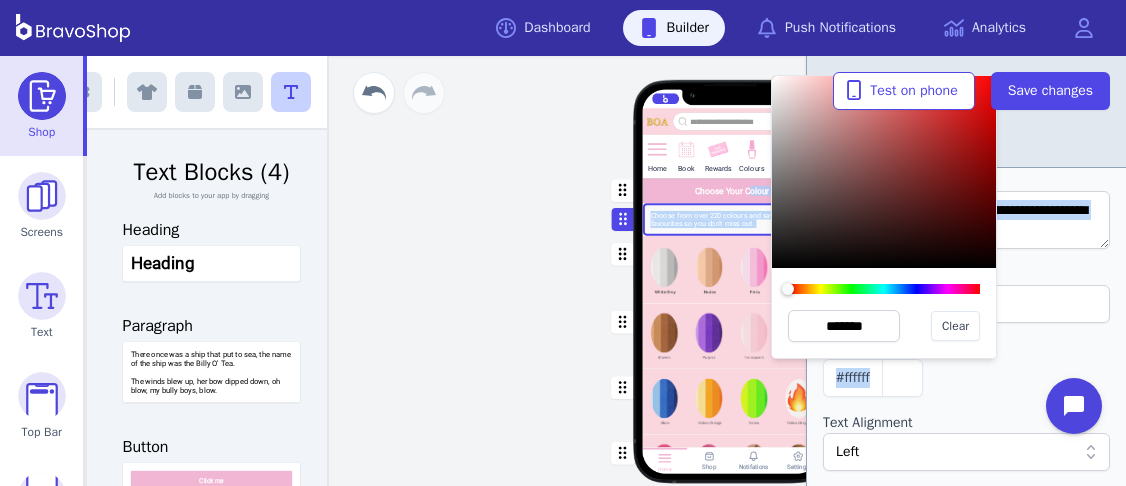 click on "Color" at bounding box center [966, 349] 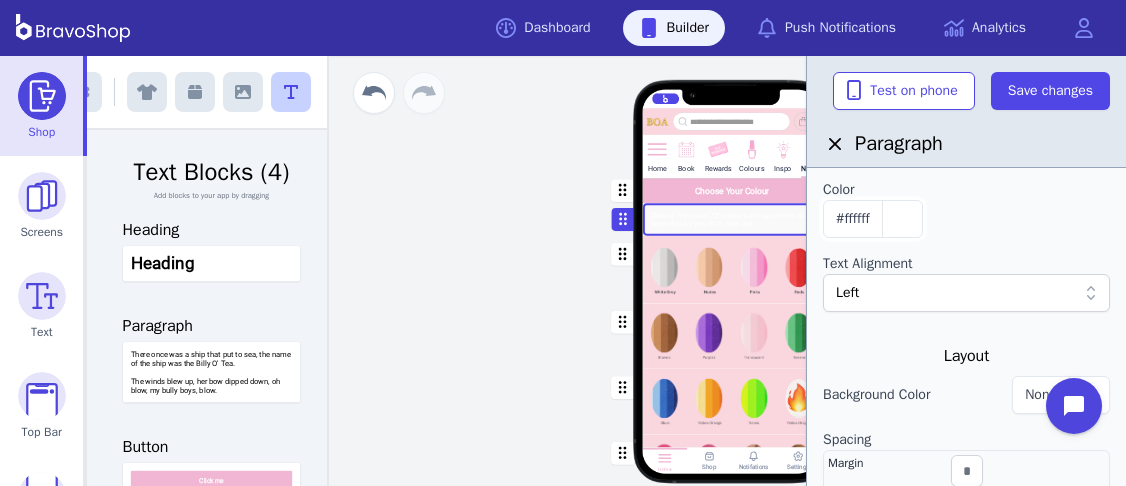 scroll, scrollTop: 230, scrollLeft: 0, axis: vertical 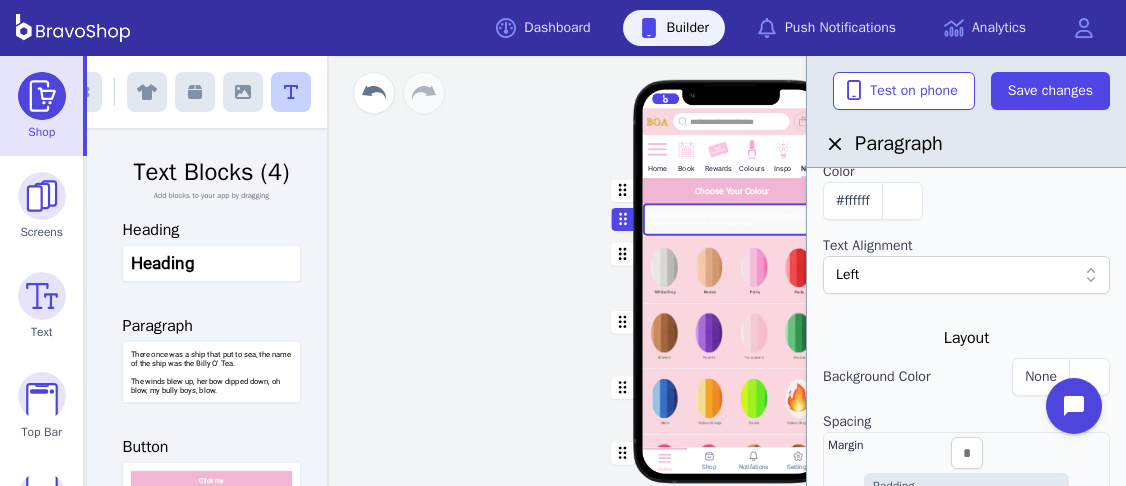 click on "Left" at bounding box center (956, 275) 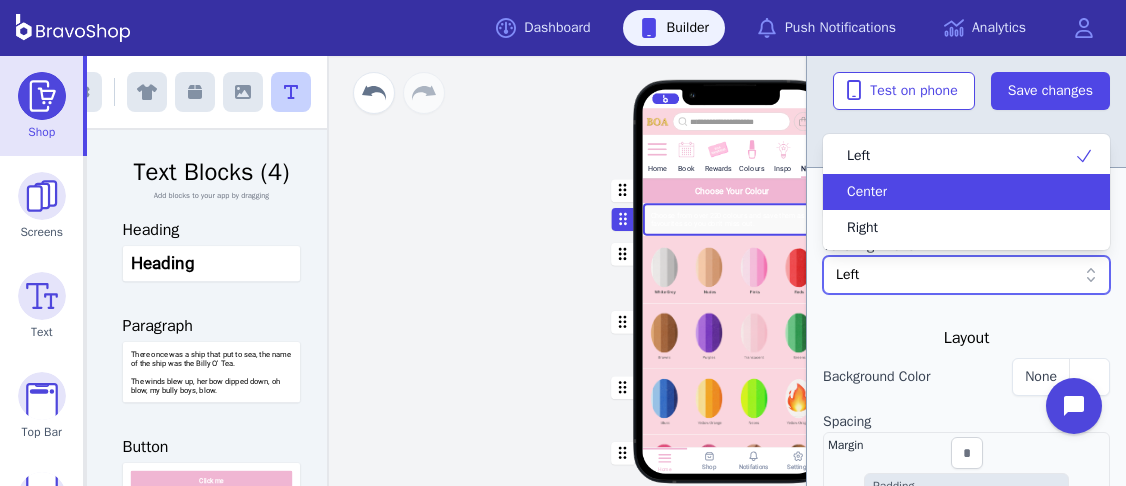 click on "Center" at bounding box center [966, 192] 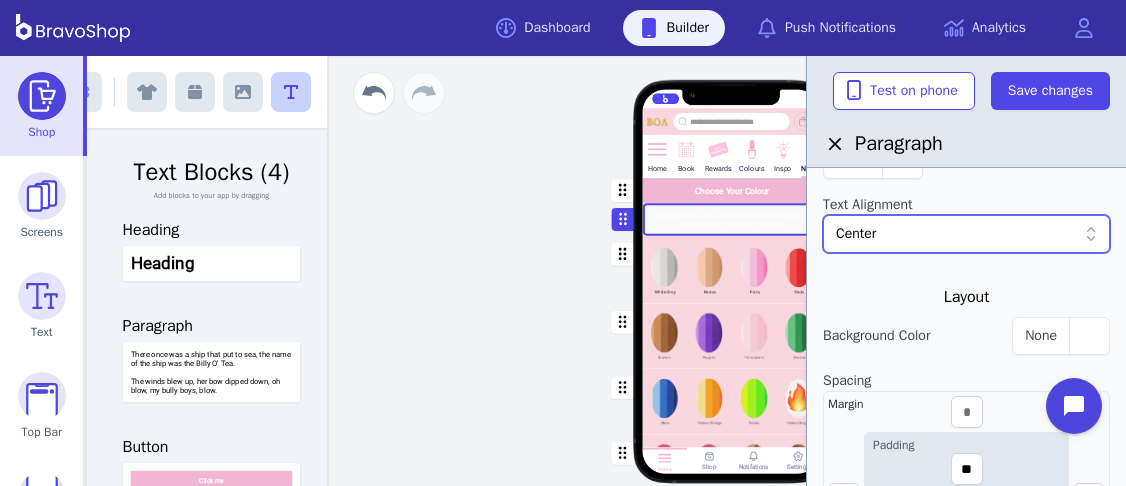 scroll, scrollTop: 274, scrollLeft: 0, axis: vertical 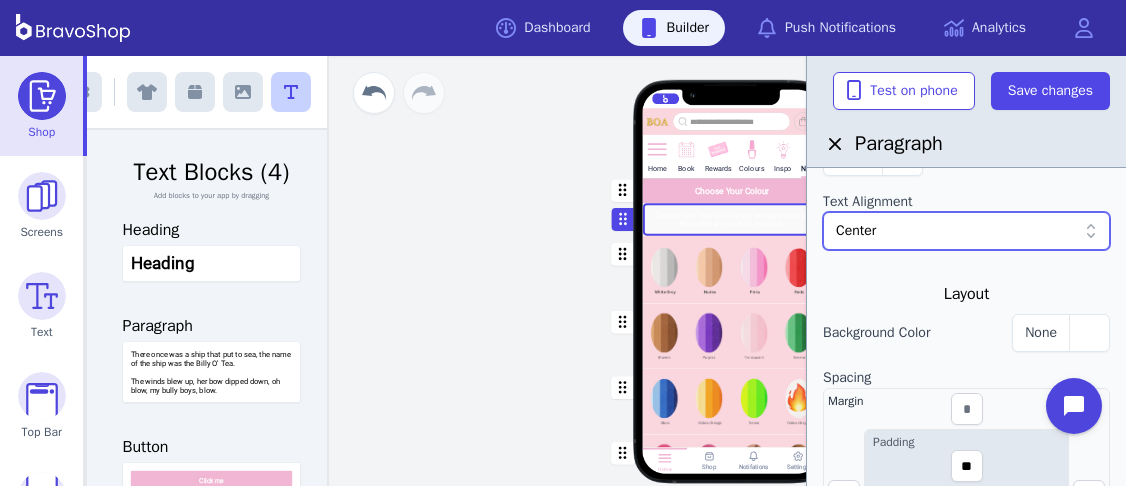 click at bounding box center (732, 190) 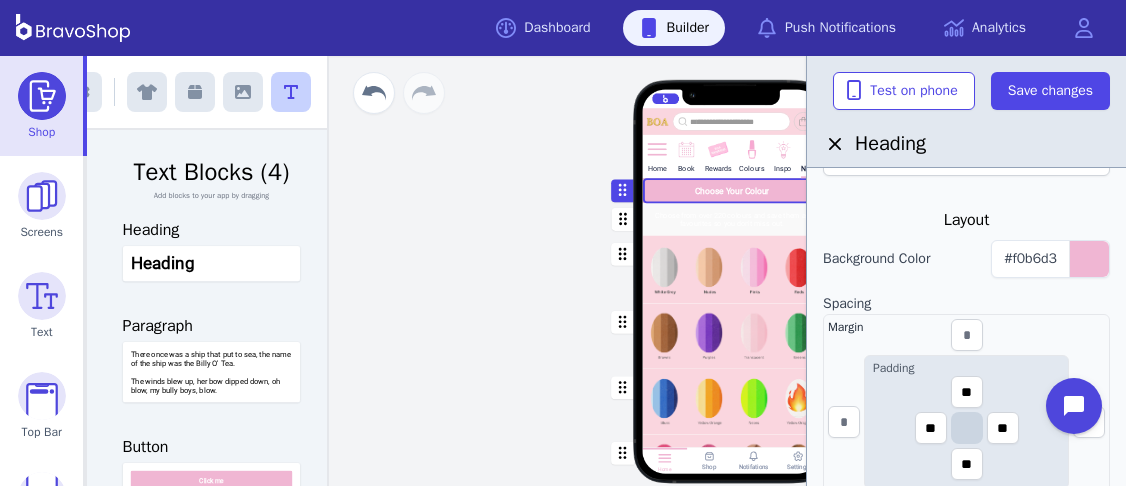 scroll, scrollTop: 408, scrollLeft: 0, axis: vertical 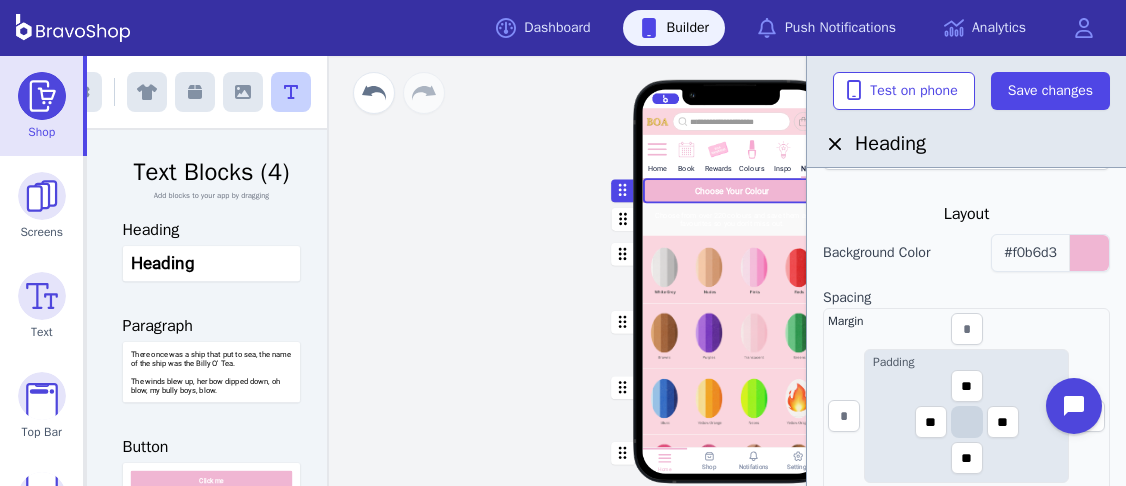 click on "#f0b6d3" at bounding box center [1030, 252] 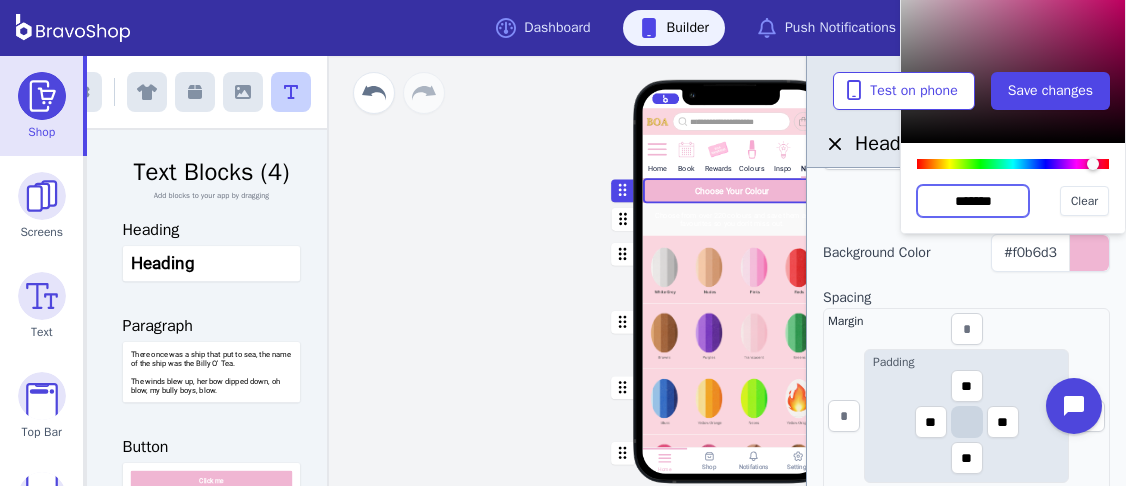 drag, startPoint x: 1021, startPoint y: 198, endPoint x: 921, endPoint y: 202, distance: 100.07997 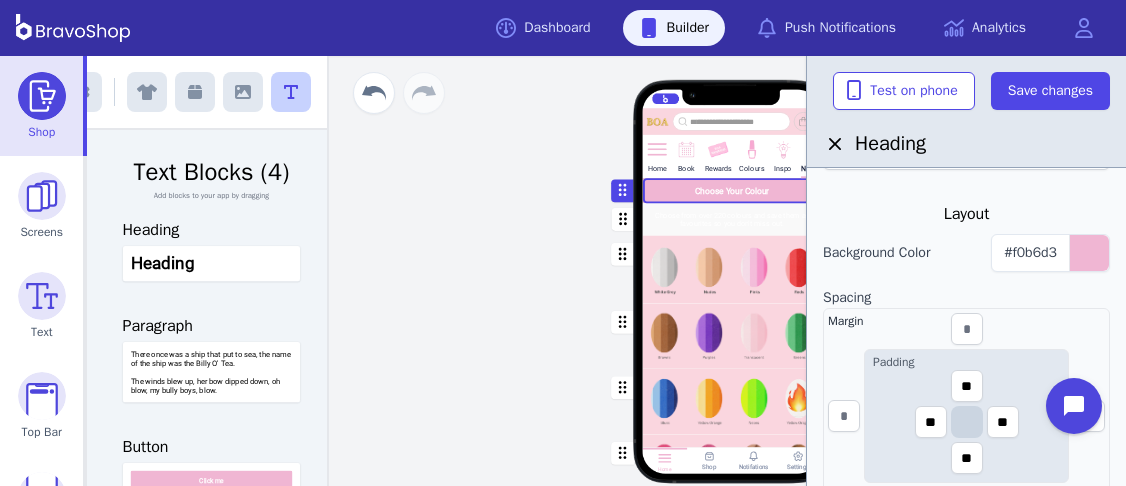 click at bounding box center [732, 219] 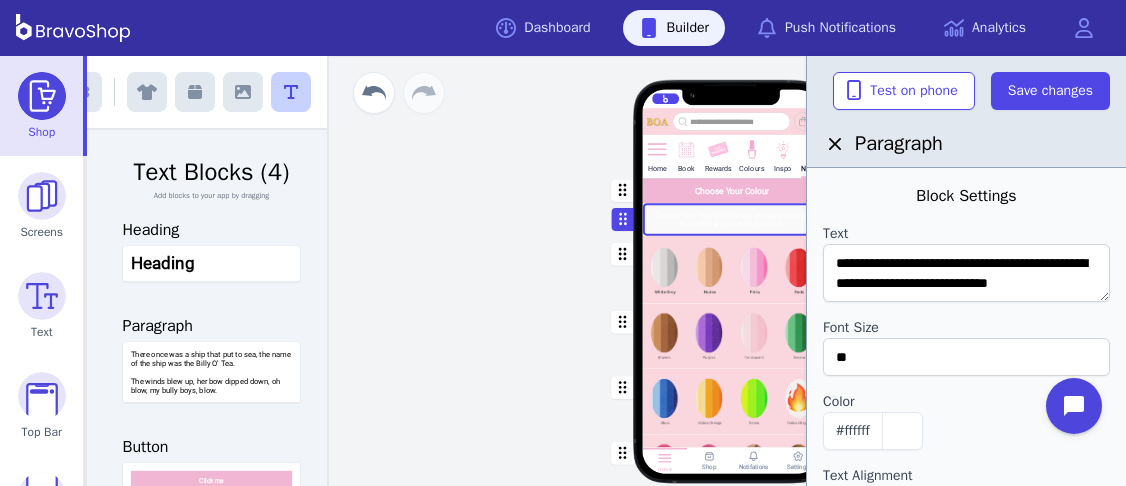 scroll, scrollTop: 20, scrollLeft: 0, axis: vertical 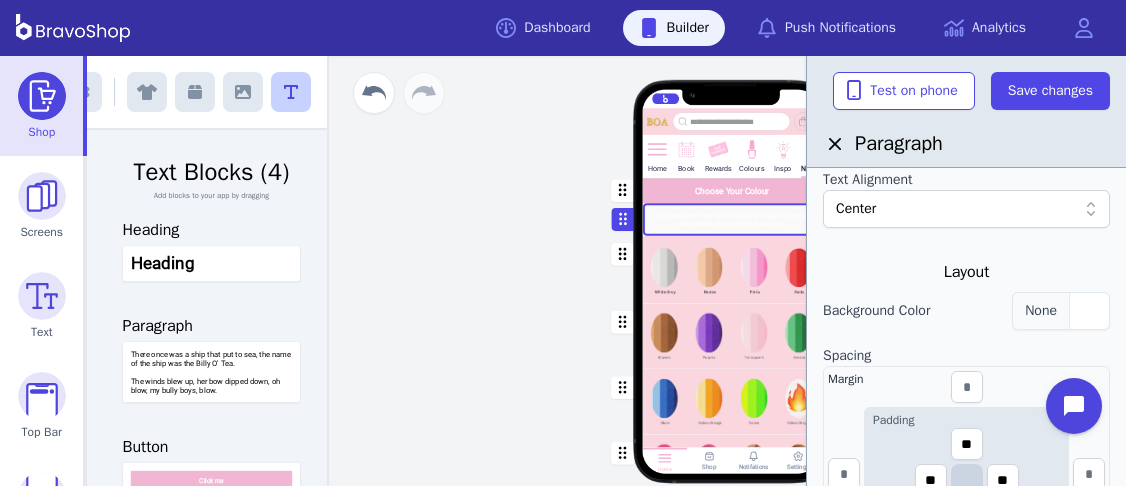 click at bounding box center [1089, 311] 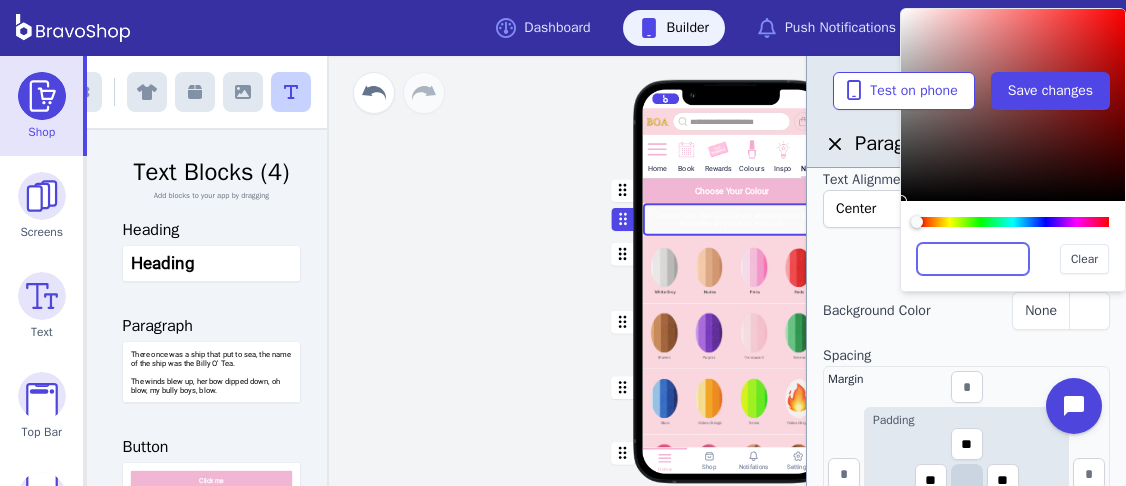 click at bounding box center [973, 259] 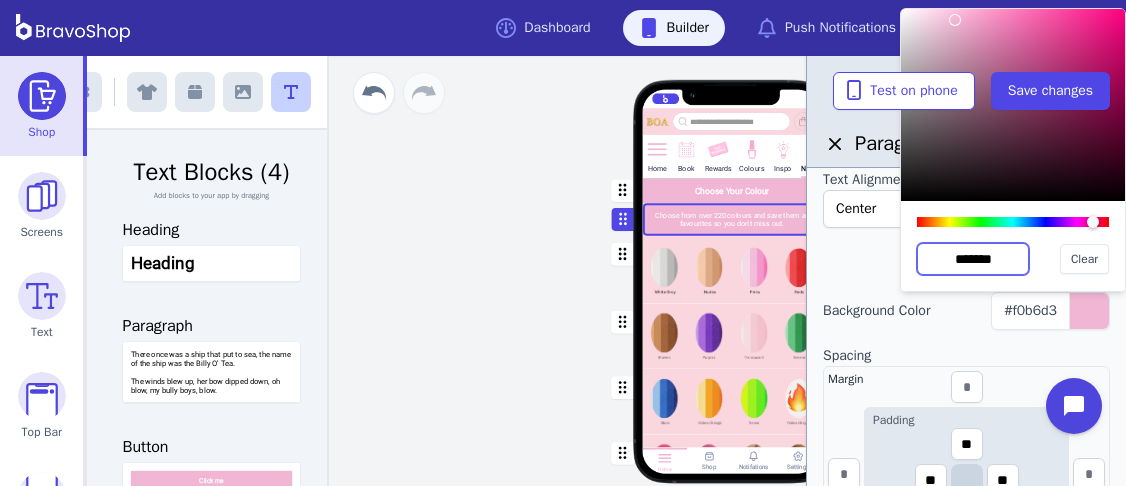 type on "*******" 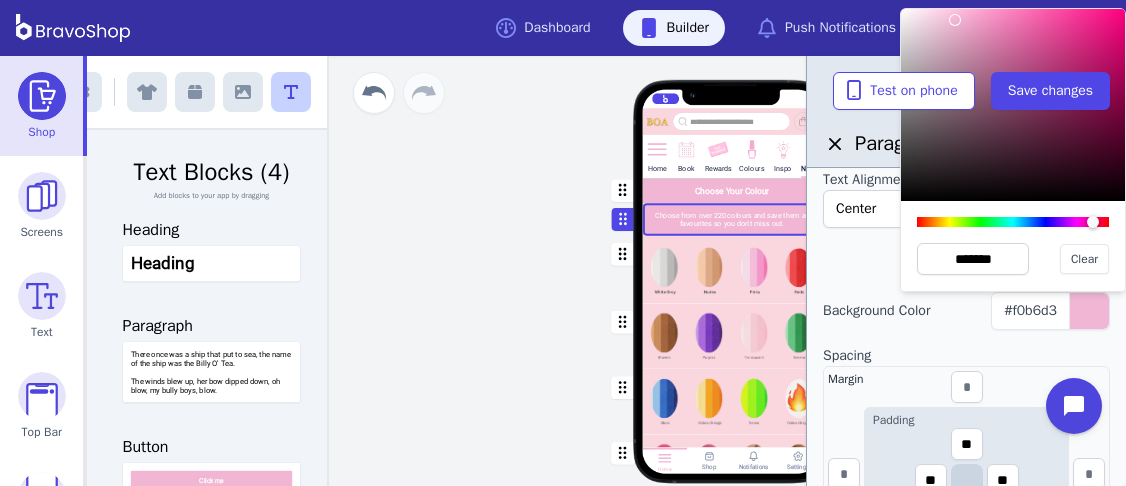 click on "Layout" at bounding box center [966, 272] 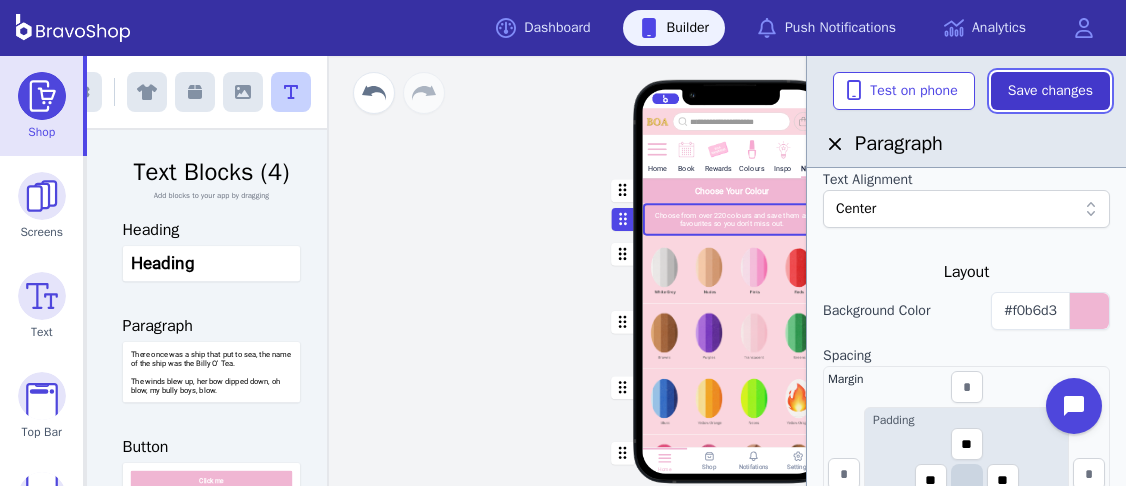 click on "Save changes" at bounding box center [1050, 91] 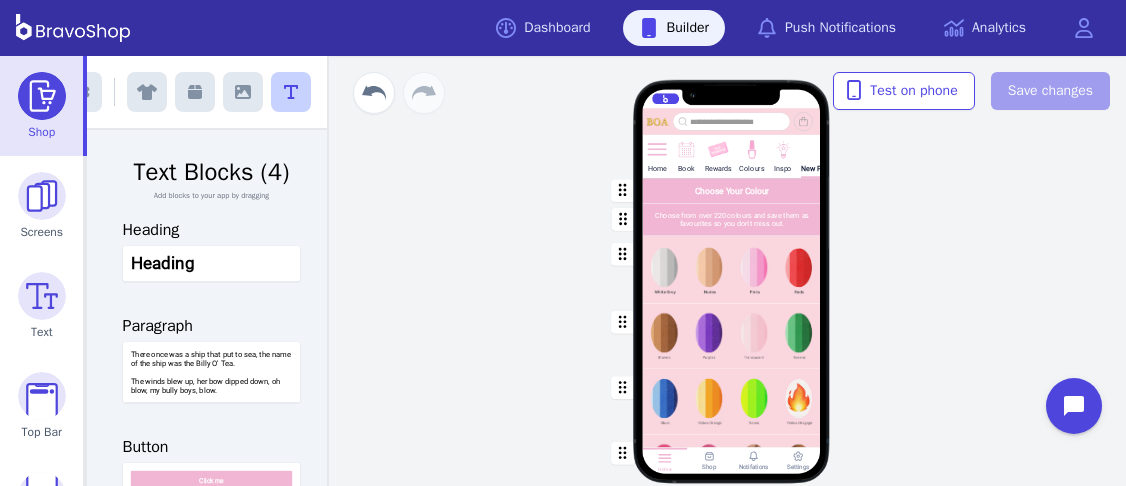 click at bounding box center [732, 219] 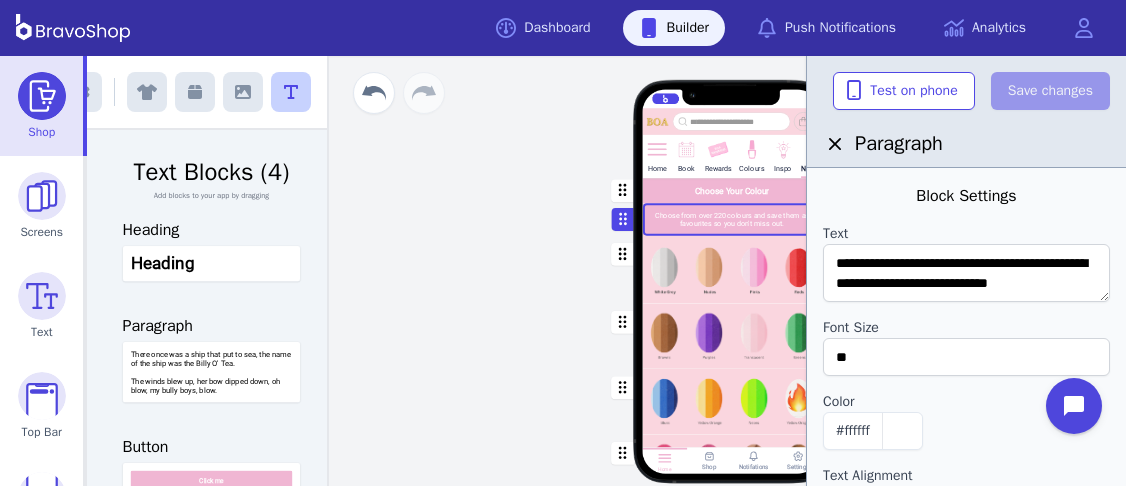 scroll, scrollTop: 20, scrollLeft: 0, axis: vertical 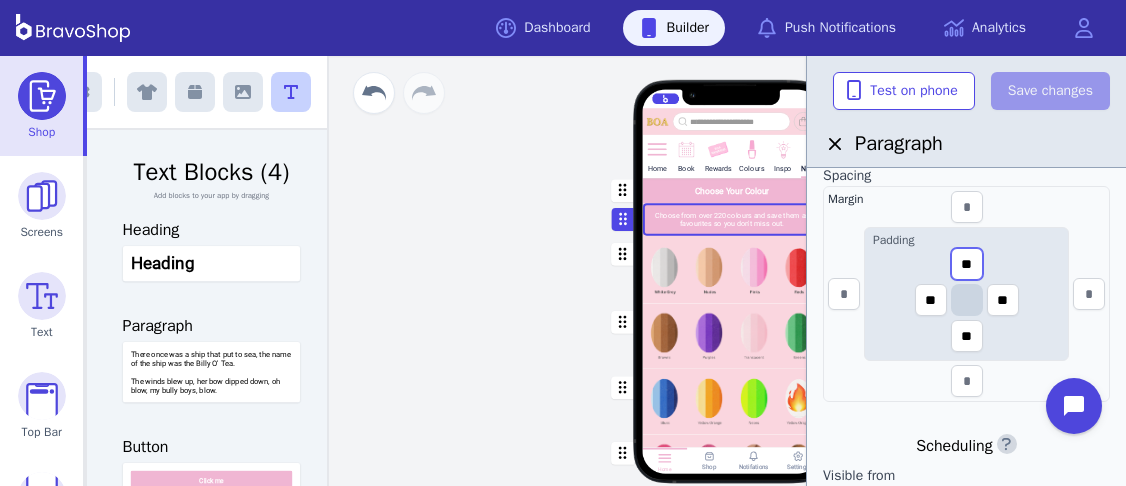 drag, startPoint x: 954, startPoint y: 268, endPoint x: 985, endPoint y: 263, distance: 31.400637 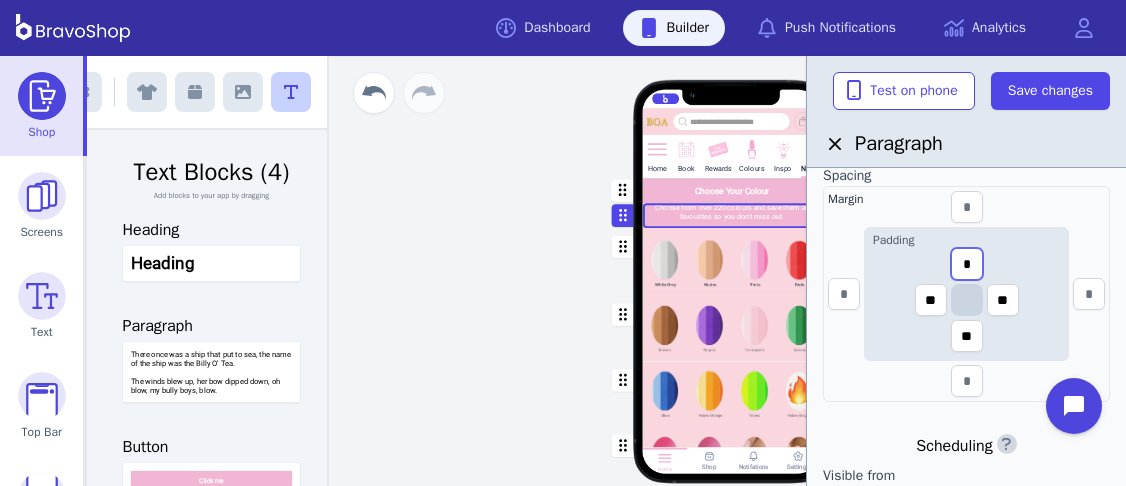 type on "*" 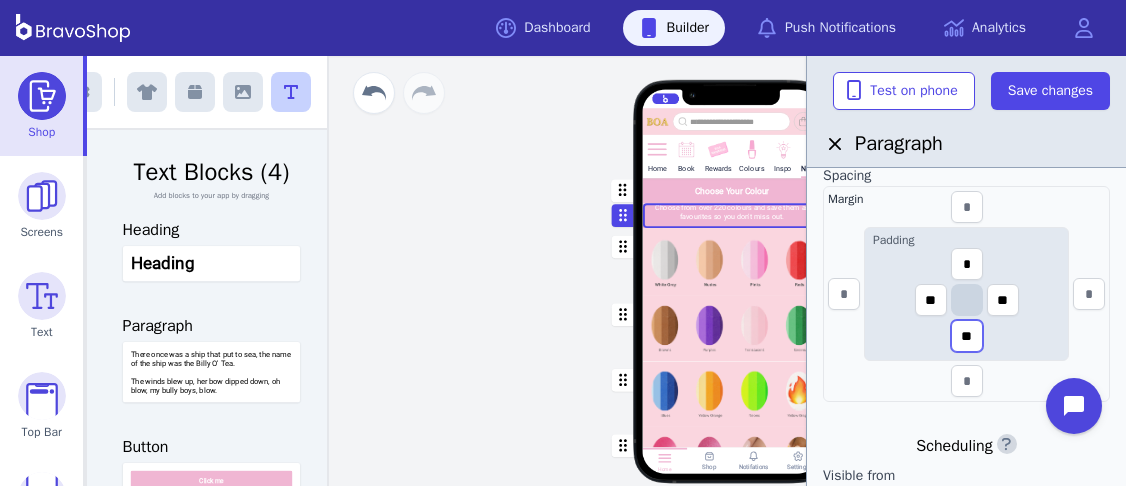 click on "**" at bounding box center [967, 336] 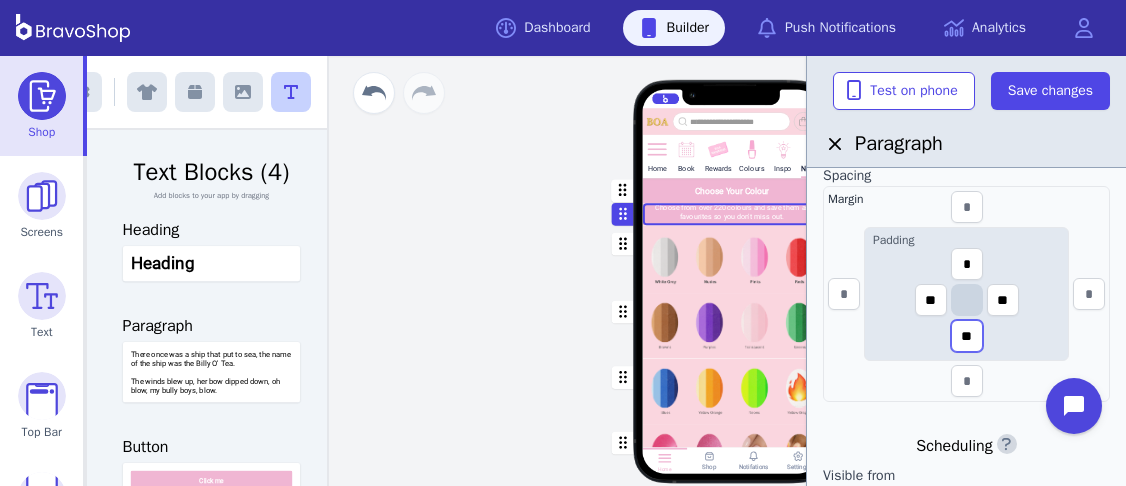type on "**" 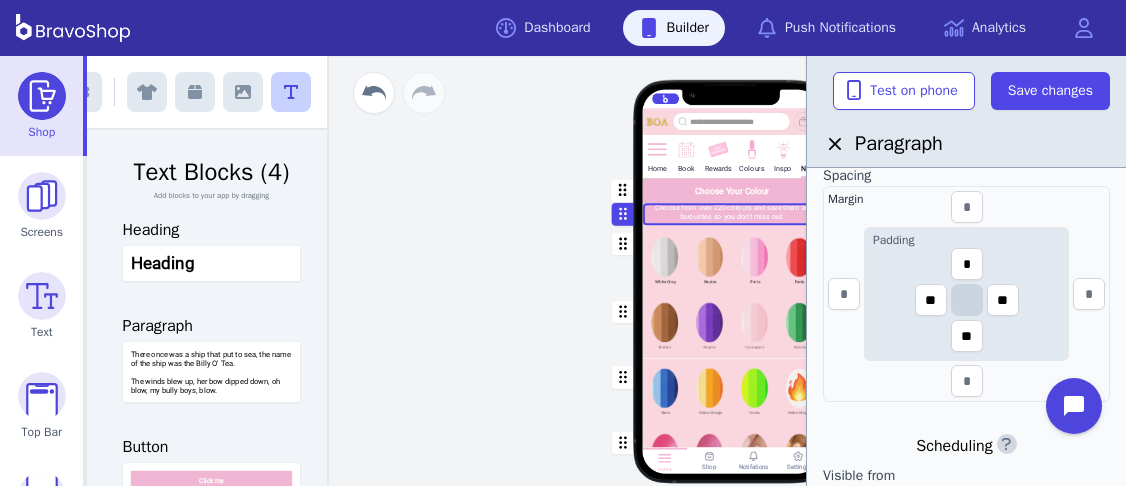 click at bounding box center [732, 190] 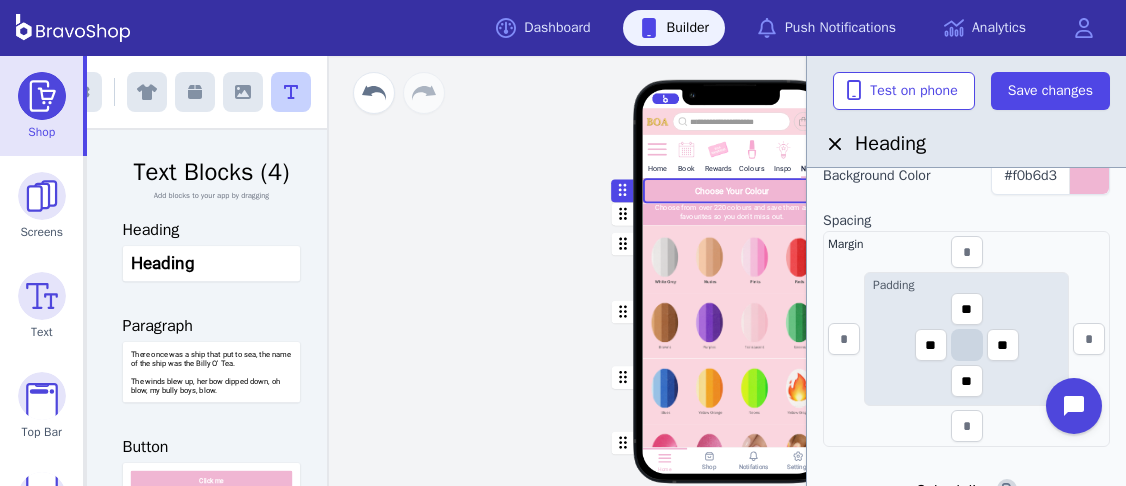 scroll, scrollTop: 522, scrollLeft: 0, axis: vertical 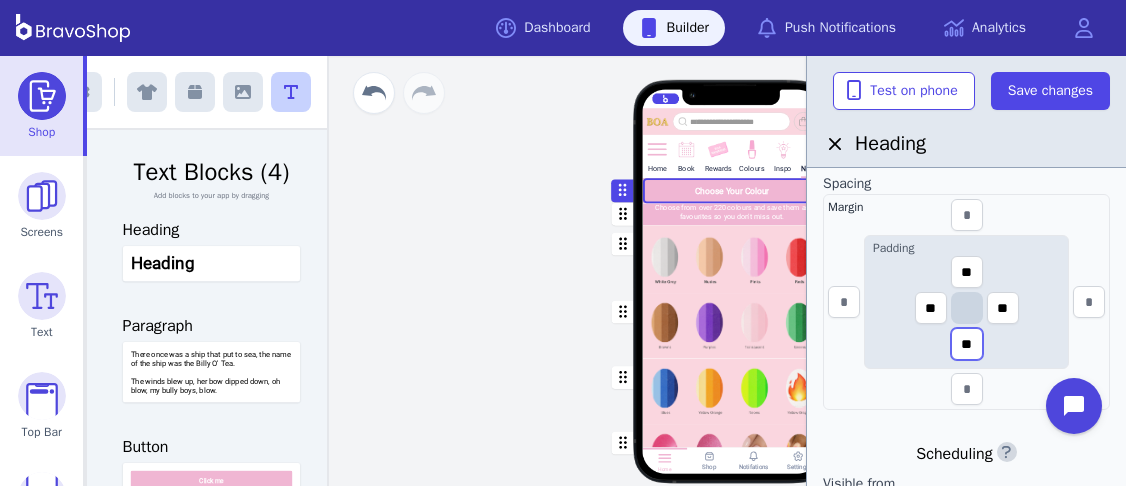 drag, startPoint x: 976, startPoint y: 345, endPoint x: 943, endPoint y: 344, distance: 33.01515 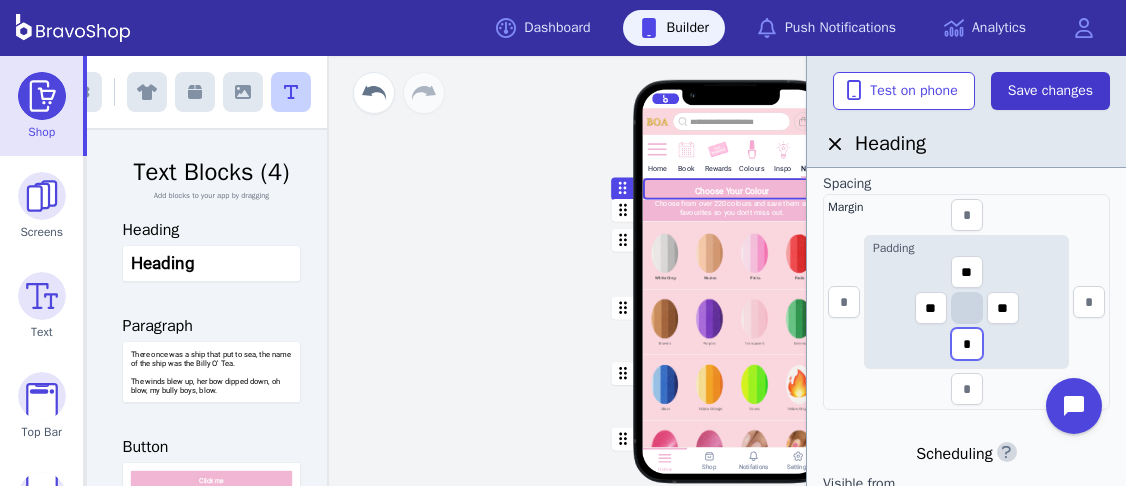 type on "*" 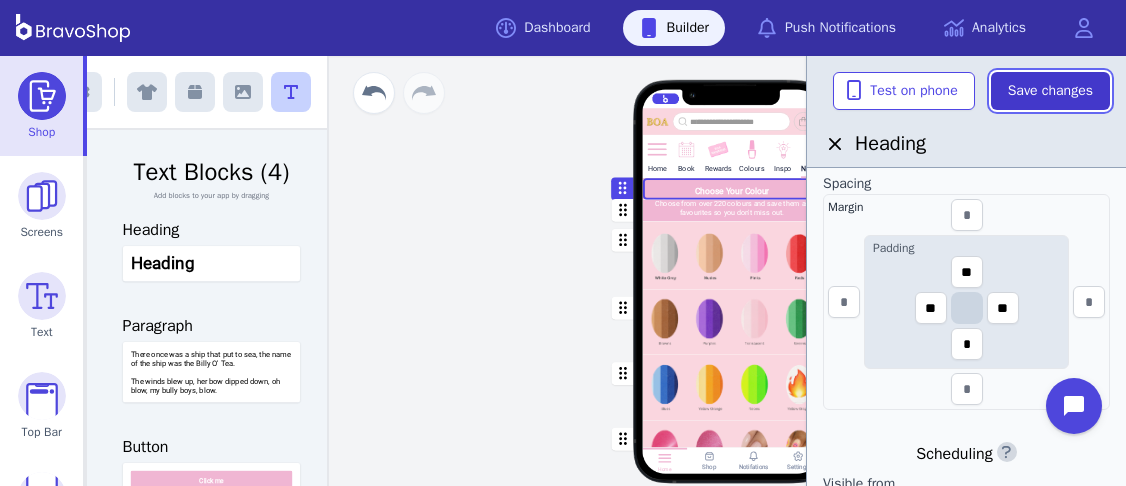 click on "Save changes" at bounding box center (1050, 91) 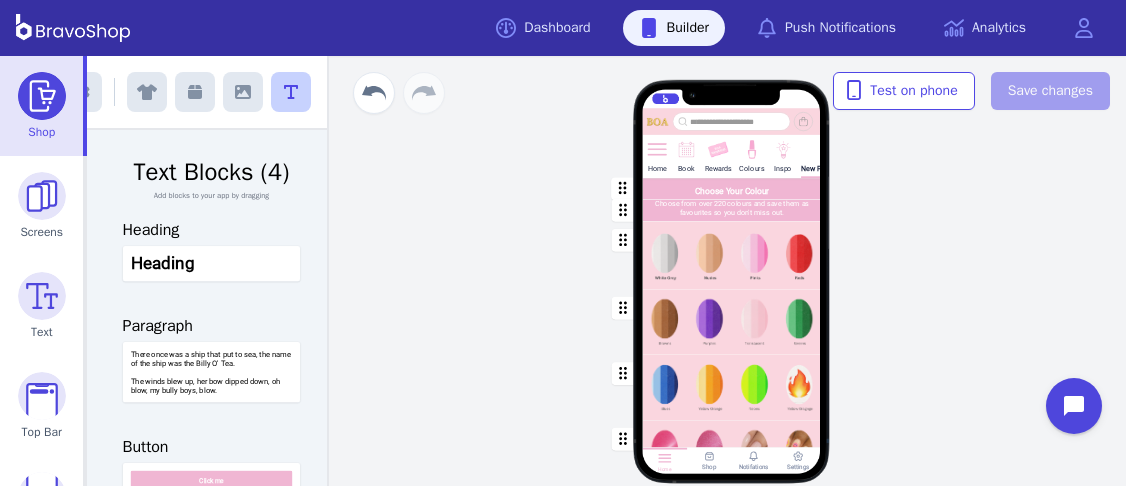 click at bounding box center (732, 188) 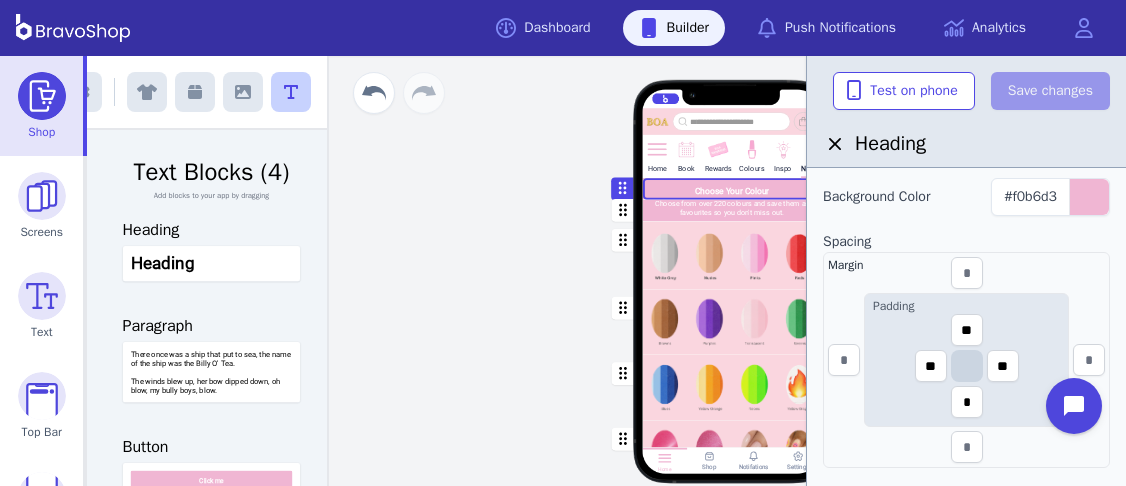 scroll, scrollTop: 491, scrollLeft: 0, axis: vertical 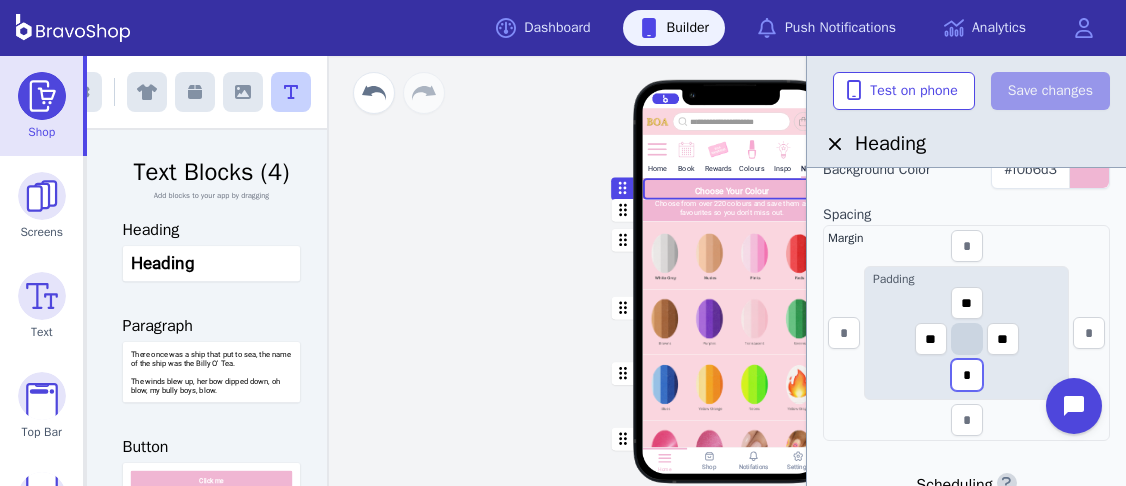 click on "*" at bounding box center (967, 375) 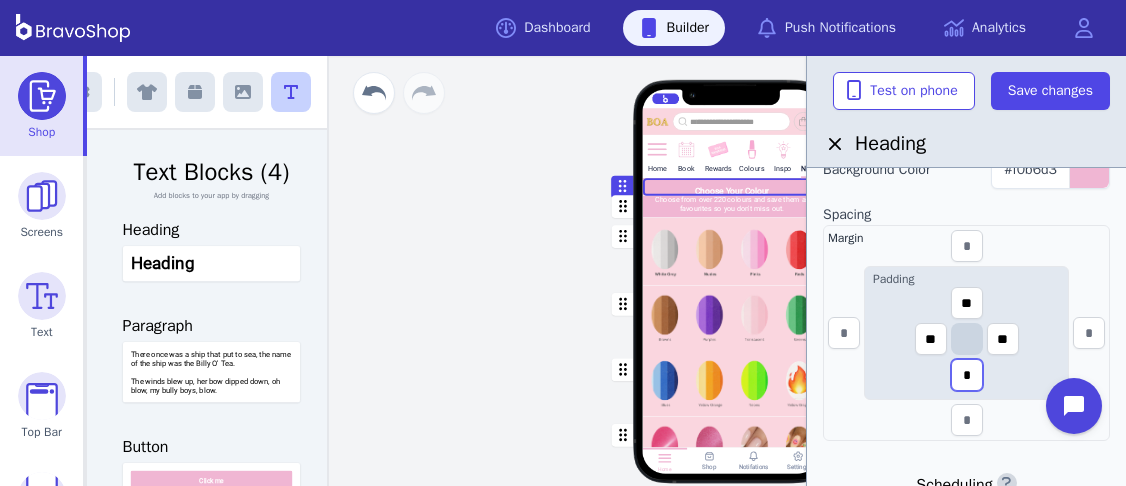 scroll, scrollTop: 0, scrollLeft: 0, axis: both 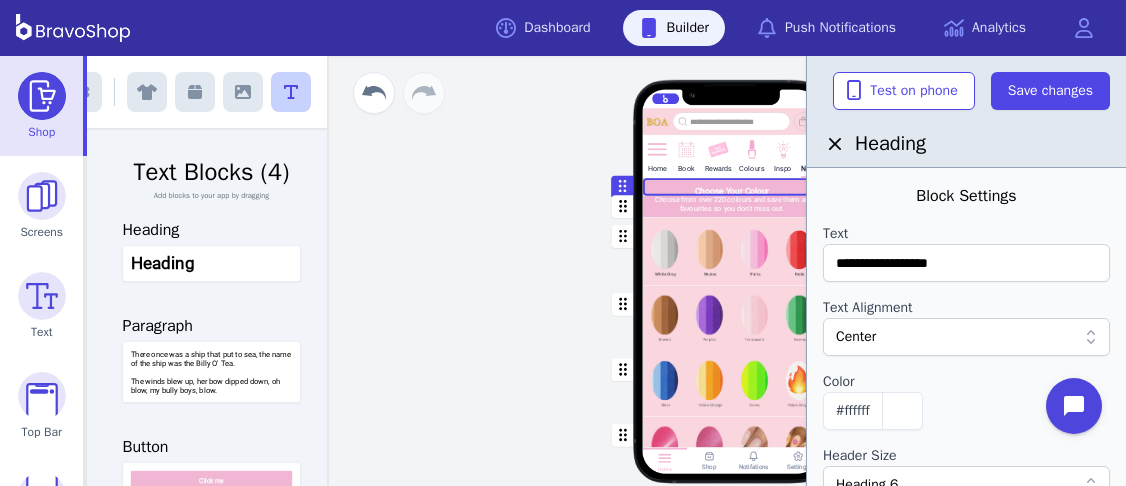 type on "*" 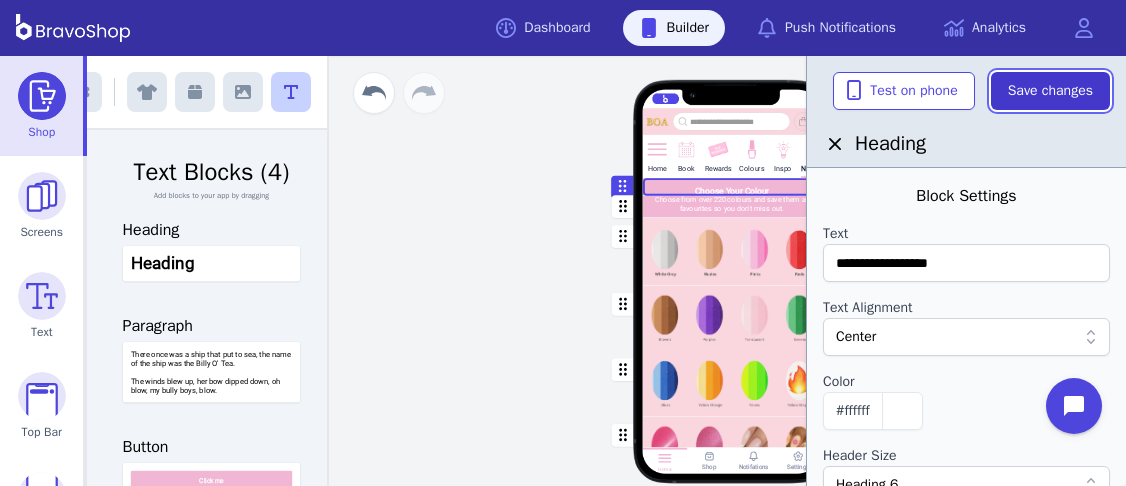 click on "Save changes" at bounding box center (1050, 91) 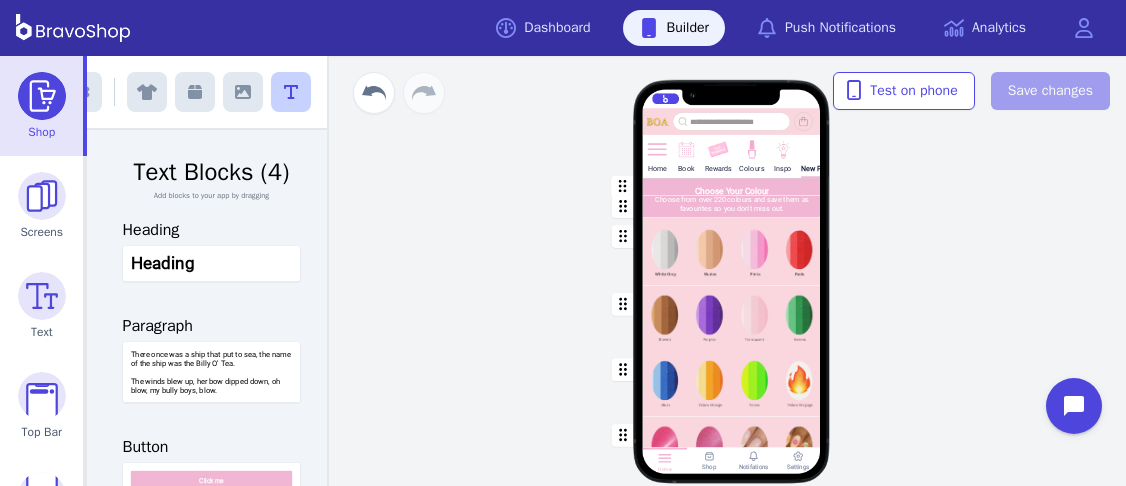 click at bounding box center [732, 206] 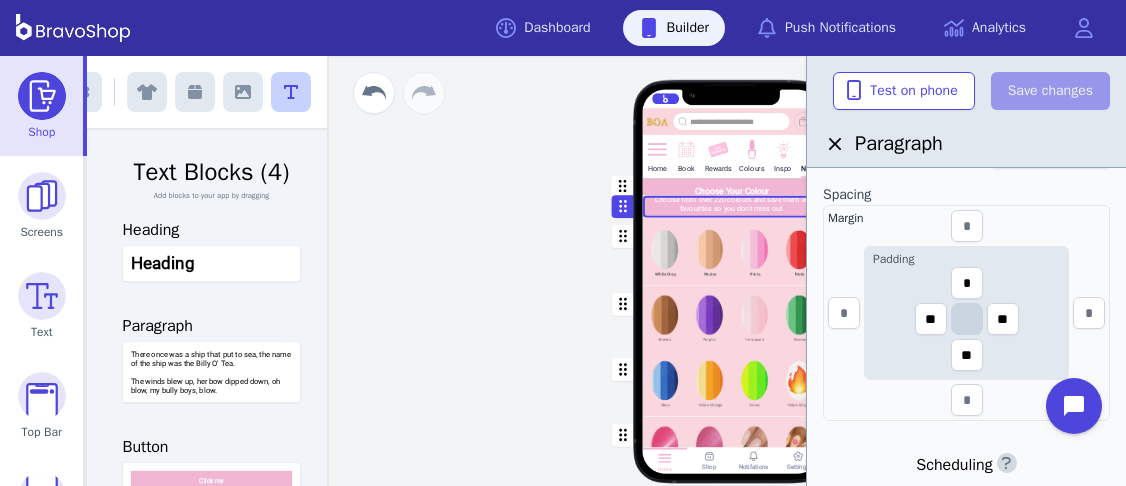 scroll, scrollTop: 458, scrollLeft: 0, axis: vertical 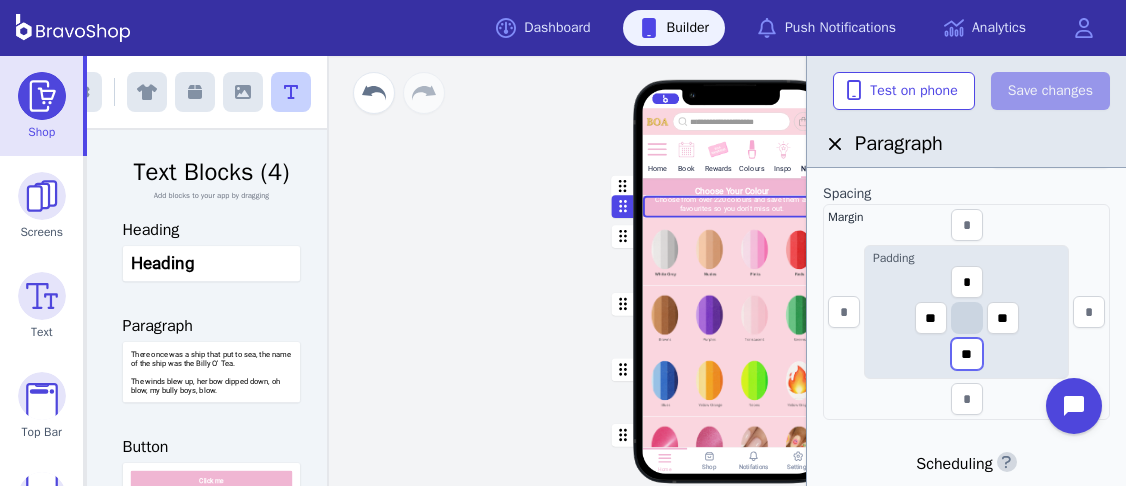 click on "**" at bounding box center [967, 354] 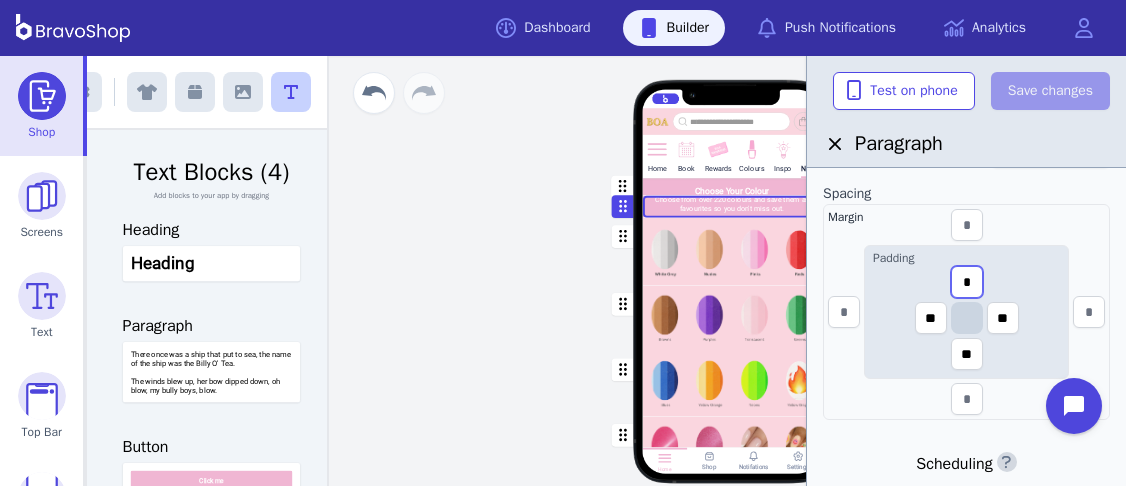 drag, startPoint x: 969, startPoint y: 282, endPoint x: 958, endPoint y: 280, distance: 11.18034 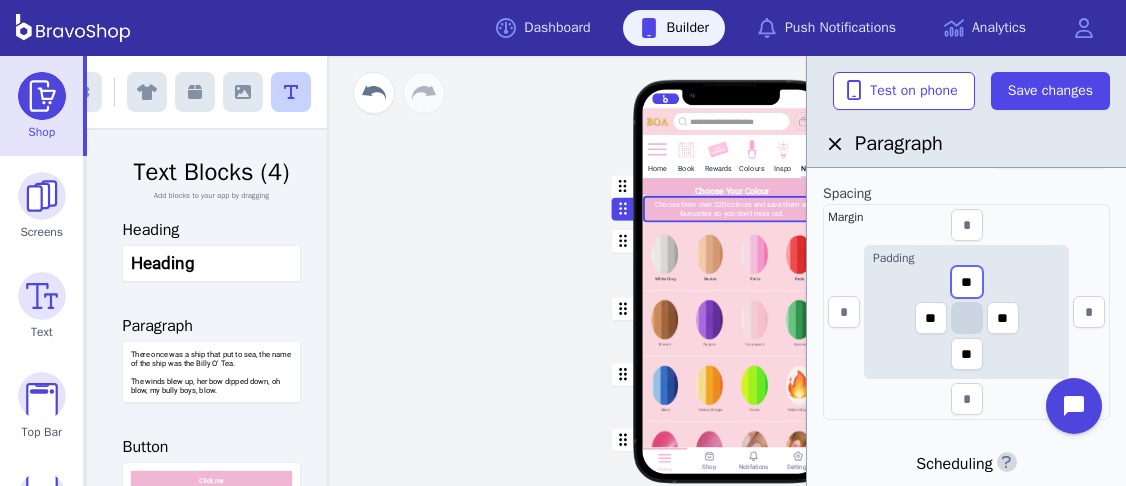 type on "**" 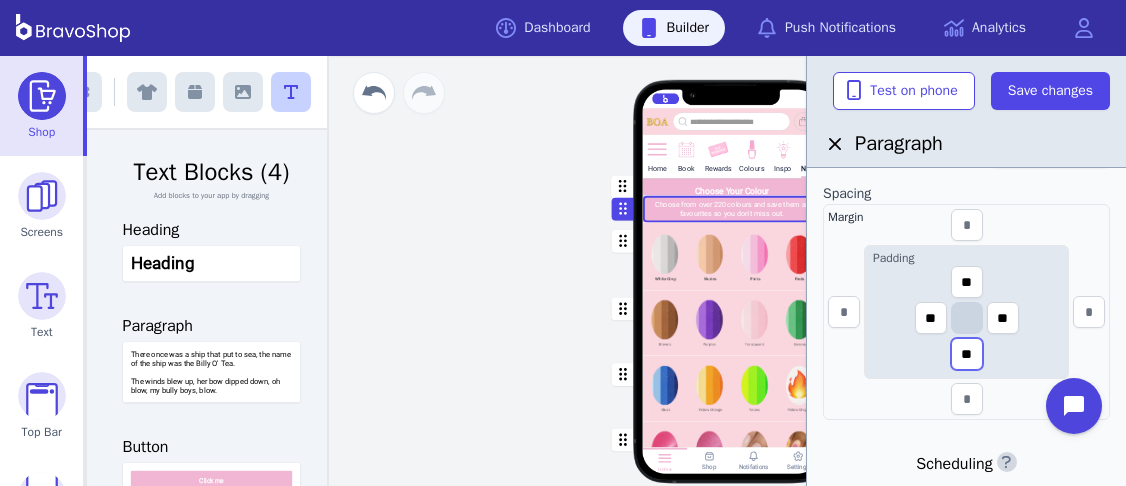 click on "**" at bounding box center [967, 354] 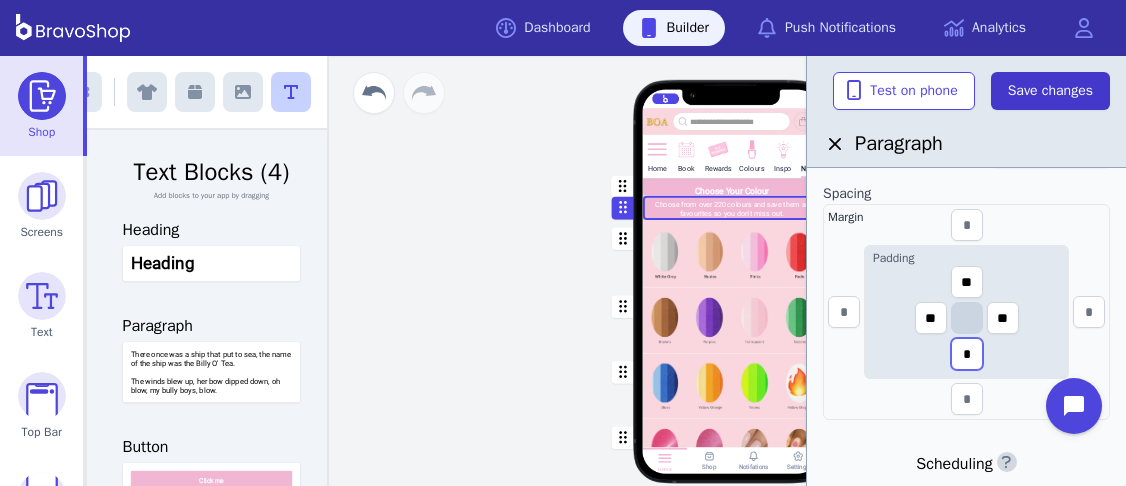 type on "*" 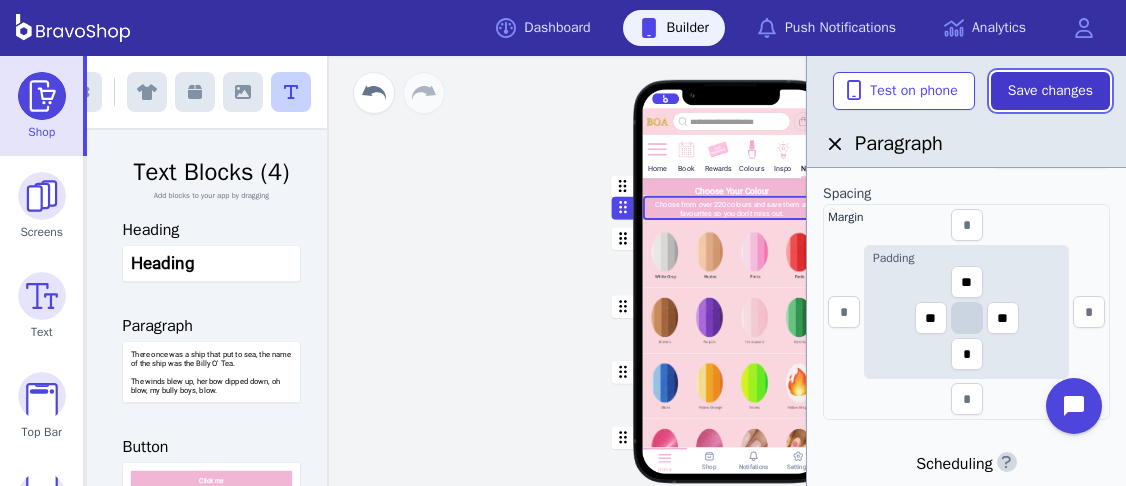 click on "Save changes" at bounding box center [1050, 91] 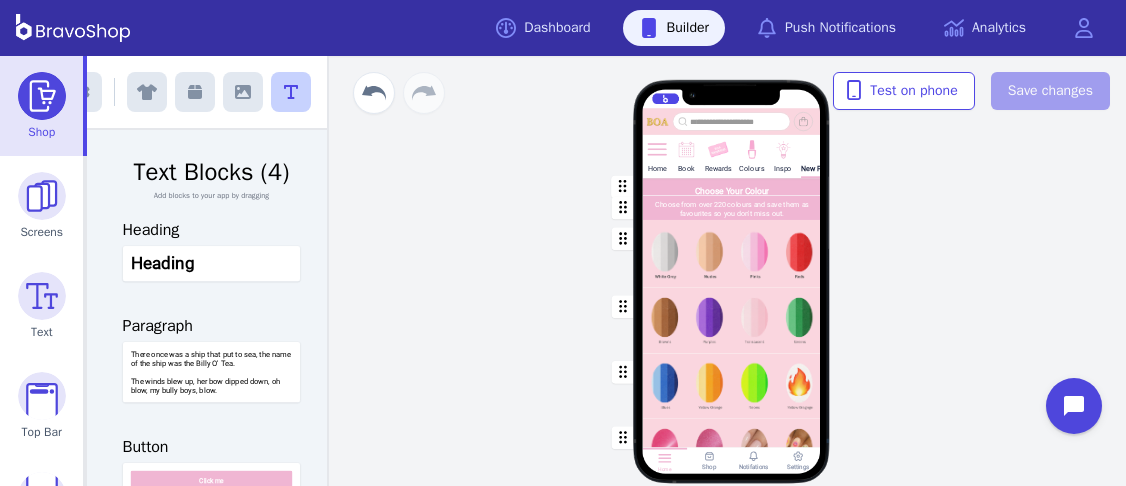 click at bounding box center (732, 254) 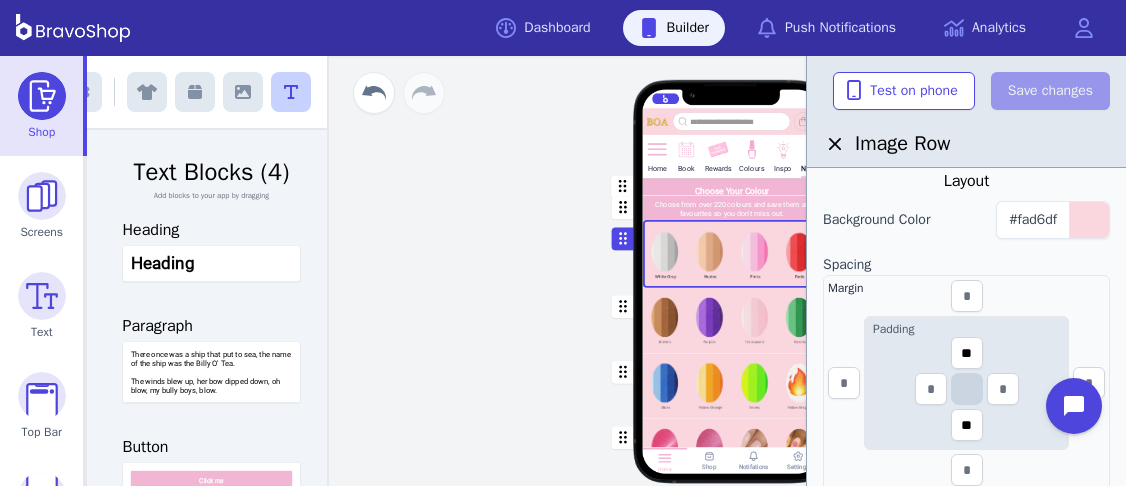 scroll, scrollTop: 327, scrollLeft: 0, axis: vertical 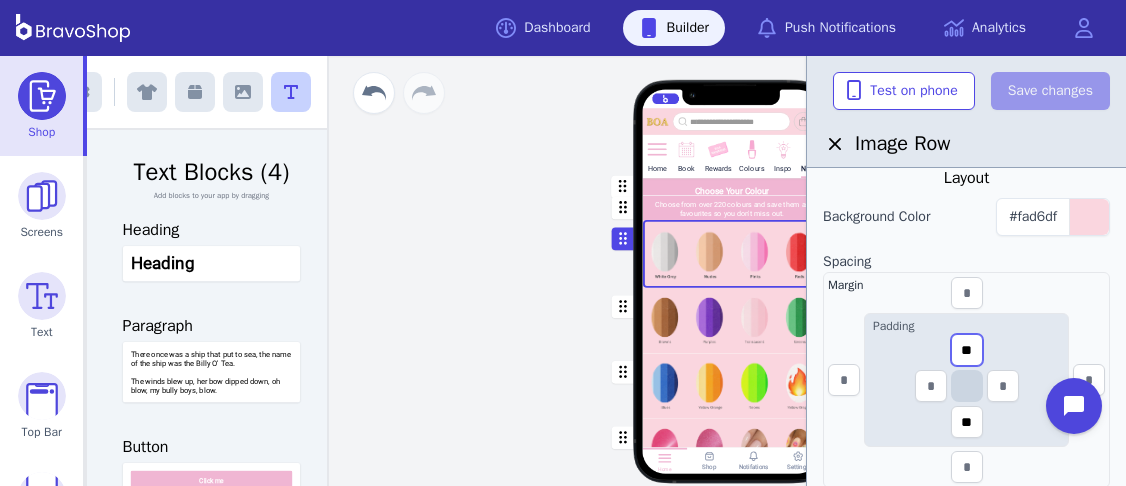 click on "**" at bounding box center [967, 350] 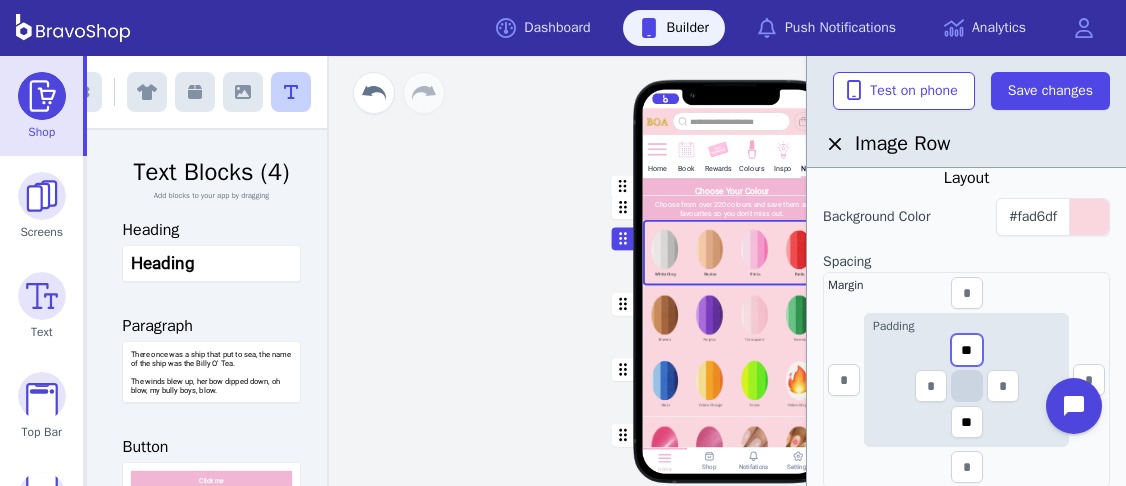 type on "**" 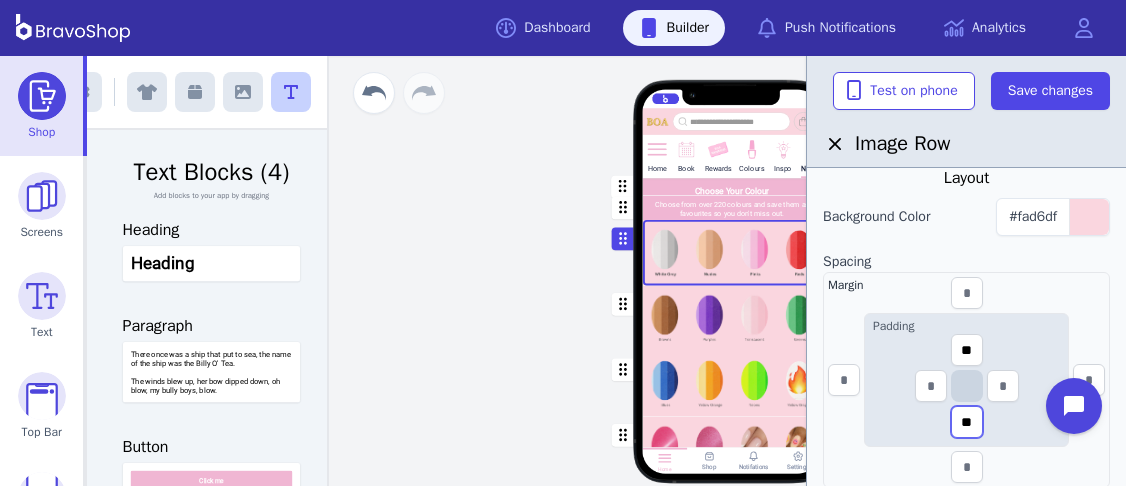 click on "**" at bounding box center [967, 422] 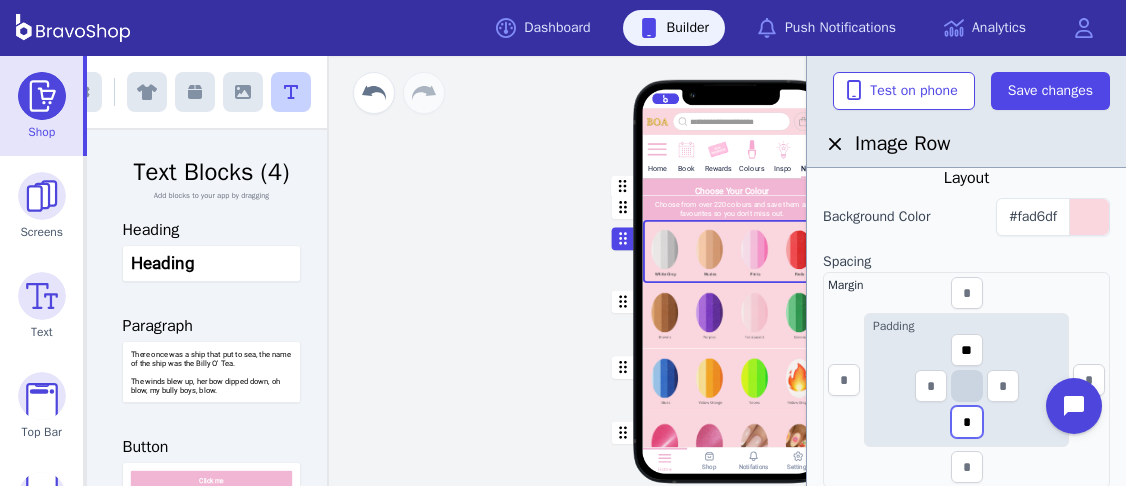 type on "*" 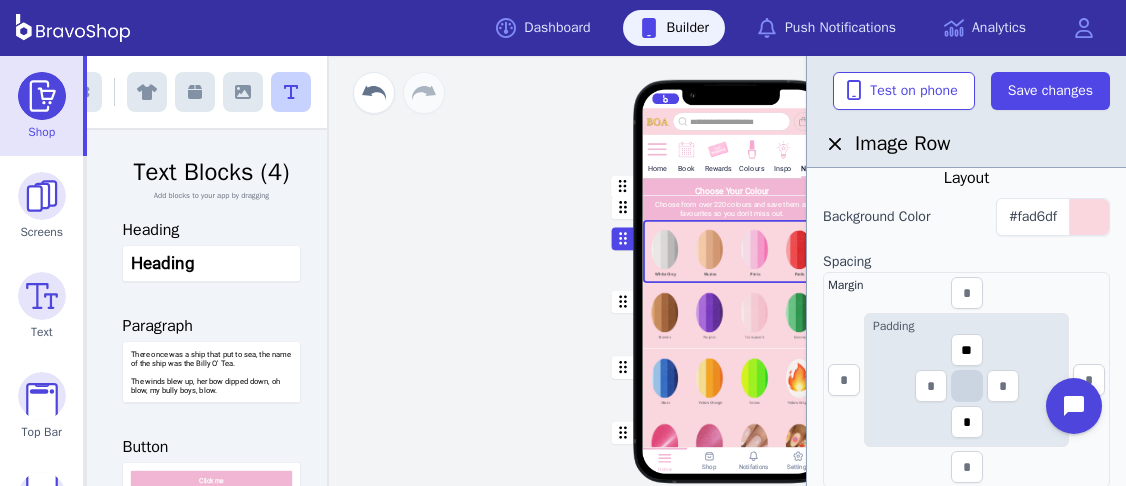 click at bounding box center (732, 316) 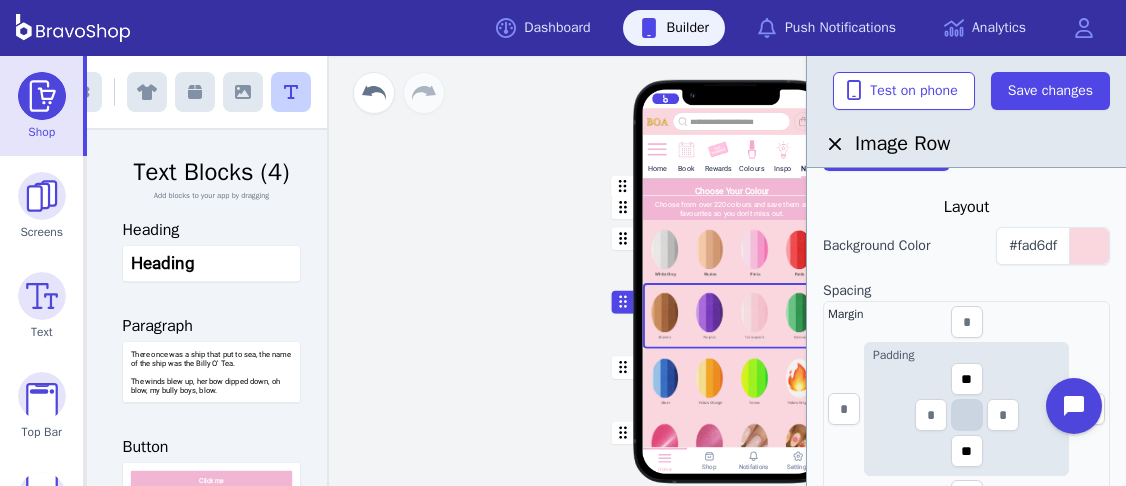 scroll, scrollTop: 351, scrollLeft: 0, axis: vertical 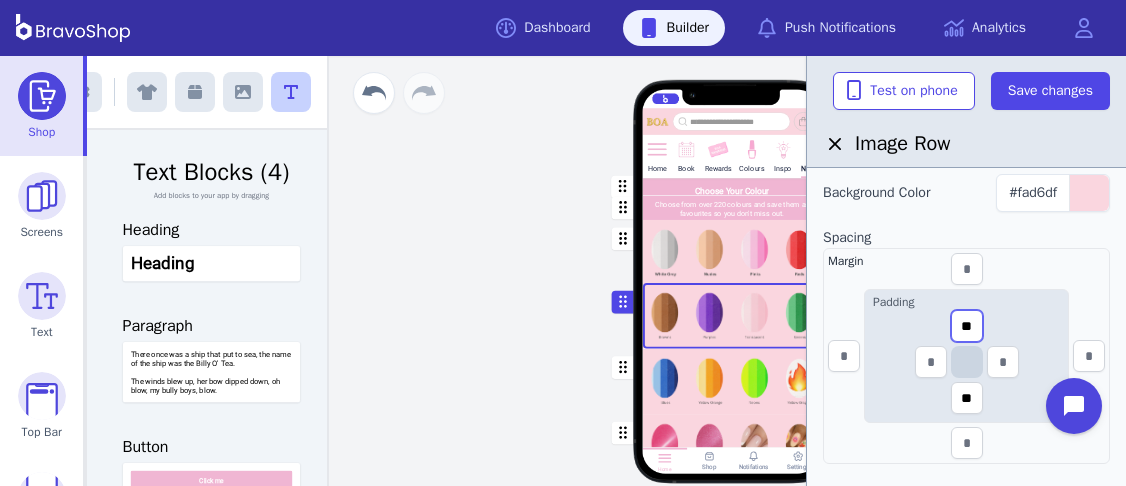 click on "**" at bounding box center (967, 326) 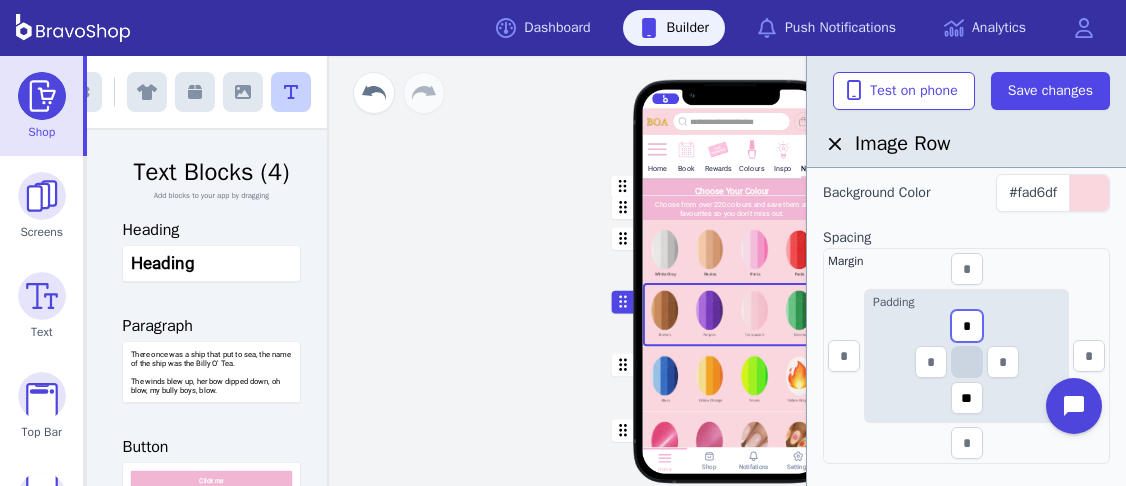 type on "*" 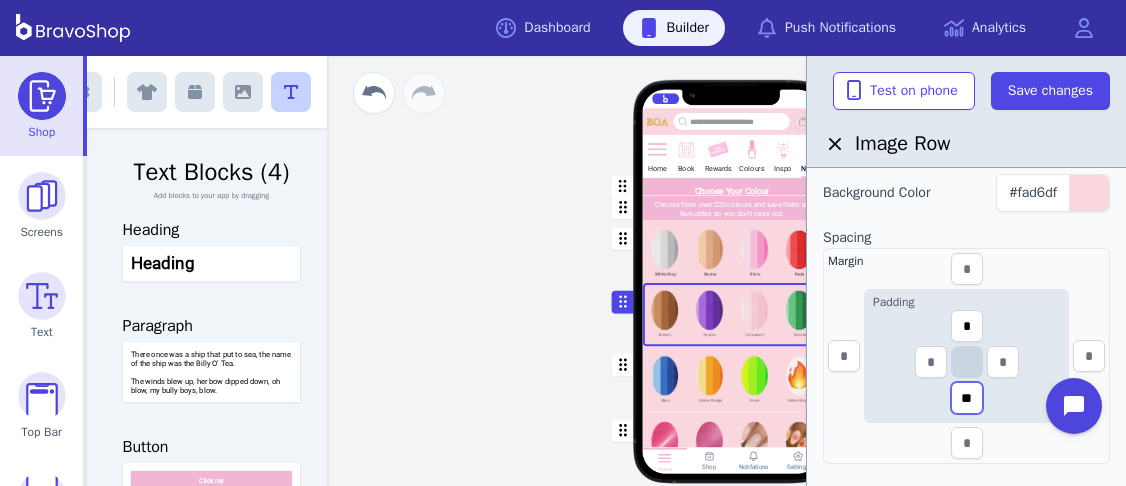 click on "**" at bounding box center (967, 398) 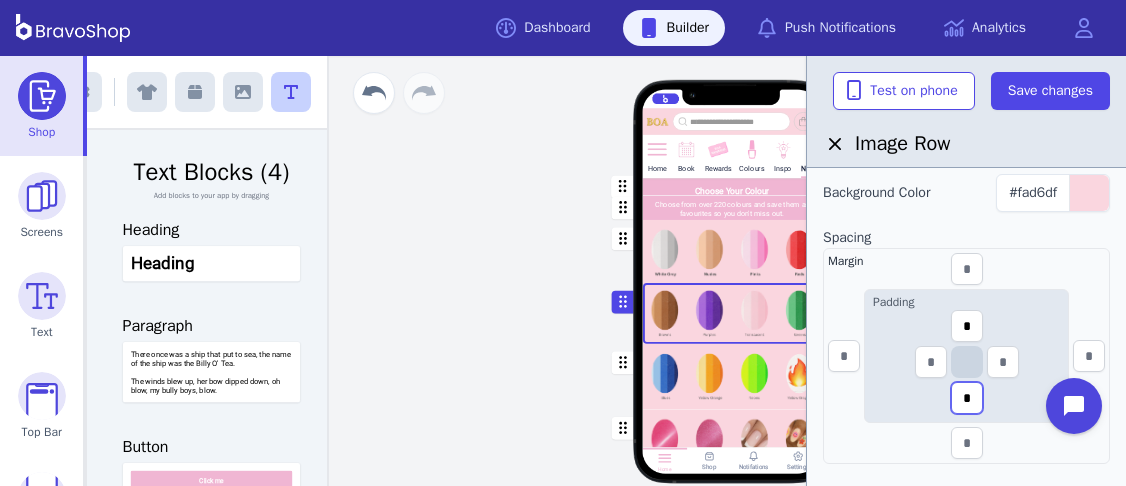 type on "*" 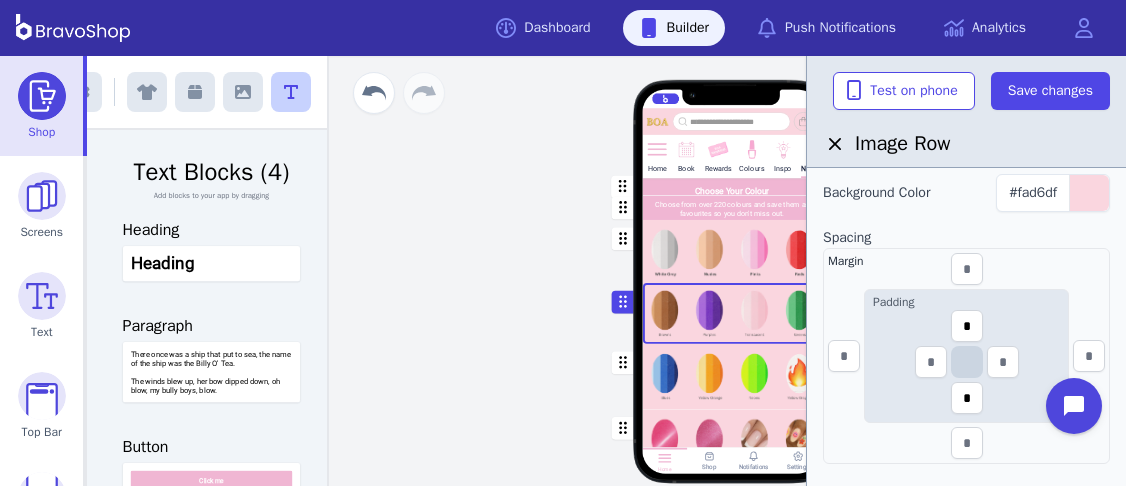 click at bounding box center (732, 376) 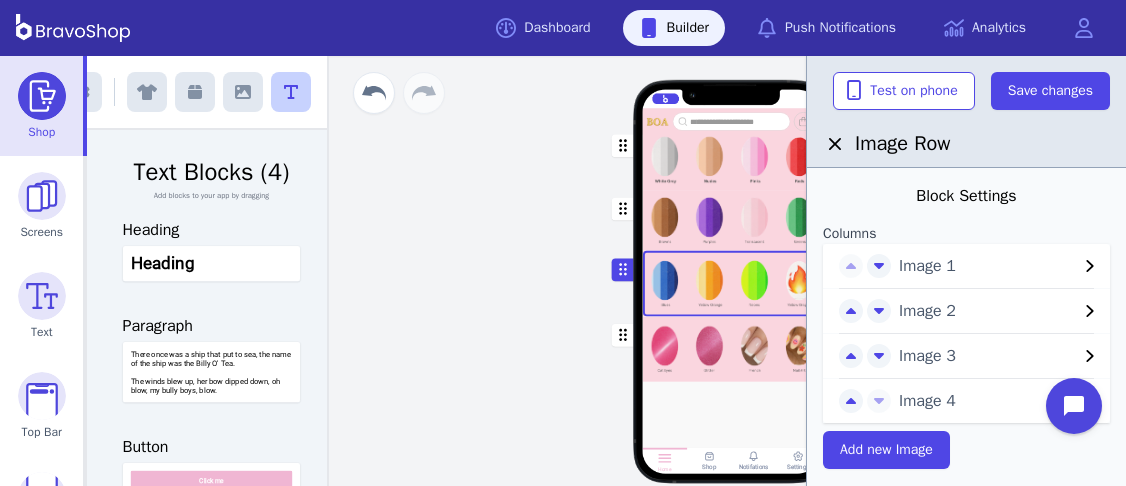 scroll, scrollTop: 195, scrollLeft: 0, axis: vertical 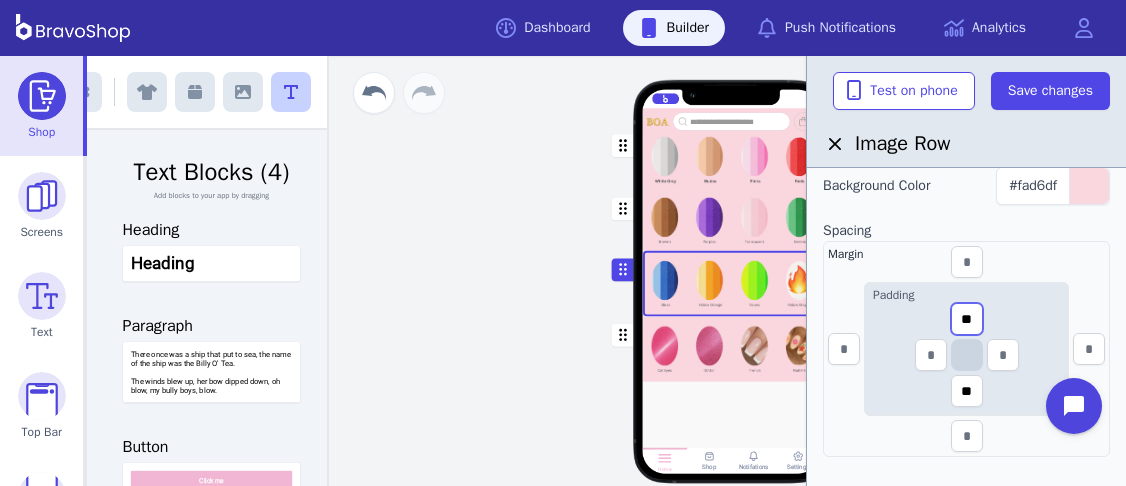 click on "**" at bounding box center [967, 319] 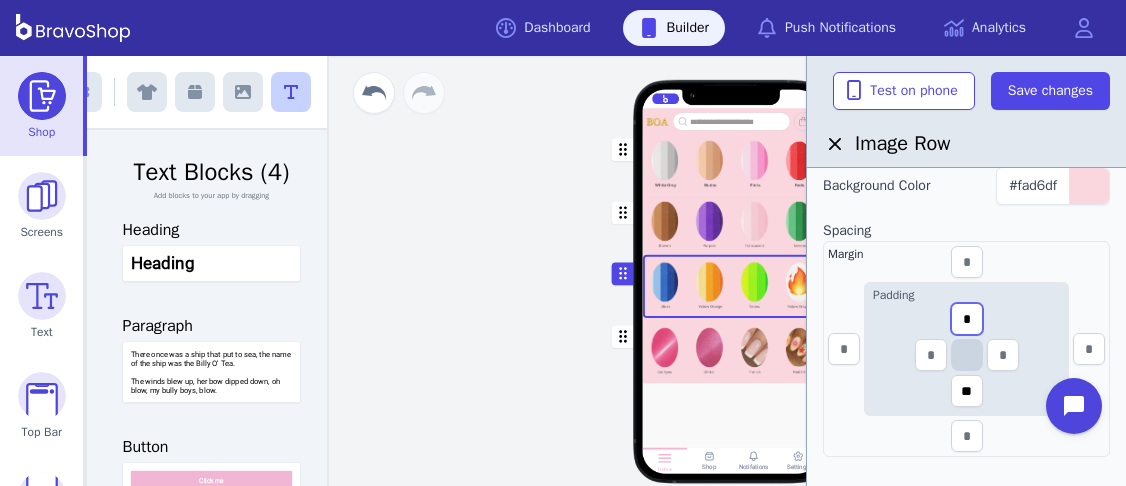 scroll, scrollTop: 193, scrollLeft: 0, axis: vertical 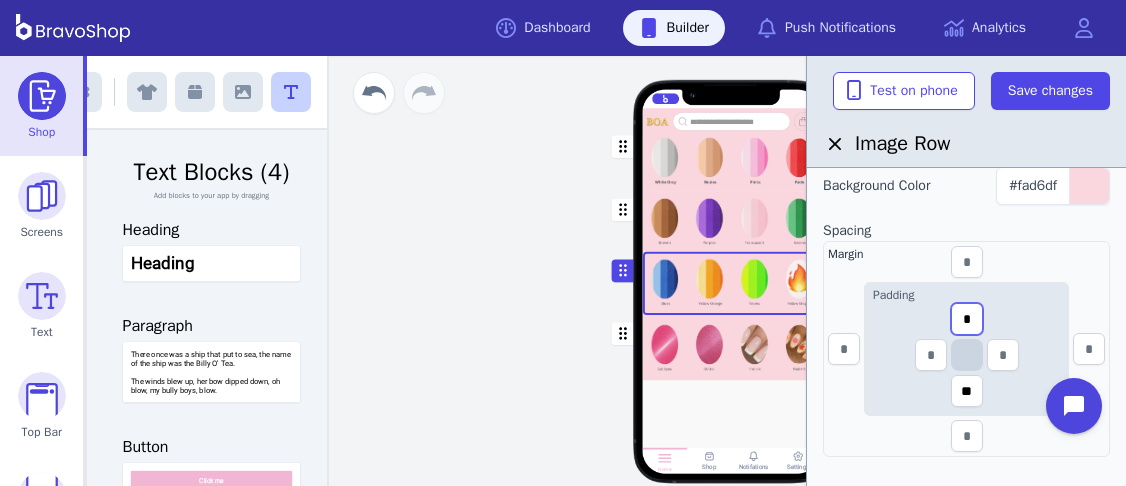 type on "*" 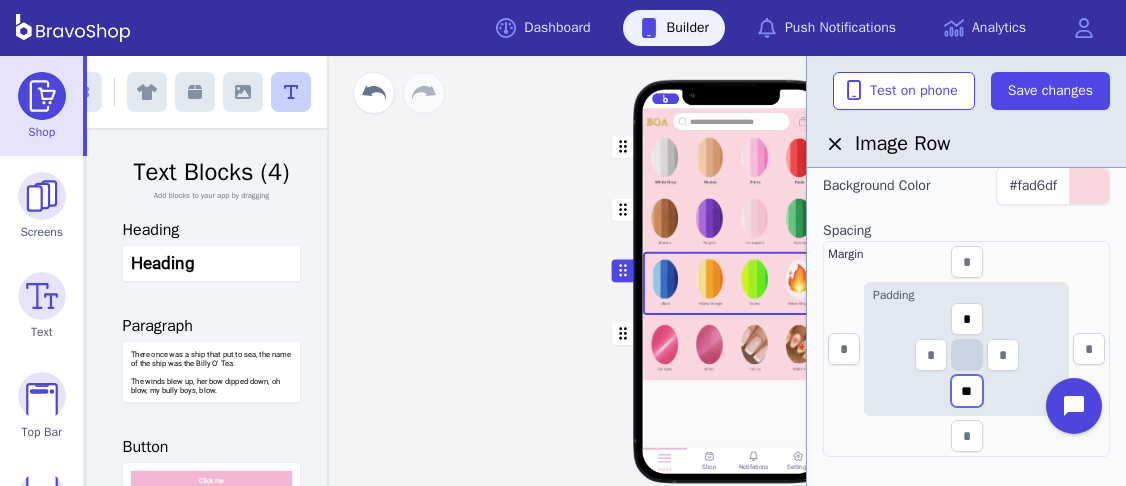click on "**" at bounding box center (967, 391) 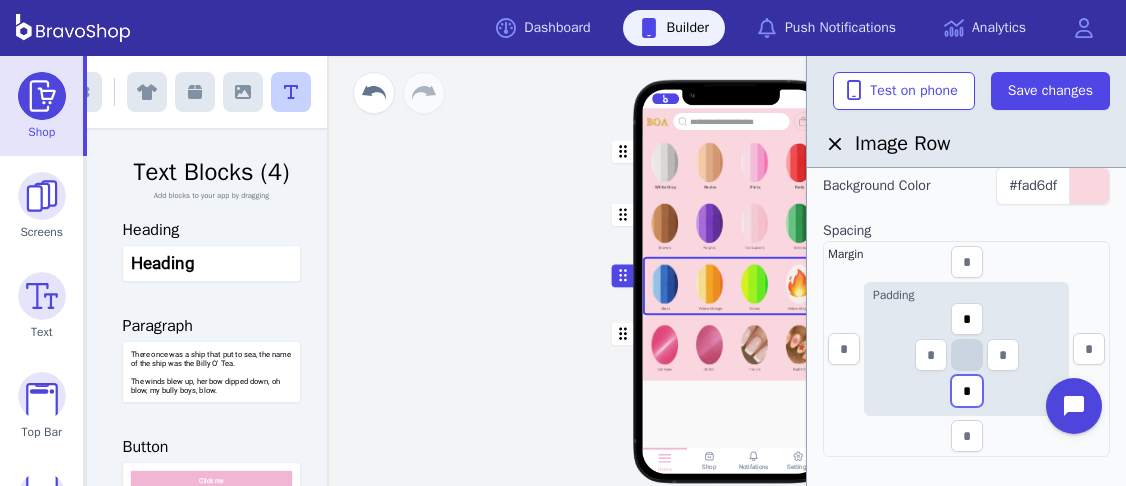 scroll, scrollTop: 188, scrollLeft: 0, axis: vertical 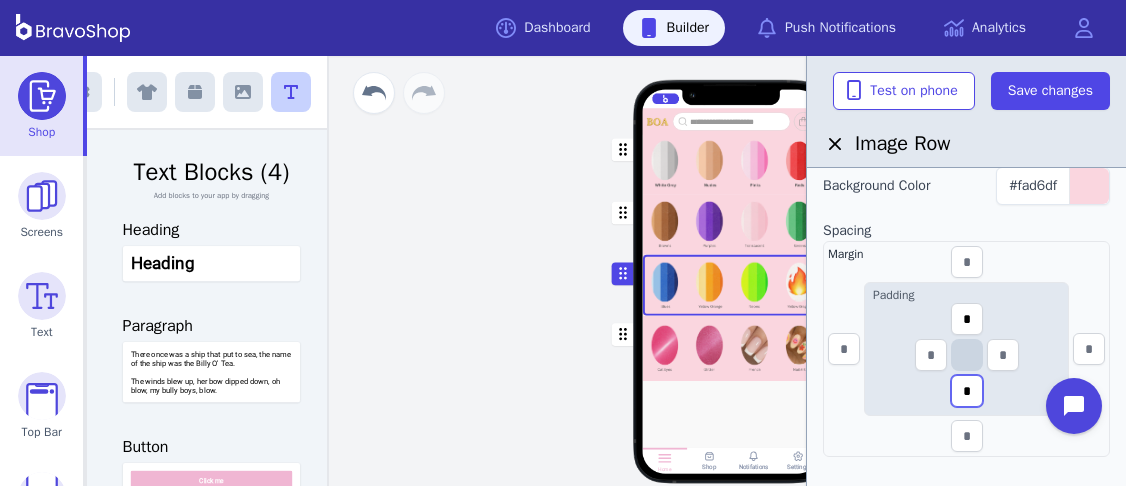 type on "*" 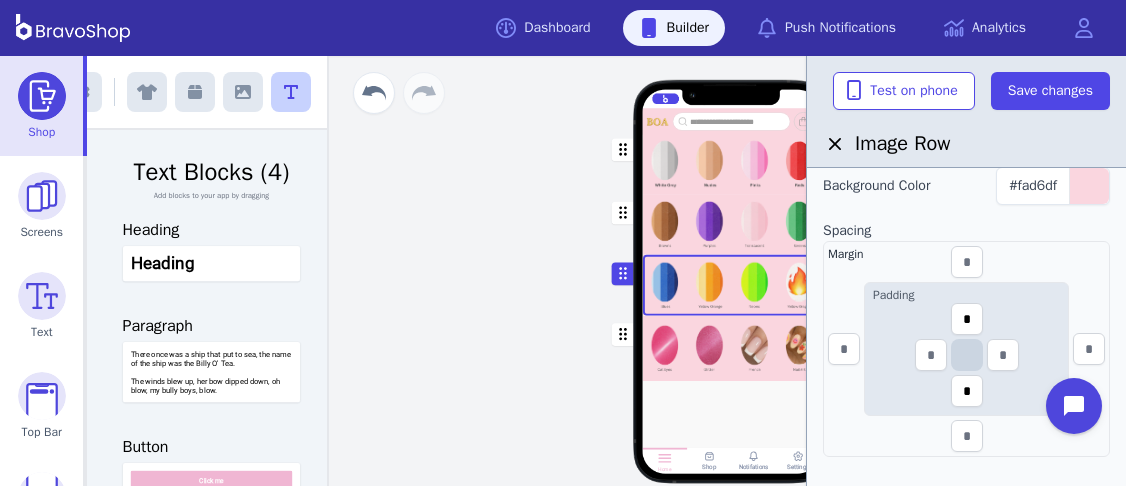 click at bounding box center (732, 348) 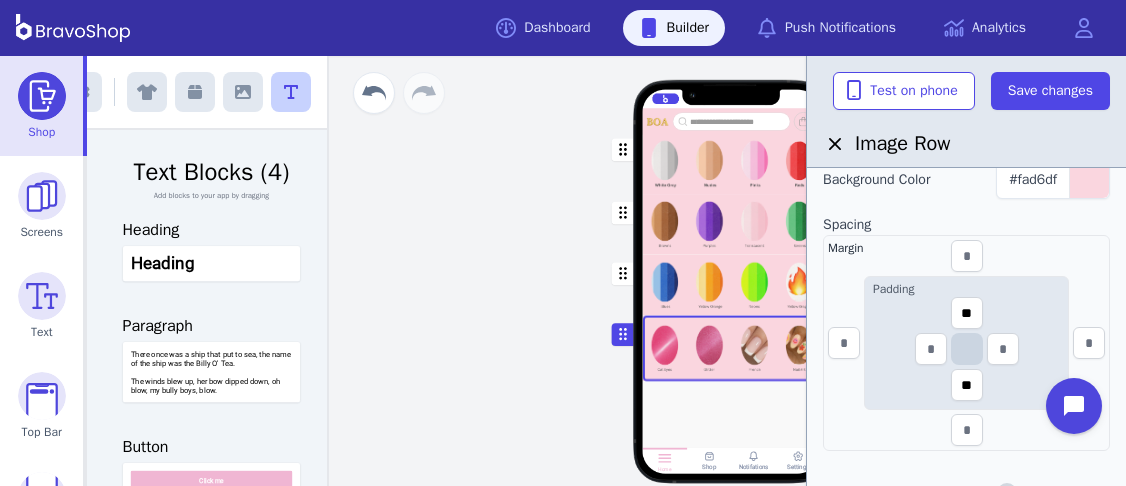 scroll, scrollTop: 367, scrollLeft: 0, axis: vertical 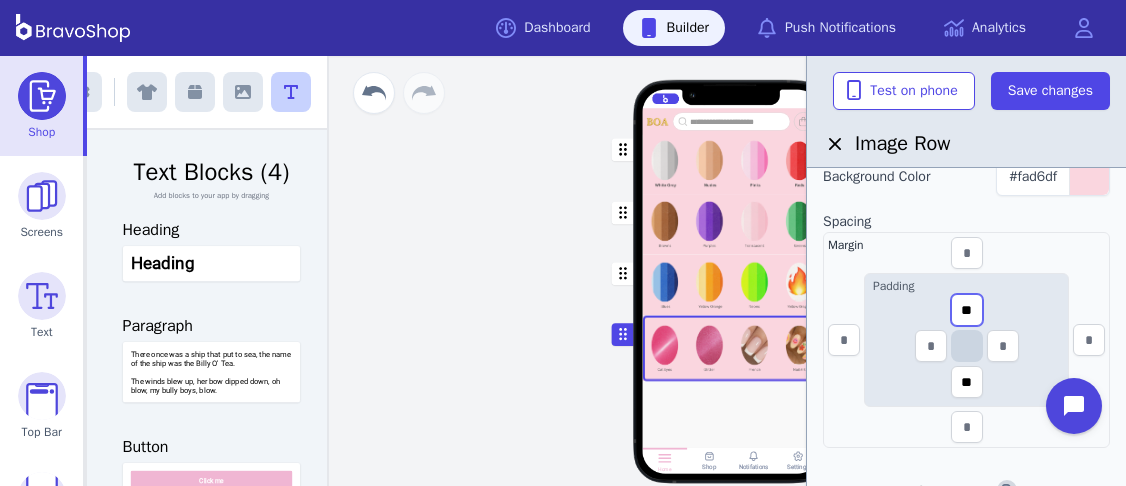 click on "**" at bounding box center [967, 310] 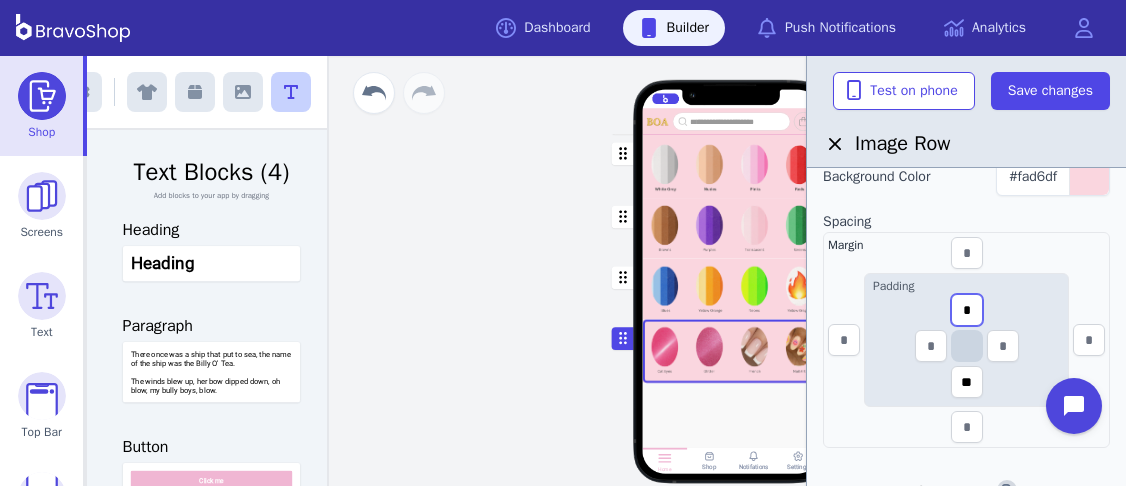 scroll, scrollTop: 183, scrollLeft: 0, axis: vertical 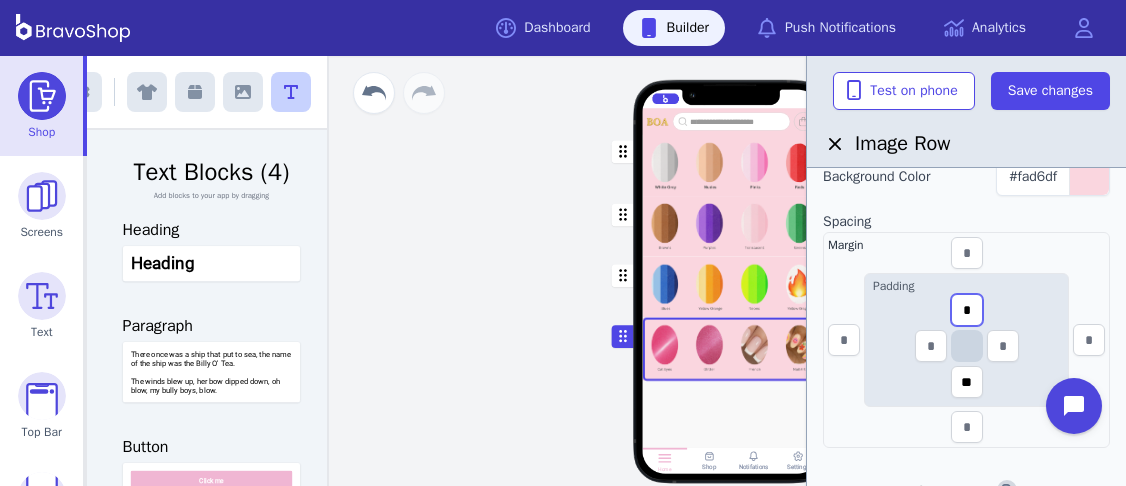 type on "*" 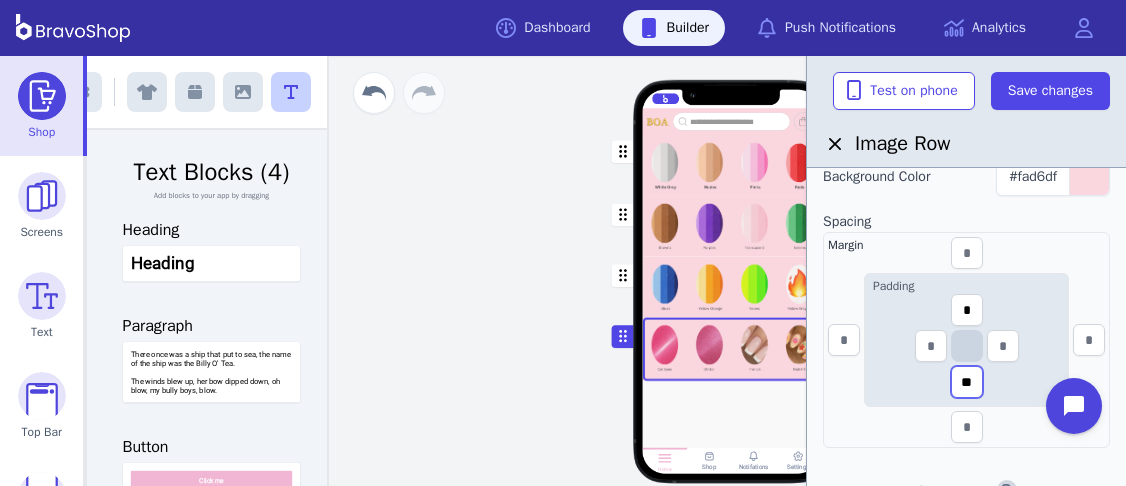 click on "**" at bounding box center [967, 382] 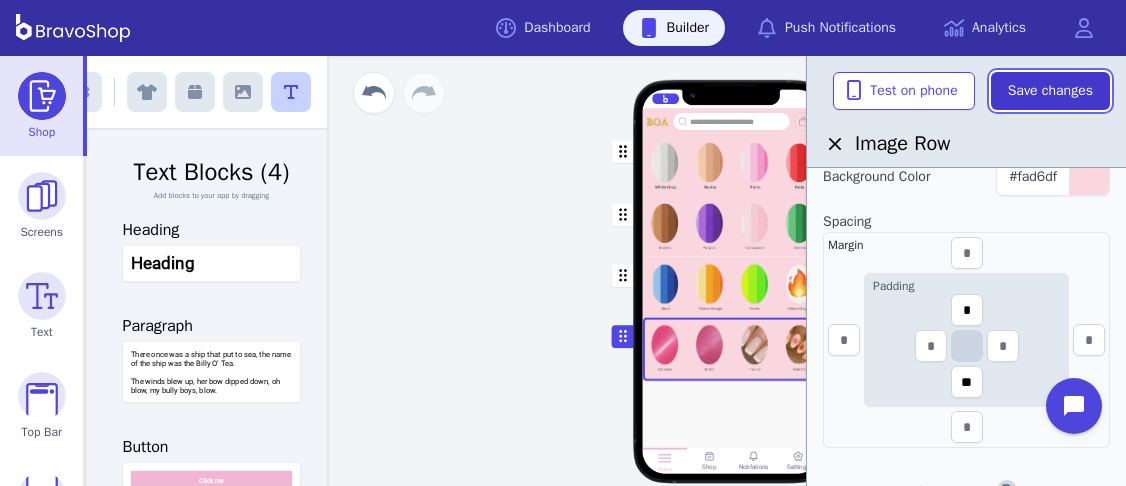 click on "Save changes" at bounding box center [1050, 91] 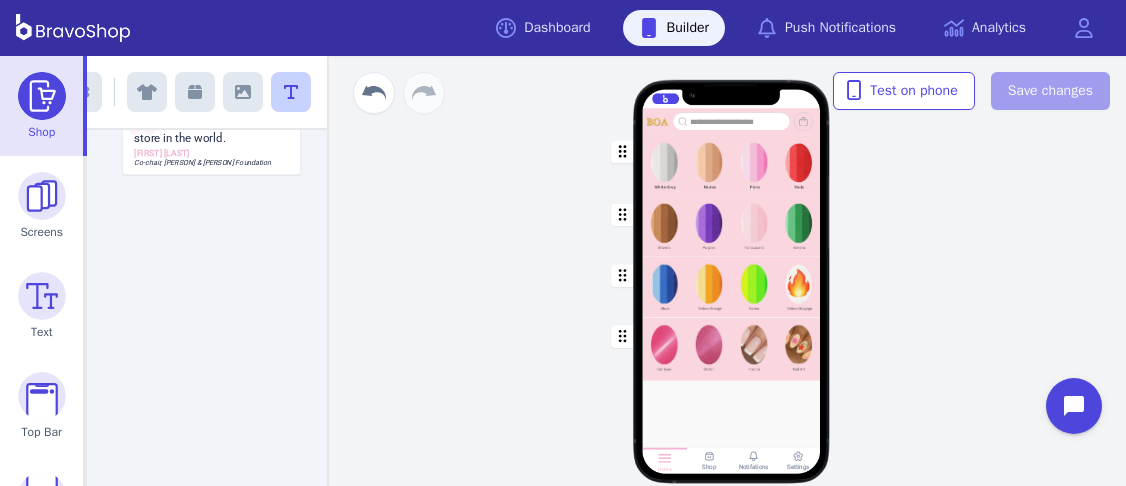 scroll, scrollTop: 0, scrollLeft: 0, axis: both 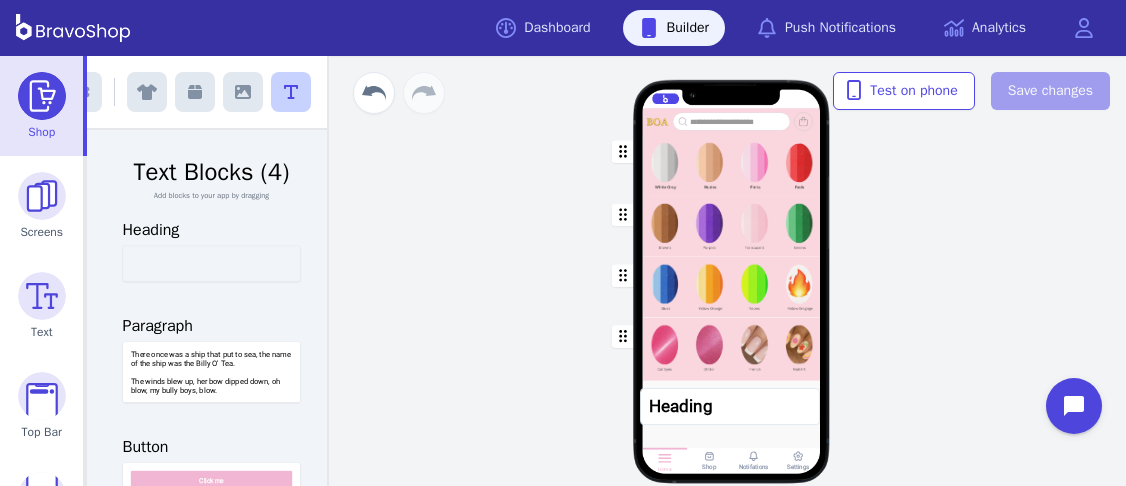 drag, startPoint x: 198, startPoint y: 266, endPoint x: 719, endPoint y: 409, distance: 540.26843 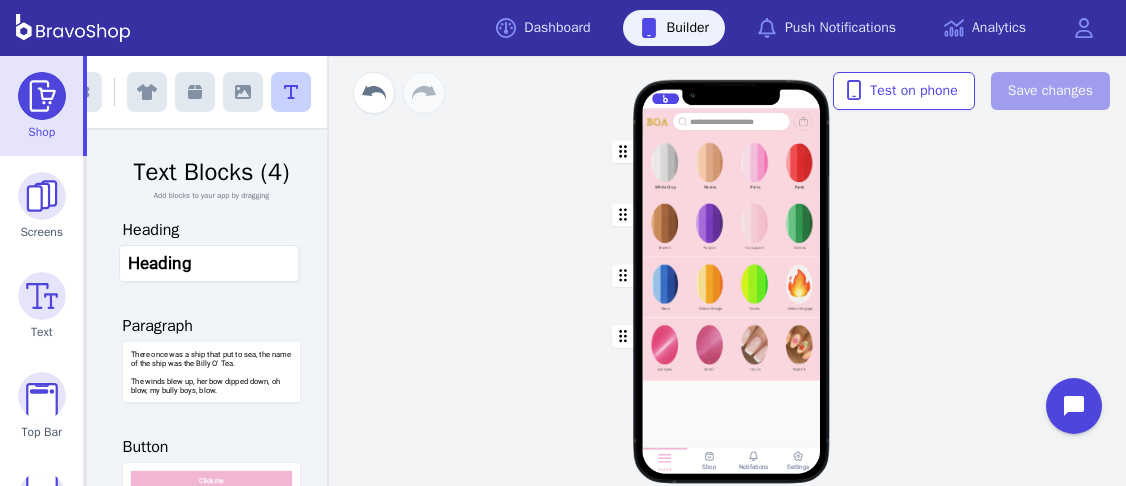 click on "Heading Exit builder Text Blocks   (4) Add blocks to your app by dragging Heading Heading Paragraph There once was a ship that put to sea, the name of the ship was the Billy O' Tea.
The winds blew up, her bow dipped down, oh blow, my bully boys, blow. Button Click me Quote This might just be the best store in the world. [PERSON] Co-chair, [PERSON] Foundation Home Book Rewards Colours Inspo New Page Choose Your Colour Choose from over 220 colours and save them as favourites so you don't miss out.
Drag a block here to get started Home Shop Notifations Settings
To pick up a draggable item, press the space bar.
While dragging, use the arrow keys to move the item.
Press space again to drop the item in its new position, or press escape to cancel.
Draggable item headerText is no longer over a droppable area. No block selected Test on phone Save changes" at bounding box center [606, 271] 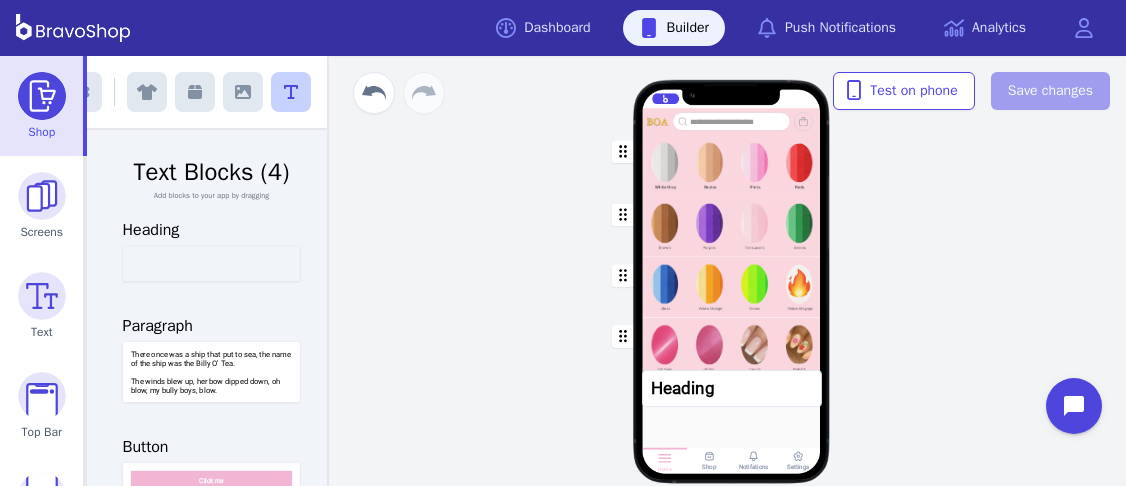 drag, startPoint x: 247, startPoint y: 261, endPoint x: 770, endPoint y: 386, distance: 537.7304 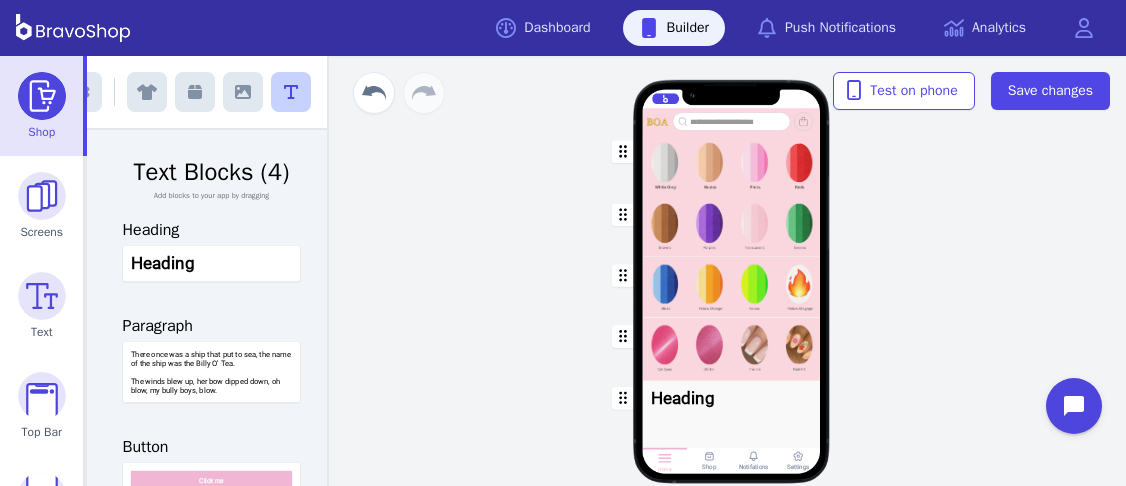 scroll, scrollTop: 188, scrollLeft: 0, axis: vertical 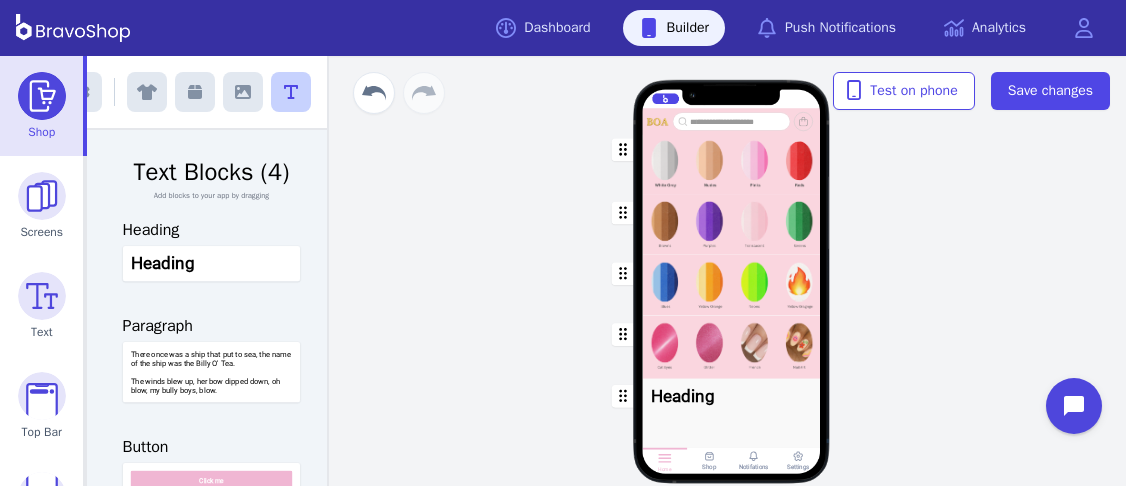 click at bounding box center [732, 395] 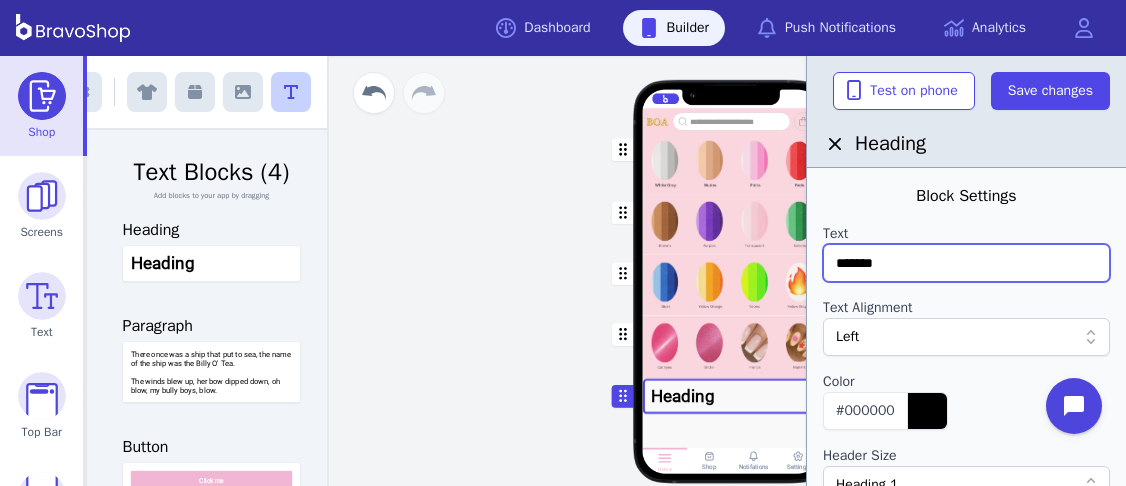 click on "*******" at bounding box center [966, 263] 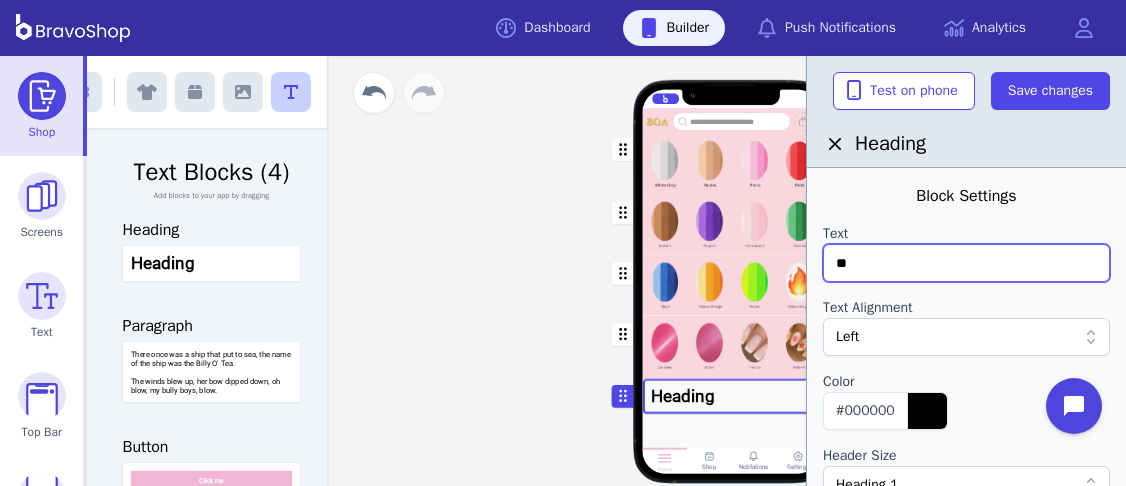 type on "*" 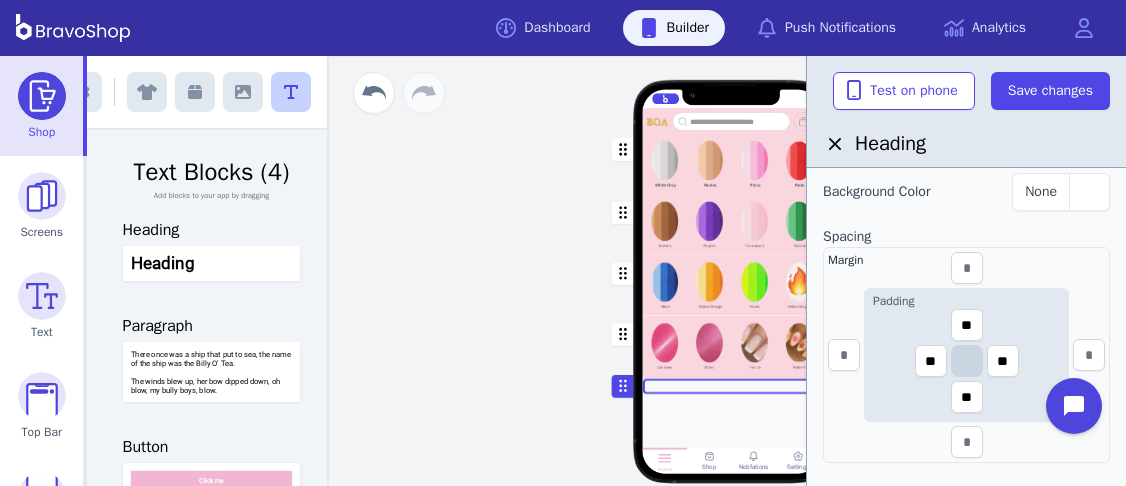 scroll, scrollTop: 384, scrollLeft: 0, axis: vertical 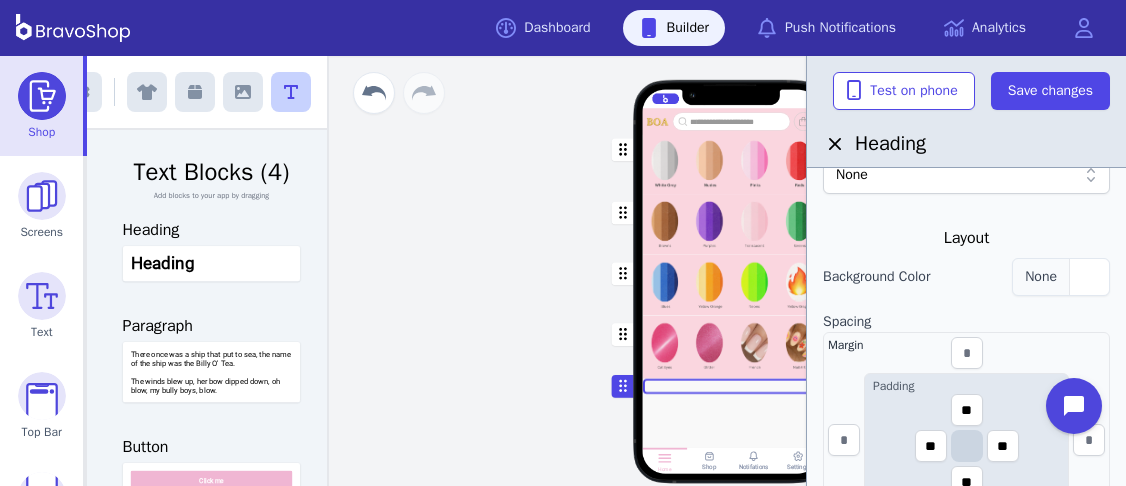 click at bounding box center (1089, 277) 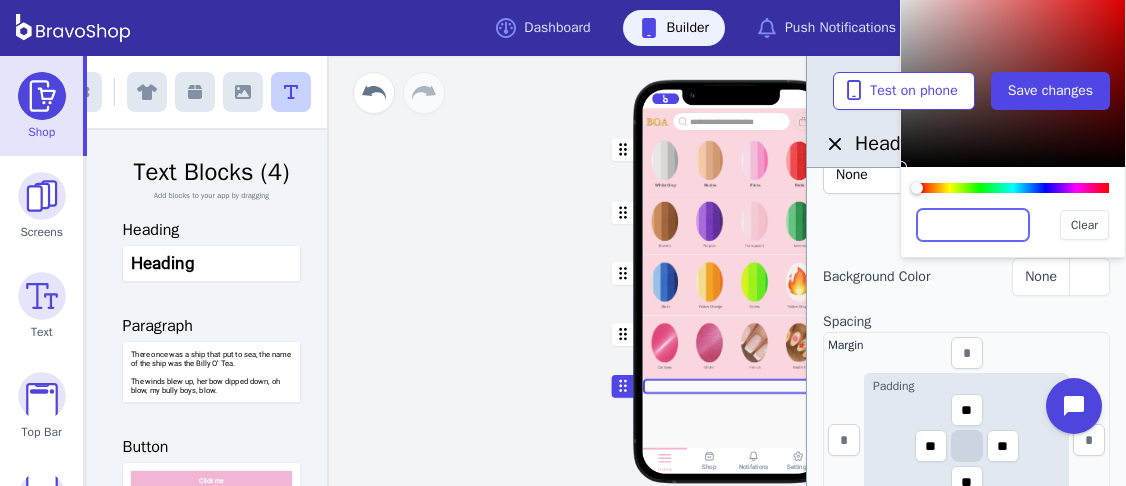 click at bounding box center (973, 225) 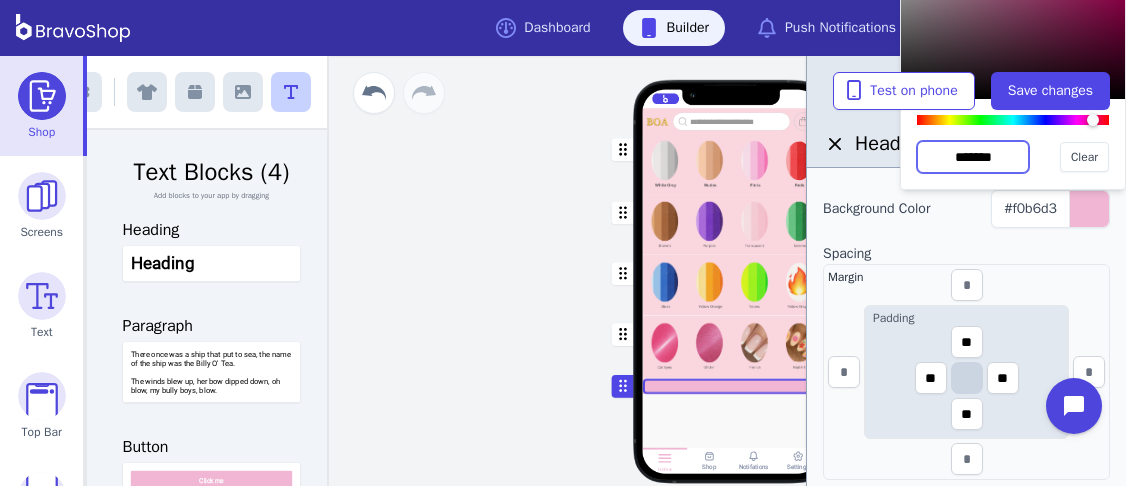 scroll, scrollTop: 0, scrollLeft: 0, axis: both 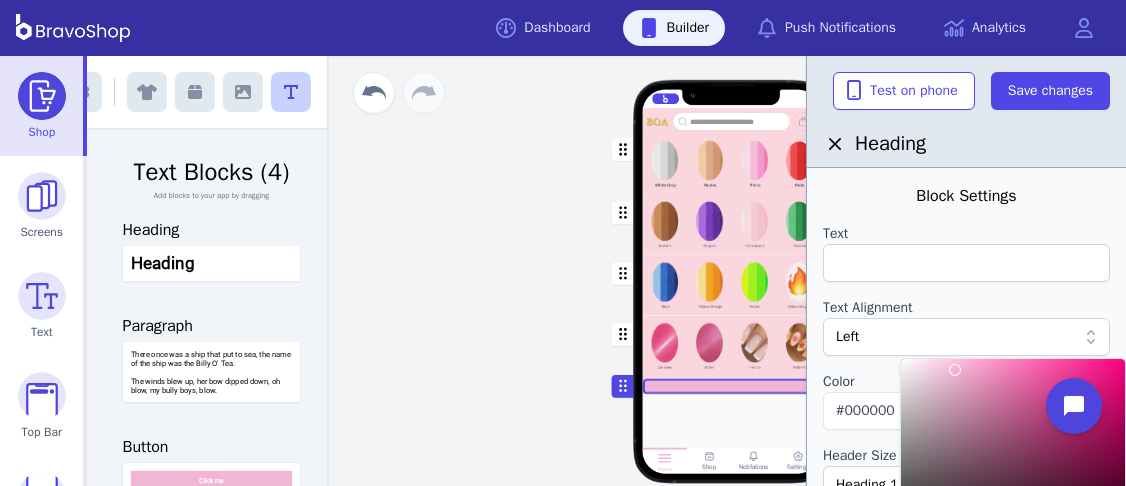 type on "*******" 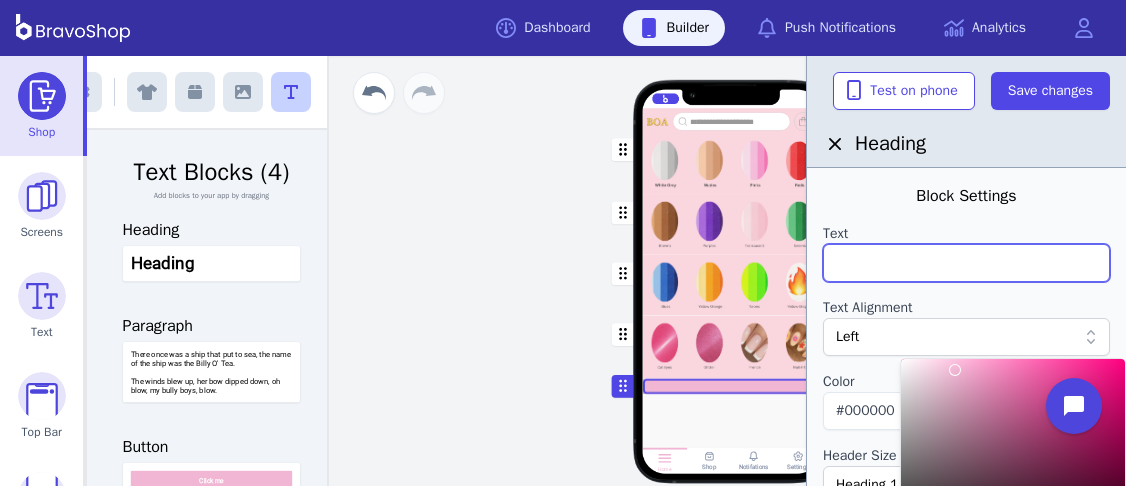click at bounding box center [966, 263] 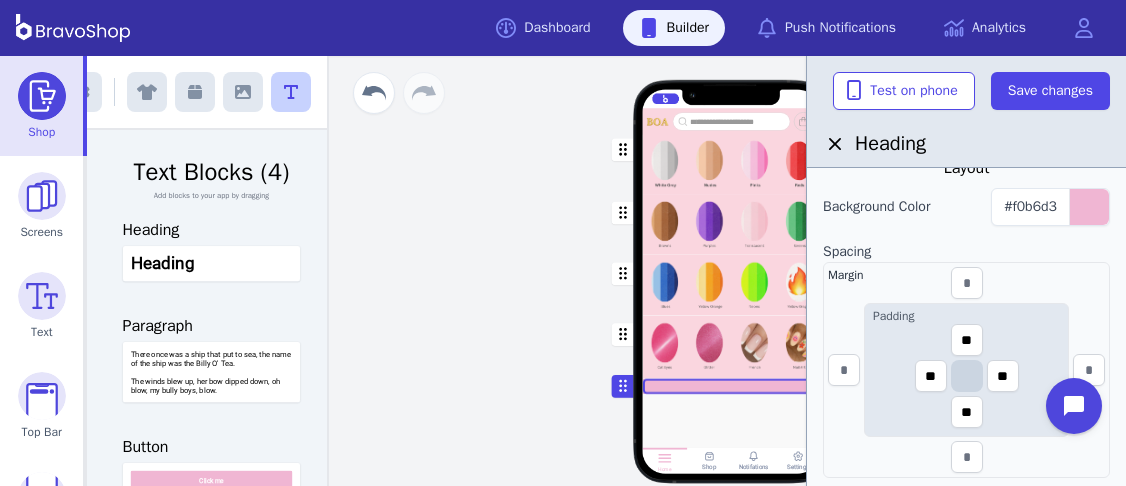 scroll, scrollTop: 457, scrollLeft: 0, axis: vertical 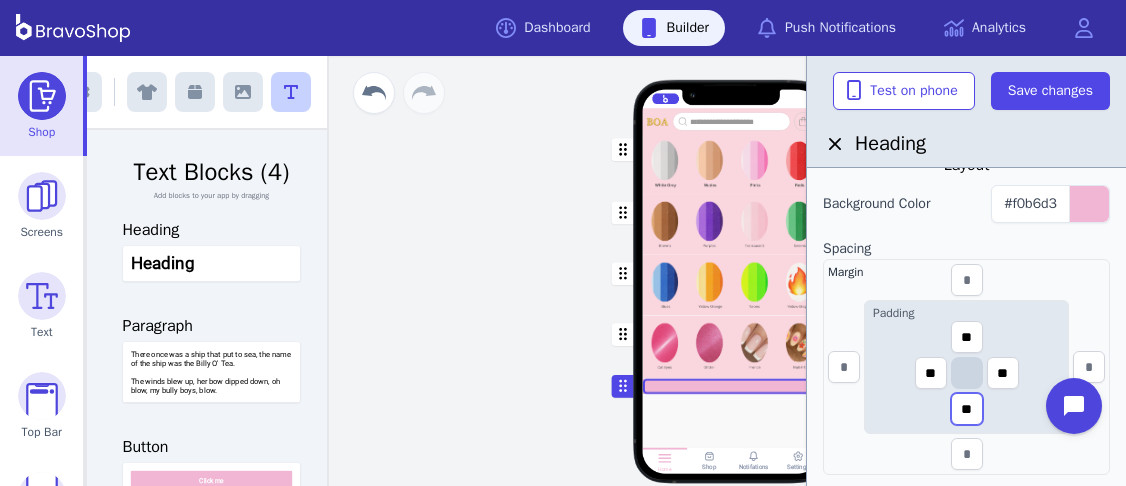 drag, startPoint x: 977, startPoint y: 408, endPoint x: 954, endPoint y: 403, distance: 23.537205 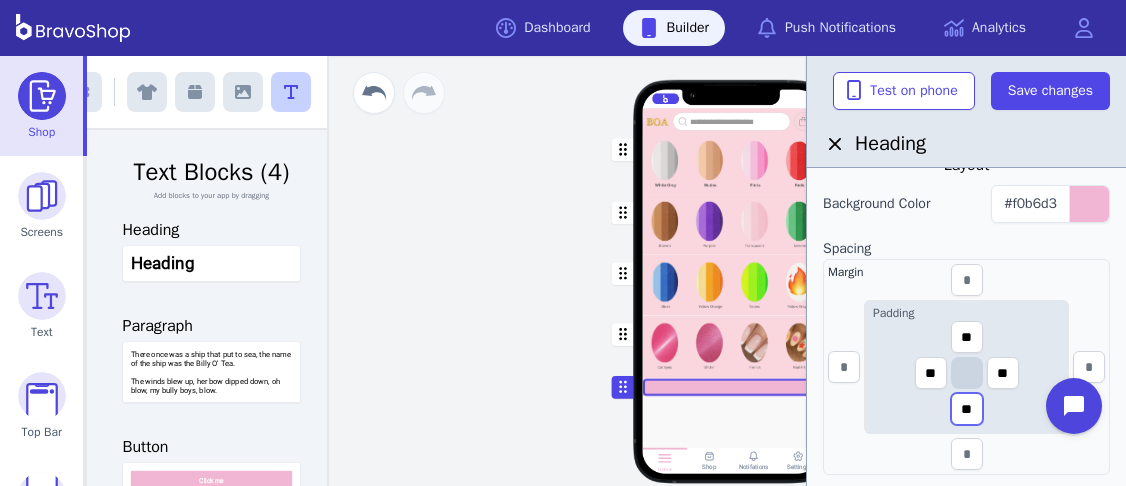 drag, startPoint x: 976, startPoint y: 416, endPoint x: 956, endPoint y: 412, distance: 20.396078 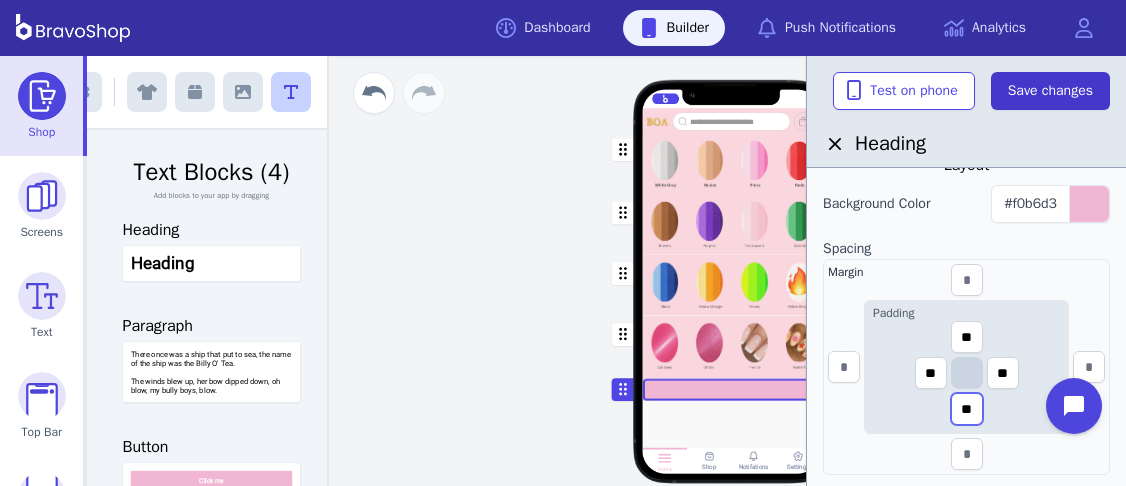type on "**" 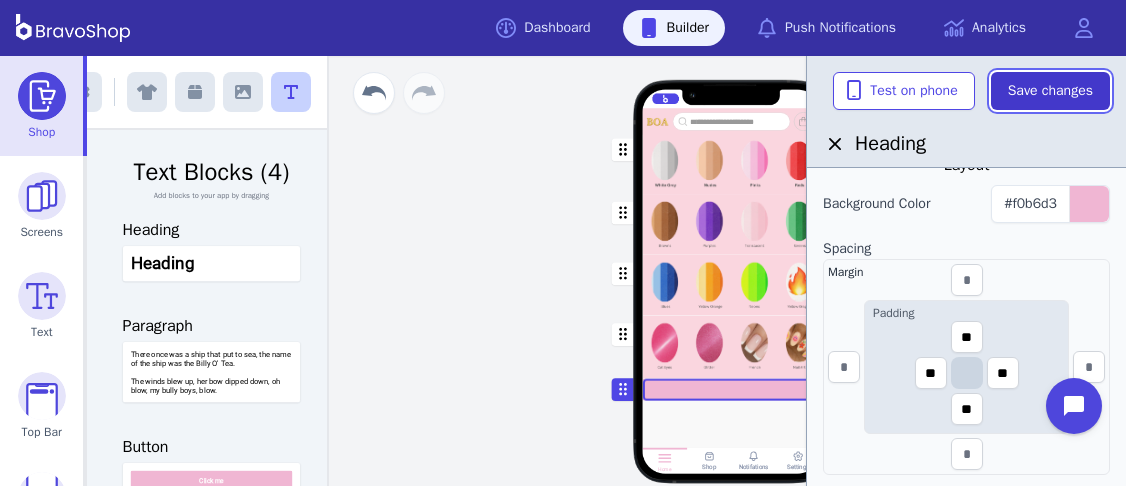 click on "Save changes" at bounding box center [1050, 91] 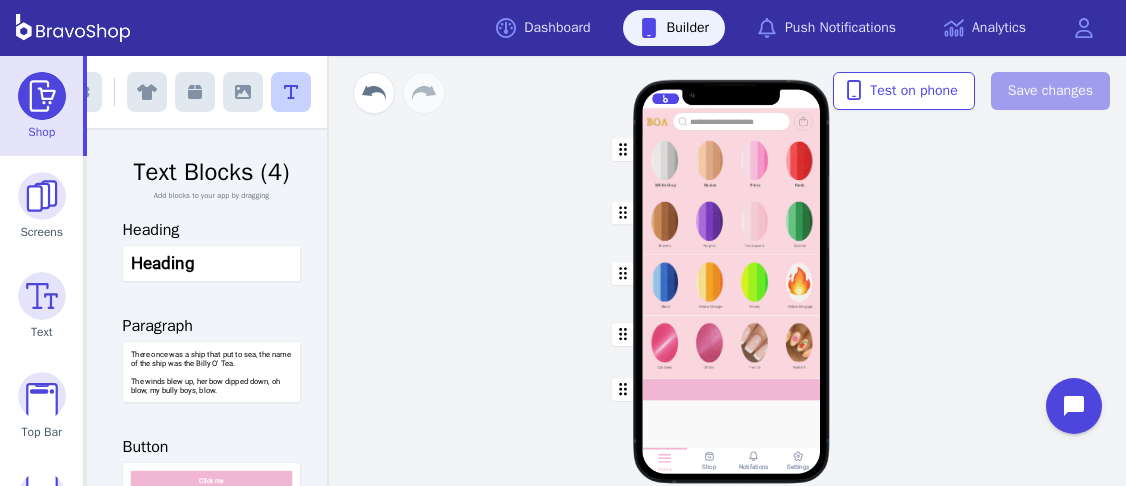 click at bounding box center (732, 389) 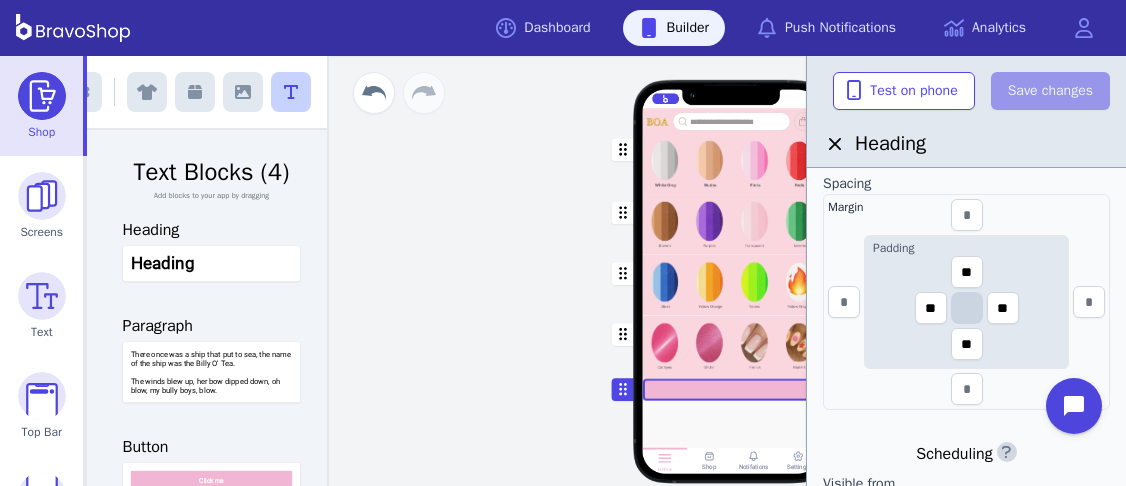 scroll, scrollTop: 523, scrollLeft: 0, axis: vertical 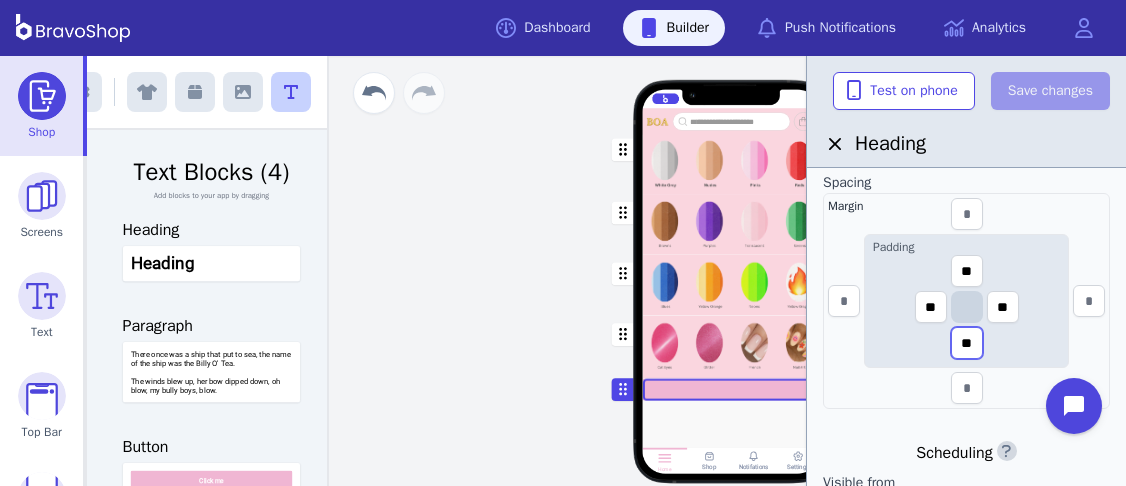 drag, startPoint x: 975, startPoint y: 344, endPoint x: 952, endPoint y: 343, distance: 23.021729 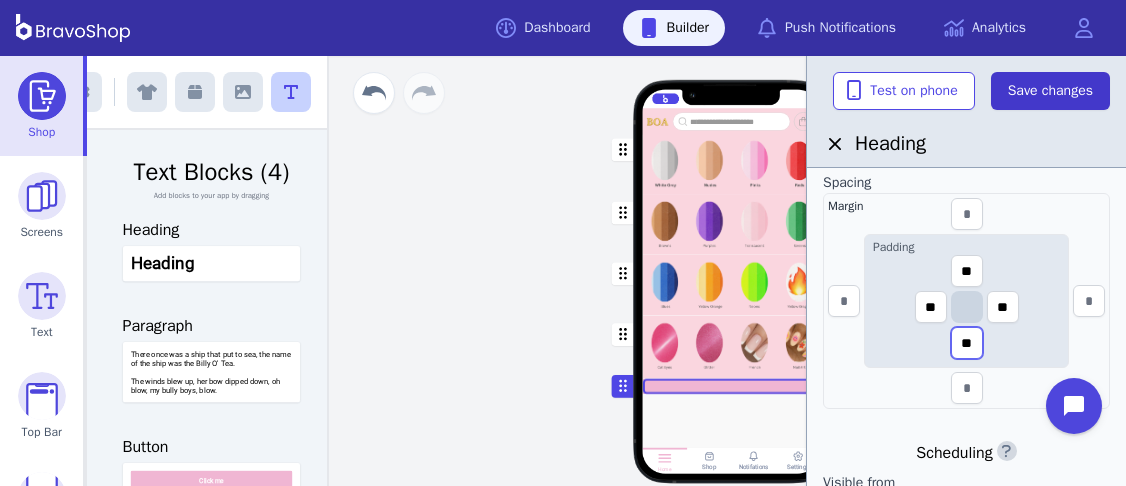 type on "**" 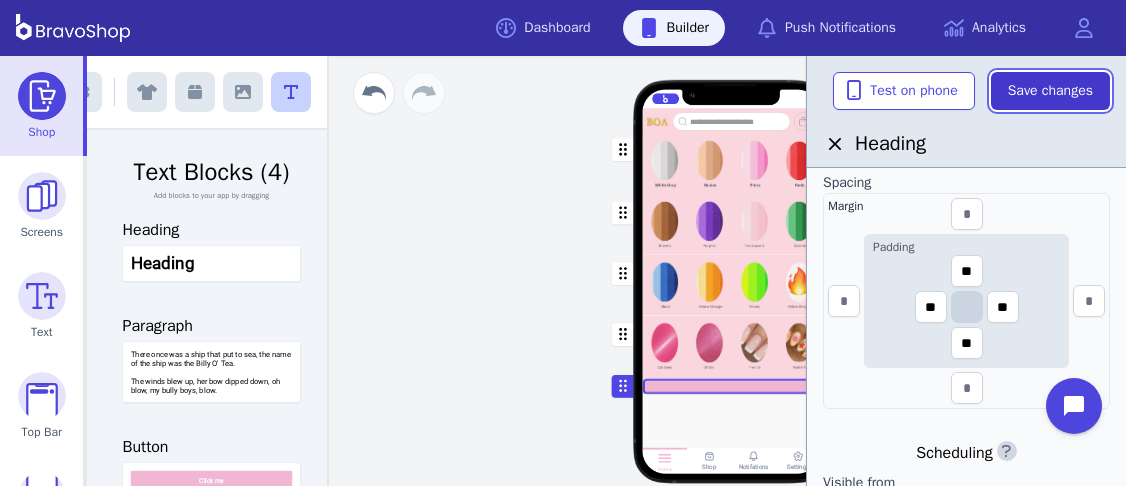 click on "Save changes" at bounding box center (1050, 91) 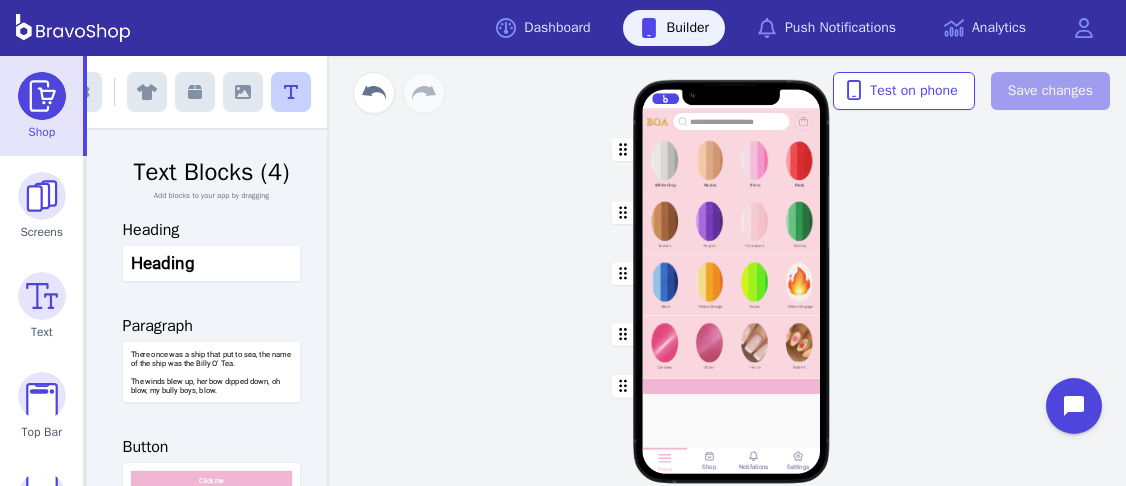 click at bounding box center [732, 161] 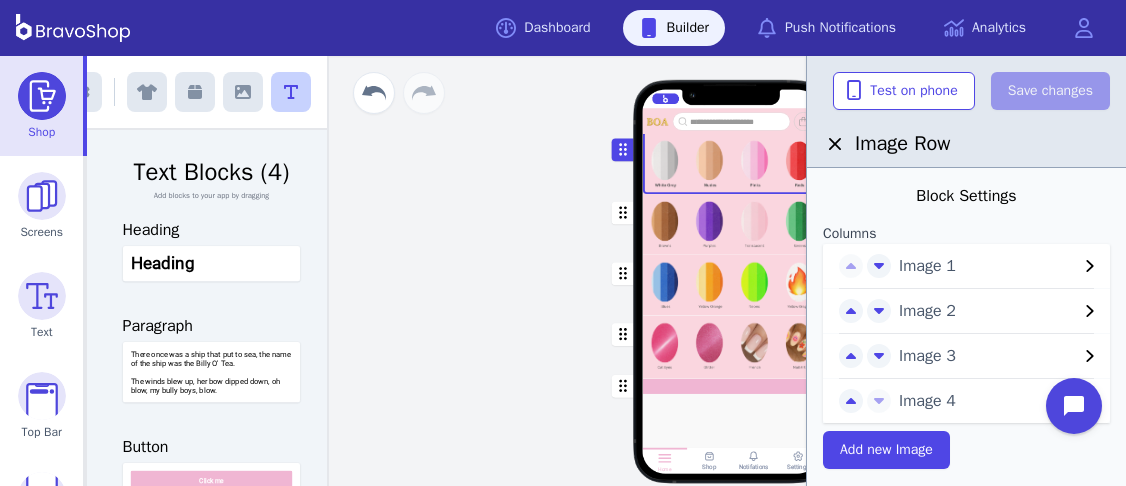 click at bounding box center [732, 223] 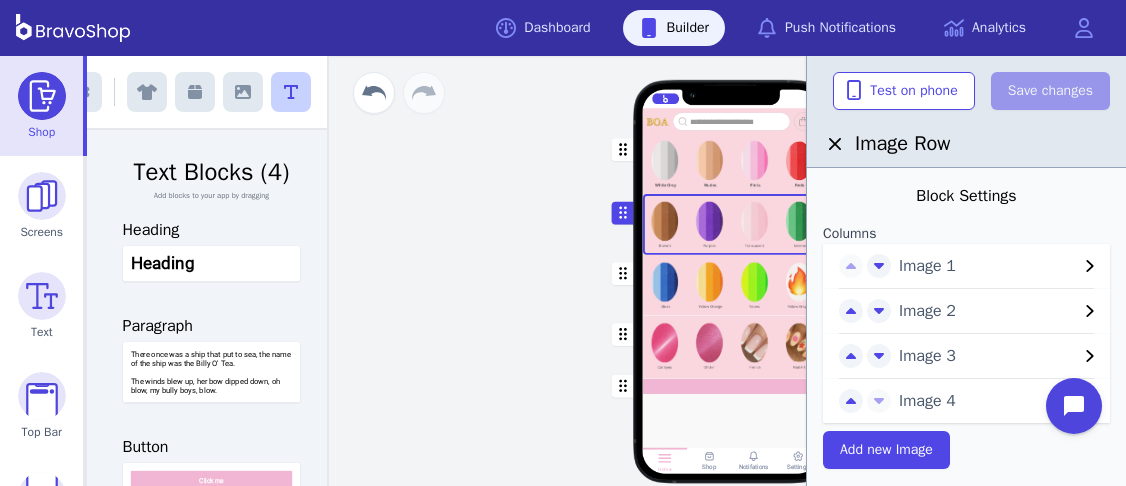 click at bounding box center (42, 96) 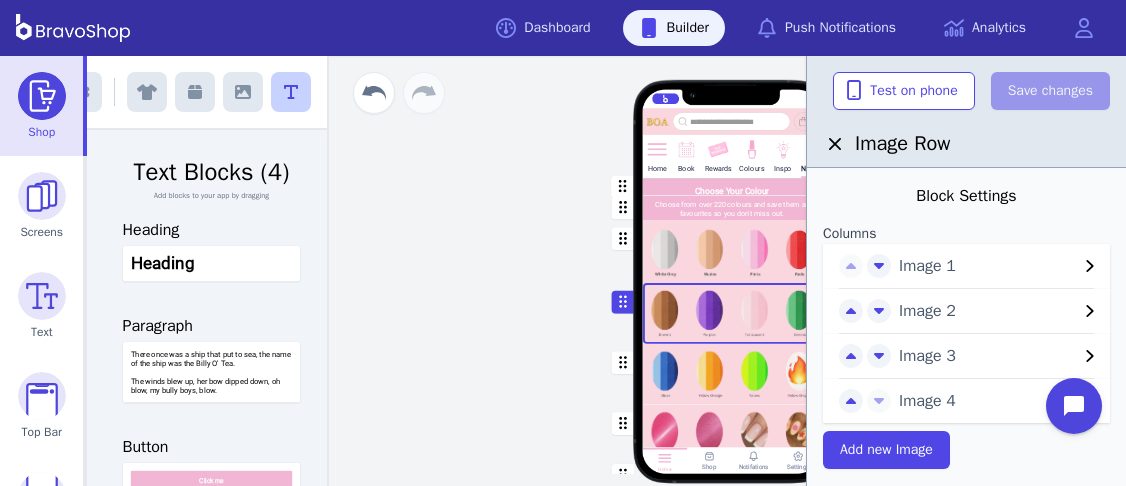 click at bounding box center [782, 148] 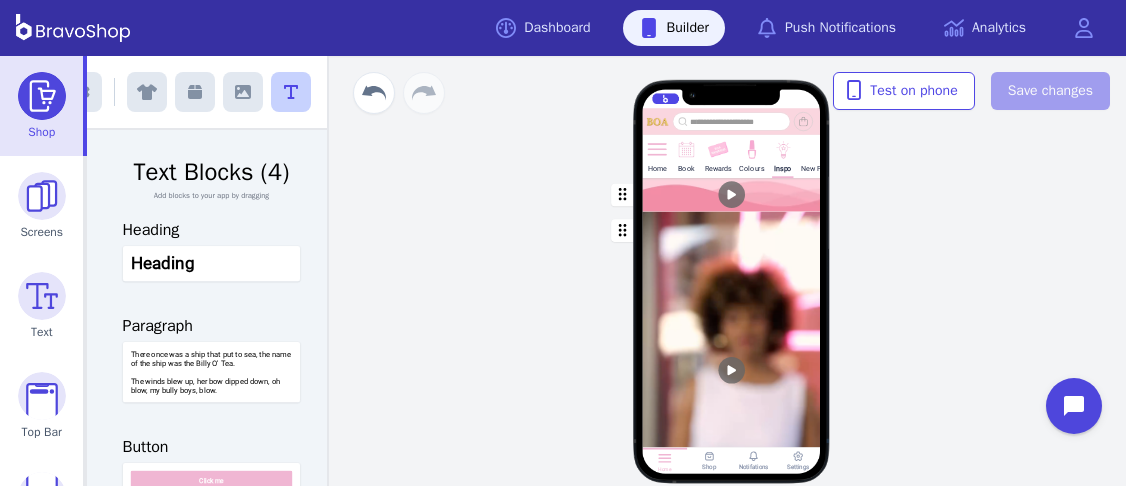 click at bounding box center [816, 148] 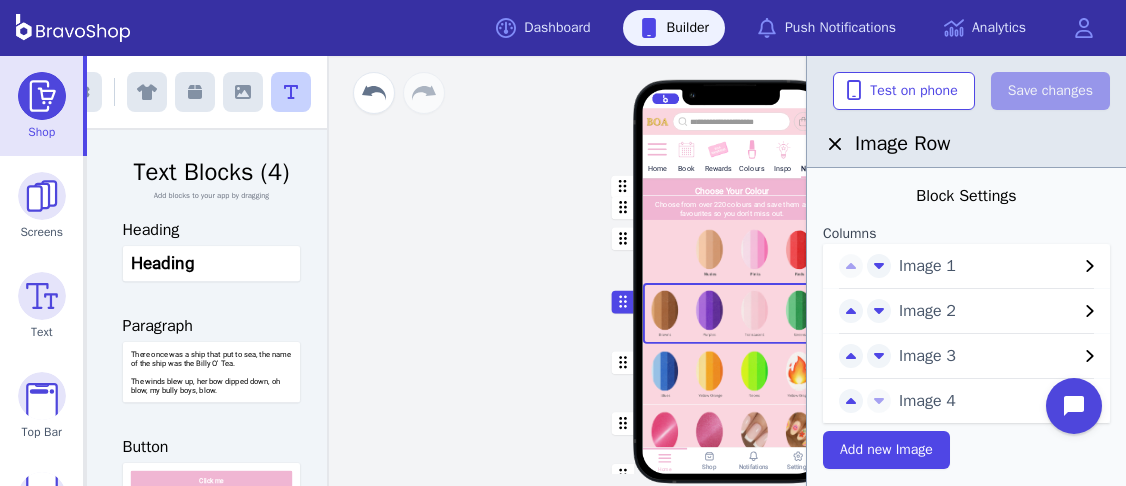 click at bounding box center (42, 96) 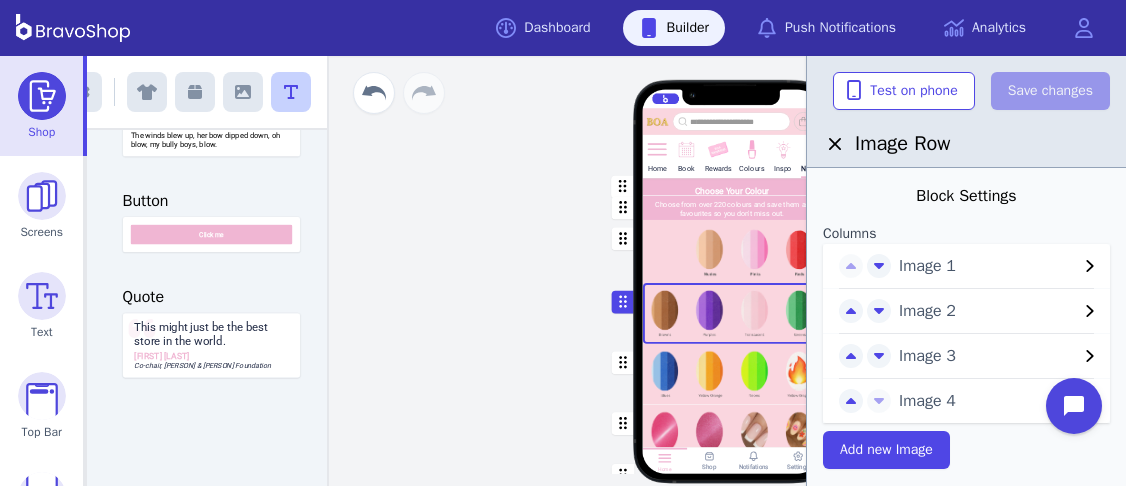 scroll, scrollTop: 0, scrollLeft: 0, axis: both 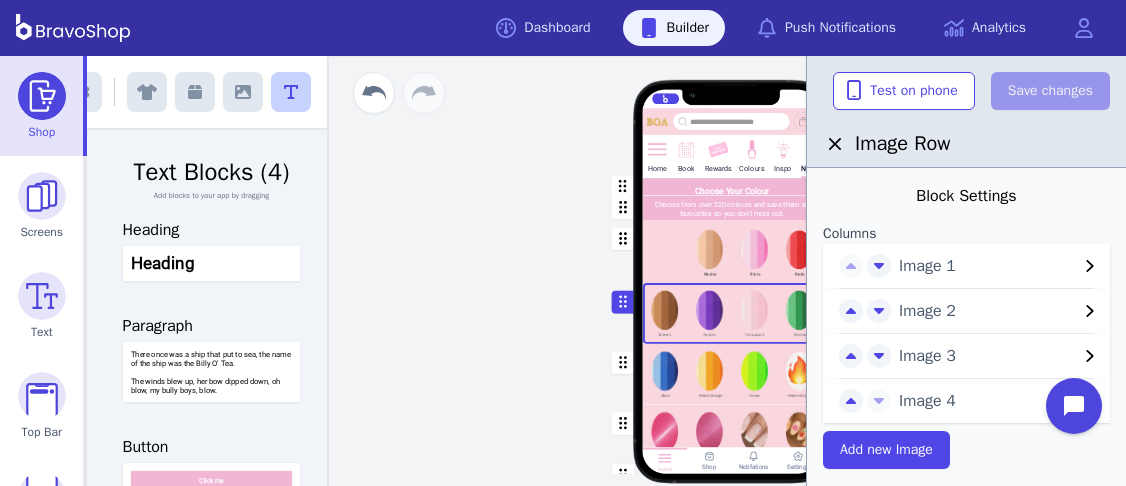 click on "Shop" at bounding box center (41, 106) 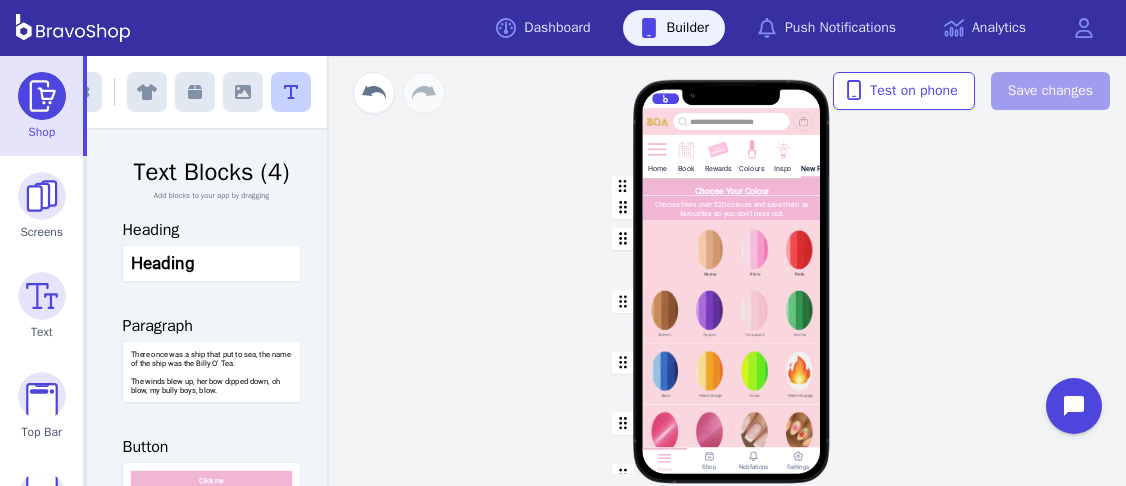 click at bounding box center (657, 148) 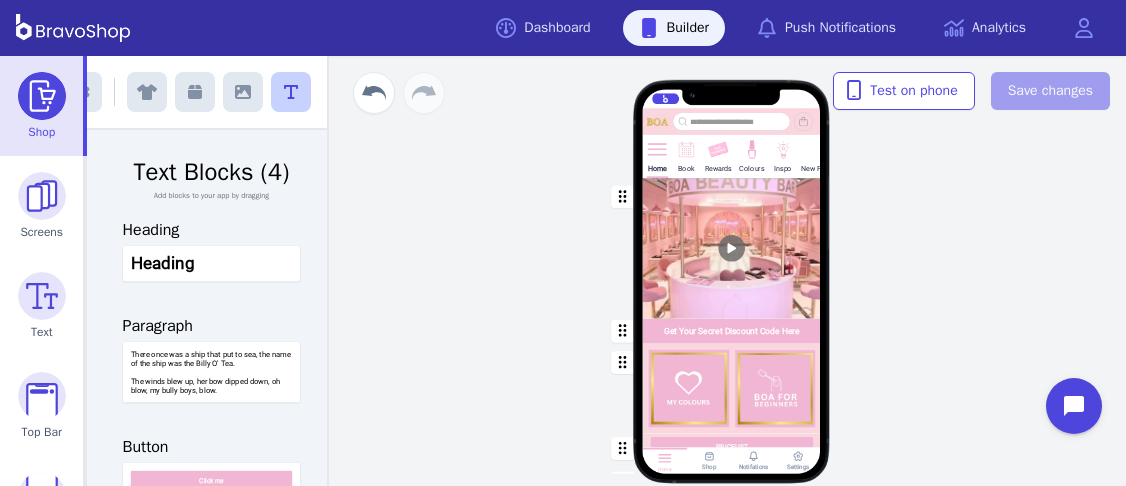 click at bounding box center (732, 248) 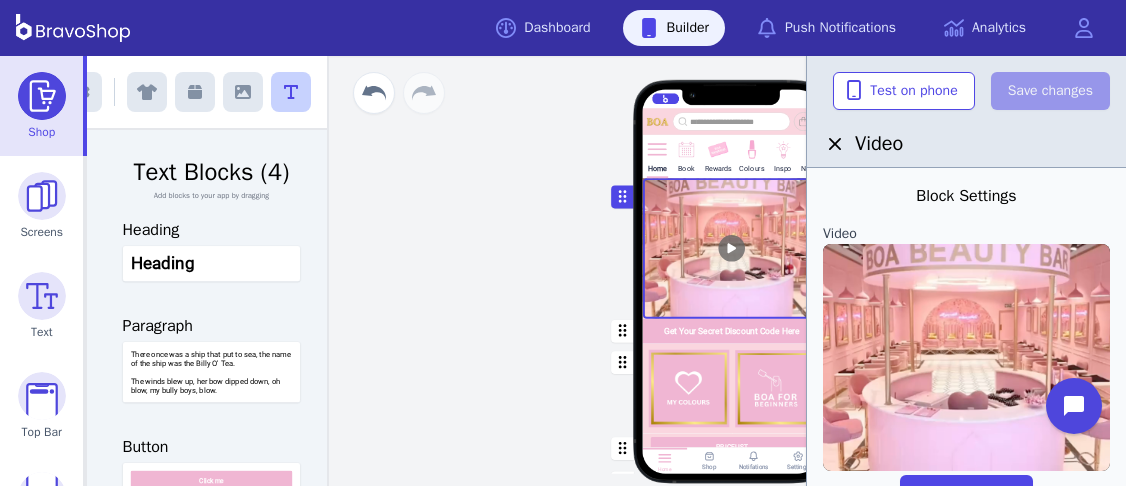 click at bounding box center (732, 248) 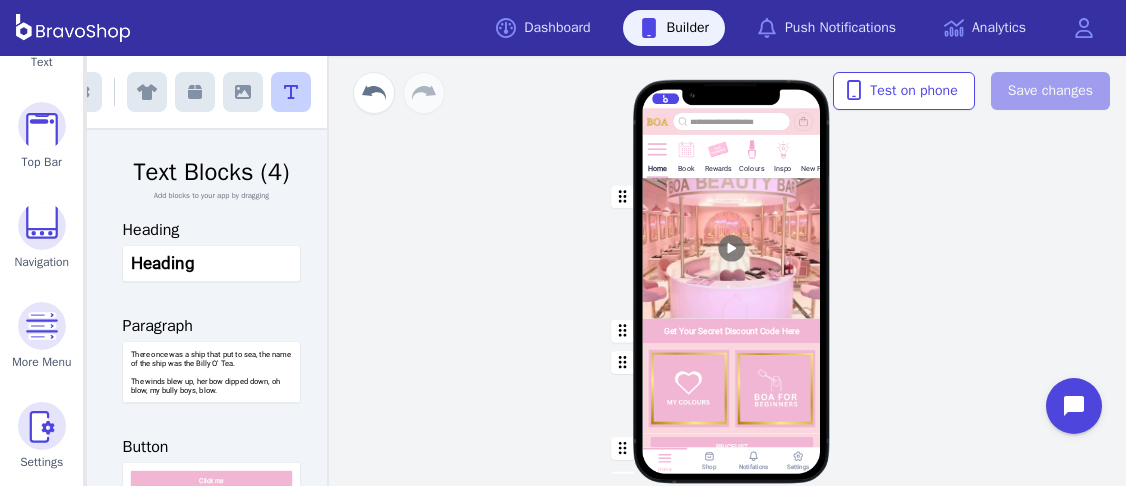scroll, scrollTop: 0, scrollLeft: 0, axis: both 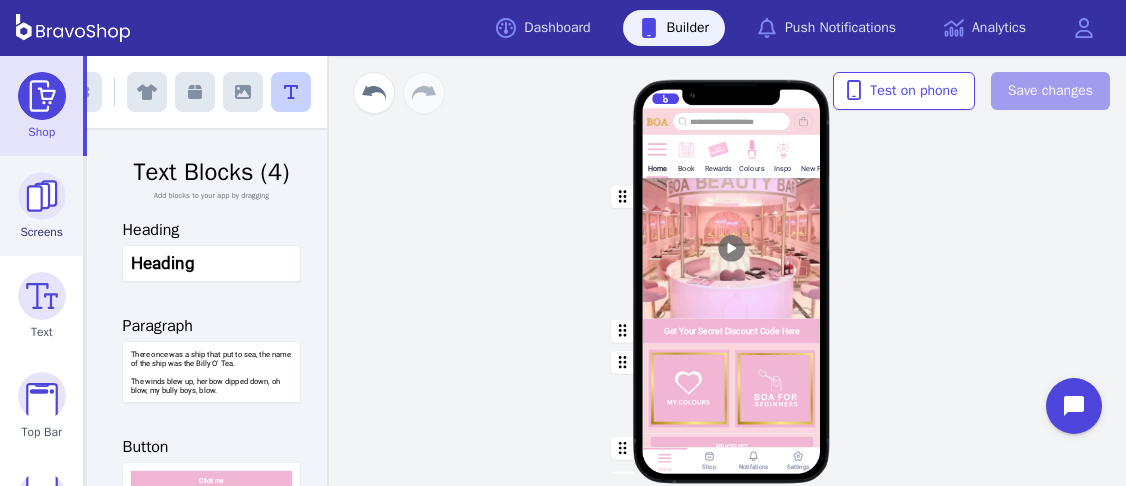 click at bounding box center (42, 196) 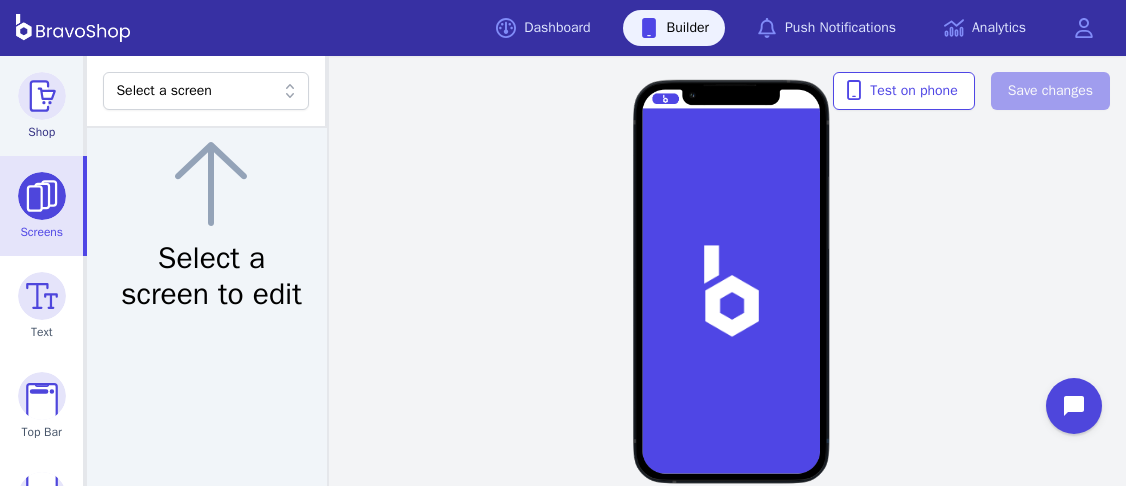 click at bounding box center [42, 96] 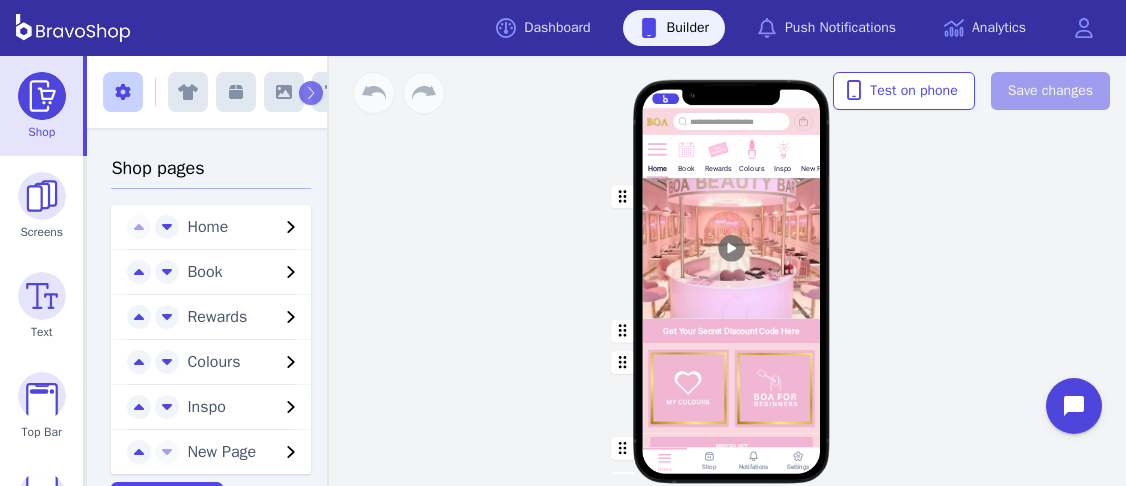 click at bounding box center (816, 148) 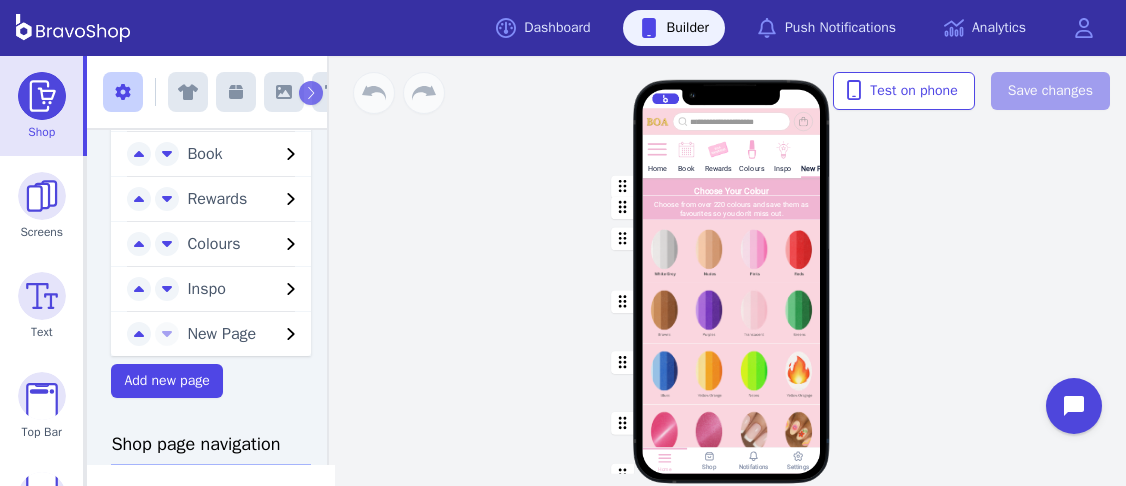 scroll, scrollTop: 123, scrollLeft: 0, axis: vertical 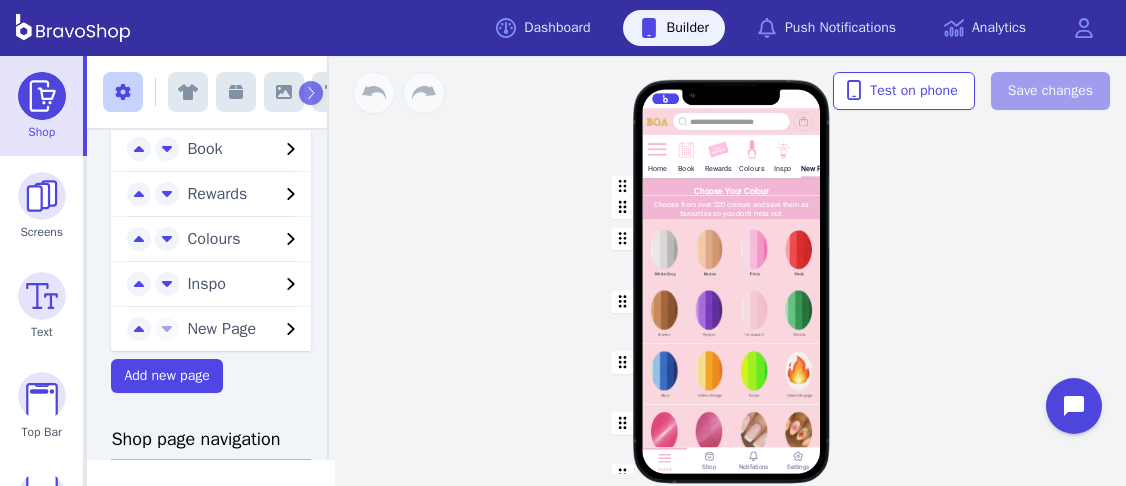 click on "New Page" at bounding box center (221, 329) 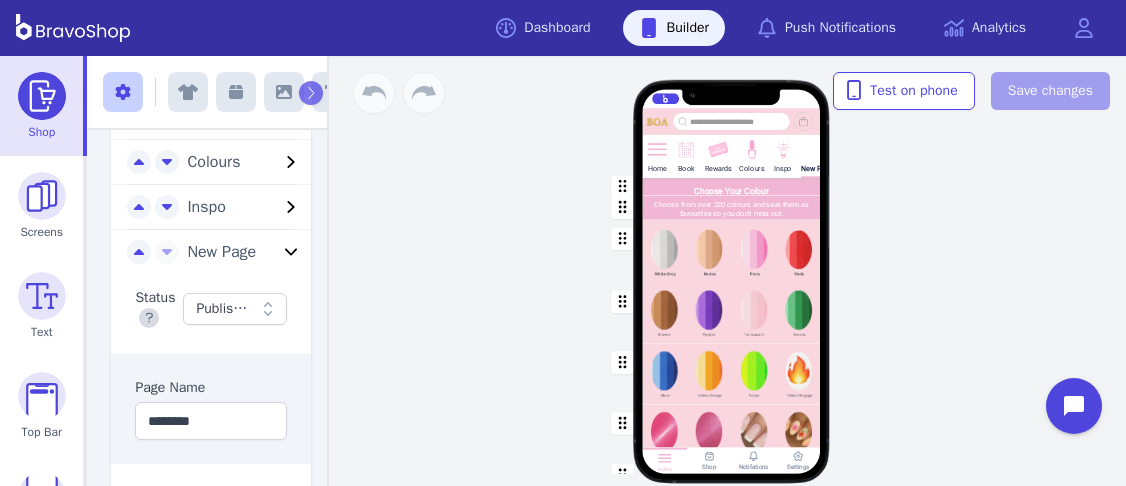 scroll, scrollTop: 205, scrollLeft: 0, axis: vertical 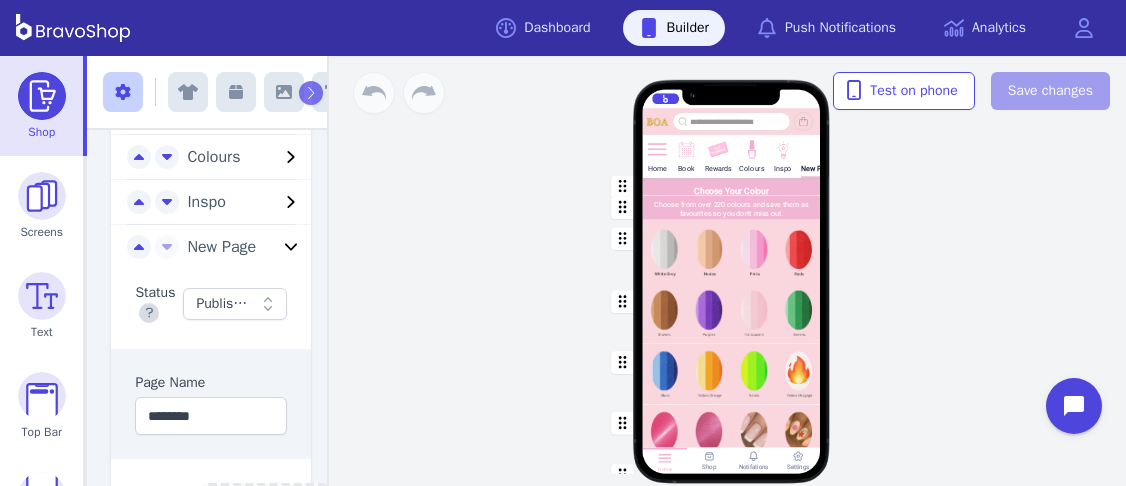 click 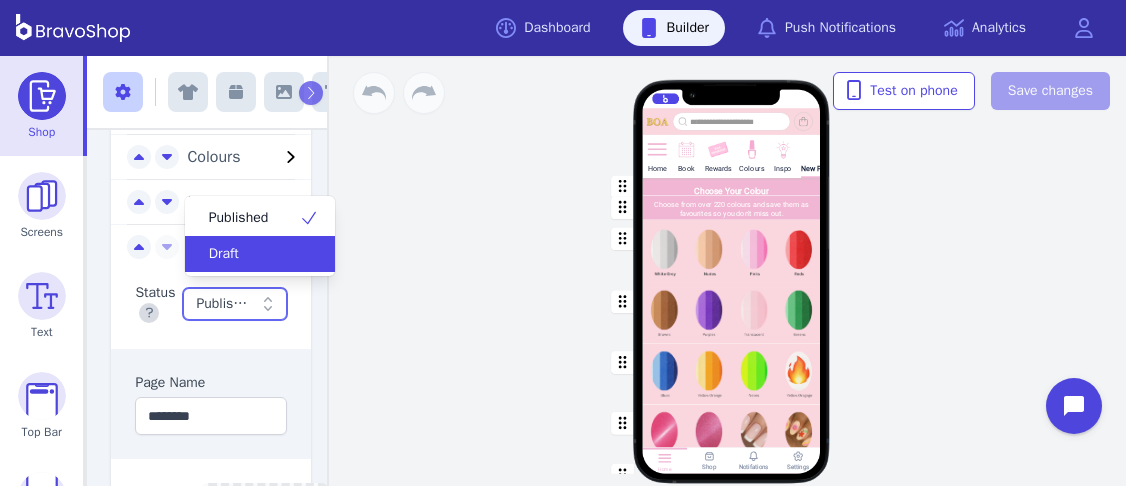 click on "Draft" at bounding box center (248, 254) 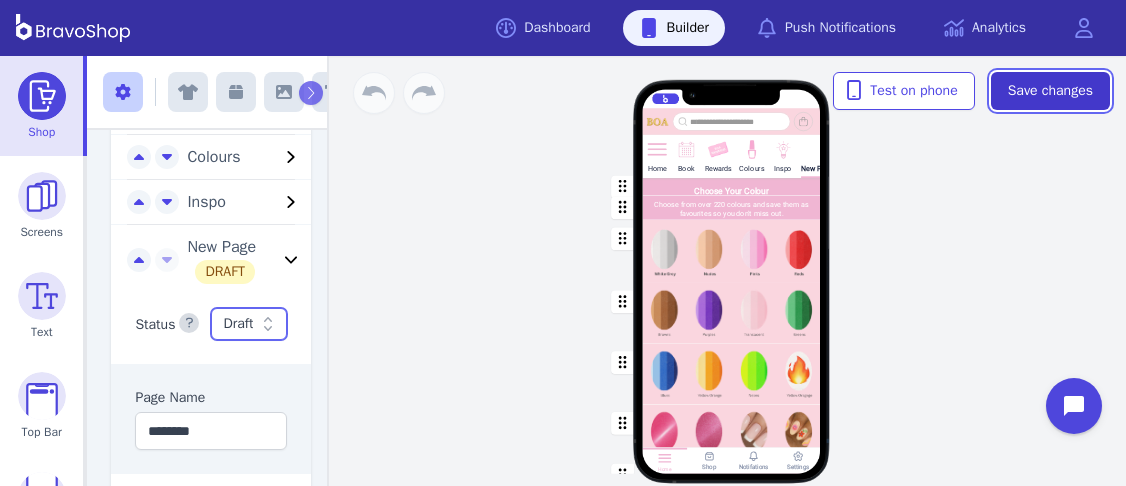 click on "Save changes" at bounding box center [1050, 91] 